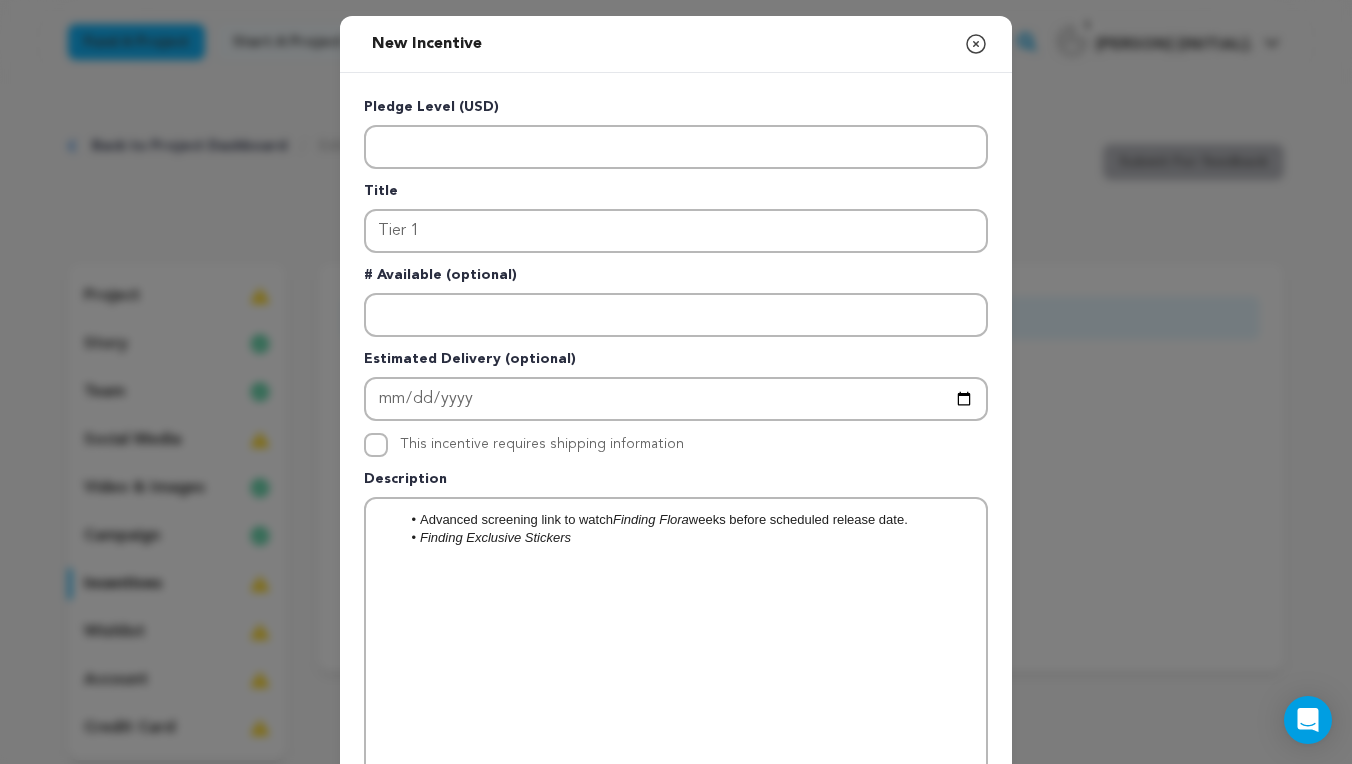 scroll, scrollTop: 0, scrollLeft: 0, axis: both 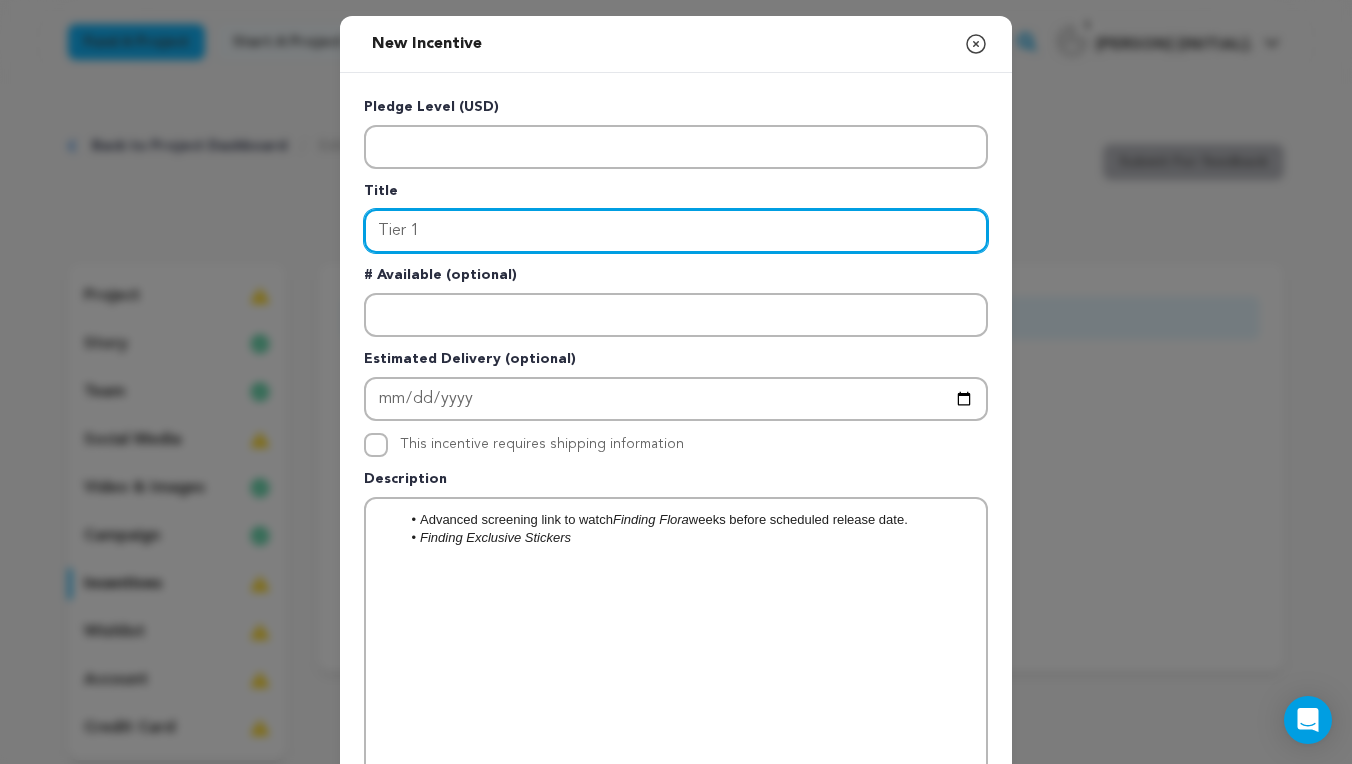 click on "Tier 1" at bounding box center [676, 231] 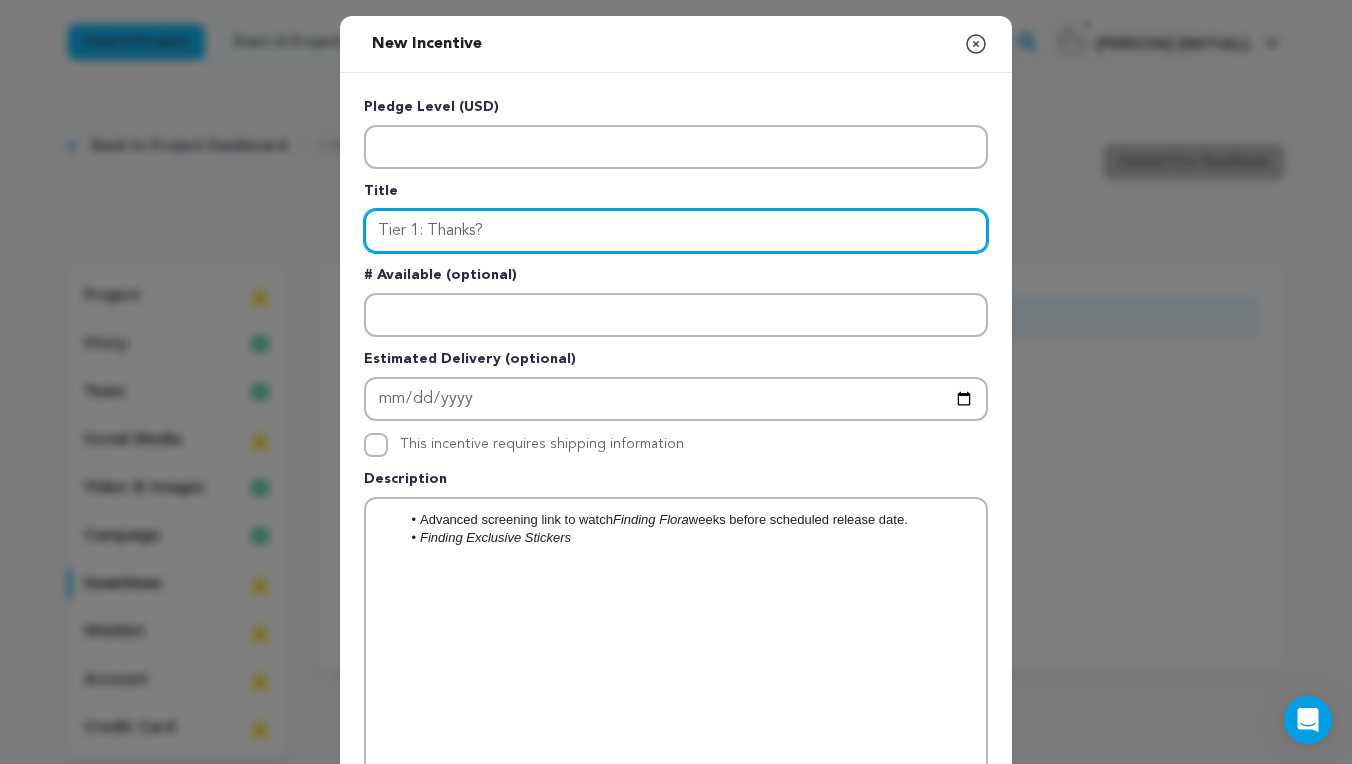 type on "Tier 1: Thanks?" 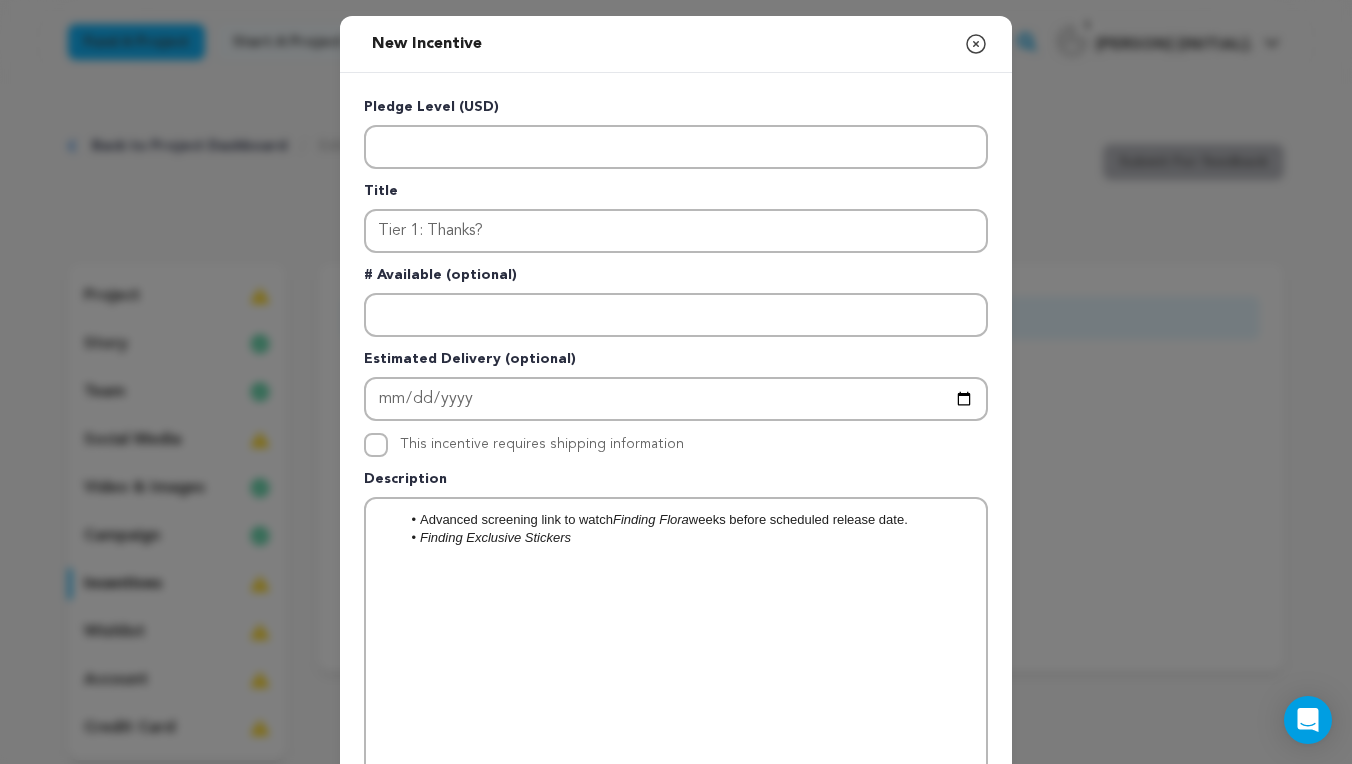 click on "Finding Exclusive Stickers" at bounding box center (686, 538) 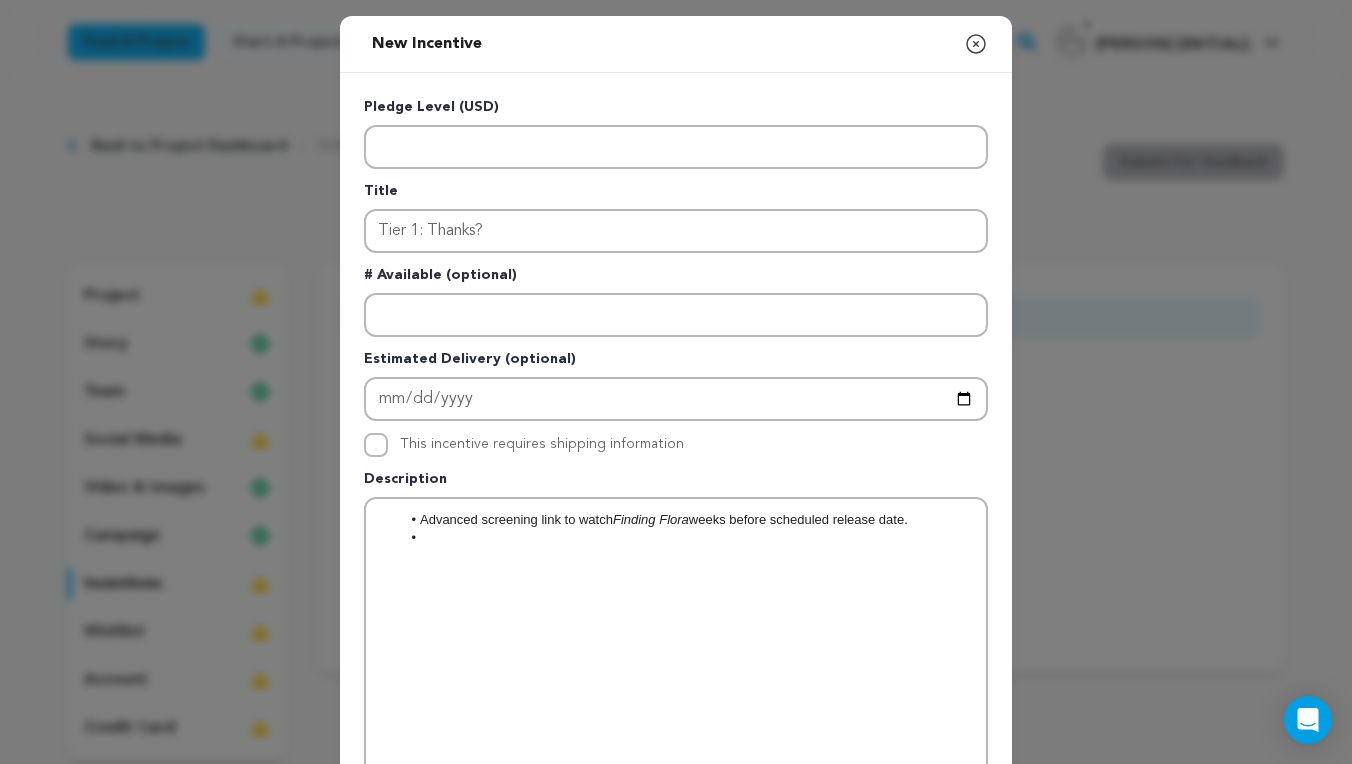 click on "Advanced screening link to watch  Finding Flora  weeks before scheduled release date." at bounding box center [686, 520] 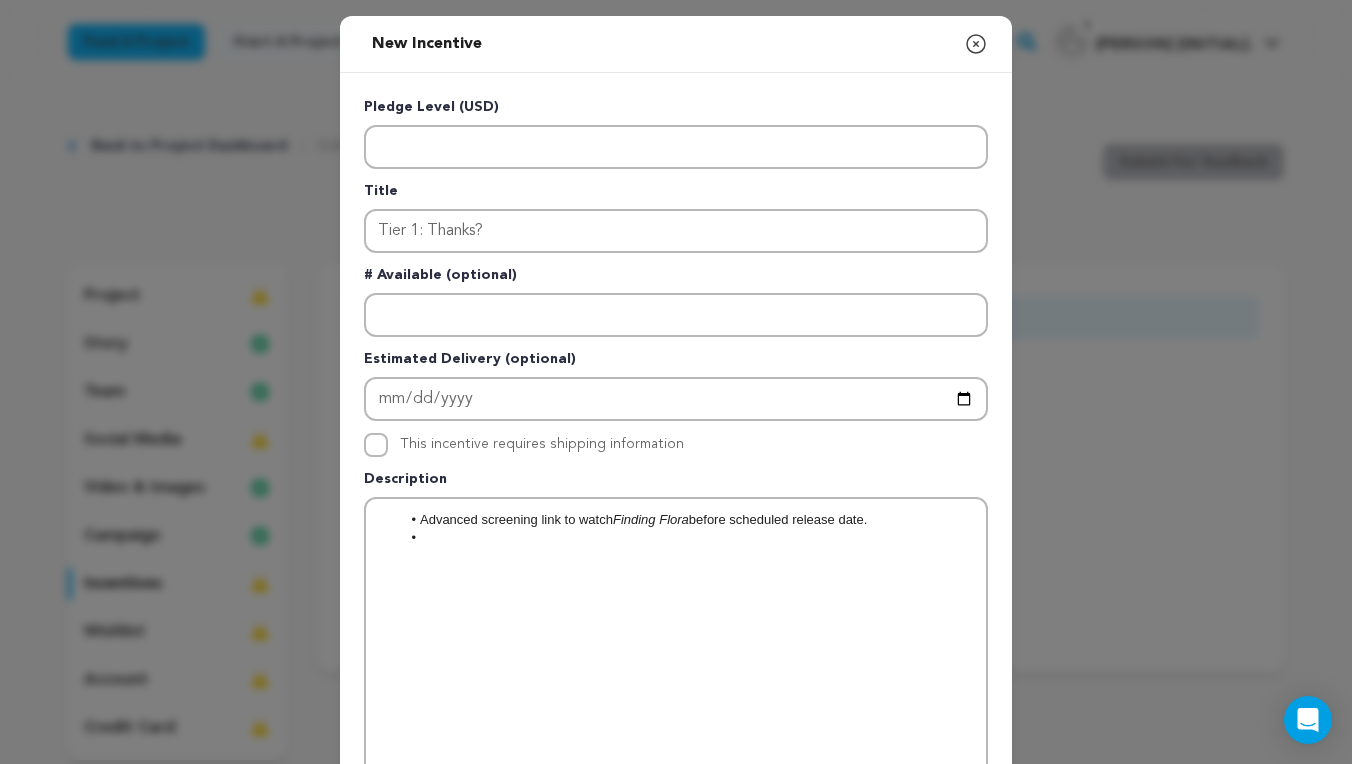 click at bounding box center (686, 538) 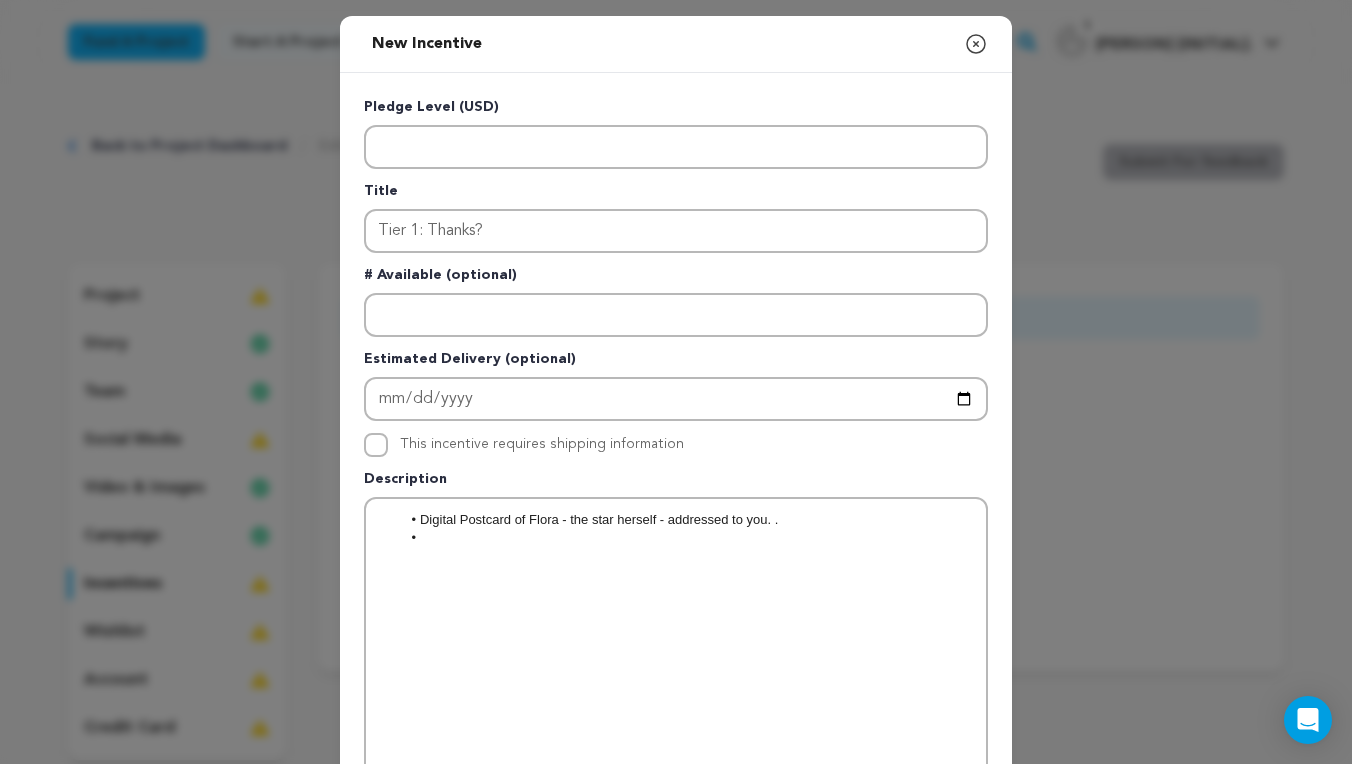 scroll, scrollTop: 0, scrollLeft: 0, axis: both 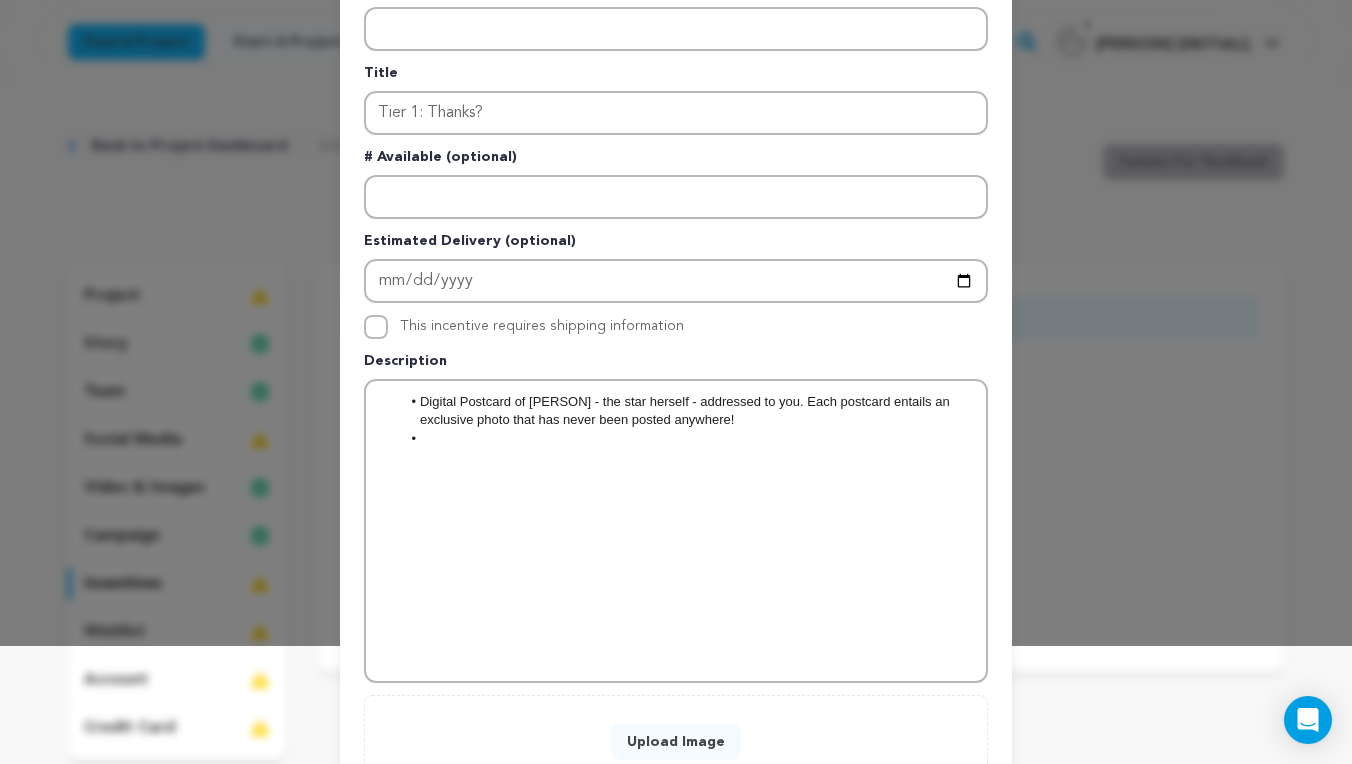click on "Digital Postcard of Flora - the star herself - addressed to you. Each postcard entails an exclusive photo that has never been posted anywhere!" at bounding box center [686, 411] 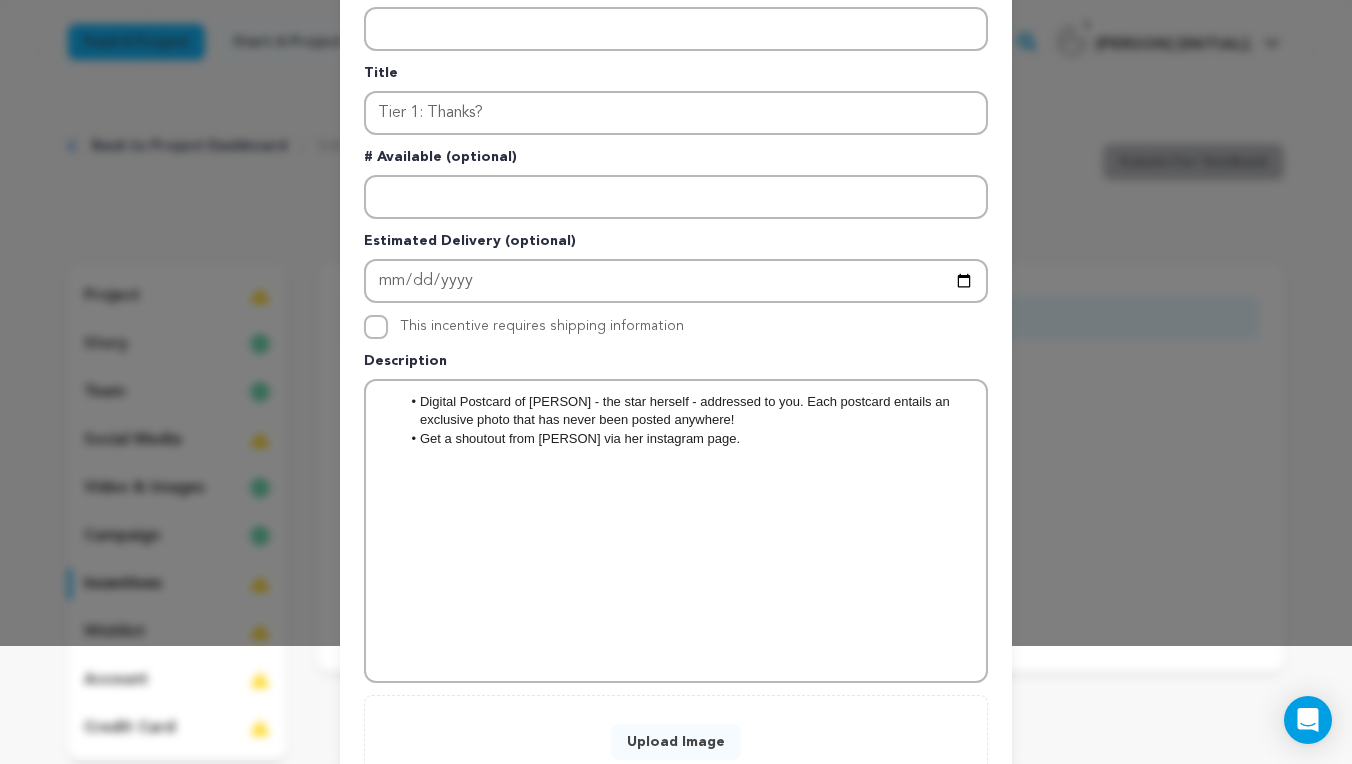click on "Get a shoutout from Flora via her instagram page." at bounding box center (686, 439) 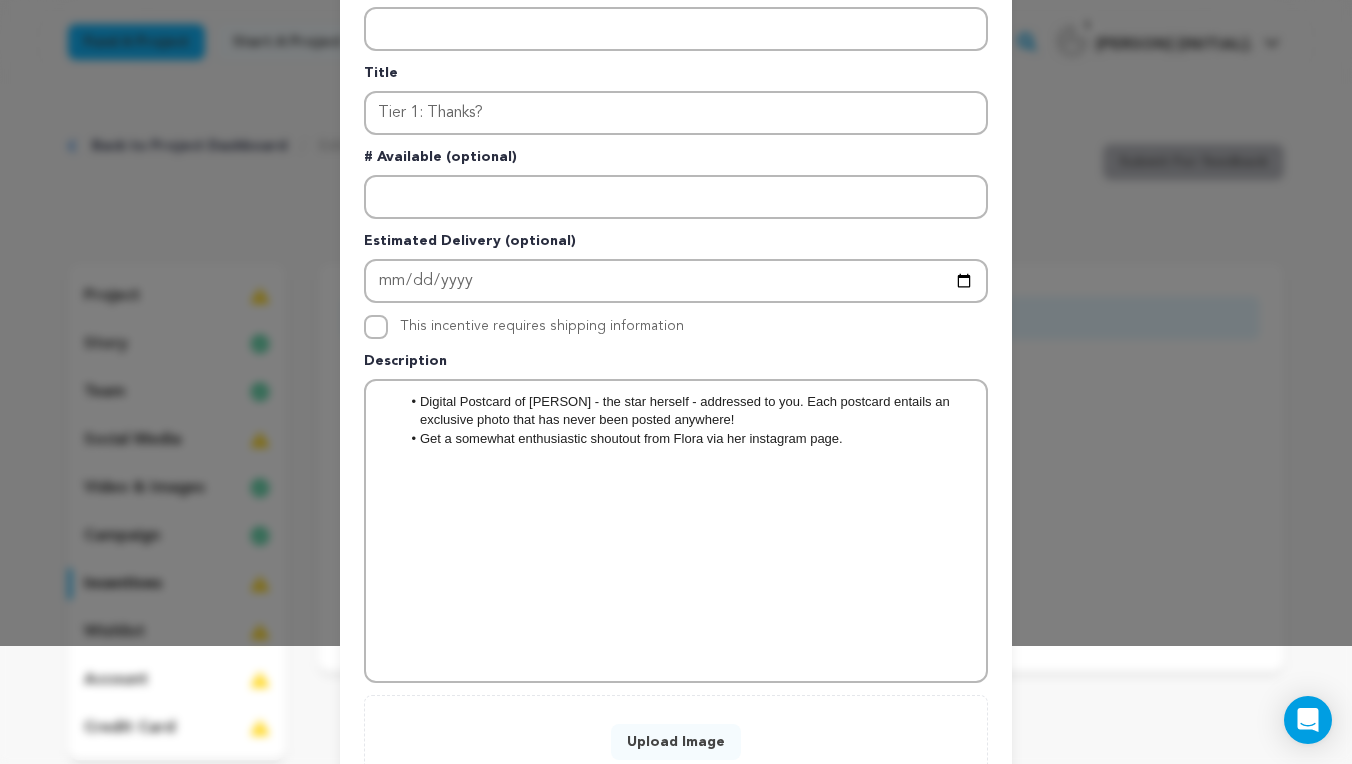 click on "Get a somewhat enthusiastic shoutout from Flora via her instagram page." at bounding box center [686, 439] 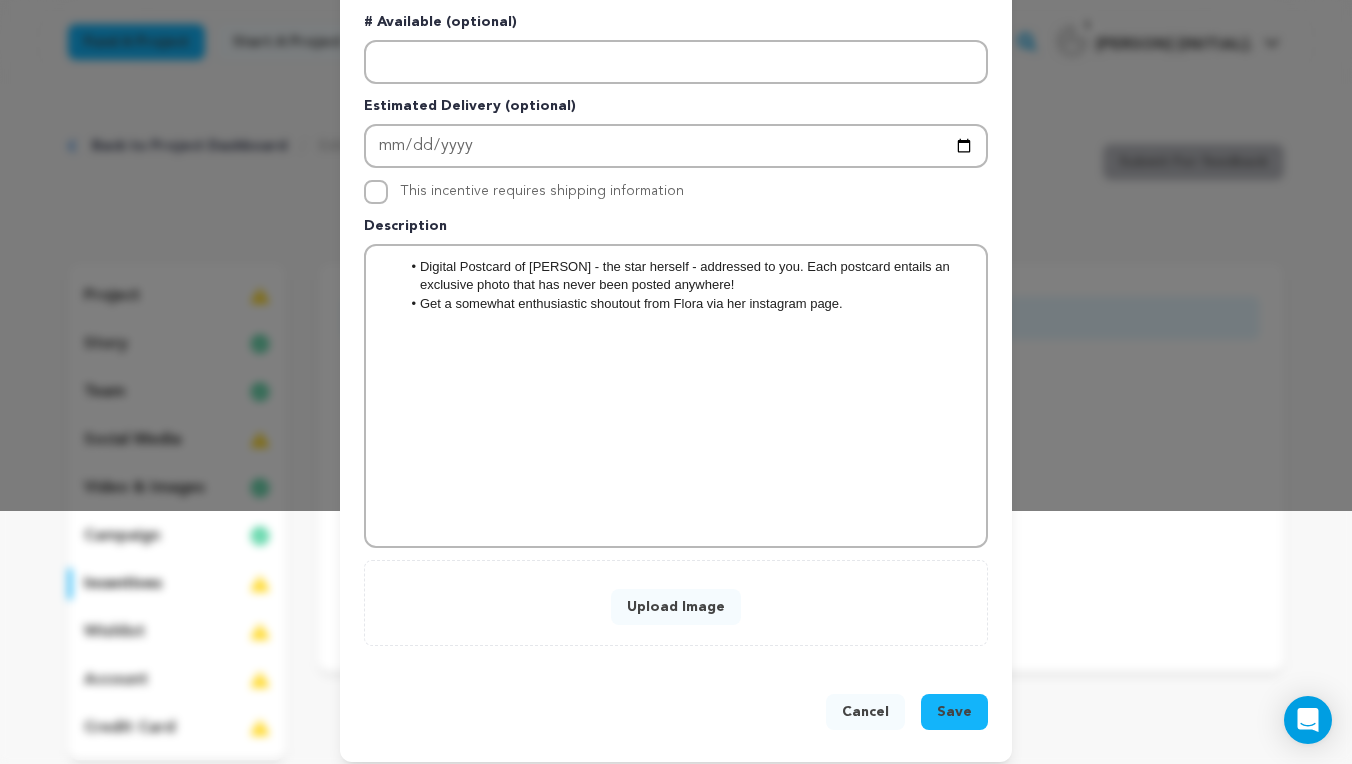 scroll, scrollTop: 255, scrollLeft: 0, axis: vertical 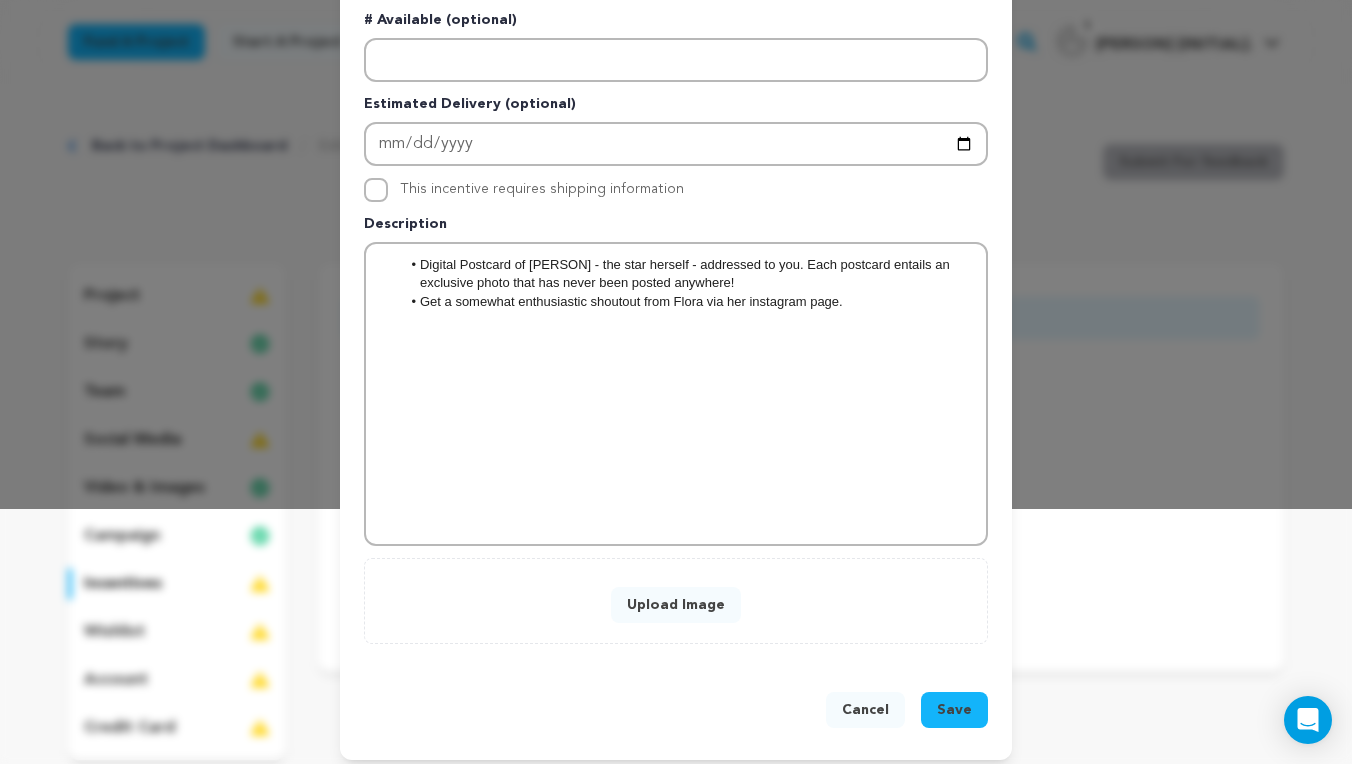 click on "Upload Image" at bounding box center (676, 605) 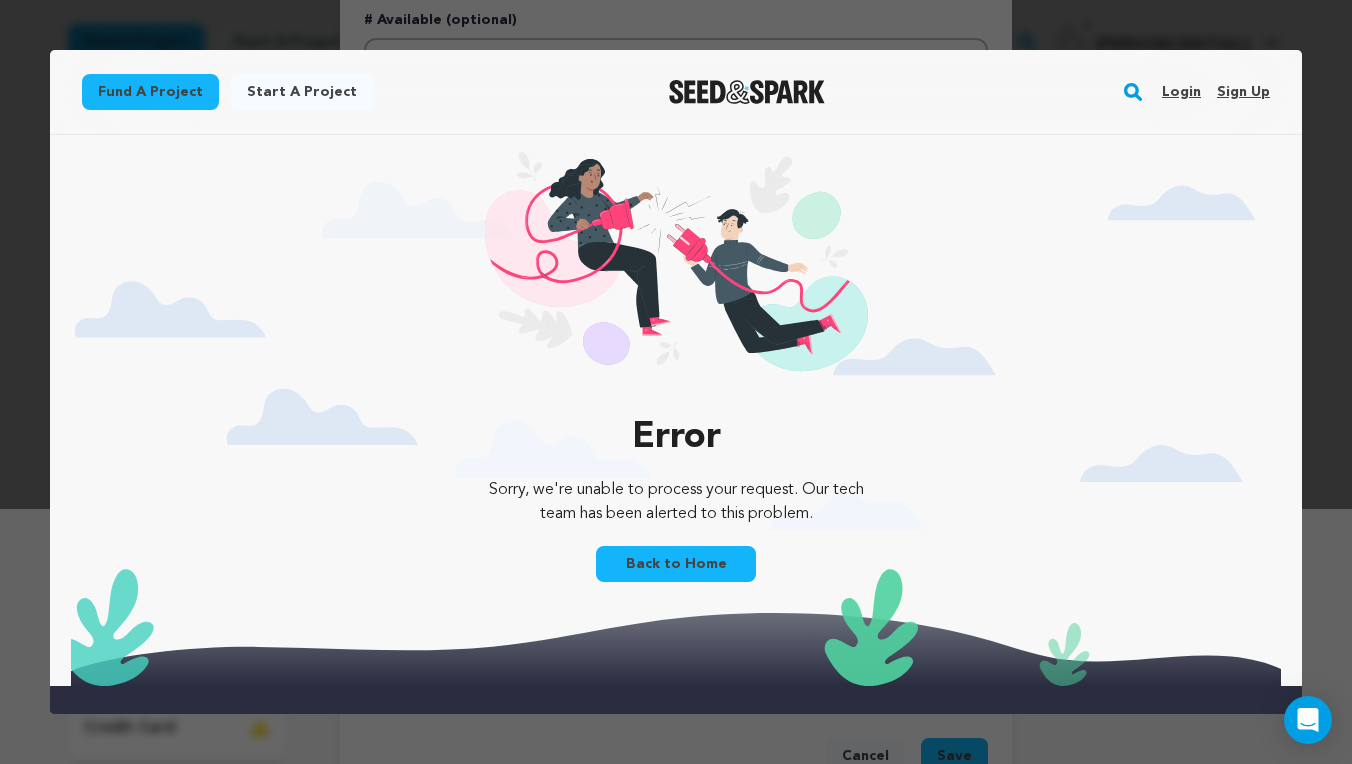 scroll, scrollTop: 0, scrollLeft: 0, axis: both 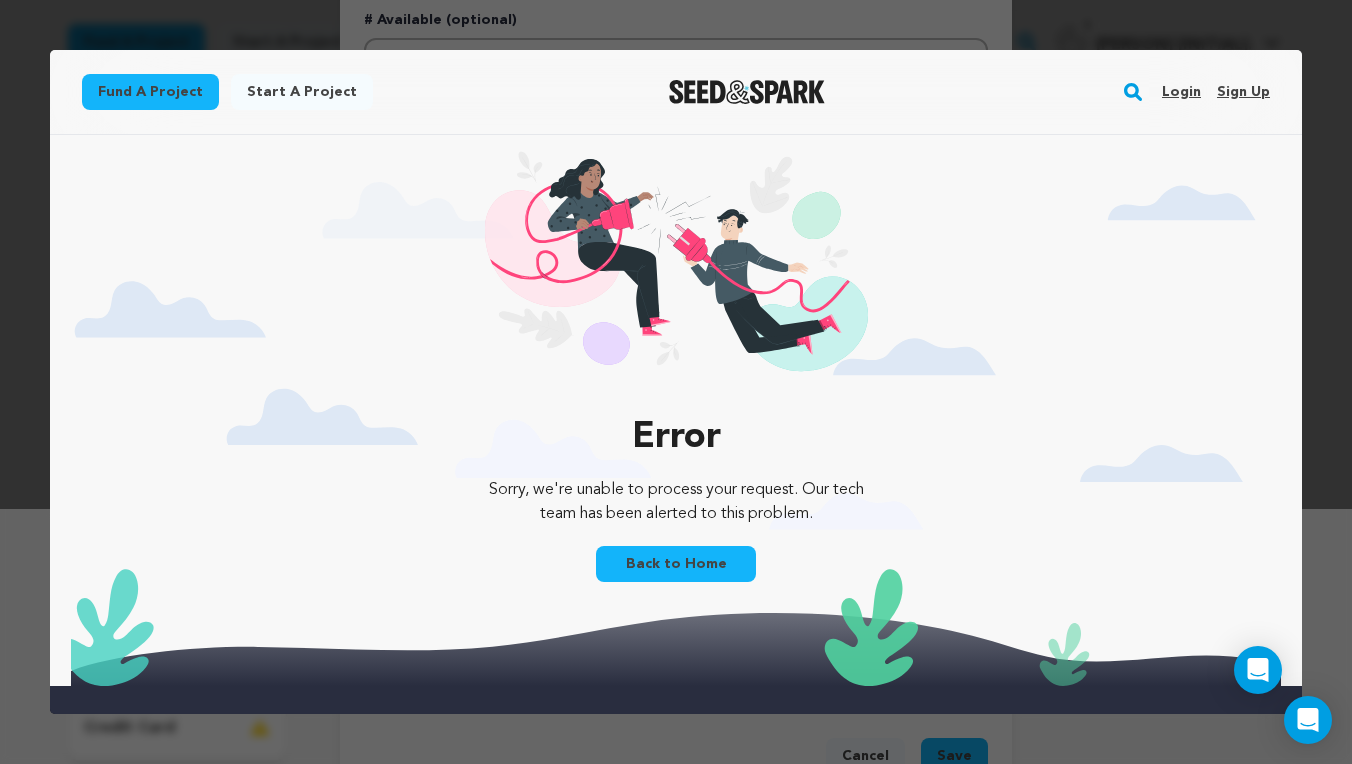 click on "Back to Home" at bounding box center (676, 564) 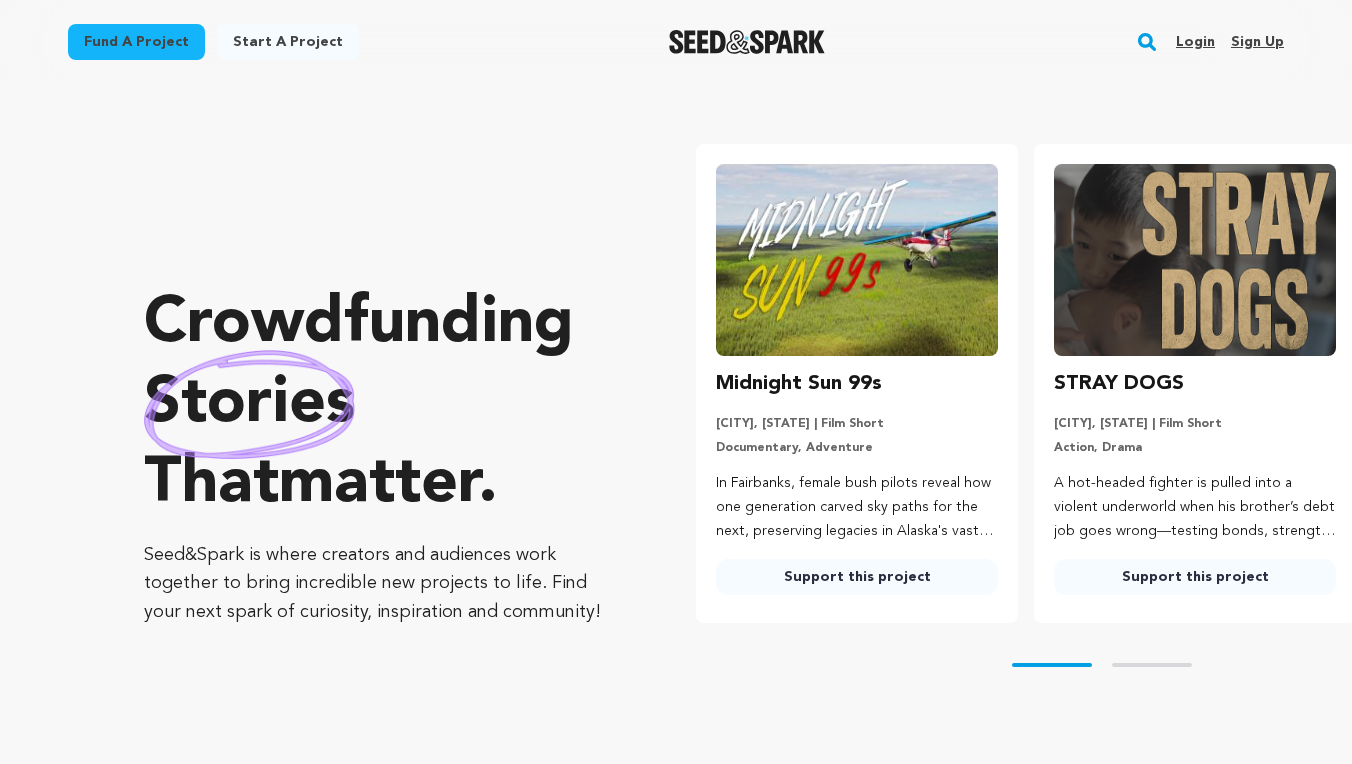 scroll, scrollTop: 0, scrollLeft: 0, axis: both 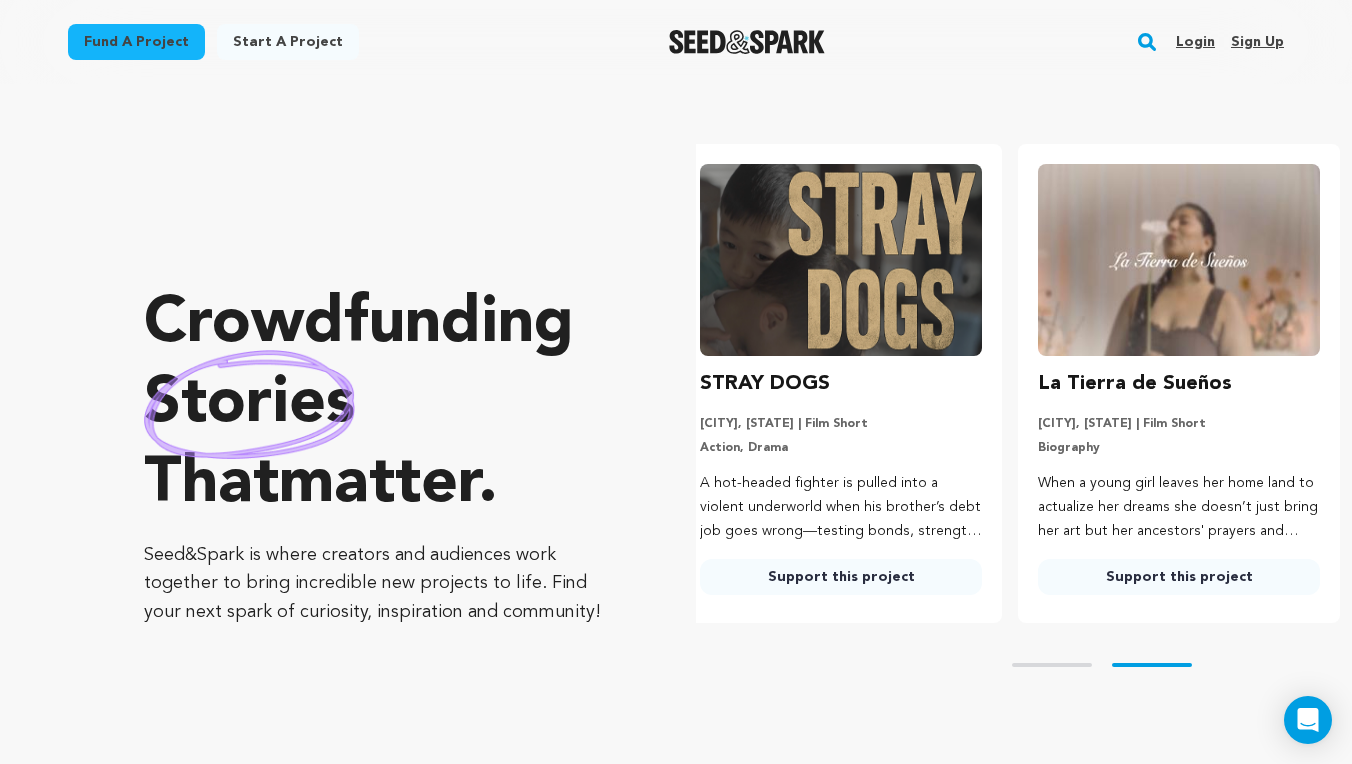 click on "Login" at bounding box center (1195, 42) 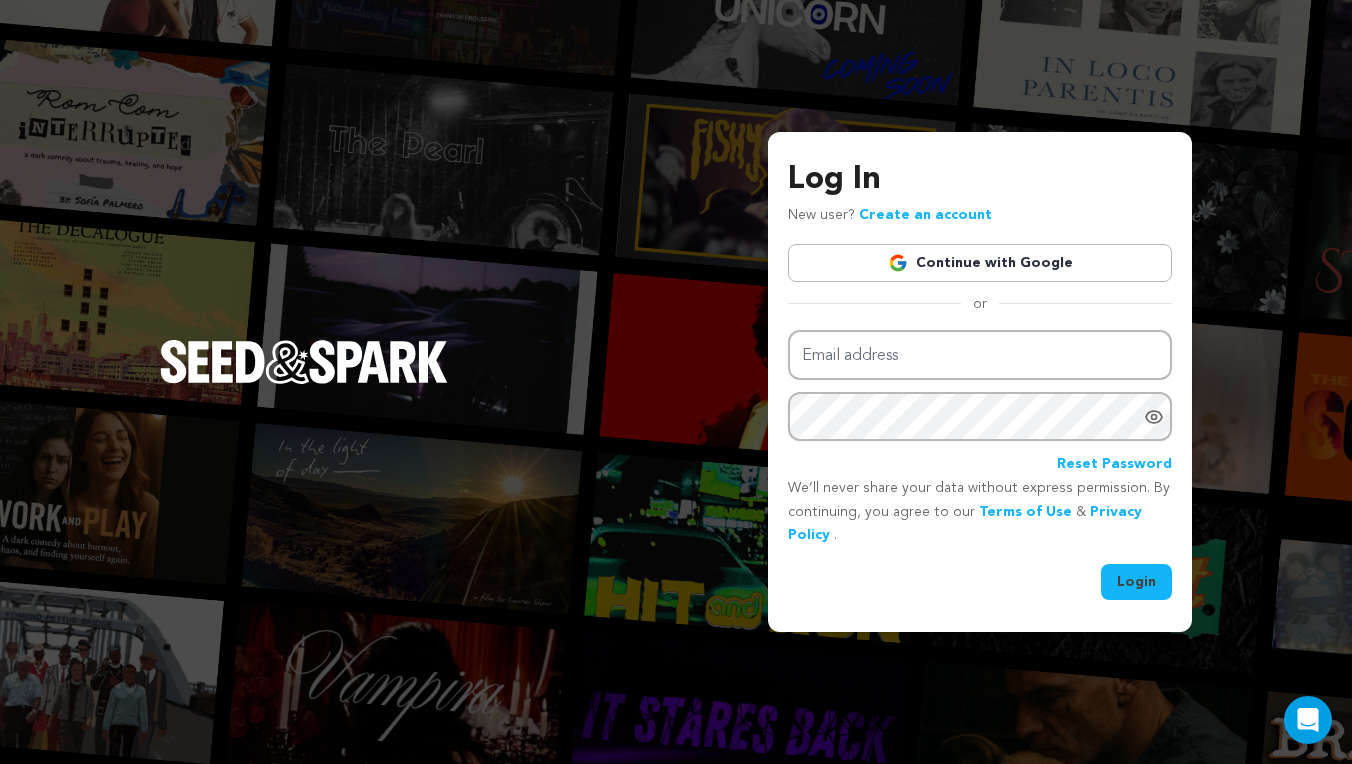 scroll, scrollTop: 0, scrollLeft: 0, axis: both 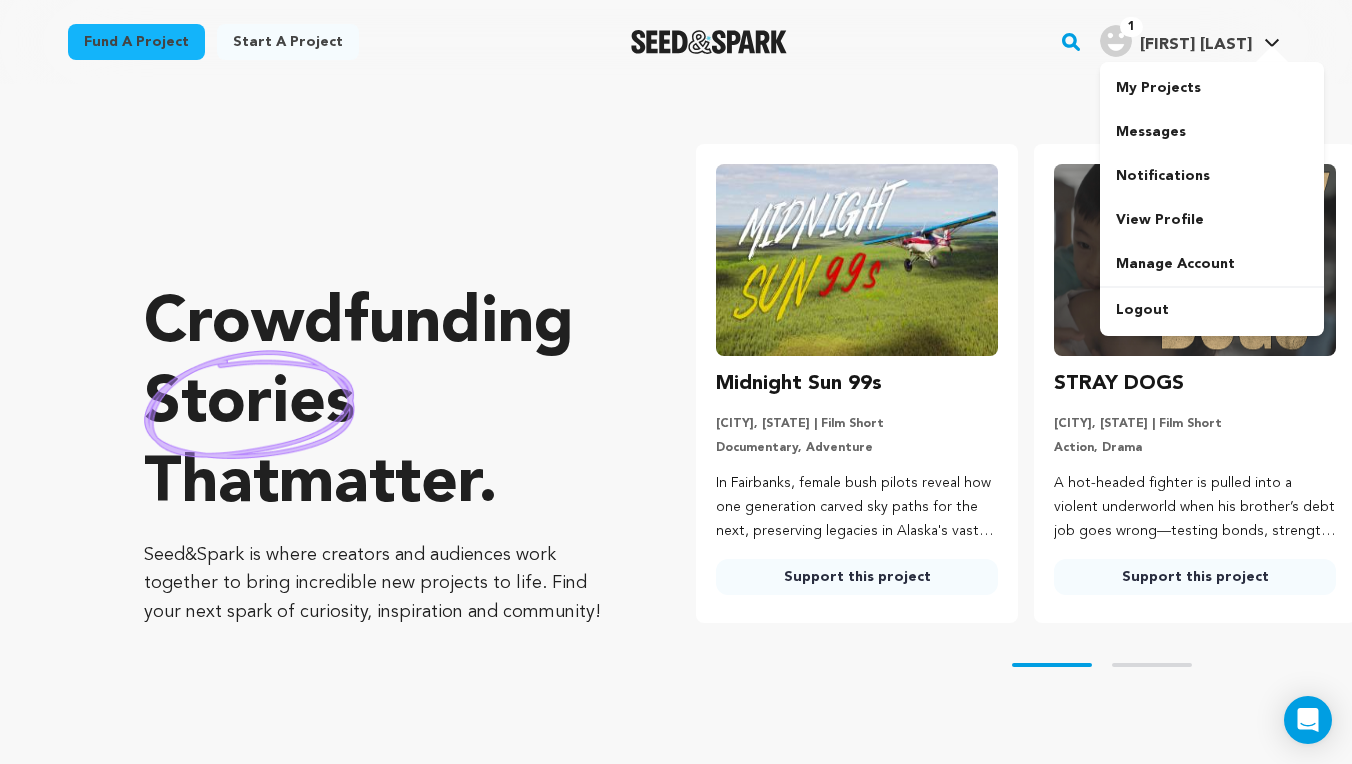 click on "1
Marlon A." at bounding box center [1176, 41] 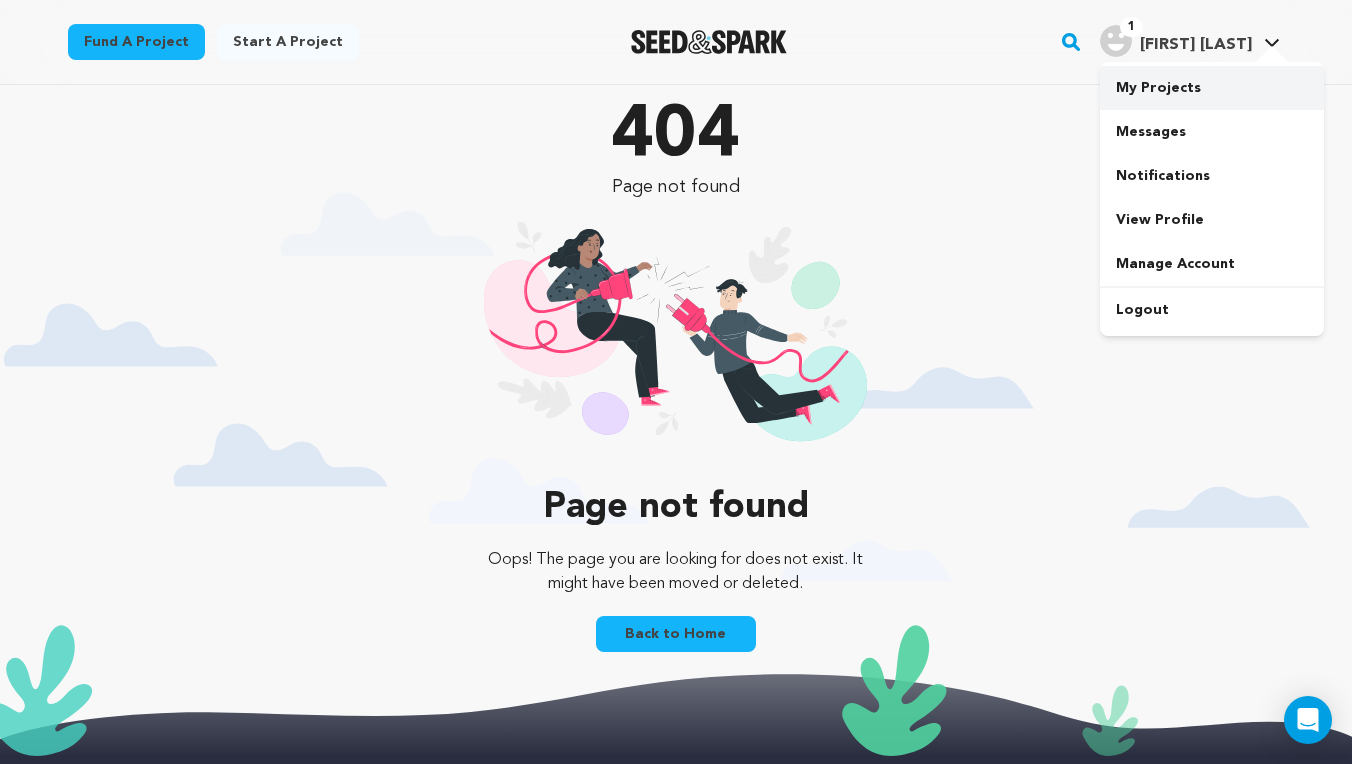 scroll, scrollTop: 0, scrollLeft: 0, axis: both 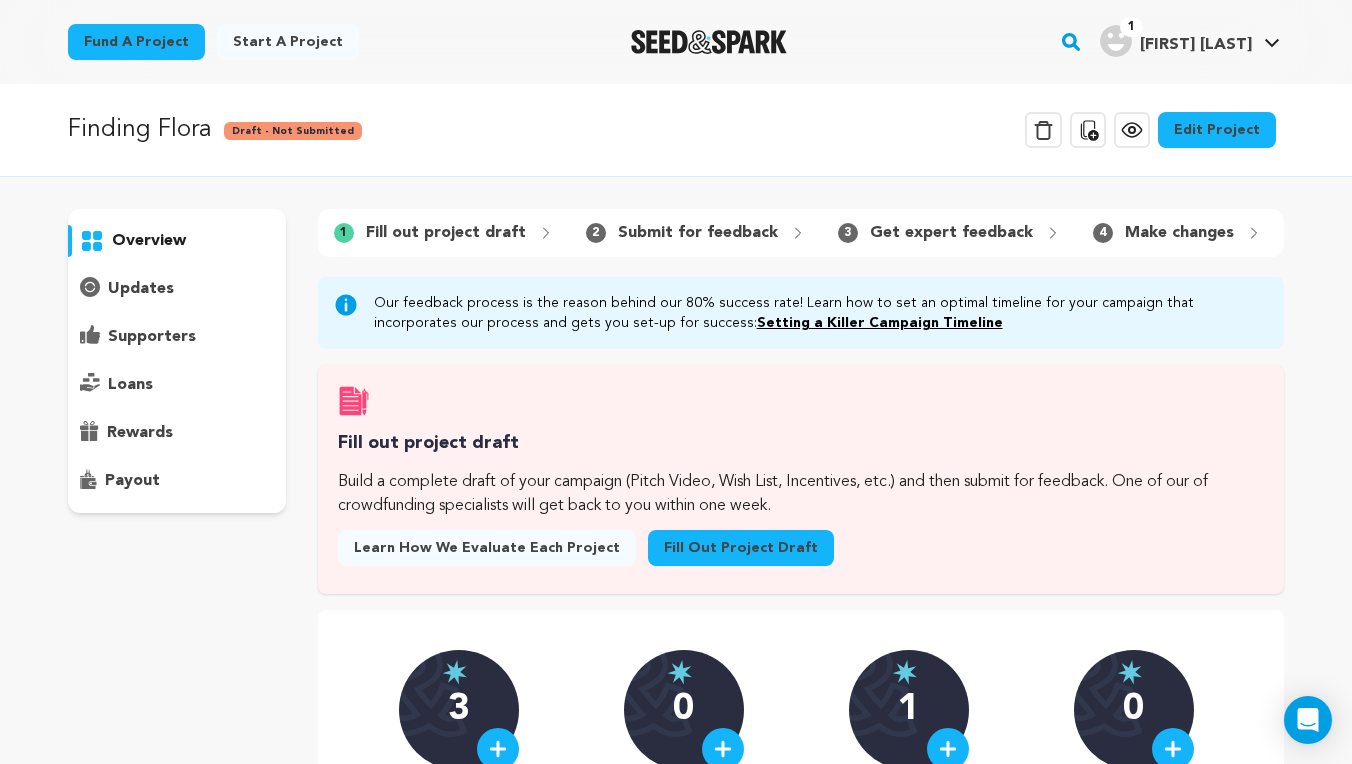 click on "Edit Project" at bounding box center (1217, 130) 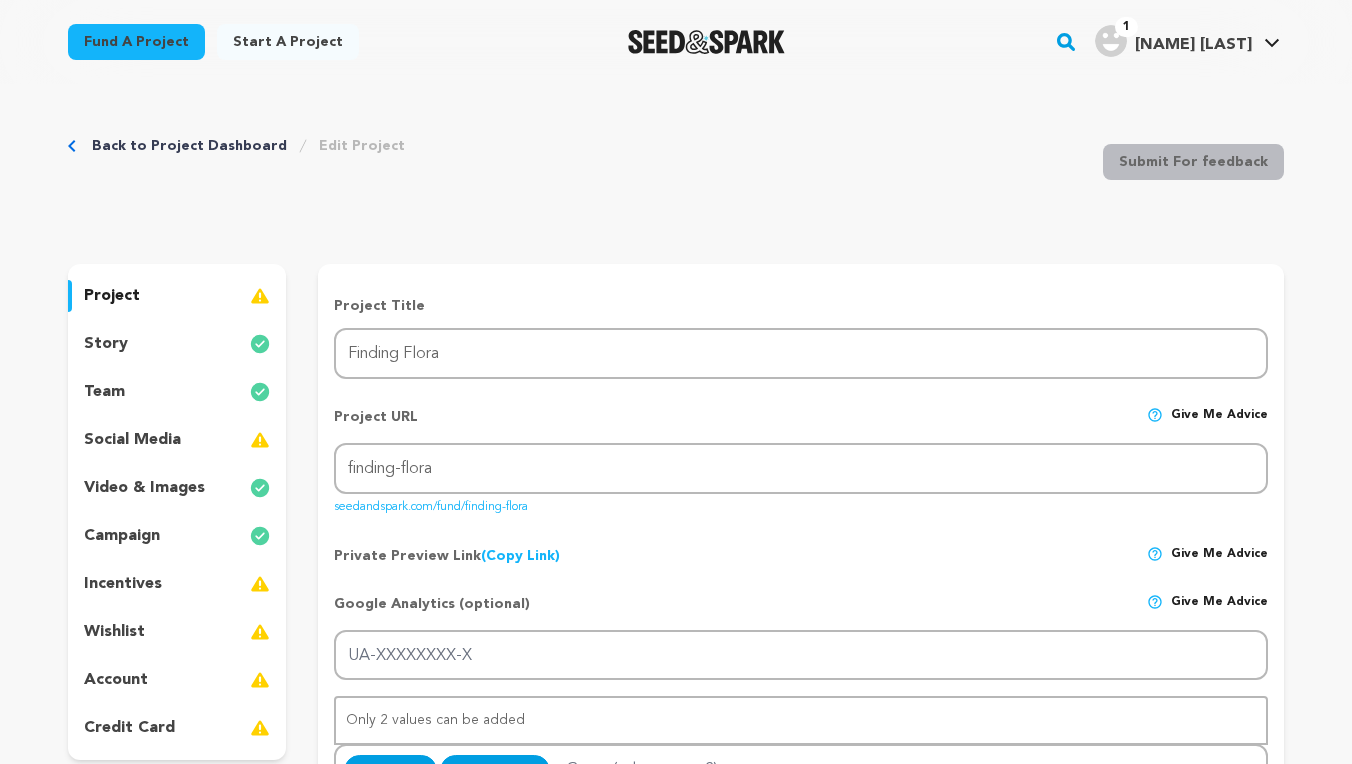 scroll, scrollTop: 0, scrollLeft: 0, axis: both 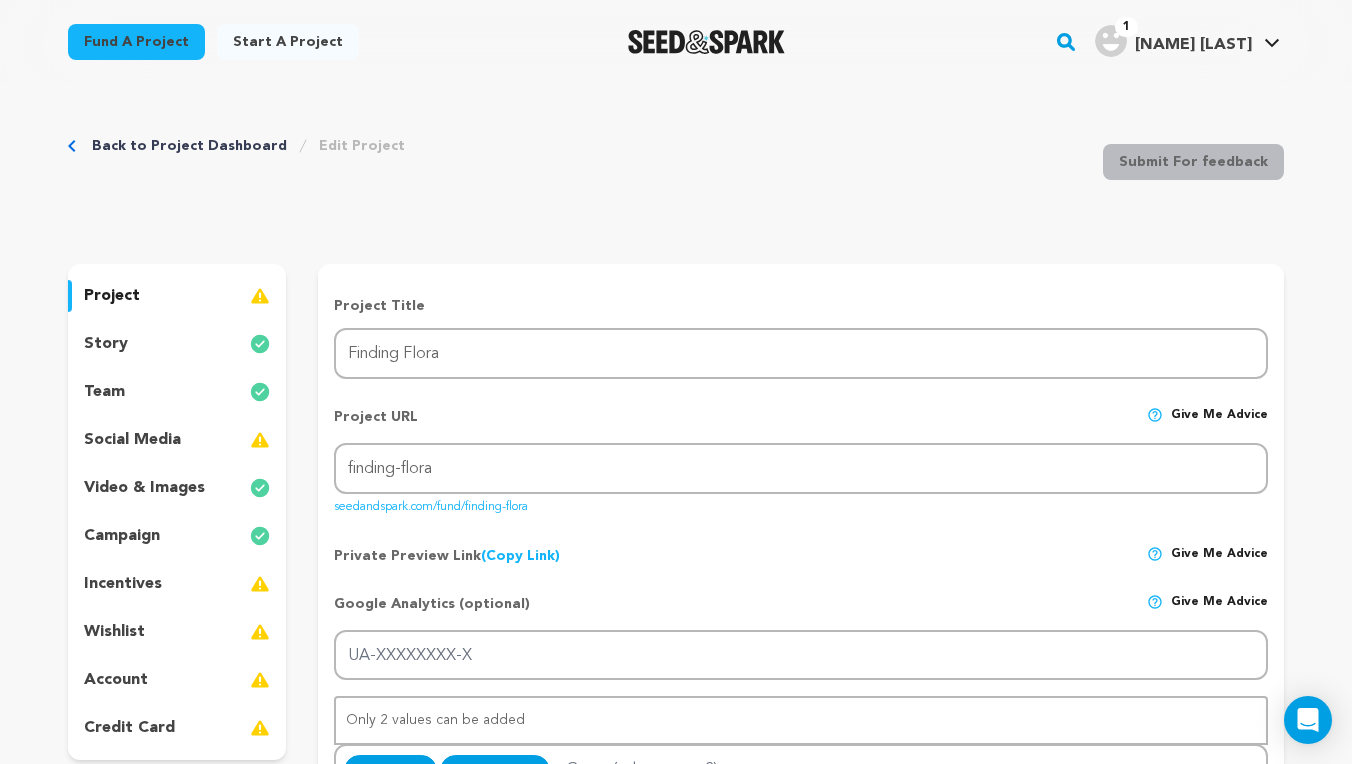 click on "social media" at bounding box center [177, 440] 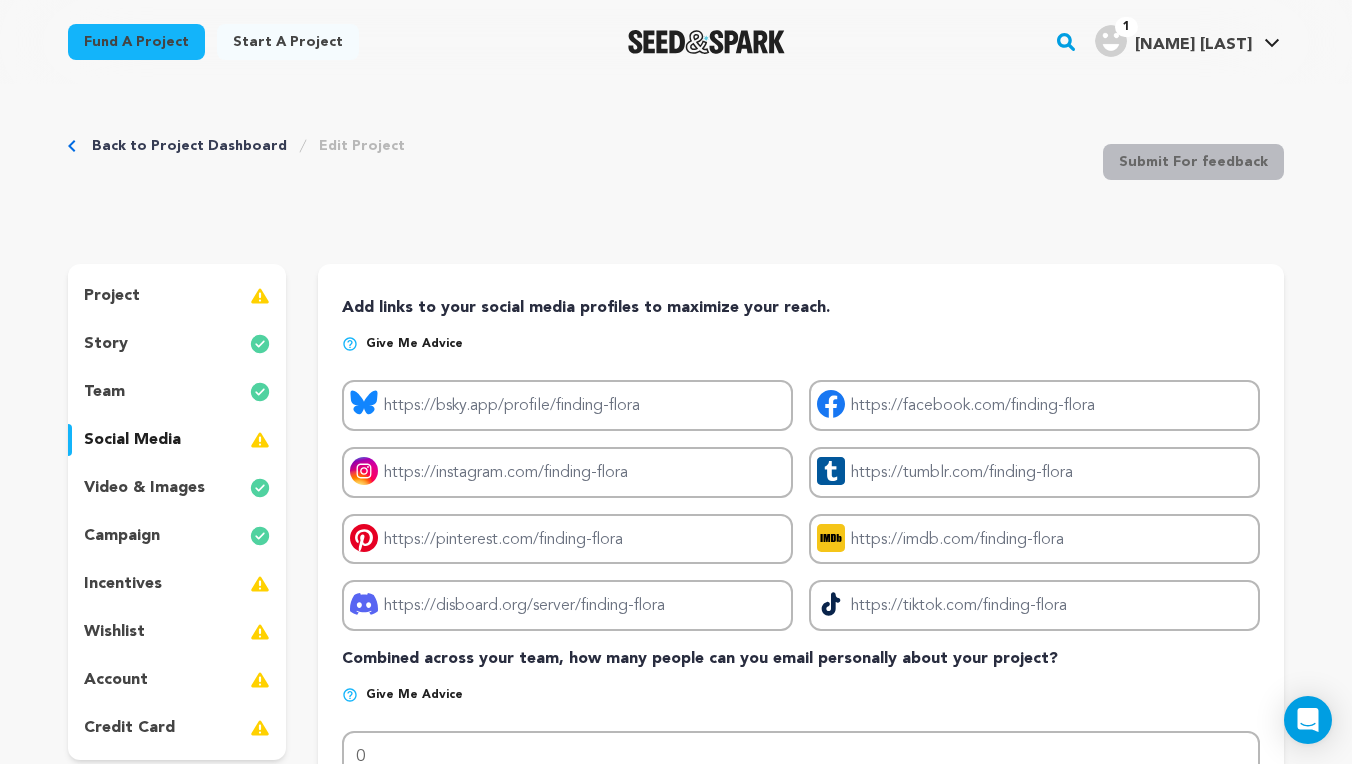 click on "team" at bounding box center [177, 392] 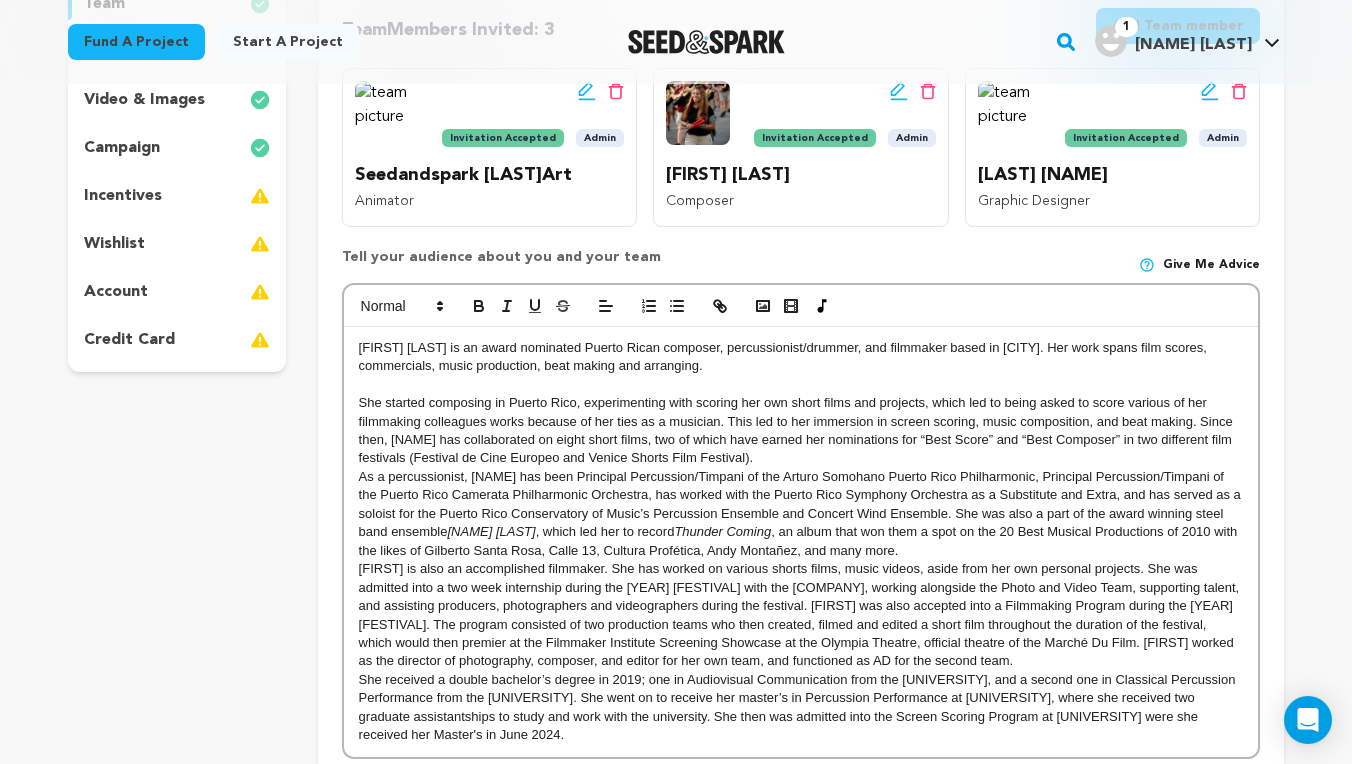 scroll, scrollTop: 376, scrollLeft: 0, axis: vertical 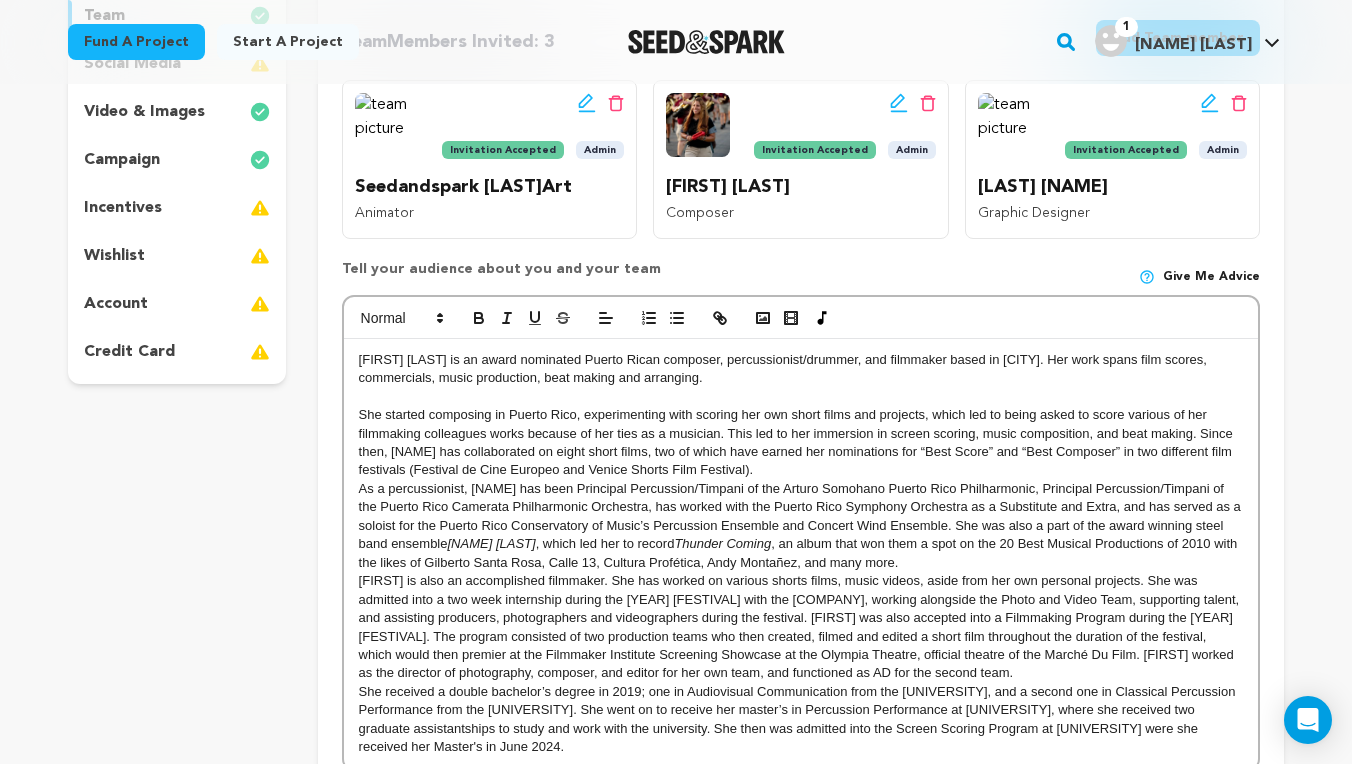 click on "She started composing in Puerto Rico, experimenting with scoring her own short films and projects, which led to being asked to score various of her filmmaking colleagues works because of her ties as a musician. This led to her immersion in screen scoring, music composition, and beat making. Since then, [NAME] has collaborated on eight short films, two of which have earned her nominations for “Best Score” and “Best Composer” in two different film festivals (Festival de Cine Europeo and Venice Shorts Film Festival)." at bounding box center (801, 443) 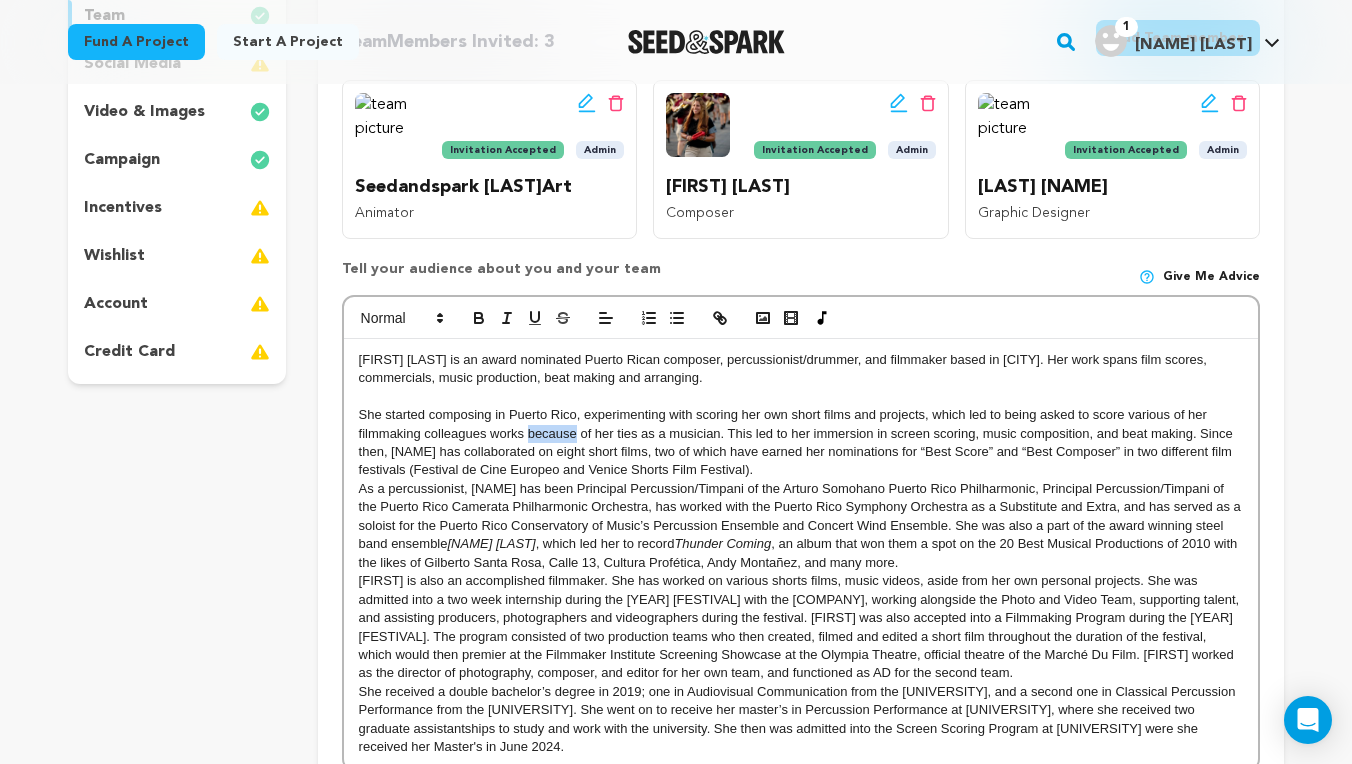 click on "She started composing in Puerto Rico, experimenting with scoring her own short films and projects, which led to being asked to score various of her filmmaking colleagues works because of her ties as a musician. This led to her immersion in screen scoring, music composition, and beat making. Since then, [NAME] has collaborated on eight short films, two of which have earned her nominations for “Best Score” and “Best Composer” in two different film festivals (Festival de Cine Europeo and Venice Shorts Film Festival)." at bounding box center (801, 443) 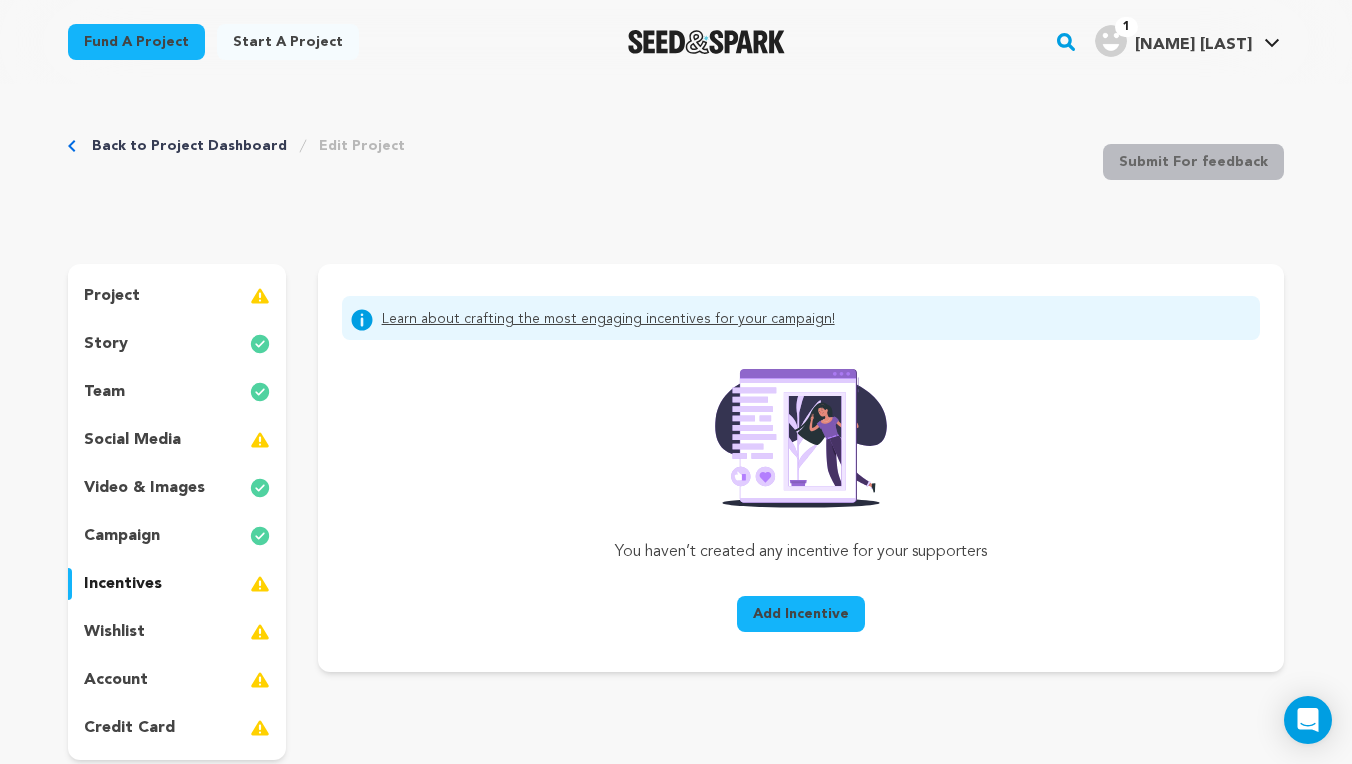 scroll, scrollTop: 0, scrollLeft: 0, axis: both 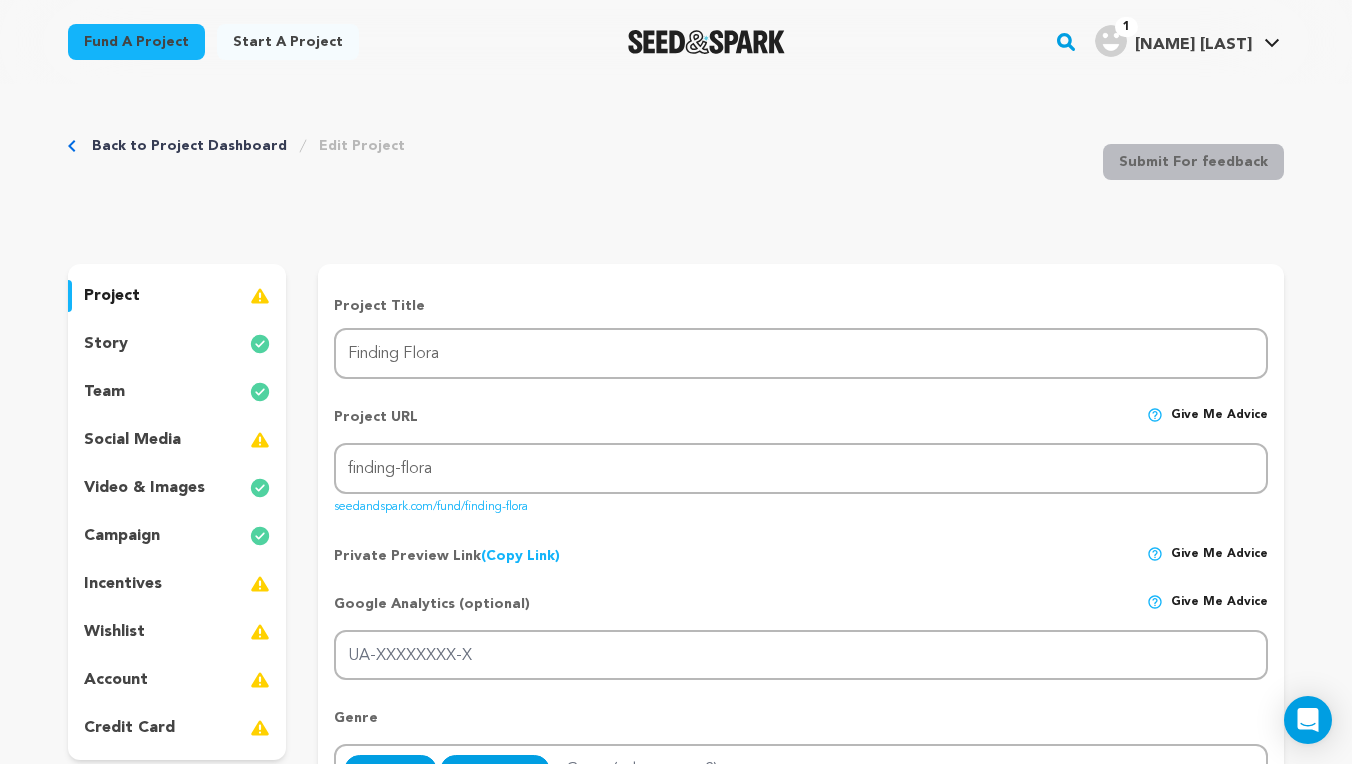 click on "project
story
team
social media
video & images
campaign
incentives
wishlist account" at bounding box center [177, 512] 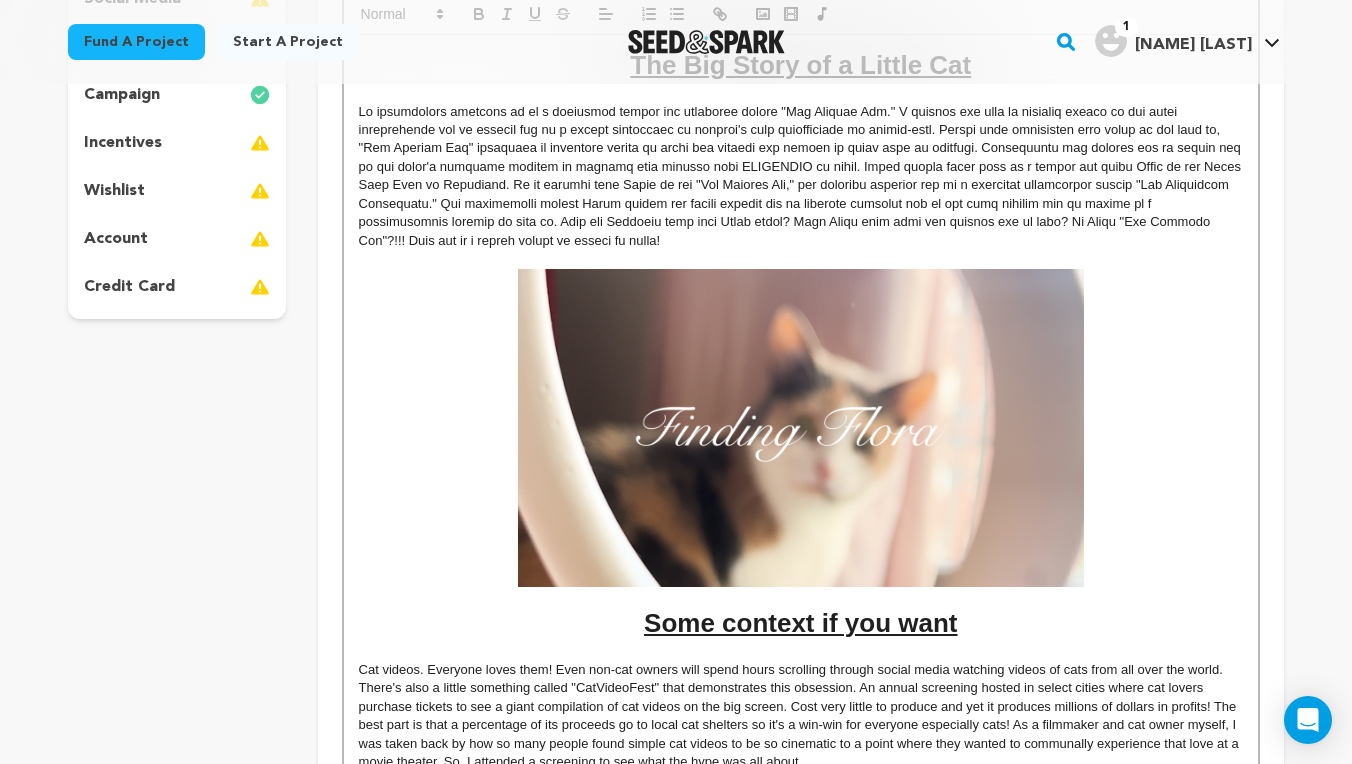scroll, scrollTop: 439, scrollLeft: 0, axis: vertical 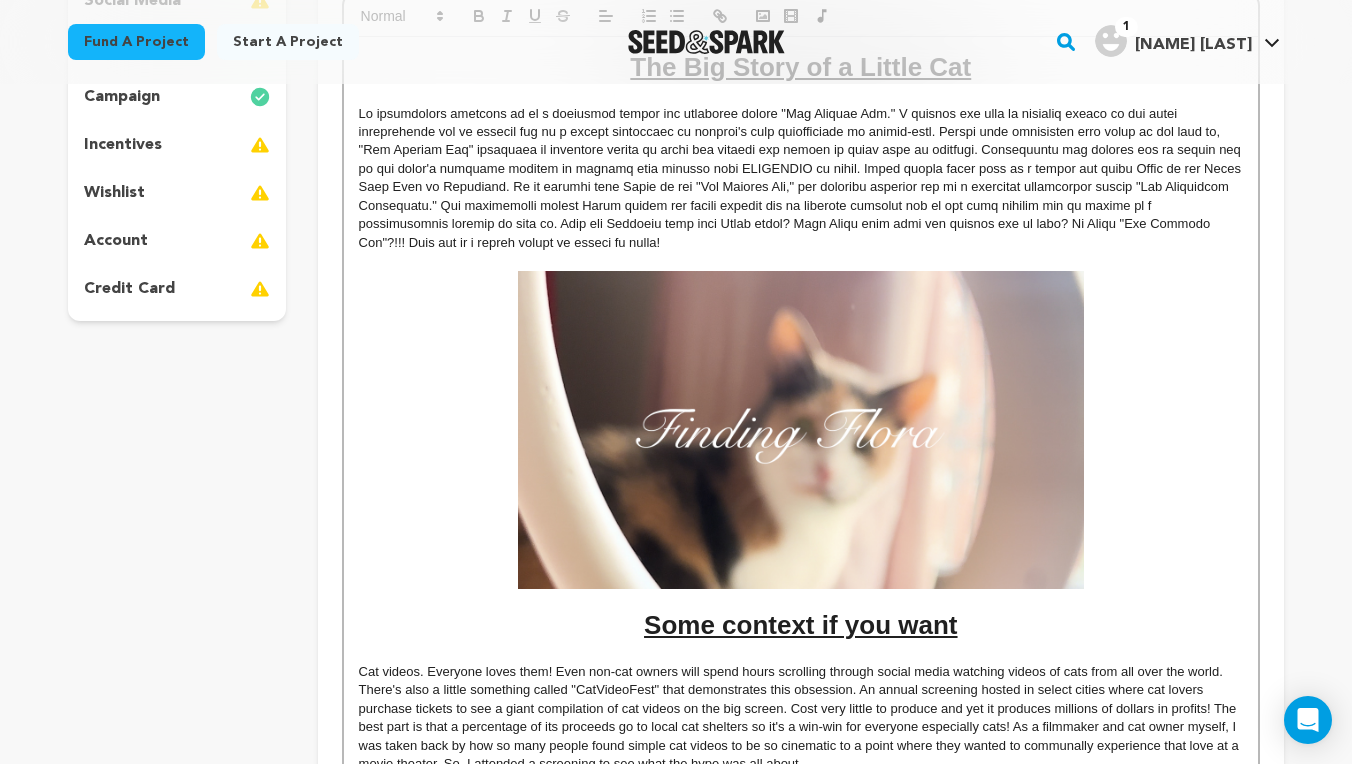 click at bounding box center (801, 430) 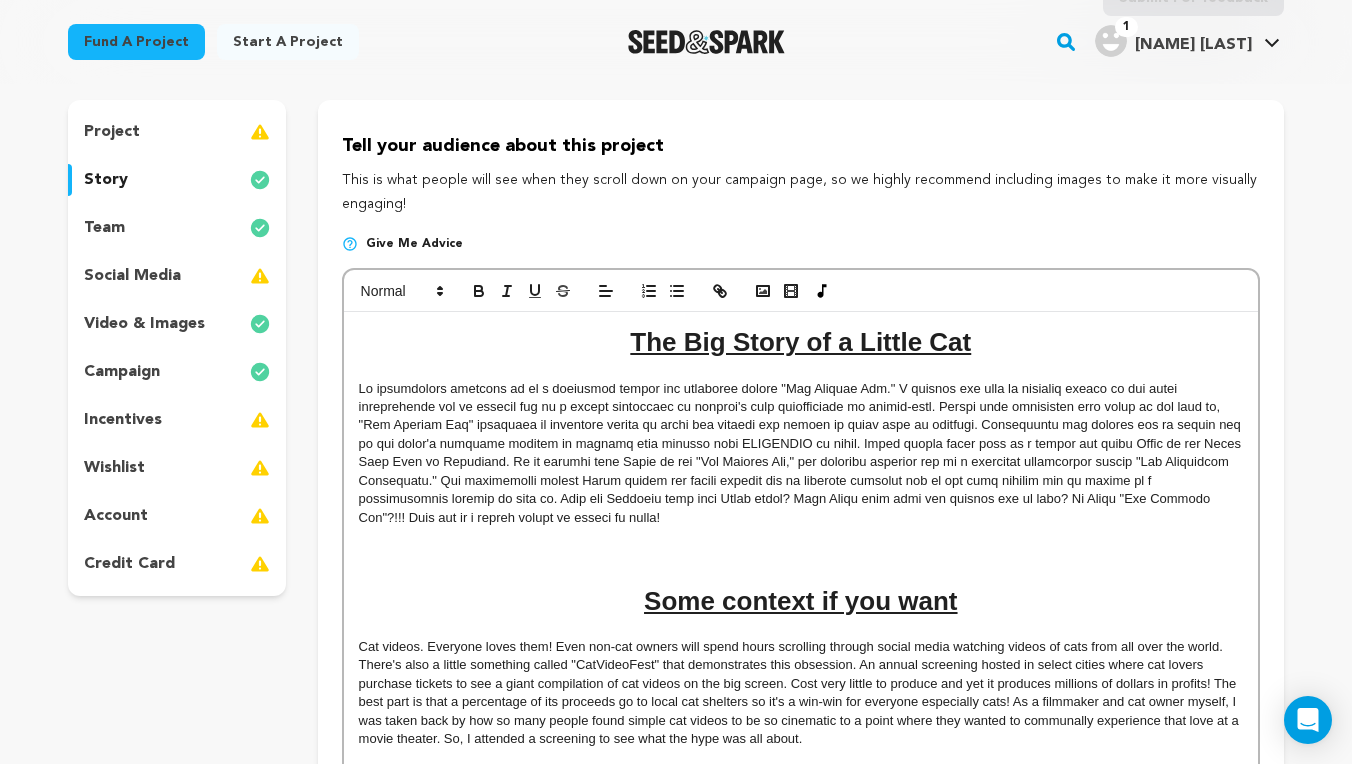 scroll, scrollTop: 159, scrollLeft: 0, axis: vertical 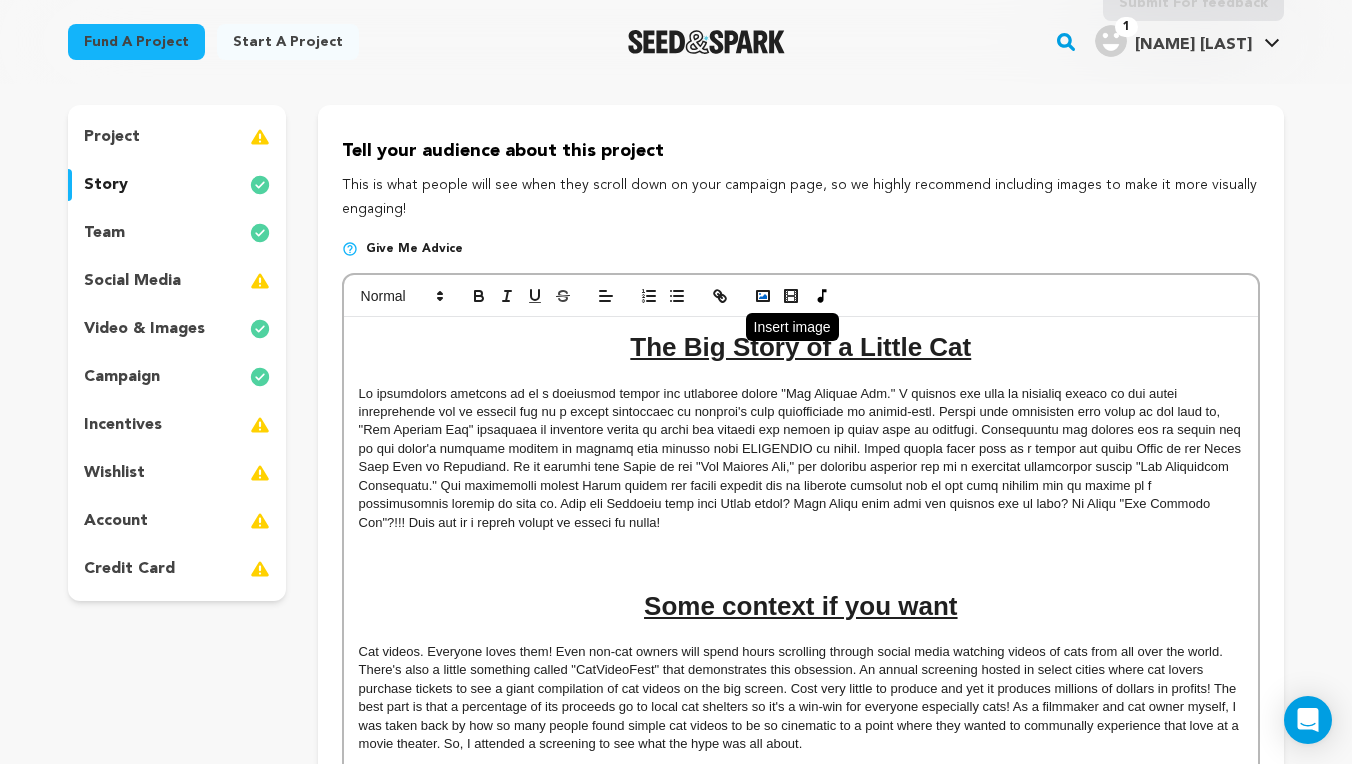 click 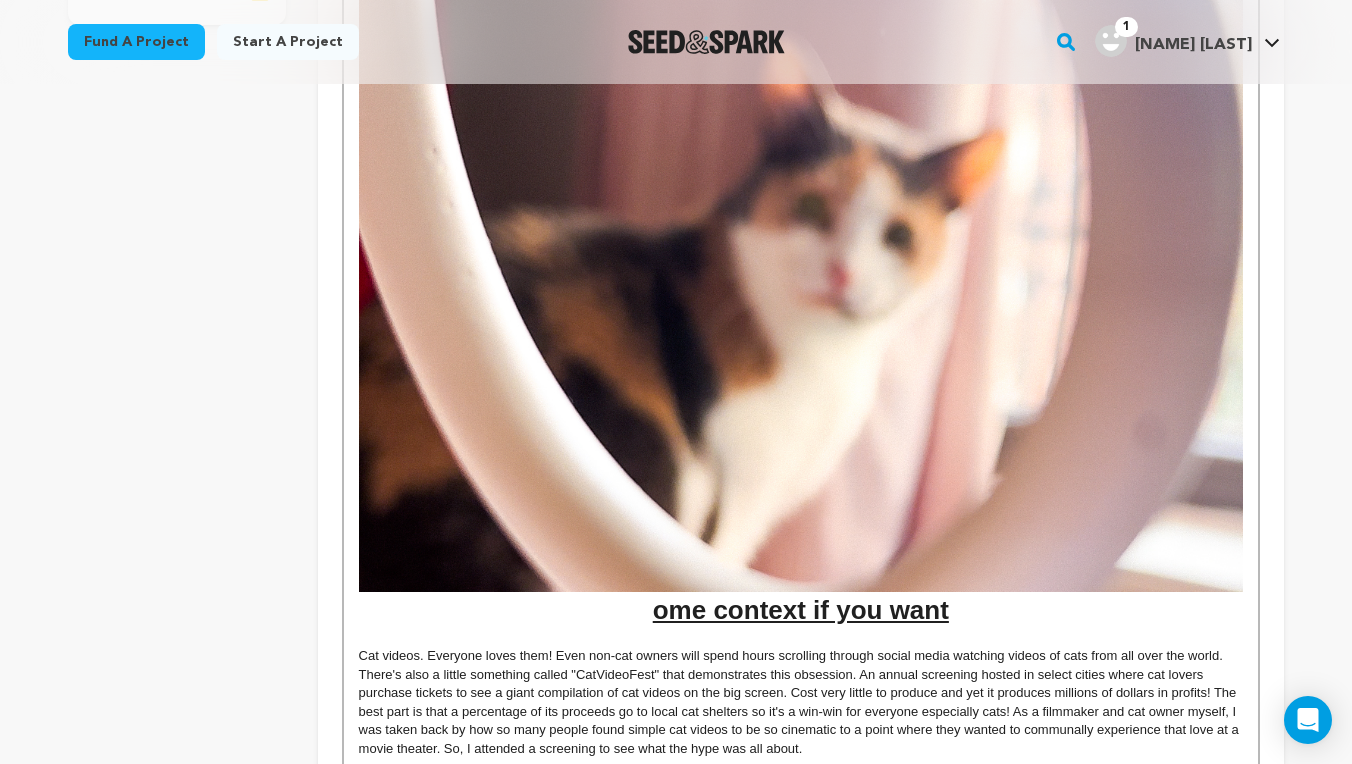 scroll, scrollTop: 737, scrollLeft: 0, axis: vertical 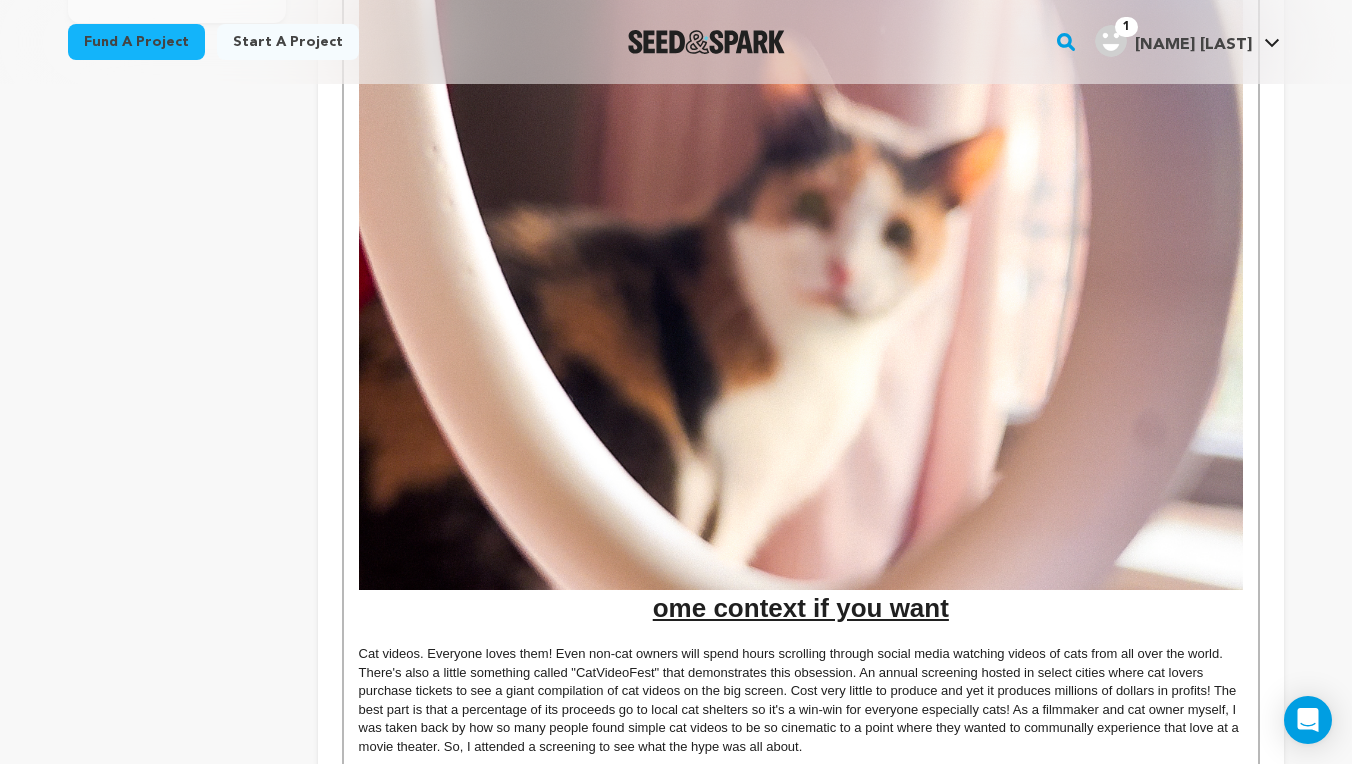 click at bounding box center [801, 281] 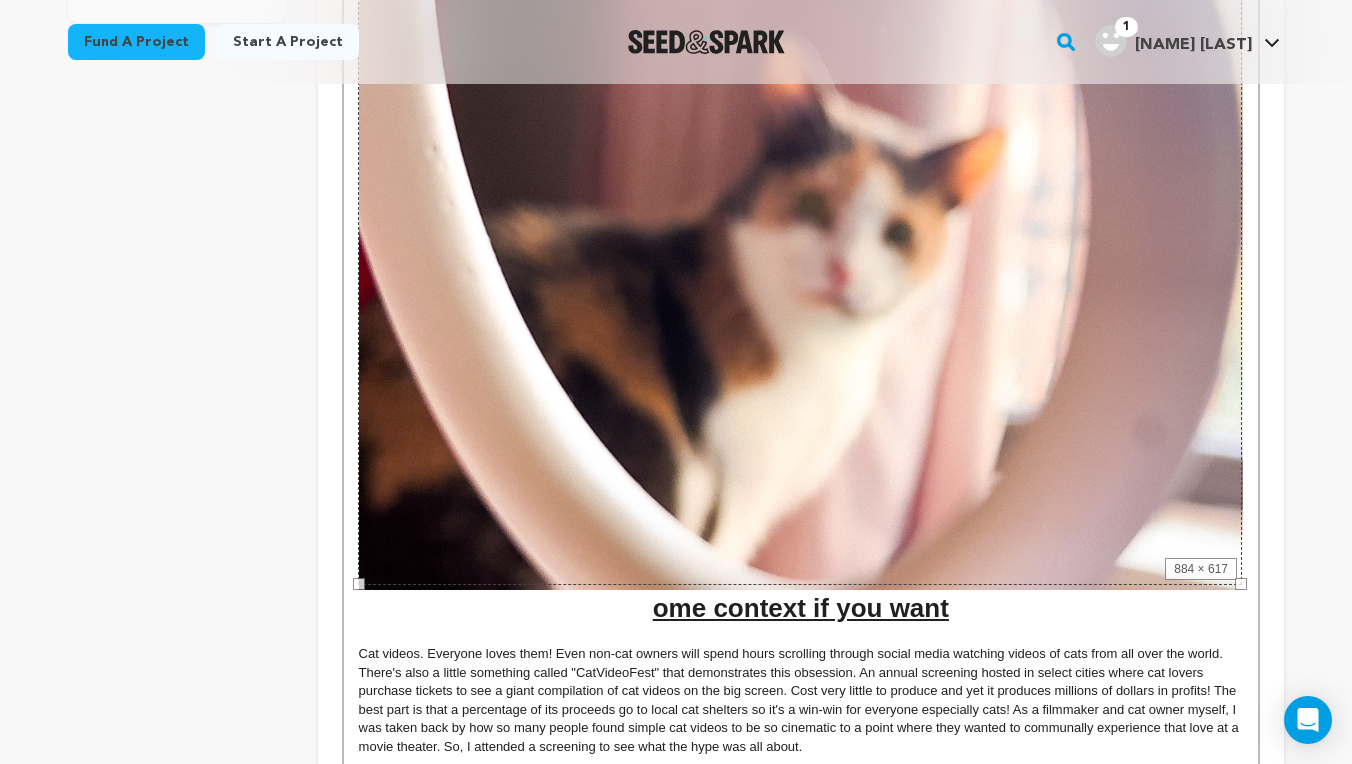 click on "ome context if you want" at bounding box center (801, 300) 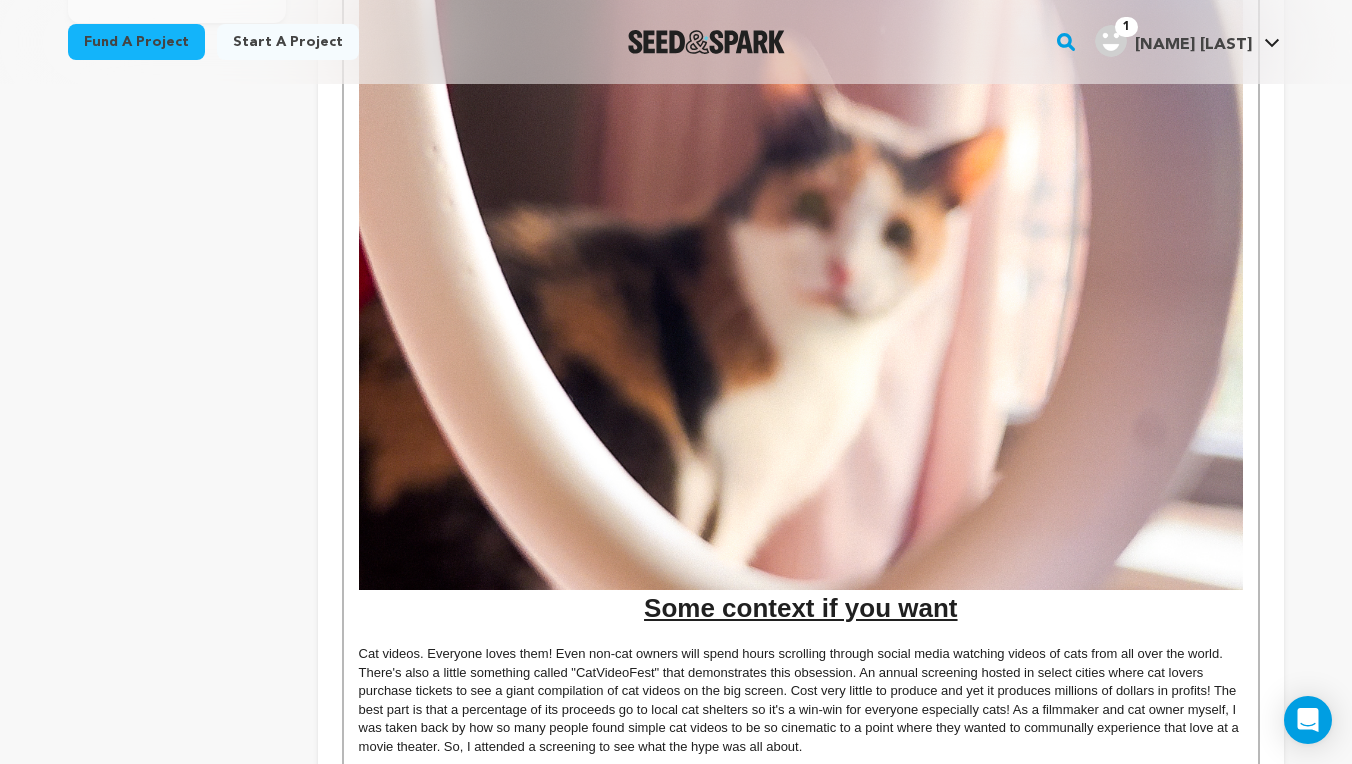 type 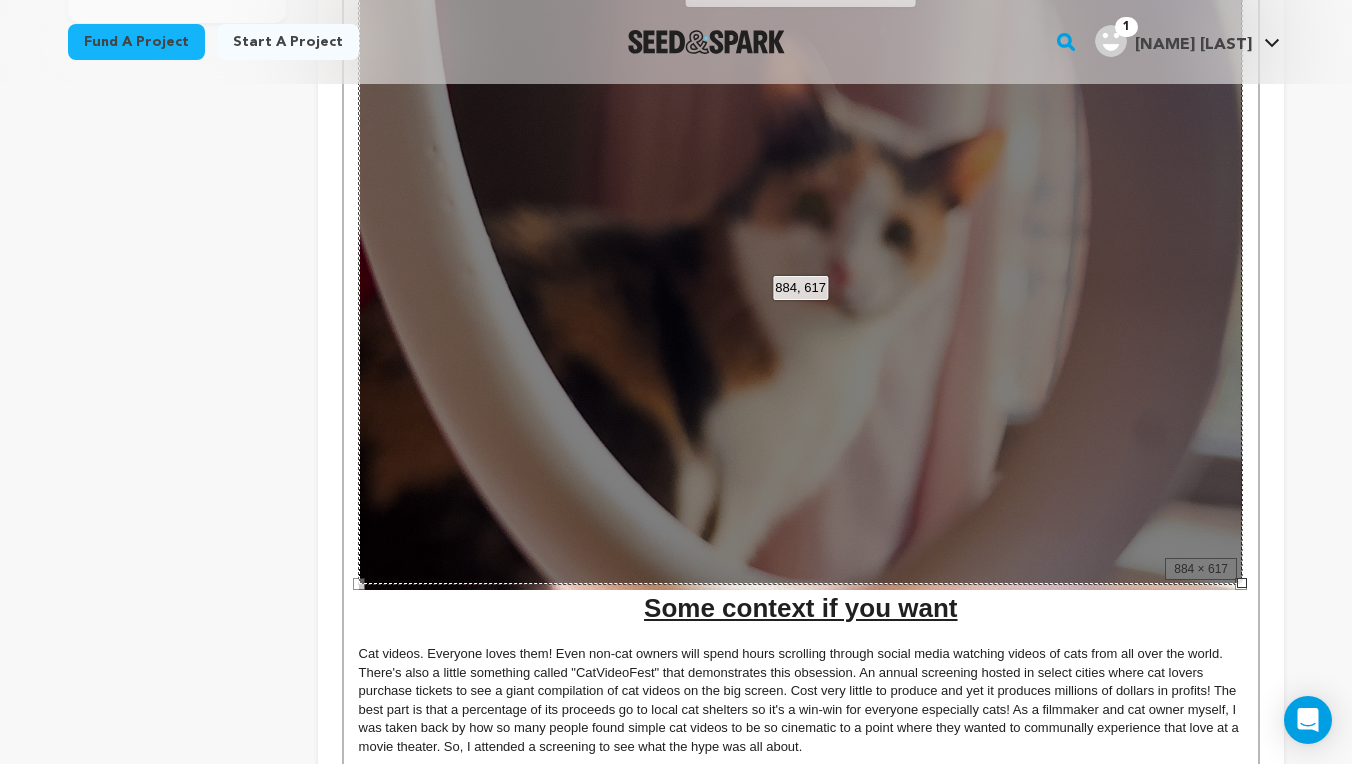 click on "884, 617
100%
50%
﹣
﹢
Restore
Left
Center
Right
Restore" at bounding box center [801, 275] 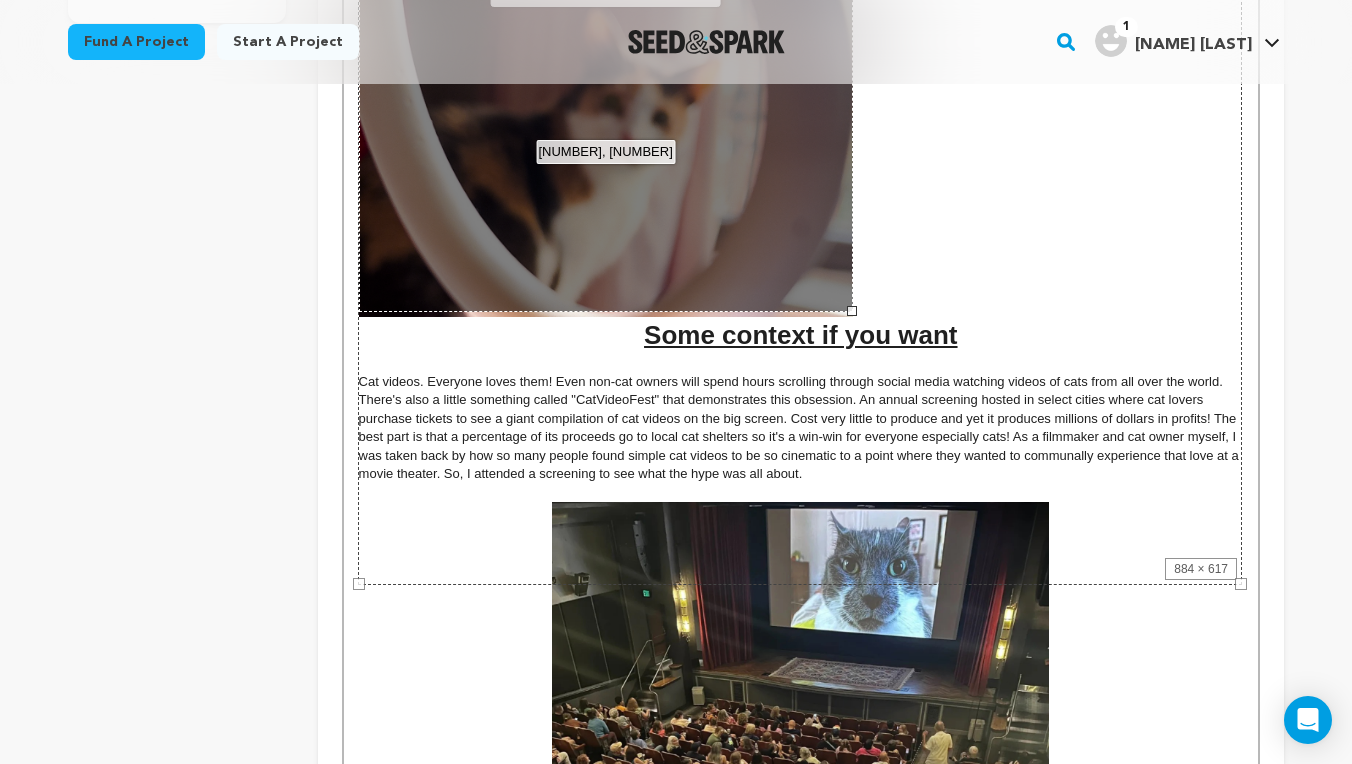 drag, startPoint x: 1242, startPoint y: 586, endPoint x: 842, endPoint y: 291, distance: 497.01608 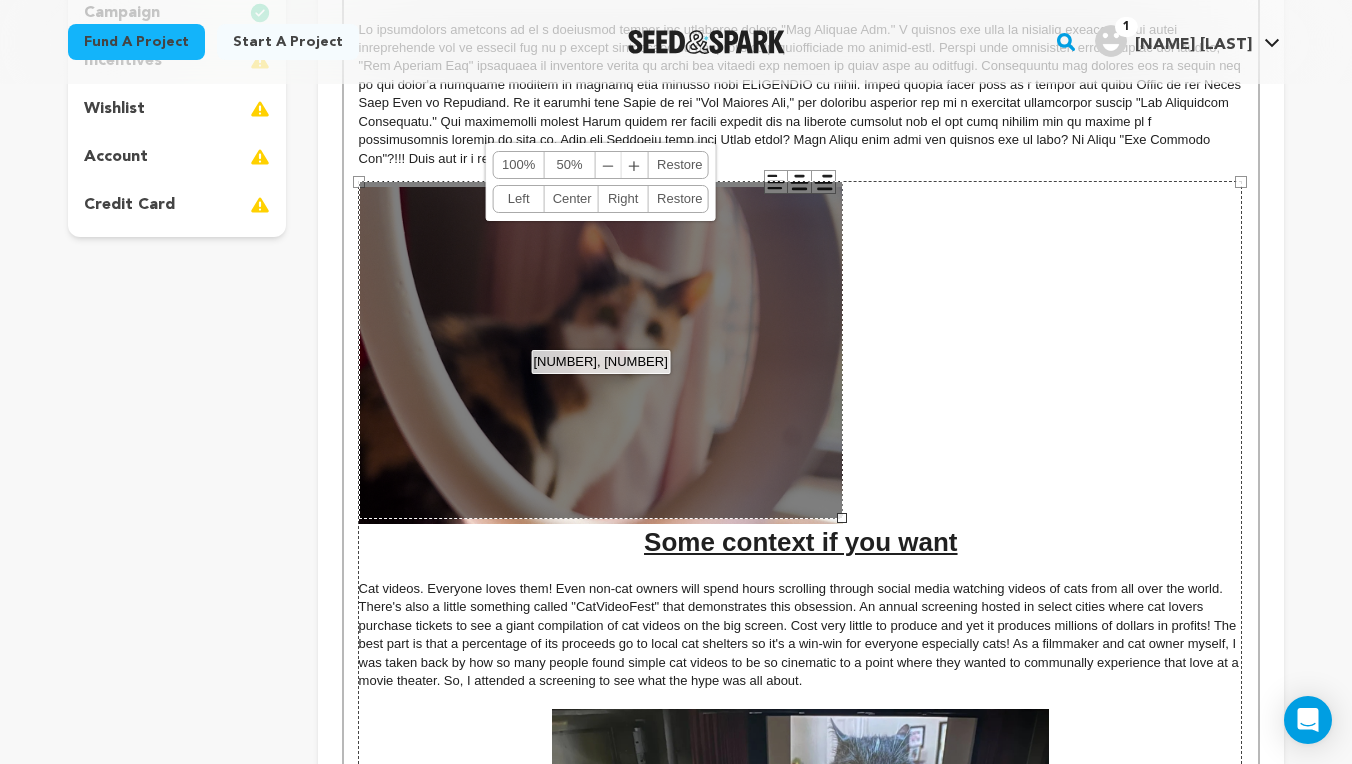 scroll, scrollTop: 507, scrollLeft: 0, axis: vertical 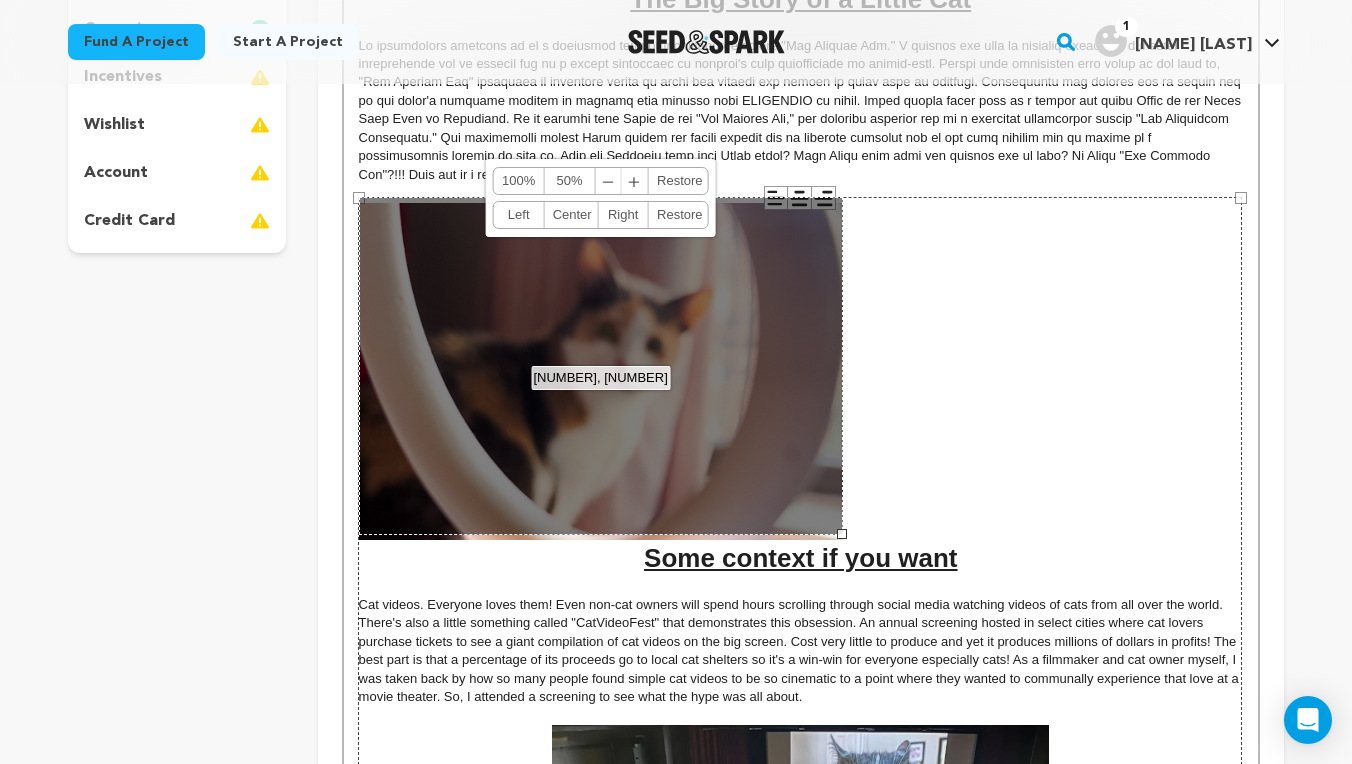 click on "Center" at bounding box center (571, 215) 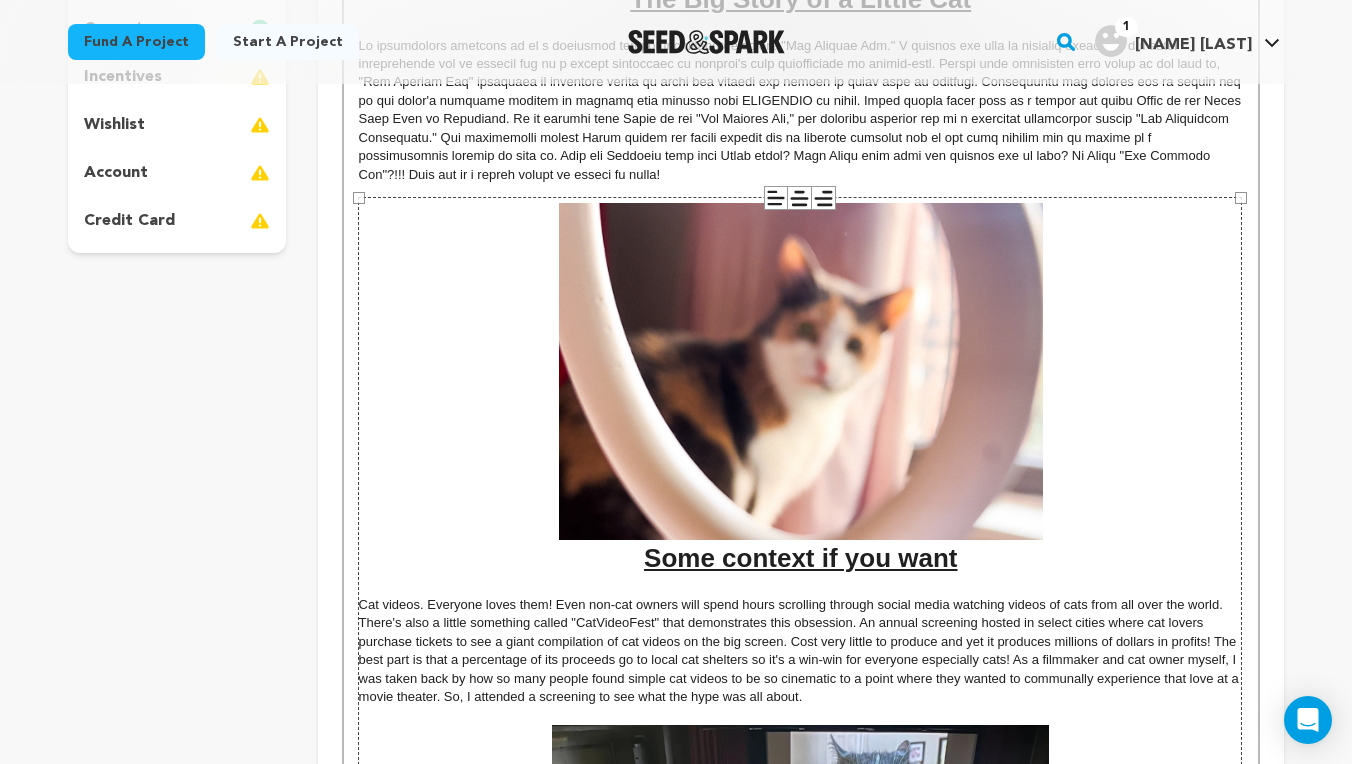 click on "884 × 617" at bounding box center [800, 505] 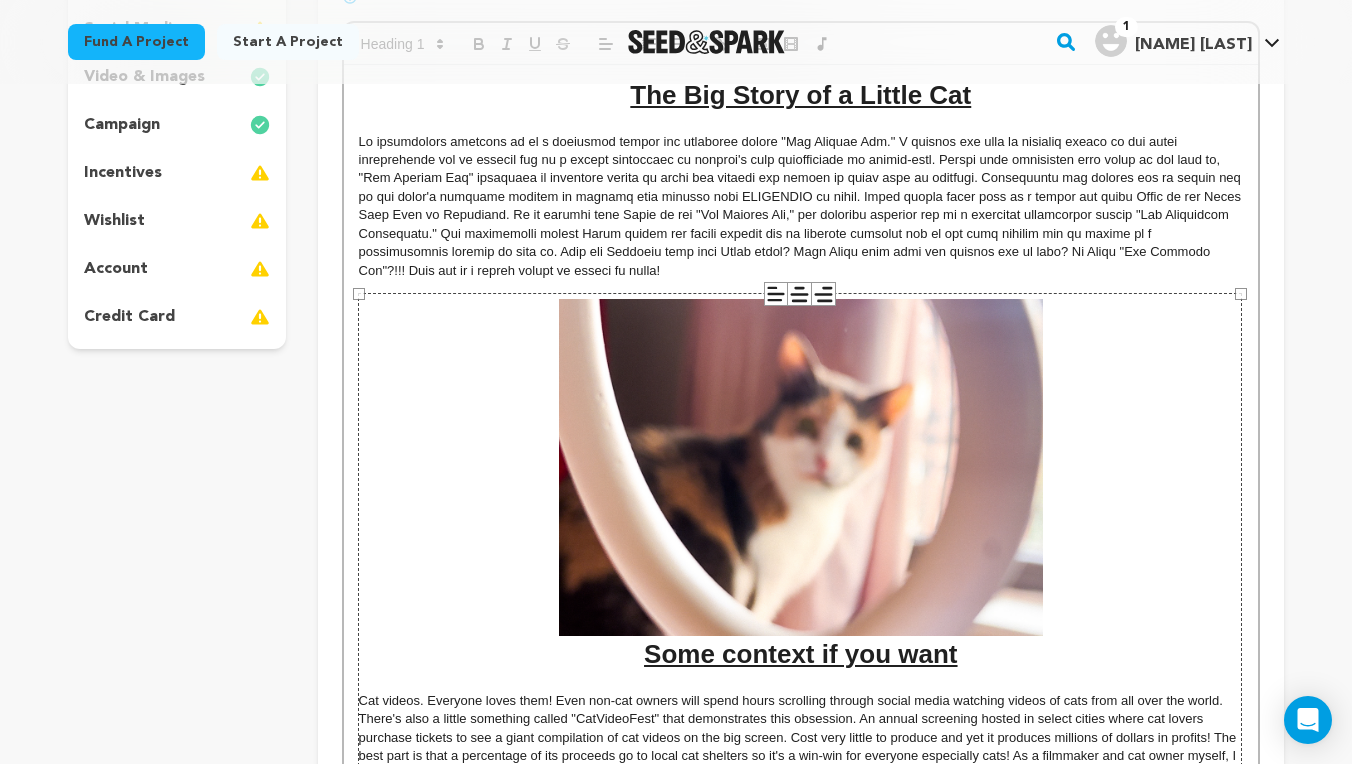 scroll, scrollTop: 390, scrollLeft: 0, axis: vertical 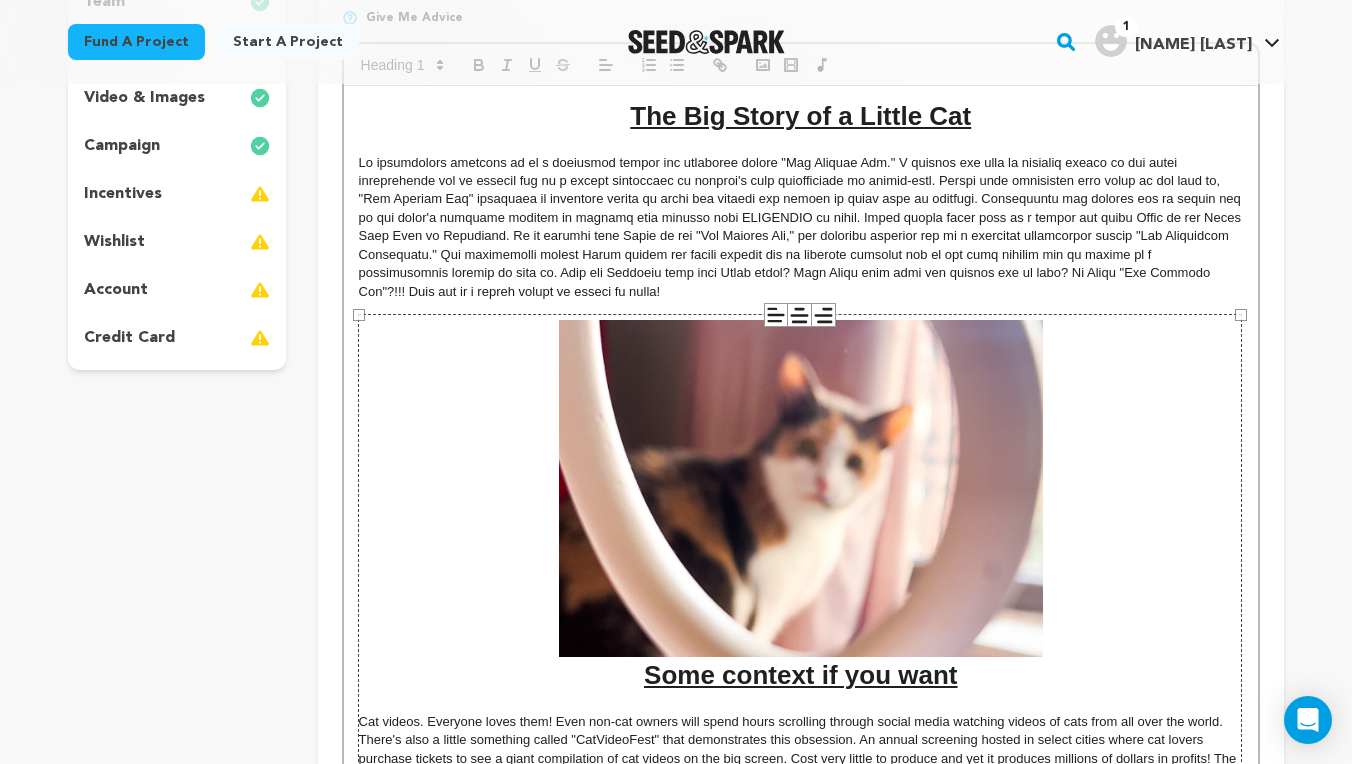 click at bounding box center (802, 227) 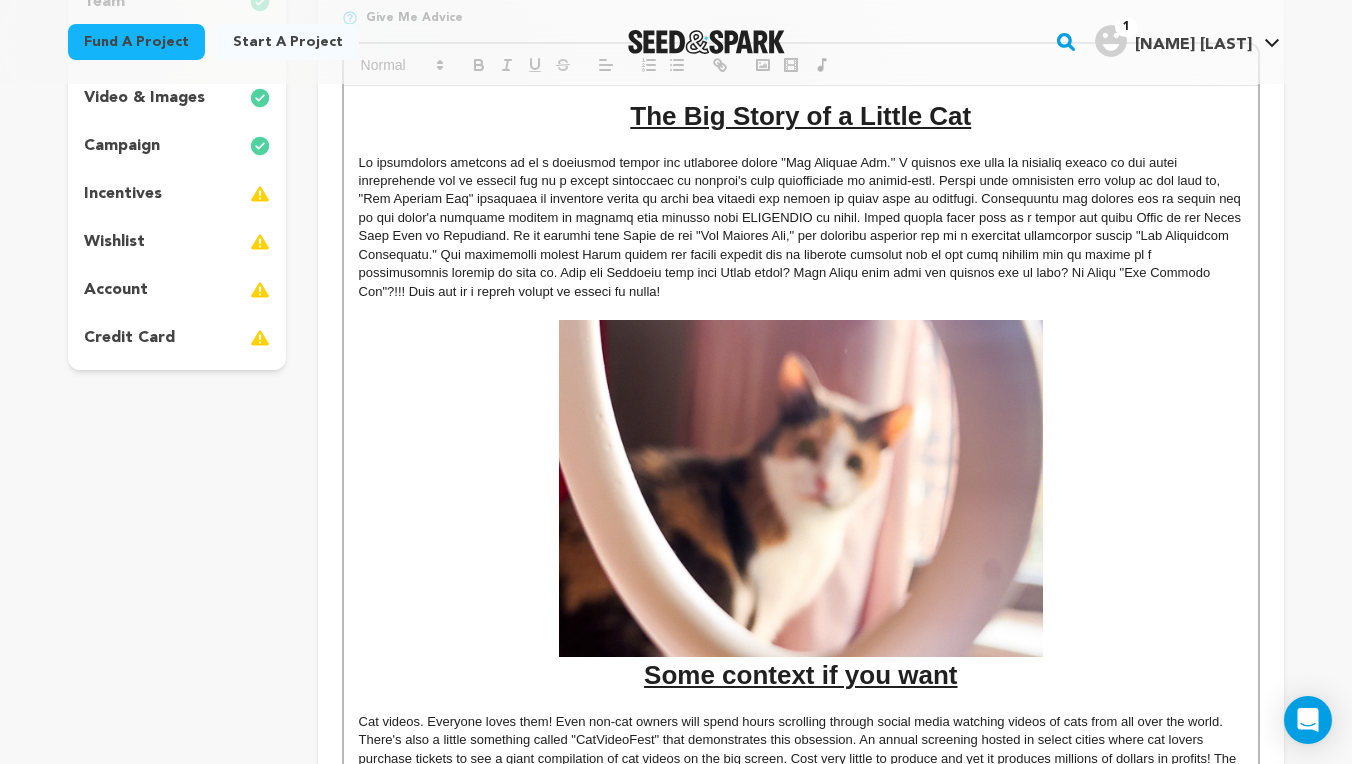 click on "Some context if you want" at bounding box center (801, 505) 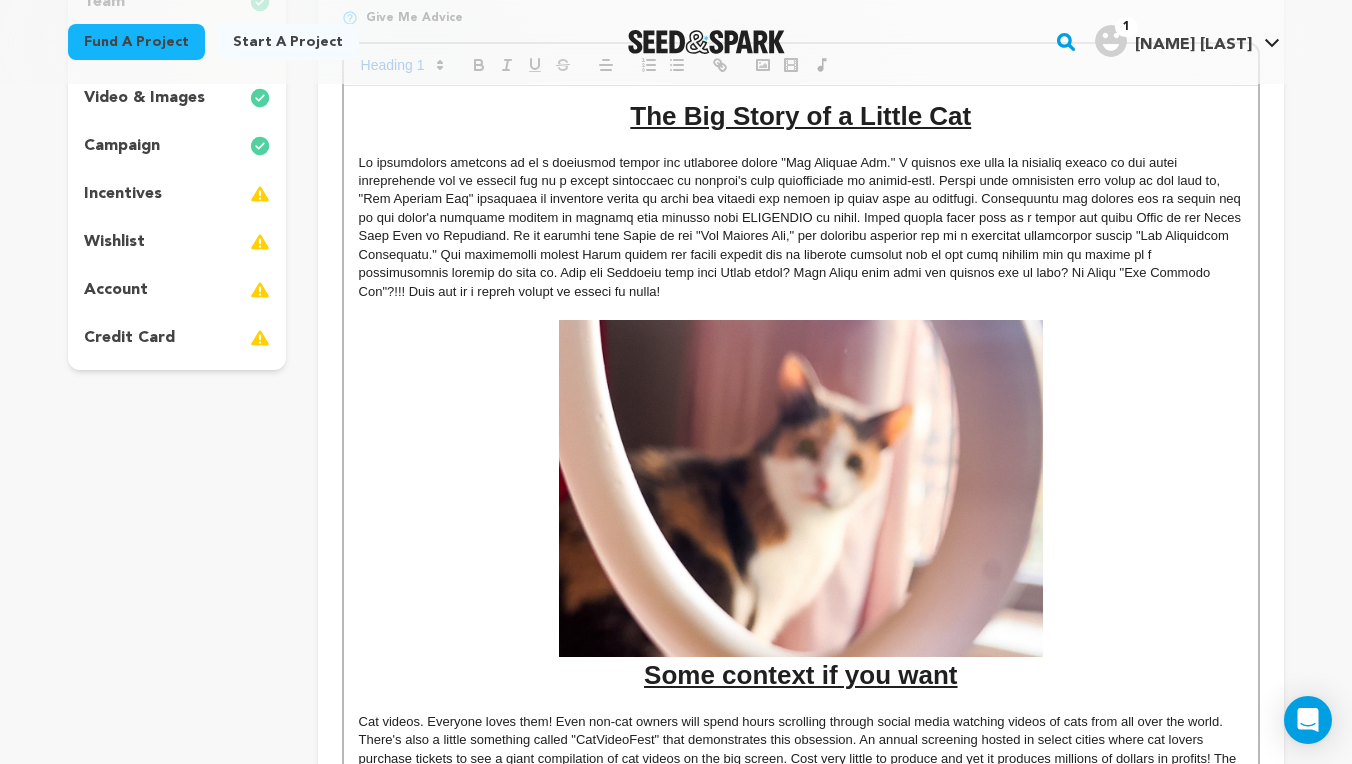click on "Some context if you want" at bounding box center [801, 505] 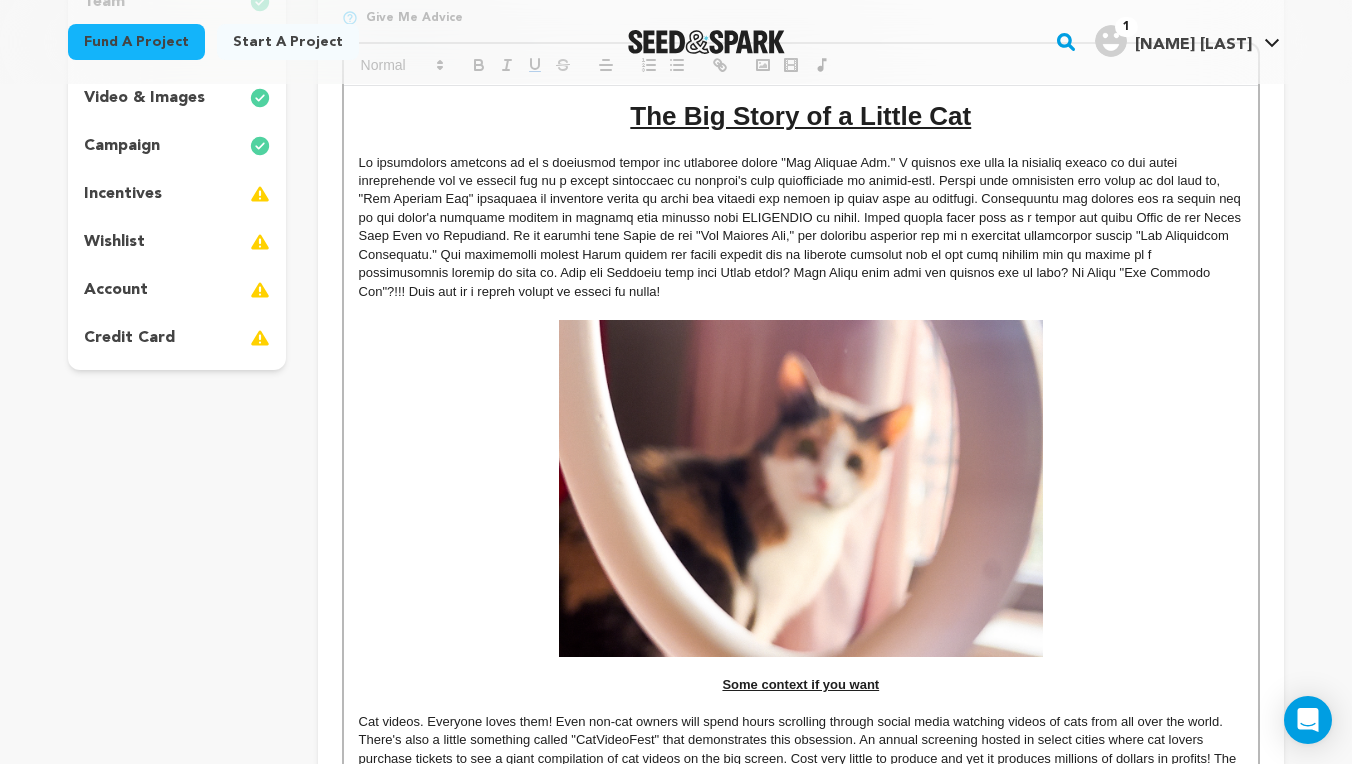 drag, startPoint x: 883, startPoint y: 677, endPoint x: 718, endPoint y: 681, distance: 165.04848 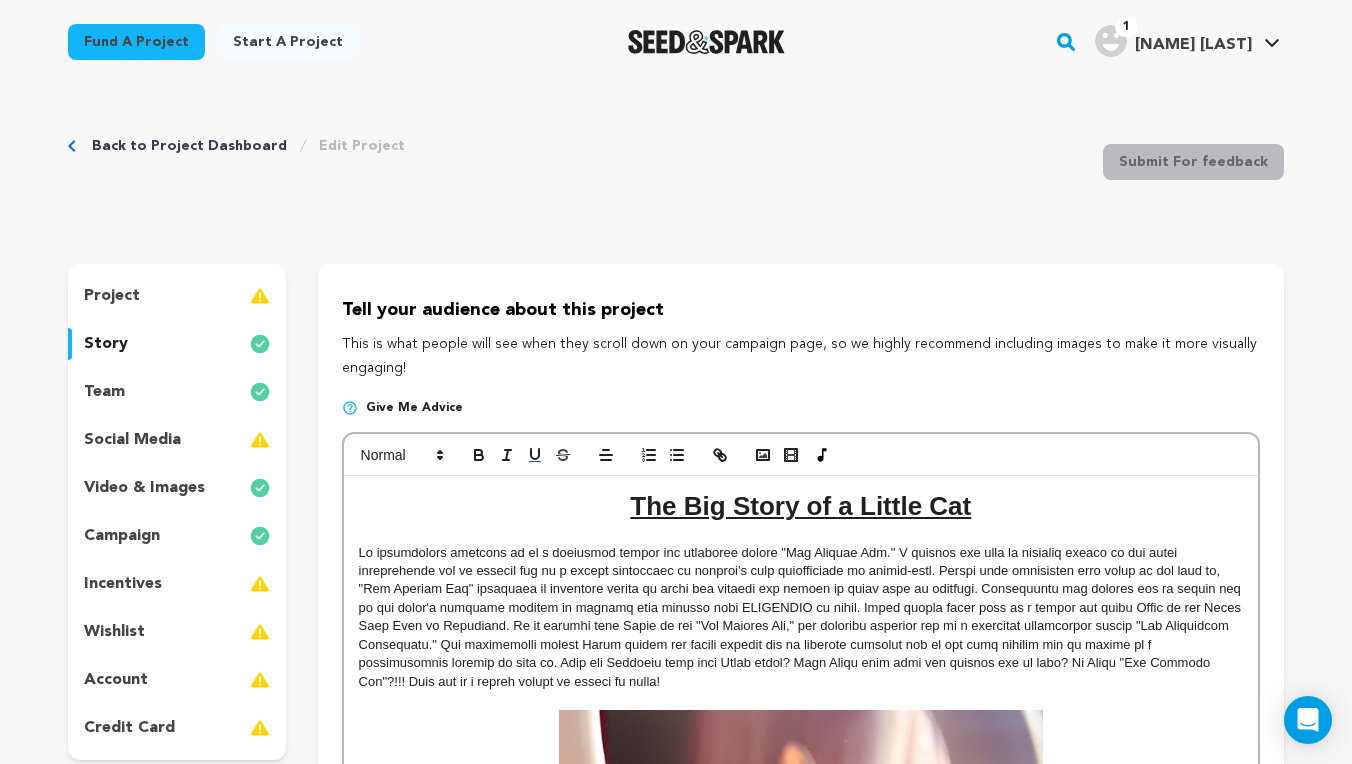 scroll, scrollTop: 0, scrollLeft: 0, axis: both 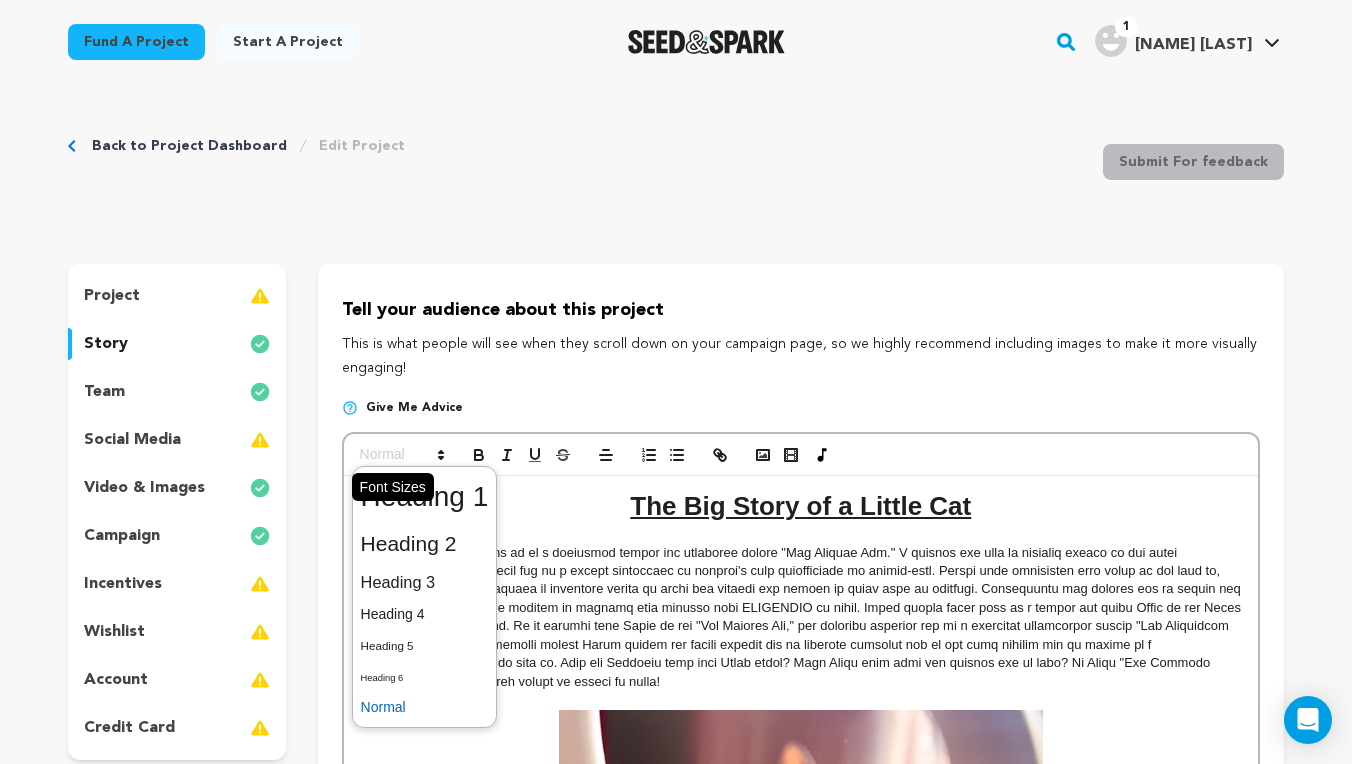 click at bounding box center (401, 455) 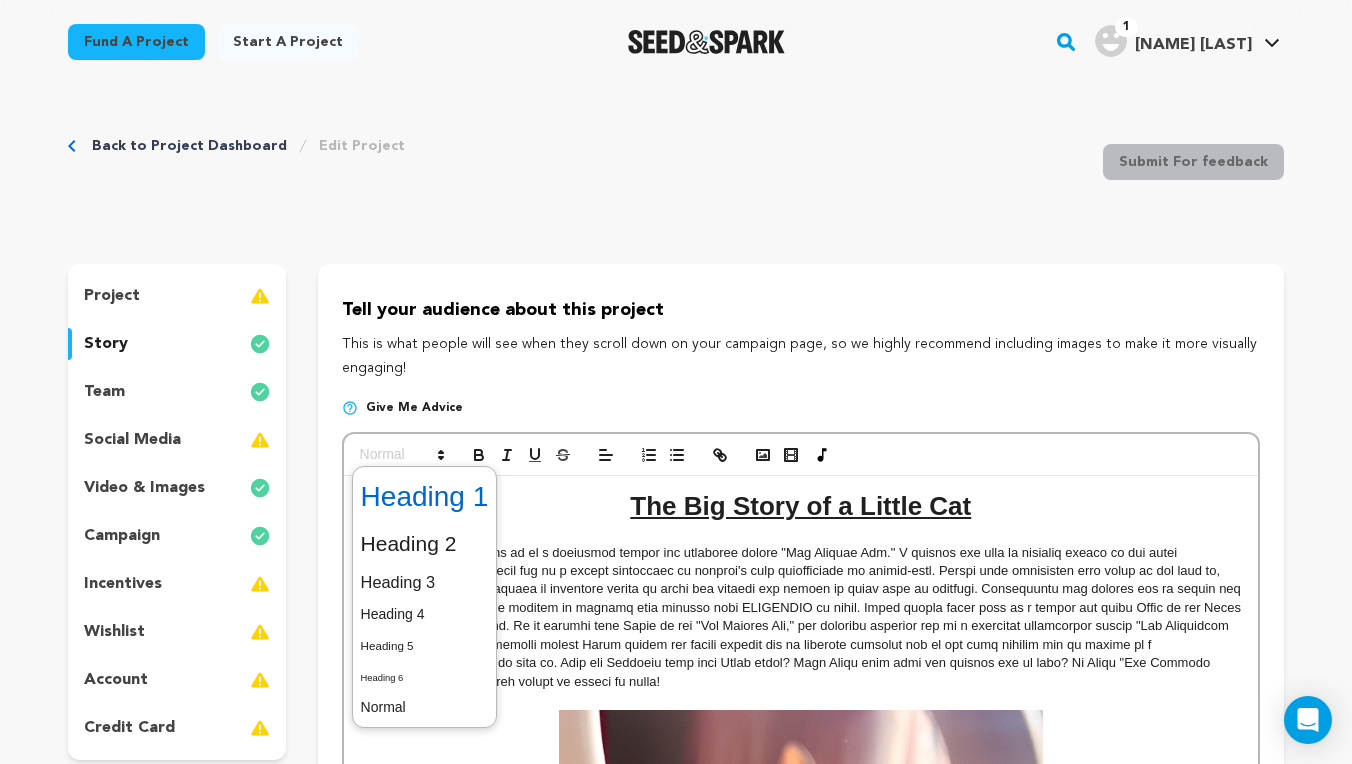 click at bounding box center [425, 497] 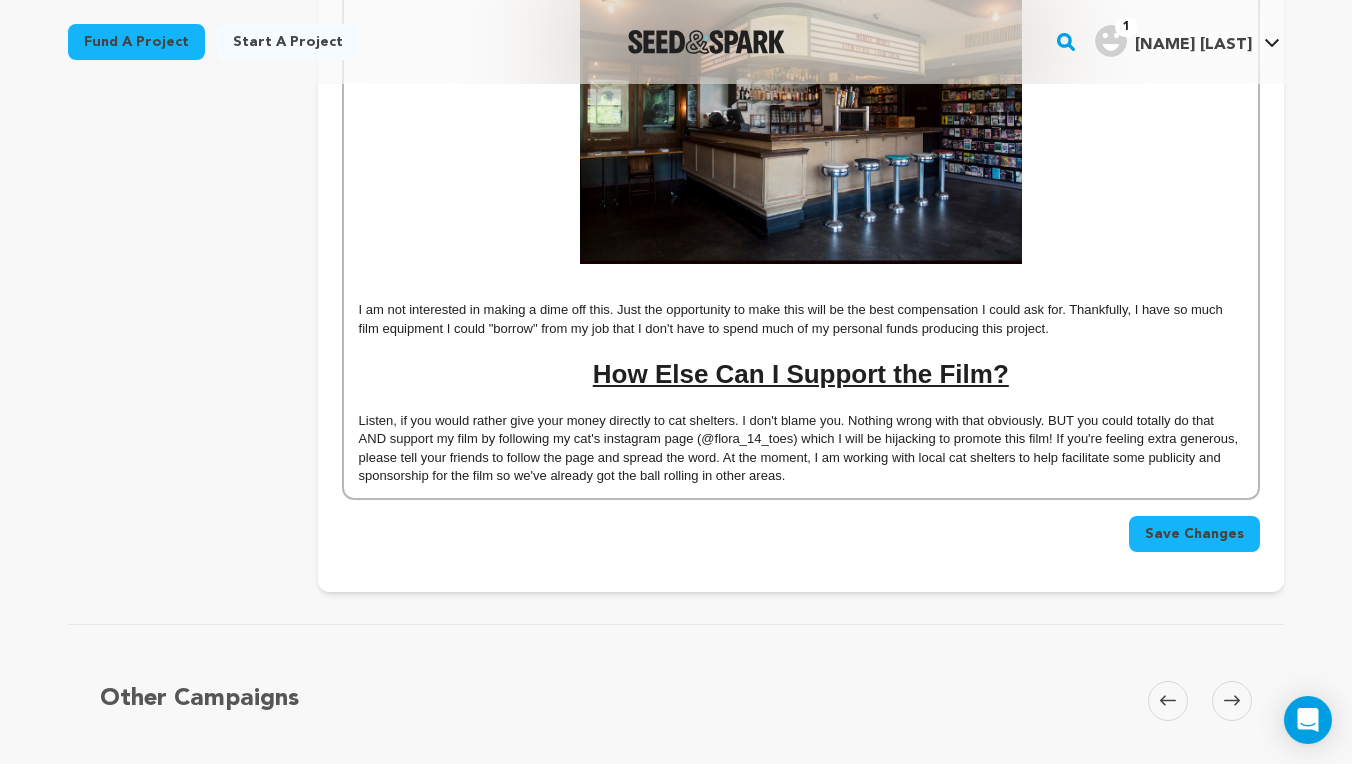 scroll, scrollTop: 3353, scrollLeft: 0, axis: vertical 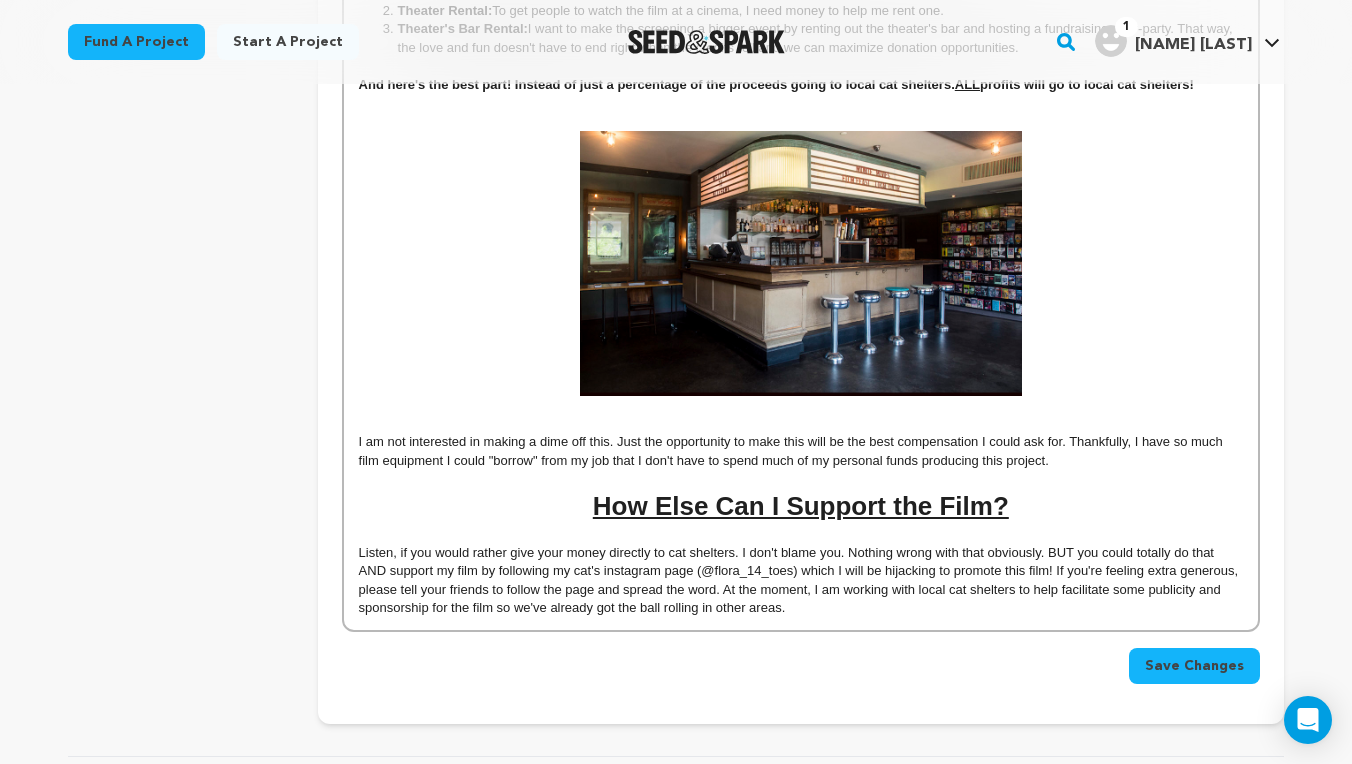 click on "Save Changes" at bounding box center (1194, 666) 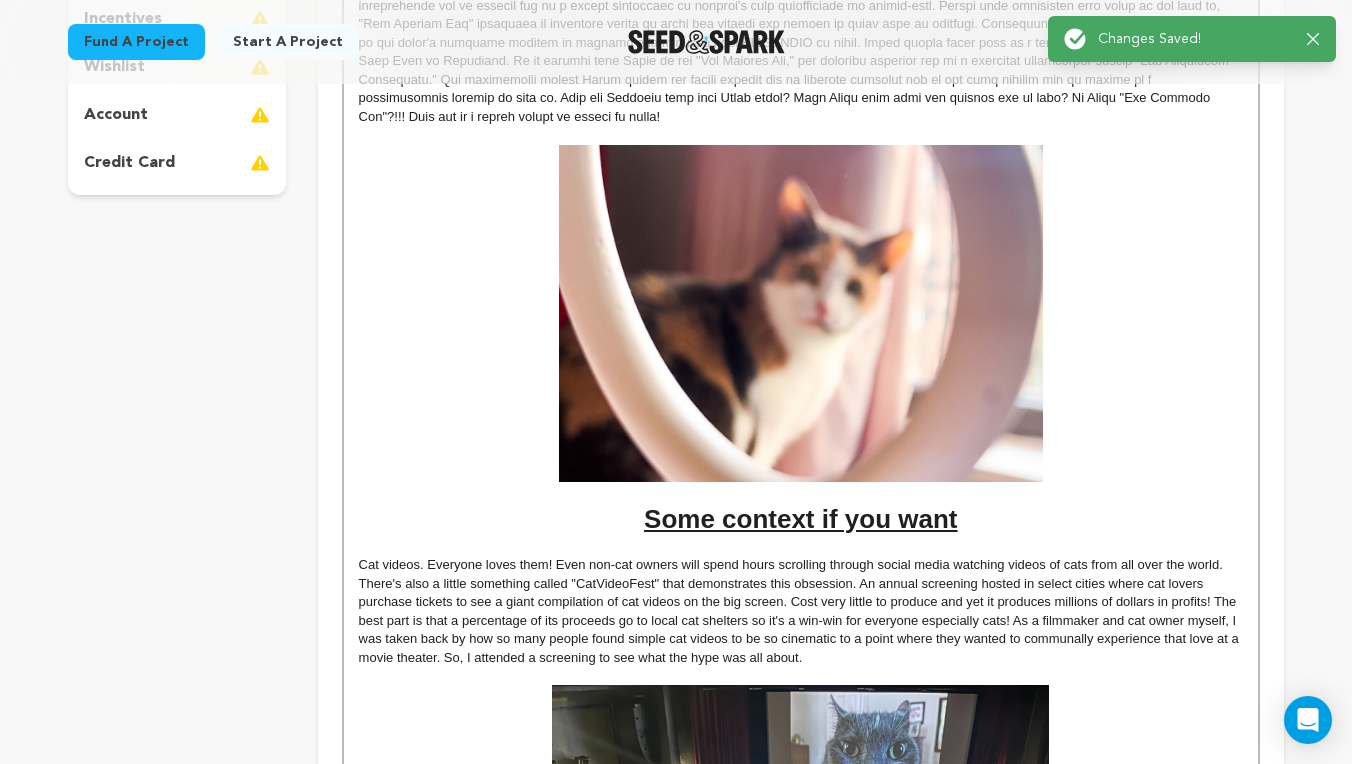 scroll, scrollTop: 0, scrollLeft: 0, axis: both 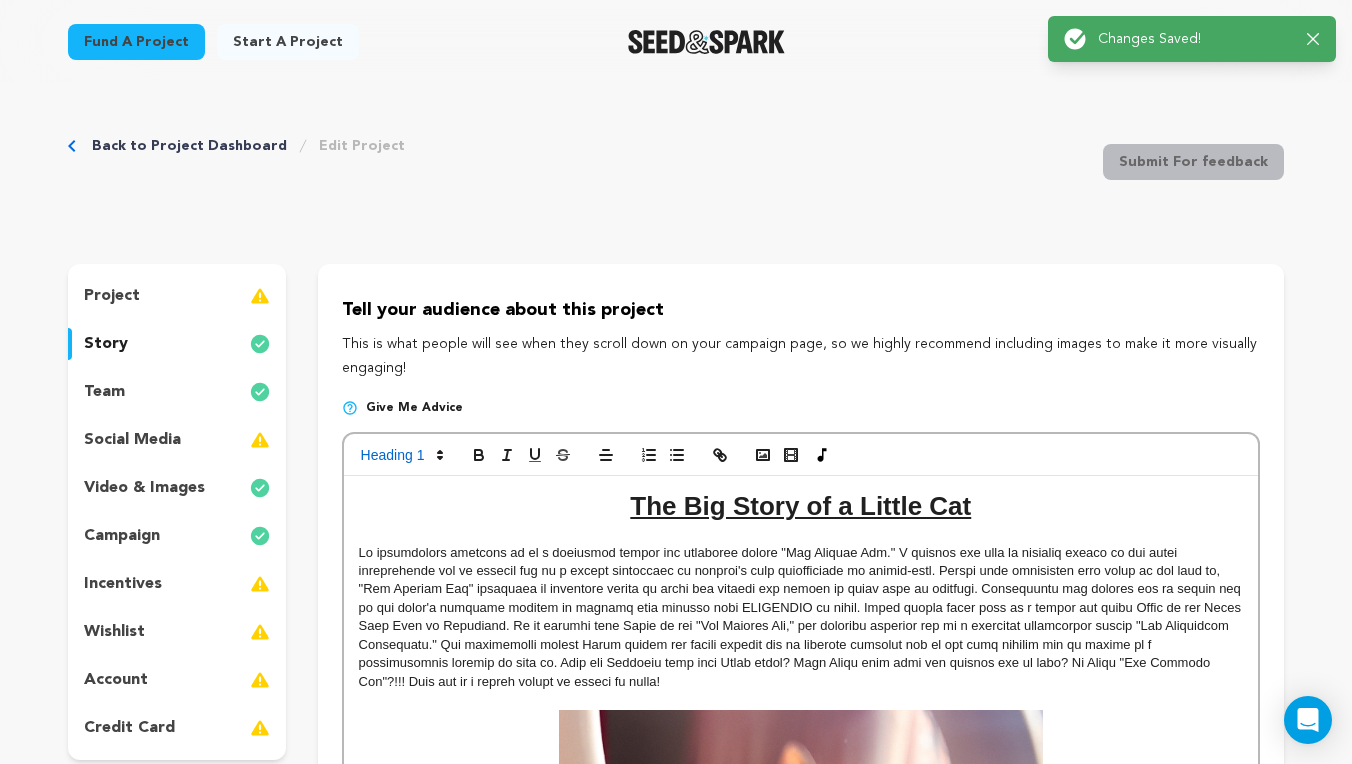 click on "team" at bounding box center [177, 392] 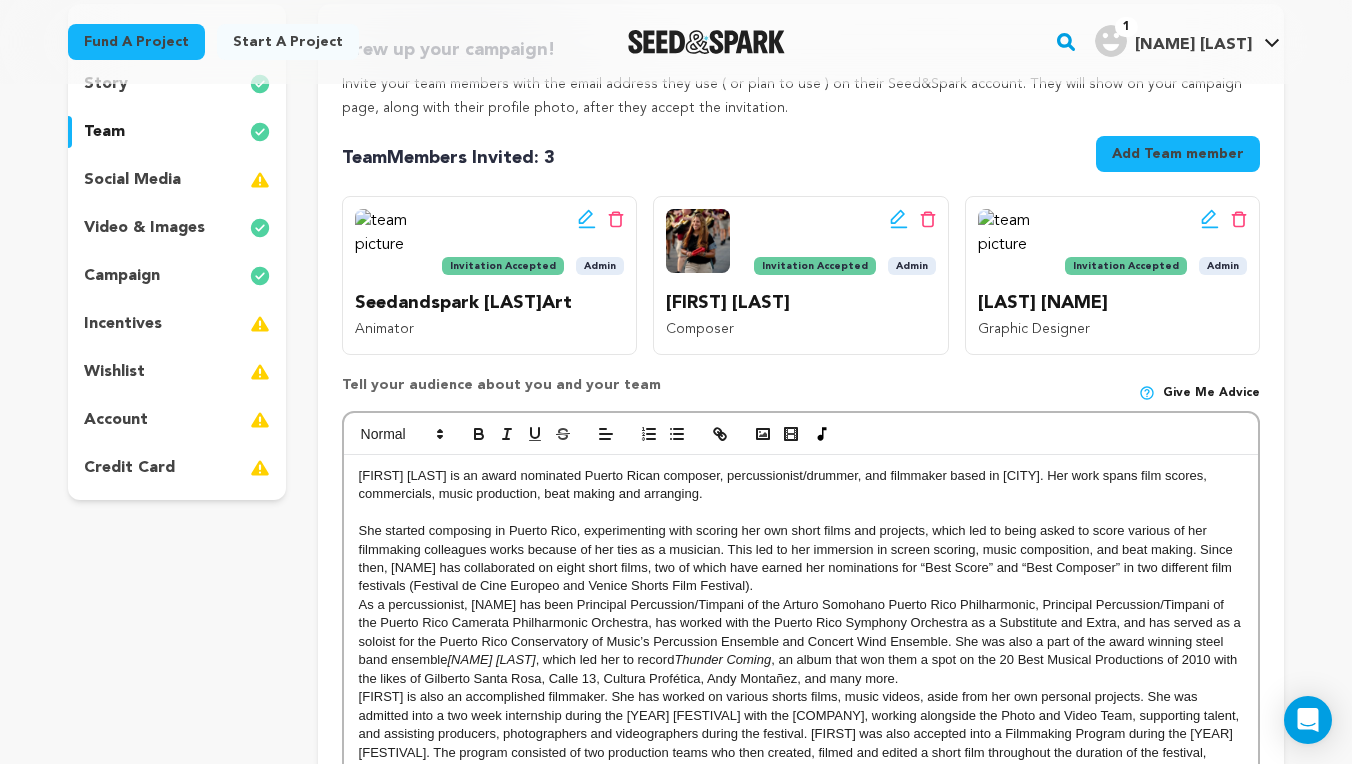 scroll, scrollTop: 261, scrollLeft: 0, axis: vertical 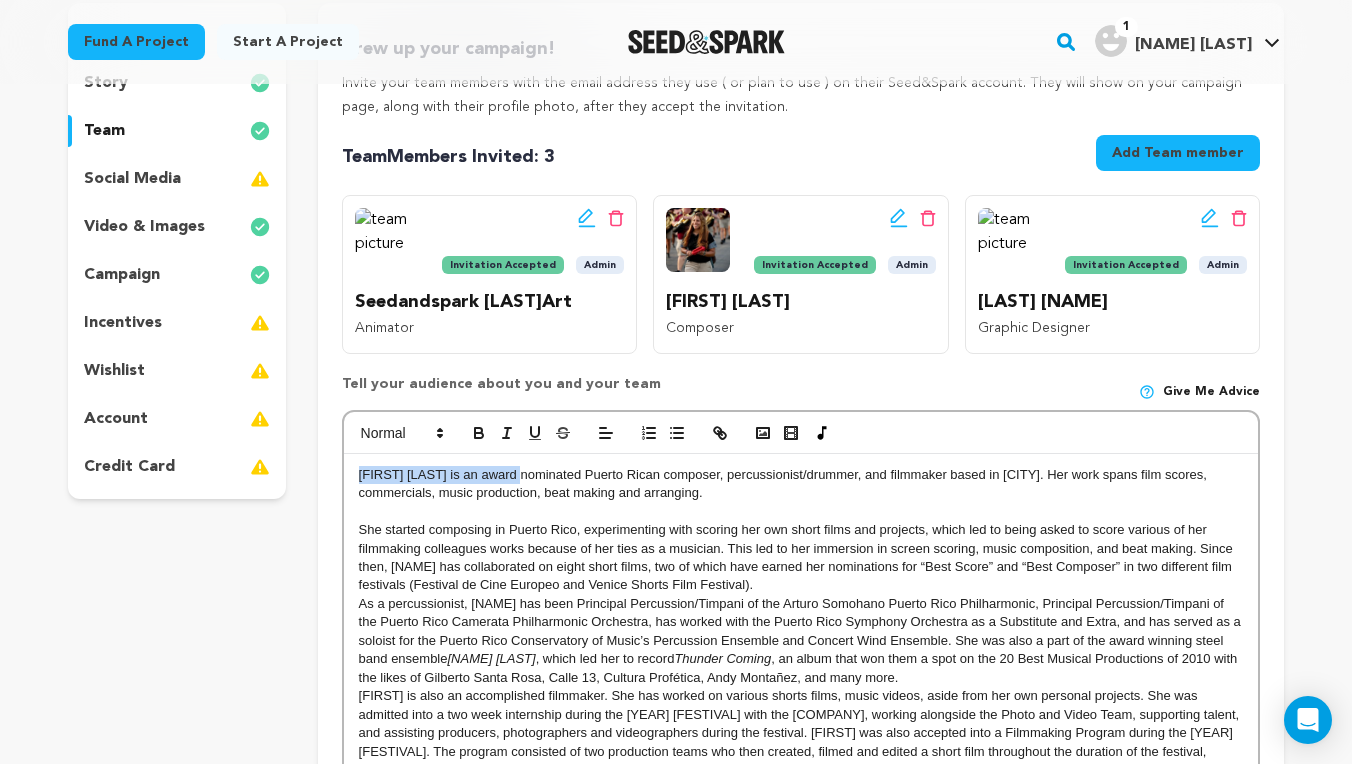 drag, startPoint x: 527, startPoint y: 470, endPoint x: 352, endPoint y: 468, distance: 175.01143 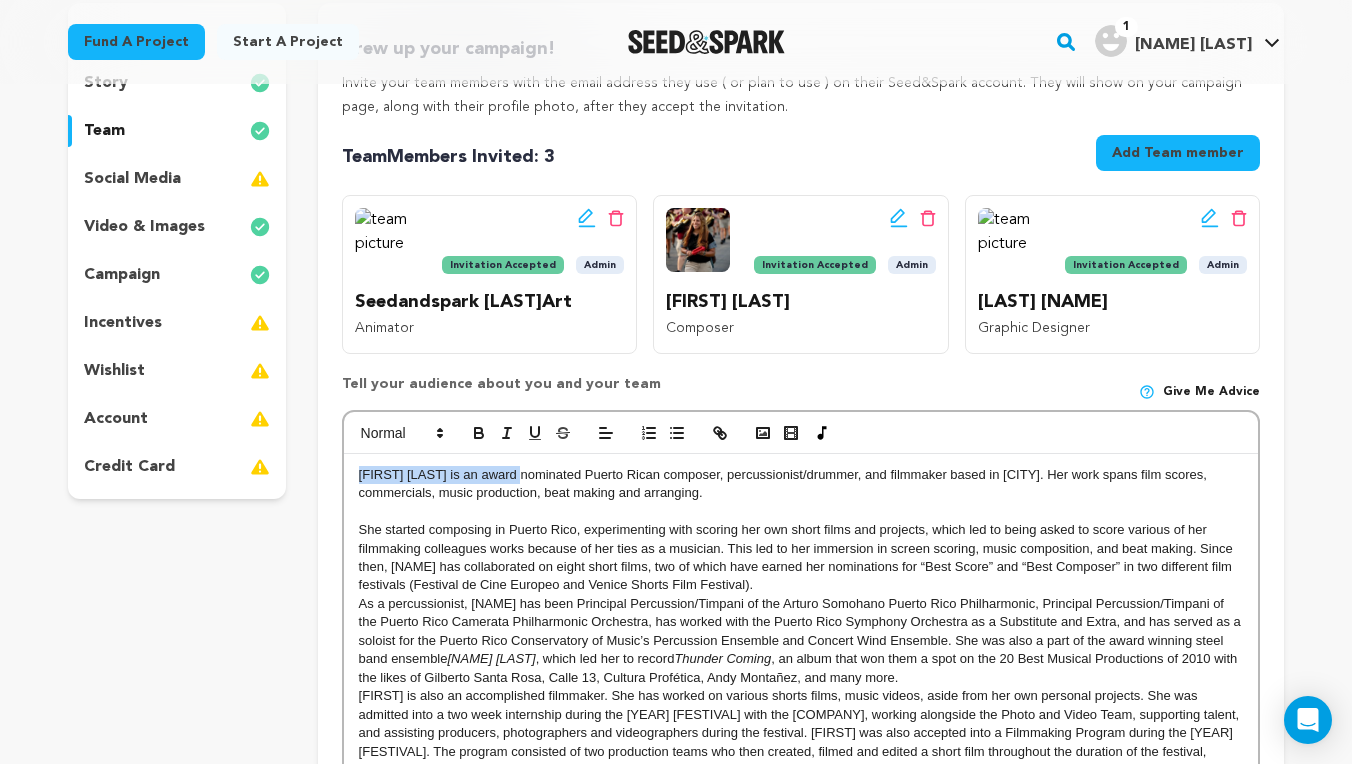 copy on "[PERSON_NAME] [PERSON_NAME]" 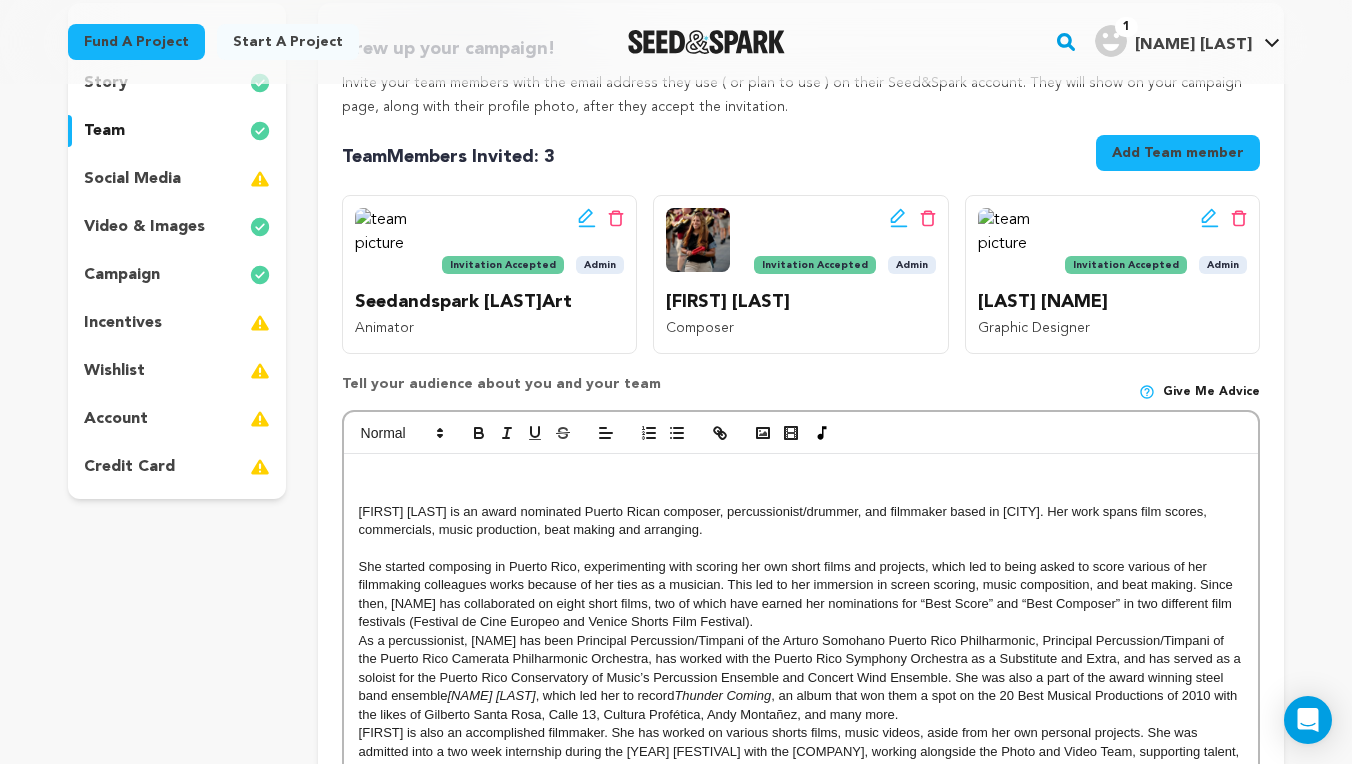 click on "Camila María Bermúdez Ortiz is an award nominated Puerto Rican composer, percussionist/drummer, and filmmaker based in New York City. Her work spans film scores, commercials, music production, beat making and arranging. She started composing in Puerto Rico, experimenting with scoring her own short films and projects, which led to being asked to score various of her filmmaking colleagues works because of her ties as a musician. This led to her immersion in screen scoring, music composition, and beat making. Since then, Camila has collaborated on eight short films, two of which have earned her nominations for “Best Score” and “Best Composer” in two different film festivals (Festival de Cine Europeo and Venice Shorts Film Festival). Supari Mai , which led her to record  Thunder Coming , an album that won them a spot on the 20 Best Musical Productions of 2010 with the likes of Gilberto Santa Rosa, Calle 13, Cultura Profética, Andy Montañez, and many more." at bounding box center [801, 687] 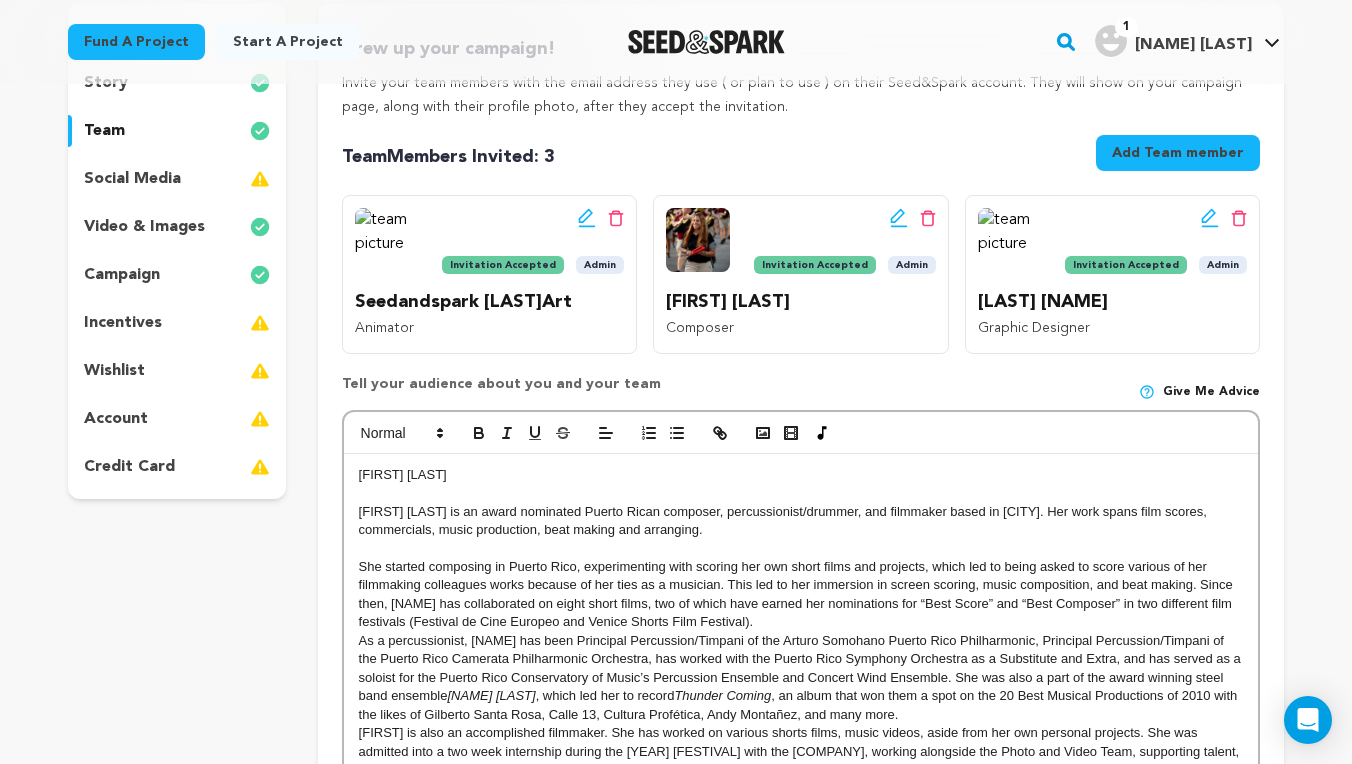 drag, startPoint x: 536, startPoint y: 469, endPoint x: 311, endPoint y: 470, distance: 225.00223 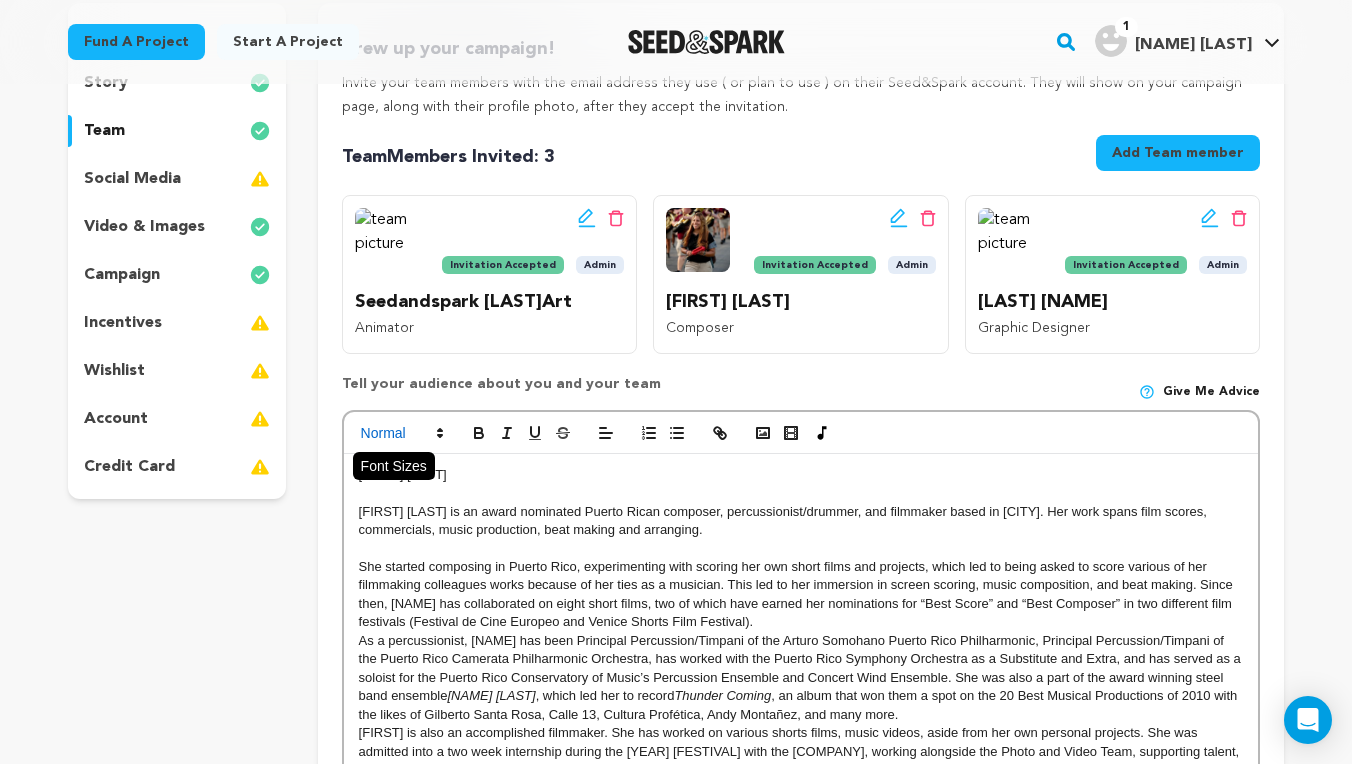 click at bounding box center [401, 433] 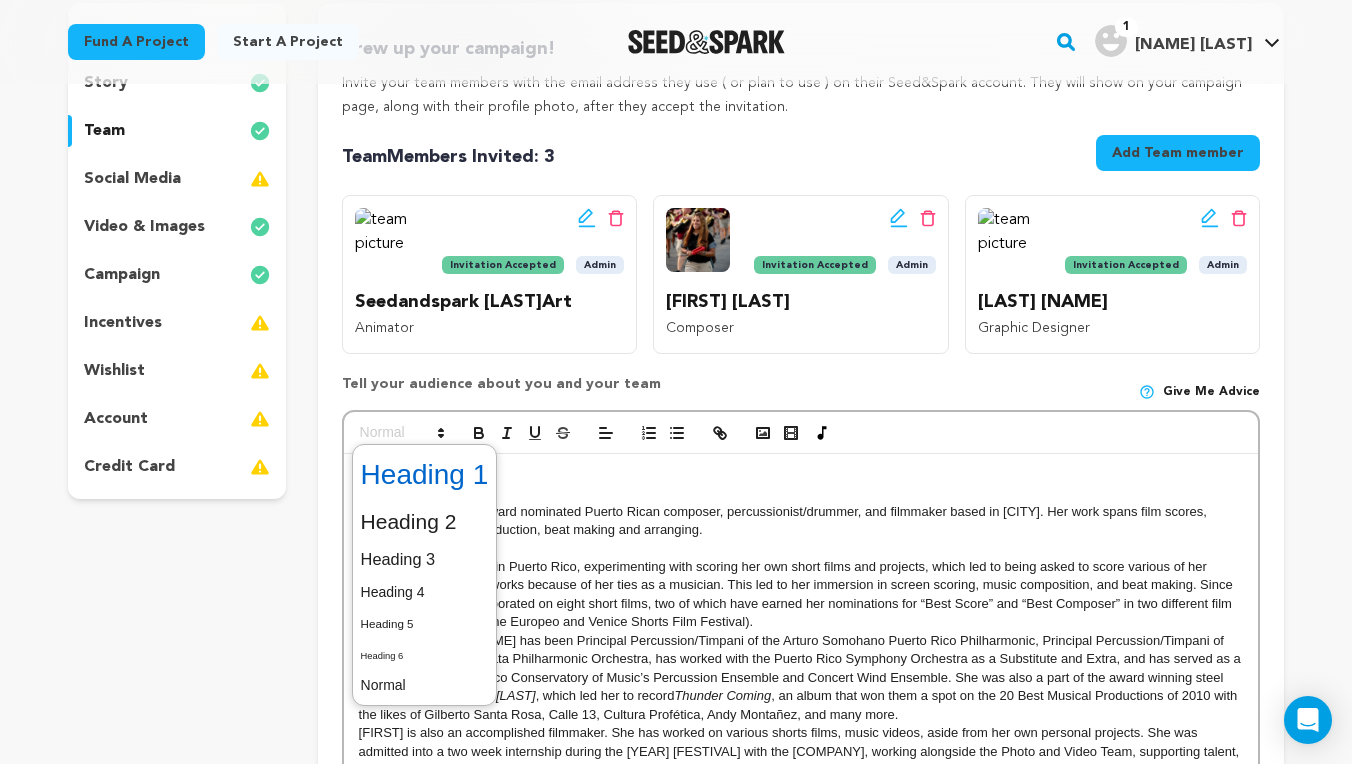 click at bounding box center (425, 475) 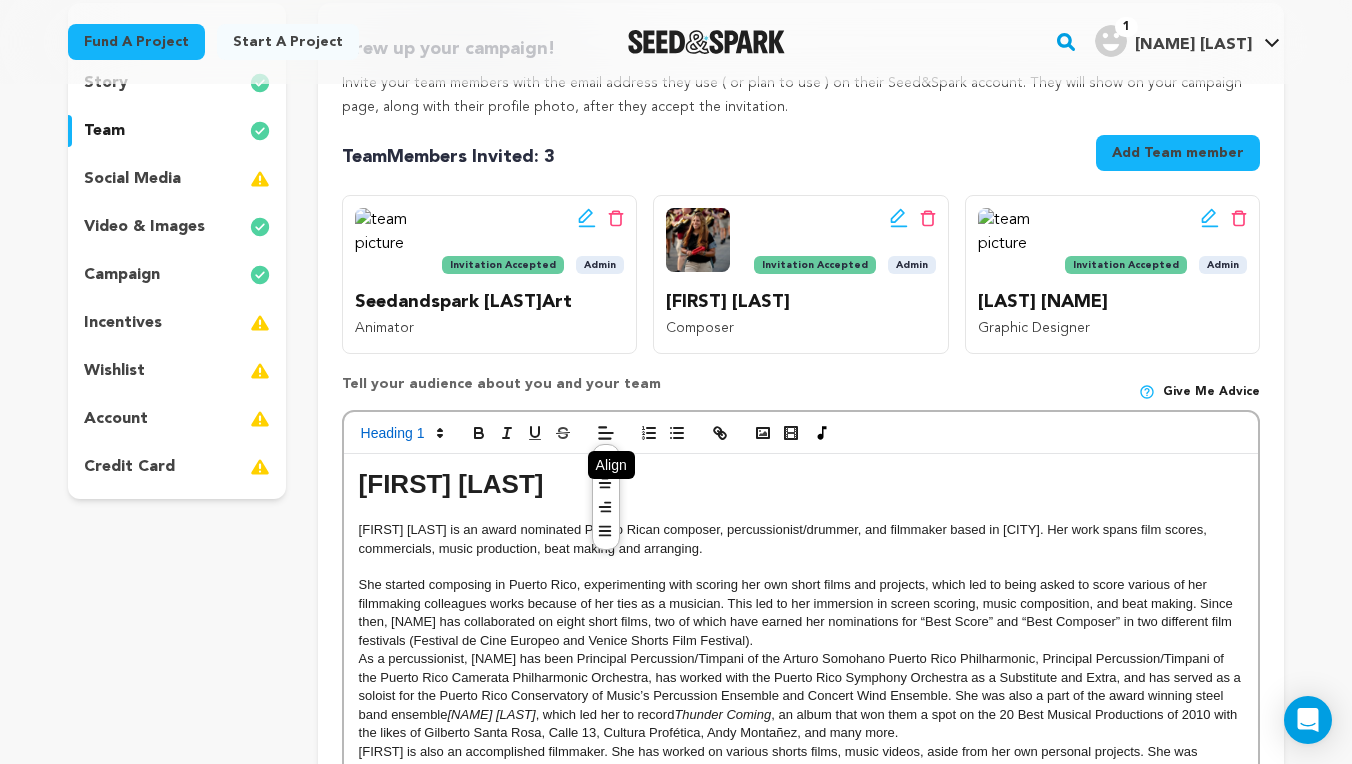 click at bounding box center (606, 433) 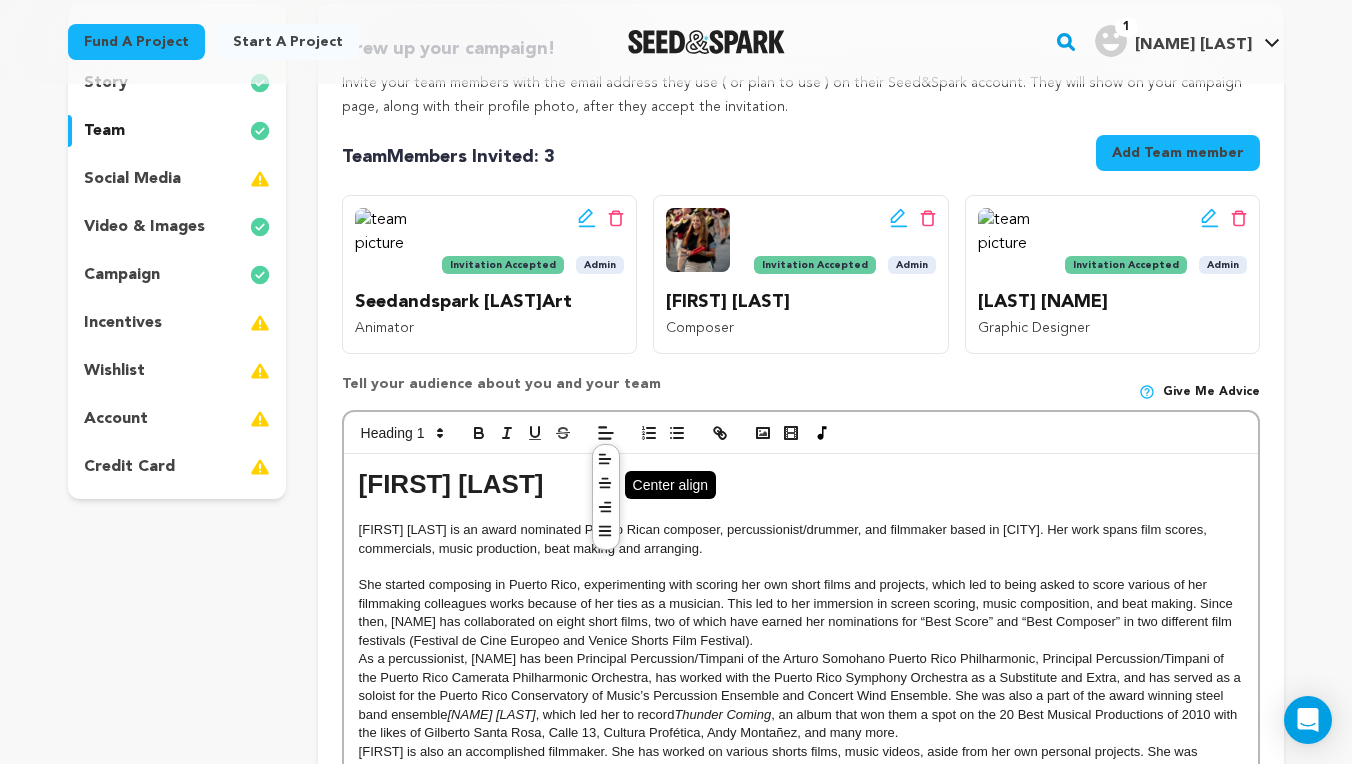 click 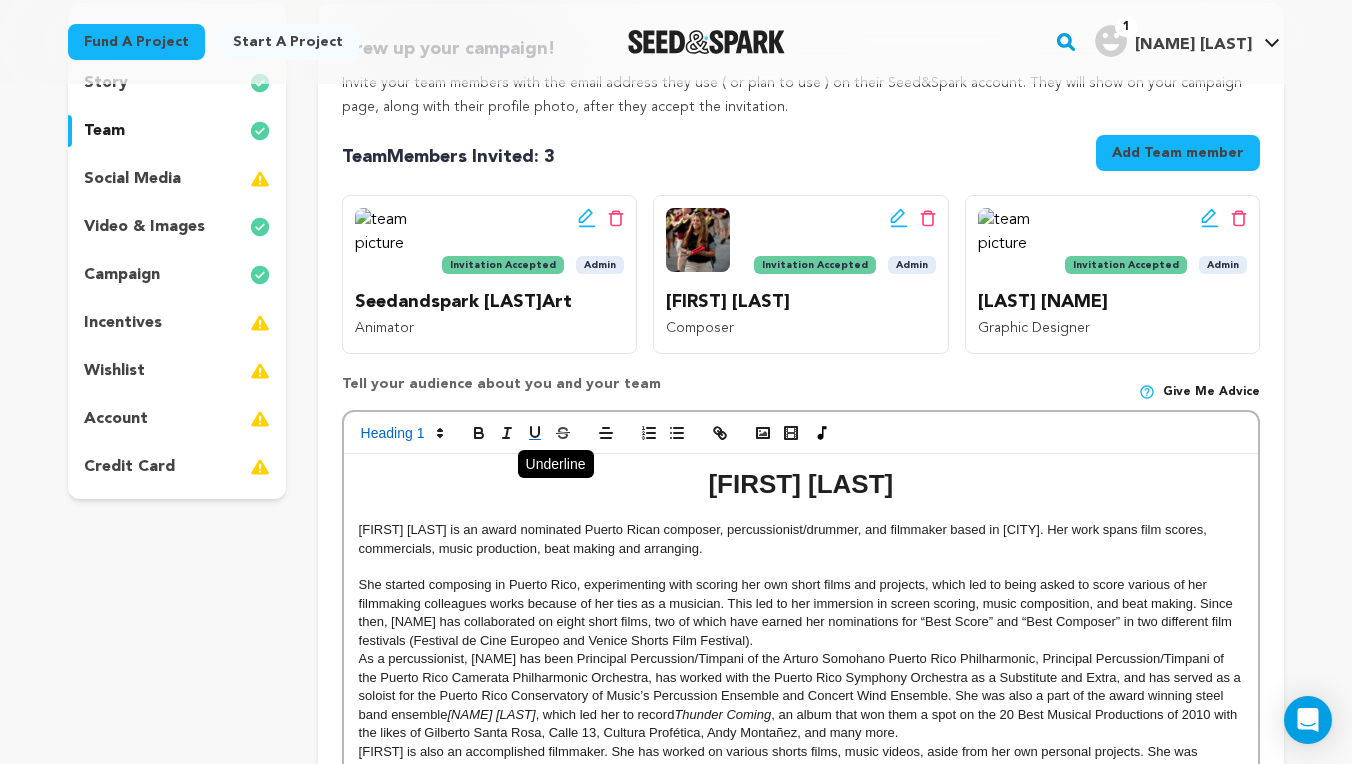 click 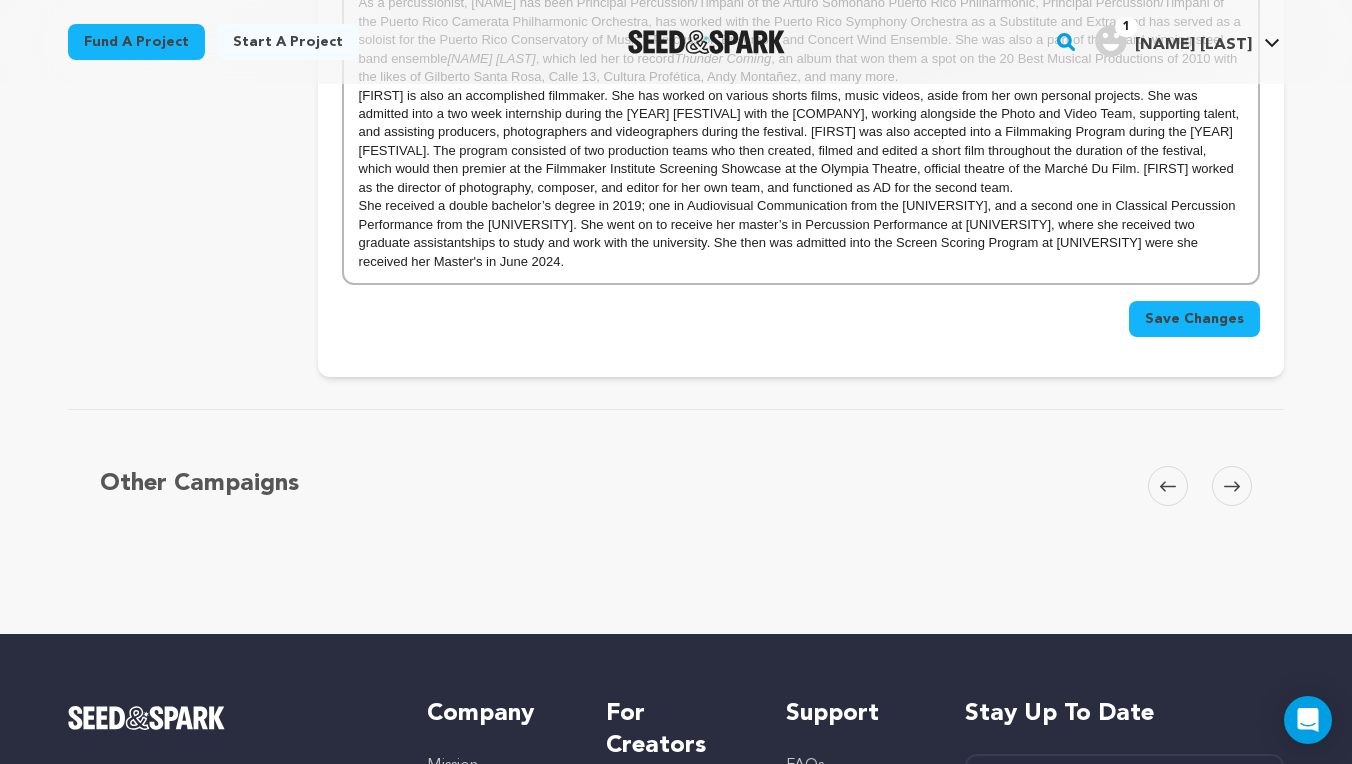 scroll, scrollTop: 803, scrollLeft: 0, axis: vertical 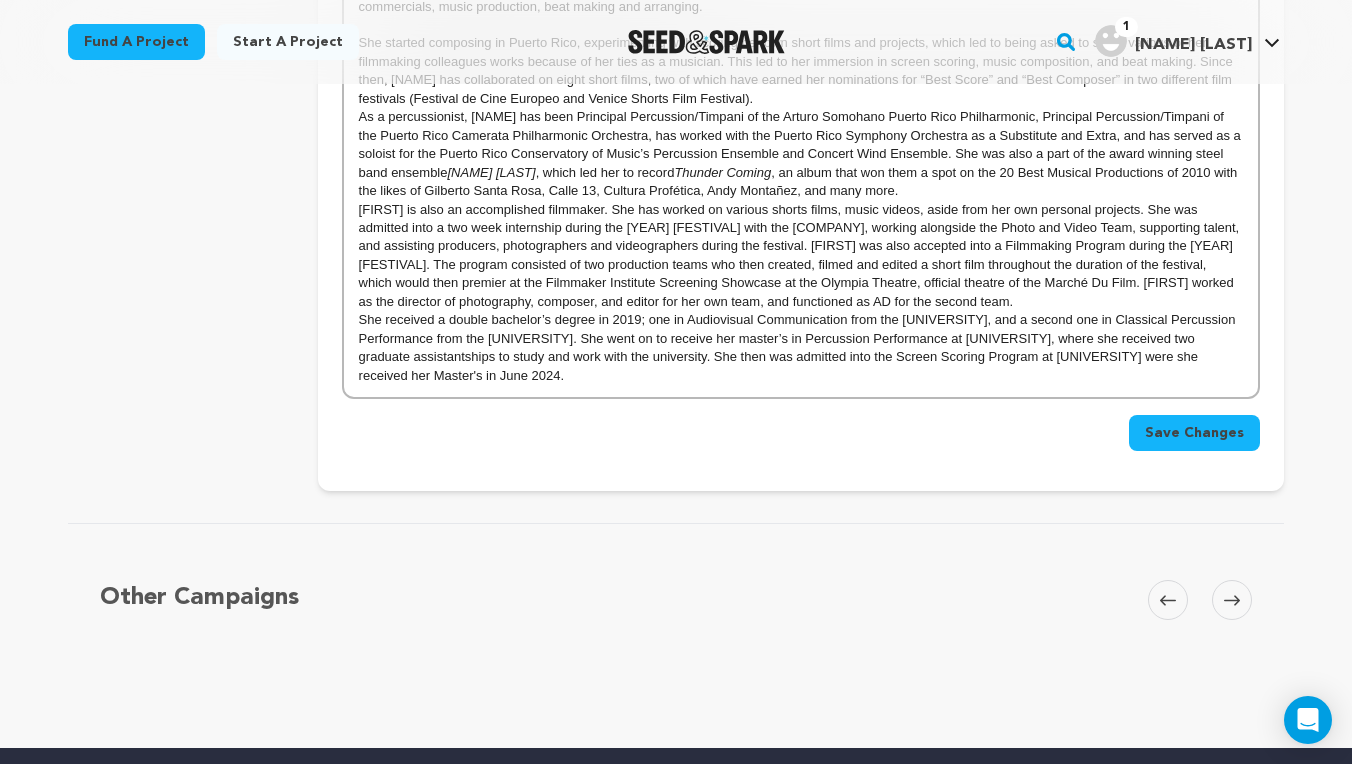 click on "Camila María Bermúdez Ortiz Camila María Bermúdez Ortiz is an award nominated Puerto Rican composer, percussionist/drummer, and filmmaker based in New York City. Her work spans film scores, commercials, music production, beat making and arranging. She started composing in Puerto Rico, experimenting with scoring her own short films and projects, which led to being asked to score various of her filmmaking colleagues works because of her ties as a musician. This led to her immersion in screen scoring, music composition, and beat making. Since then, Camila has collaborated on eight short films, two of which have earned her nominations for “Best Score” and “Best Composer” in two different film festivals (Festival de Cine Europeo and Venice Shorts Film Festival). Supari Mai , which led her to record  Thunder Coming , an album that won them a spot on the 20 Best Musical Productions of 2010 with the likes of Gilberto Santa Rosa, Calle 13, Cultura Profética, Andy Montañez, and many more." at bounding box center [801, 154] 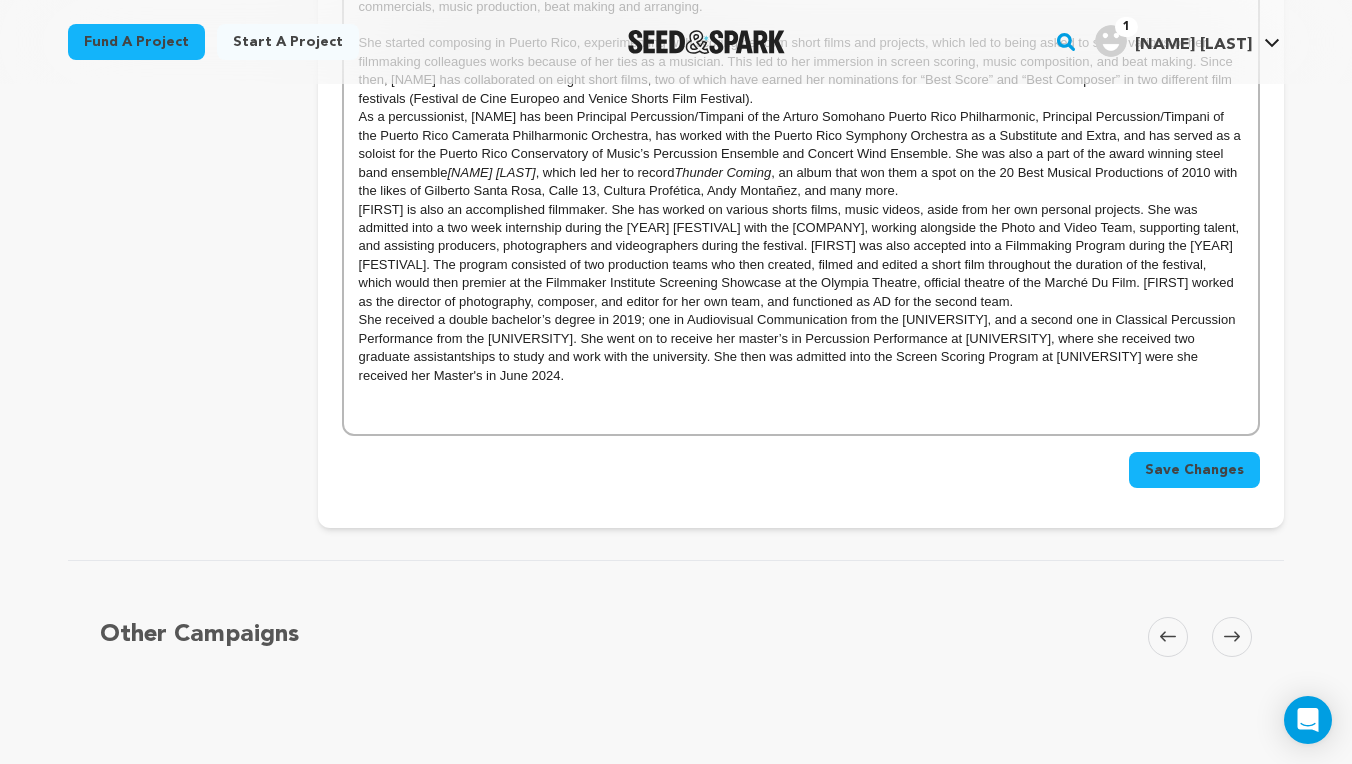 type 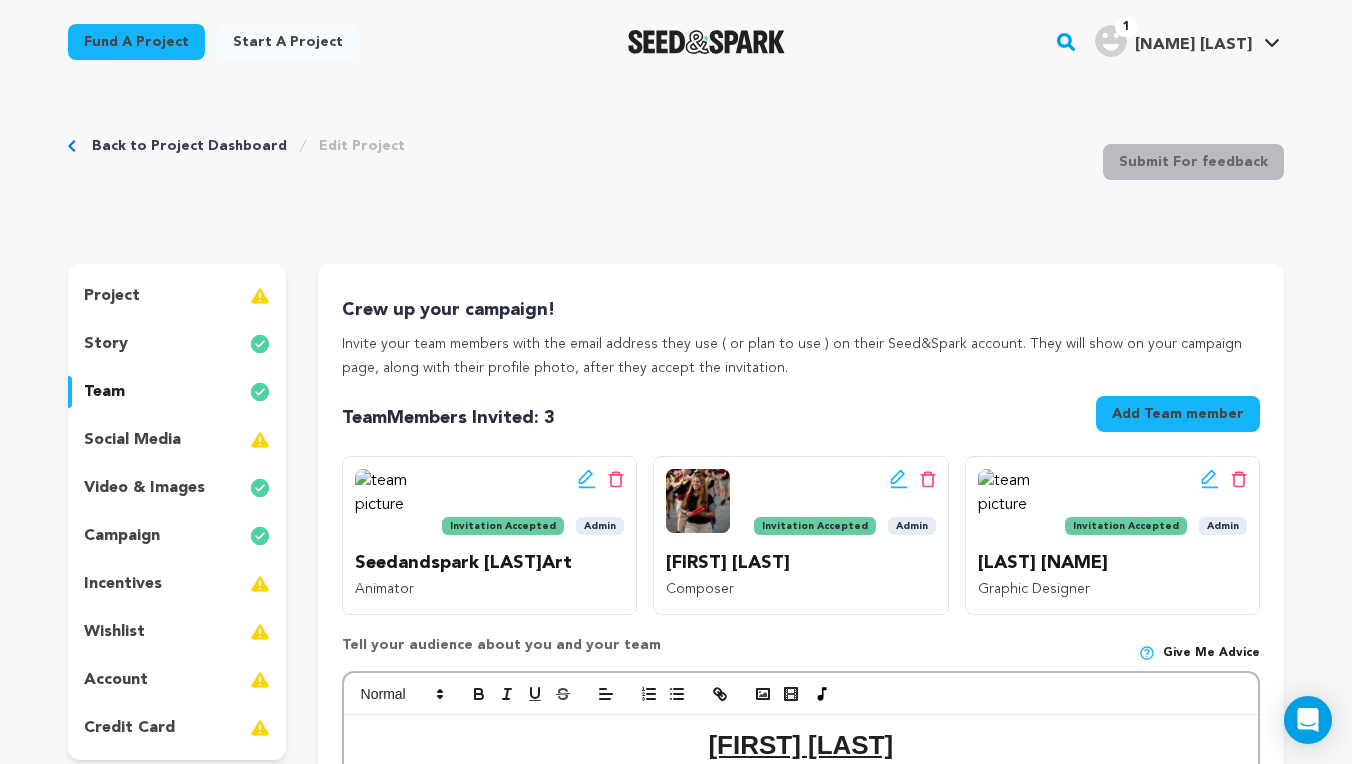 scroll, scrollTop: 0, scrollLeft: 0, axis: both 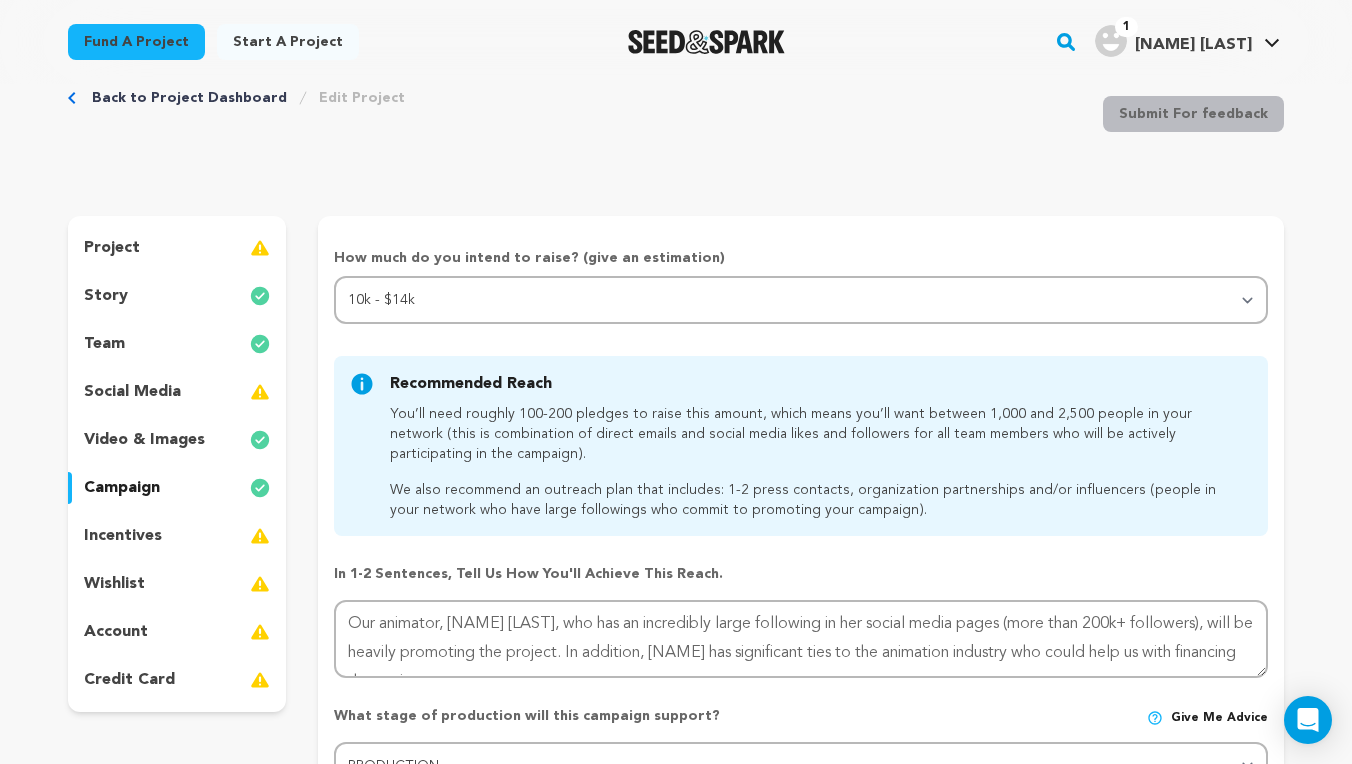 click on "team" at bounding box center (177, 344) 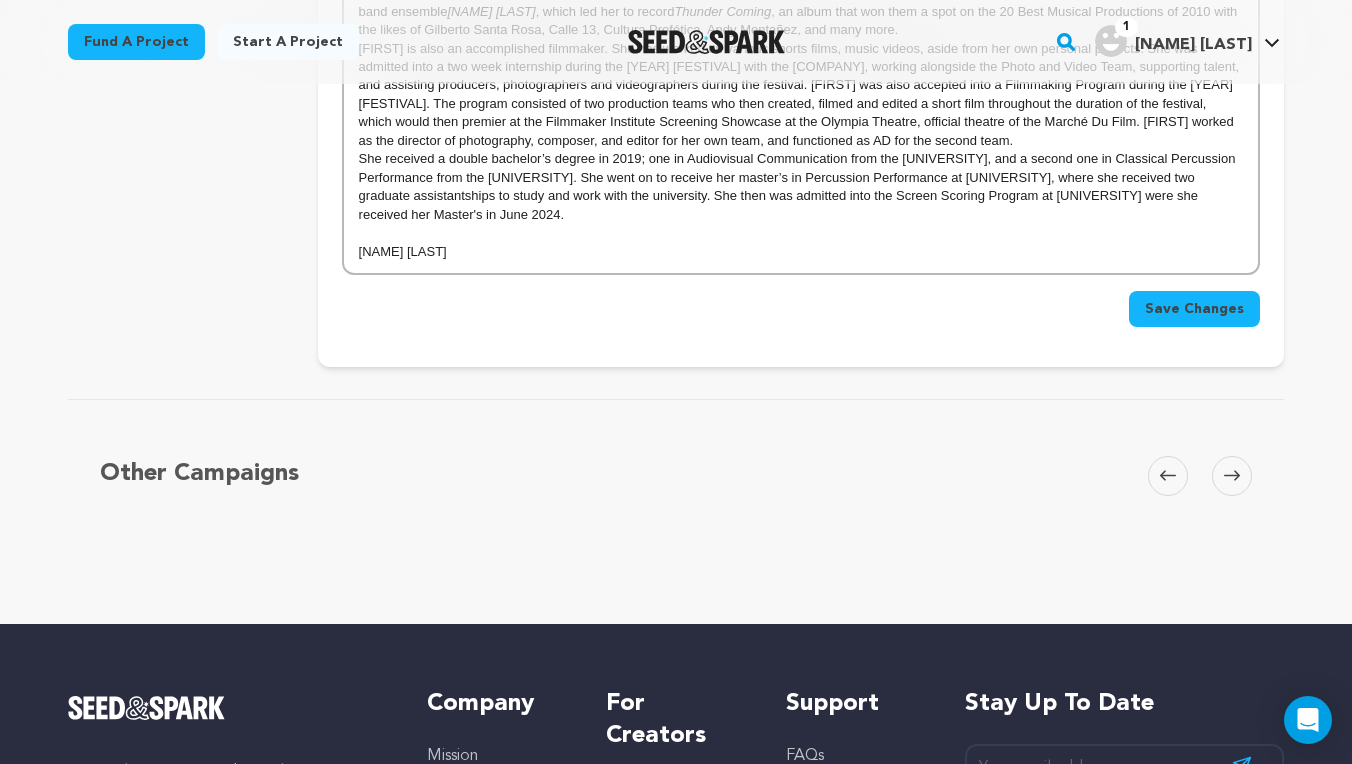 scroll, scrollTop: 965, scrollLeft: 0, axis: vertical 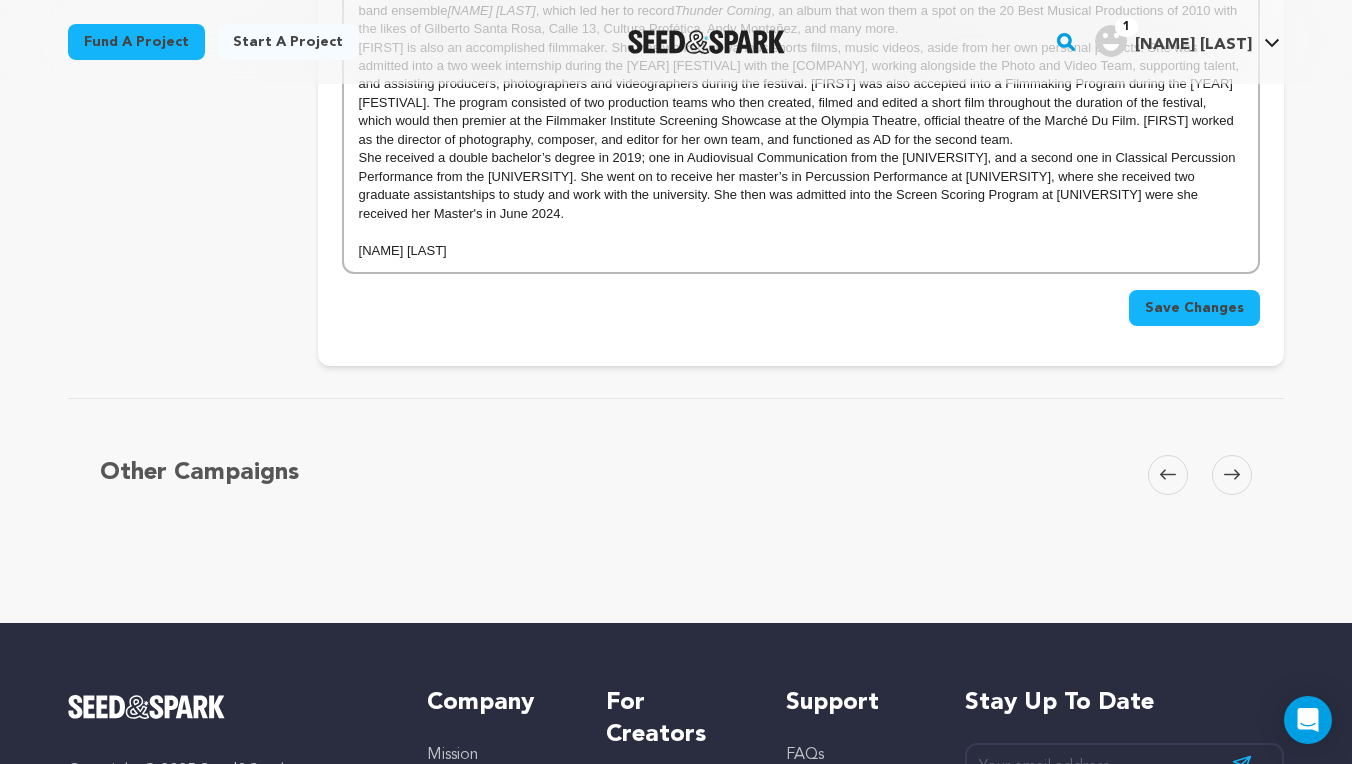 drag, startPoint x: 452, startPoint y: 258, endPoint x: 350, endPoint y: 257, distance: 102.0049 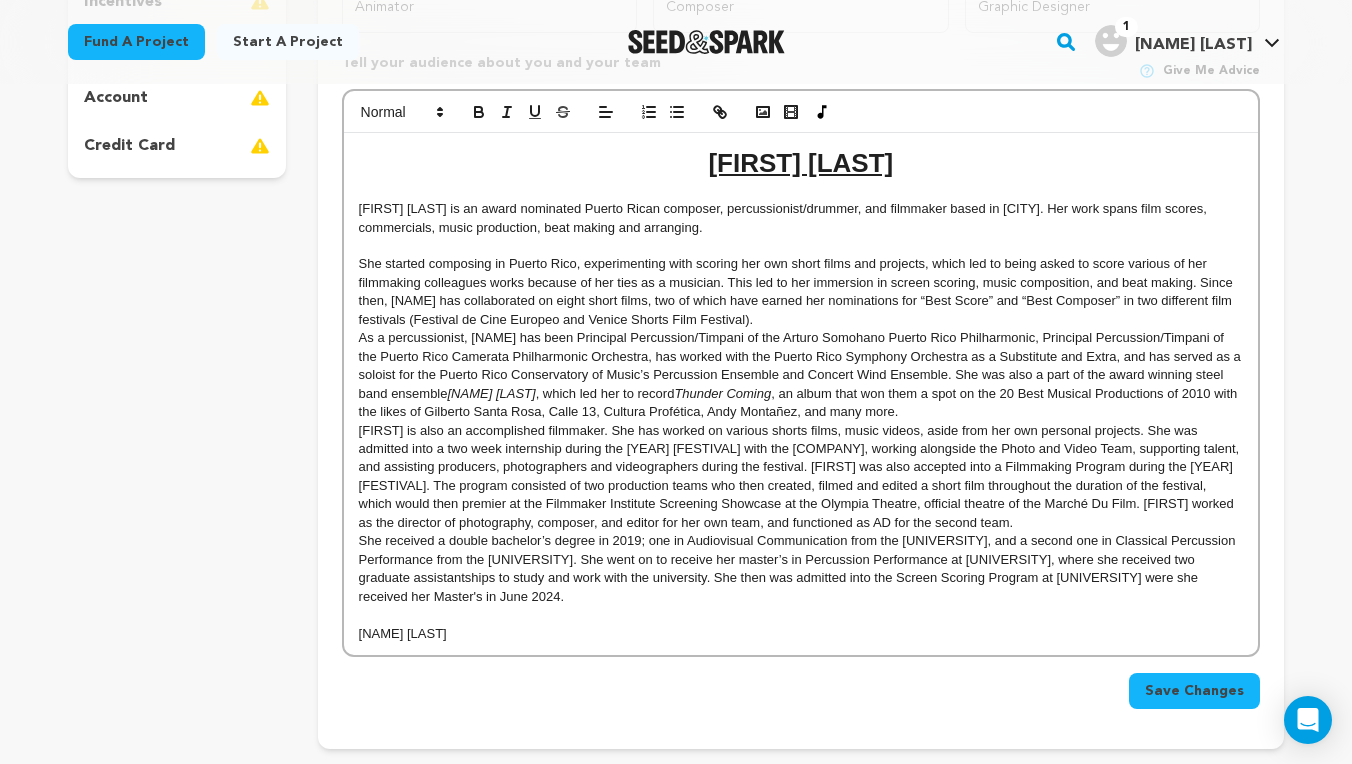 scroll, scrollTop: 415, scrollLeft: 0, axis: vertical 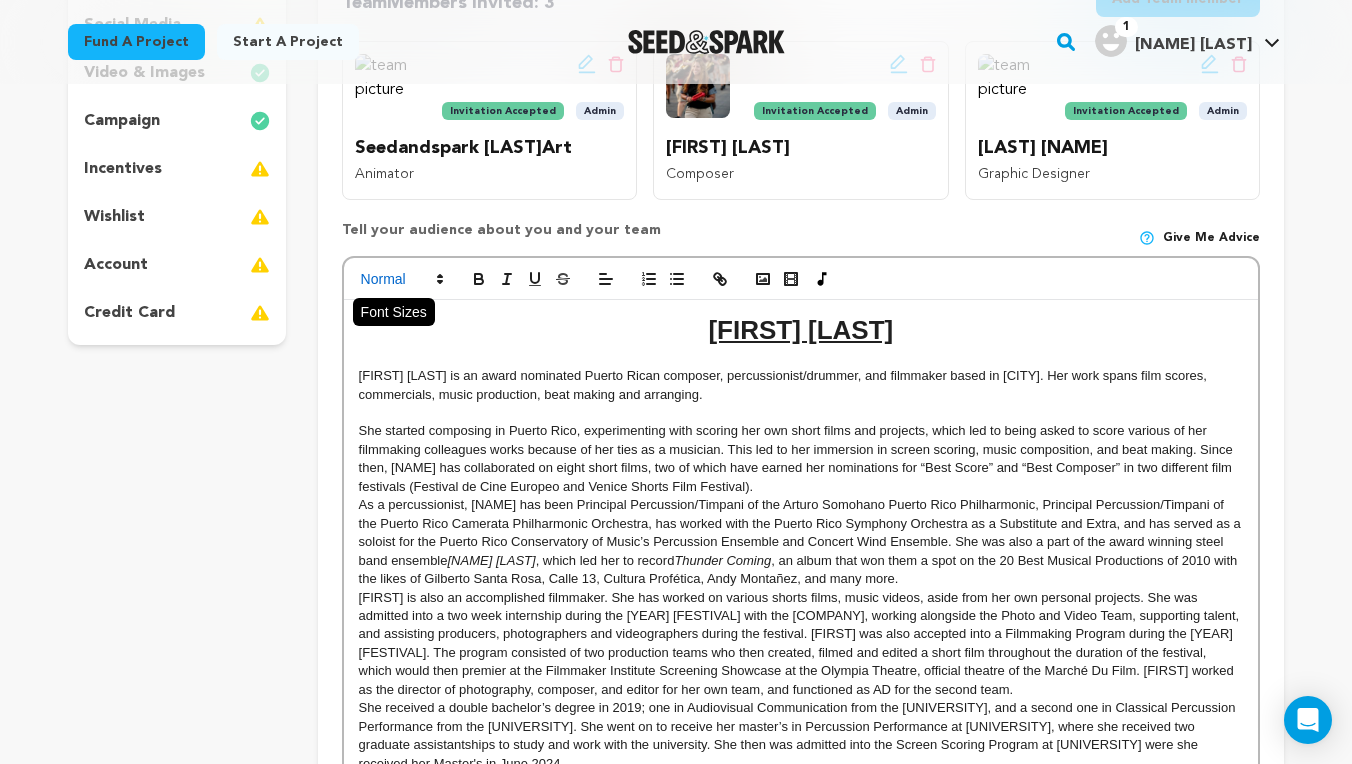 click at bounding box center [401, 279] 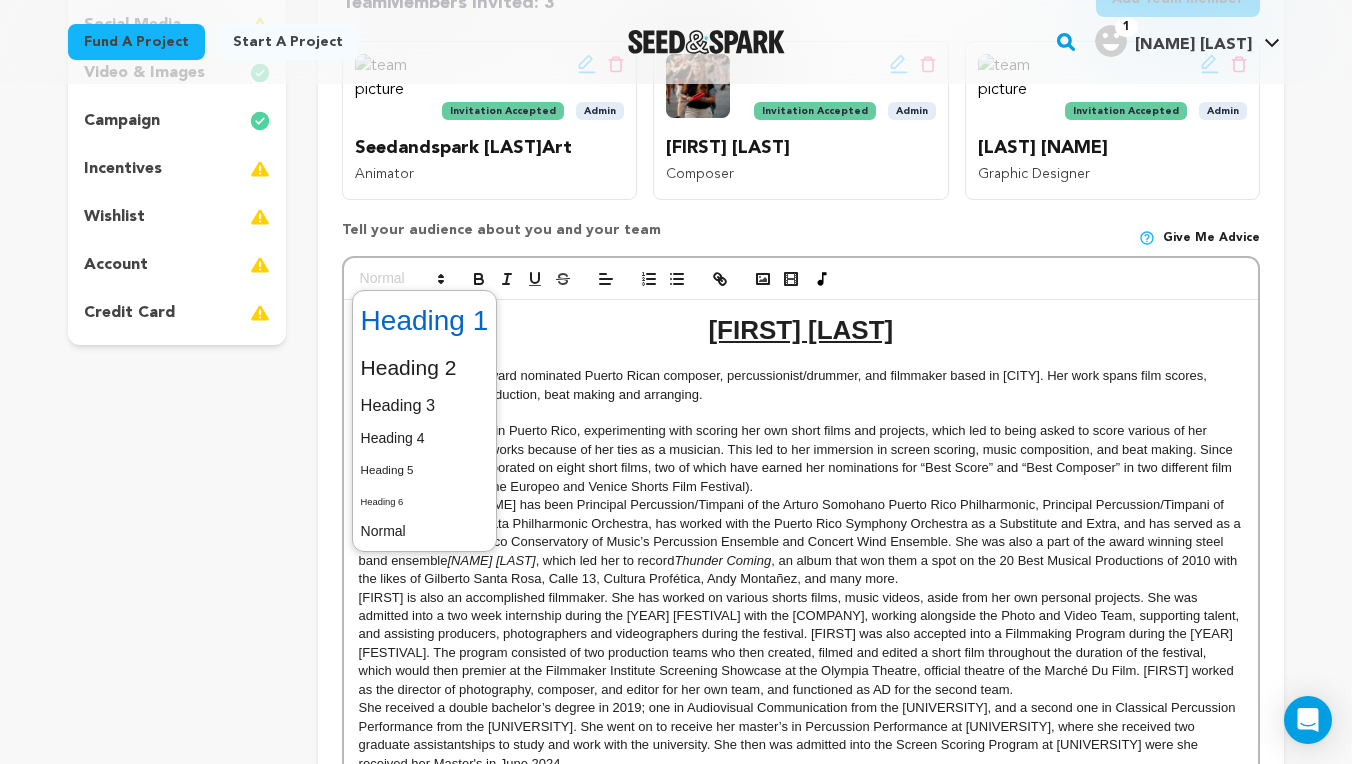 click at bounding box center [425, 321] 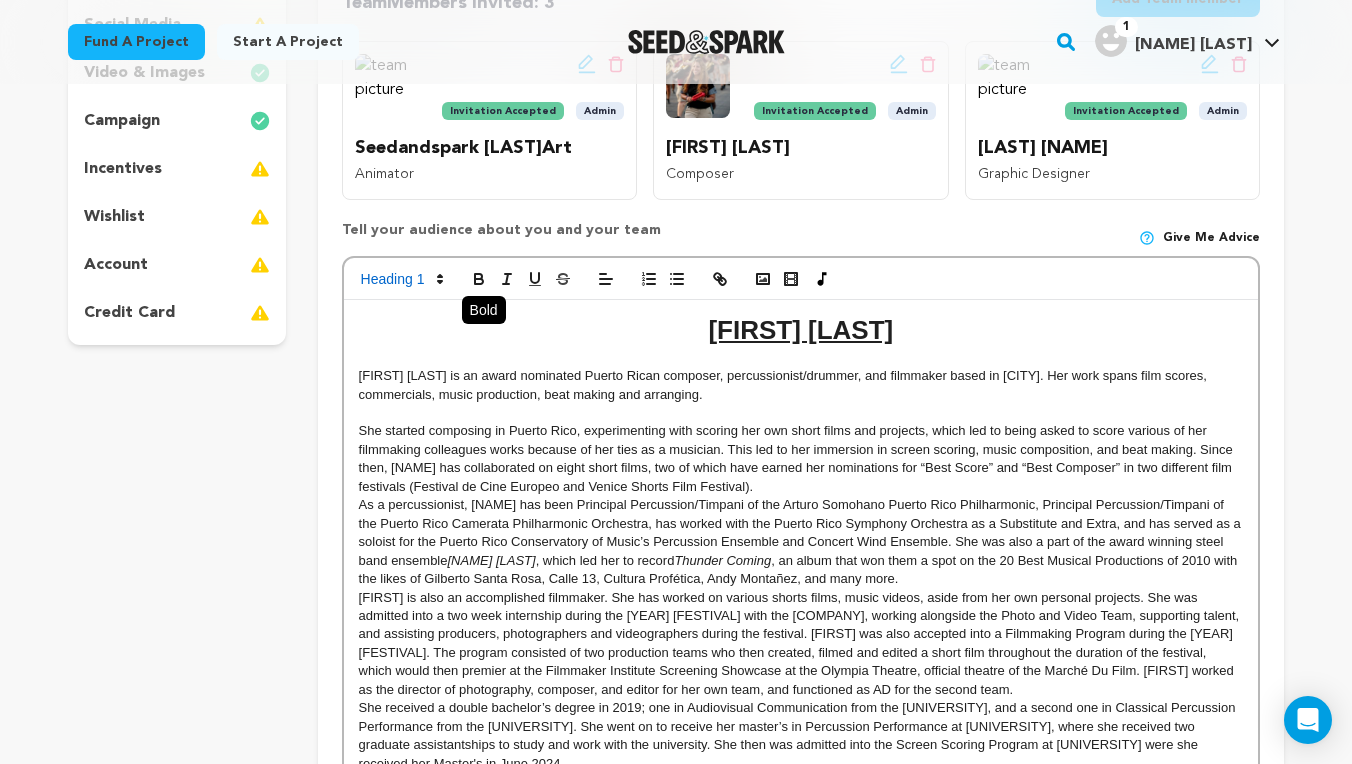 click at bounding box center (479, 279) 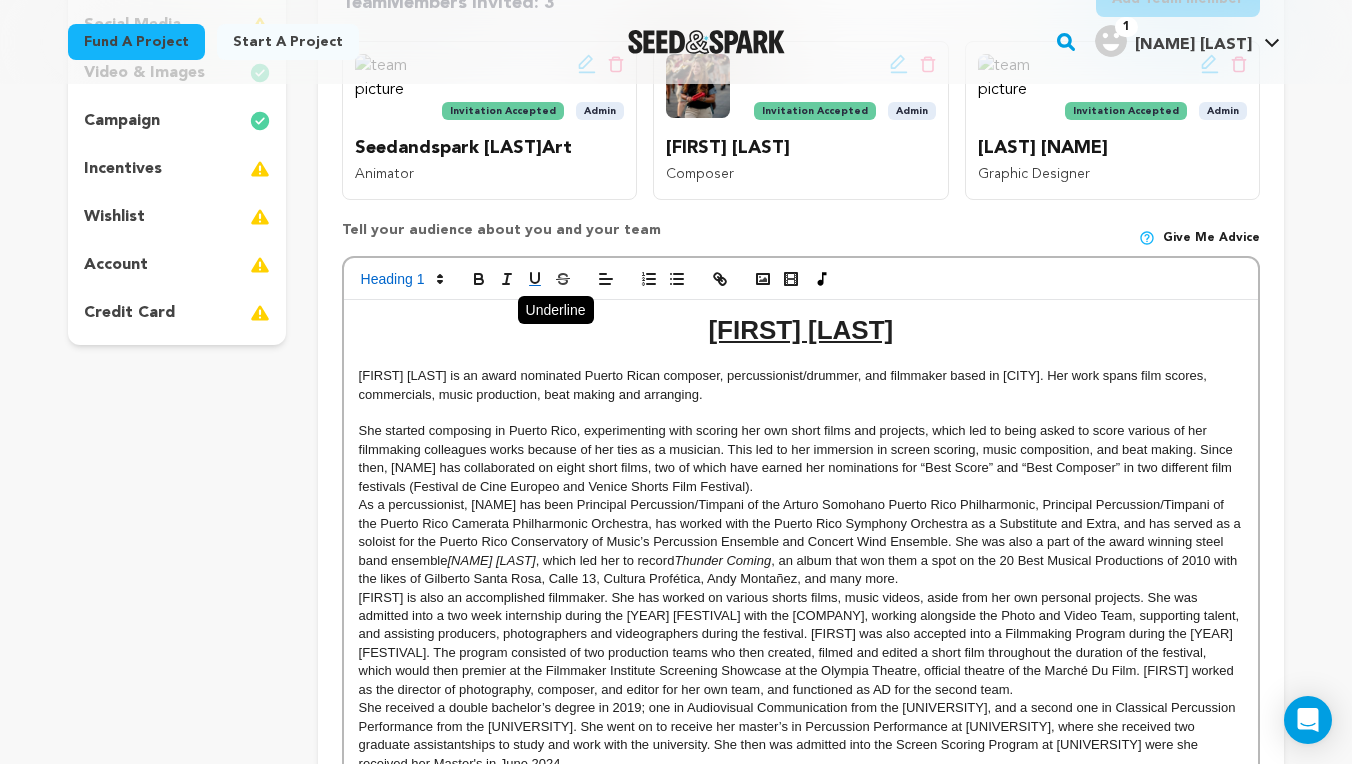 click 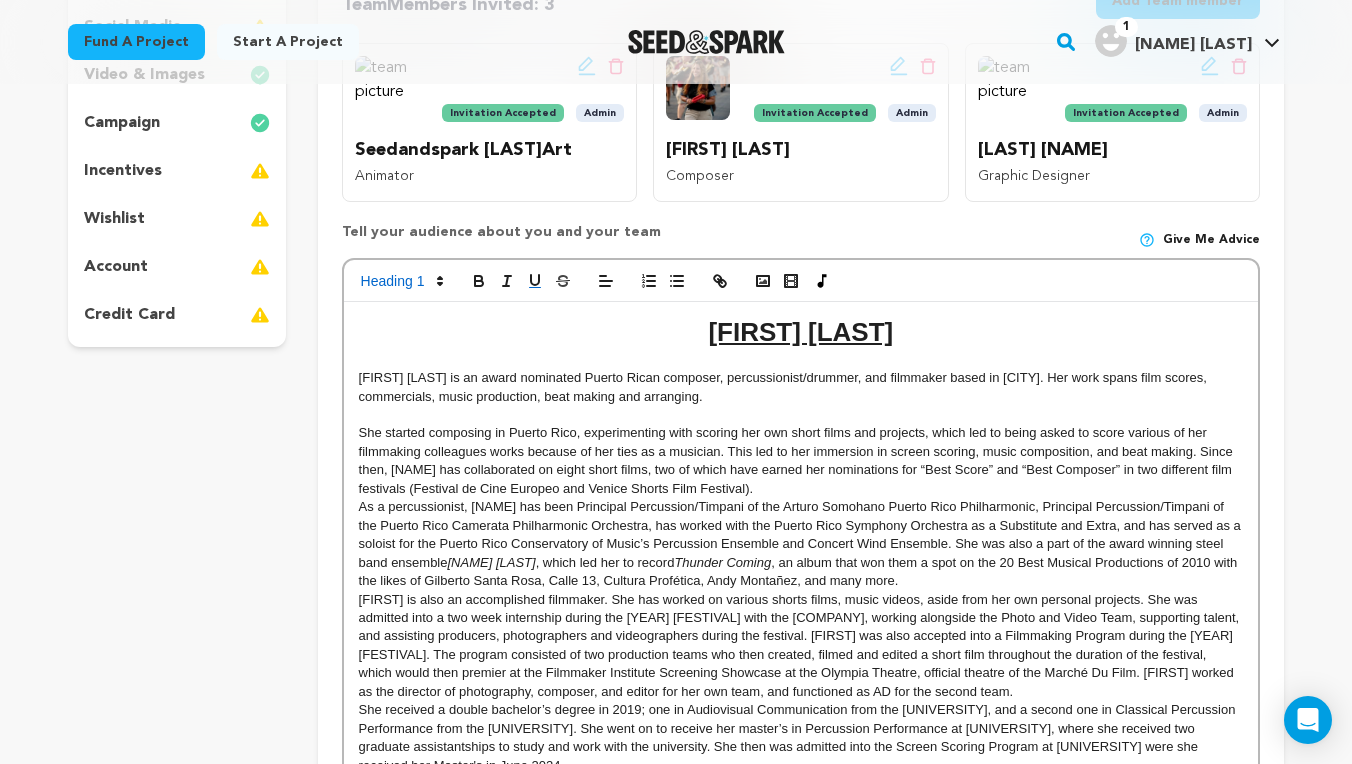 scroll, scrollTop: 409, scrollLeft: 0, axis: vertical 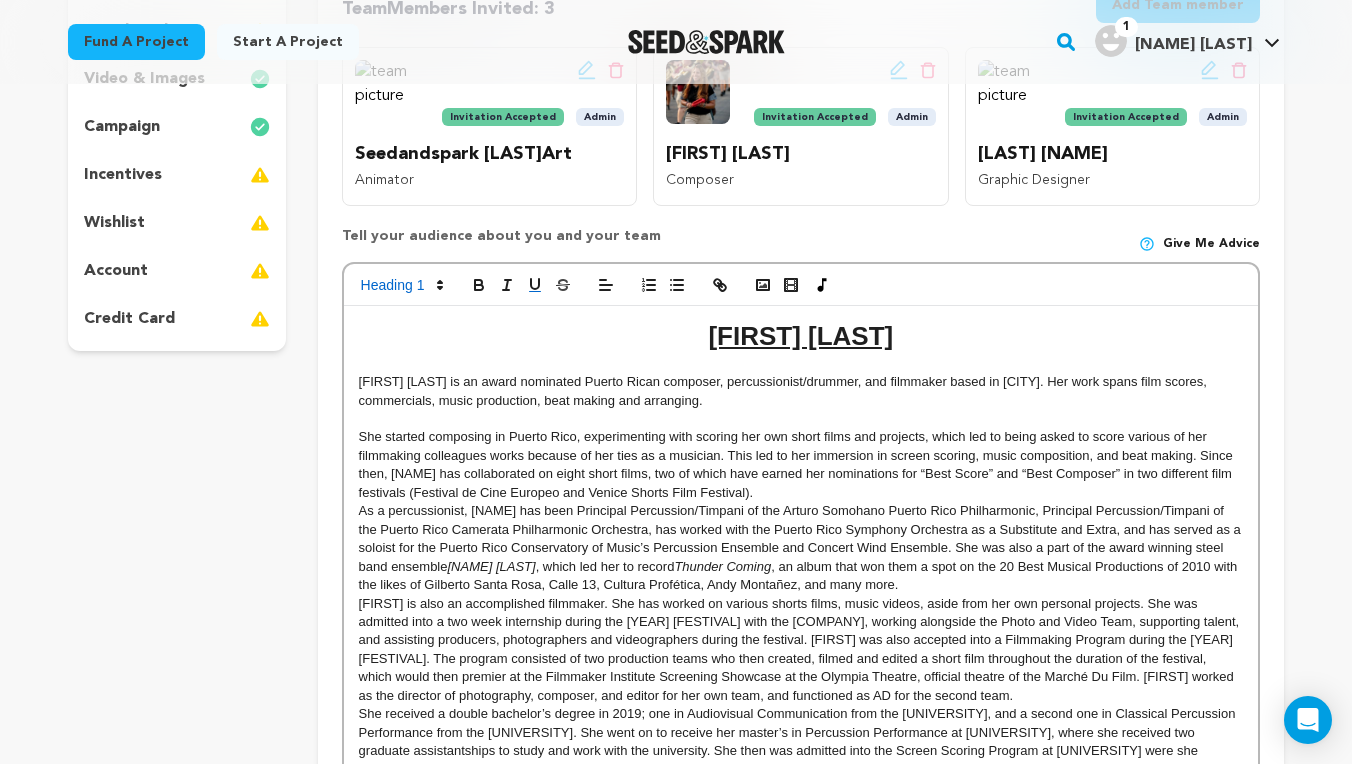 click at bounding box center (606, 285) 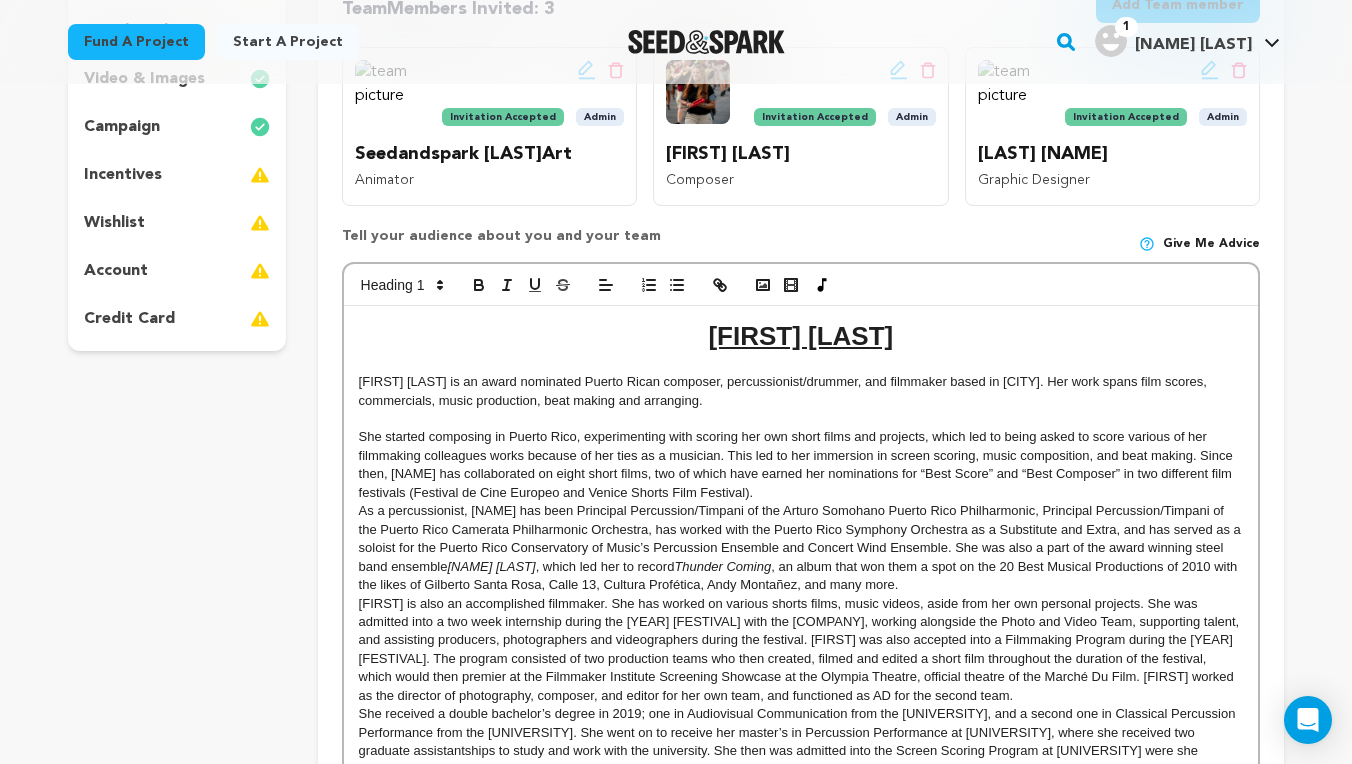 click at bounding box center [606, 285] 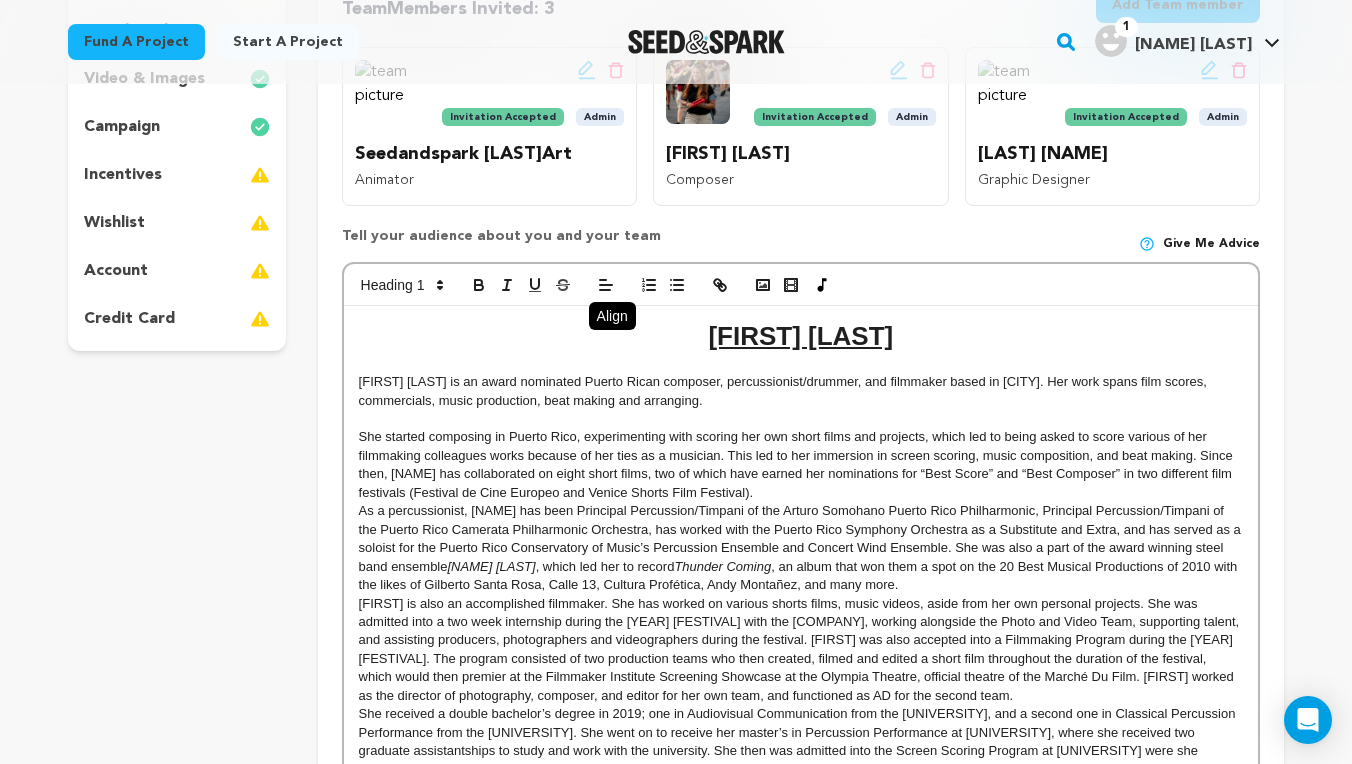 click 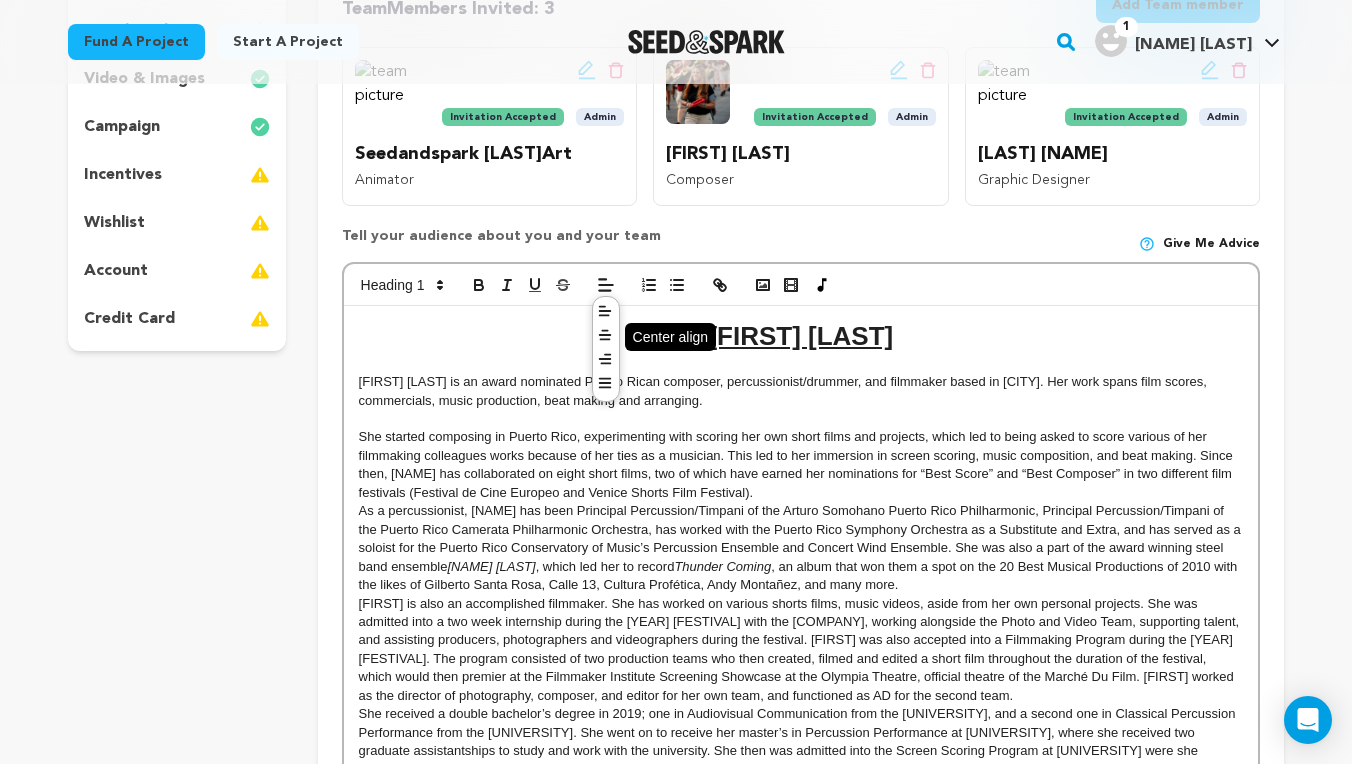 click 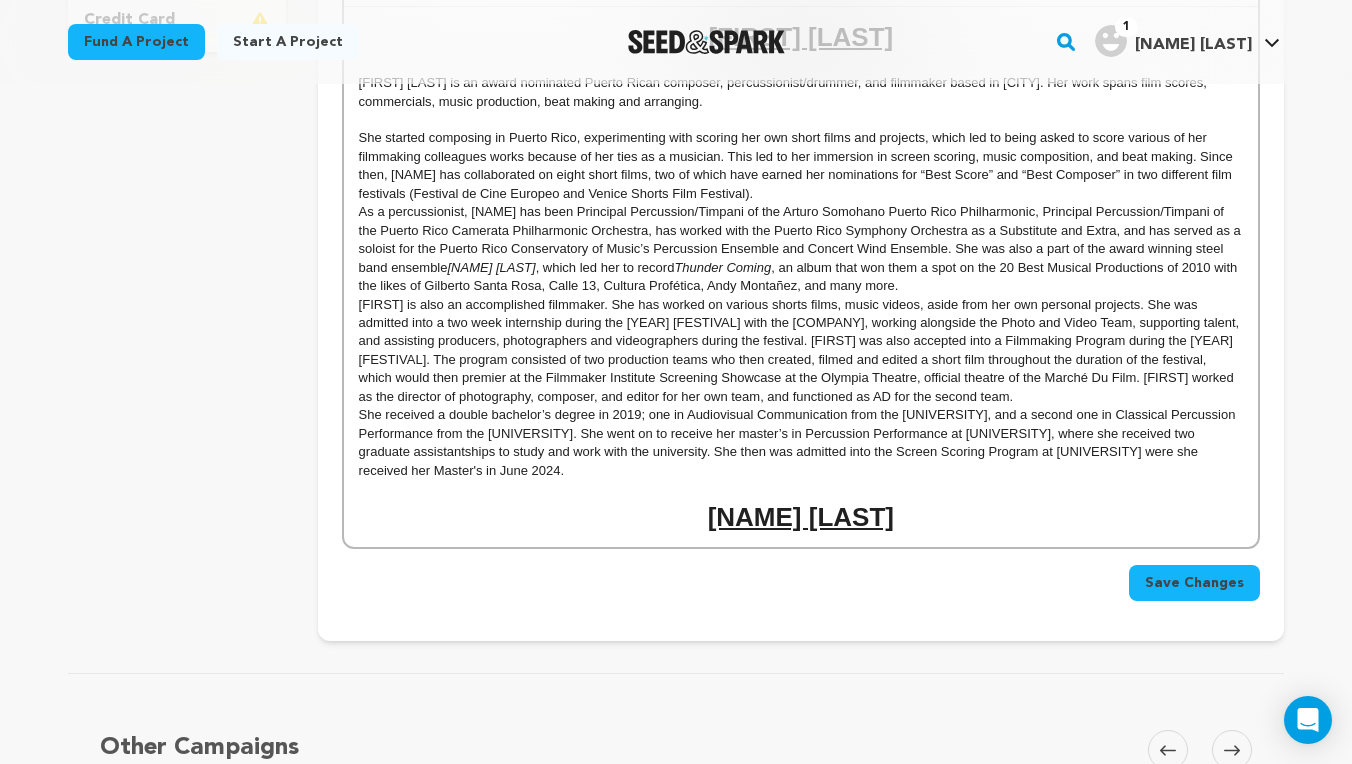scroll, scrollTop: 817, scrollLeft: 0, axis: vertical 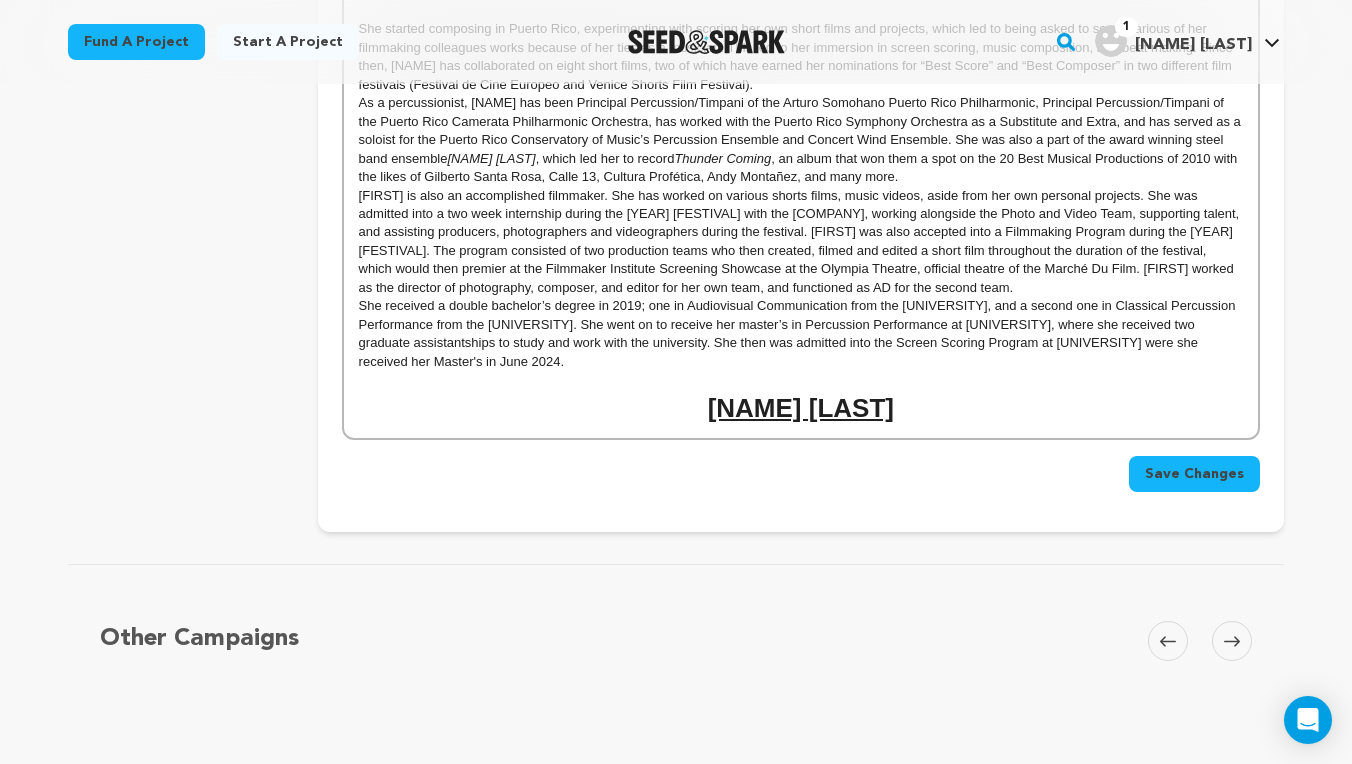click on "Save Changes" at bounding box center (1194, 474) 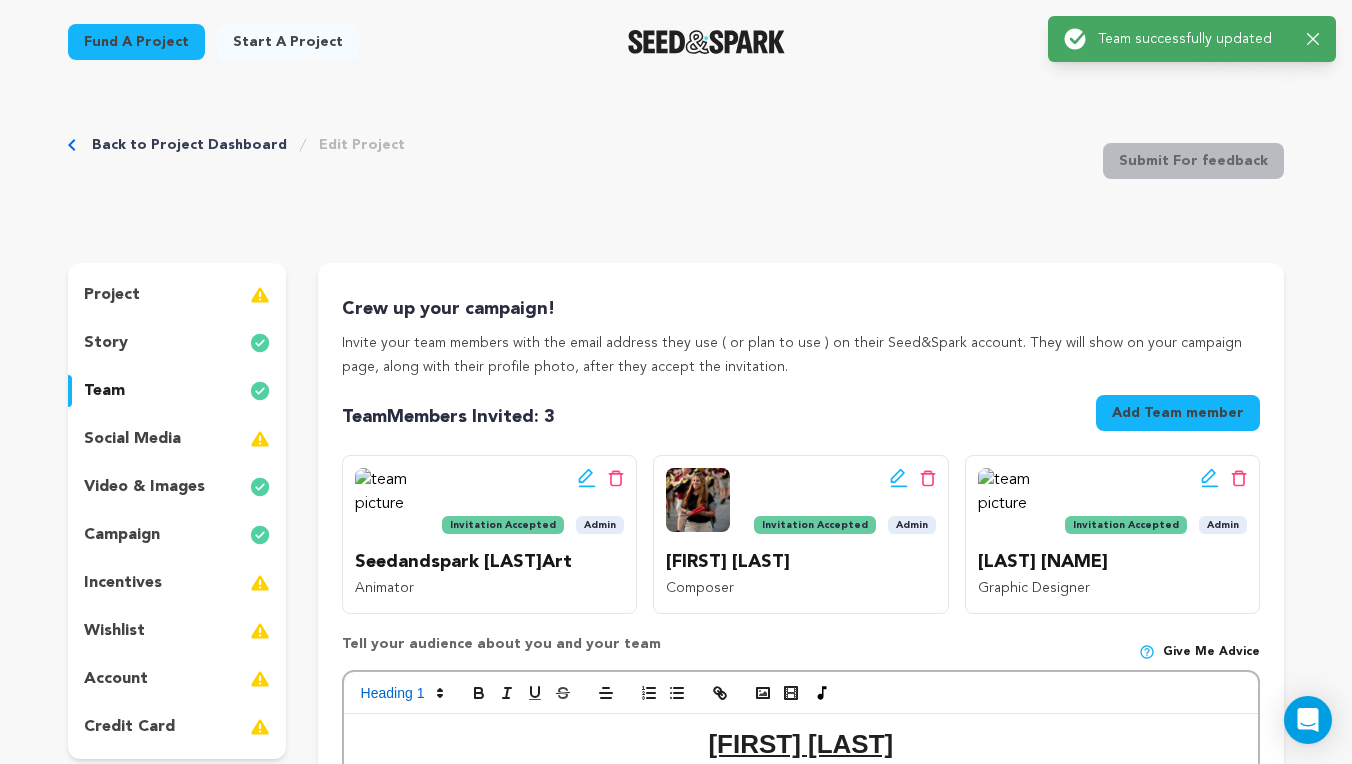 scroll, scrollTop: 1, scrollLeft: 0, axis: vertical 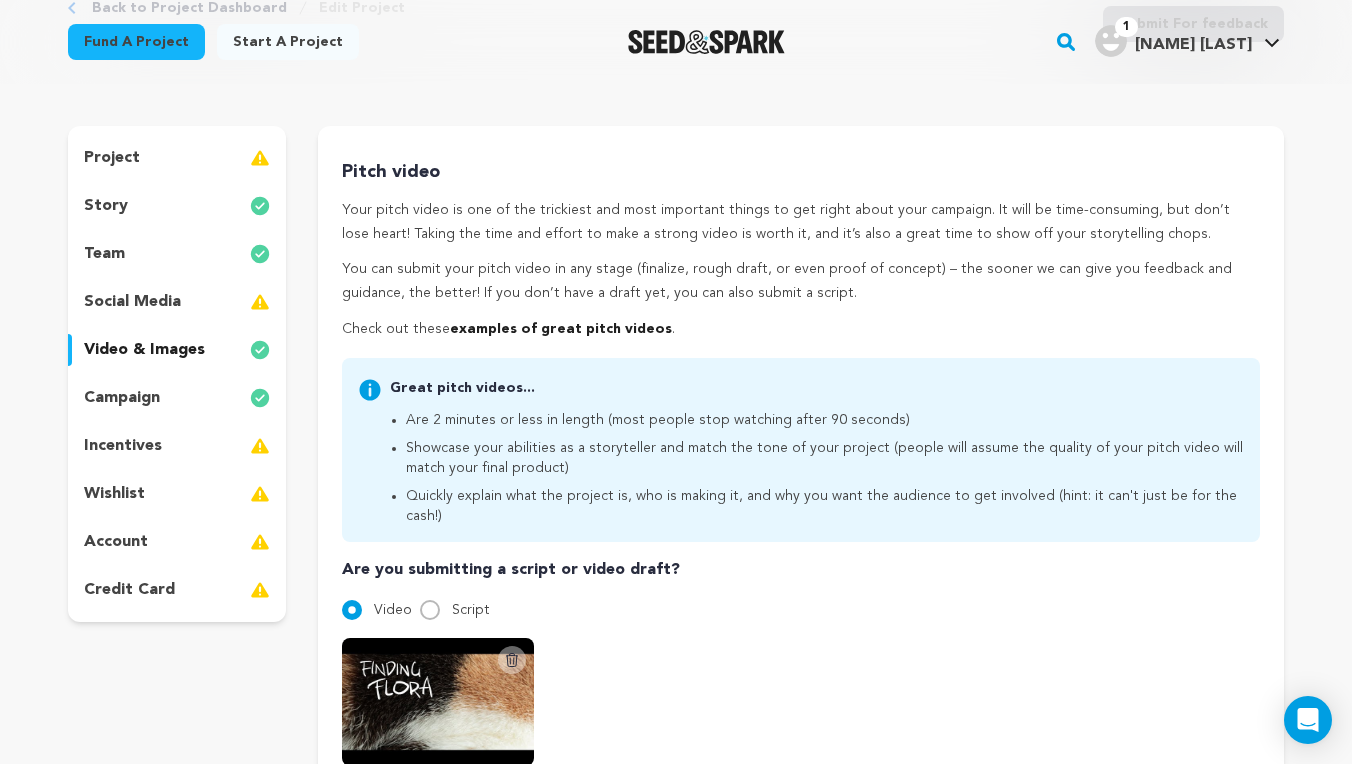 click on "campaign" at bounding box center (177, 398) 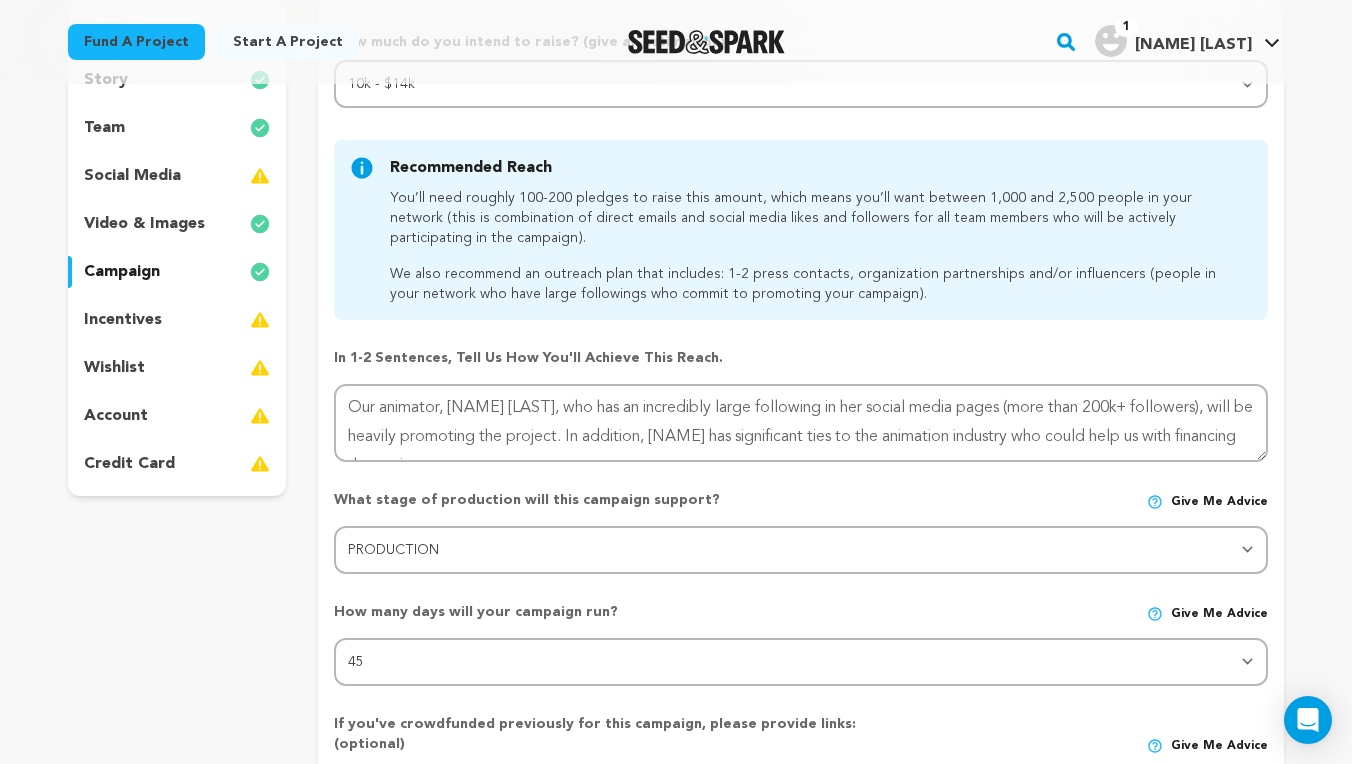 scroll, scrollTop: 263, scrollLeft: 0, axis: vertical 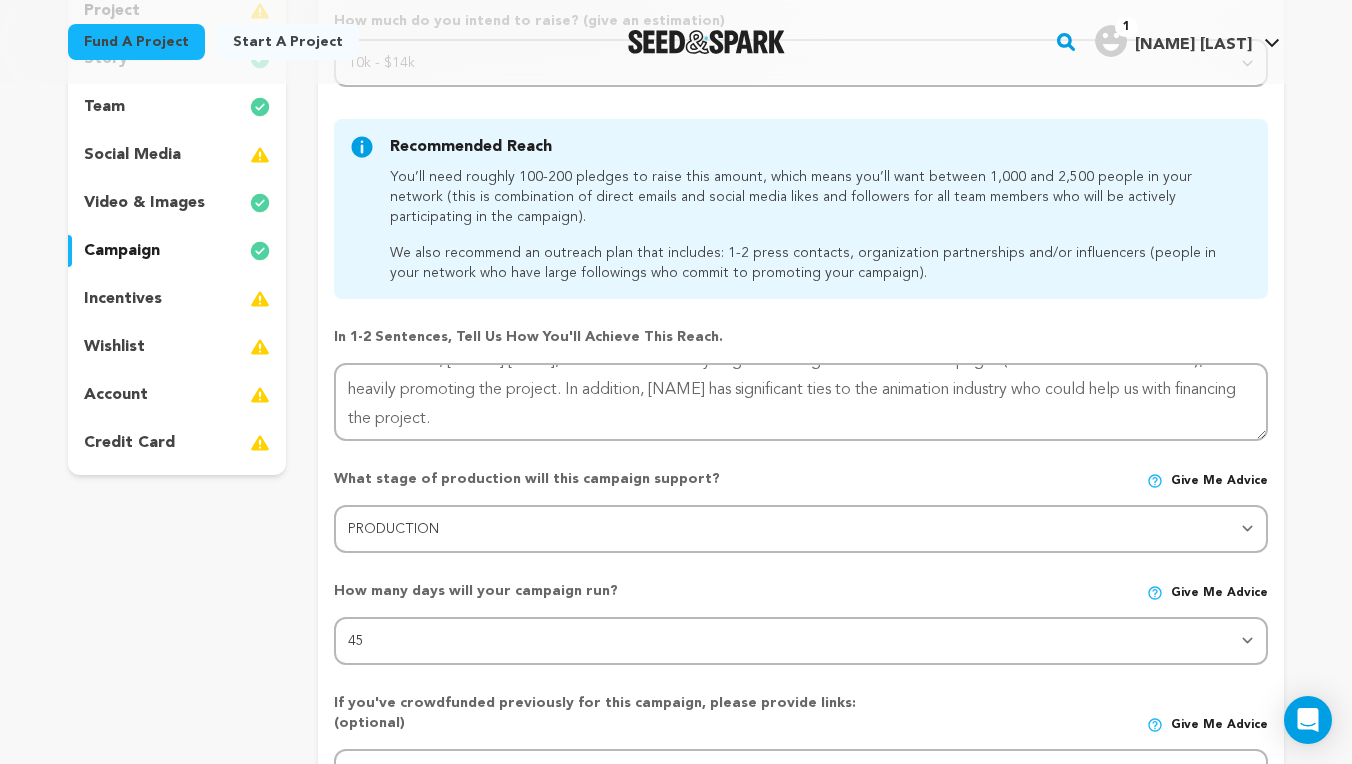 click on "video & images" at bounding box center (144, 203) 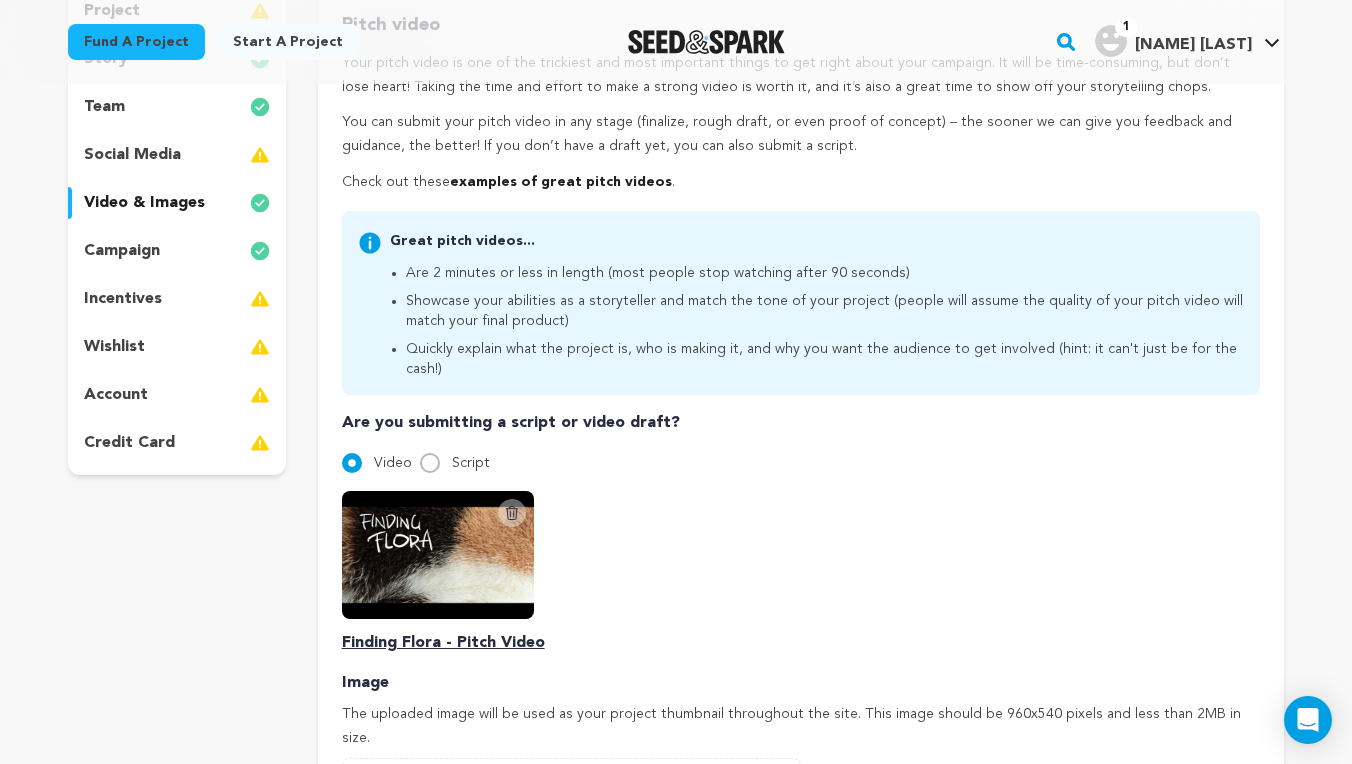 click on "social media" at bounding box center [132, 155] 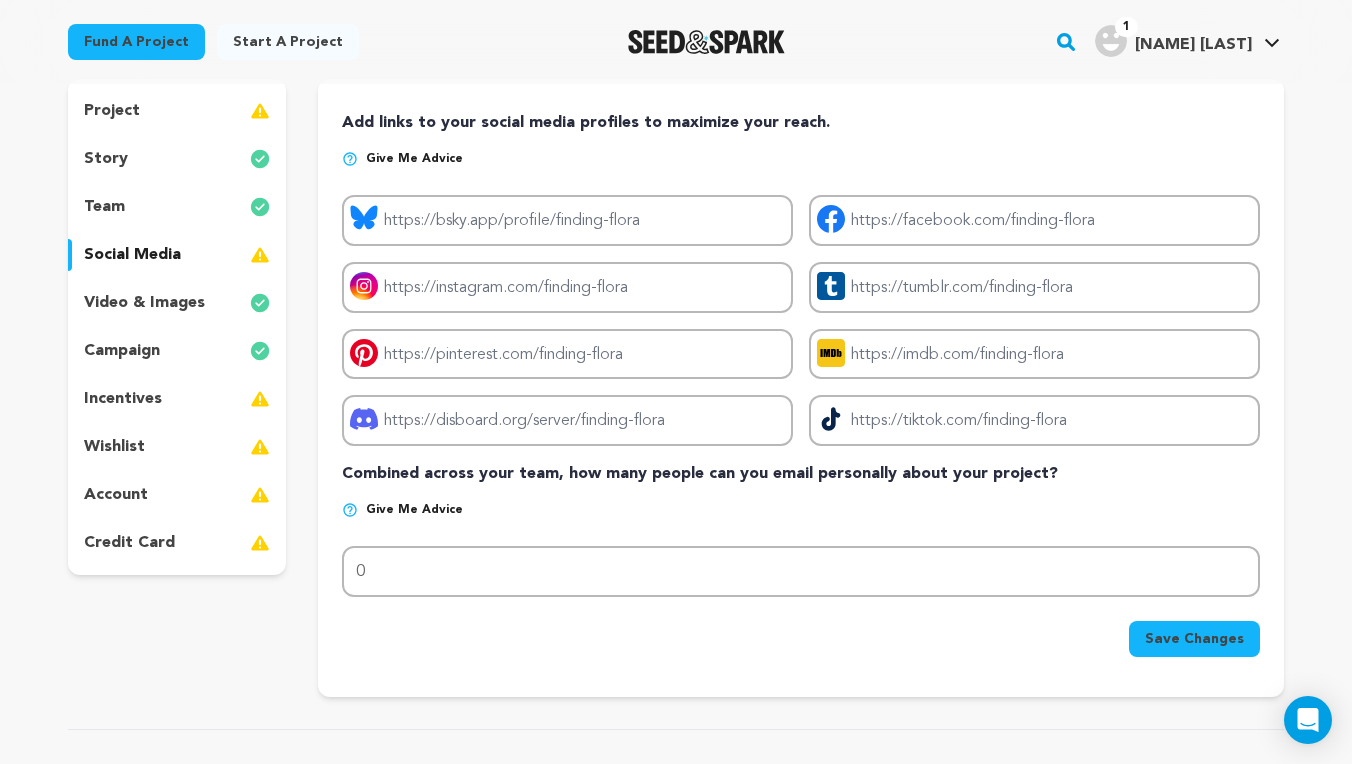 scroll, scrollTop: 184, scrollLeft: 0, axis: vertical 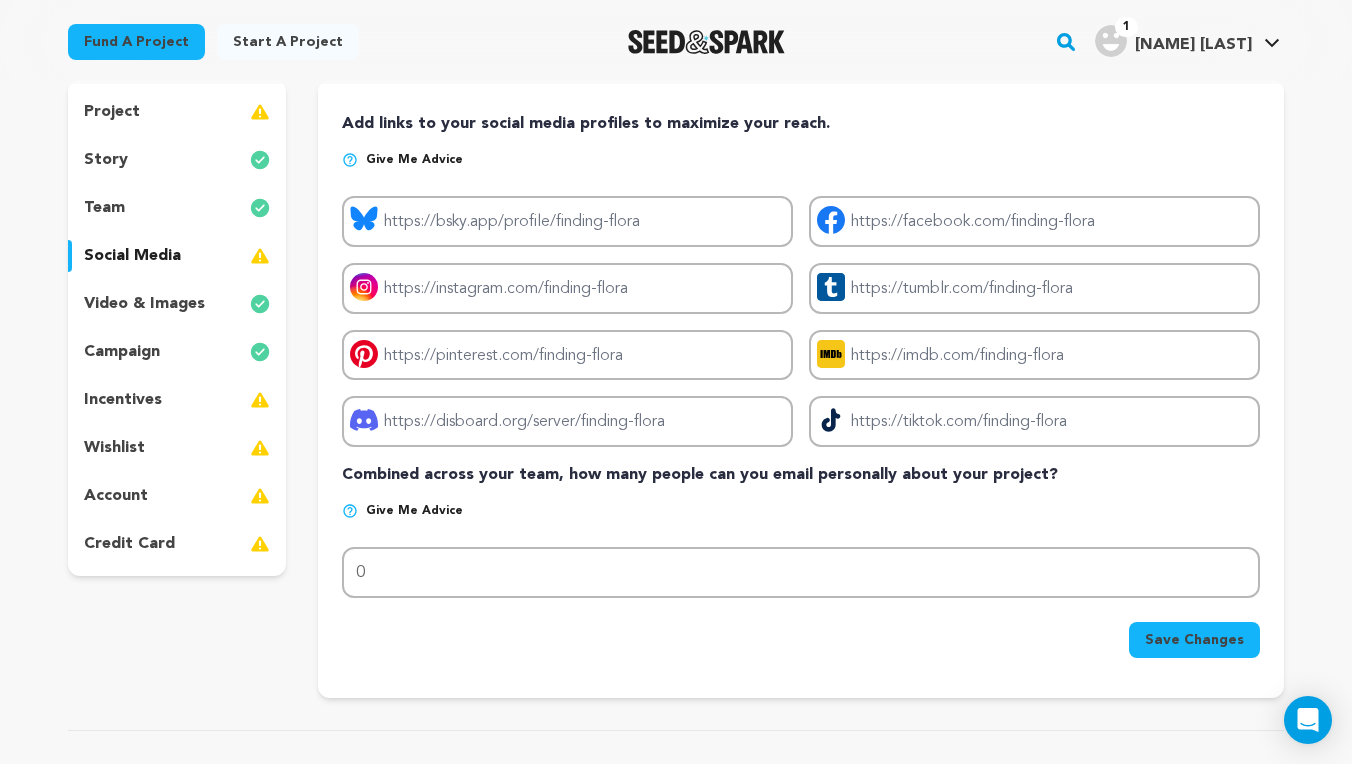 click on "team" at bounding box center [177, 208] 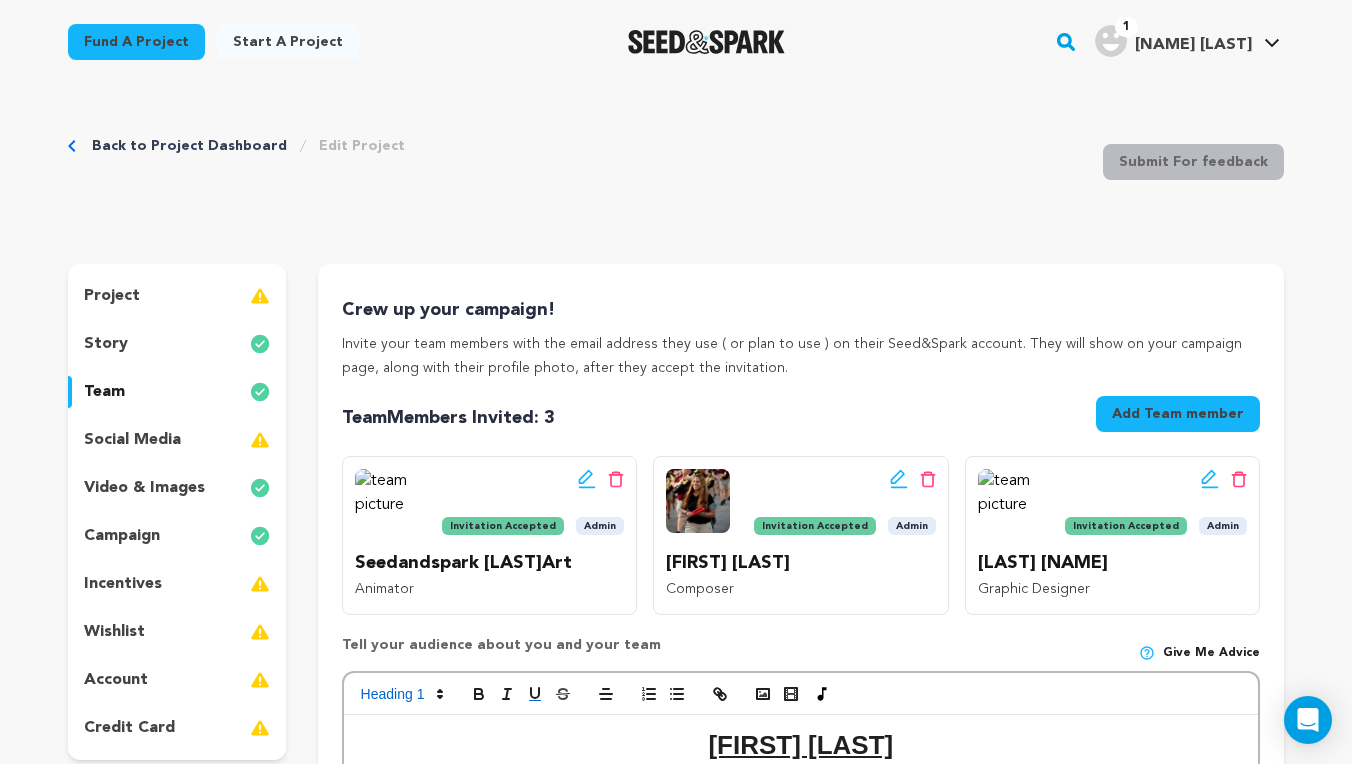 scroll, scrollTop: 0, scrollLeft: 0, axis: both 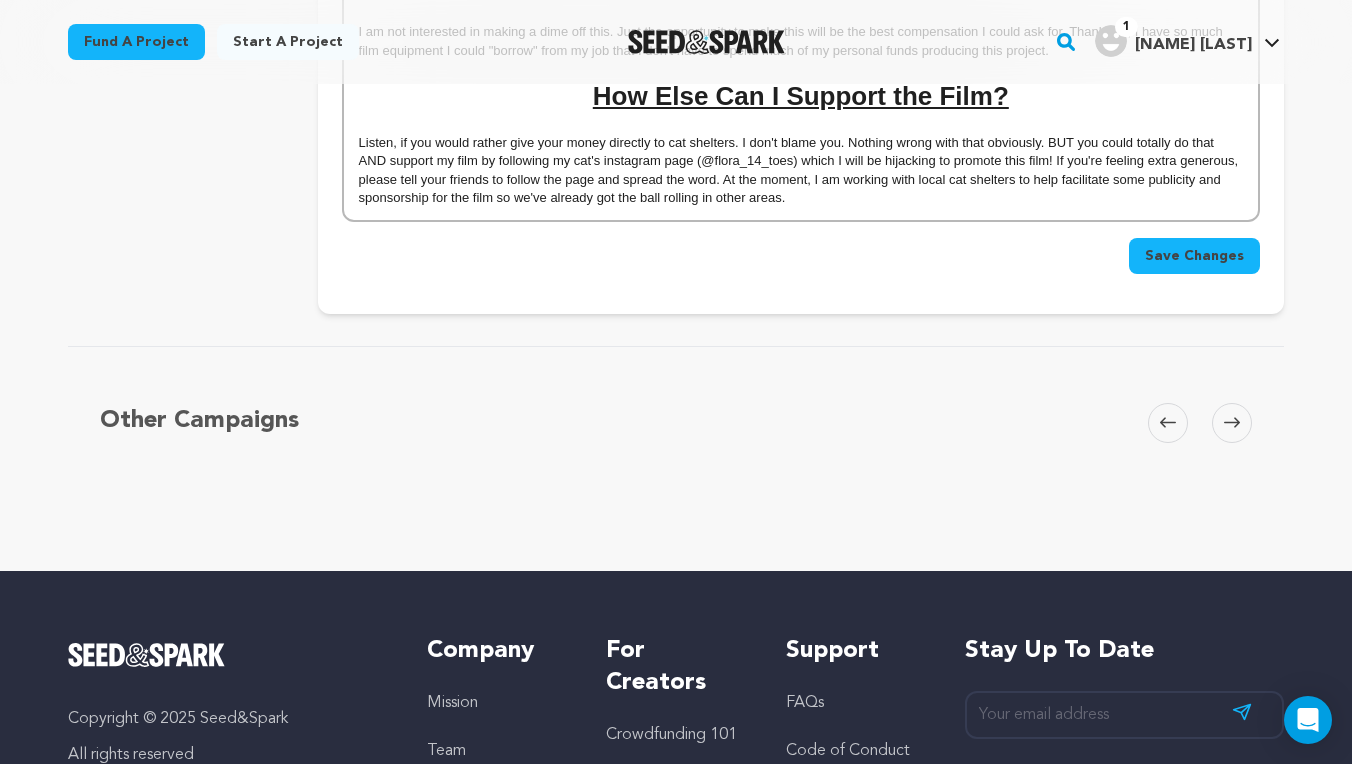 click on "Save Changes" at bounding box center (1194, 256) 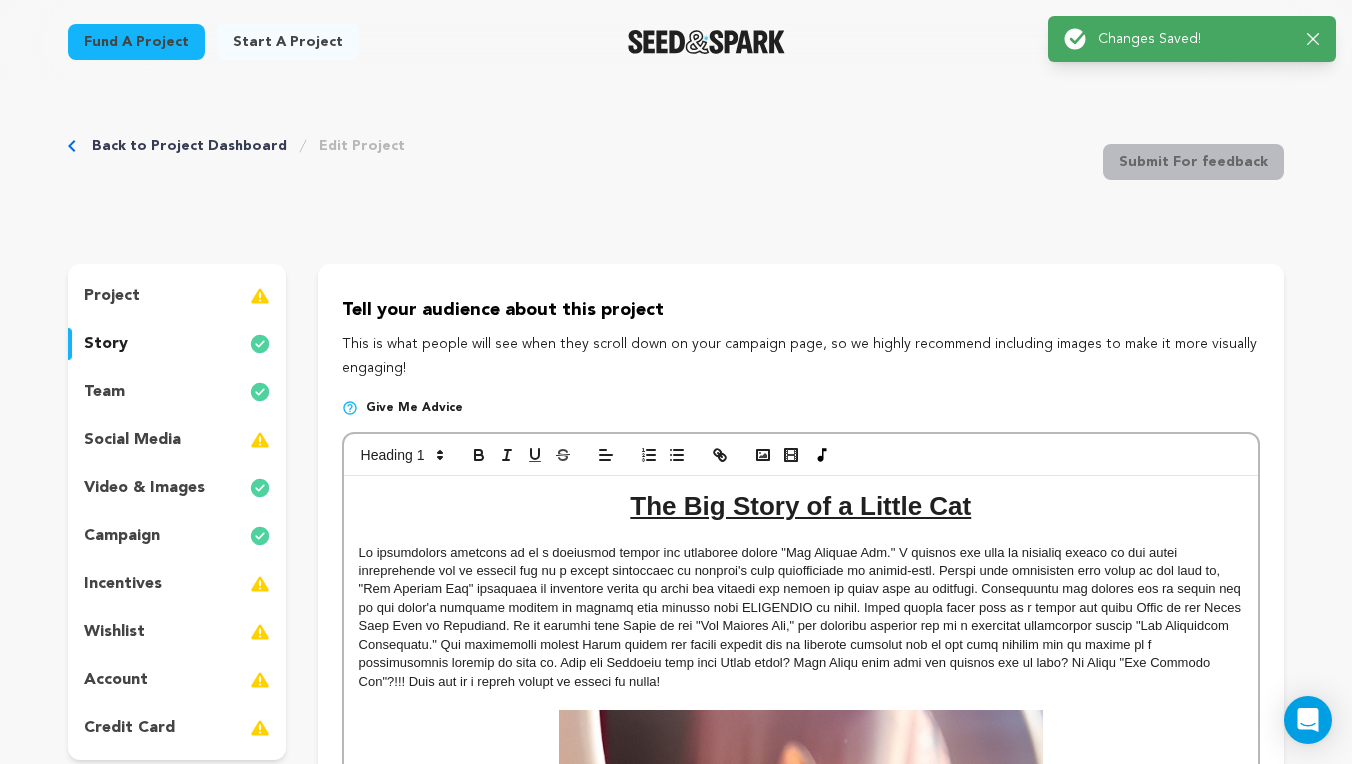 scroll, scrollTop: 0, scrollLeft: 0, axis: both 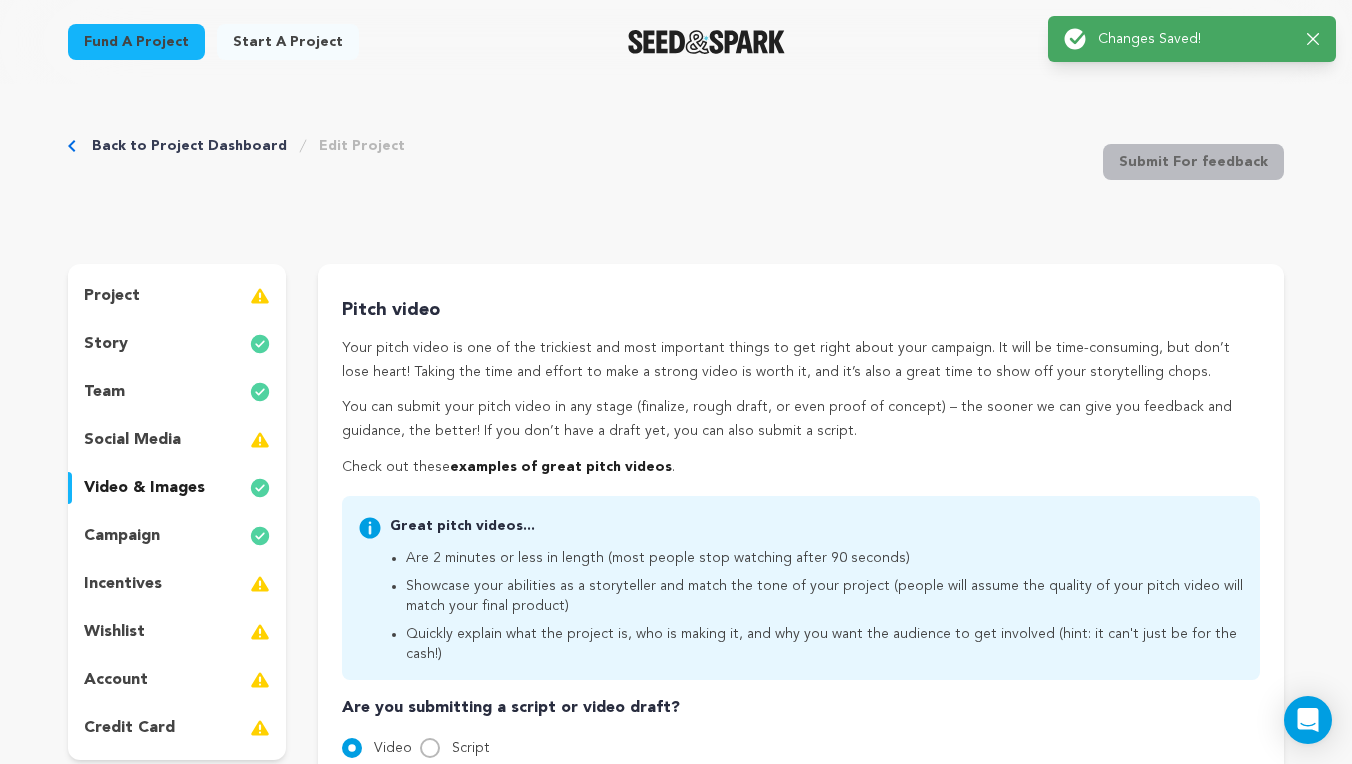 click on "campaign" at bounding box center (177, 536) 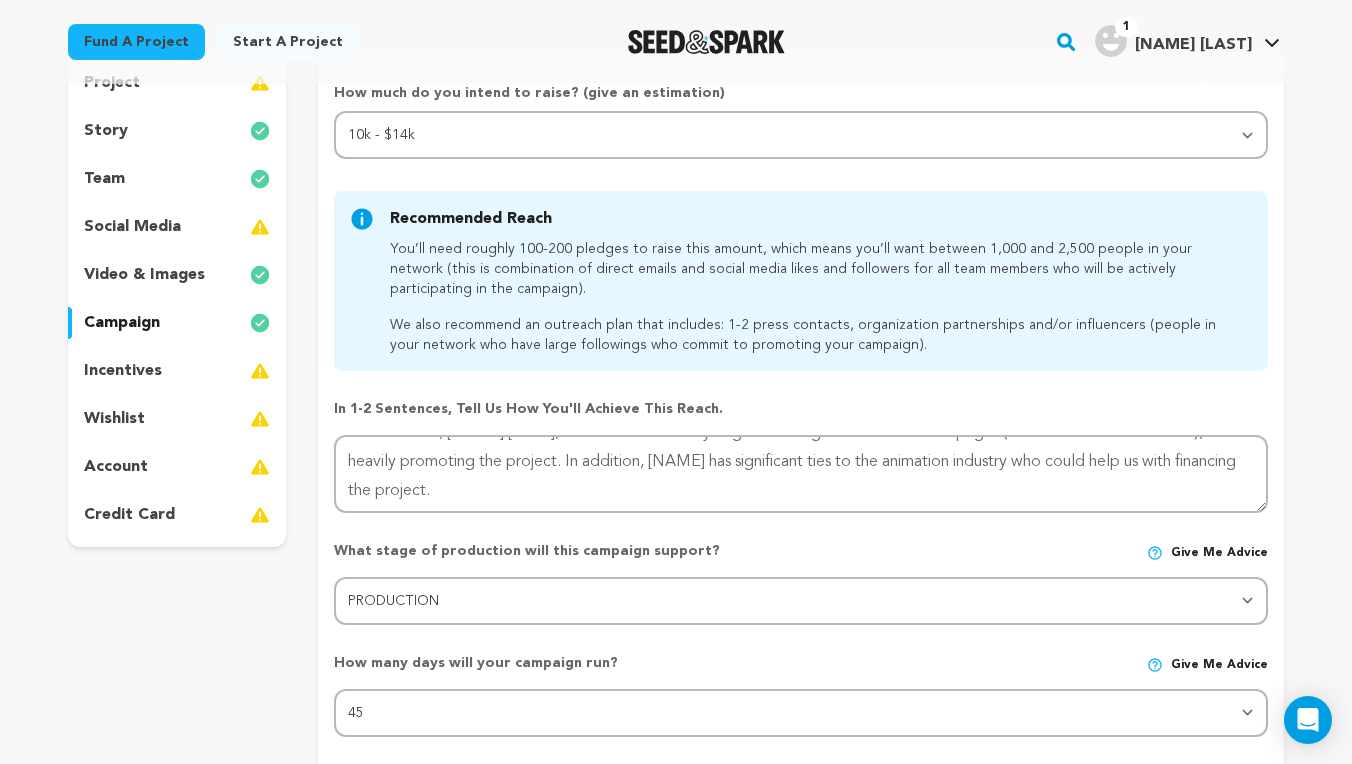 scroll, scrollTop: 244, scrollLeft: 0, axis: vertical 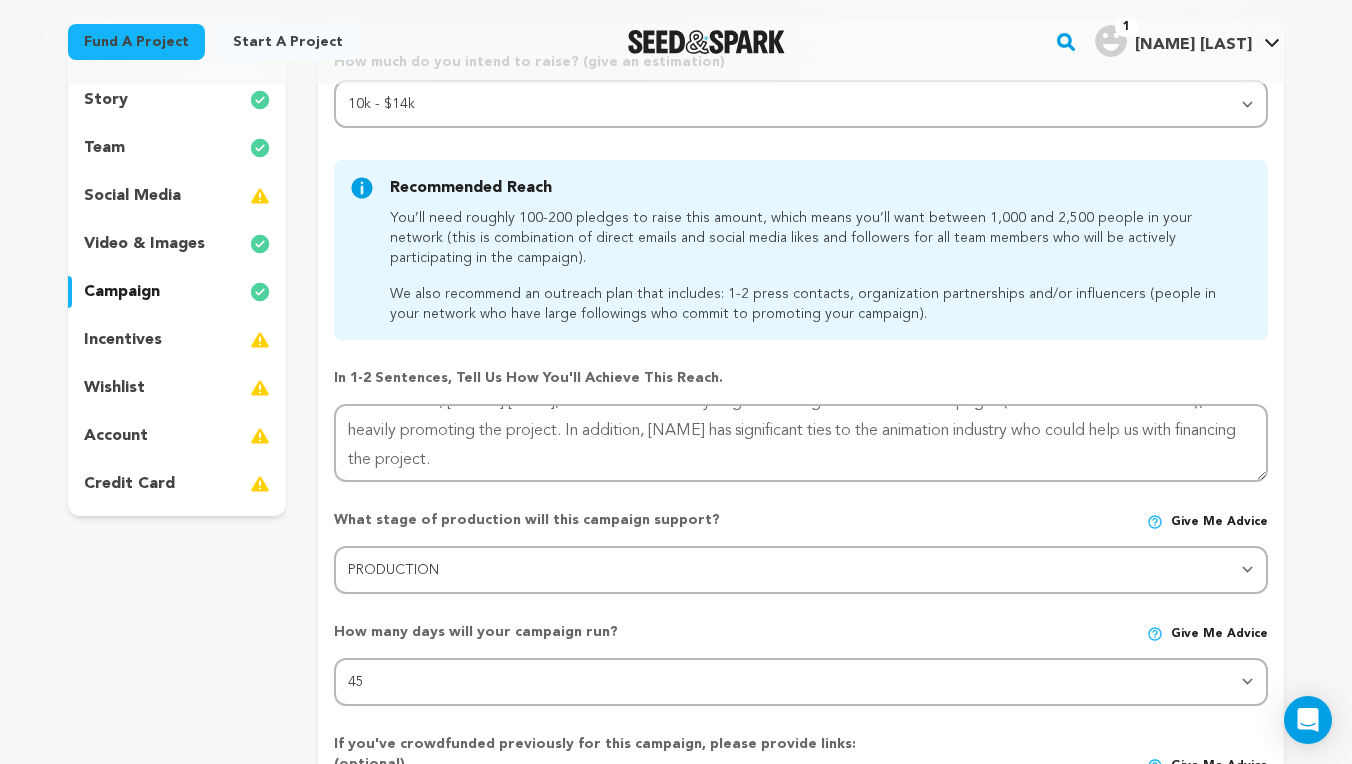 click on "incentives" at bounding box center [177, 340] 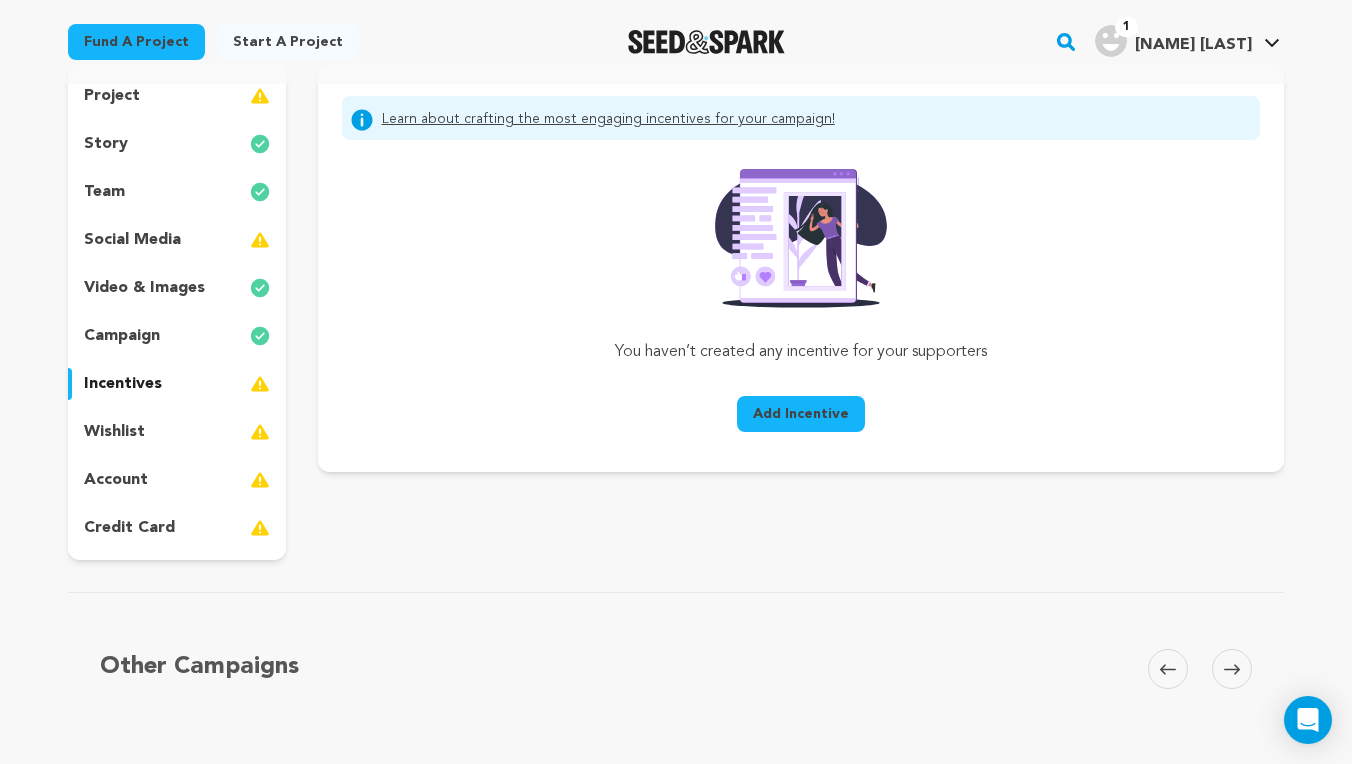 scroll, scrollTop: 200, scrollLeft: 0, axis: vertical 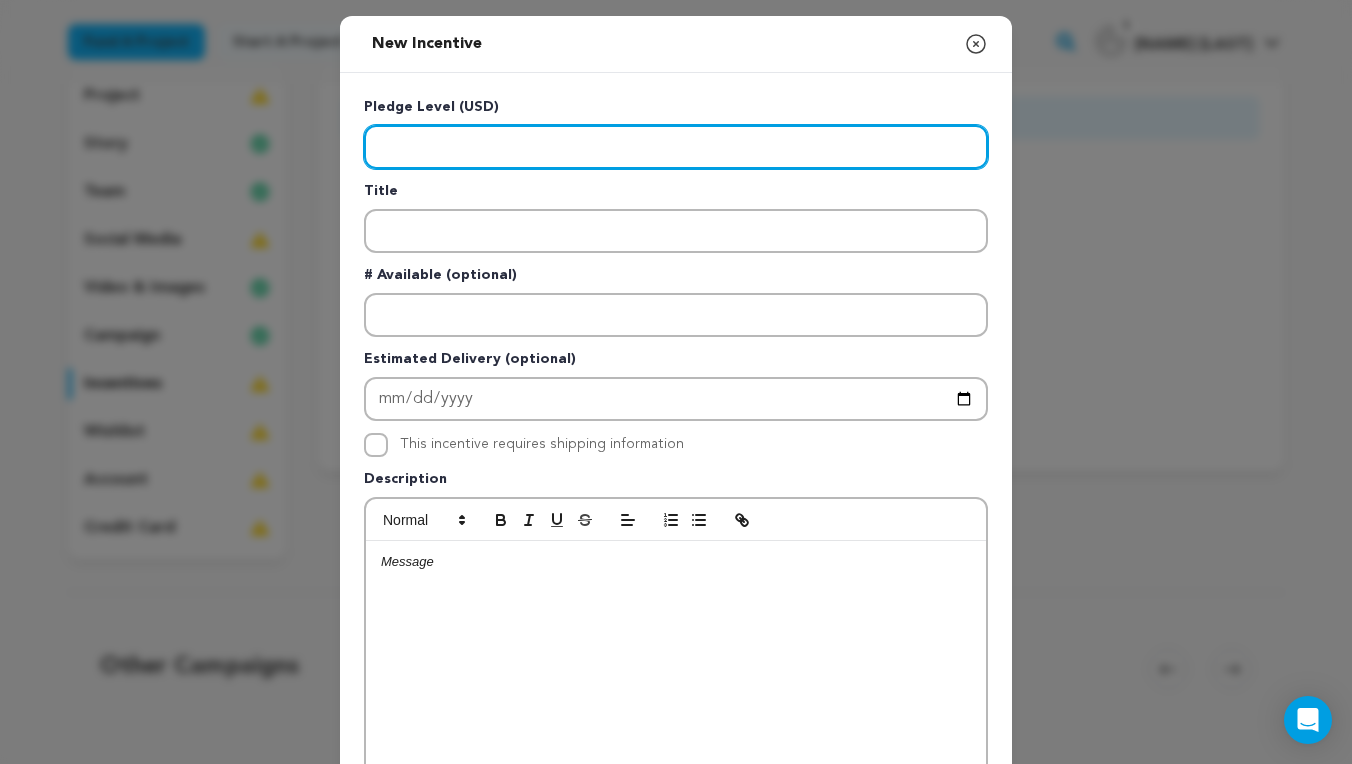 click at bounding box center (676, 147) 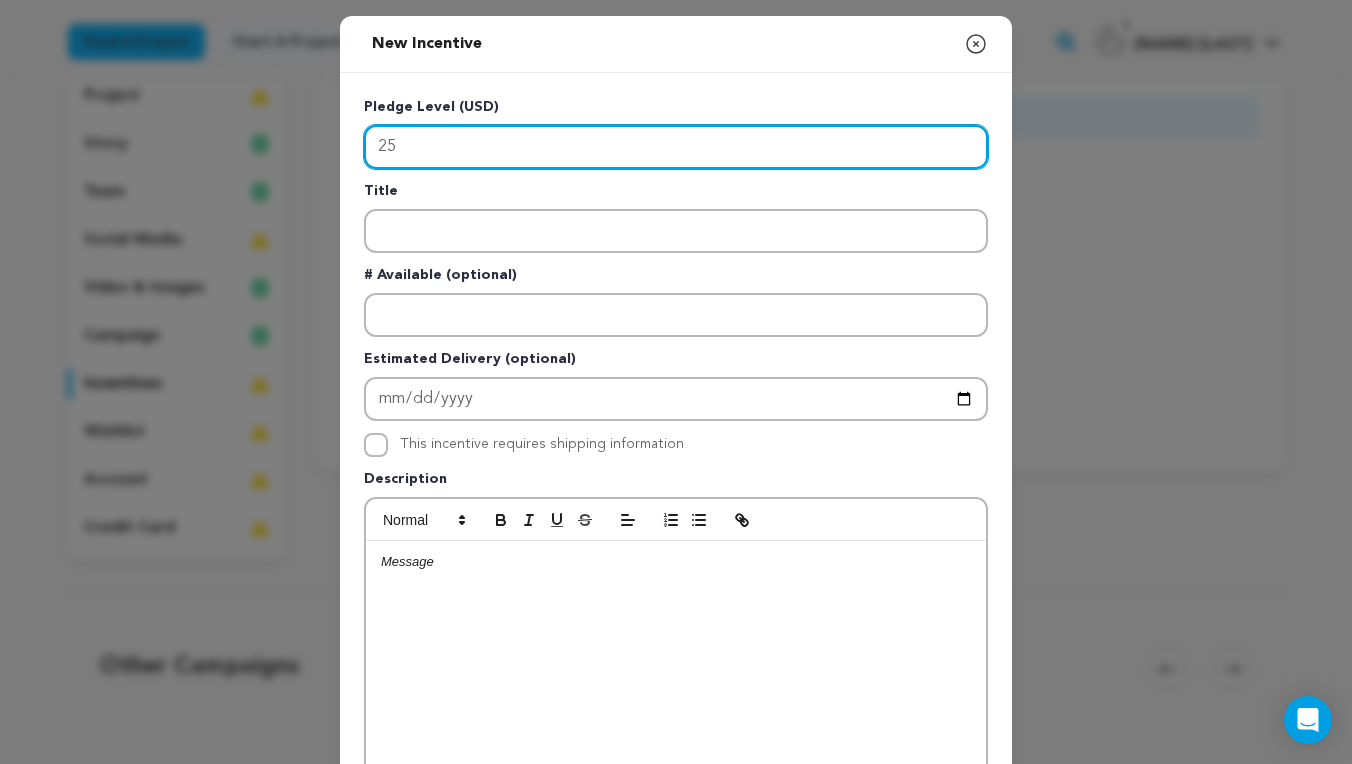 type on "25" 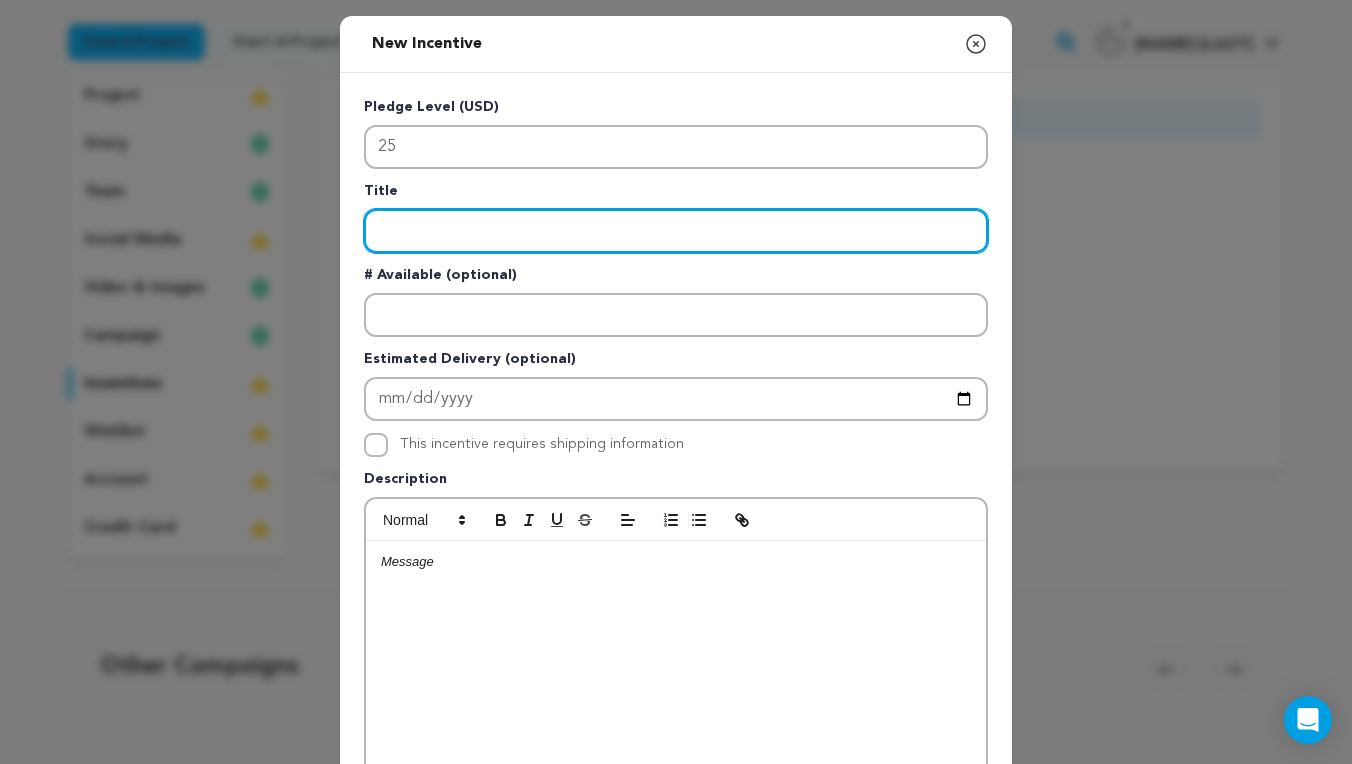 click at bounding box center [676, 231] 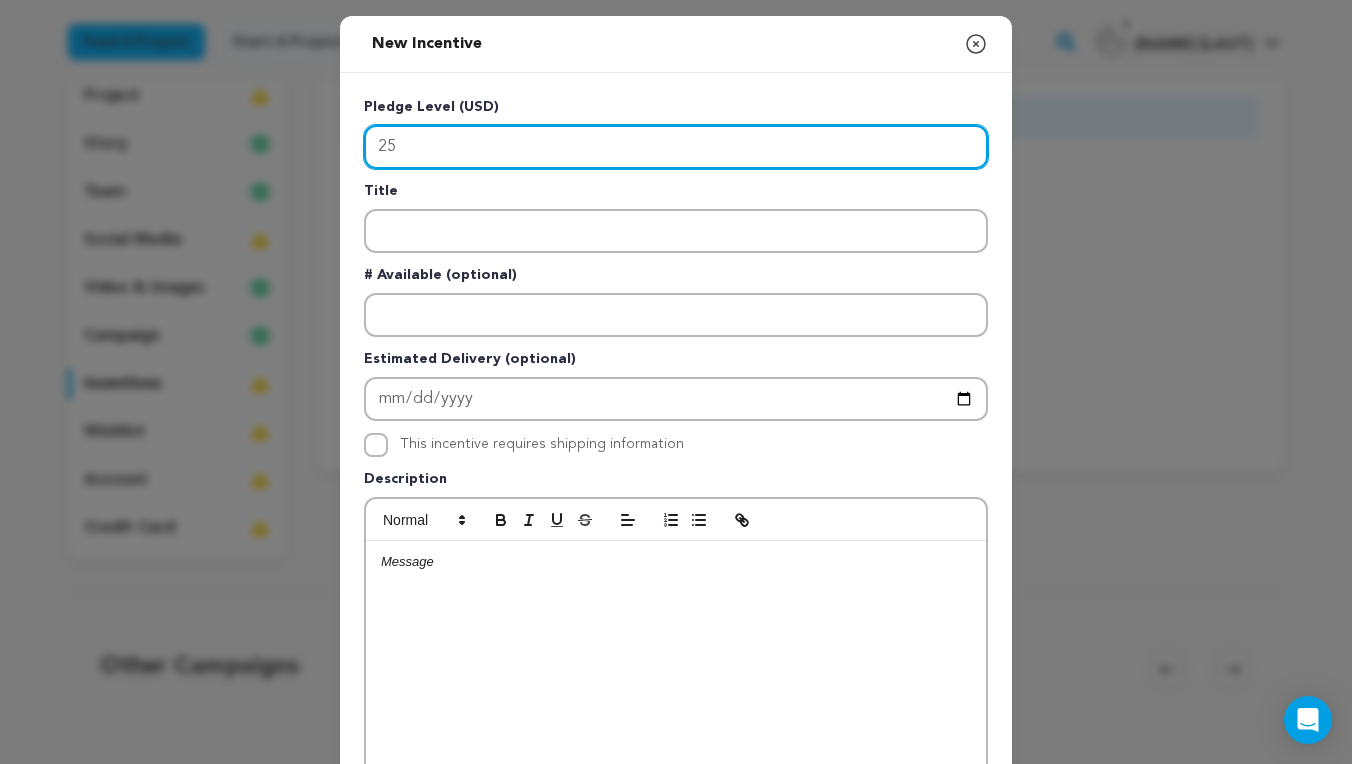 click on "25" at bounding box center [676, 147] 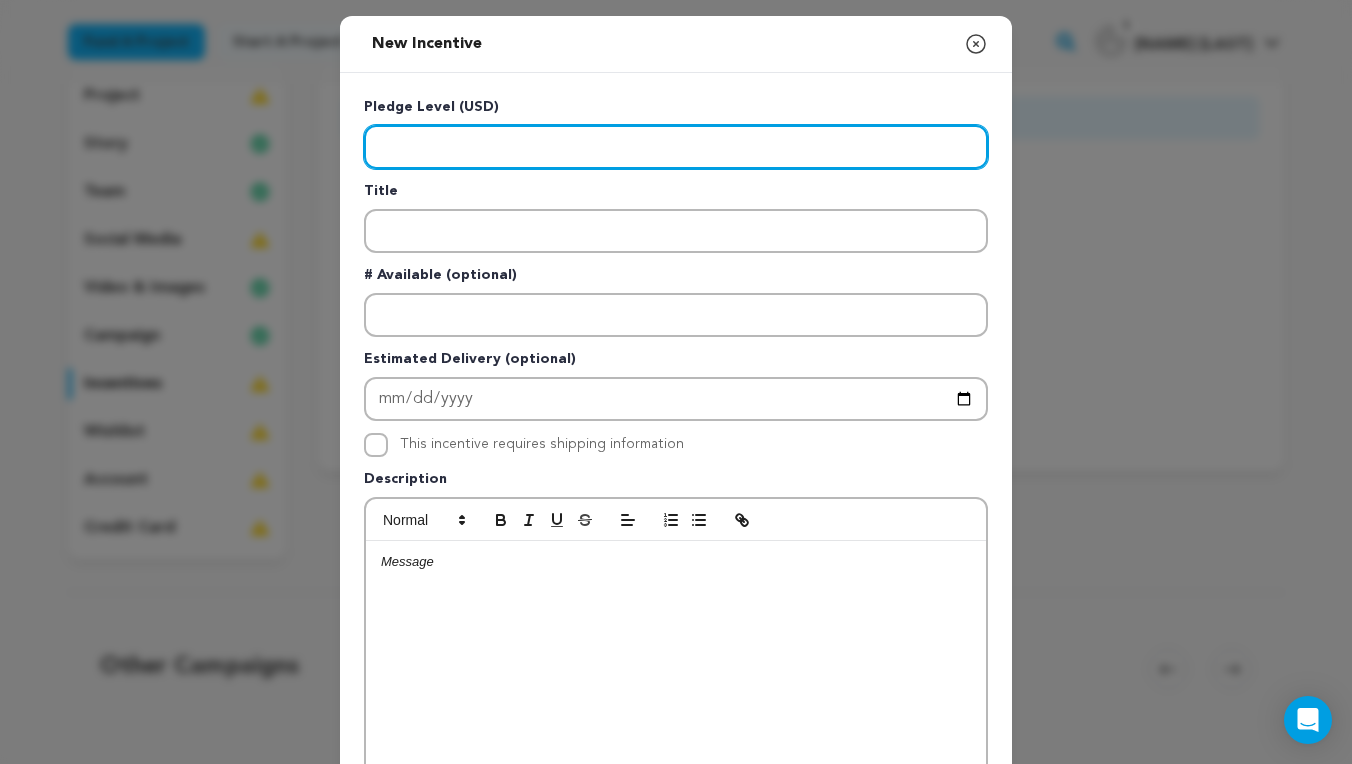 type on "25" 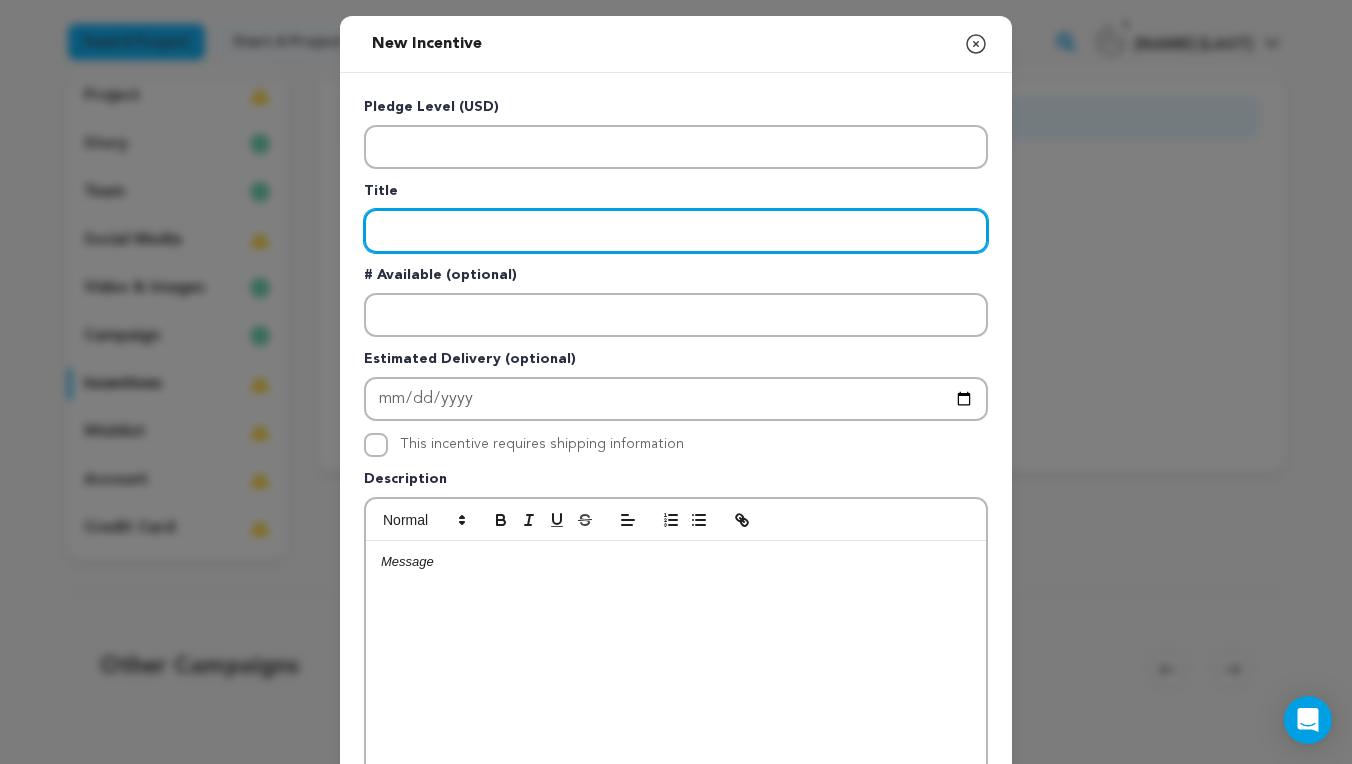 click at bounding box center [676, 231] 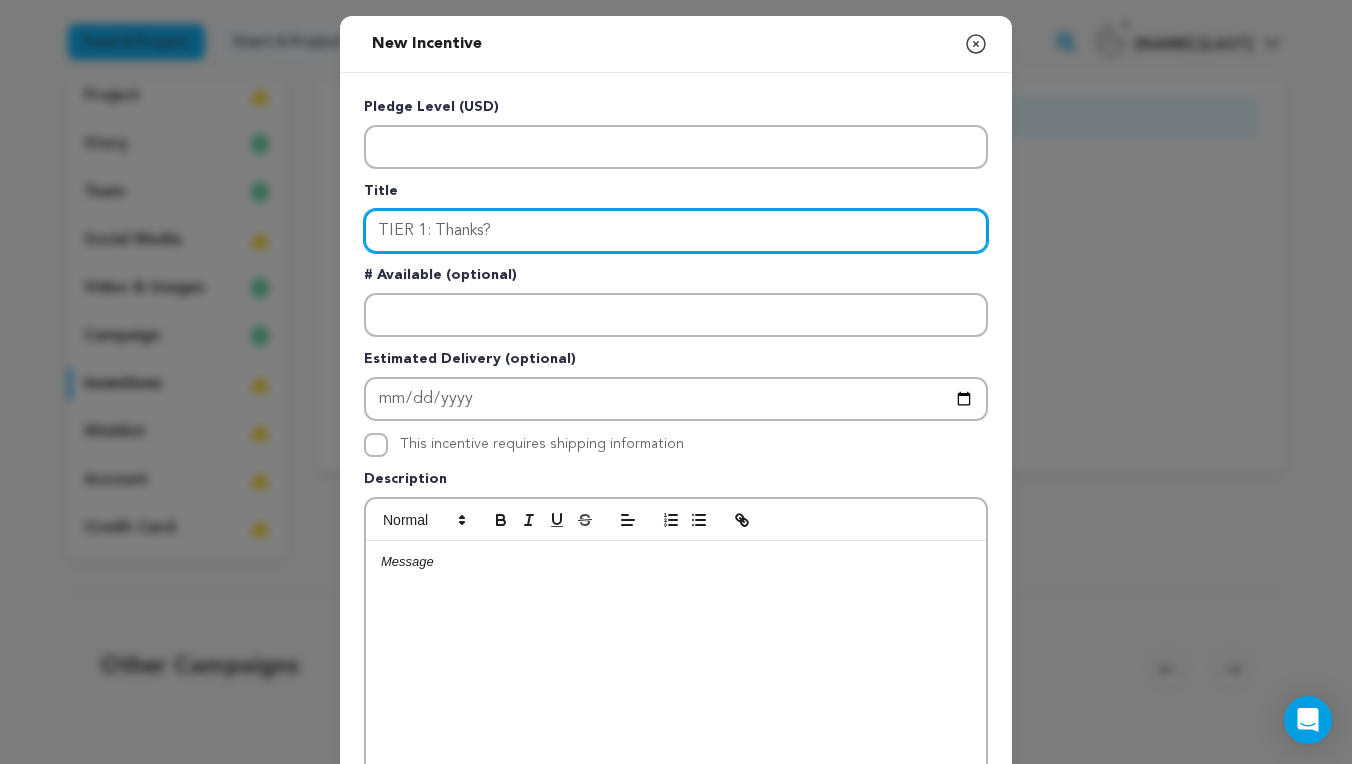 type on "TIER 1: Thanks?" 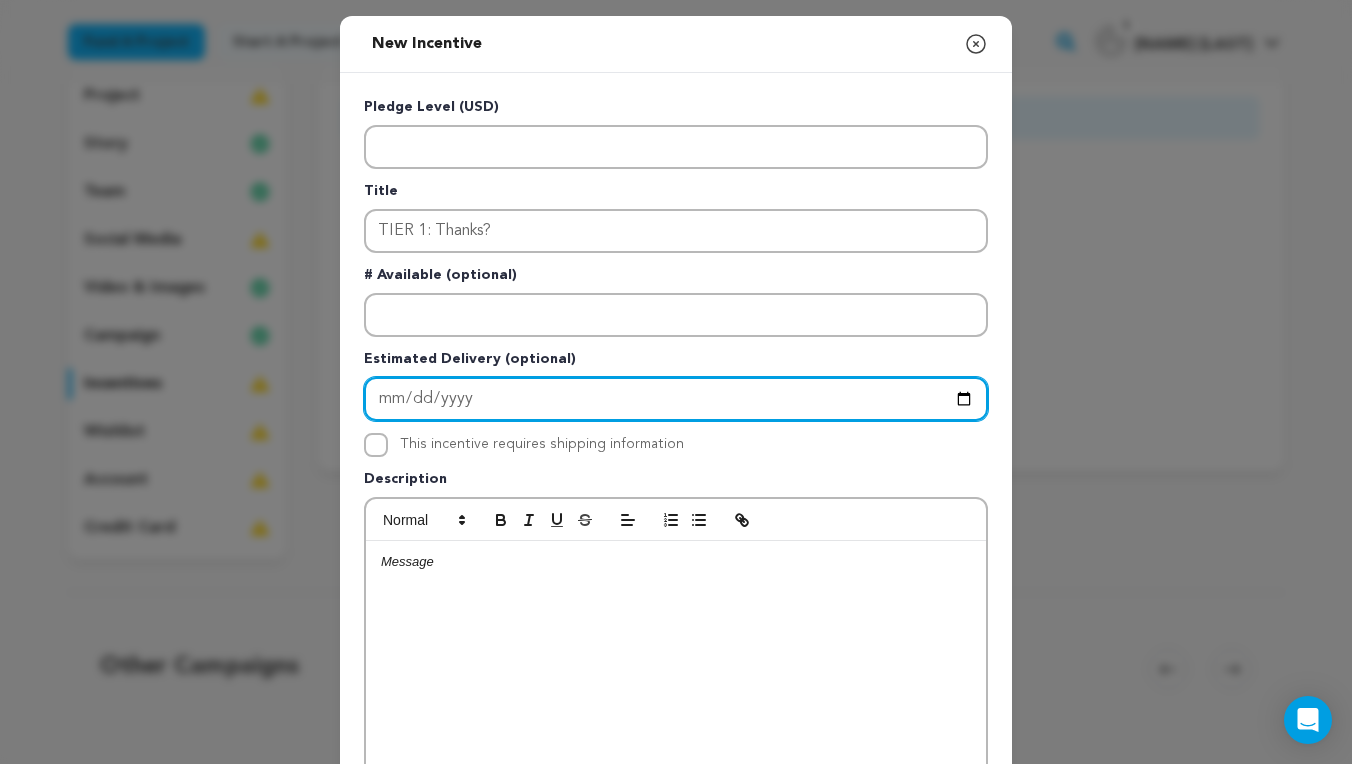 click at bounding box center [676, 399] 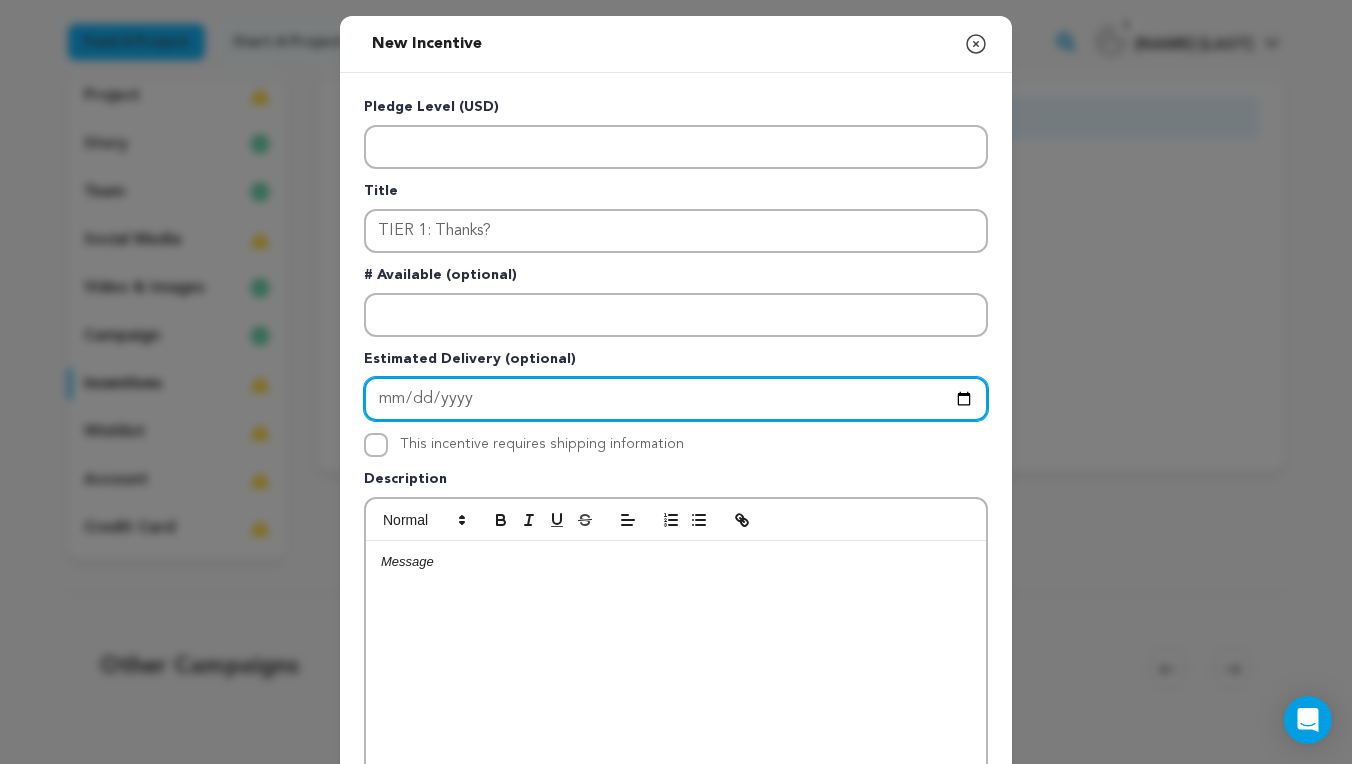 click at bounding box center (676, 399) 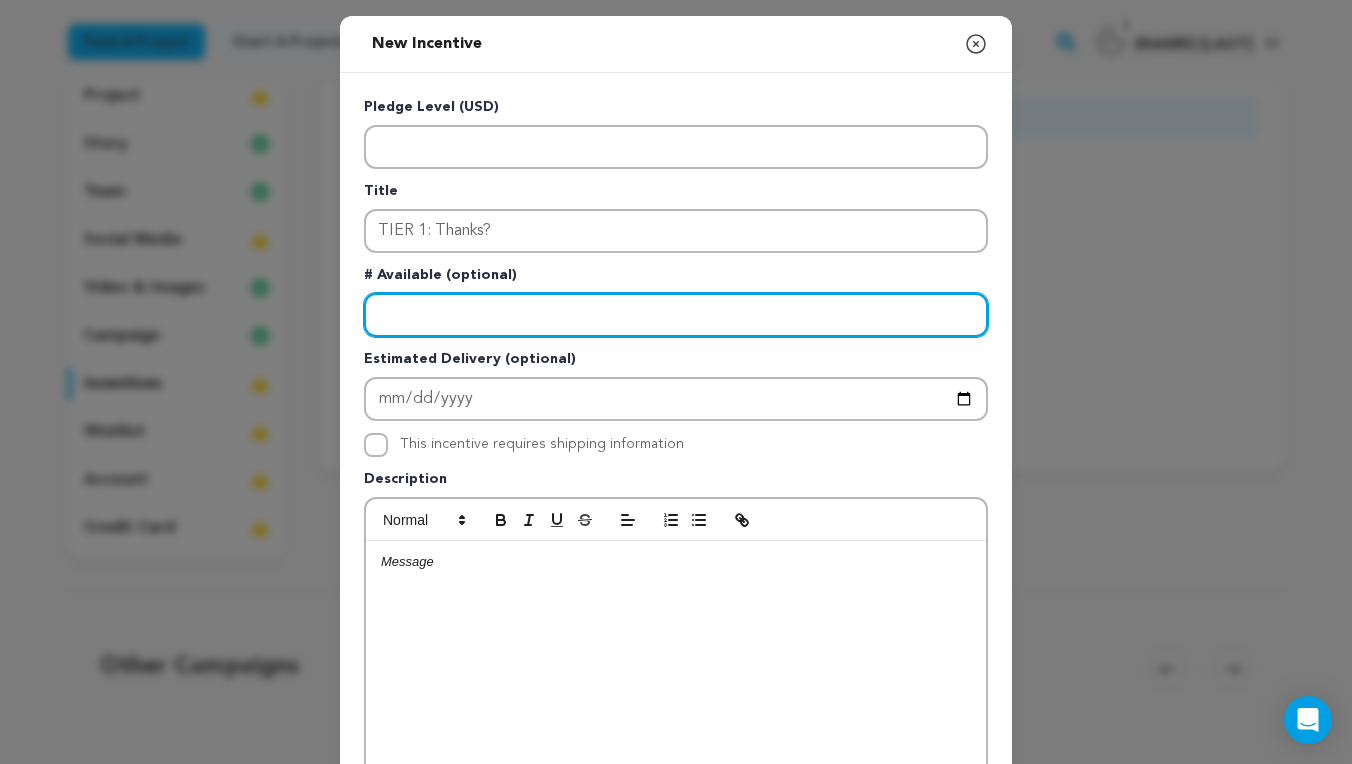 click at bounding box center [676, 315] 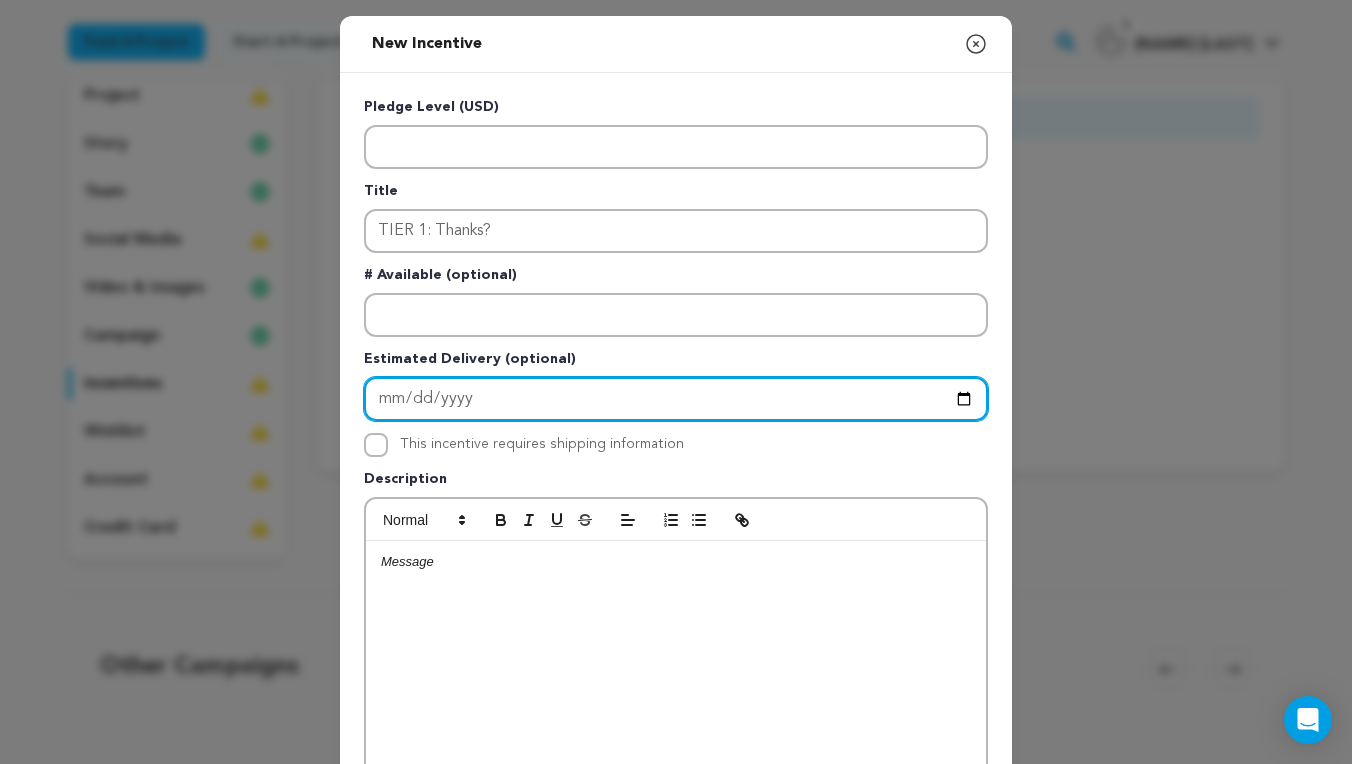 drag, startPoint x: 510, startPoint y: 399, endPoint x: 392, endPoint y: 412, distance: 118.71394 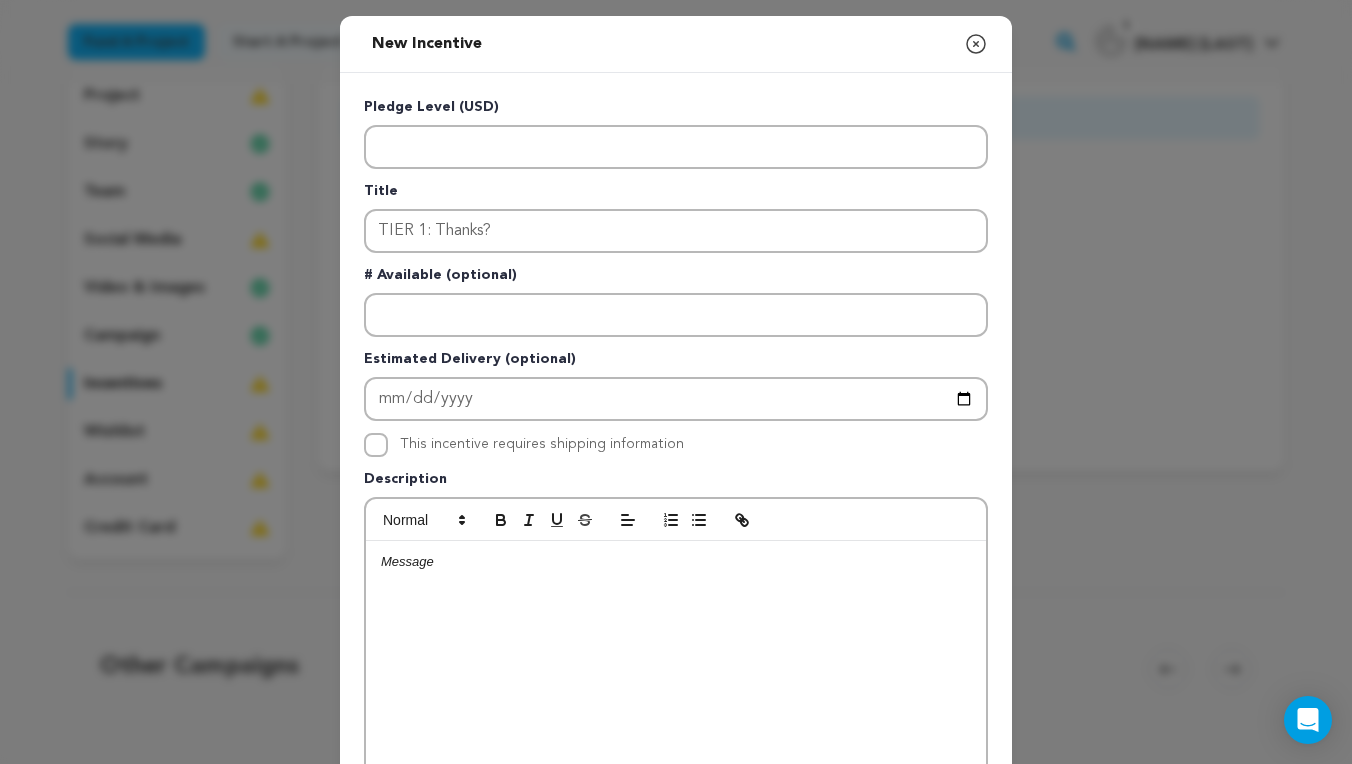 click at bounding box center (676, 691) 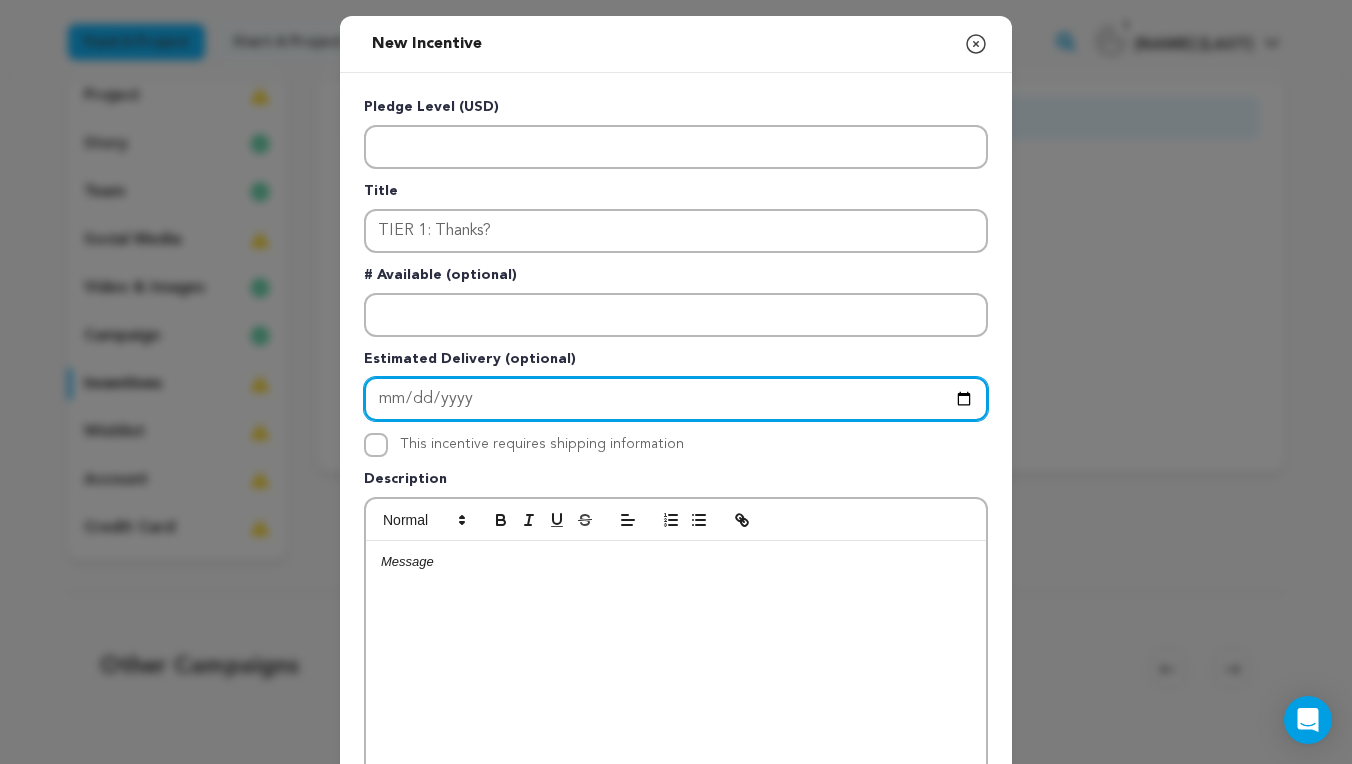 click at bounding box center (676, 399) 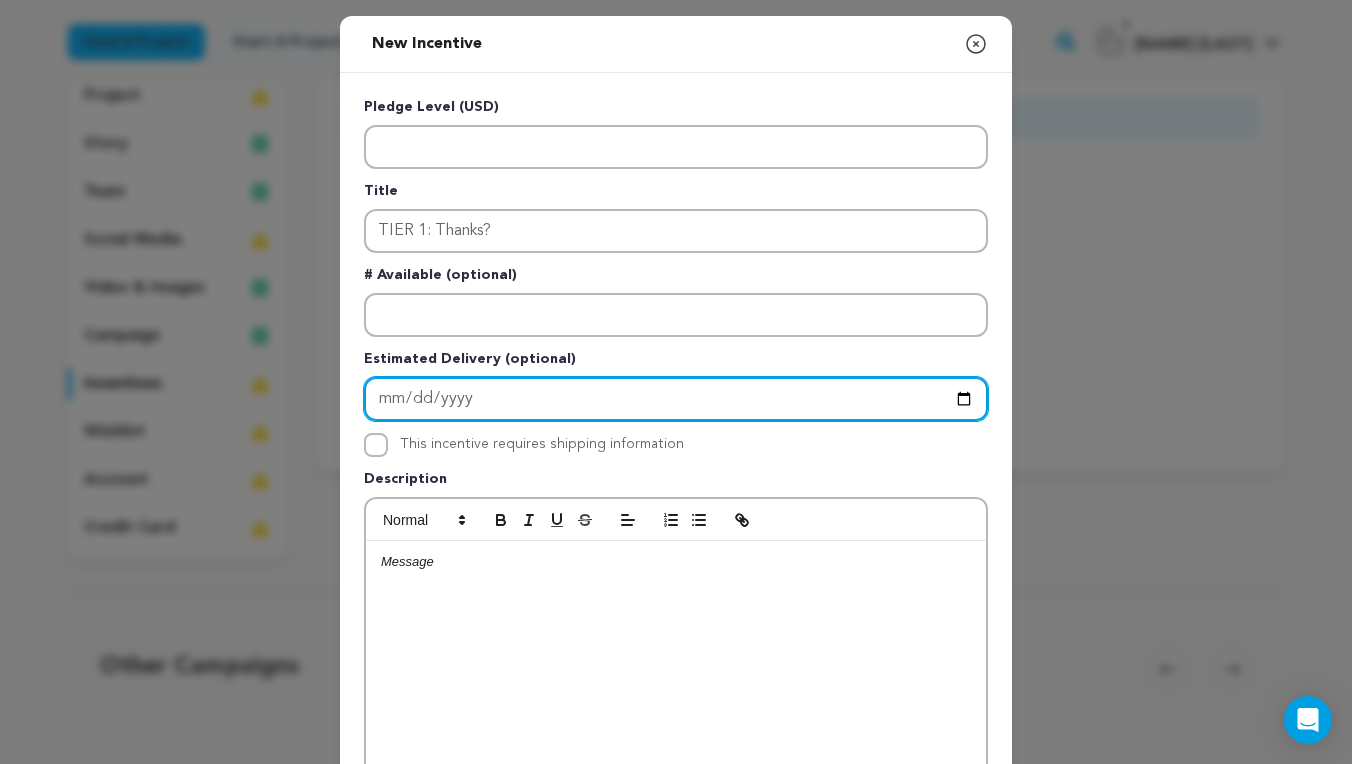 type on "[DATE]" 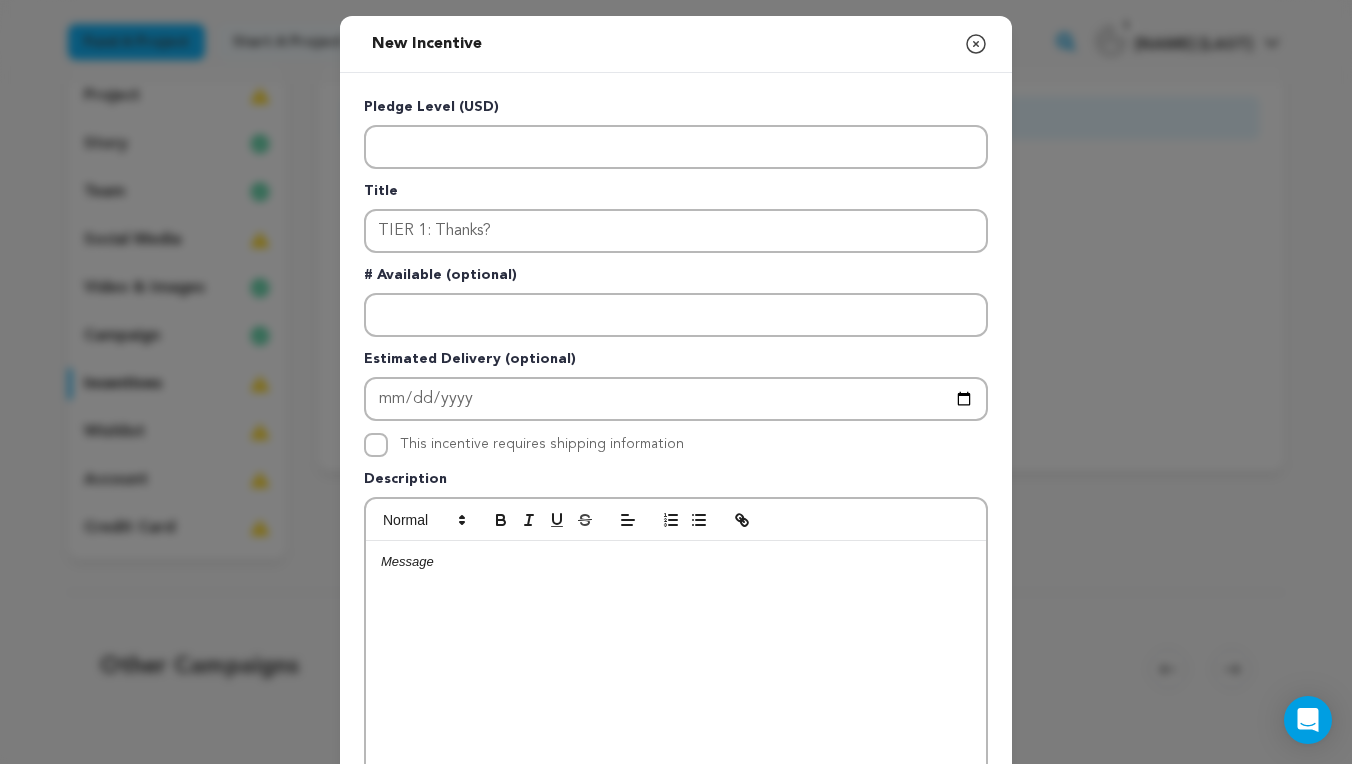 click on "Estimated Delivery (optional)" at bounding box center (676, 363) 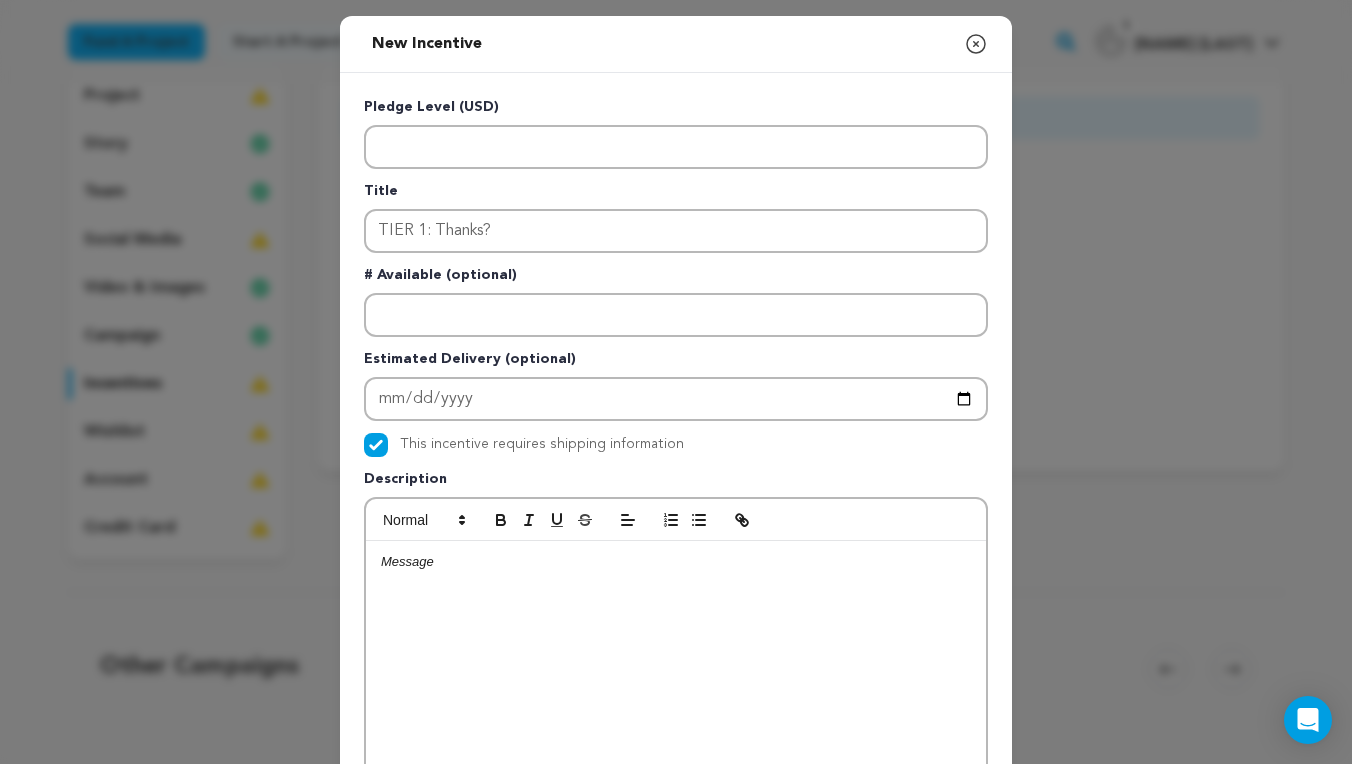 click on "This incentive requires shipping information" at bounding box center (542, 444) 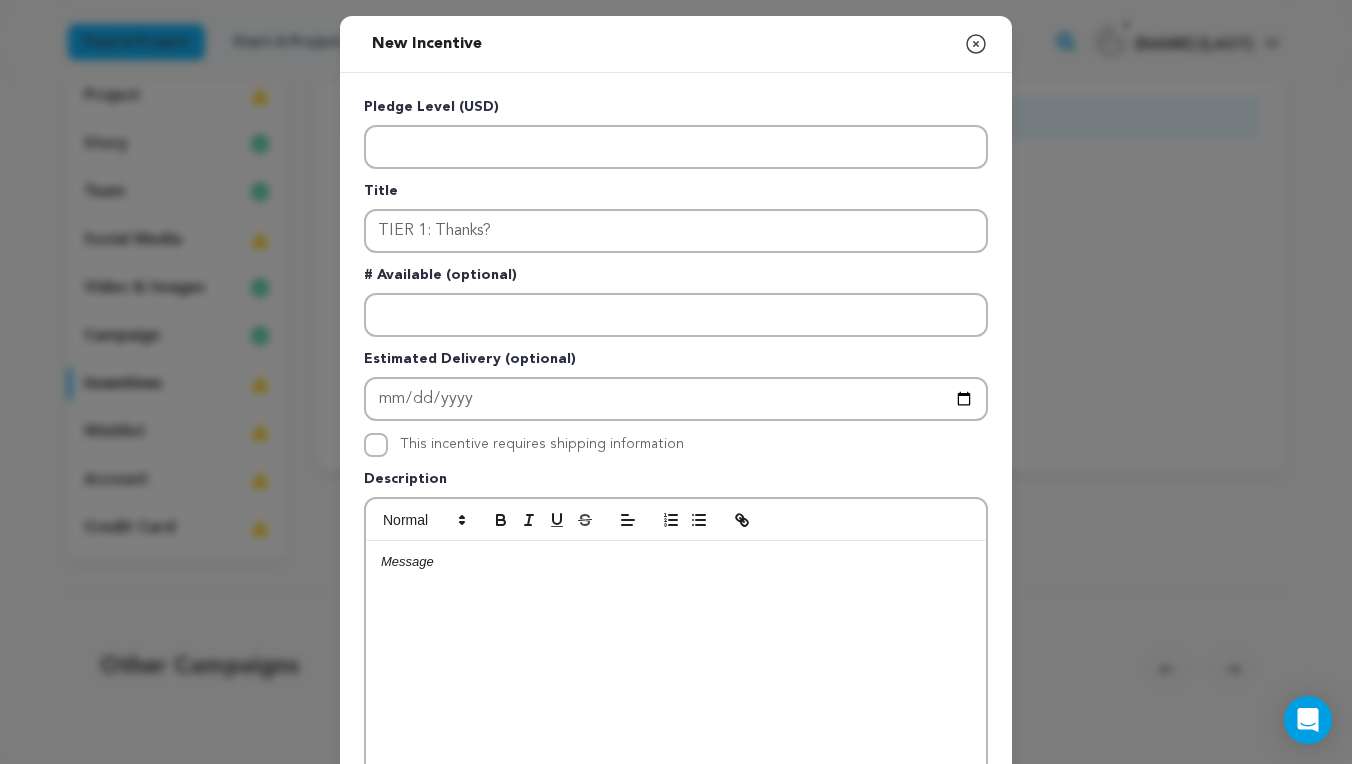 click at bounding box center [676, 691] 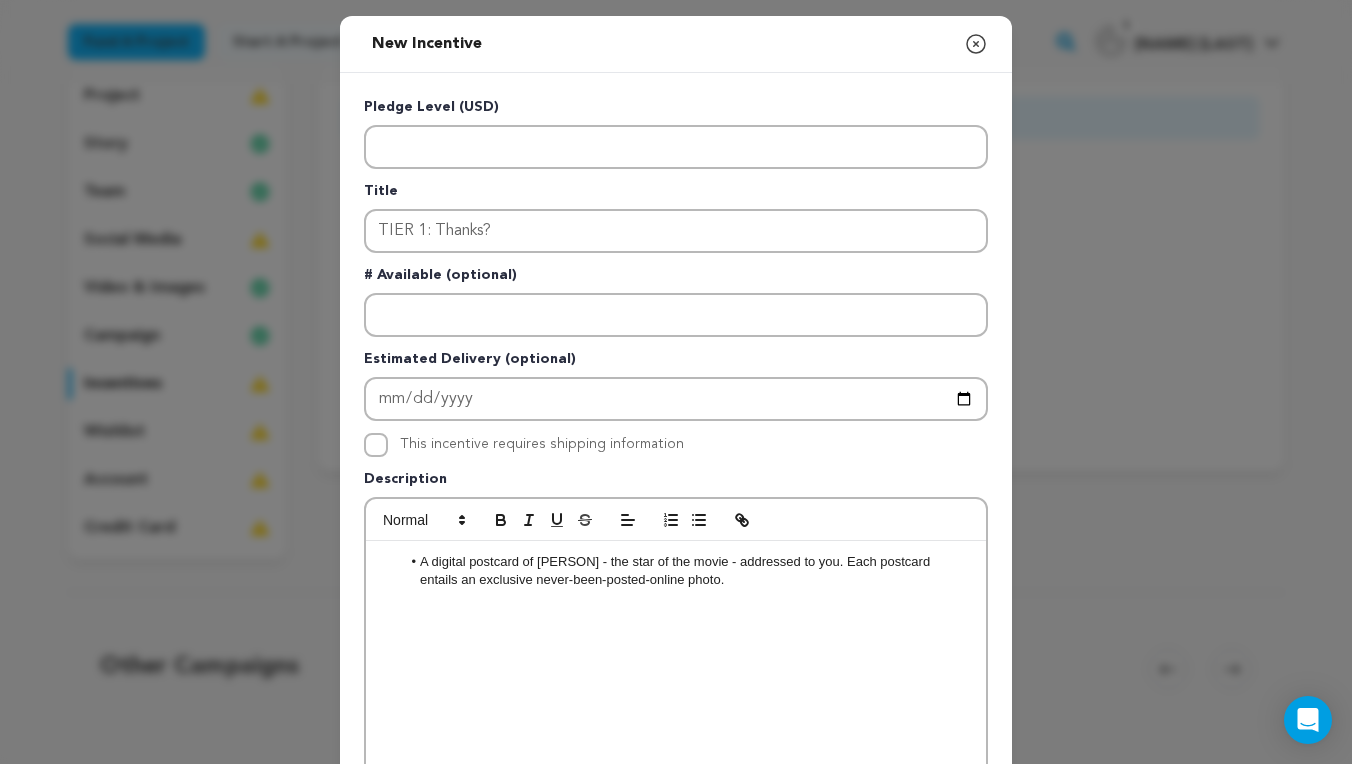 click on "A digital postcard of Flora - the star of the movie - addressed to you. Each postcard entails an exclusive never-been-posted-online photo." at bounding box center (686, 571) 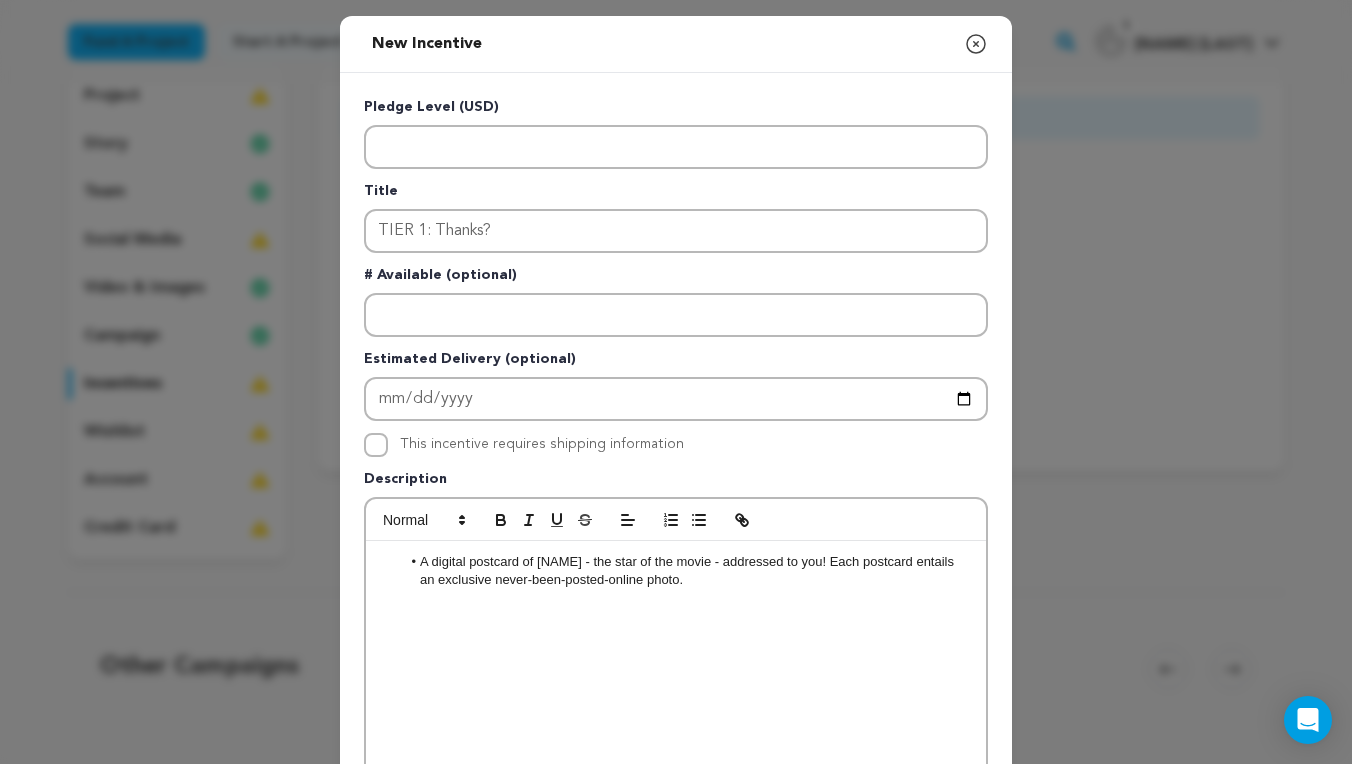 click on "A digital postcard of Flora - the star of the movie - addressed to you! Each postcard entails an exclusive never-been-posted-online photo." at bounding box center [686, 571] 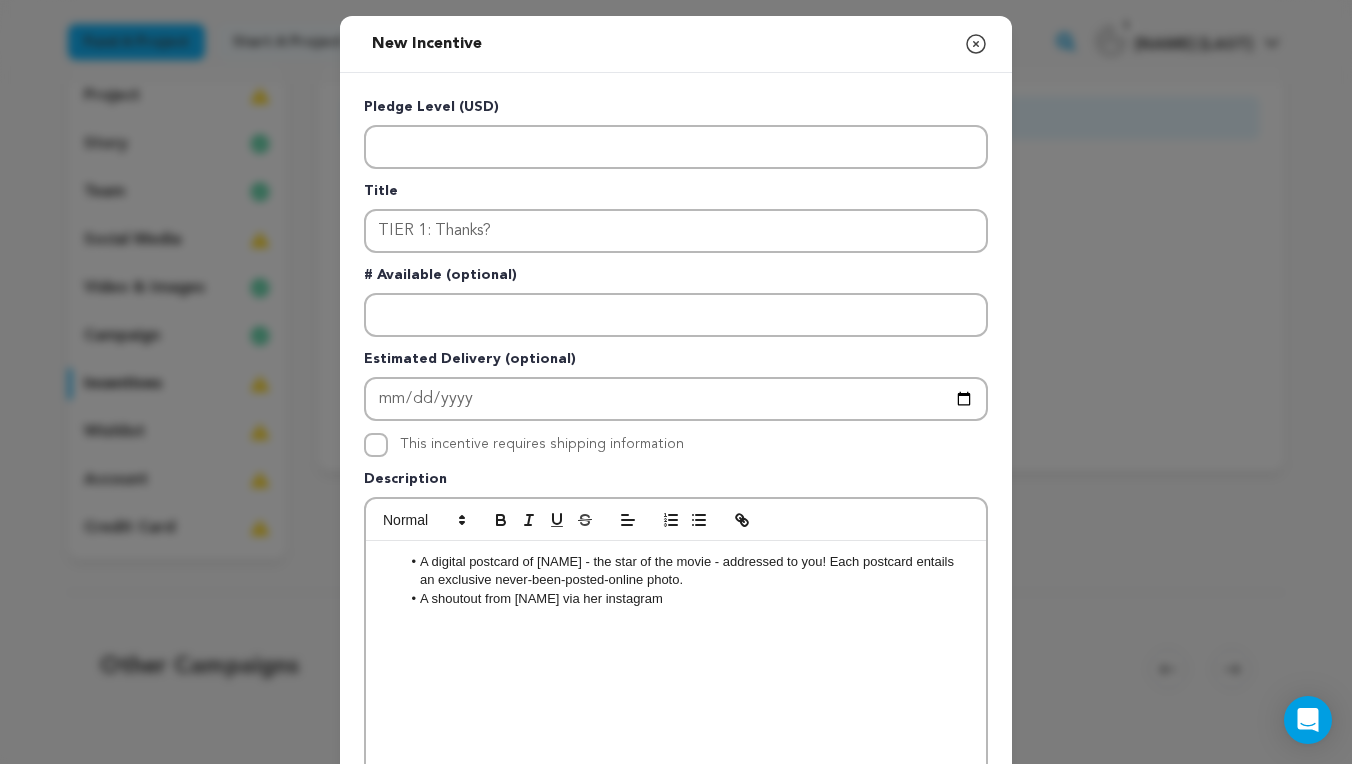 click on "A shoutout from Flora via her instagram" at bounding box center (686, 599) 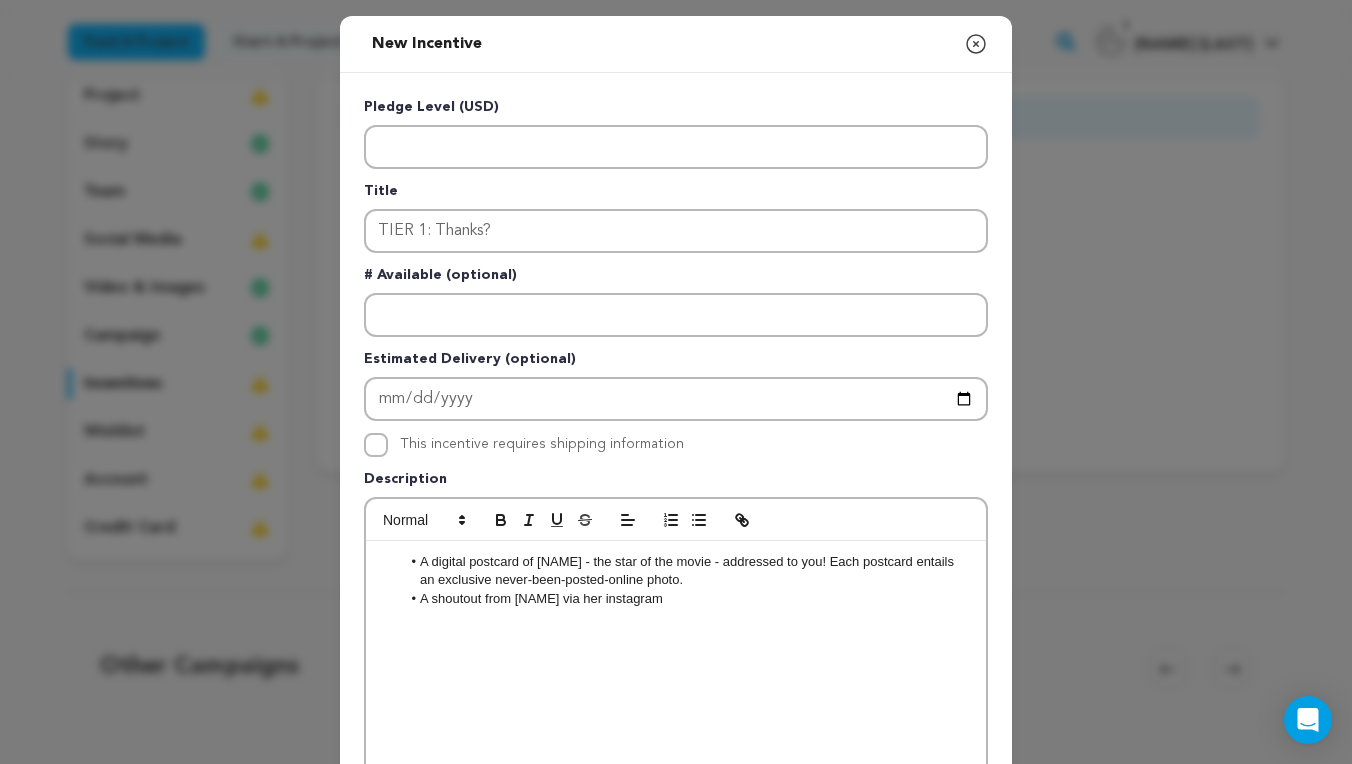click on "A shoutout from Flora via her instagram" at bounding box center [686, 599] 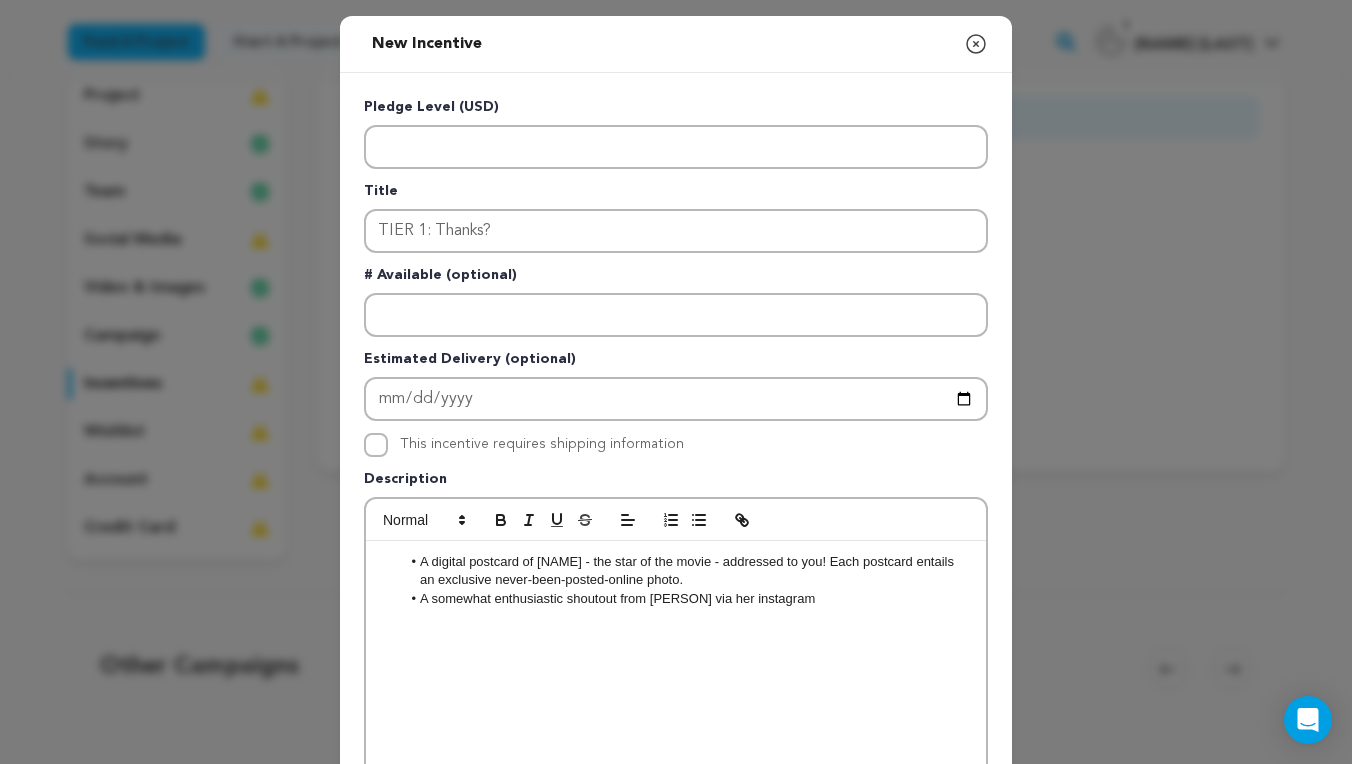 click on "A somewhat enthusiastic shoutout from Flora via her instagram" at bounding box center [686, 599] 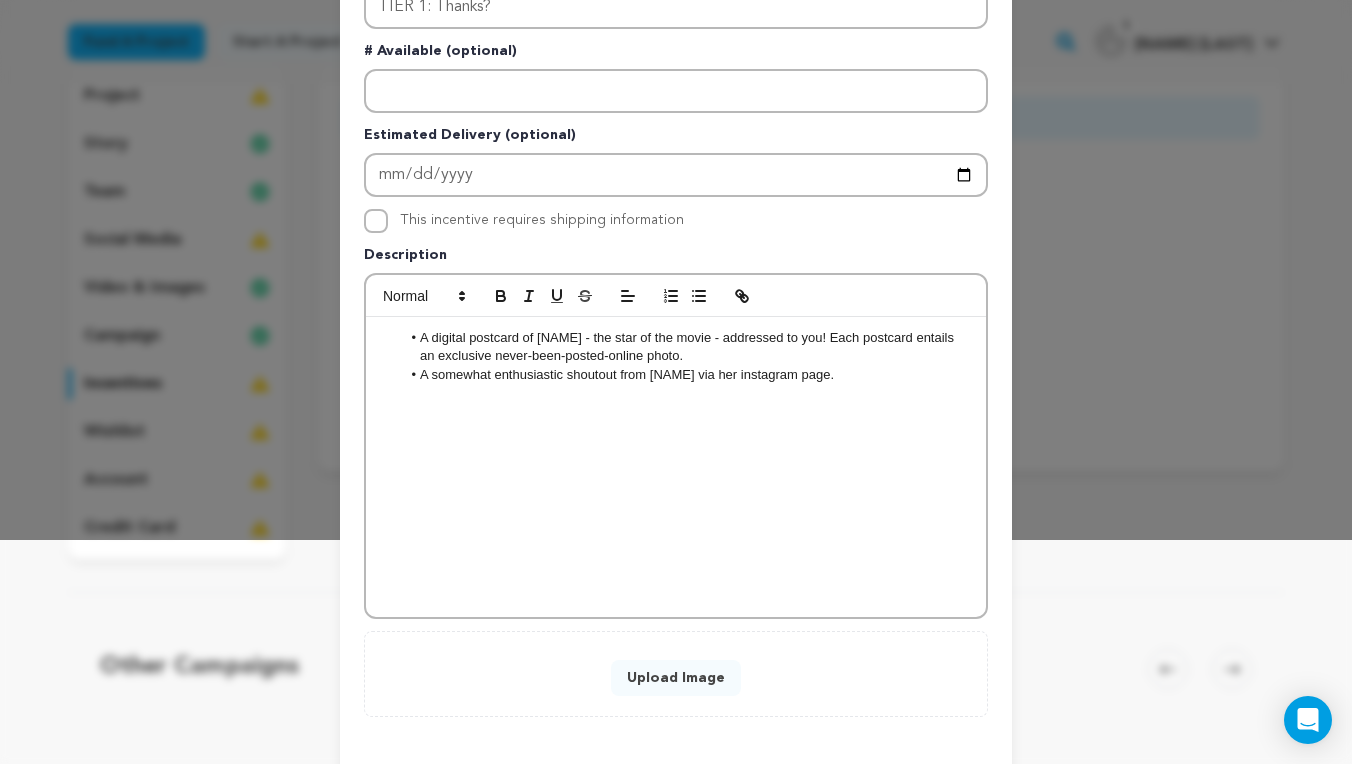 scroll, scrollTop: 271, scrollLeft: 0, axis: vertical 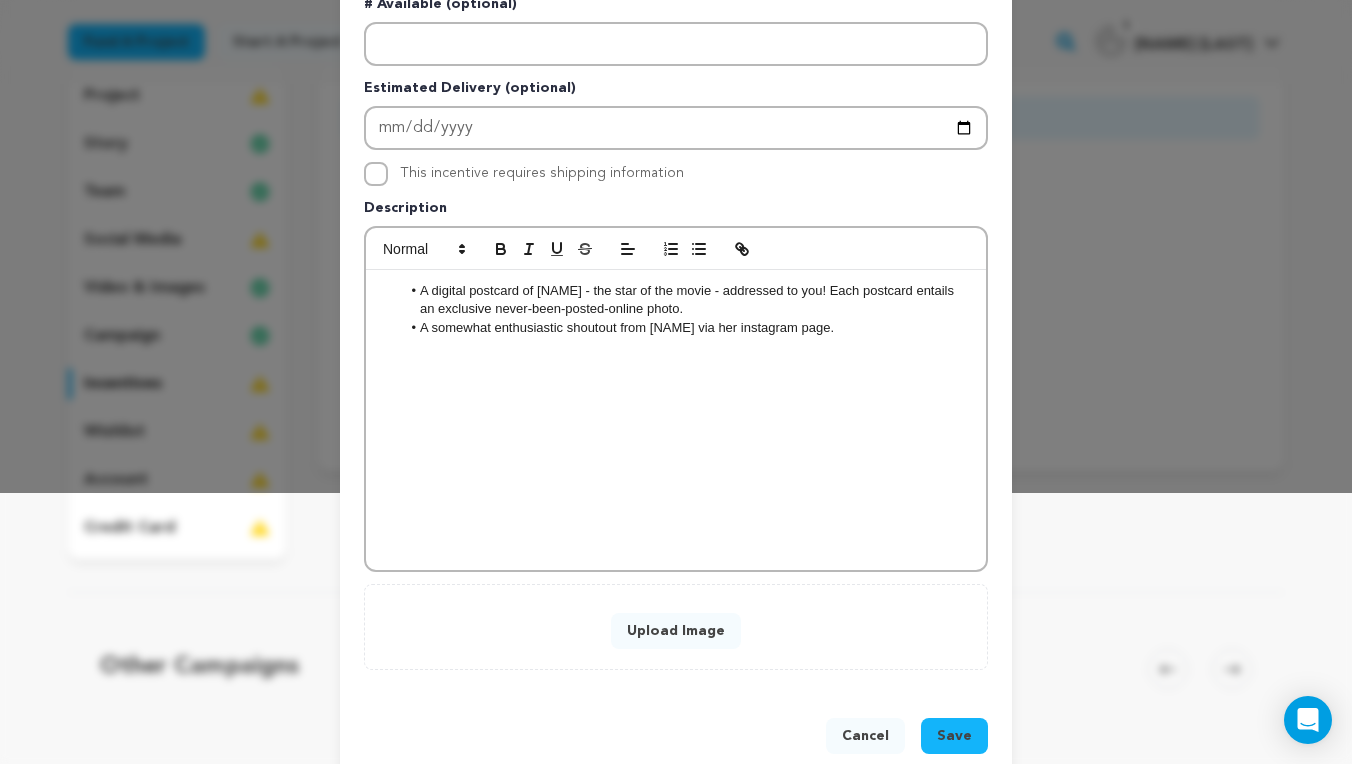 click on "A digital postcard of Flora - the star of the movie - addressed to you! Each postcard entails an exclusive never-been-posted-online photo." at bounding box center (686, 300) 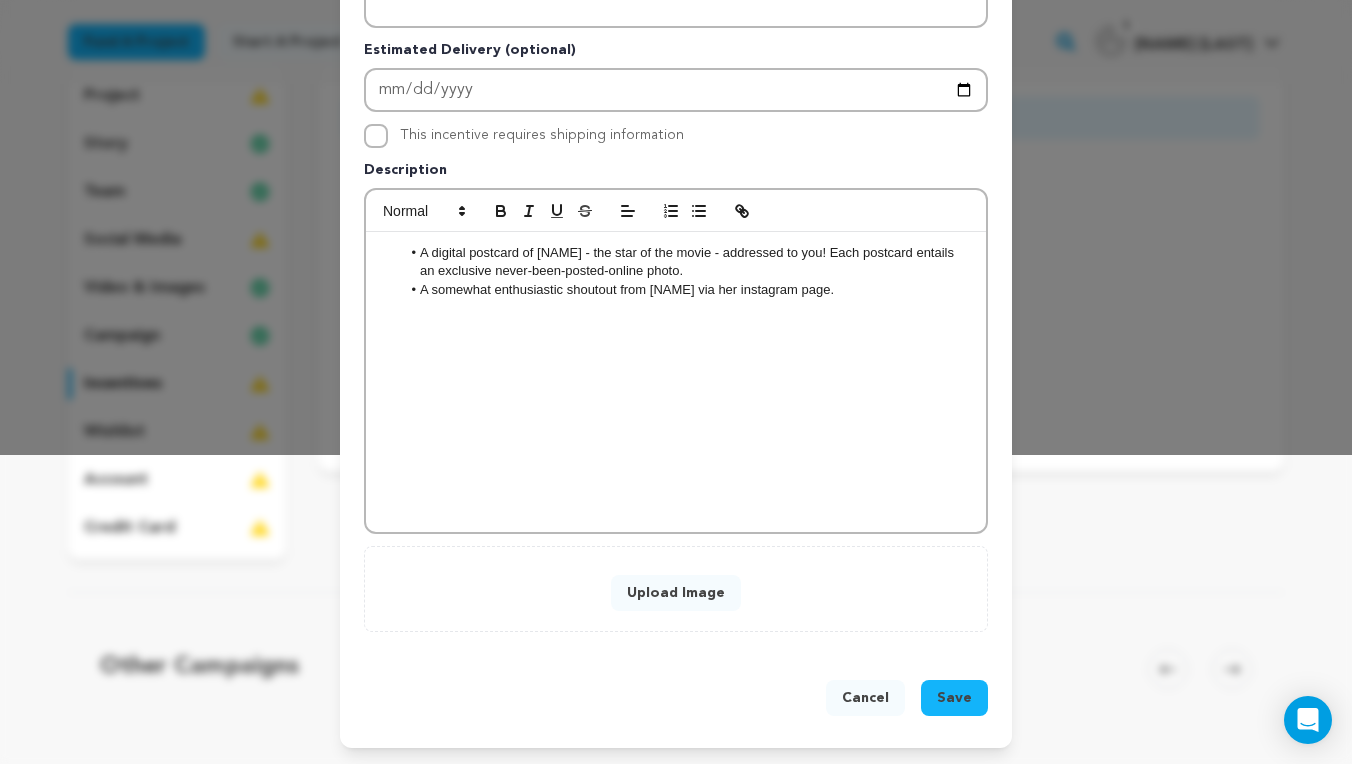 scroll, scrollTop: 310, scrollLeft: 0, axis: vertical 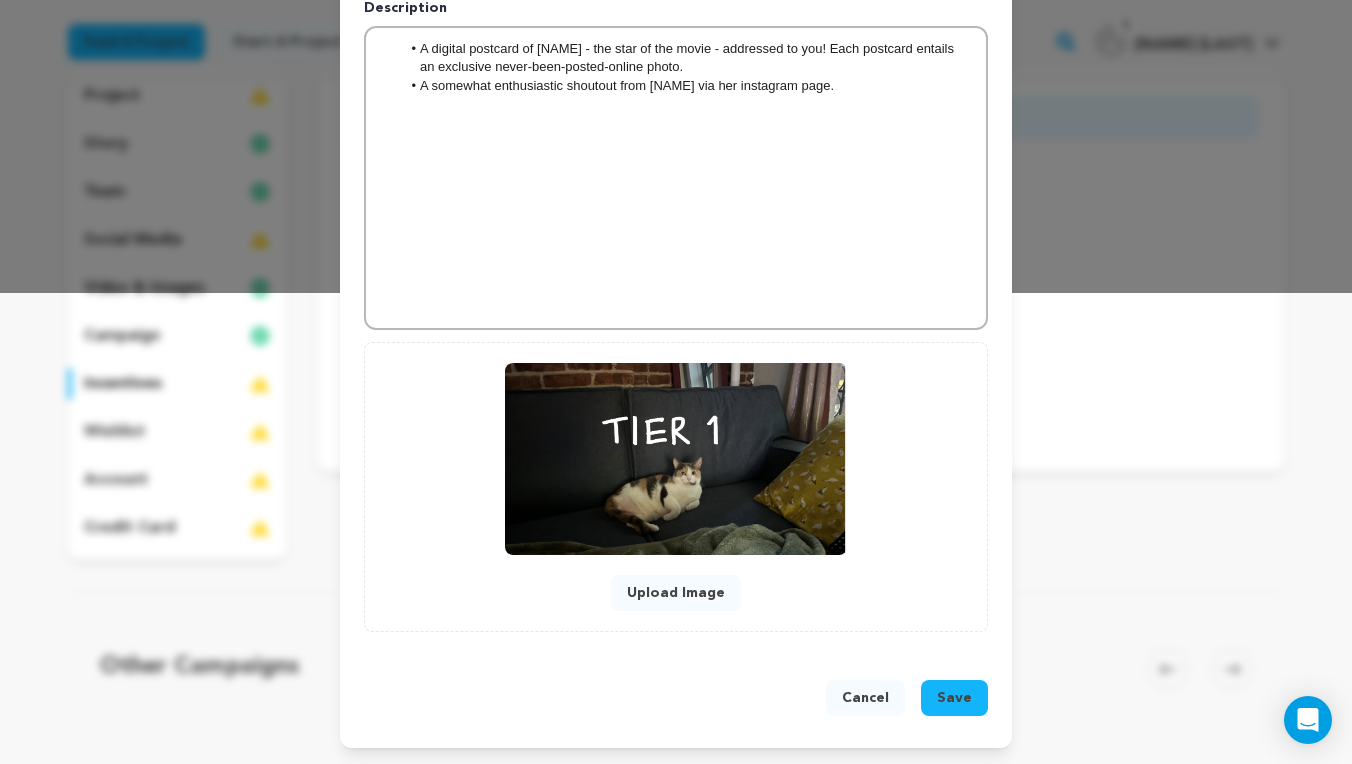click on "Save" at bounding box center (954, 698) 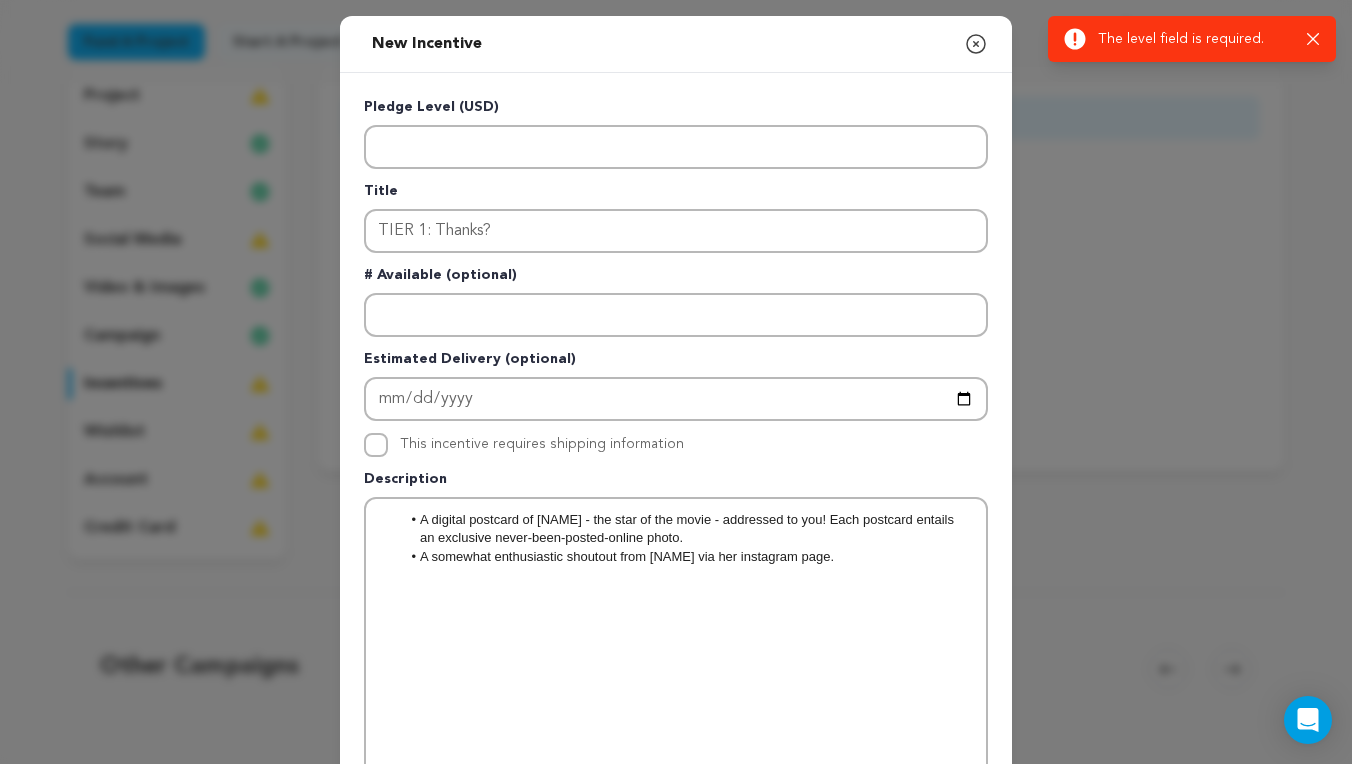scroll, scrollTop: 0, scrollLeft: 0, axis: both 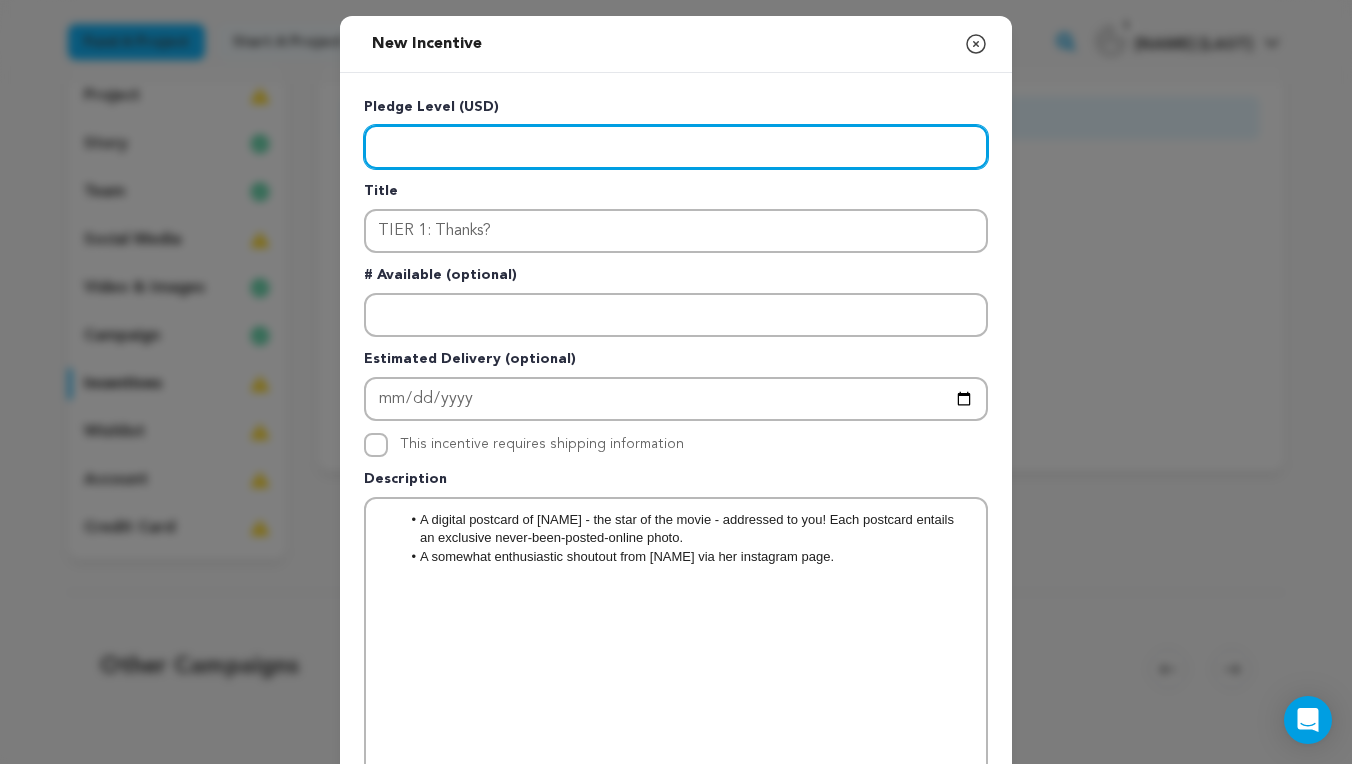click at bounding box center (676, 147) 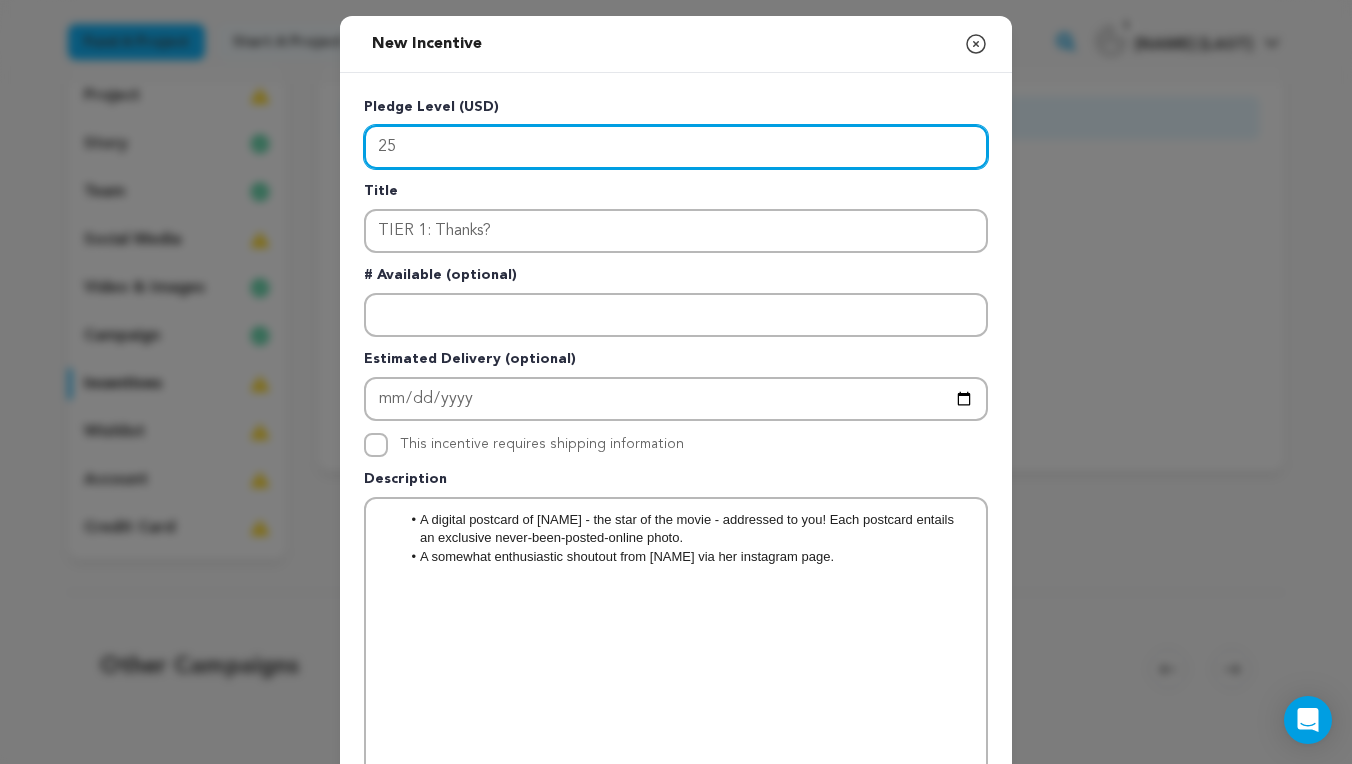 type on "25" 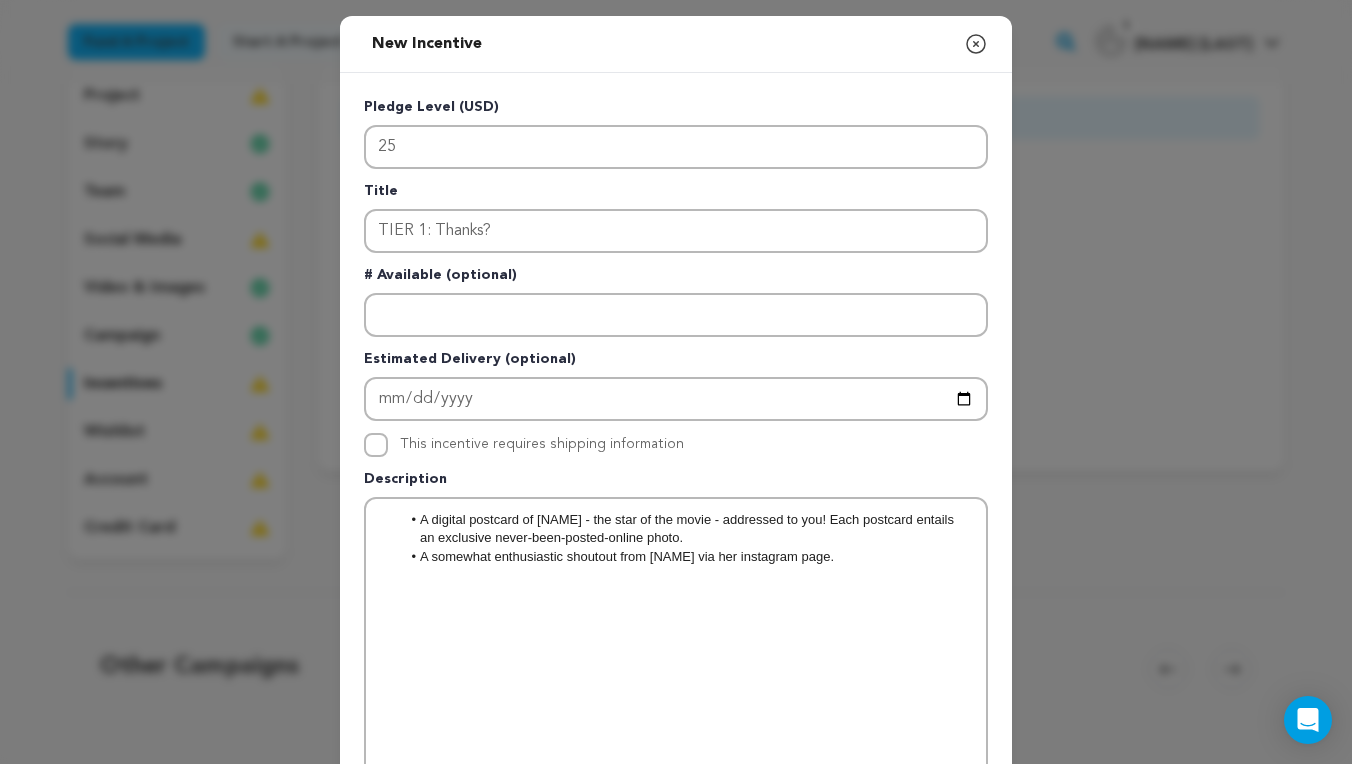 click on "Pledge Level (USD)" at bounding box center [676, 111] 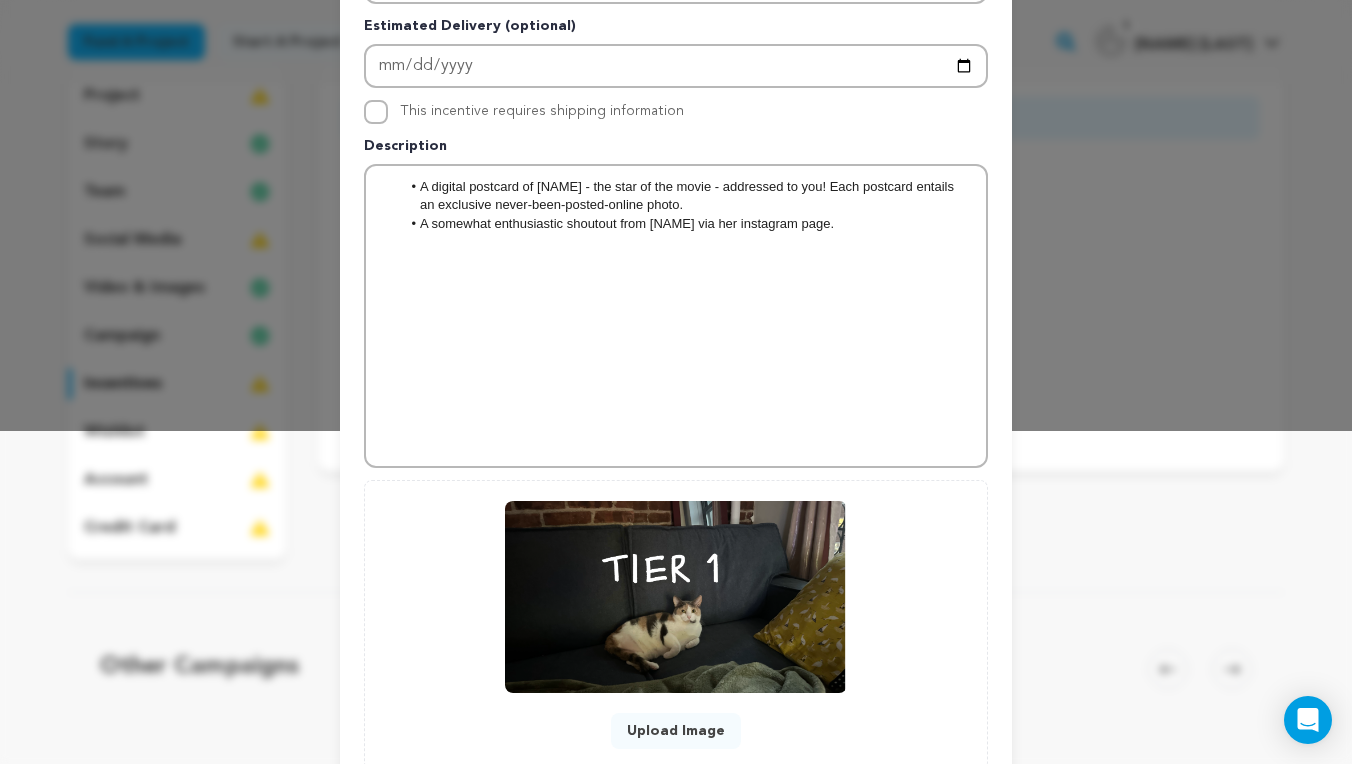 scroll, scrollTop: 451, scrollLeft: 0, axis: vertical 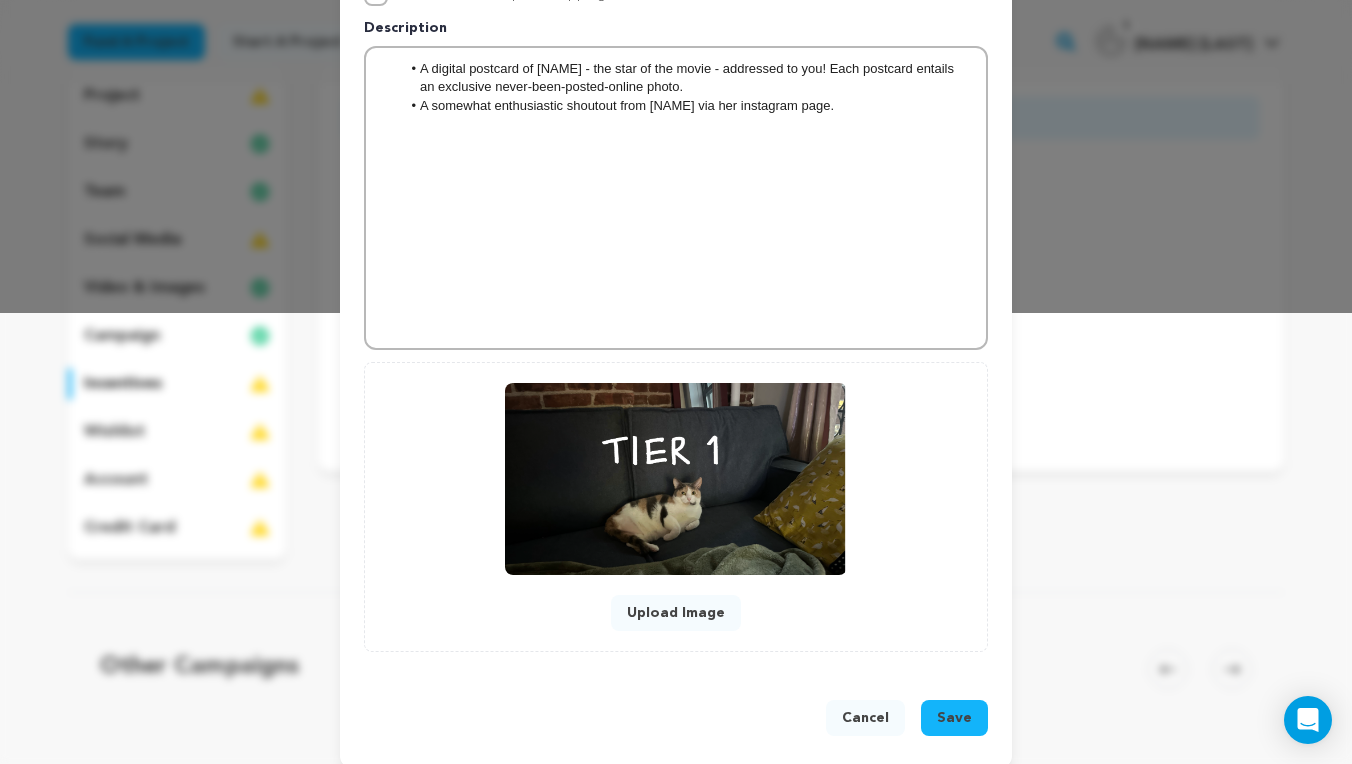 click on "Cancel
Save" at bounding box center (676, 722) 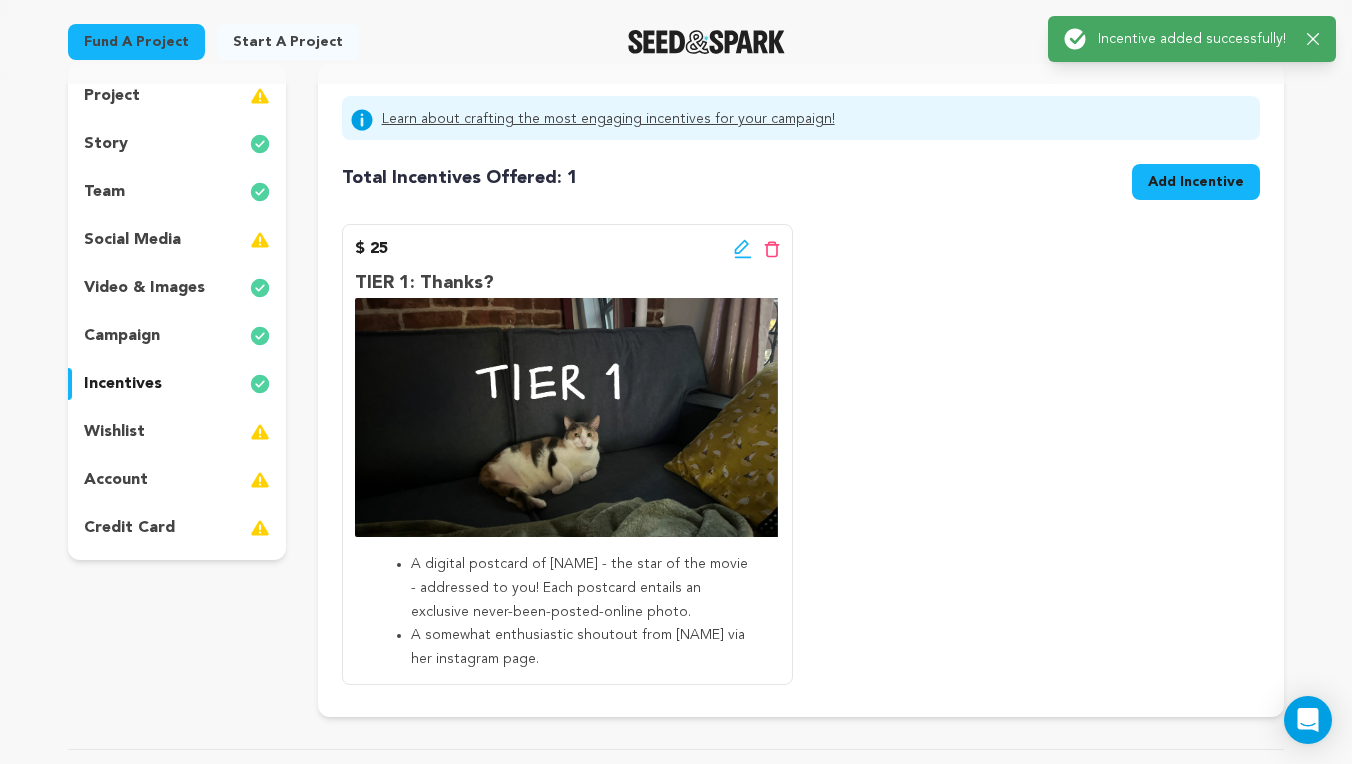 scroll, scrollTop: 0, scrollLeft: 0, axis: both 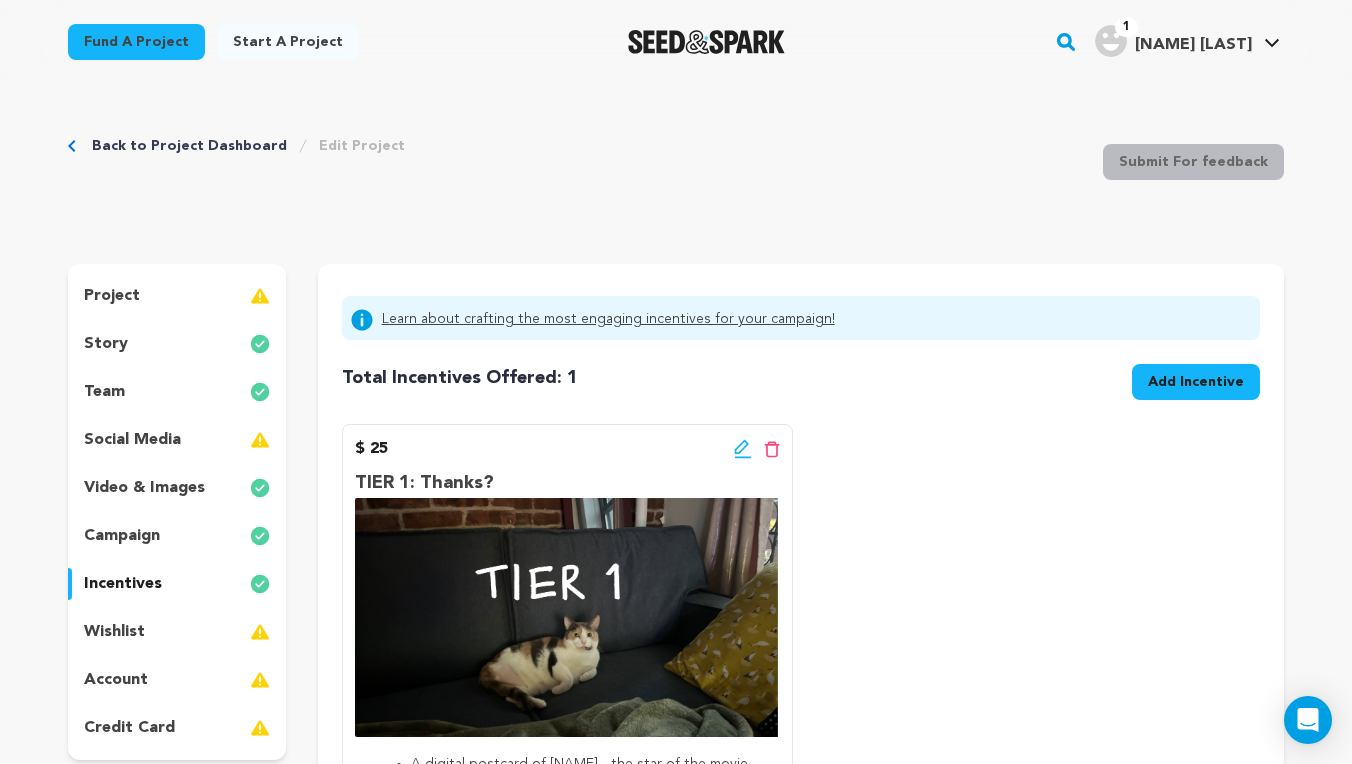 click on "Back to Project Dashboard
Edit Project
Submit For feedback
Submit For feedback" at bounding box center [676, 166] 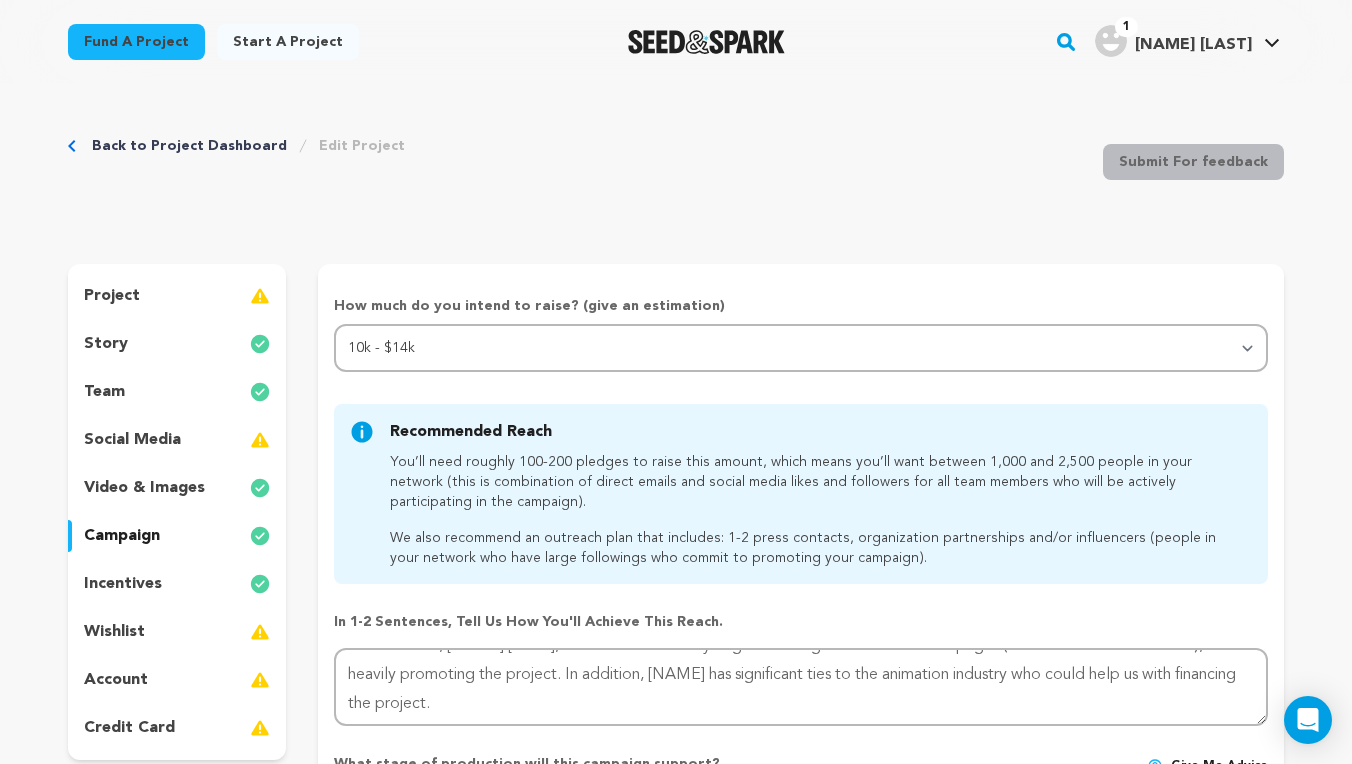 click on "incentives" at bounding box center (177, 584) 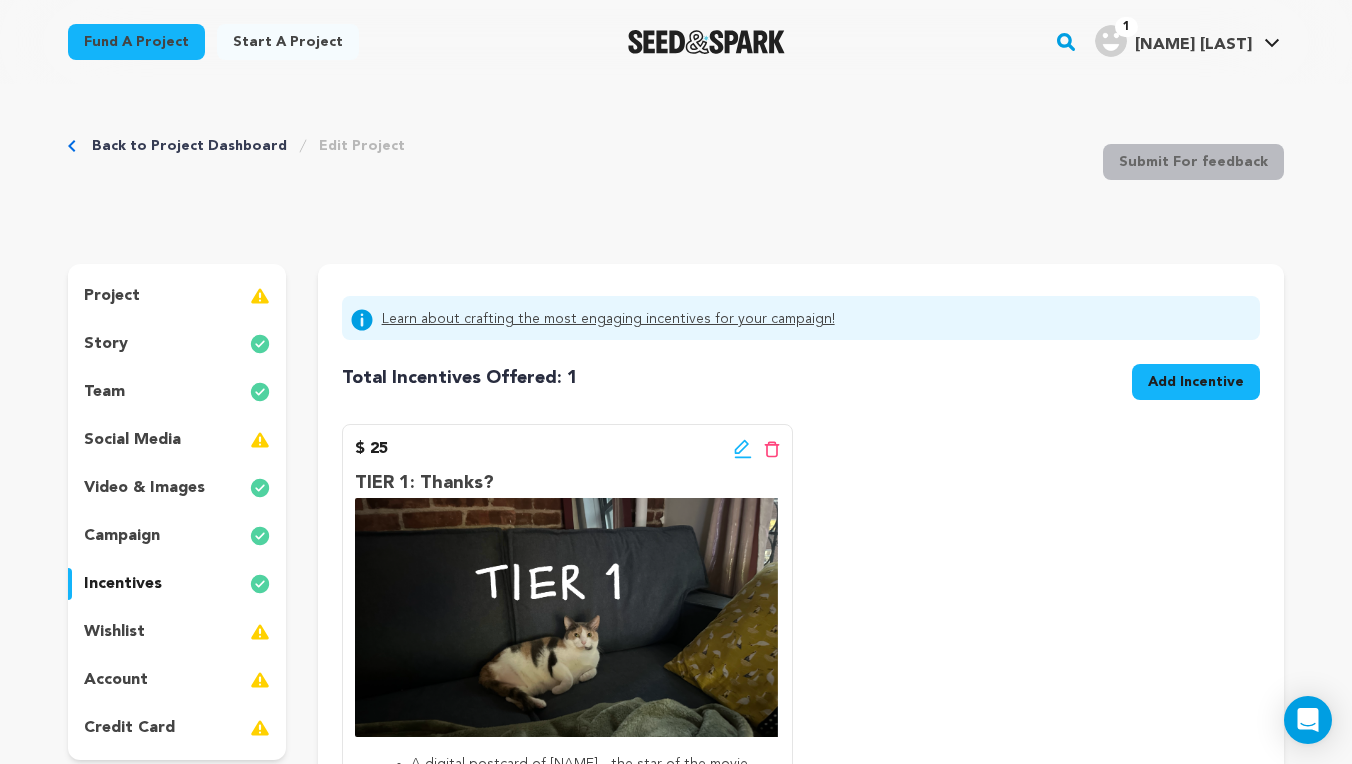 click on "campaign" at bounding box center [177, 536] 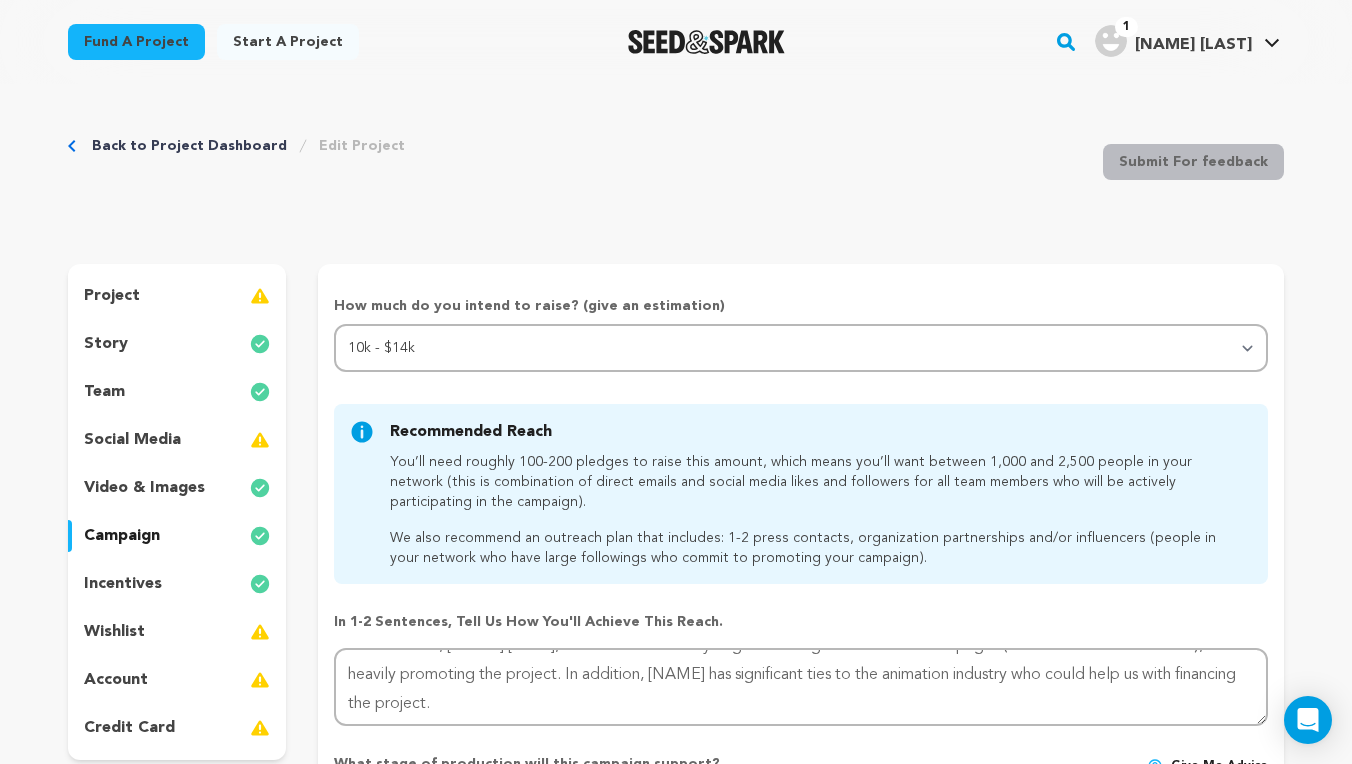 click on "video & images" at bounding box center [144, 488] 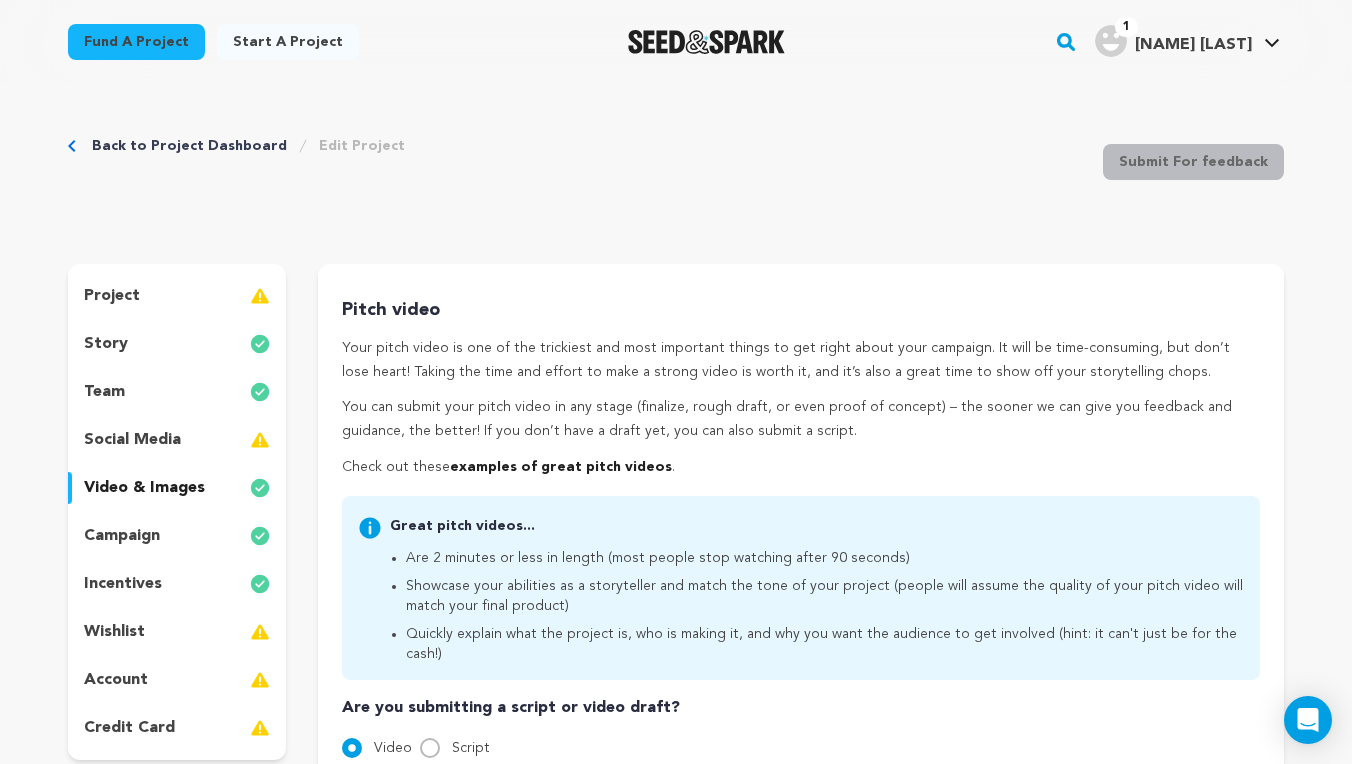 click on "story" at bounding box center (177, 344) 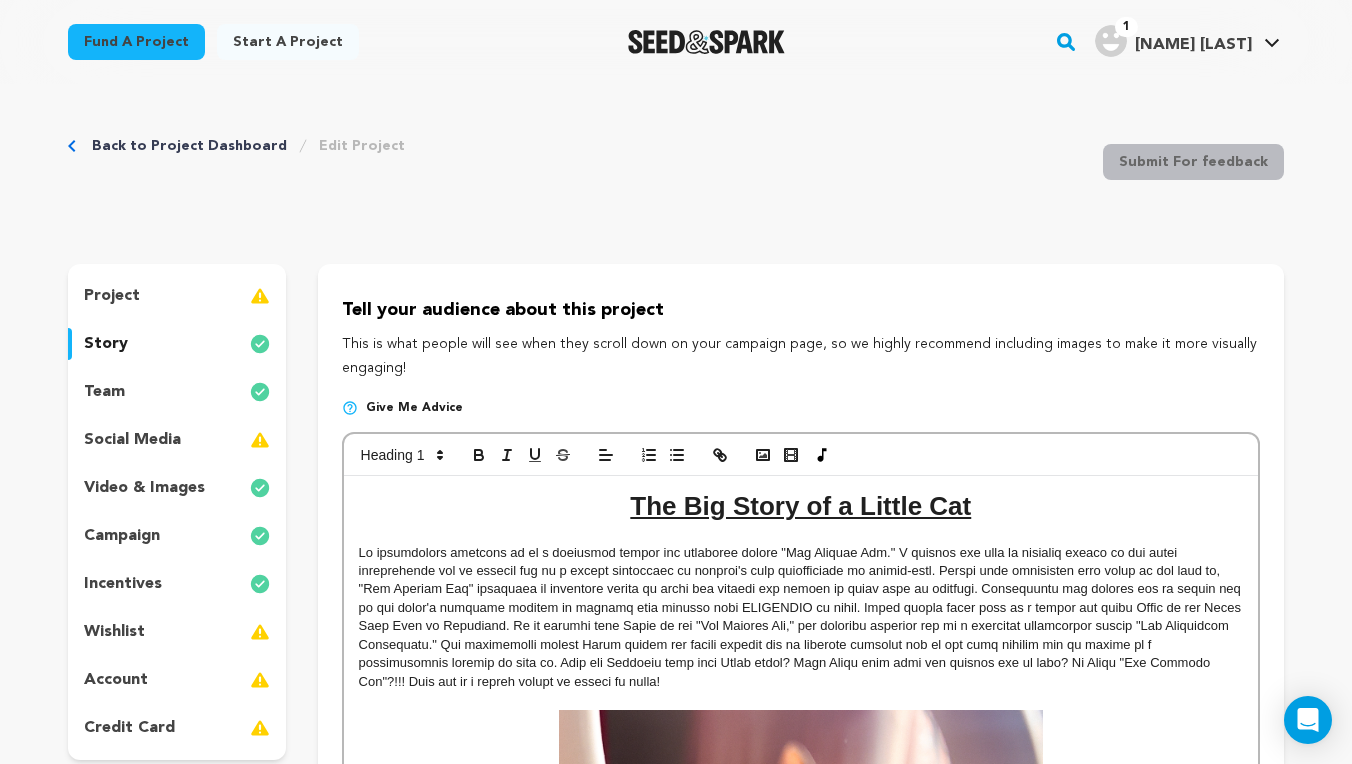 click on "campaign" at bounding box center [177, 536] 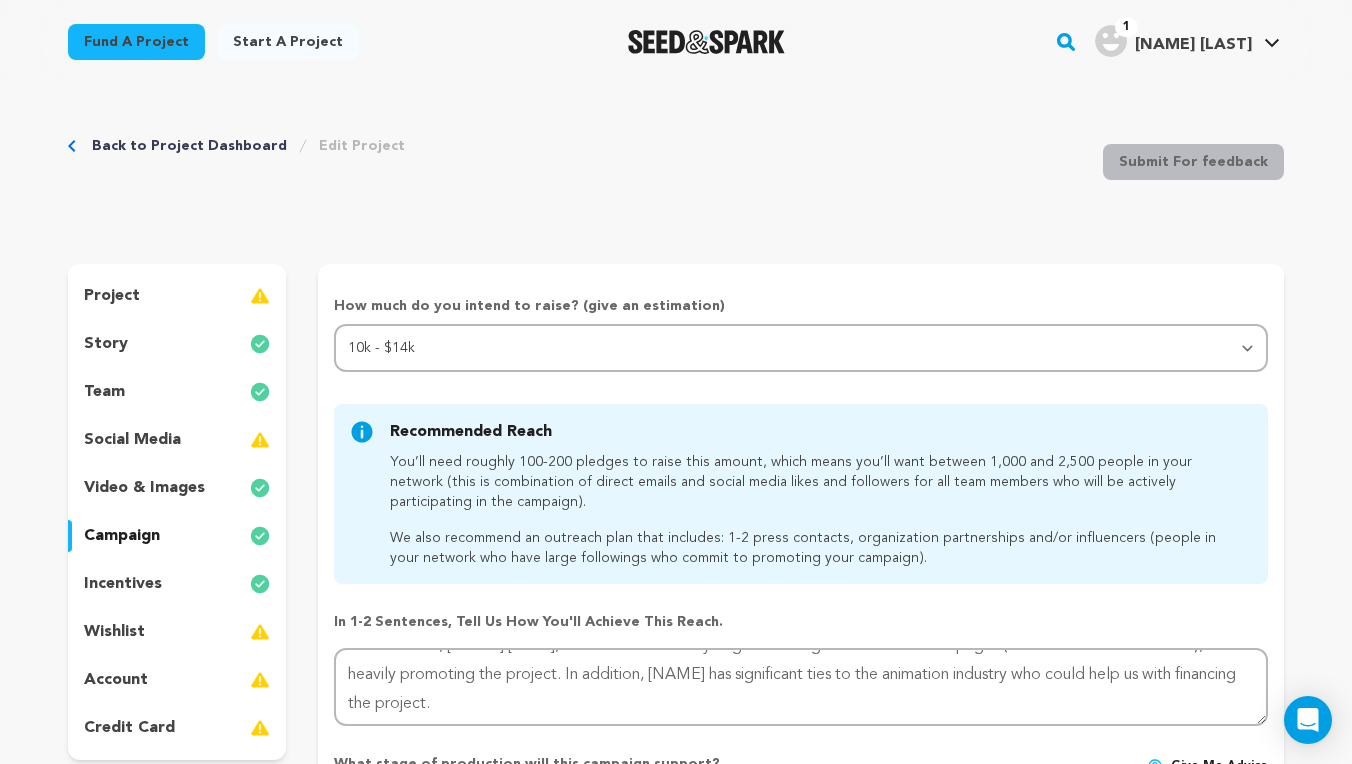 click on "incentives" at bounding box center (177, 584) 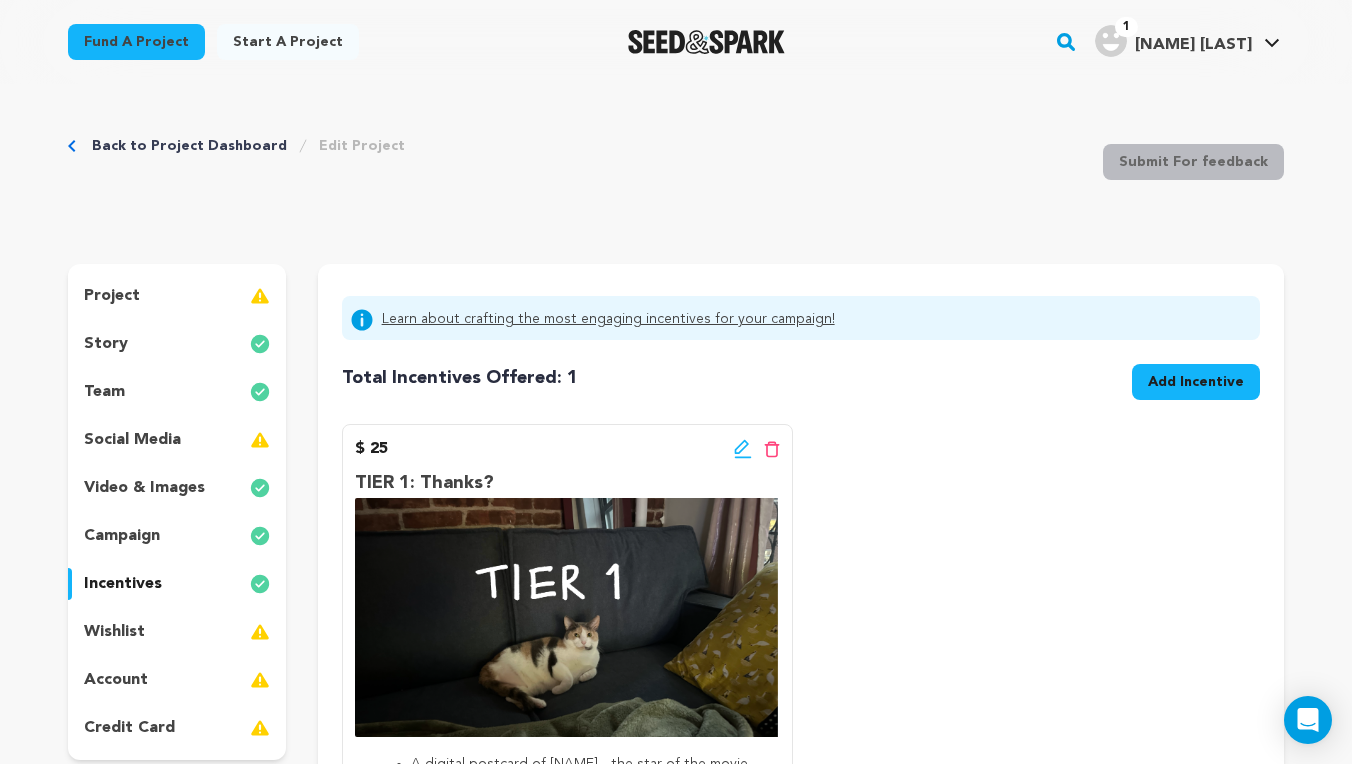 click on "Add Incentive" at bounding box center (1196, 382) 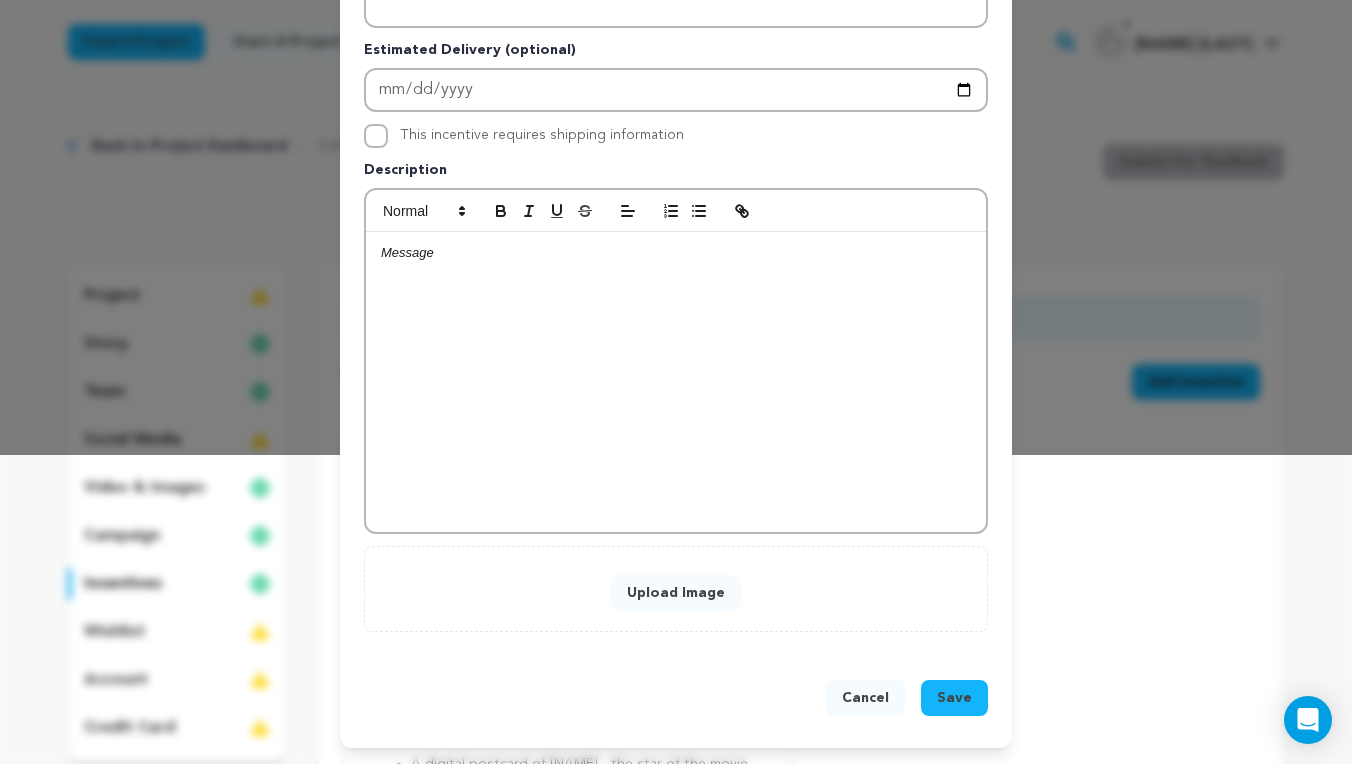 scroll, scrollTop: 310, scrollLeft: 0, axis: vertical 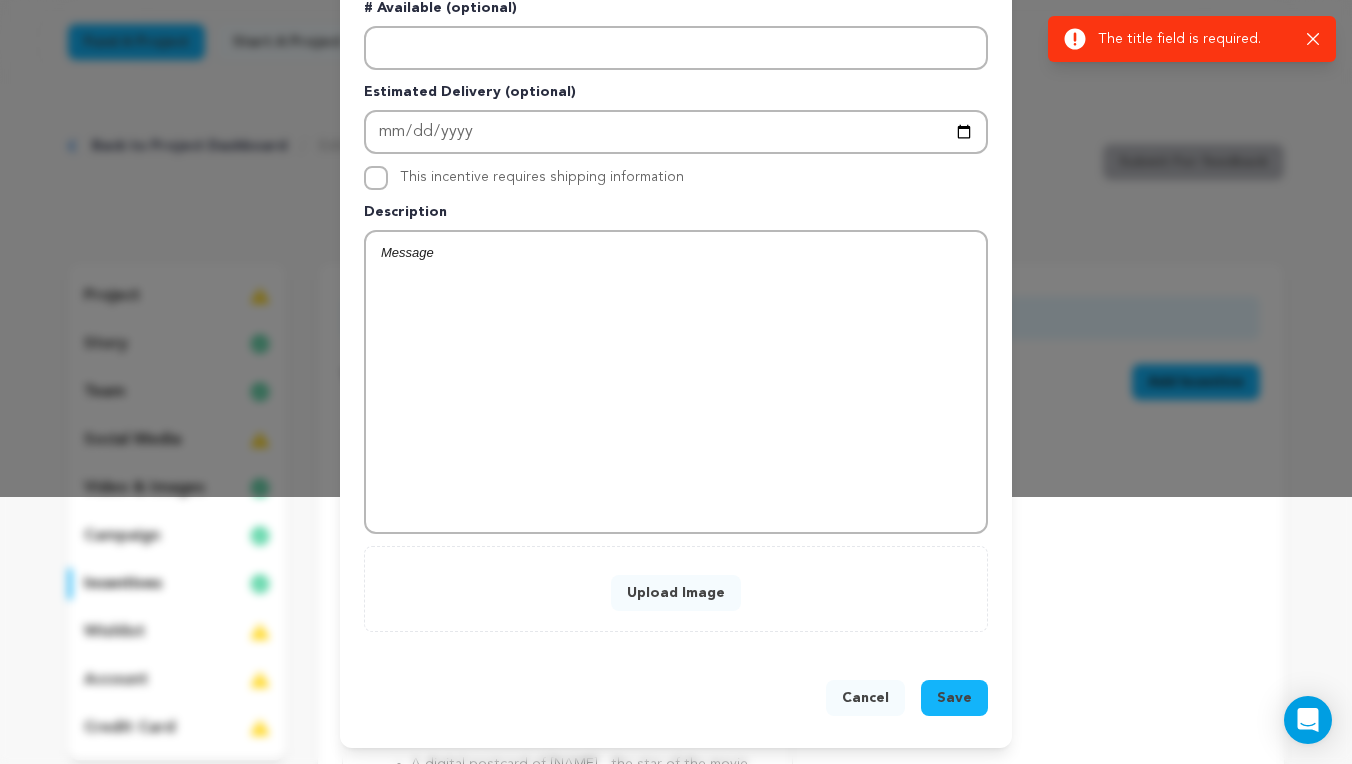 click on "Upload Image" at bounding box center (676, 593) 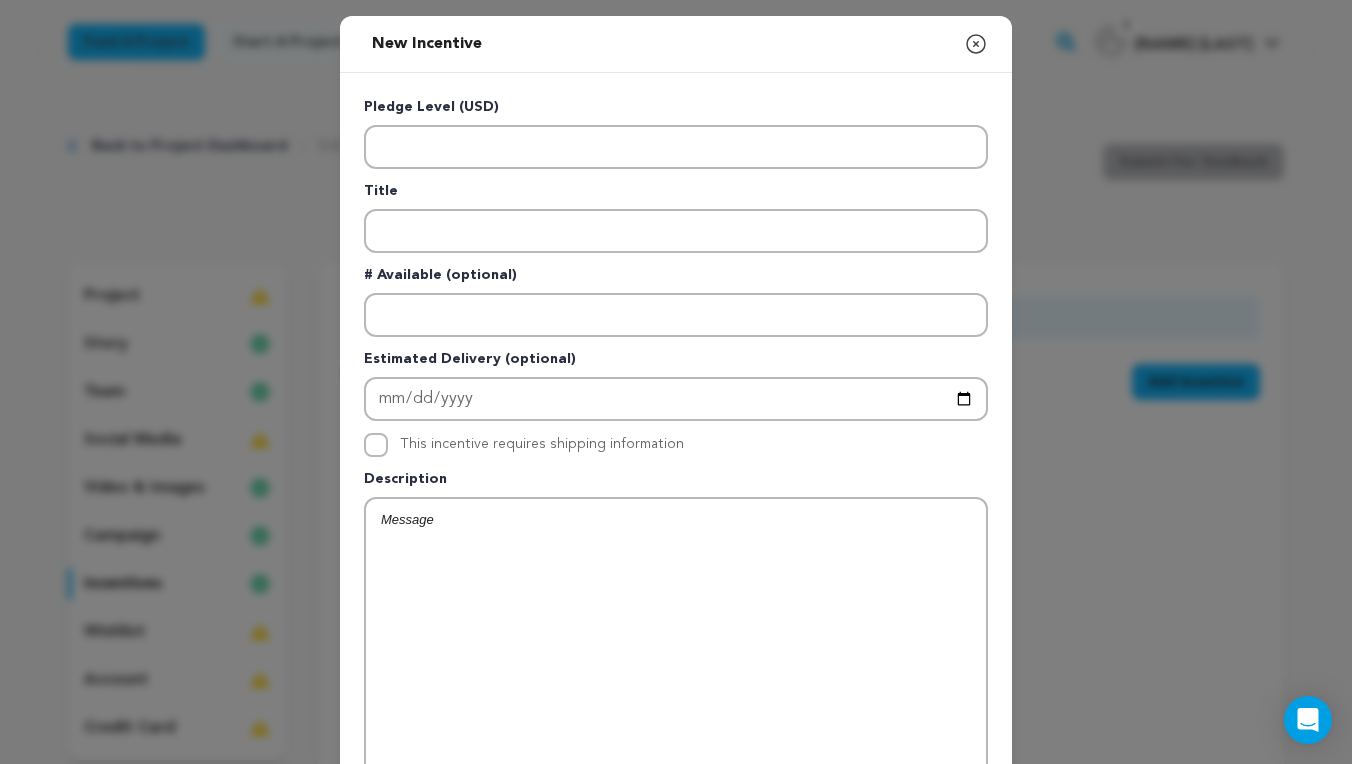 scroll, scrollTop: 0, scrollLeft: 0, axis: both 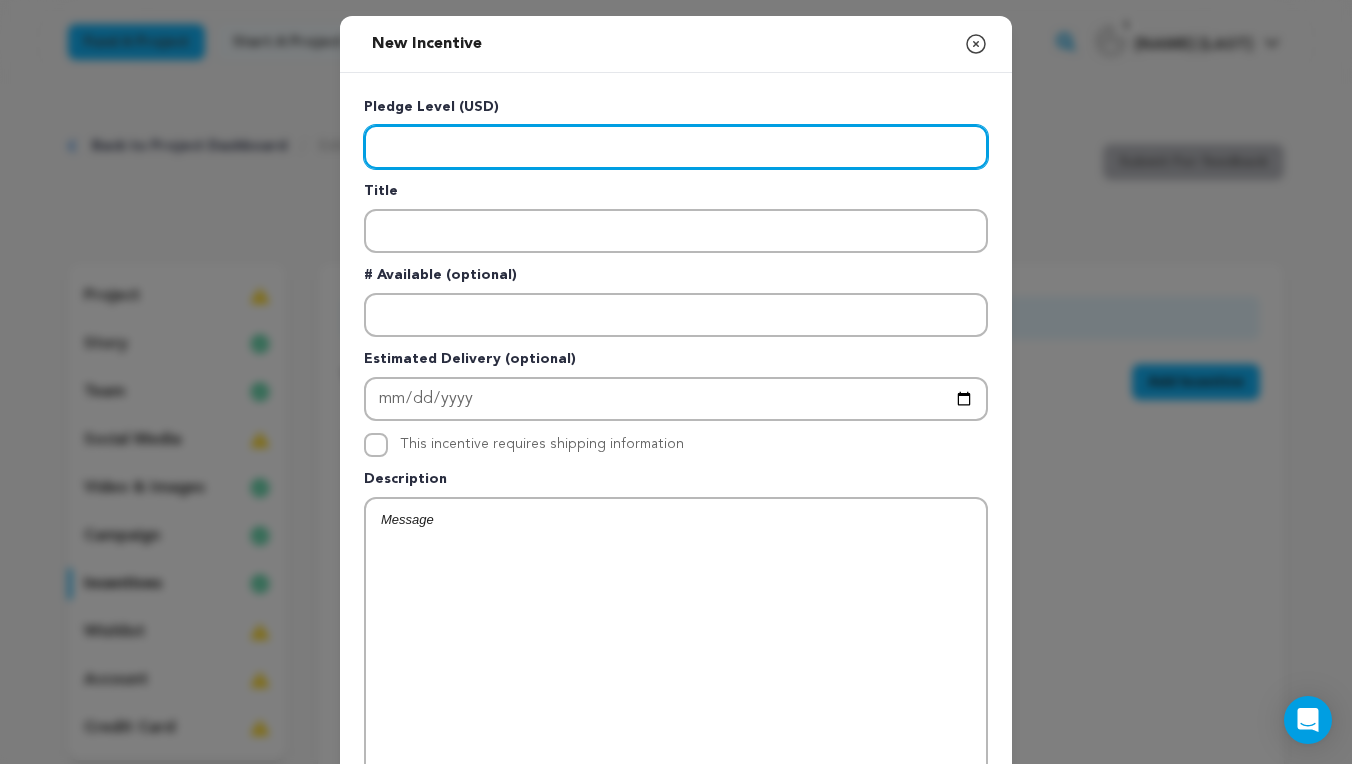 click at bounding box center [676, 147] 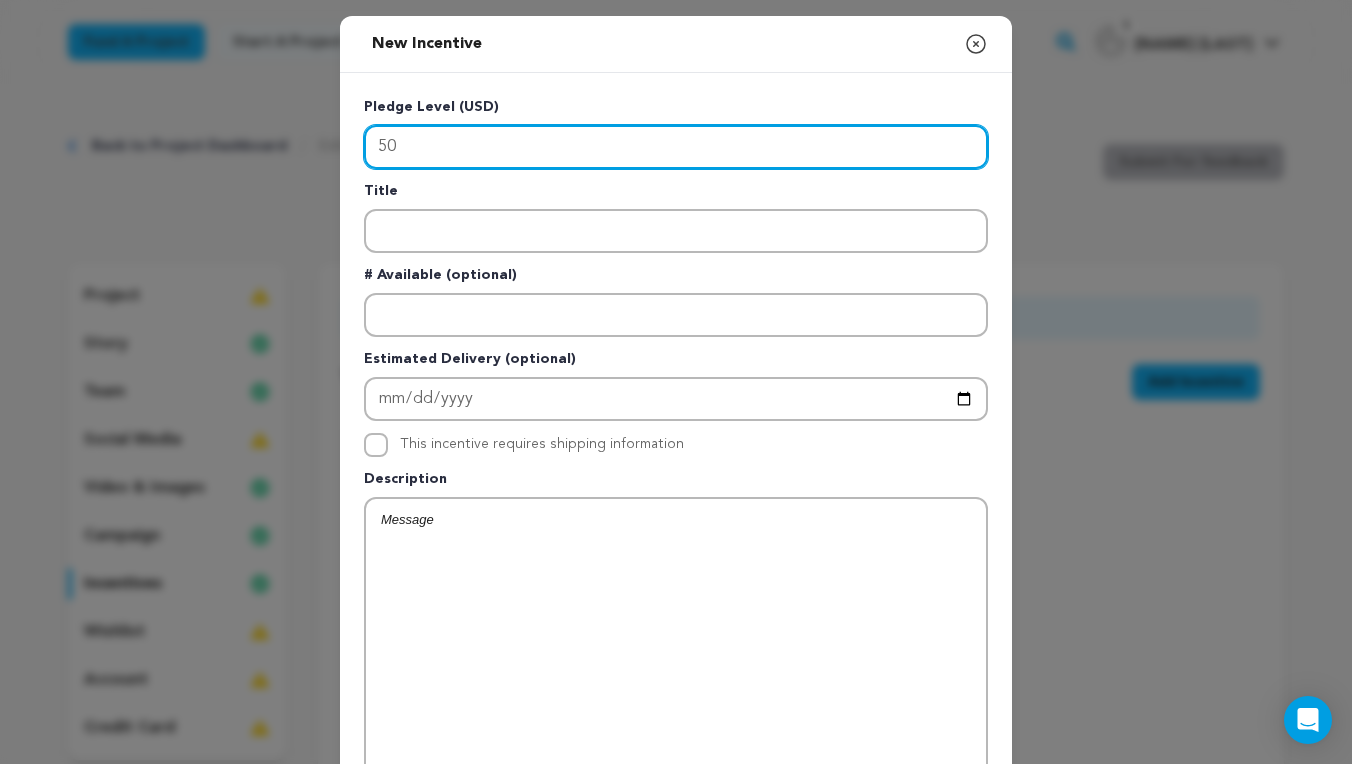 type on "50" 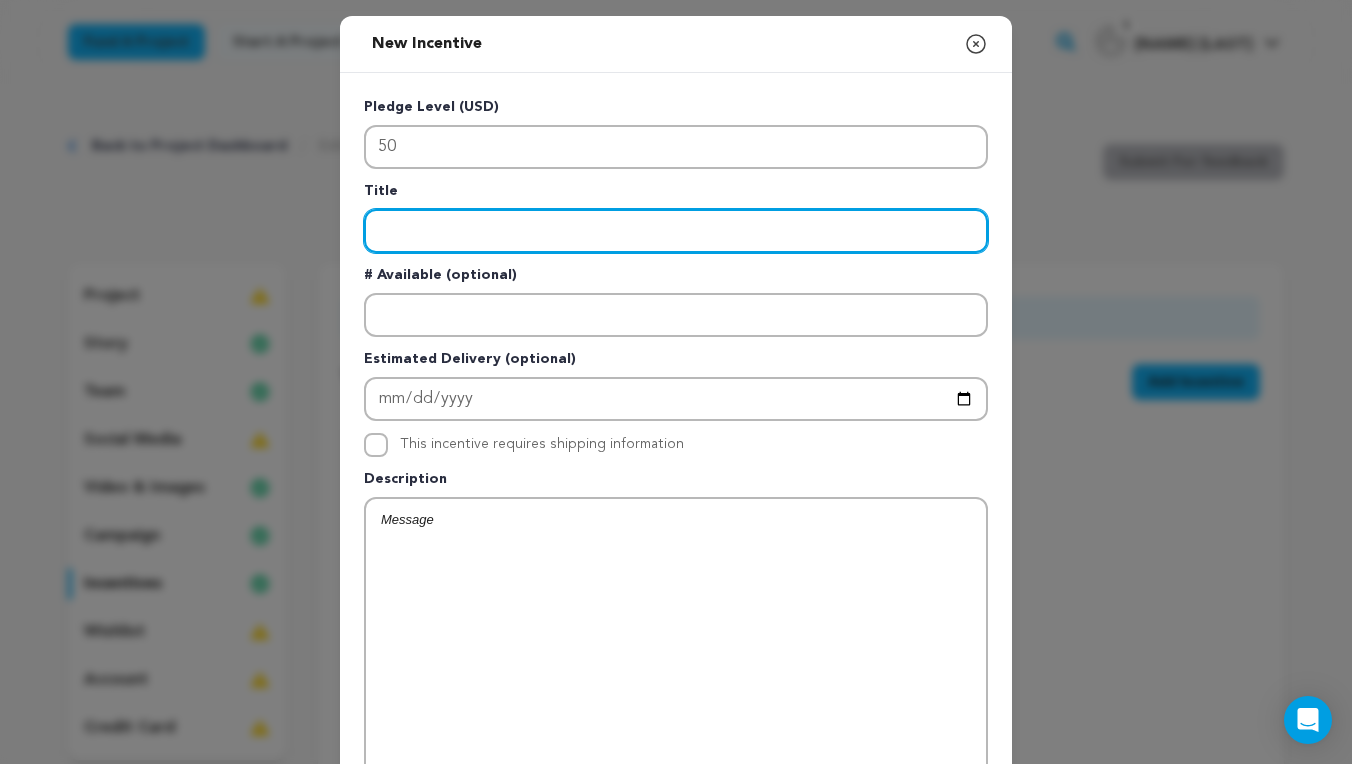 click at bounding box center [676, 231] 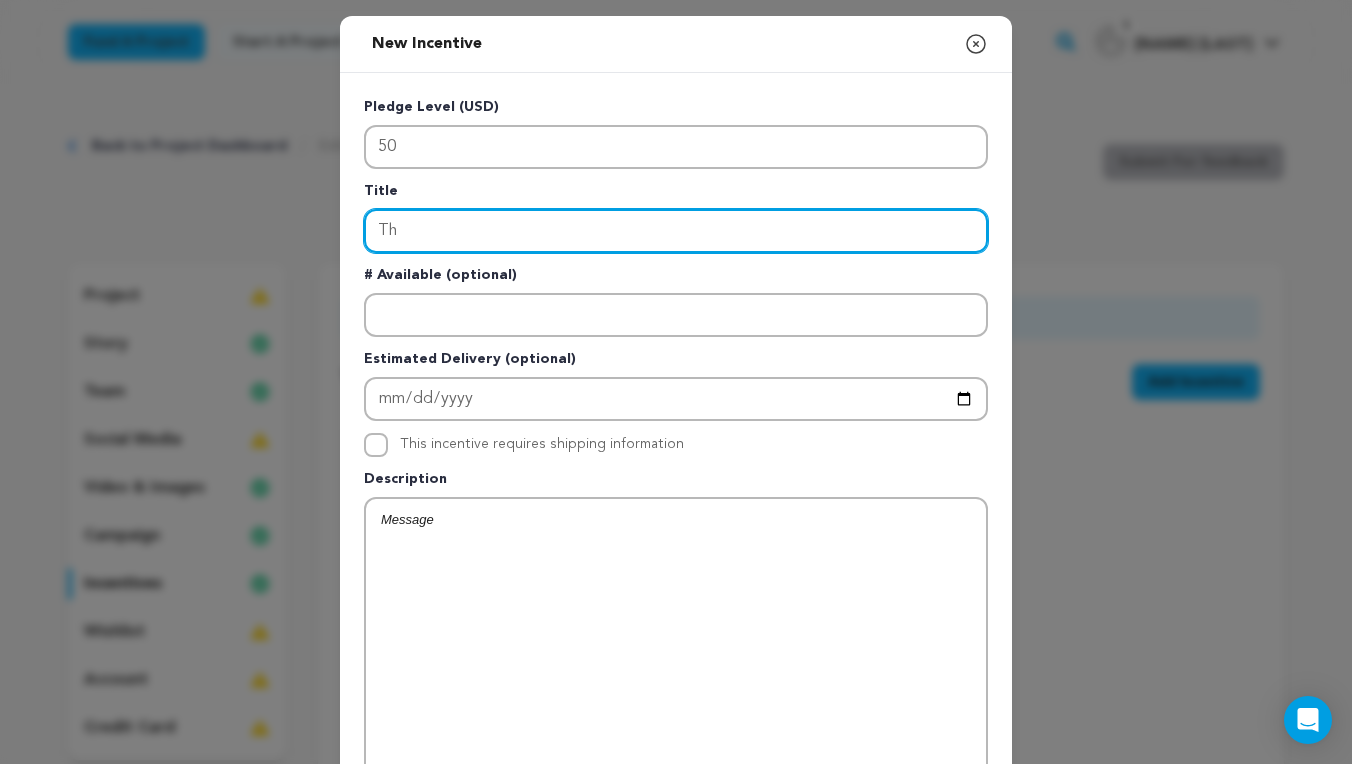 type on "T" 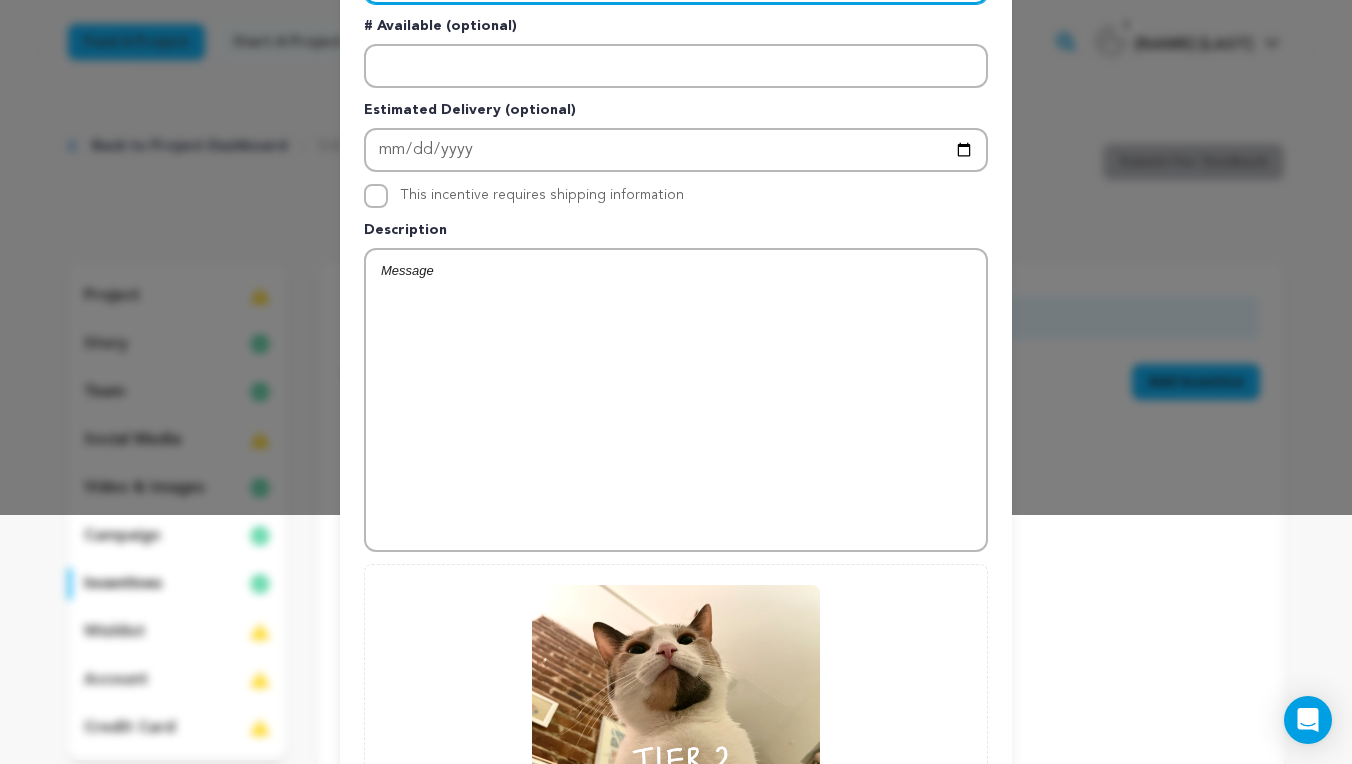 scroll, scrollTop: 253, scrollLeft: 0, axis: vertical 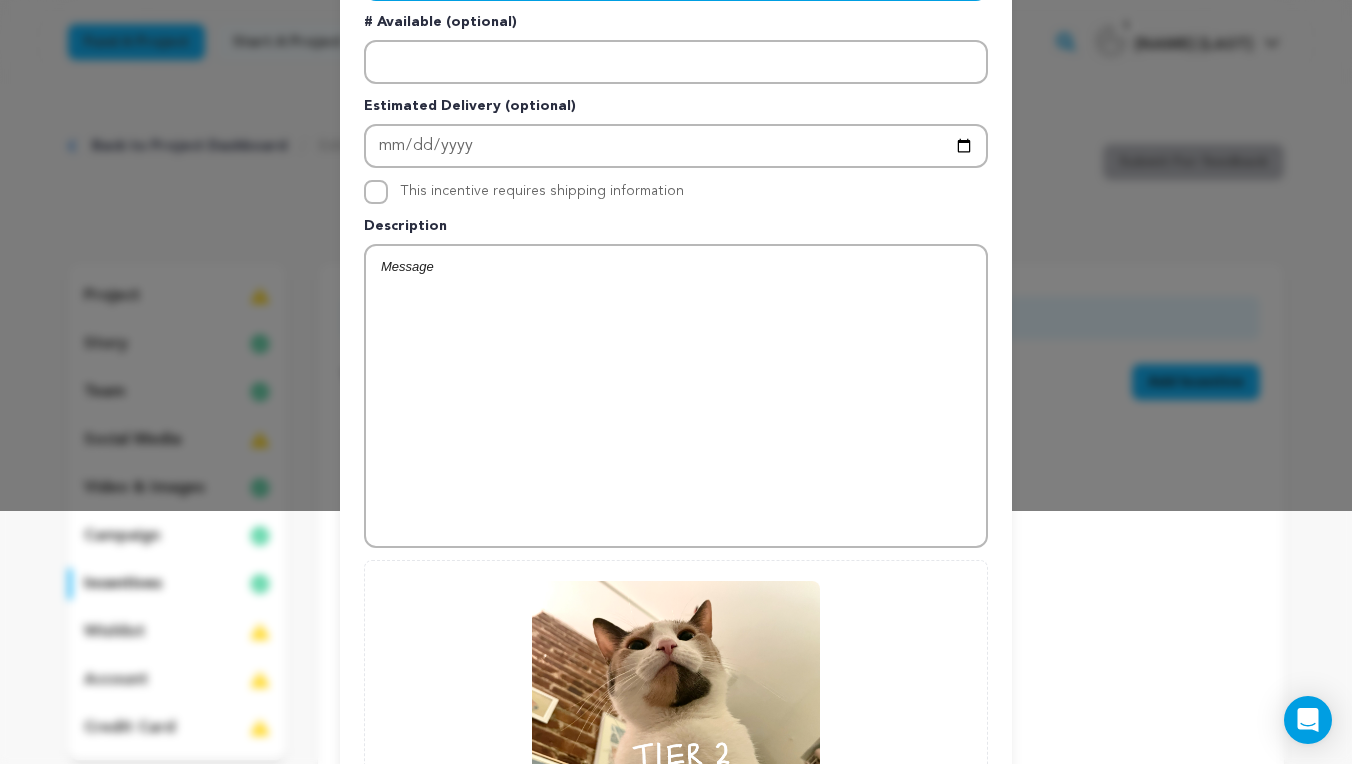 type on "Tier 2" 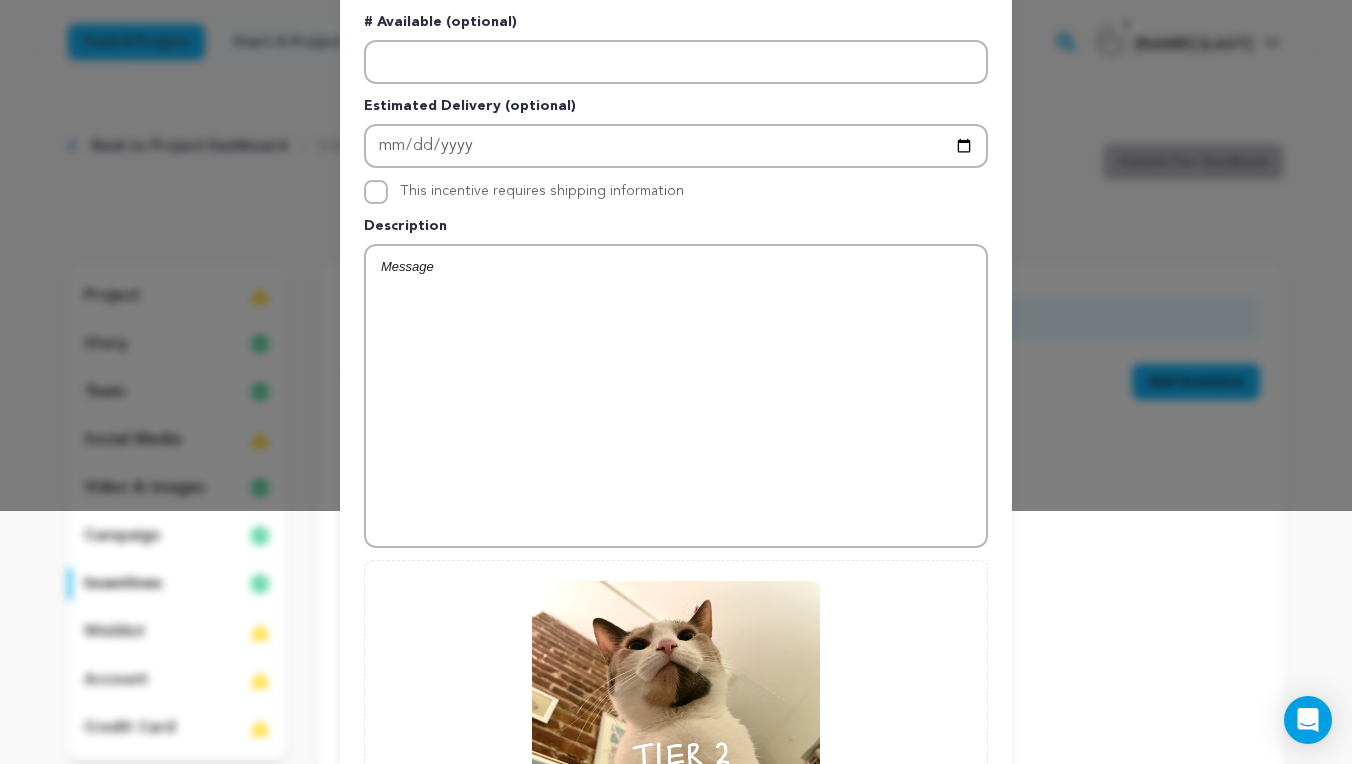 click at bounding box center [676, 396] 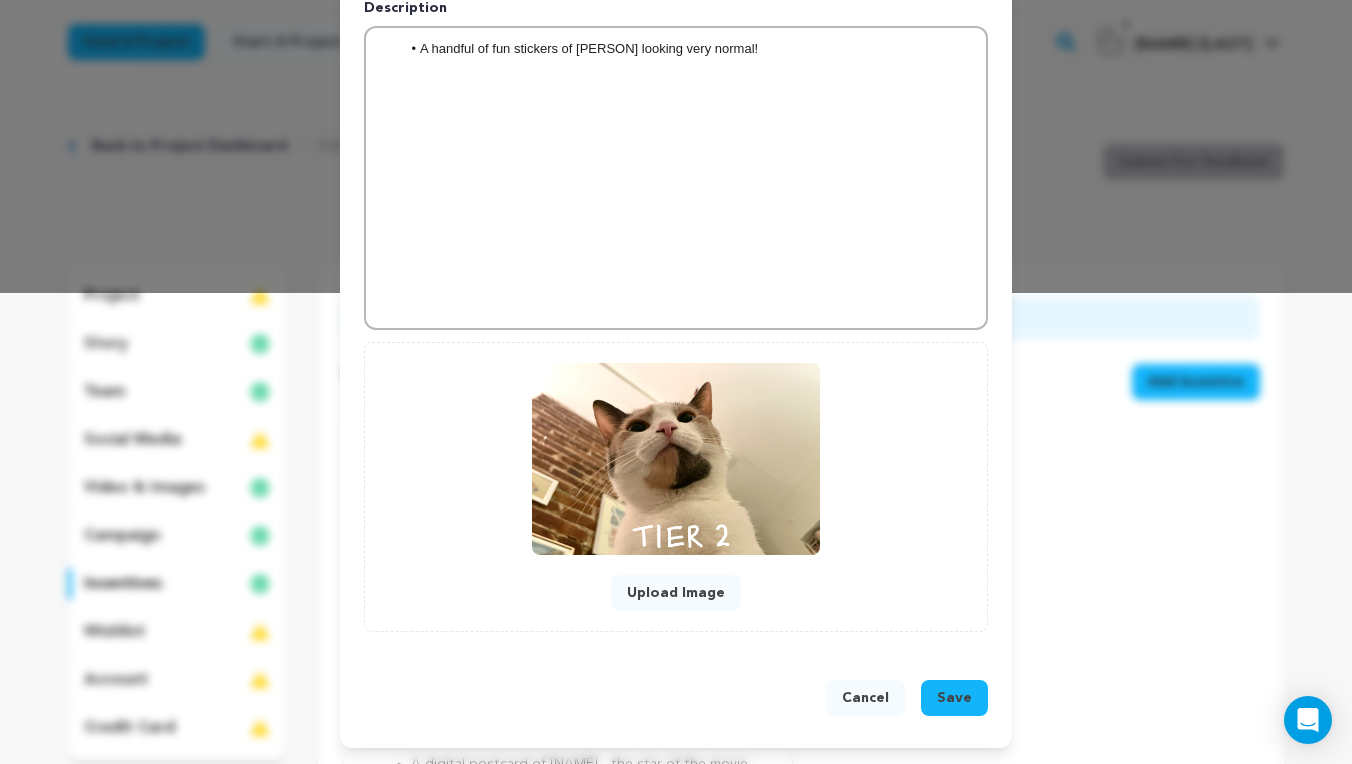 scroll, scrollTop: 471, scrollLeft: 0, axis: vertical 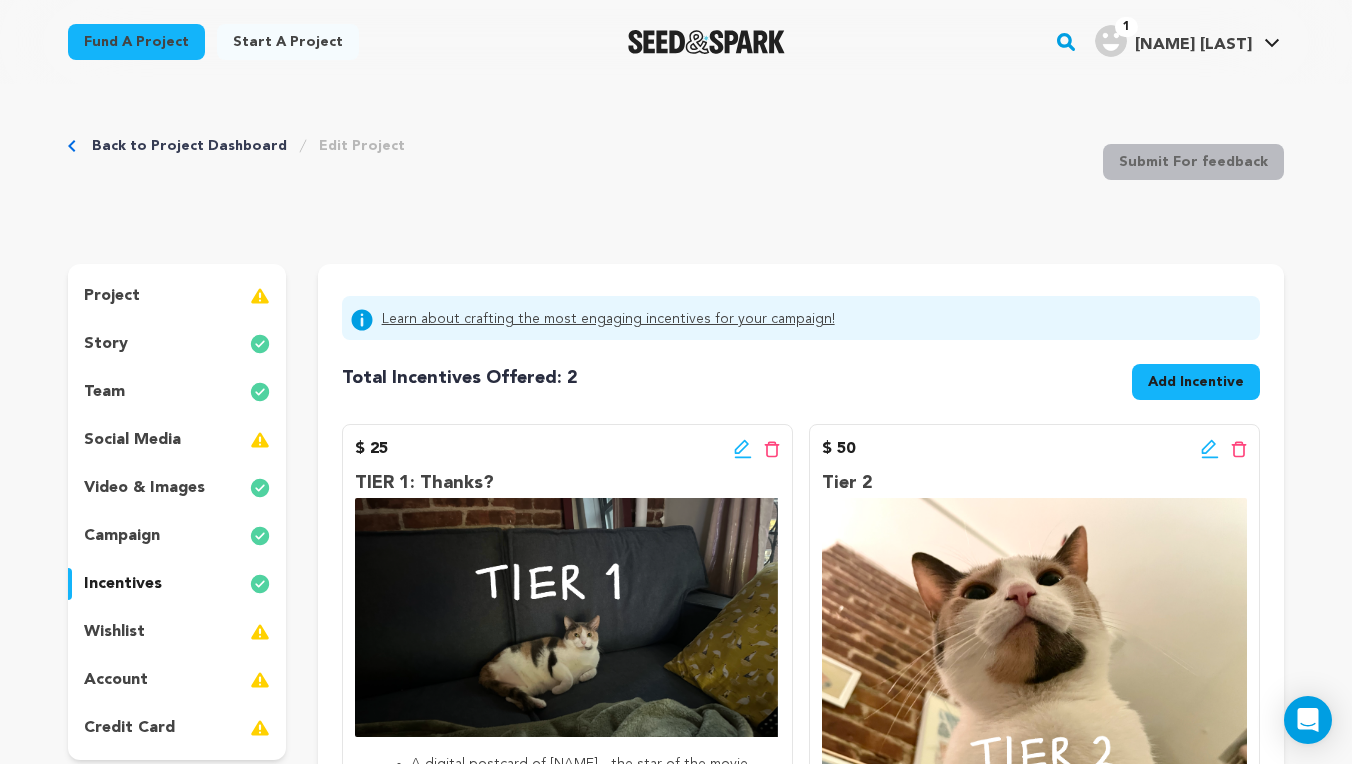 click on "project" at bounding box center [177, 296] 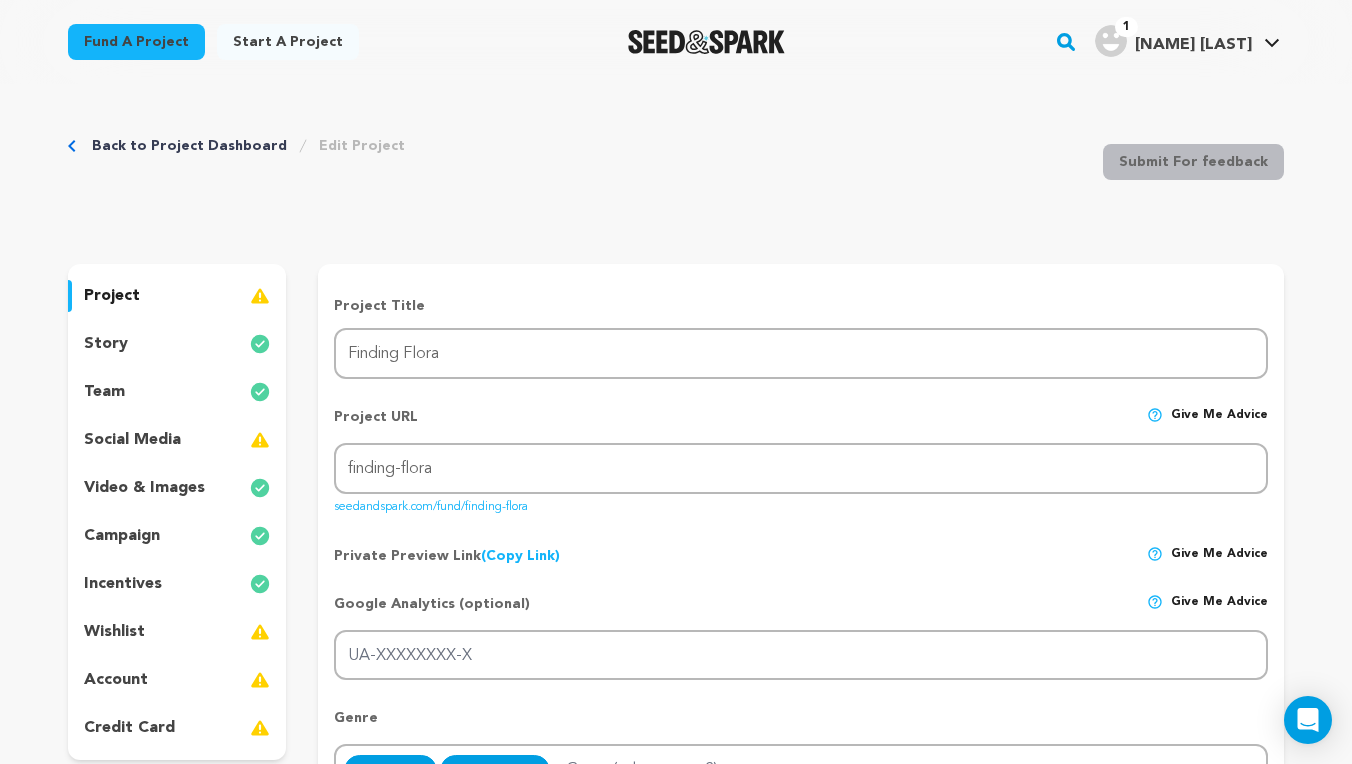 click on "Back to Project Dashboard
Edit Project
Submit For feedback
Submit For feedback
project" at bounding box center (676, 1716) 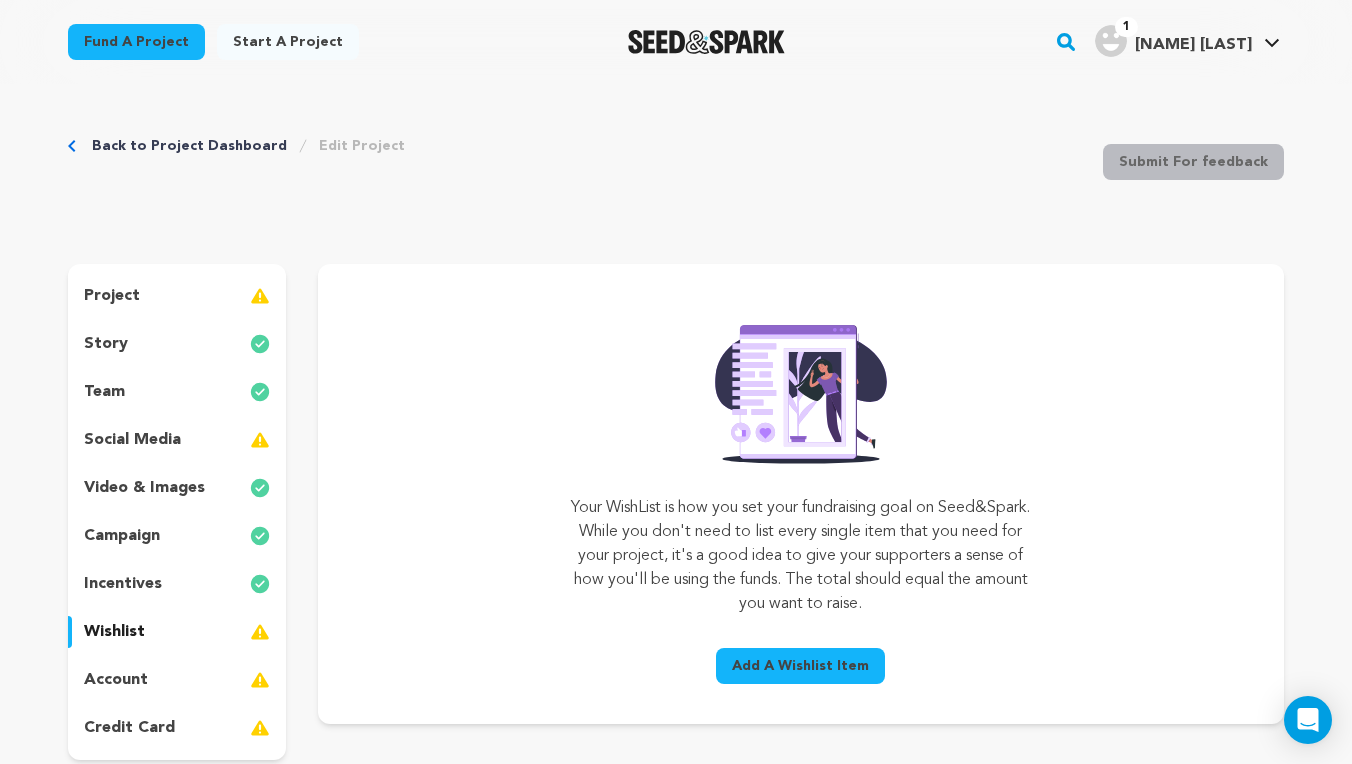 click on "incentives" at bounding box center [123, 584] 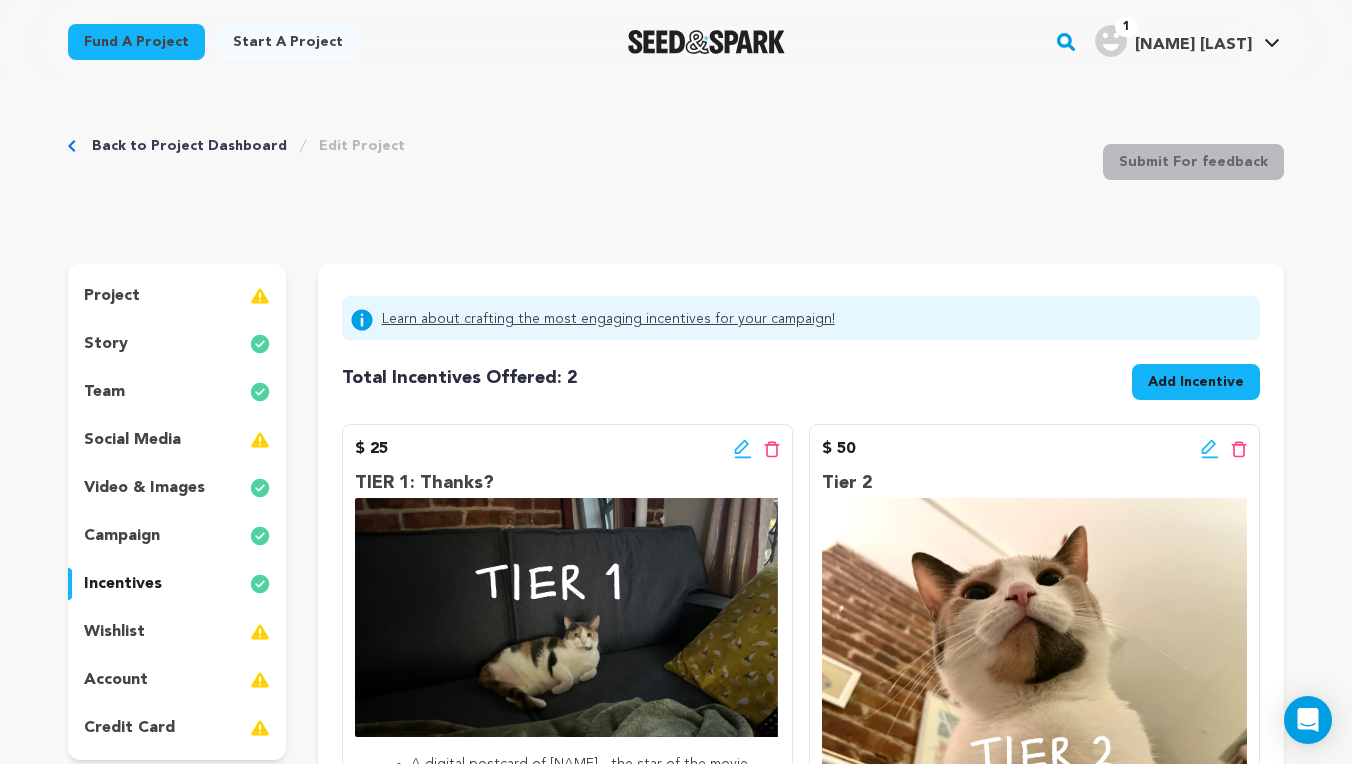 click on "campaign" at bounding box center (177, 536) 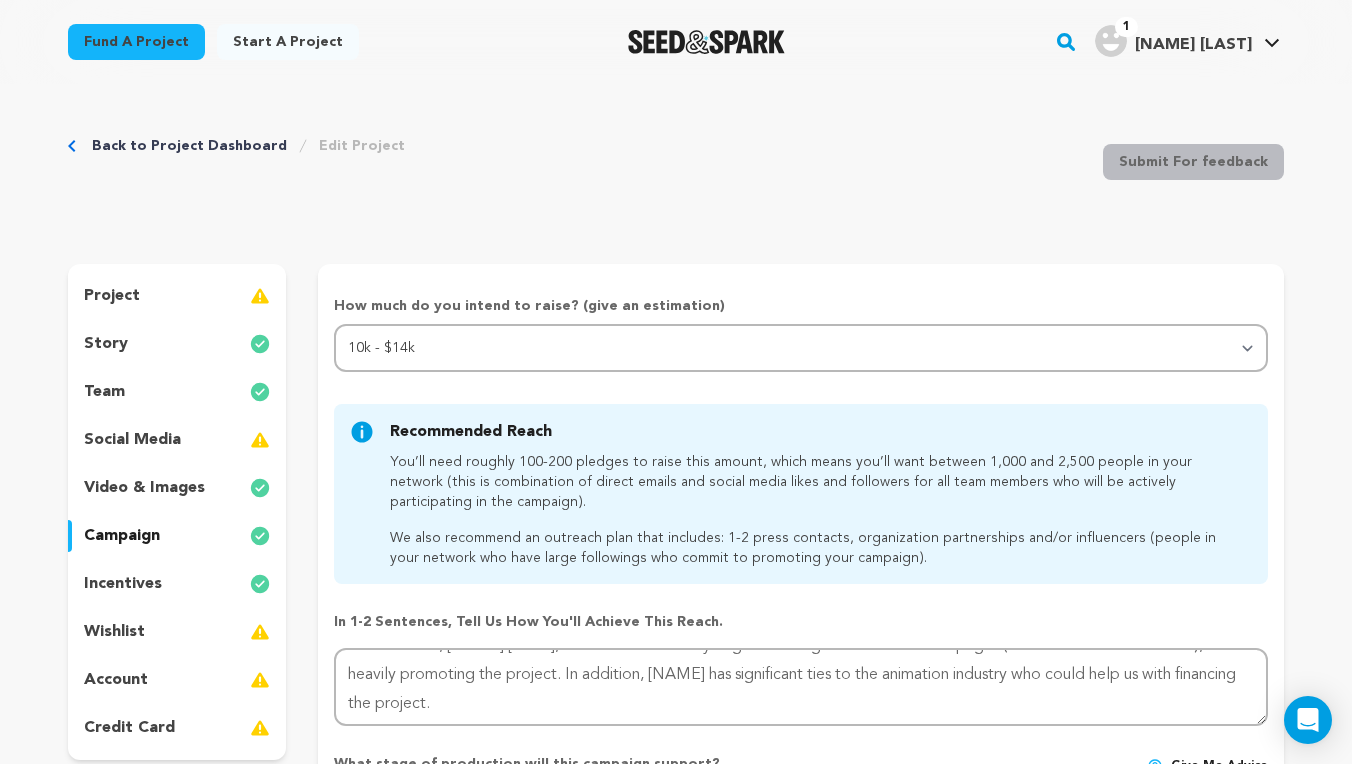 click on "incentives" at bounding box center [177, 584] 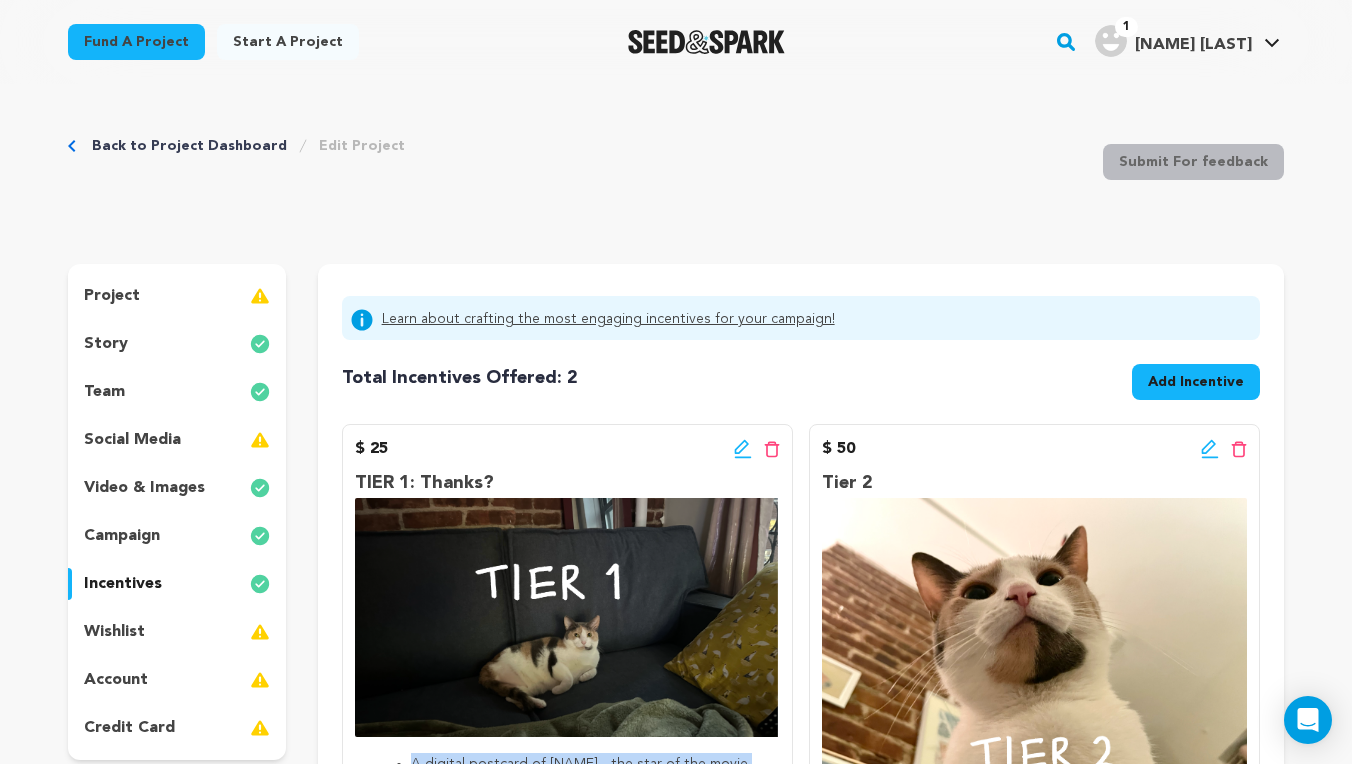 drag, startPoint x: 414, startPoint y: 759, endPoint x: 733, endPoint y: 763, distance: 319.0251 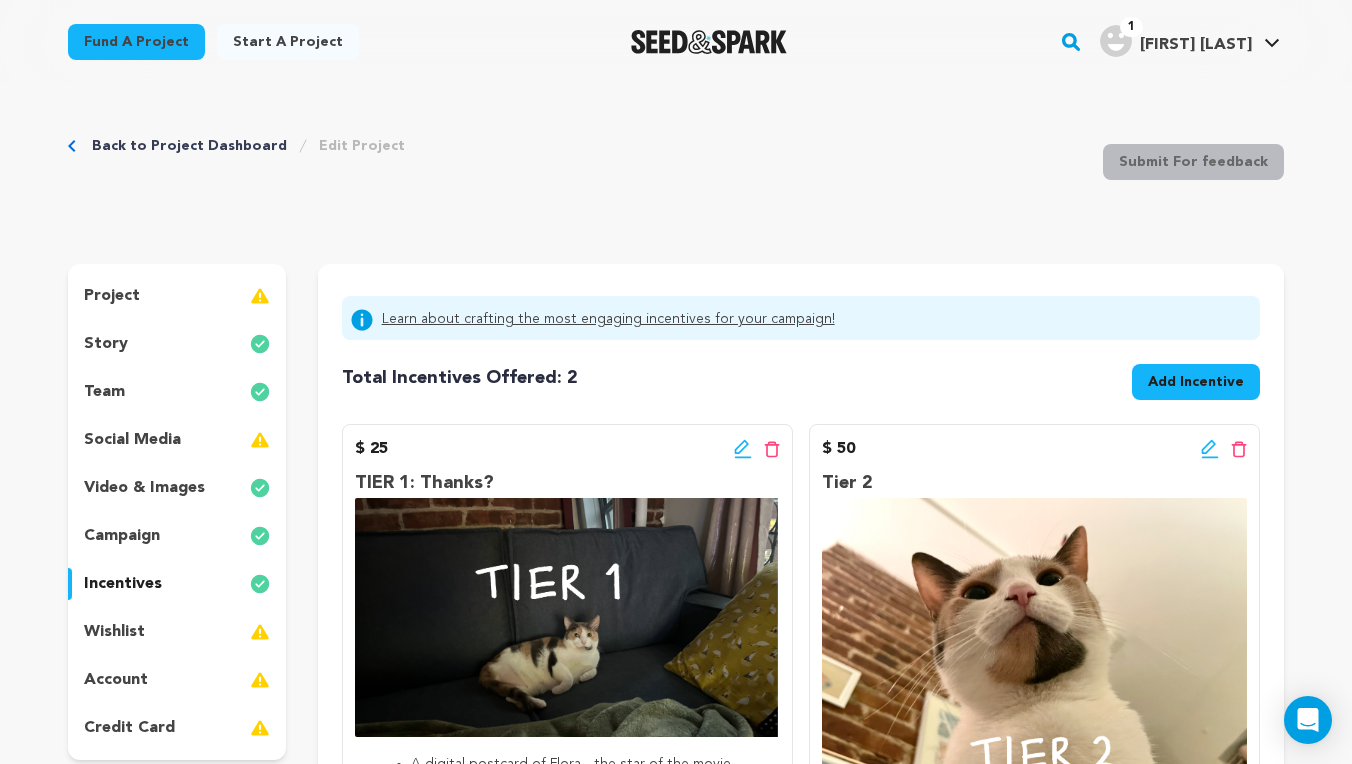 scroll, scrollTop: 0, scrollLeft: 0, axis: both 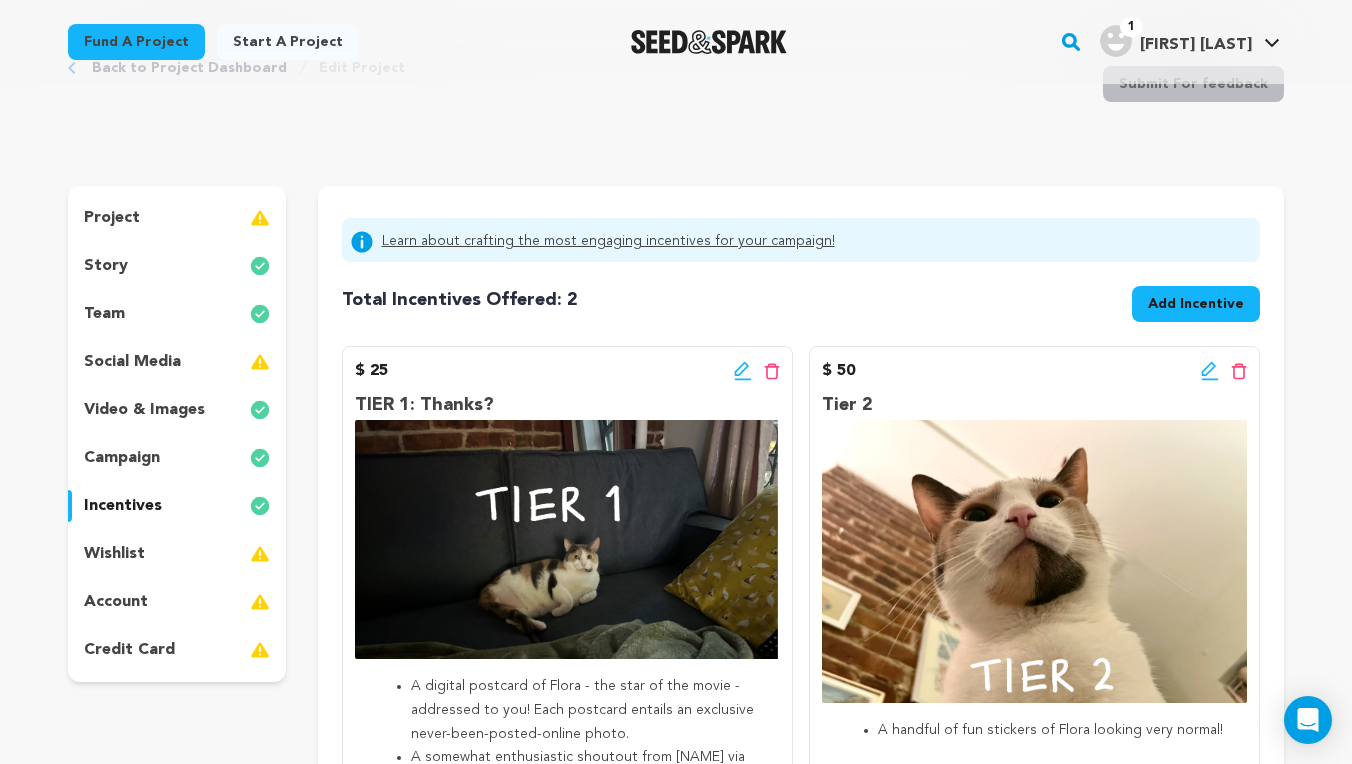 click on "story" at bounding box center [177, 266] 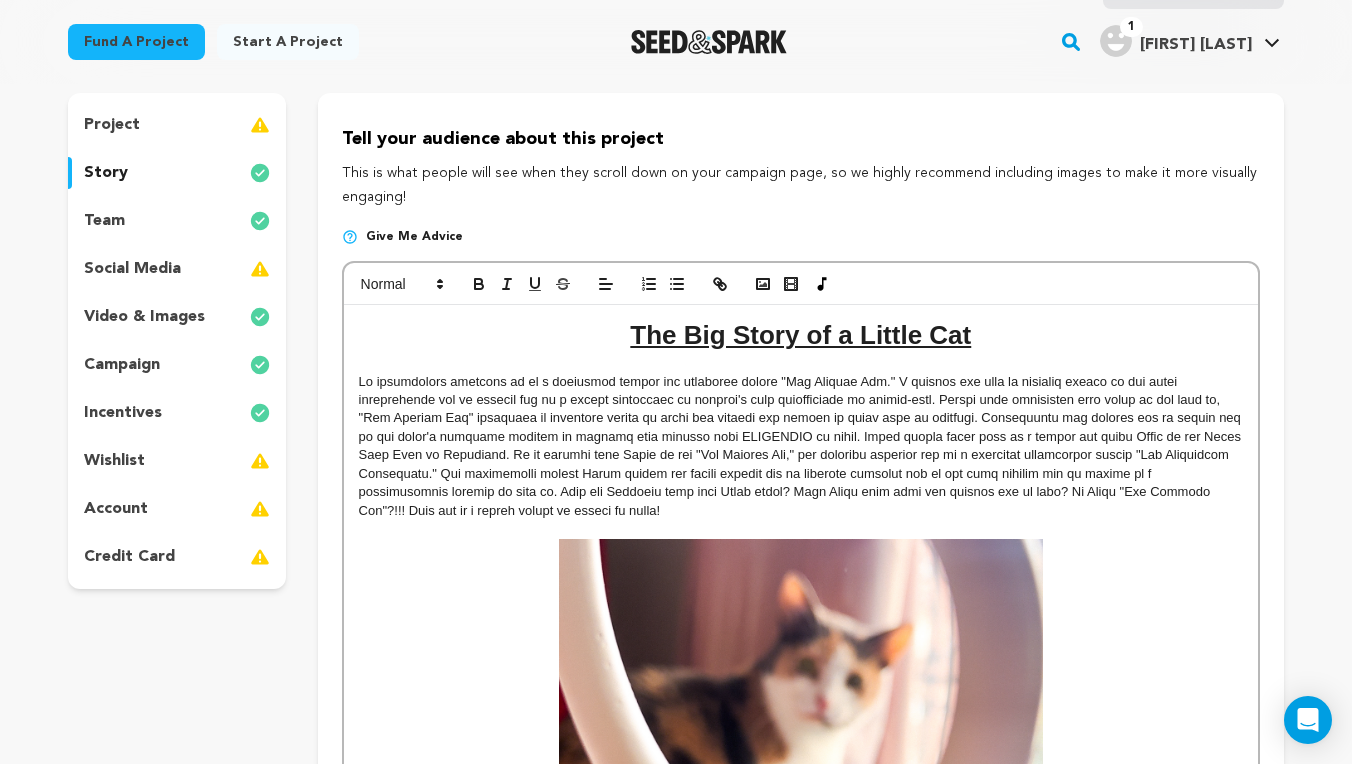 scroll, scrollTop: 156, scrollLeft: 0, axis: vertical 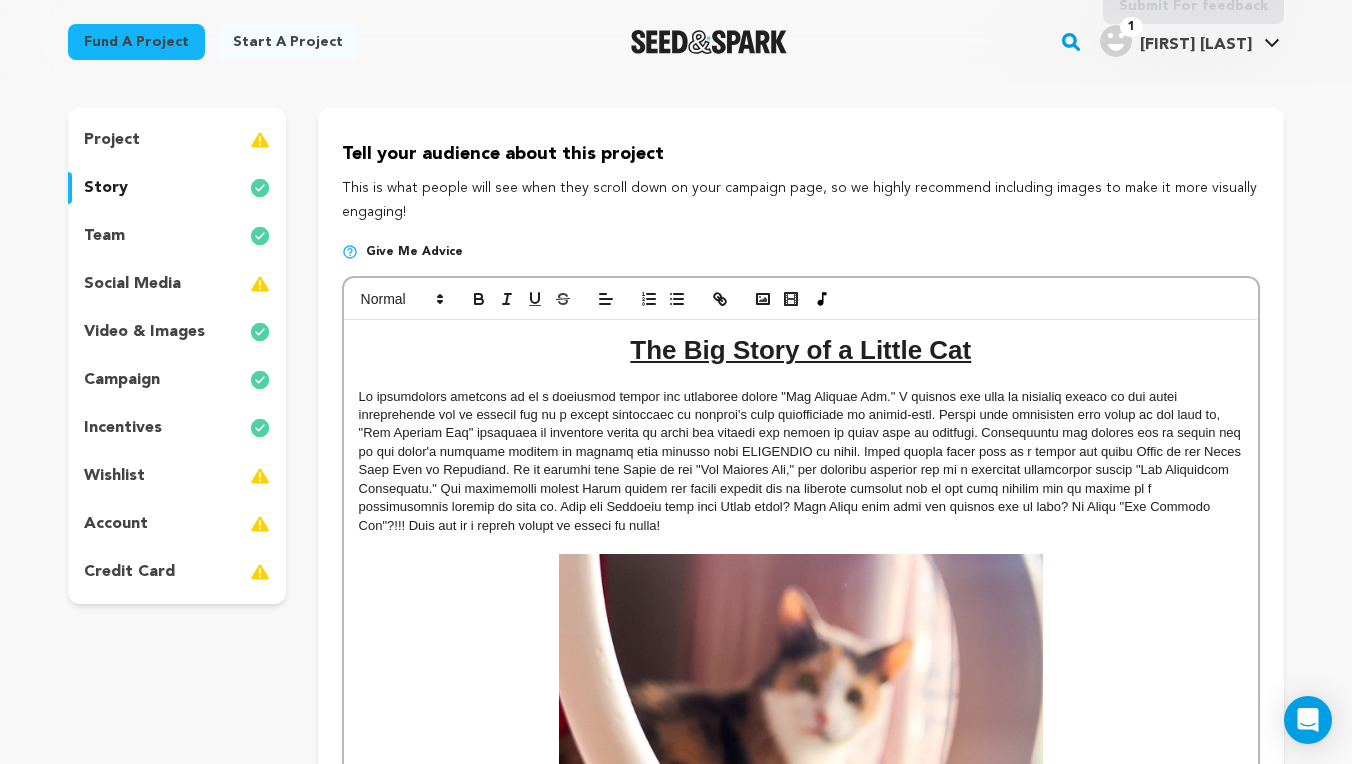 click on "team" at bounding box center (104, 236) 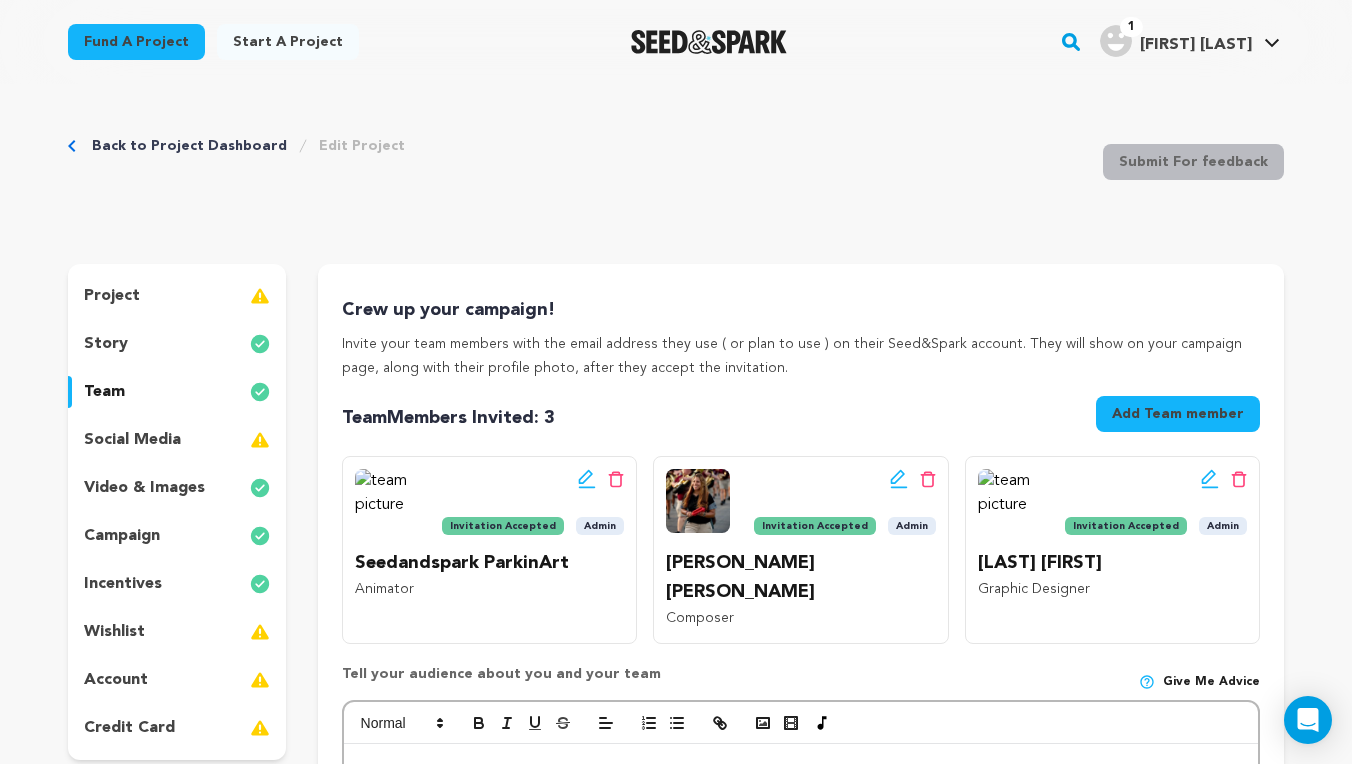 scroll, scrollTop: -1, scrollLeft: 0, axis: vertical 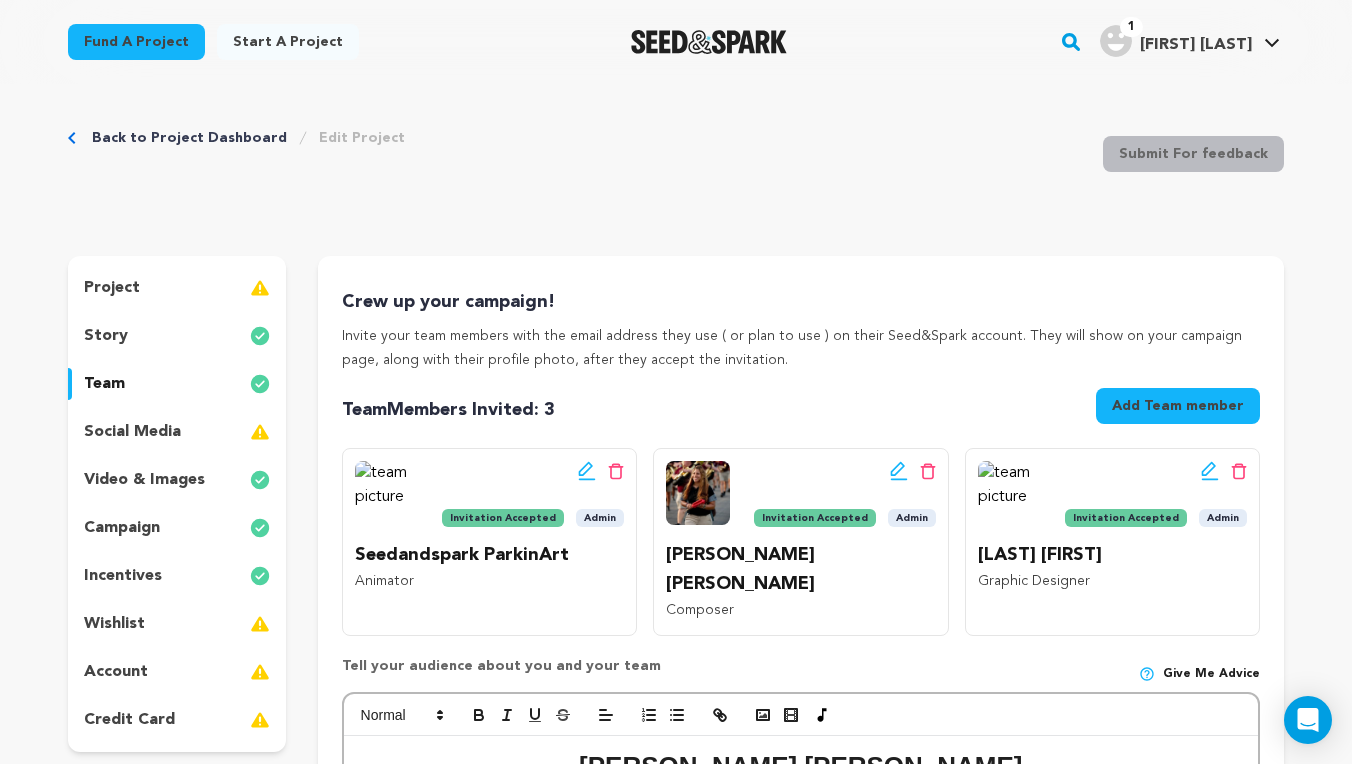 click on "social media" at bounding box center (177, 432) 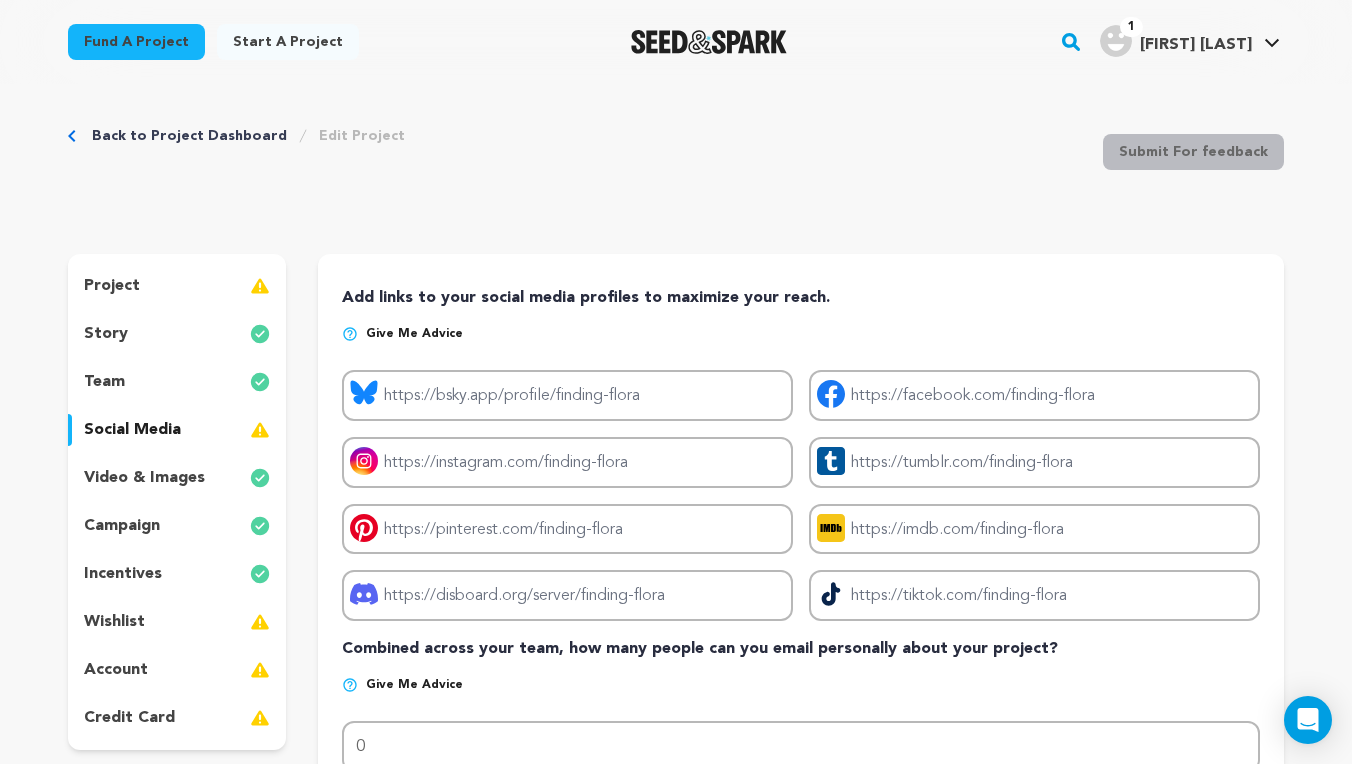 scroll, scrollTop: 10, scrollLeft: 0, axis: vertical 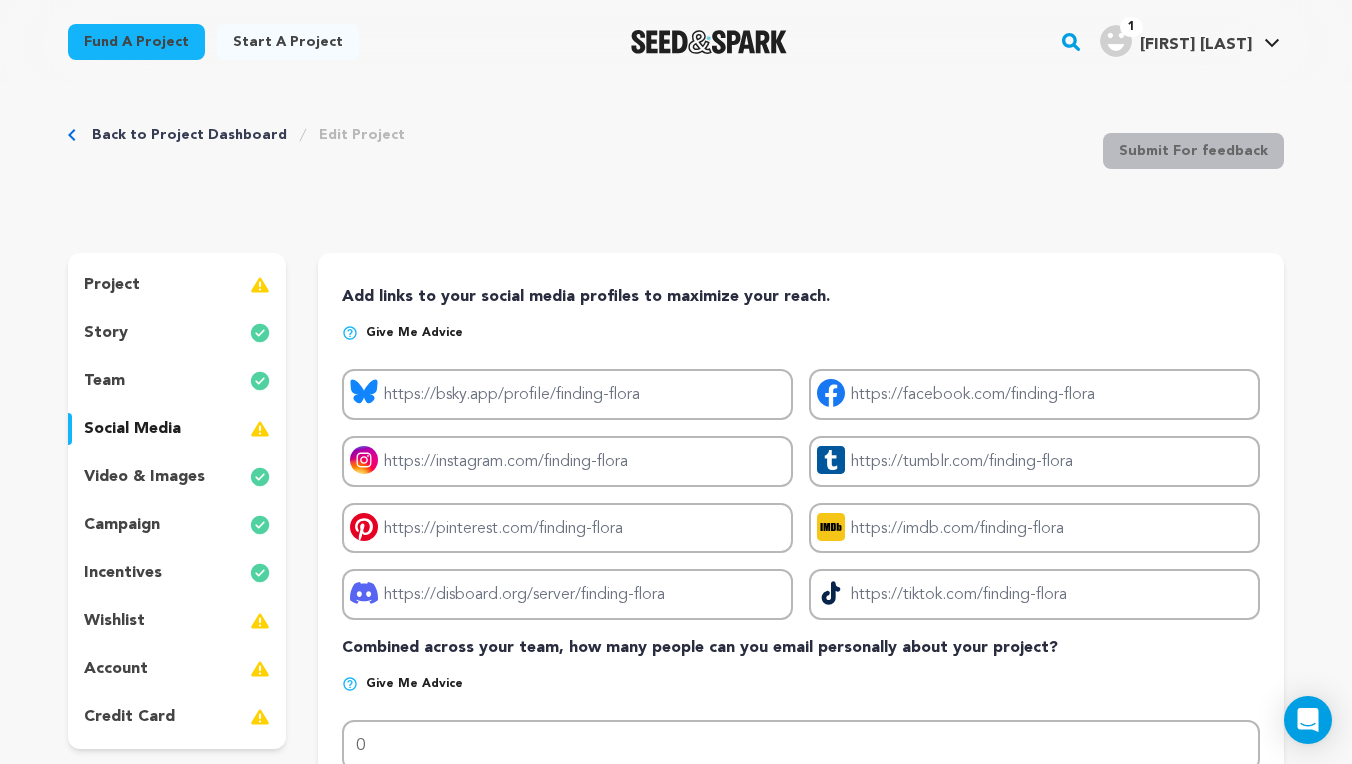 click on "incentives" at bounding box center [123, 573] 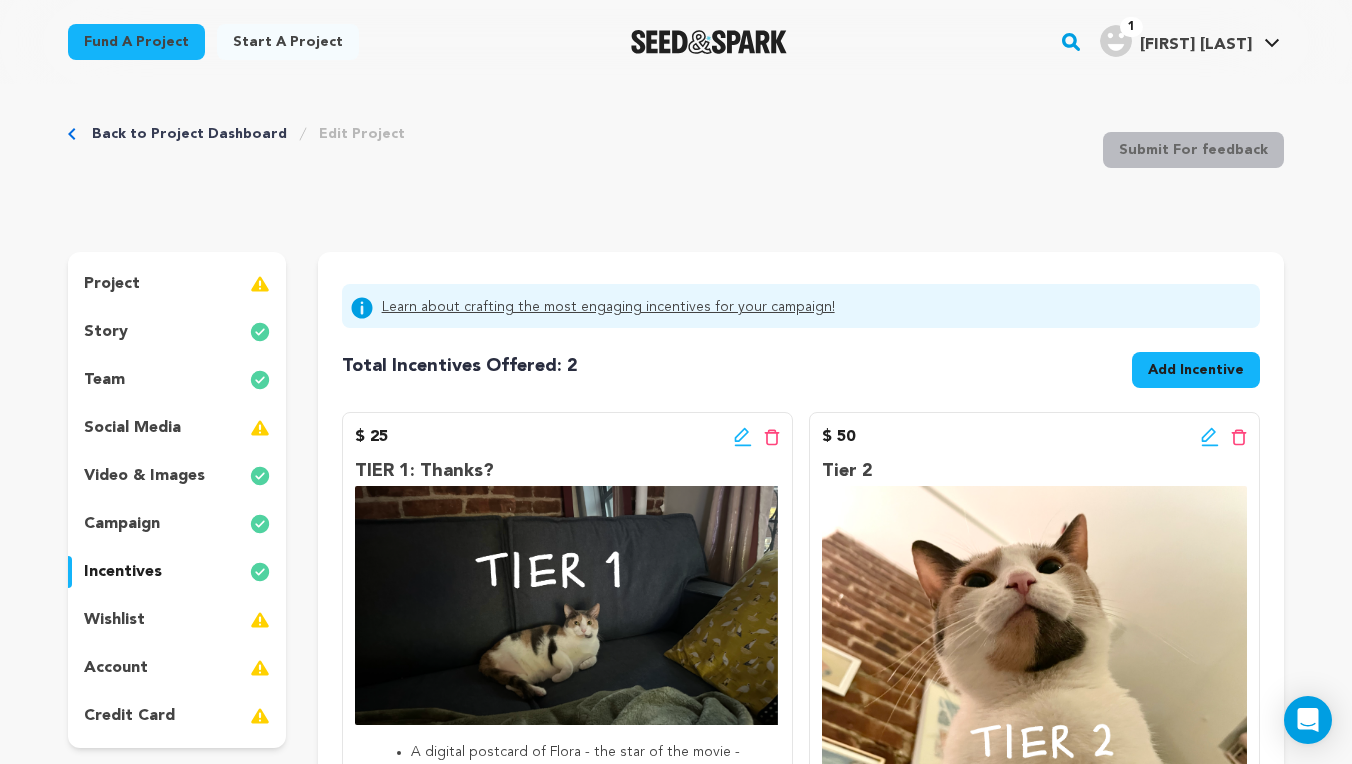 scroll, scrollTop: 12, scrollLeft: 0, axis: vertical 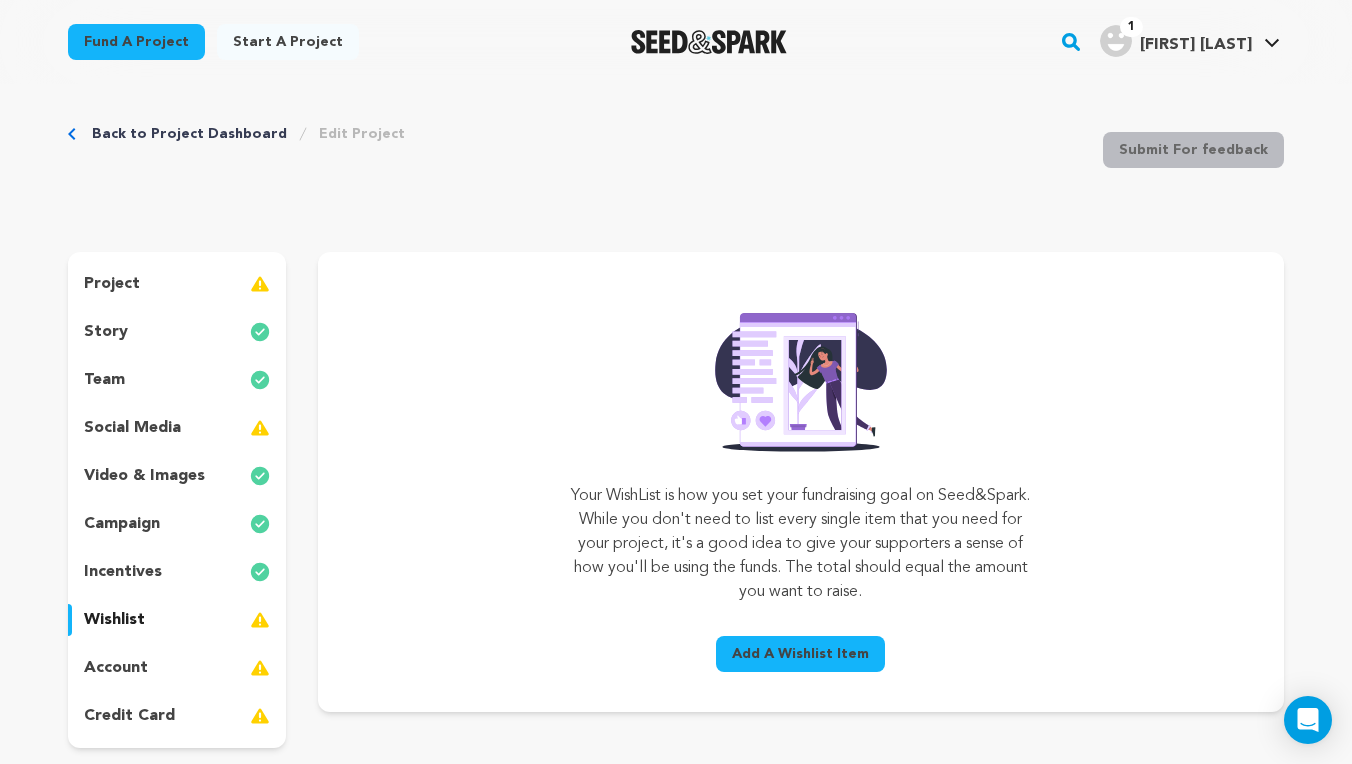 click on "Add A Wishlist Item" at bounding box center [800, 654] 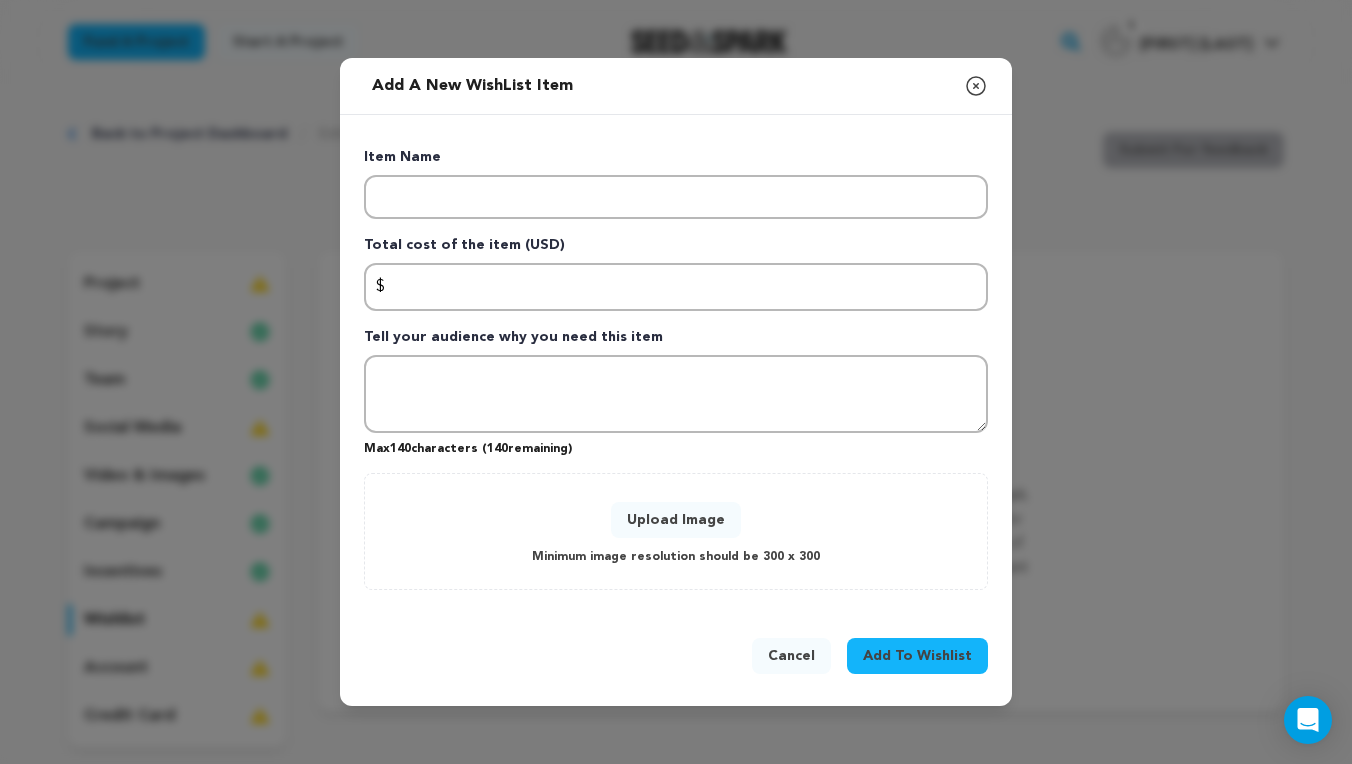 click on "Cancel" at bounding box center (791, 656) 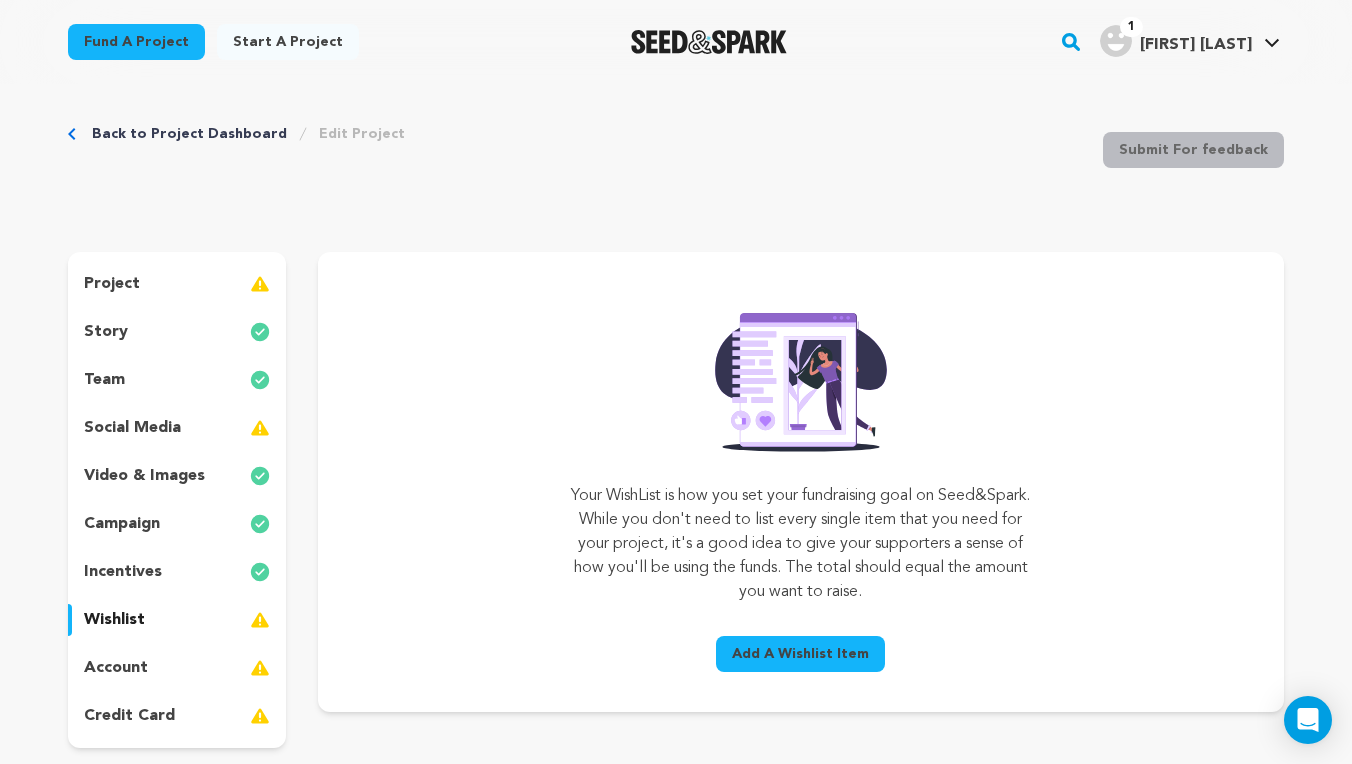 click on "project" at bounding box center (177, 284) 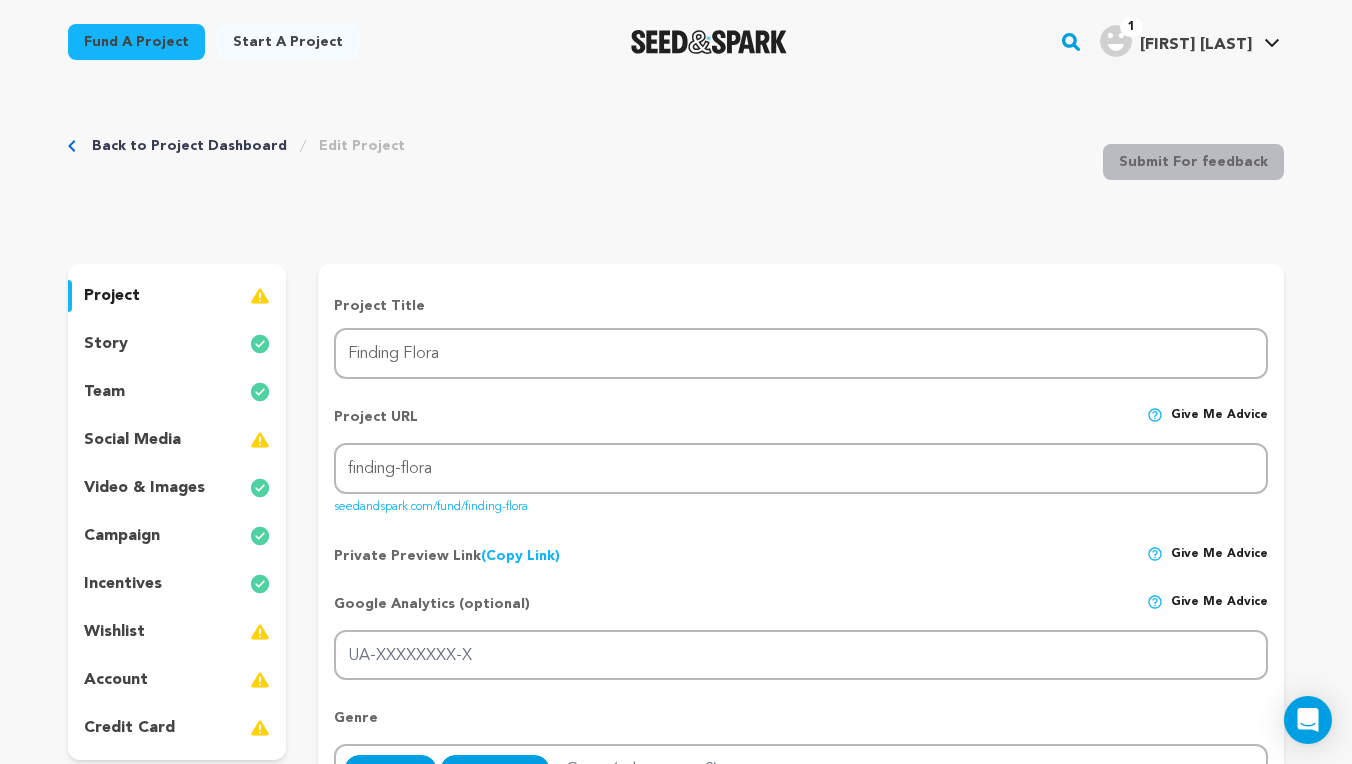 scroll, scrollTop: 0, scrollLeft: 0, axis: both 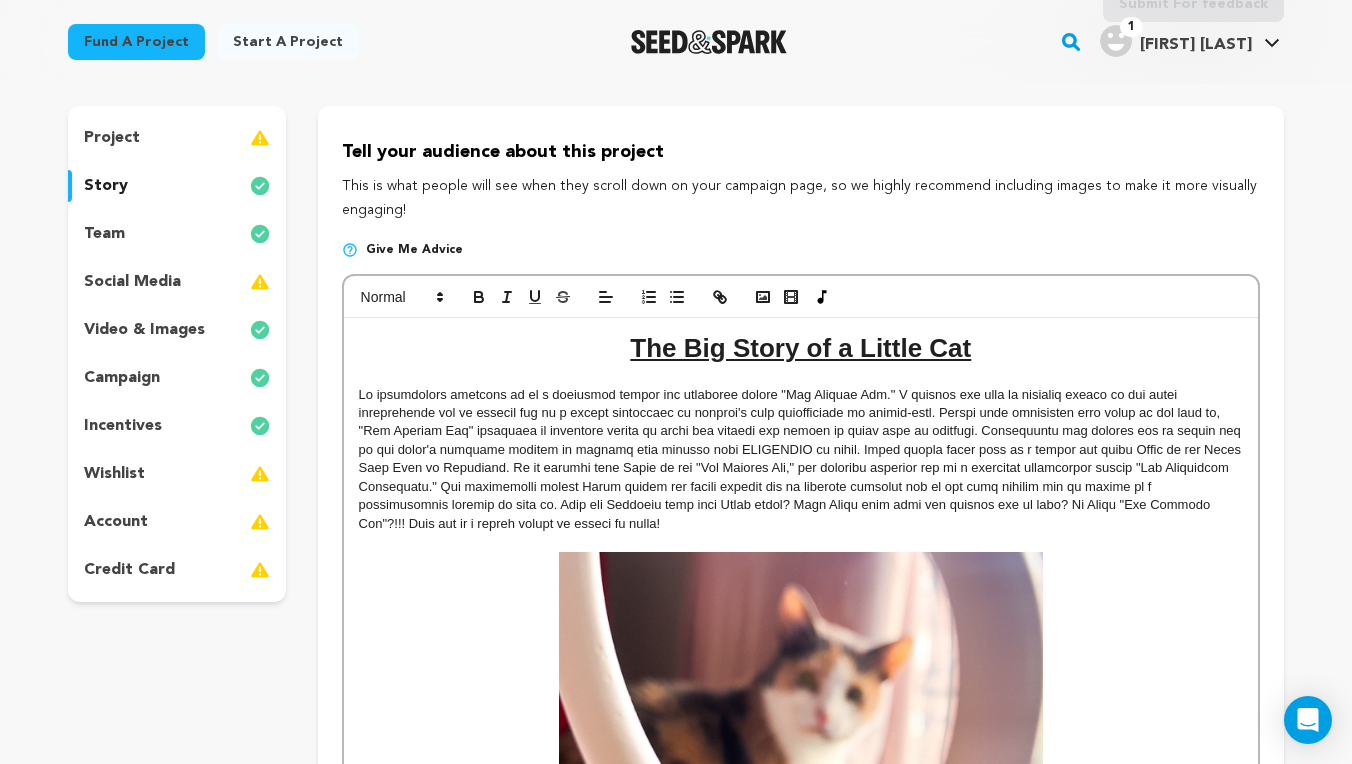 click on "account" at bounding box center [177, 522] 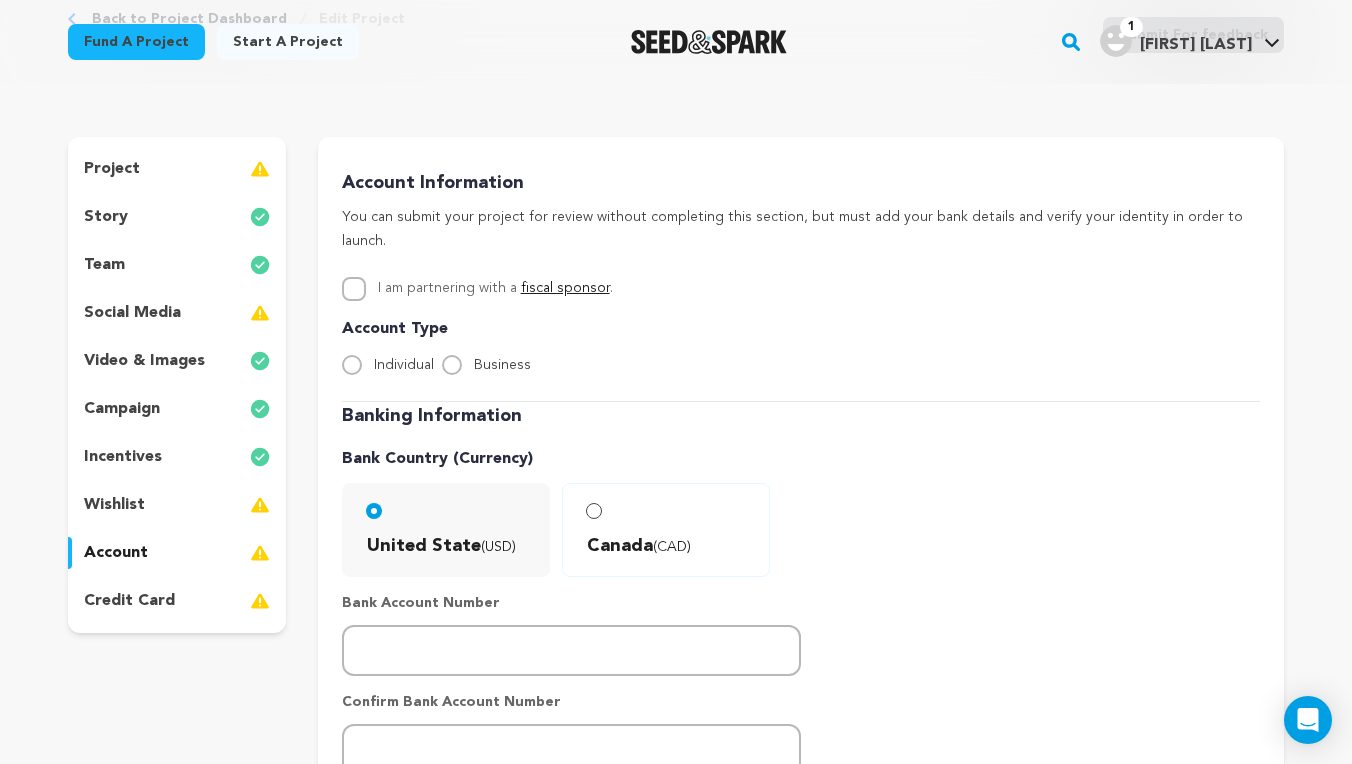 scroll, scrollTop: 130, scrollLeft: 0, axis: vertical 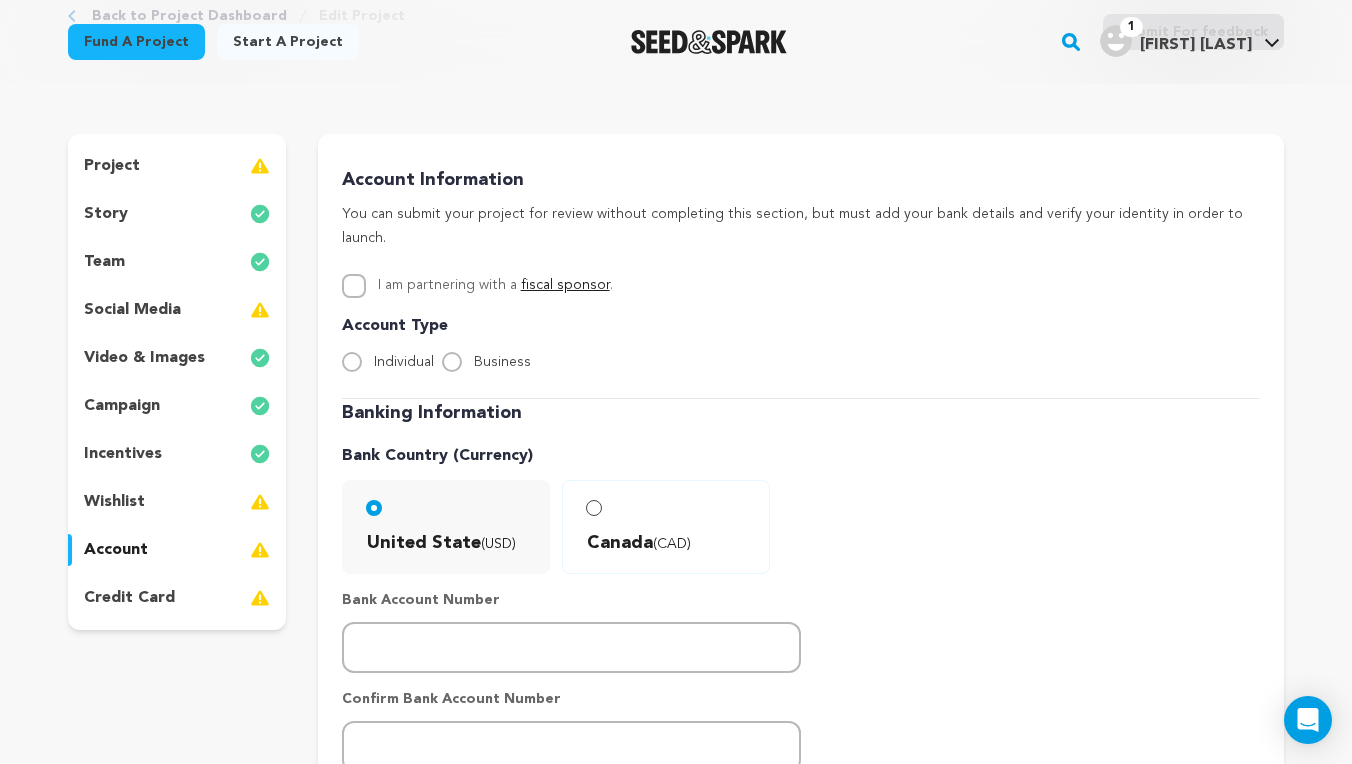 click on "incentives" at bounding box center (177, 454) 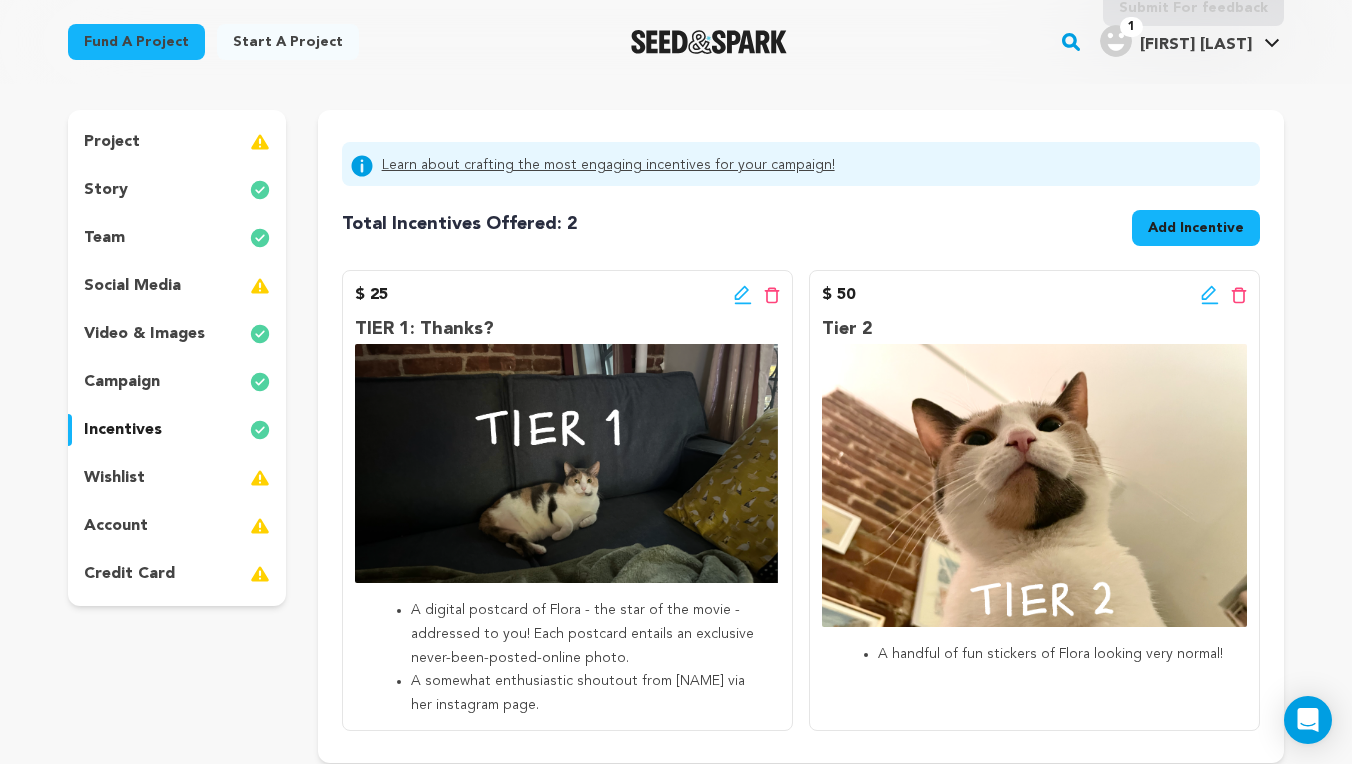 scroll, scrollTop: 160, scrollLeft: 0, axis: vertical 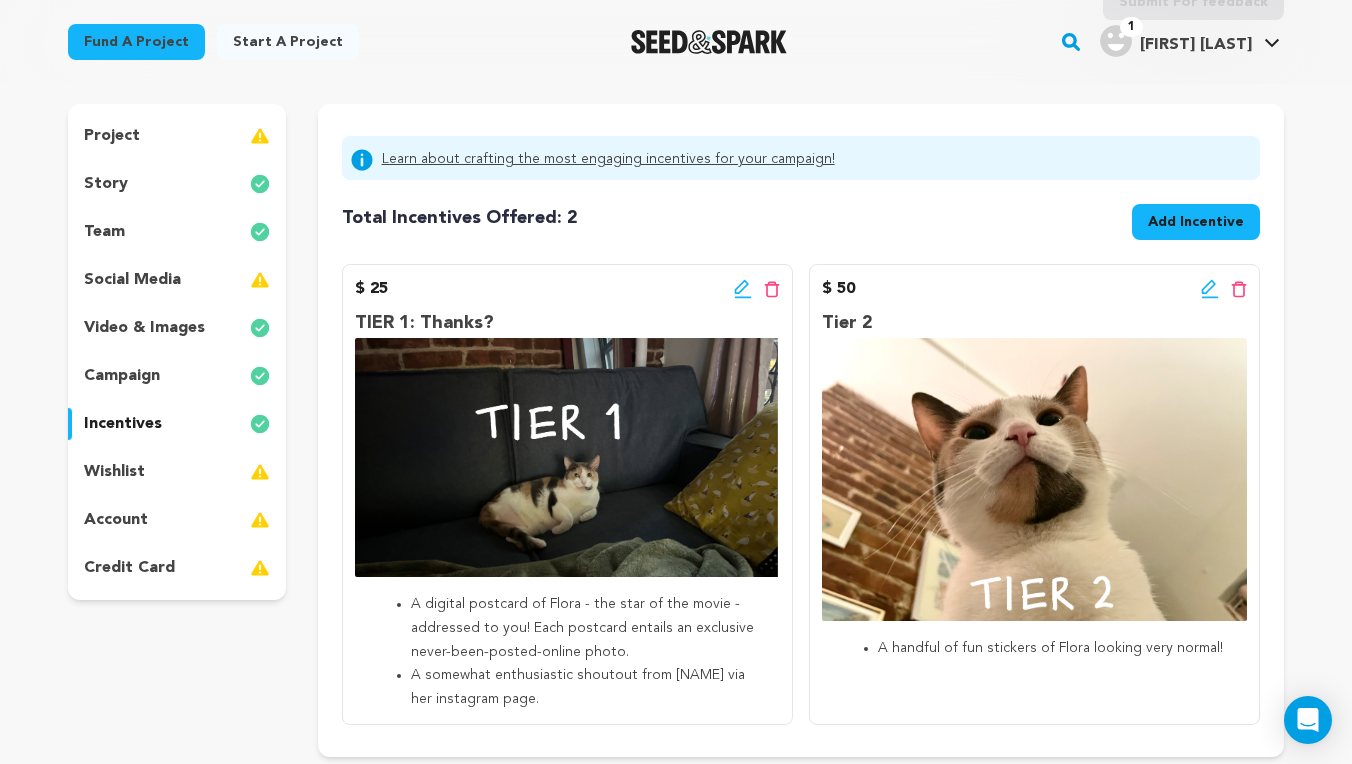 click 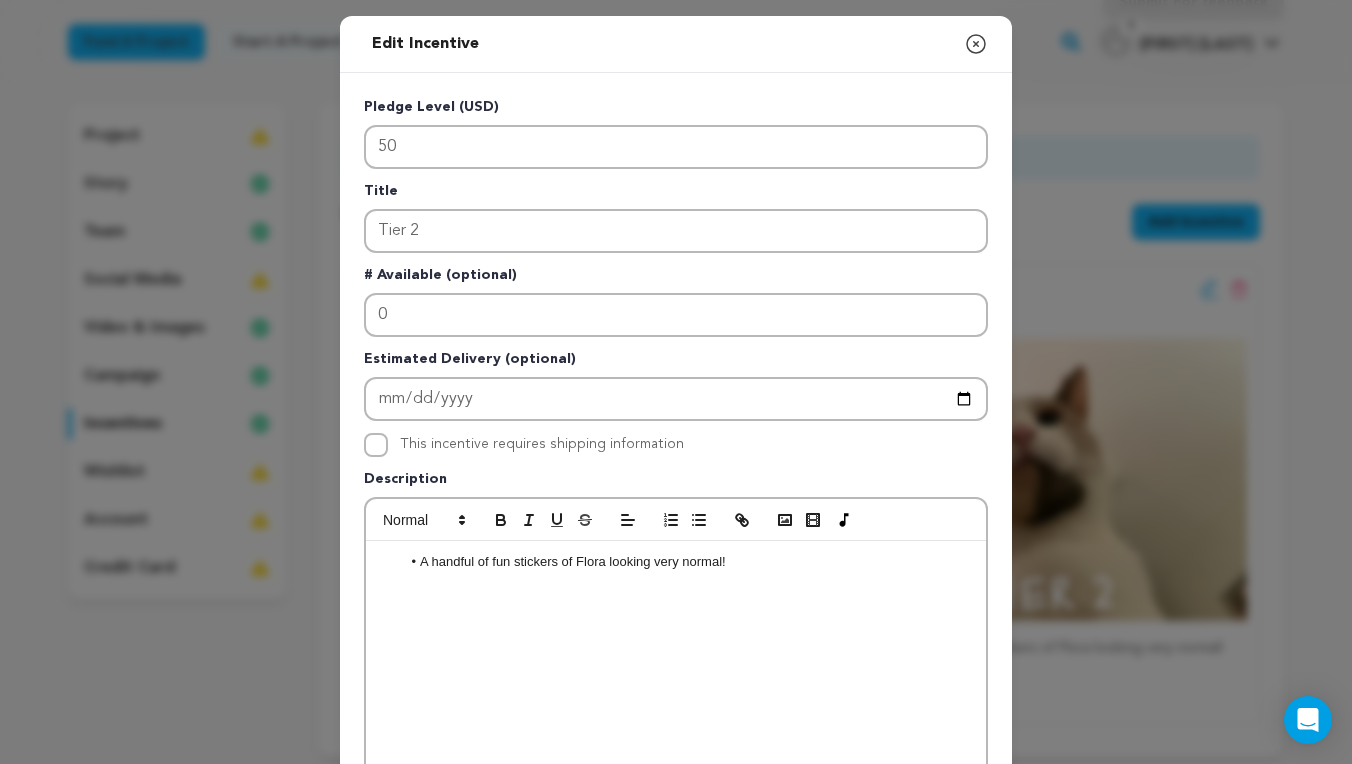 click on "A handful of fun stickers of Flora looking very normal!" at bounding box center [676, 691] 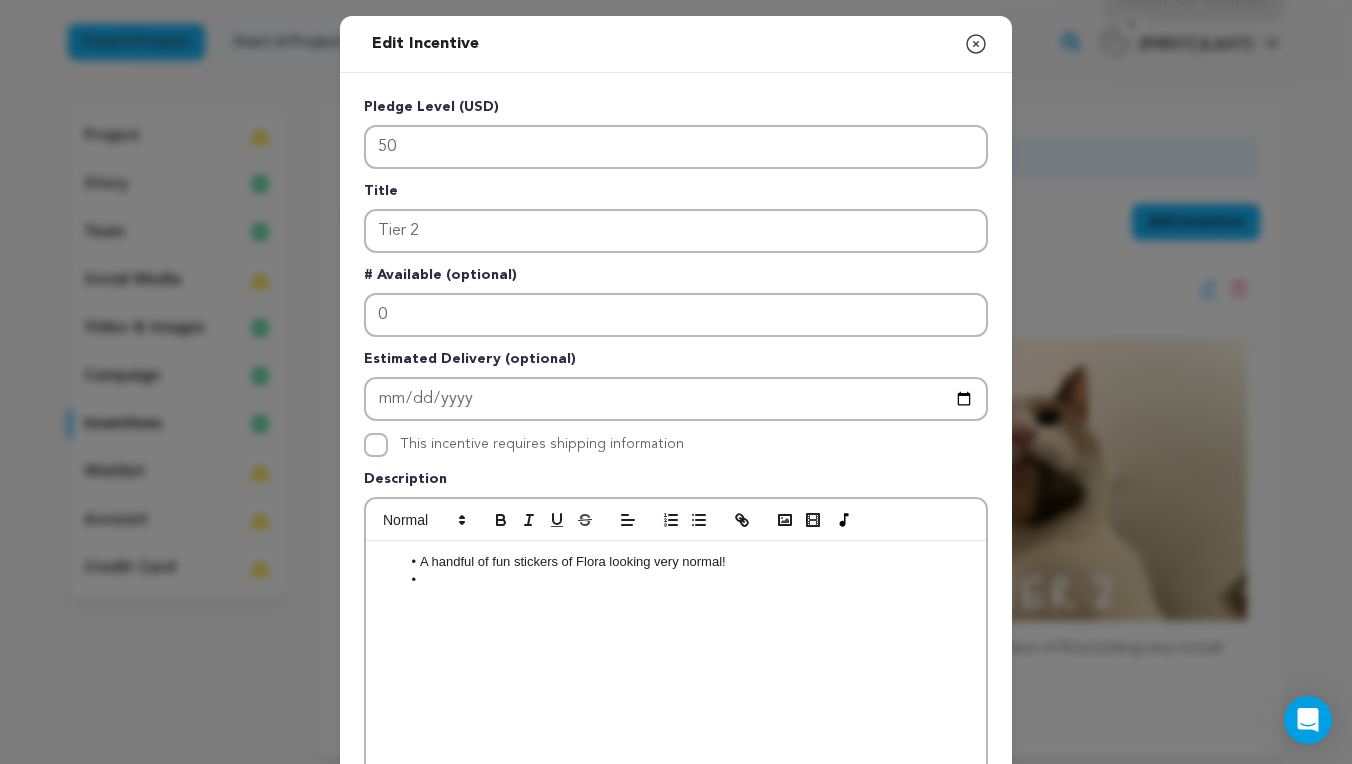 type 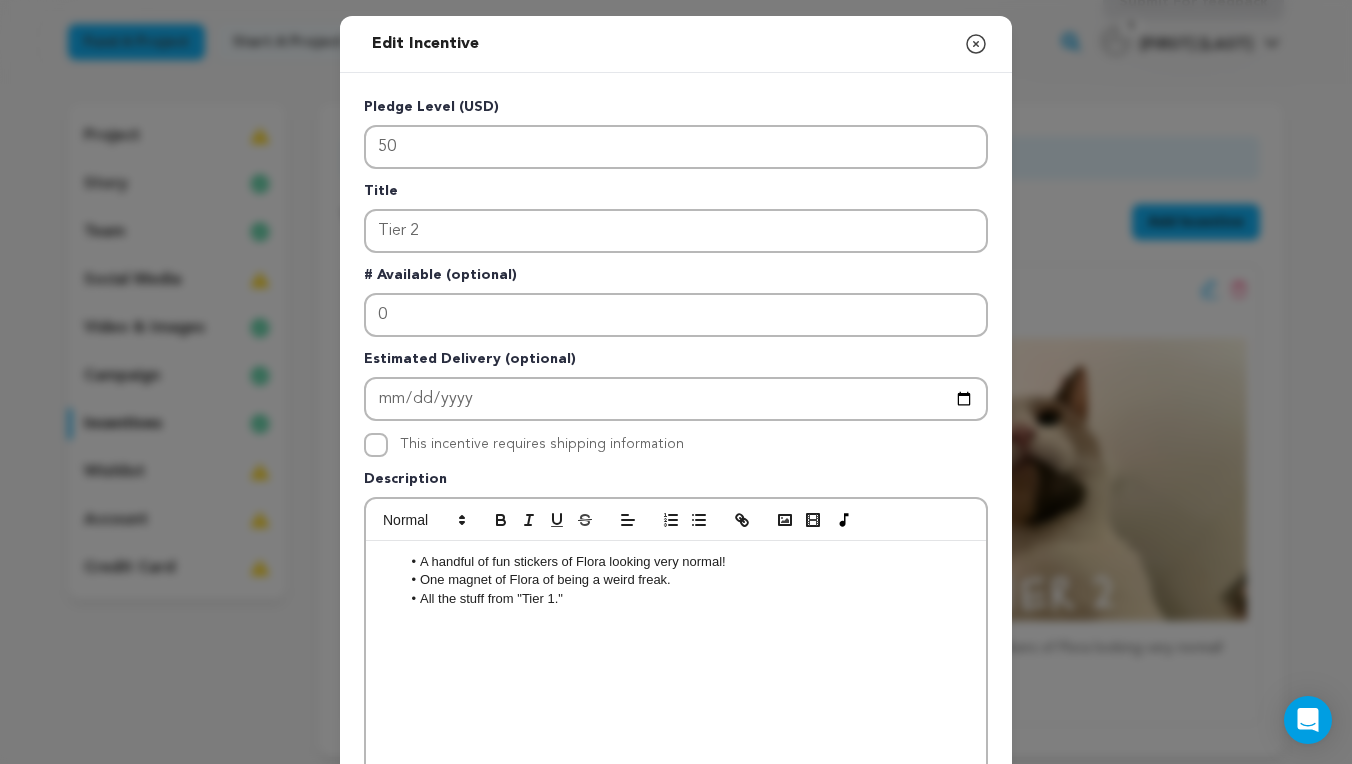 scroll, scrollTop: 0, scrollLeft: 0, axis: both 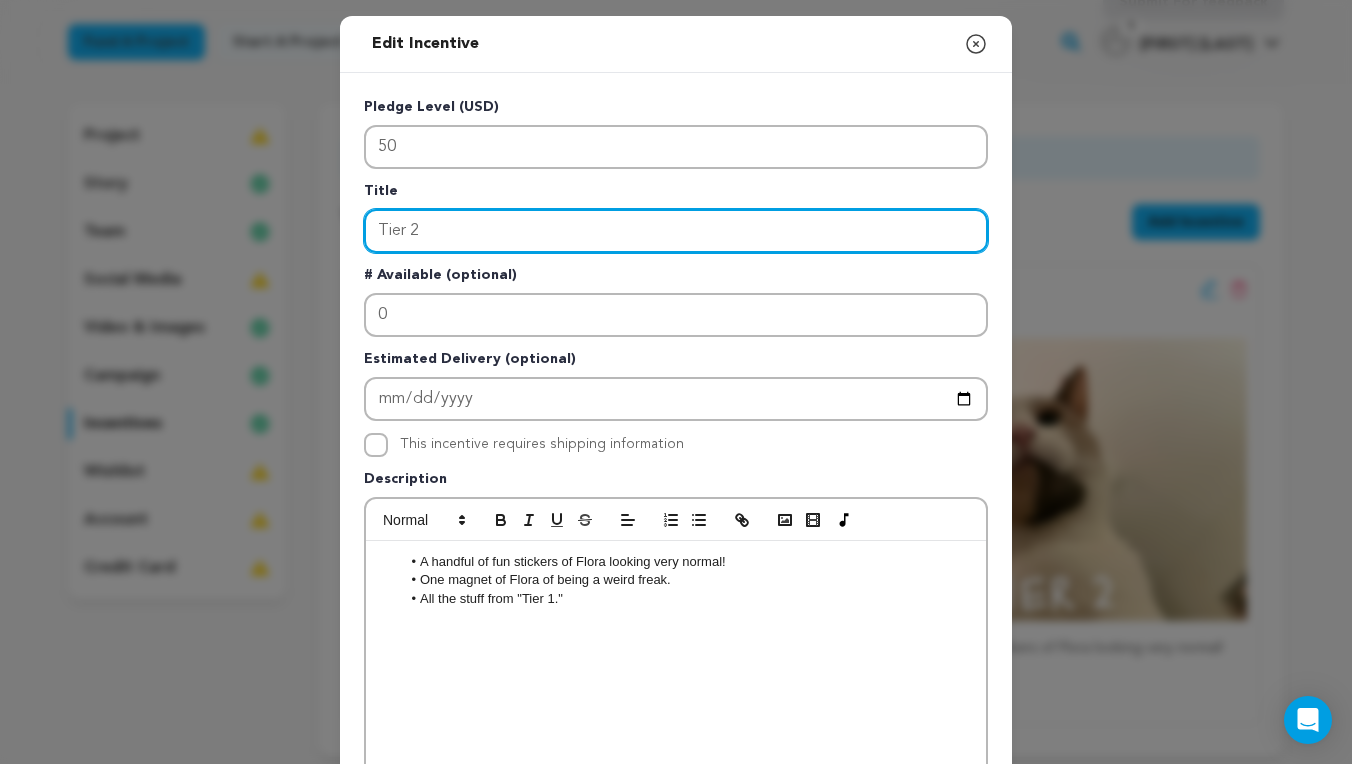 click on "Tier 2" at bounding box center [676, 231] 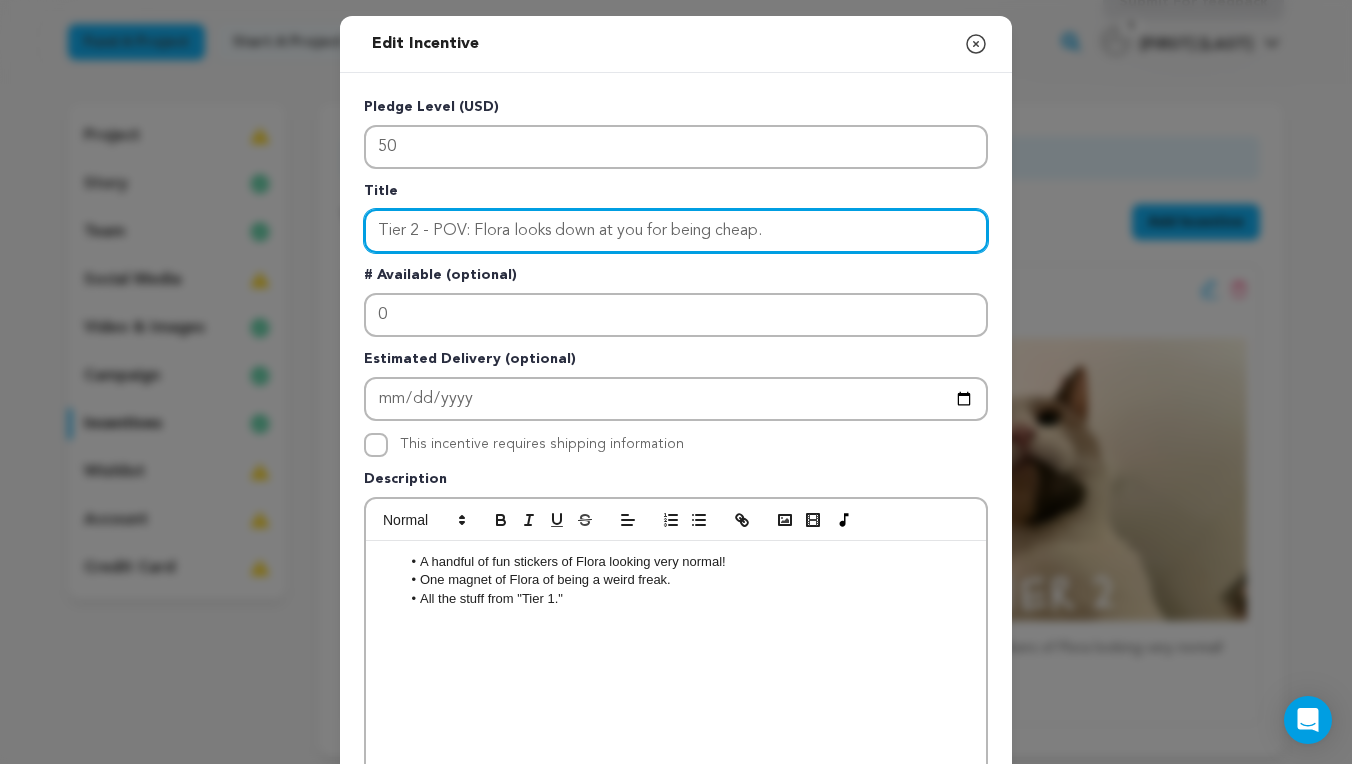 scroll, scrollTop: 0, scrollLeft: 0, axis: both 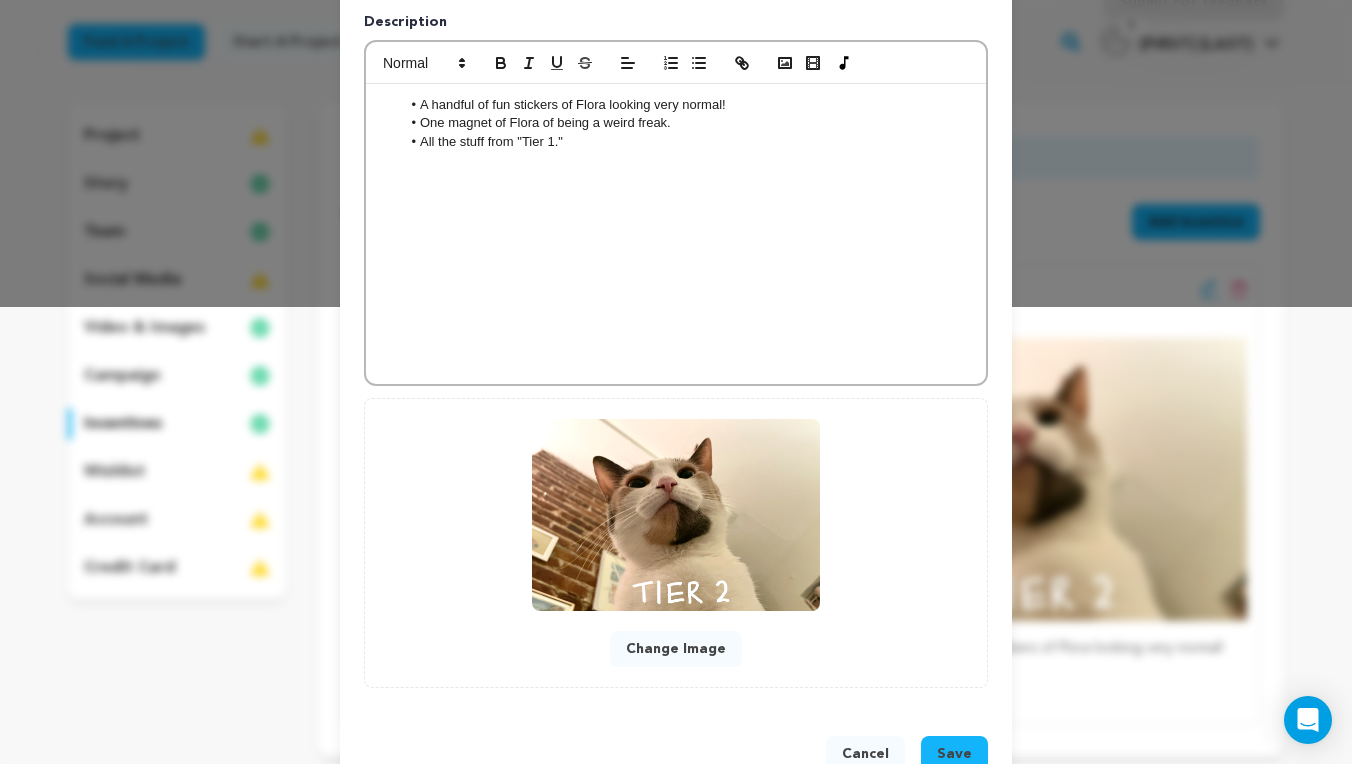 type on "Tier 2 - POV: [PERSON] looking down at you for being cheap." 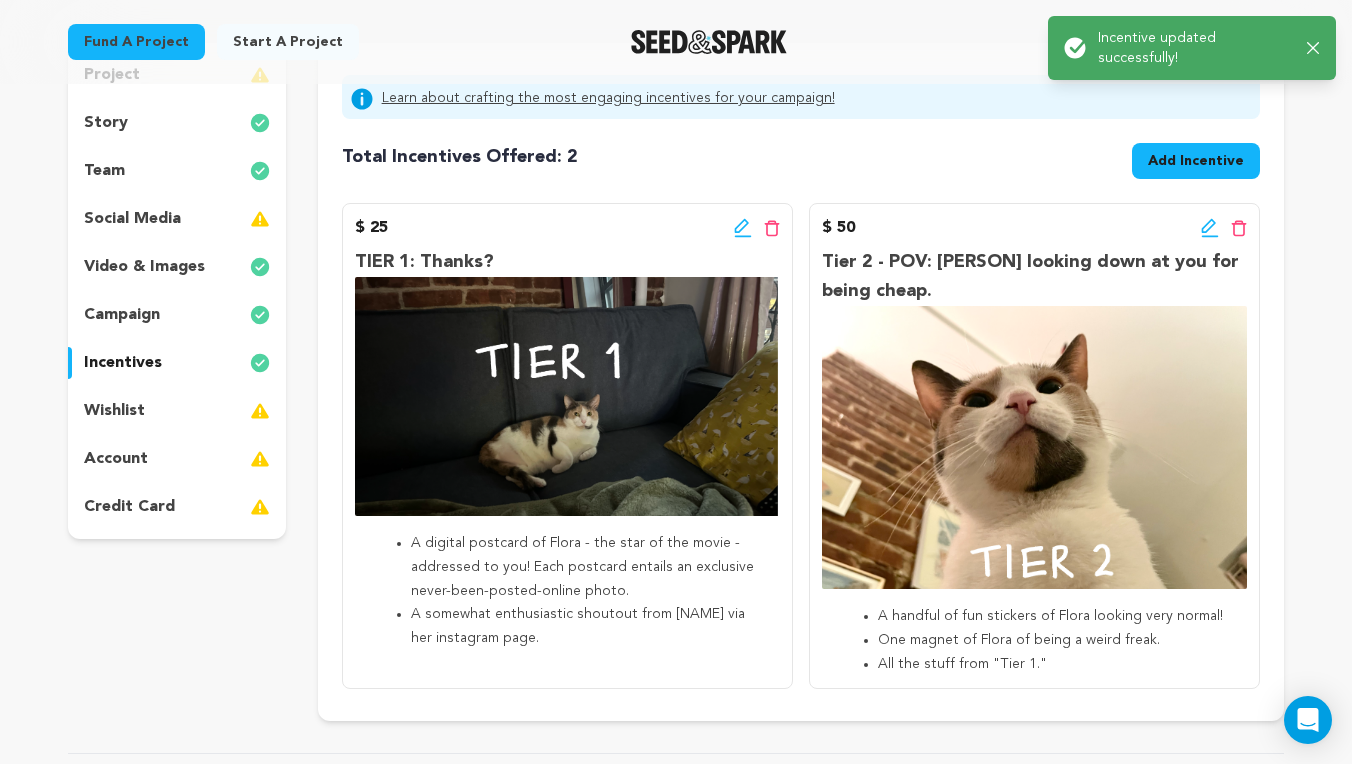 scroll, scrollTop: 230, scrollLeft: 0, axis: vertical 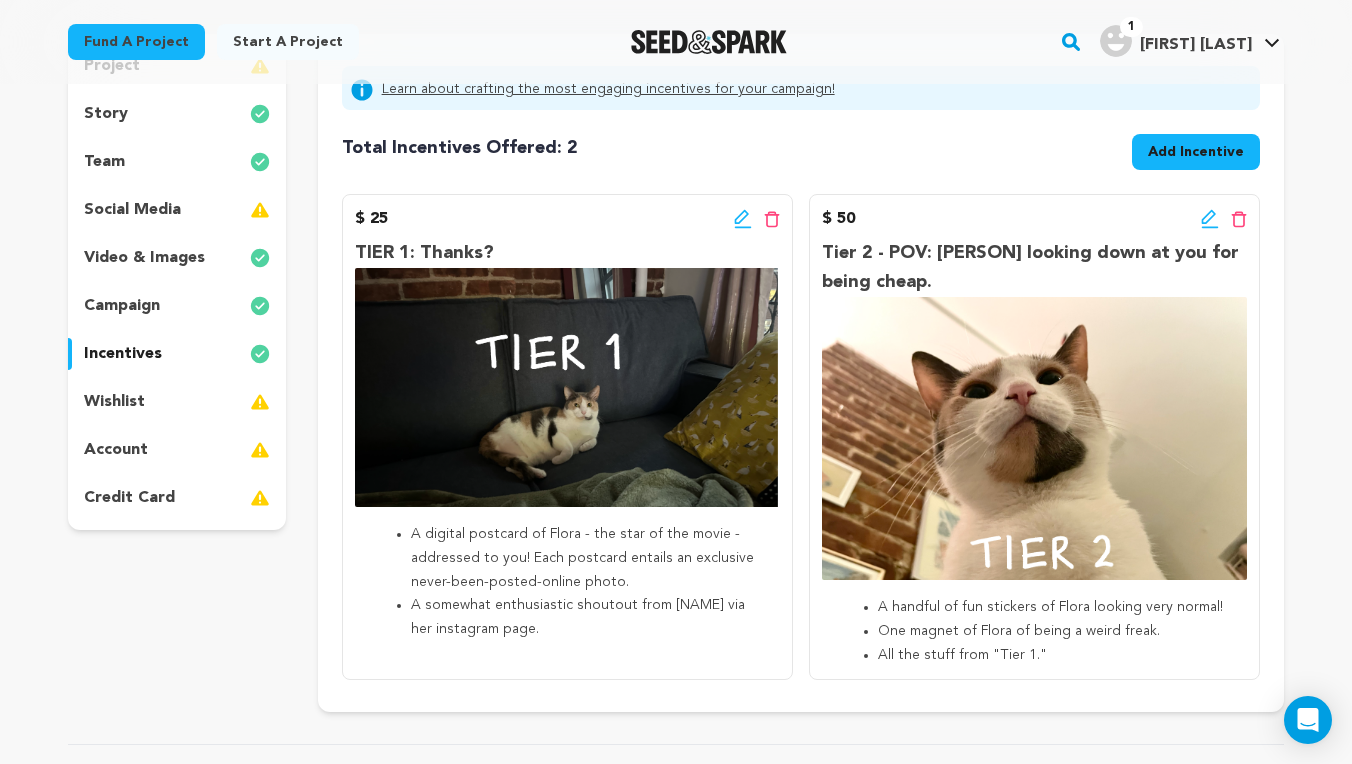 click on "Add Incentive" at bounding box center (1196, 152) 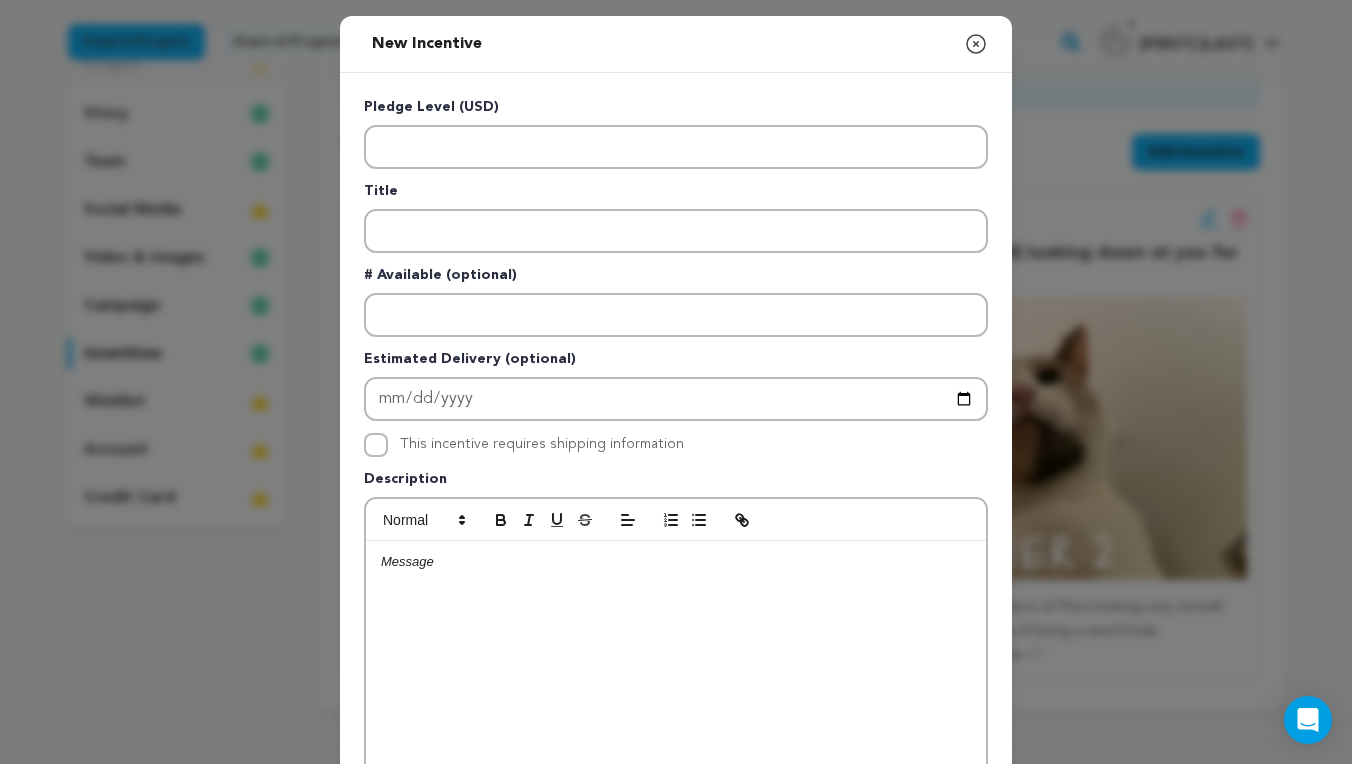 click on "Pledge Level (USD)
Title
# Available (optional)
Estimated Delivery (optional)
This incentive requires shipping information" at bounding box center [676, 519] 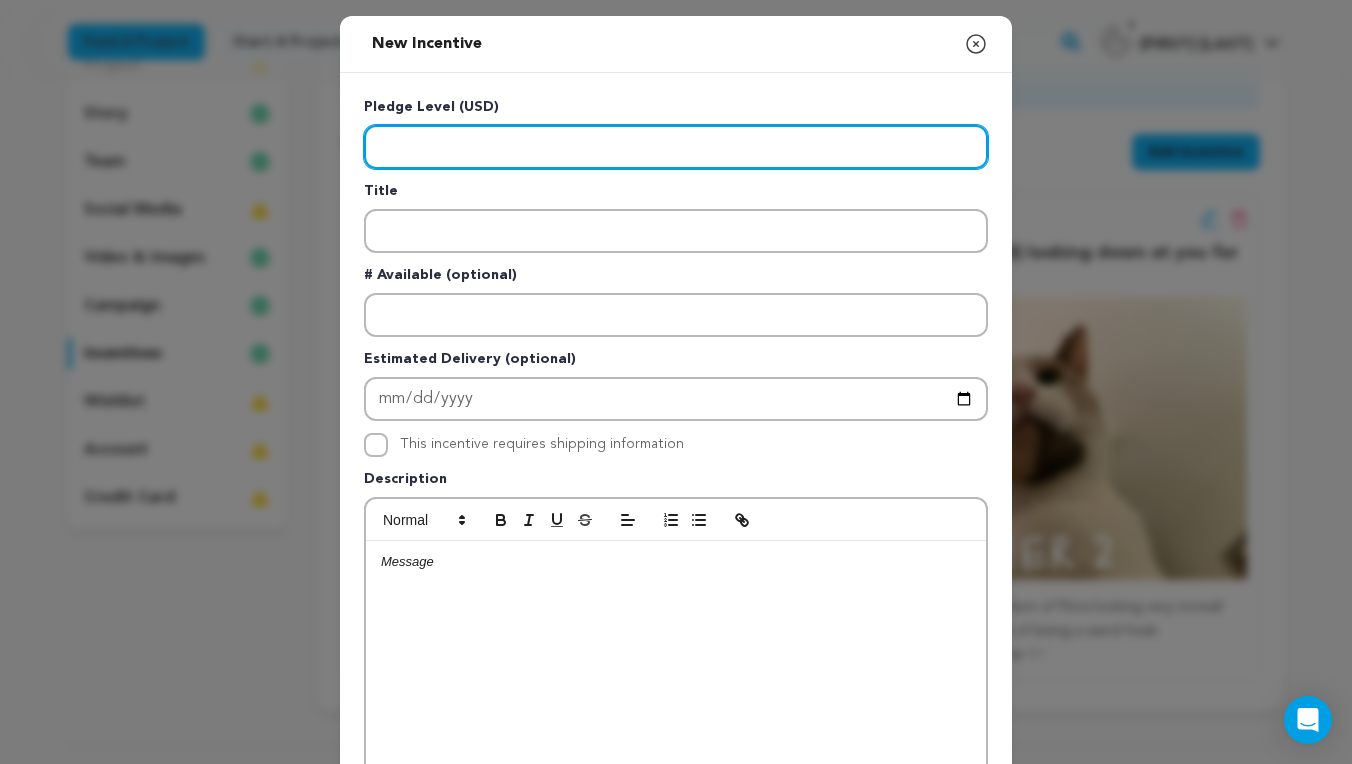 click at bounding box center (676, 147) 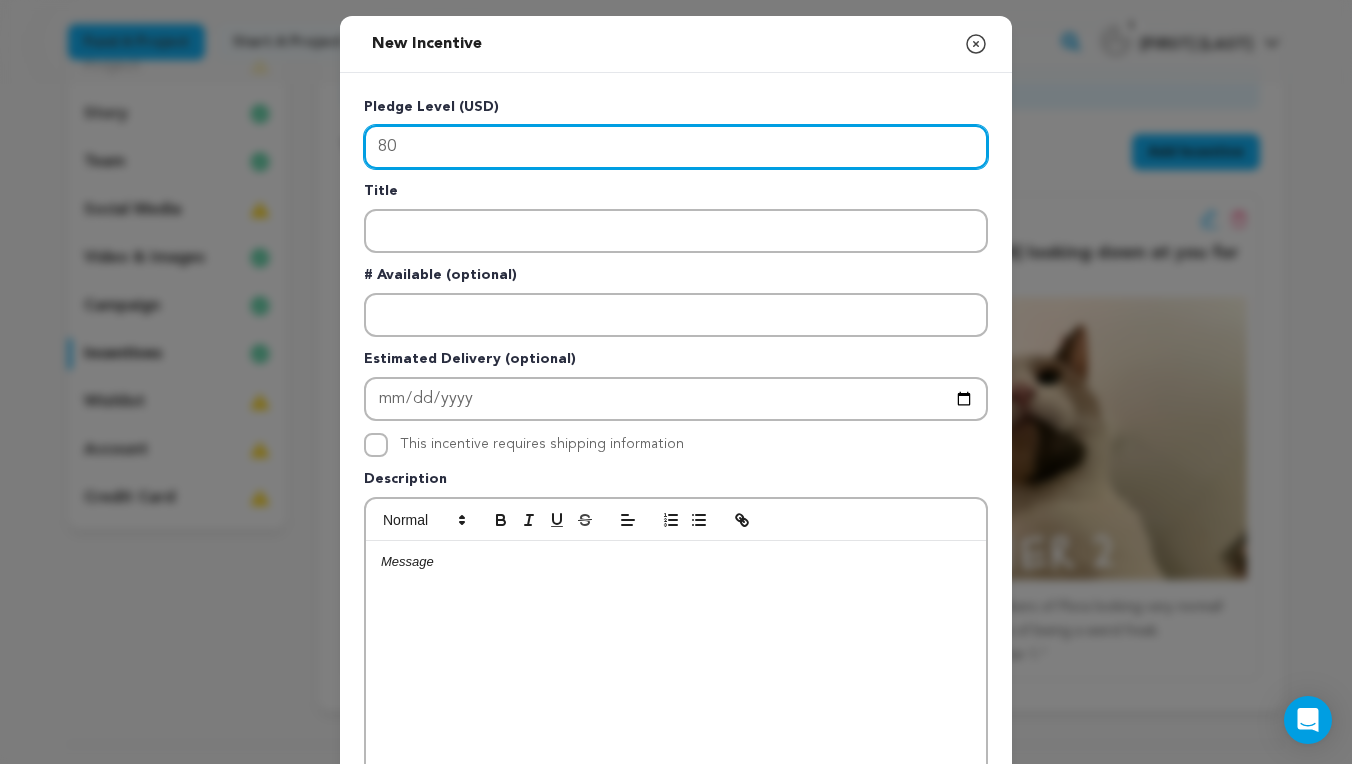 type on "80" 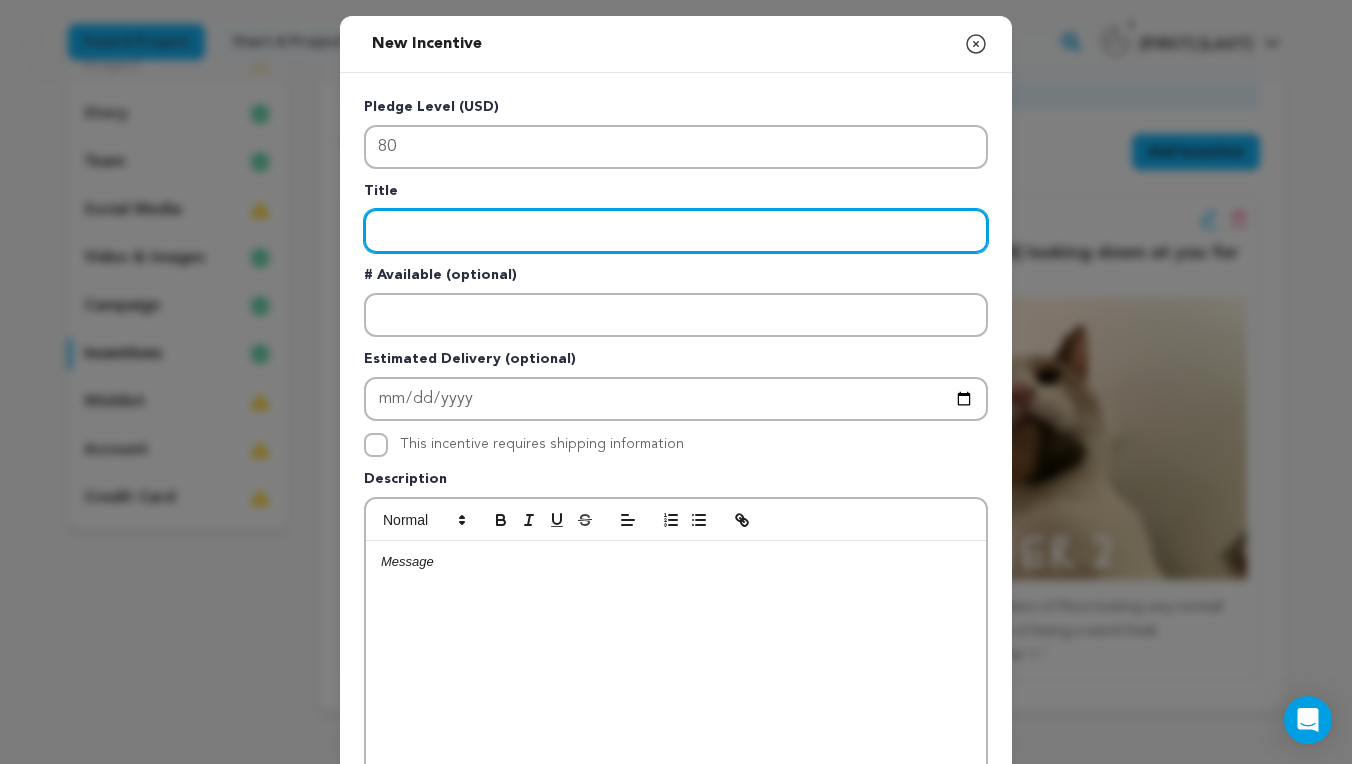 click at bounding box center [676, 231] 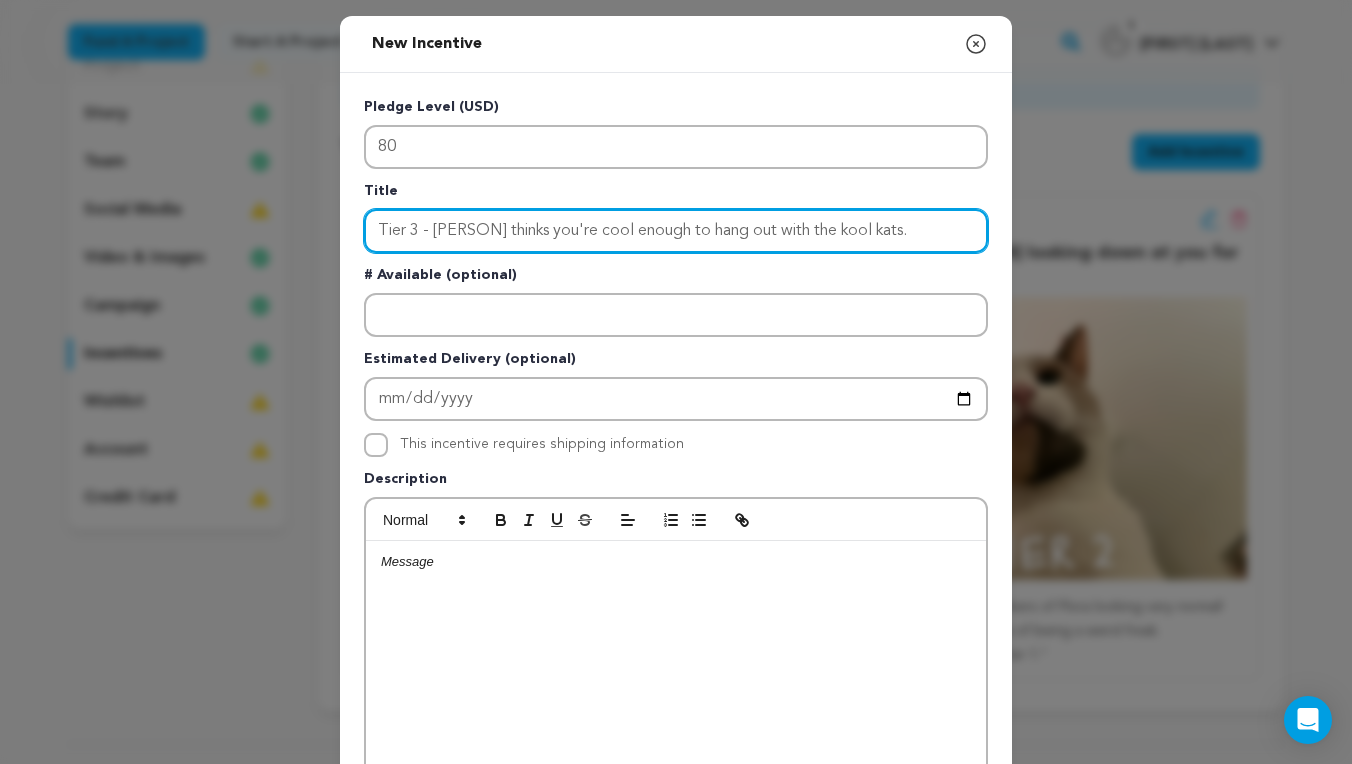click on "Tier 3 - [PERSON] thinks you're cool enough to hang out with the kool kats." at bounding box center (676, 231) 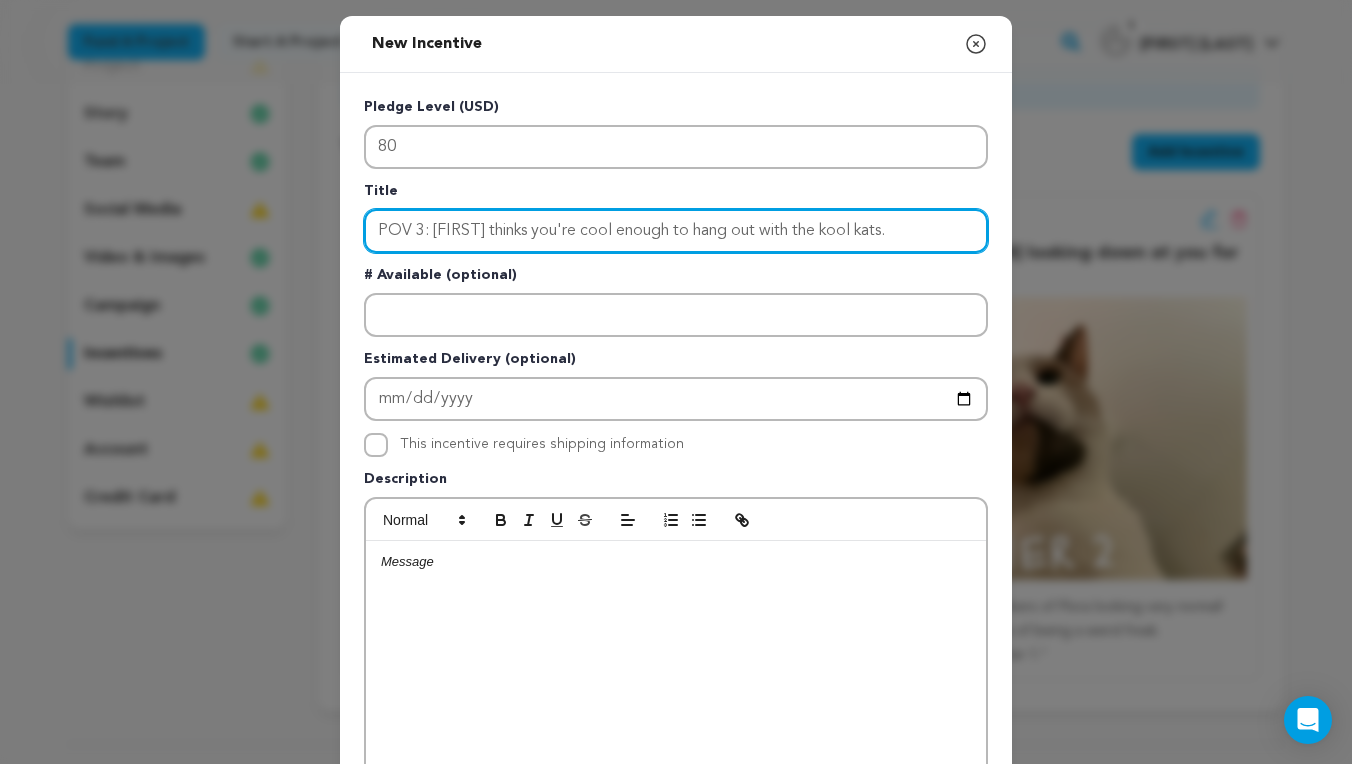 type on "POV 3: [FIRST] thinks you're cool enough to hang out with the kool kats." 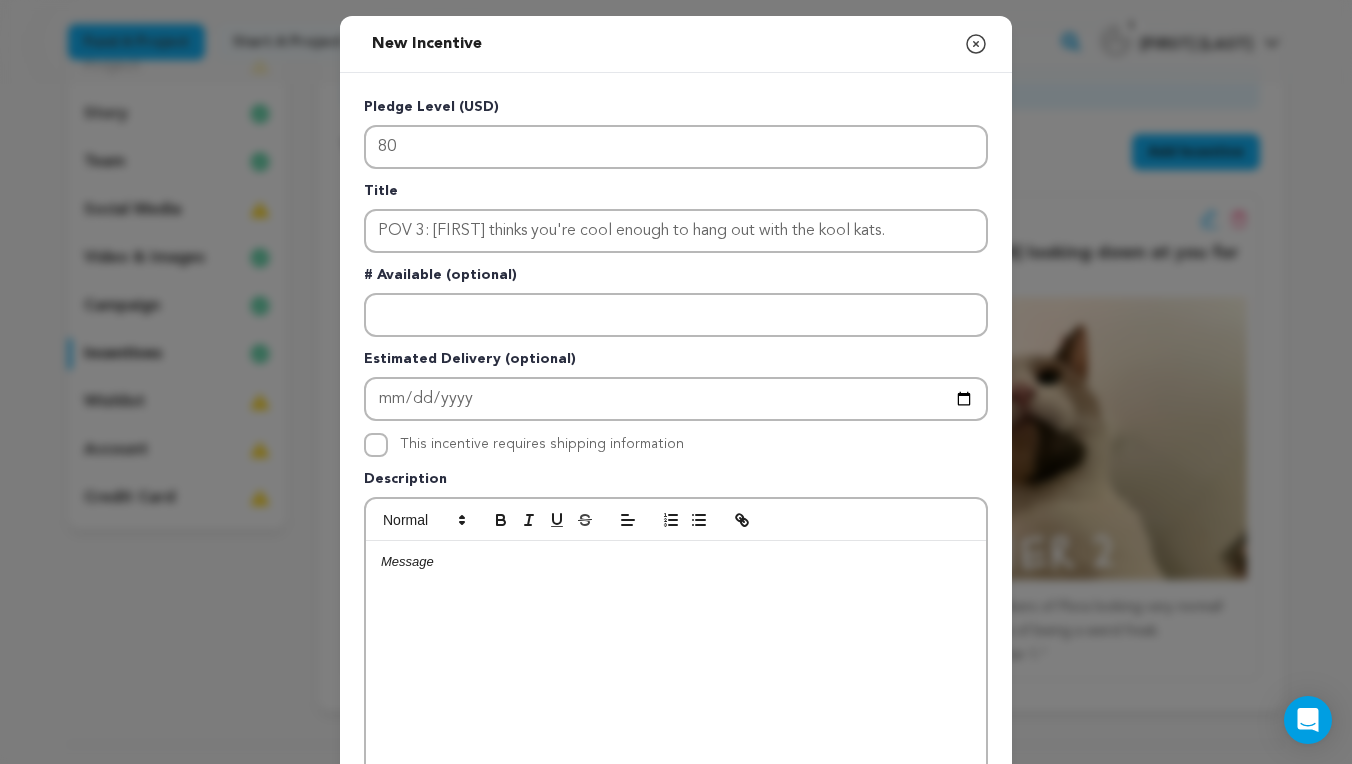 click at bounding box center (676, 691) 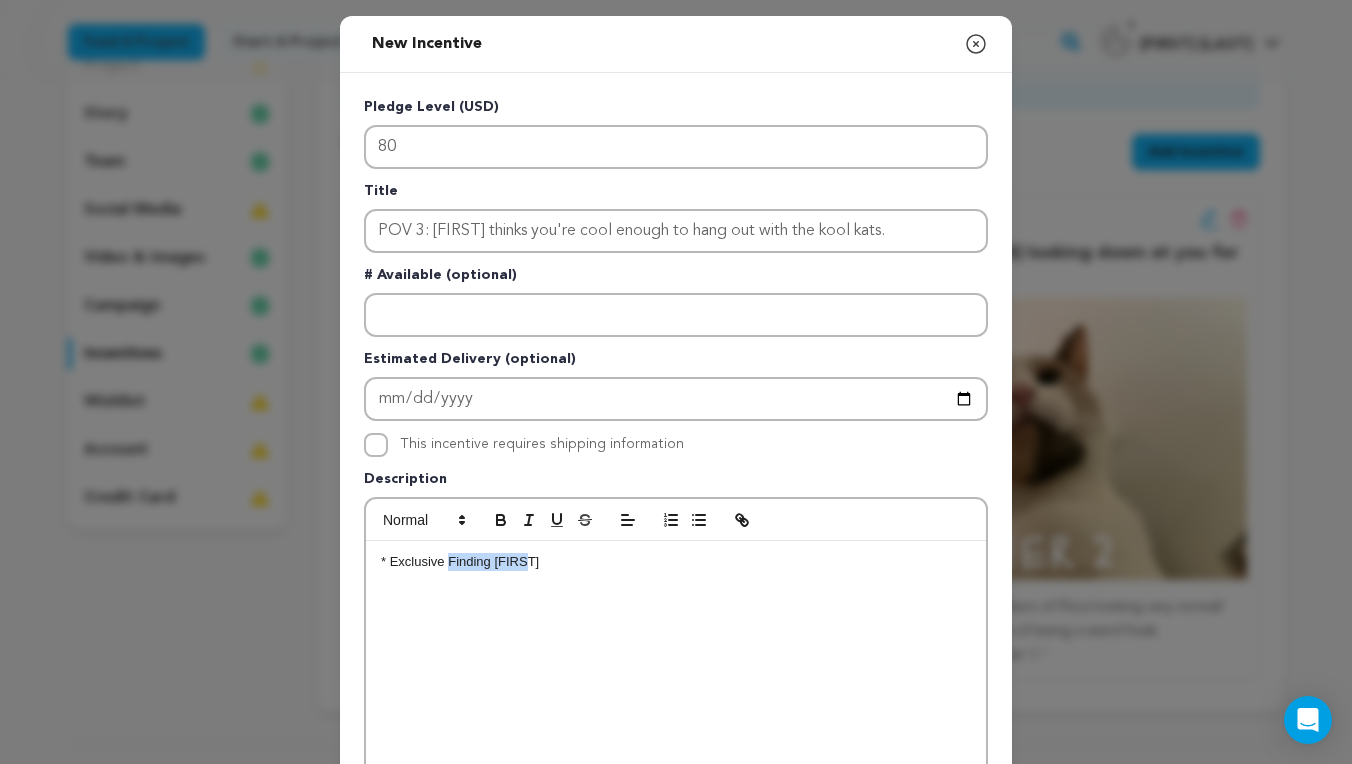 drag, startPoint x: 524, startPoint y: 561, endPoint x: 451, endPoint y: 562, distance: 73.00685 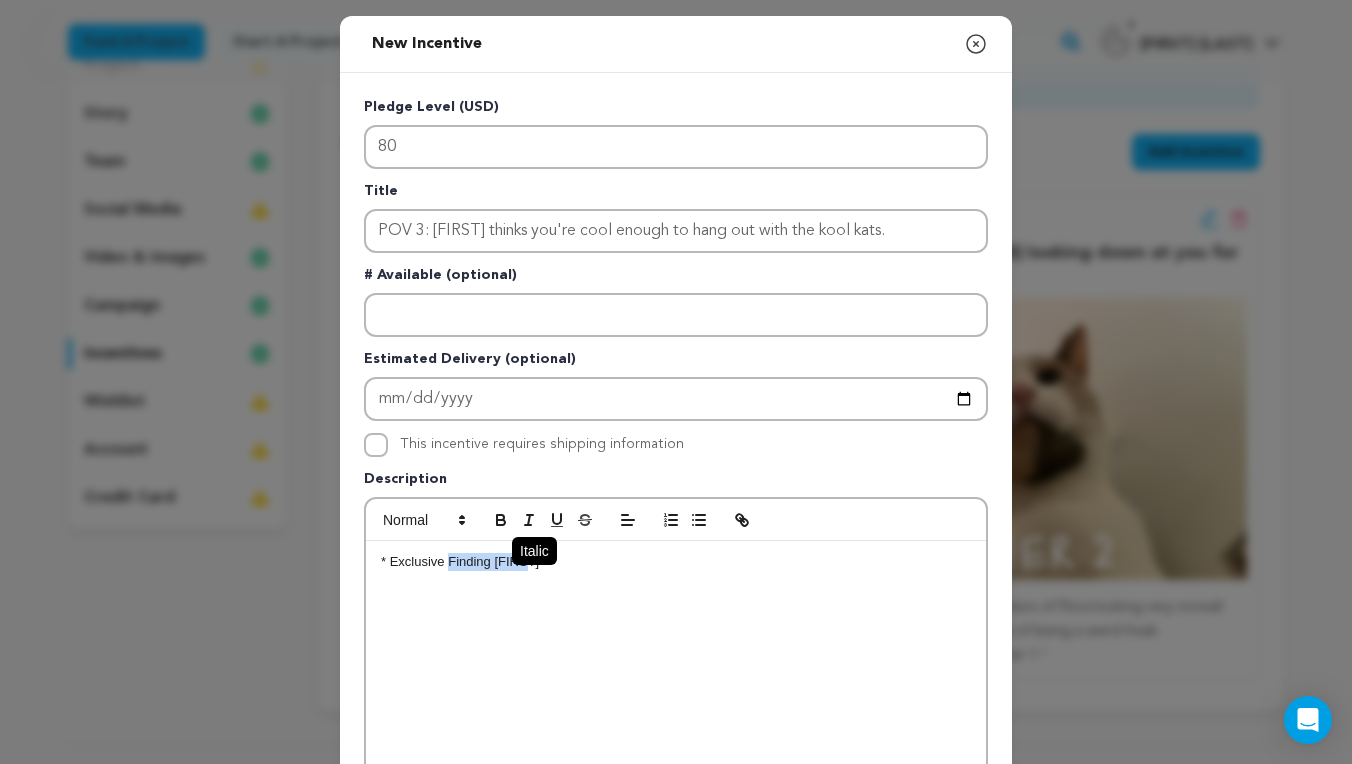 click at bounding box center [529, 520] 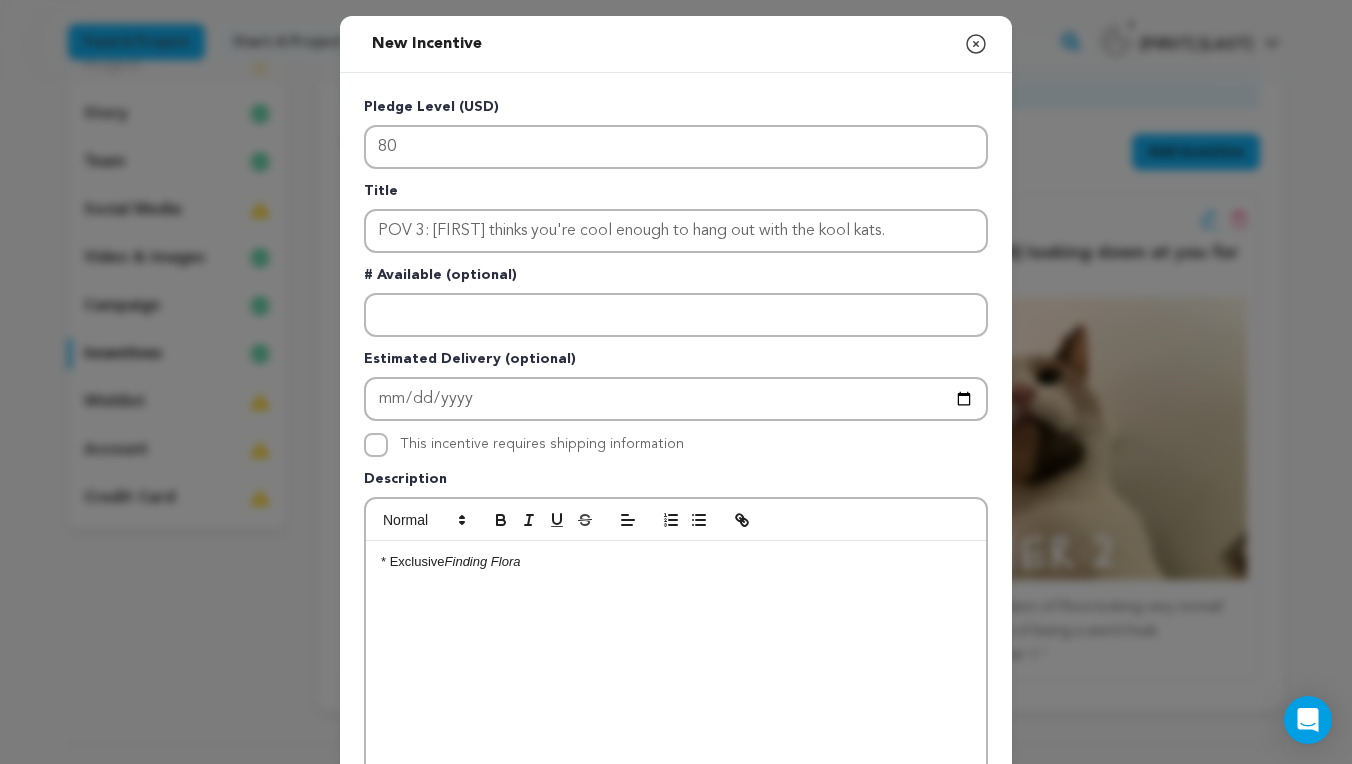 click on "* Exclusive  Finding [FIRST]" at bounding box center (676, 562) 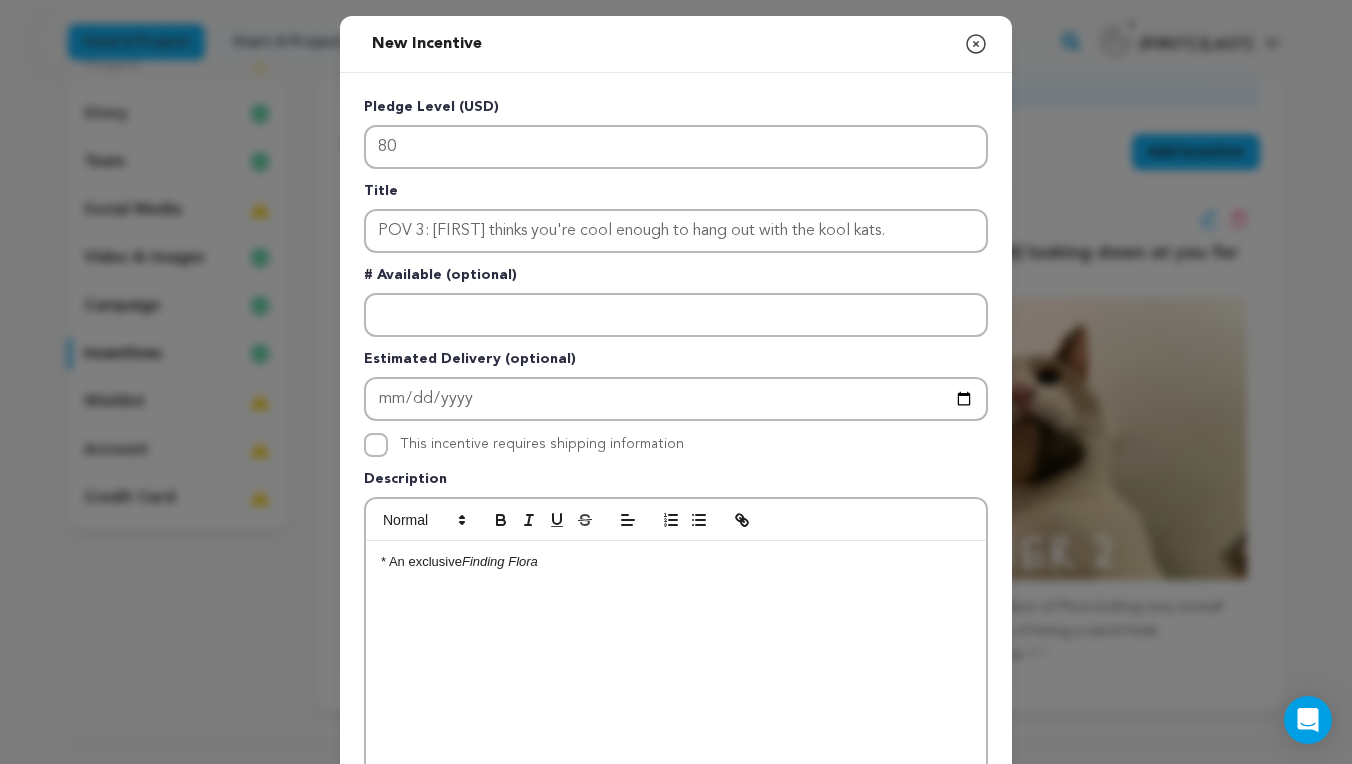 click on "* An exclusive  Finding [PERSON]" at bounding box center (676, 562) 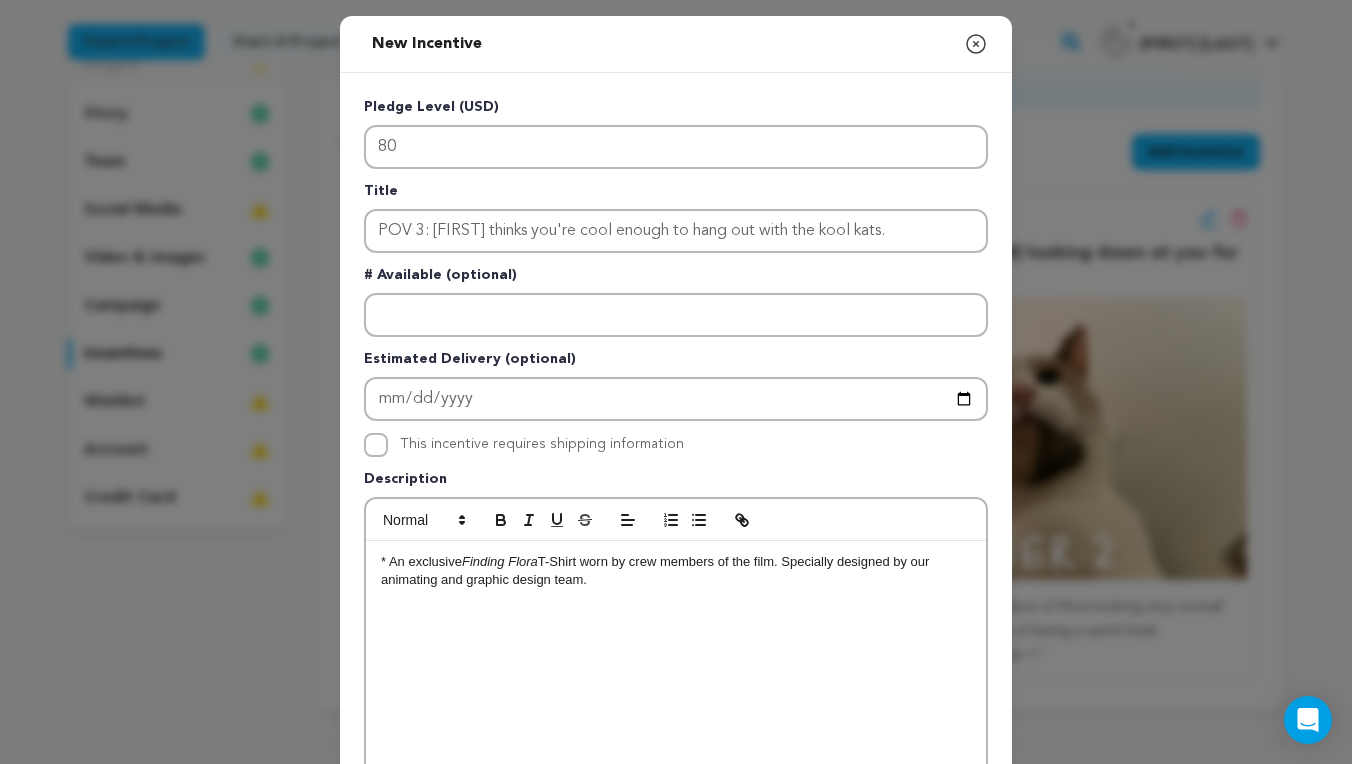 click on "* An exclusive  Finding [FIRST]  T-Shirt worn by crew members of the film. Specially designed by our animating and graphic design team." at bounding box center (676, 571) 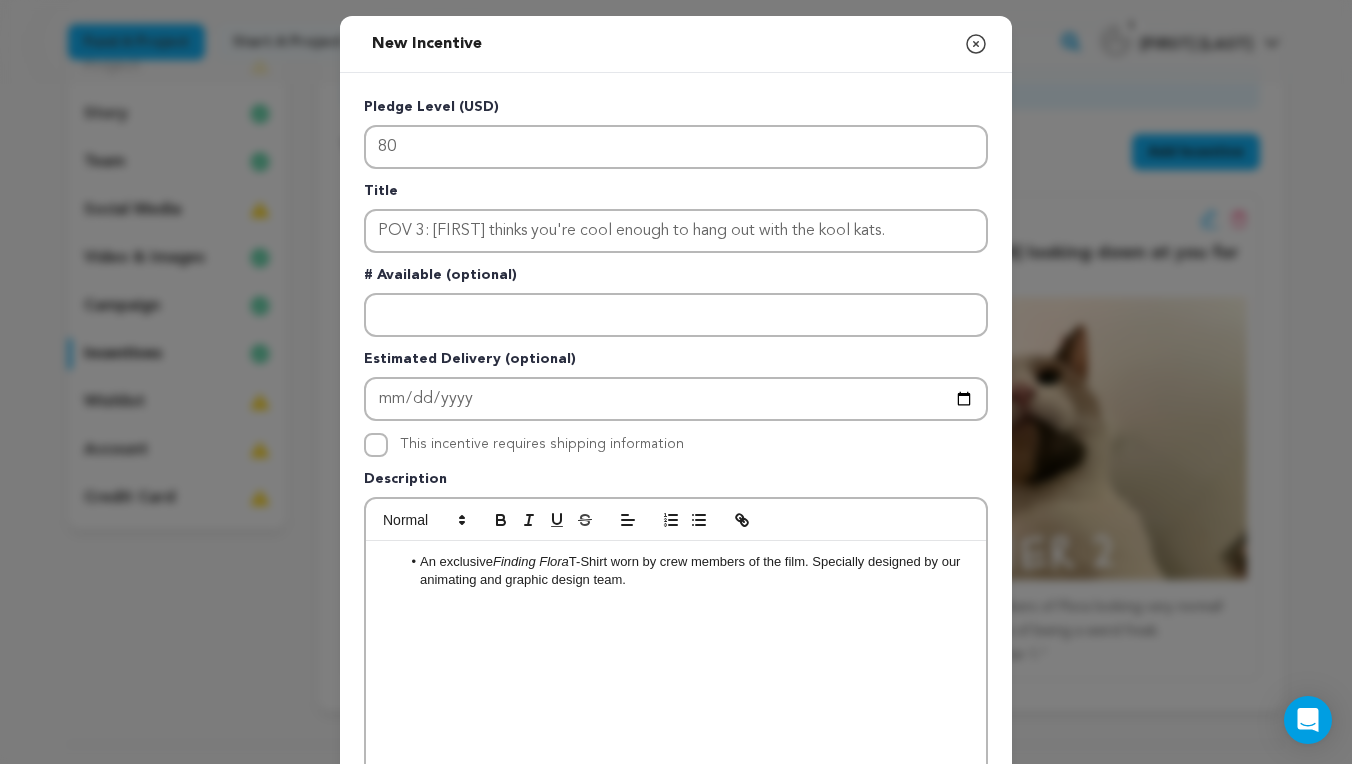 click on "An exclusive  Finding [FIRST]  T-Shirt worn by crew members of the film. Specially designed by our animating and graphic design team." at bounding box center (686, 571) 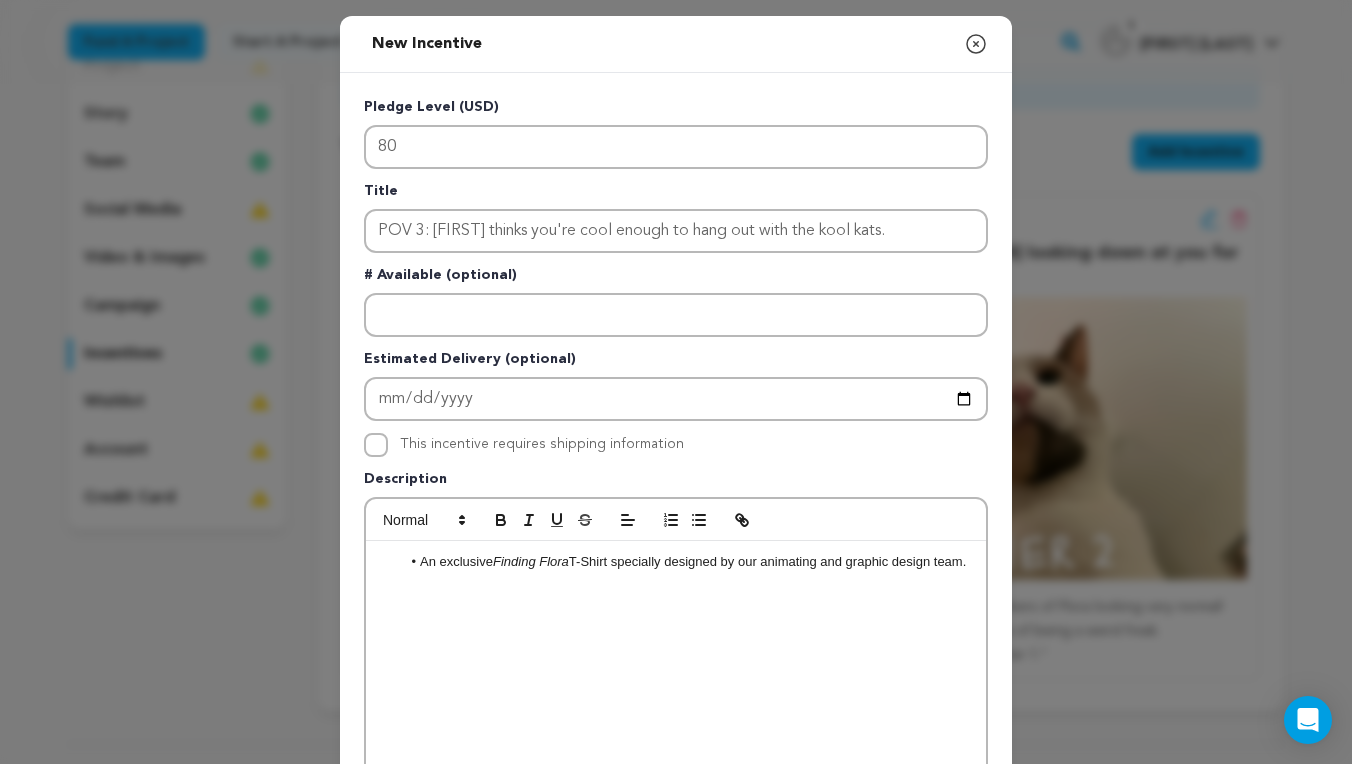 click on "An exclusive  Finding [PERSON]  T-Shirt specially designed by our animating and graphic design team." at bounding box center (686, 562) 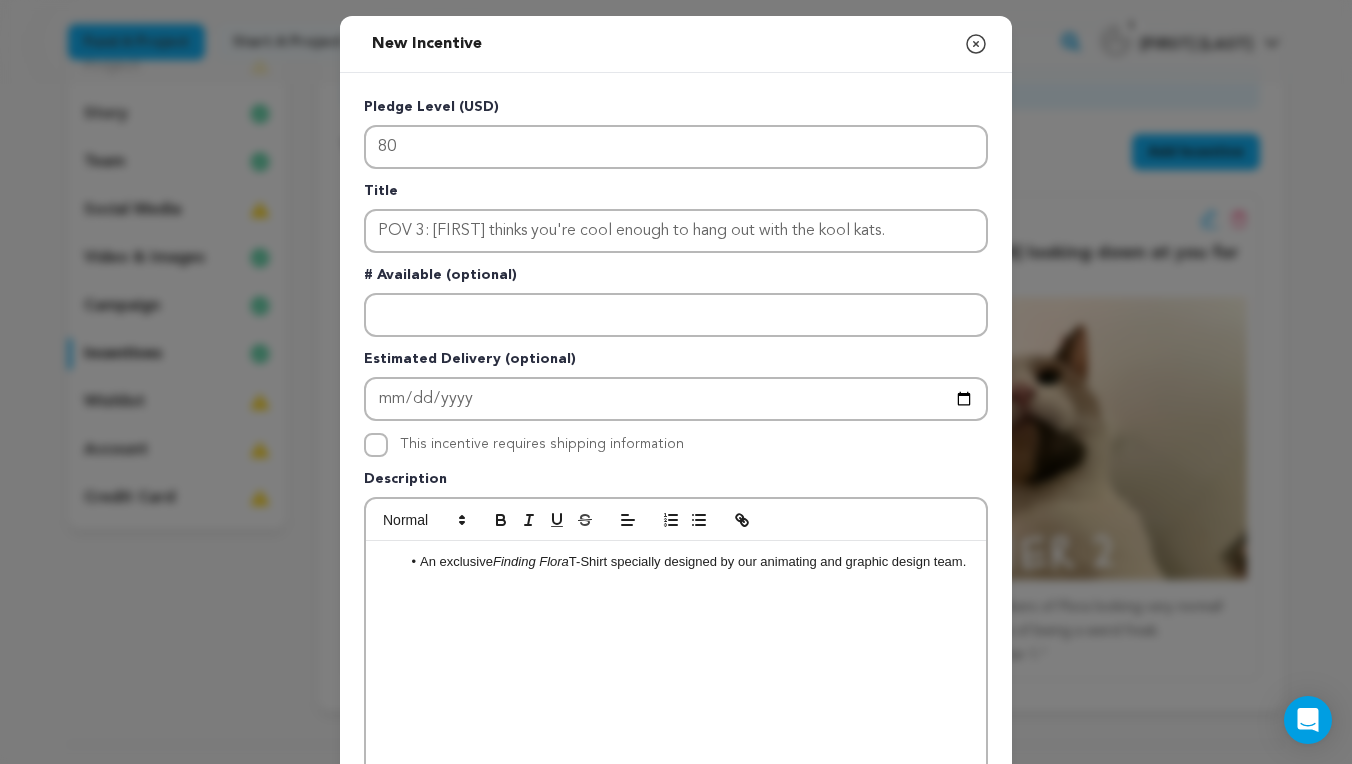 click on "An exclusive  Finding [PERSON]  T-Shirt specially designed by our animating and graphic design team." at bounding box center [686, 562] 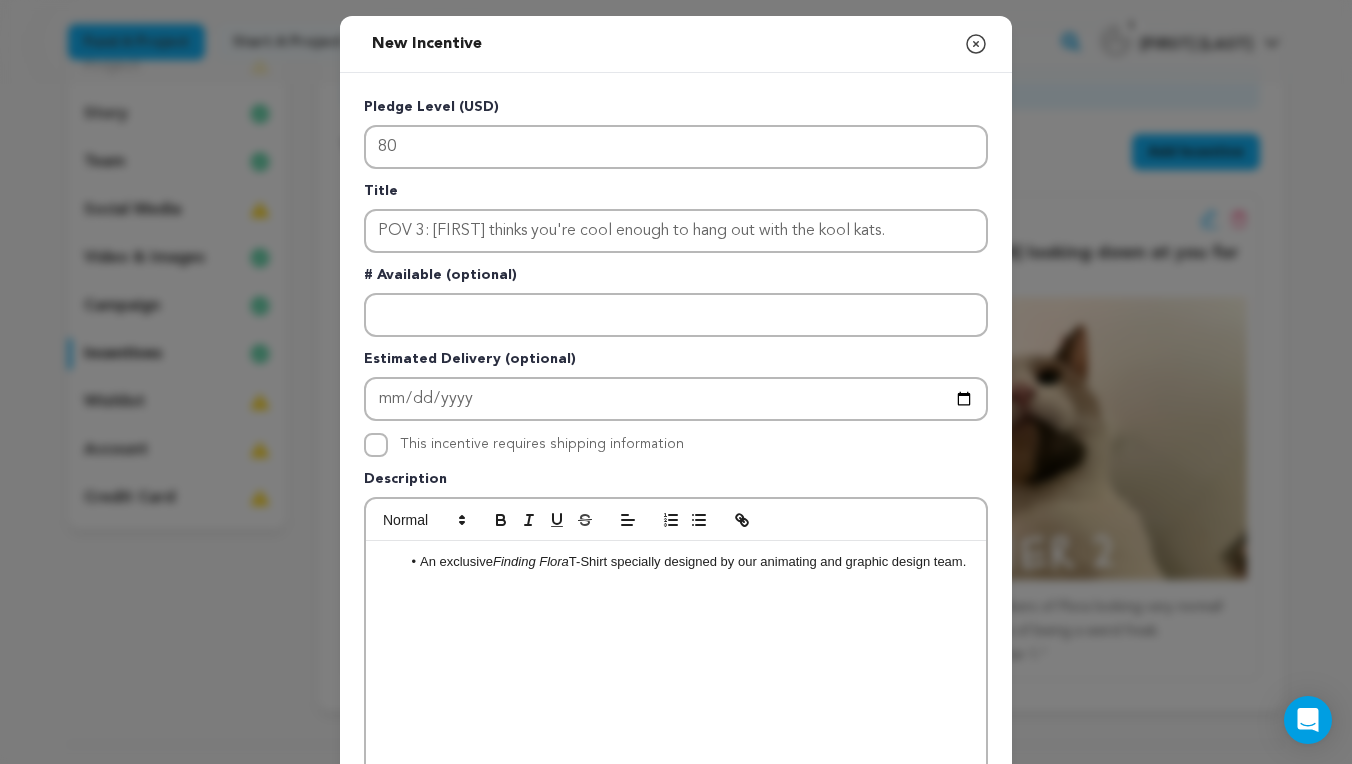 click on "An exclusive  Finding [PERSON]  T-Shirt specially designed by our animating and graphic design team." at bounding box center [686, 562] 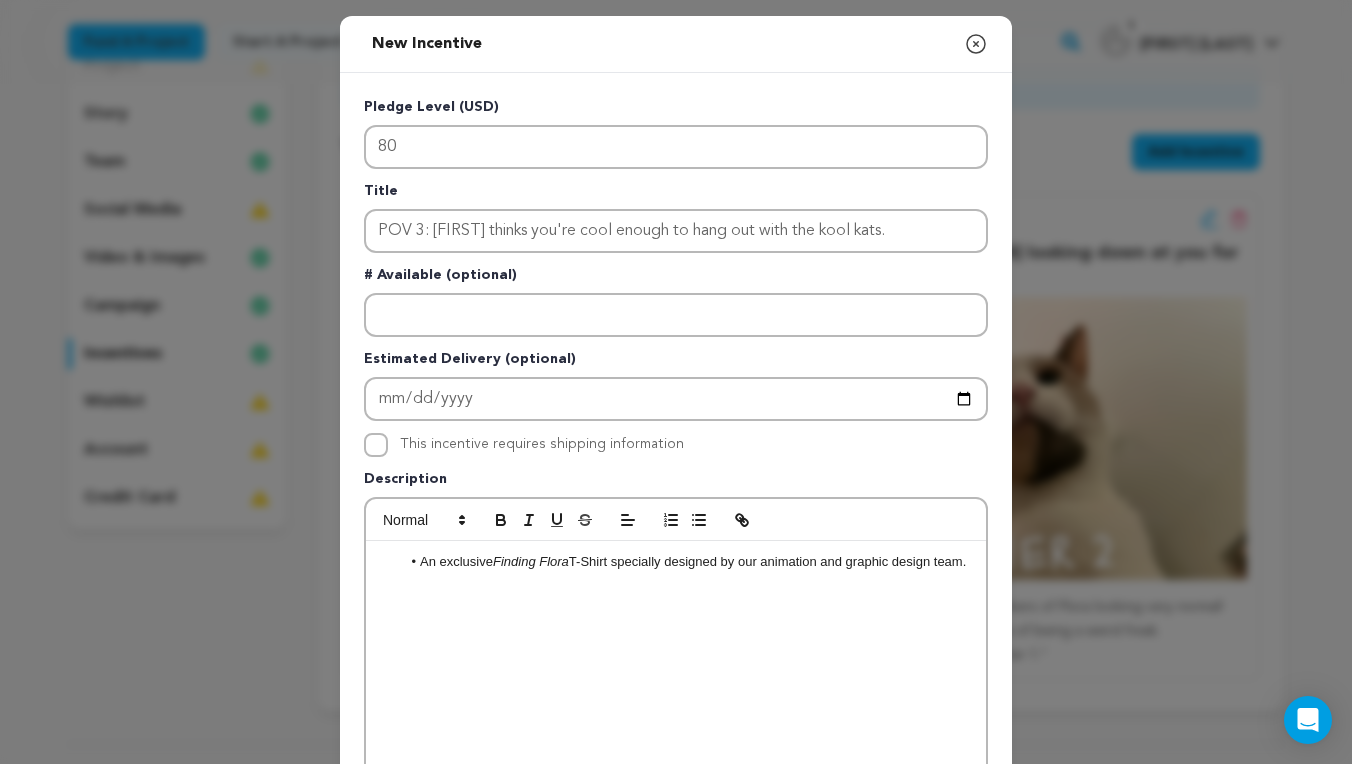 click on "An exclusive  Finding [FIRST]  T-Shirt specially designed by our animation and graphic design team." at bounding box center [676, 691] 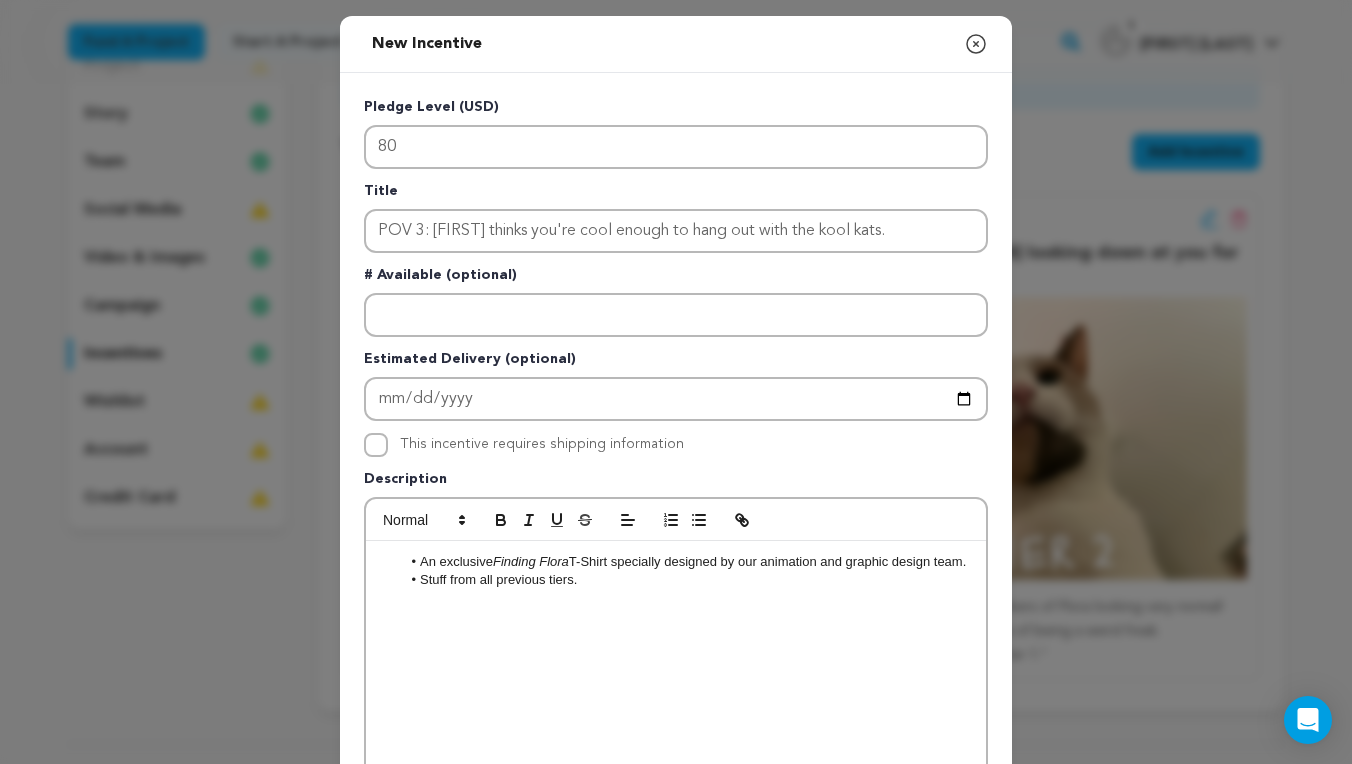 scroll, scrollTop: 55, scrollLeft: 0, axis: vertical 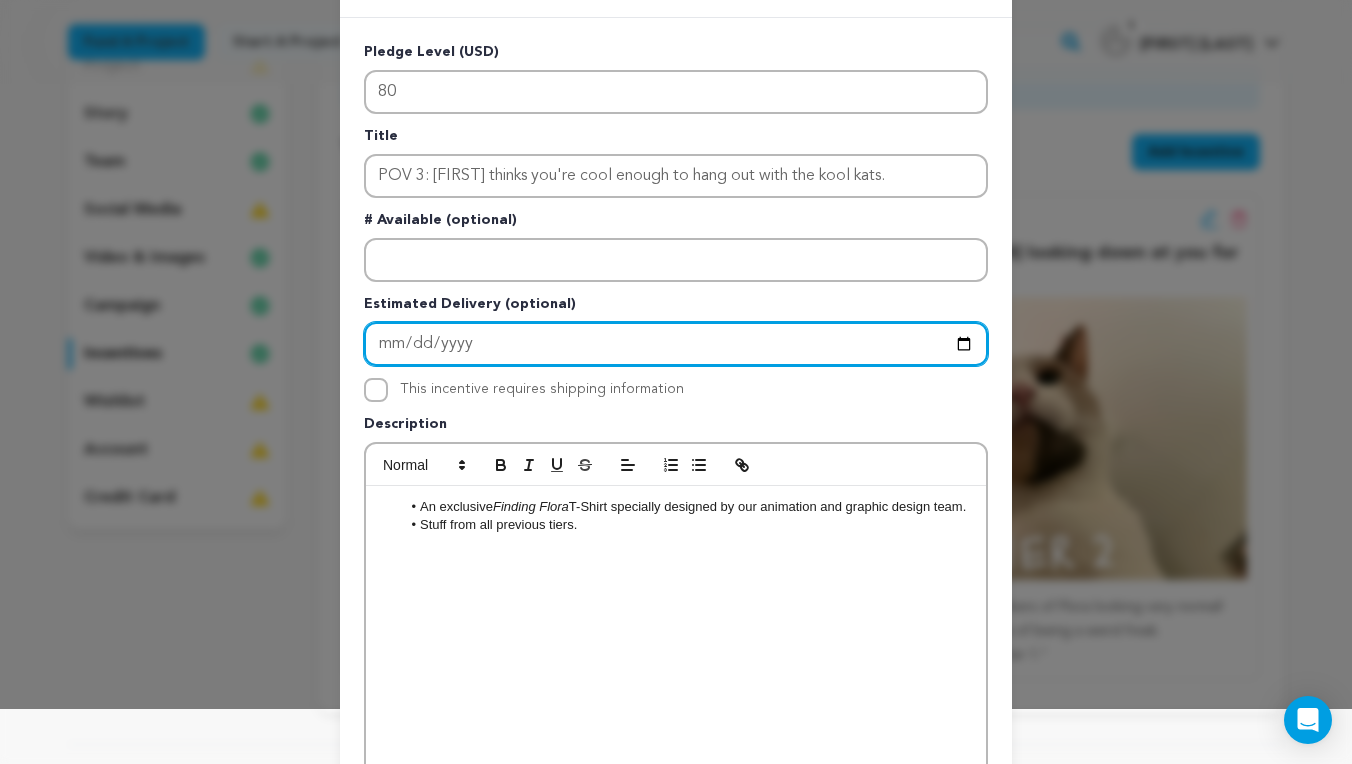 click at bounding box center (676, 344) 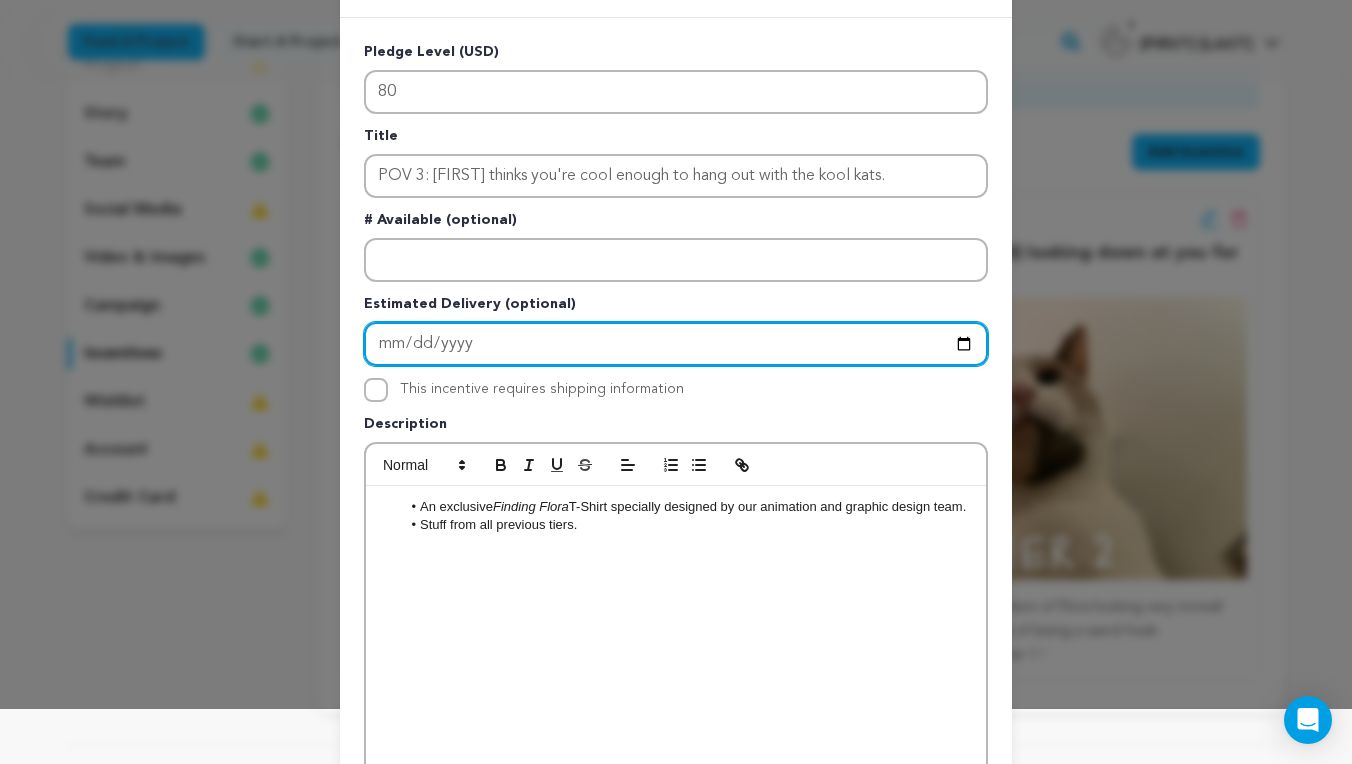 type on "2025-10-01" 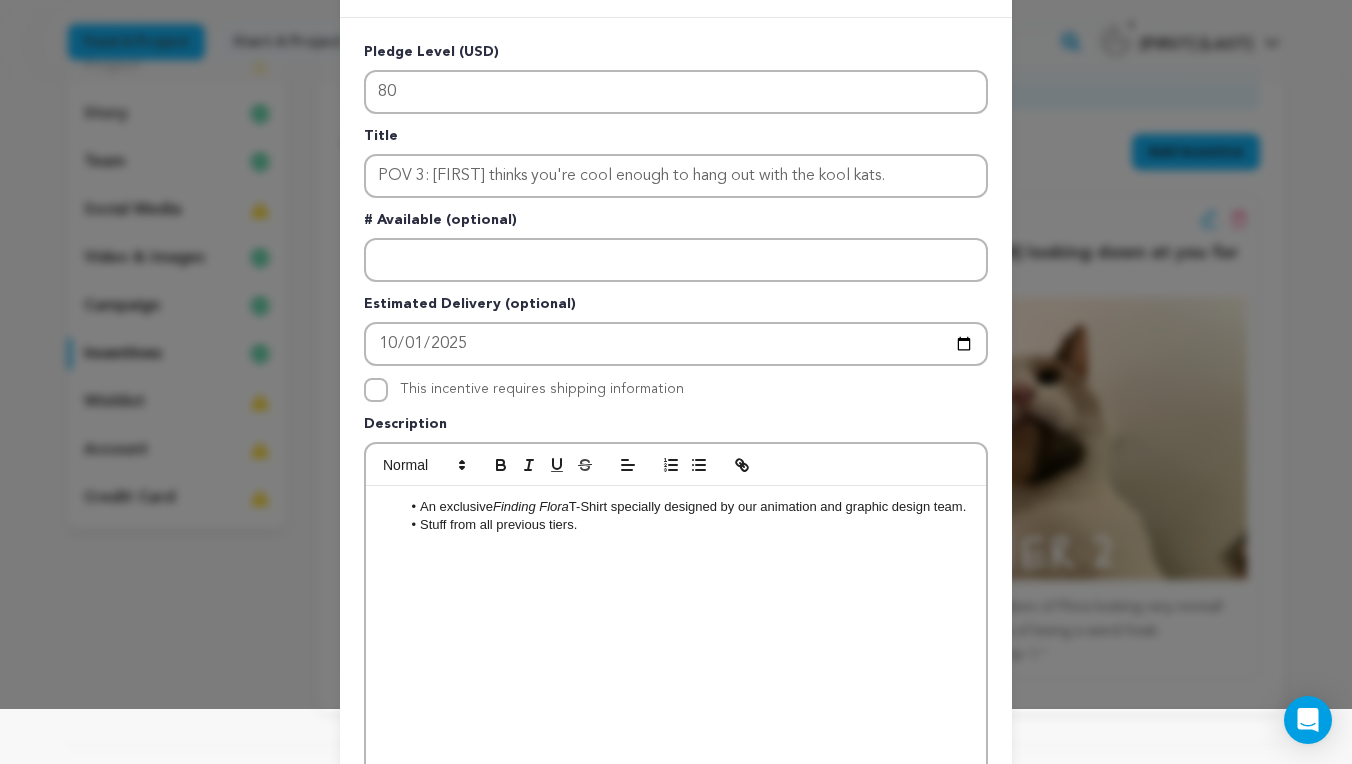 click on "This incentive requires shipping information" at bounding box center [542, 390] 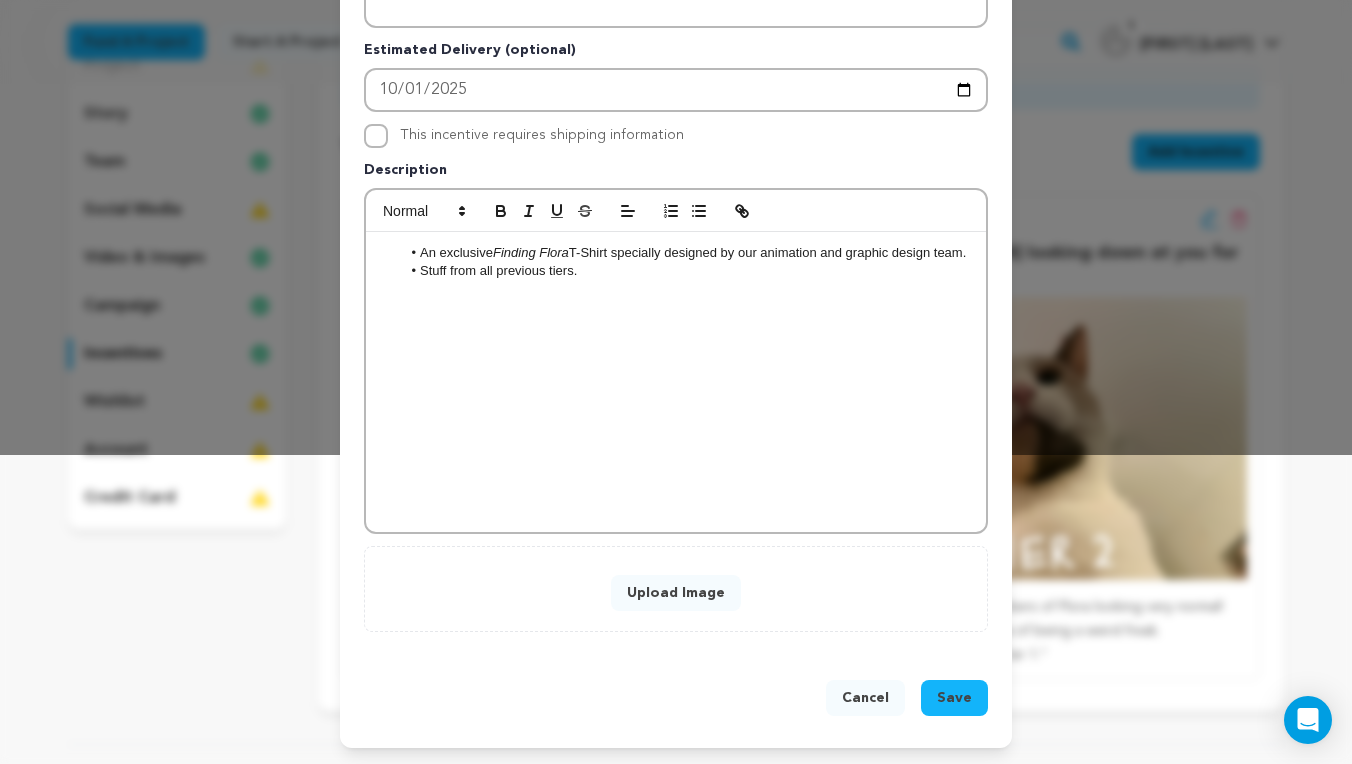 scroll, scrollTop: 310, scrollLeft: 0, axis: vertical 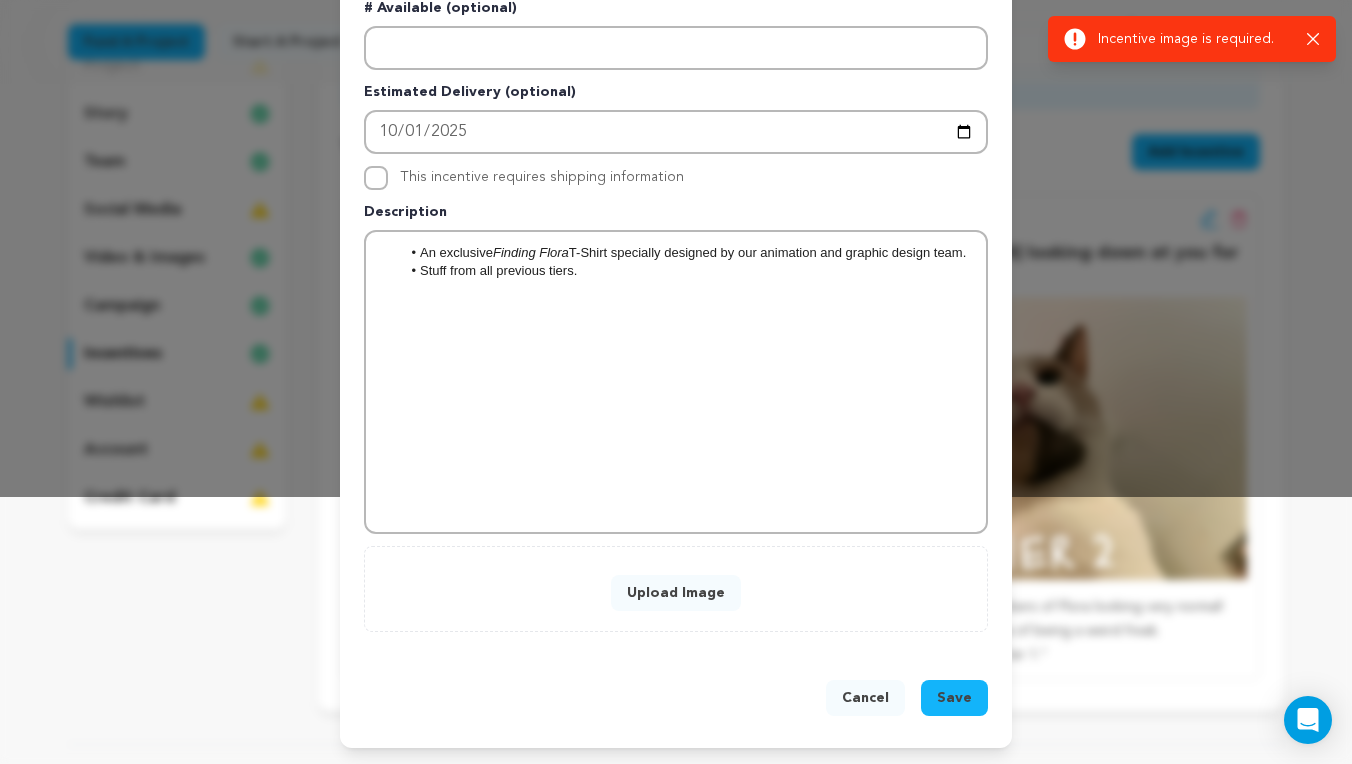 click on "Upload Image" at bounding box center [676, 593] 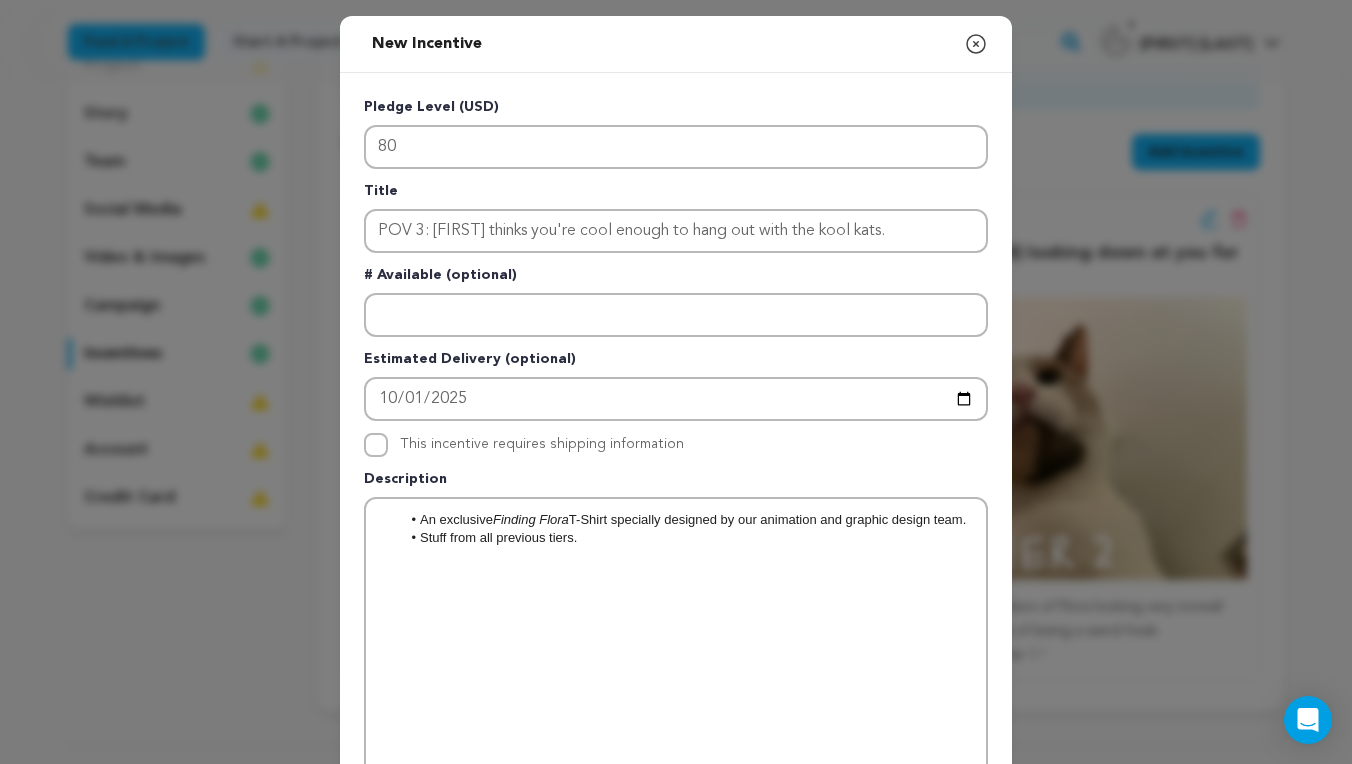 scroll, scrollTop: 37, scrollLeft: 0, axis: vertical 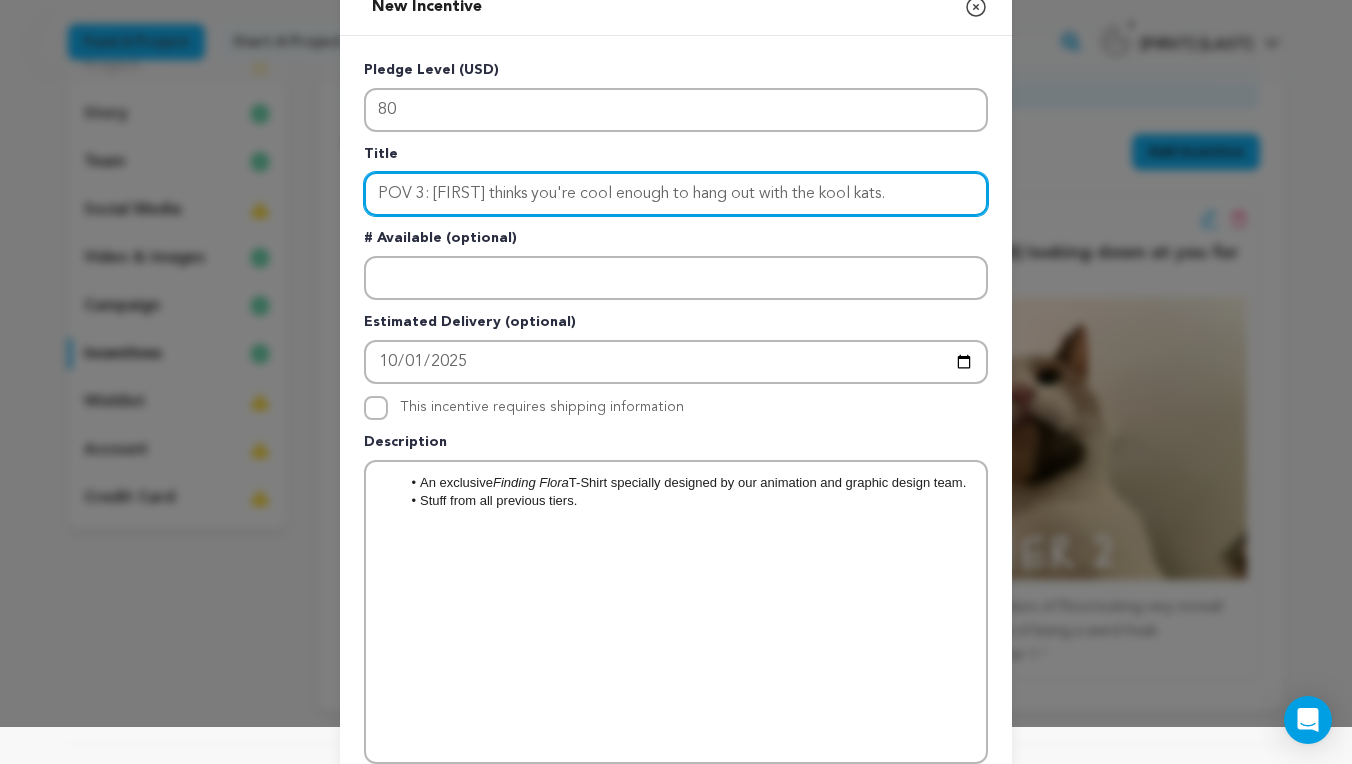 click on "POV 3: [FIRST] thinks you're cool enough to hang out with the kool kats." at bounding box center [676, 194] 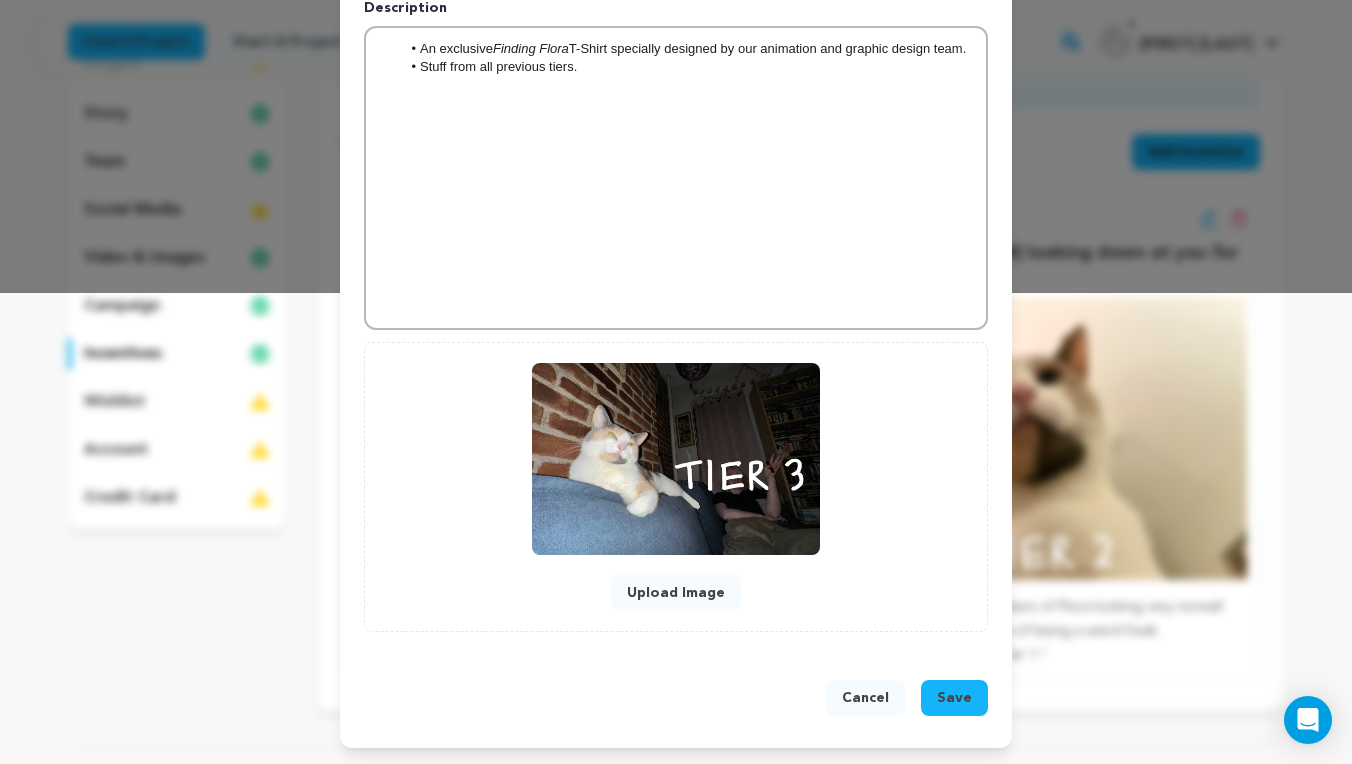 scroll, scrollTop: 471, scrollLeft: 0, axis: vertical 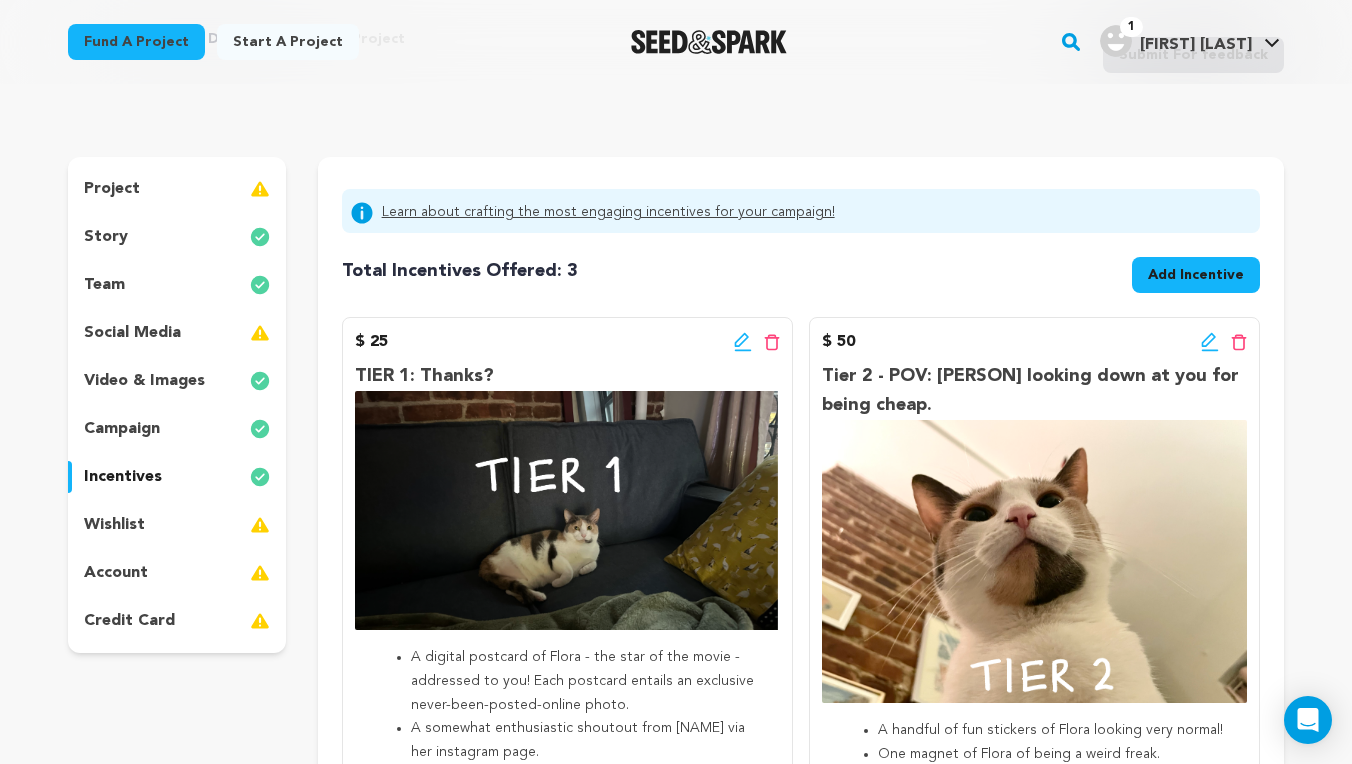 click 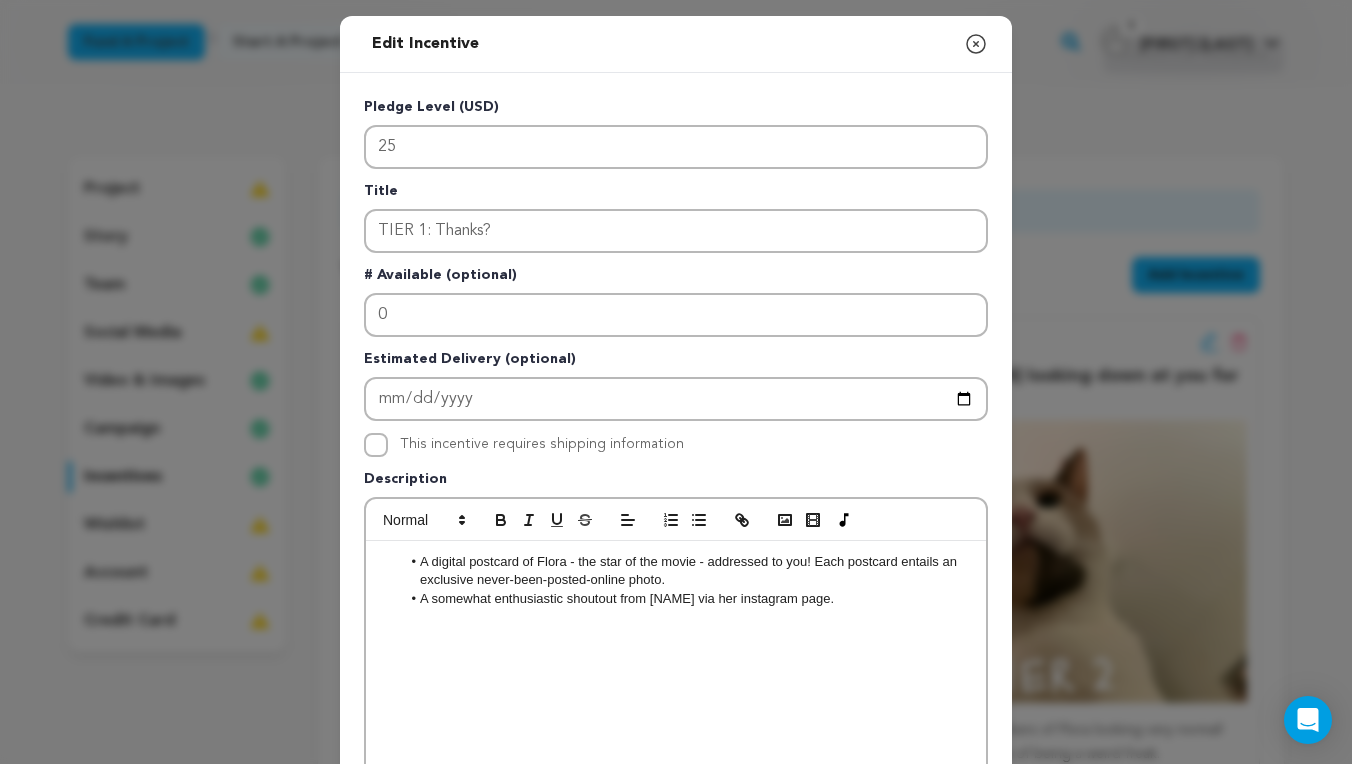 click 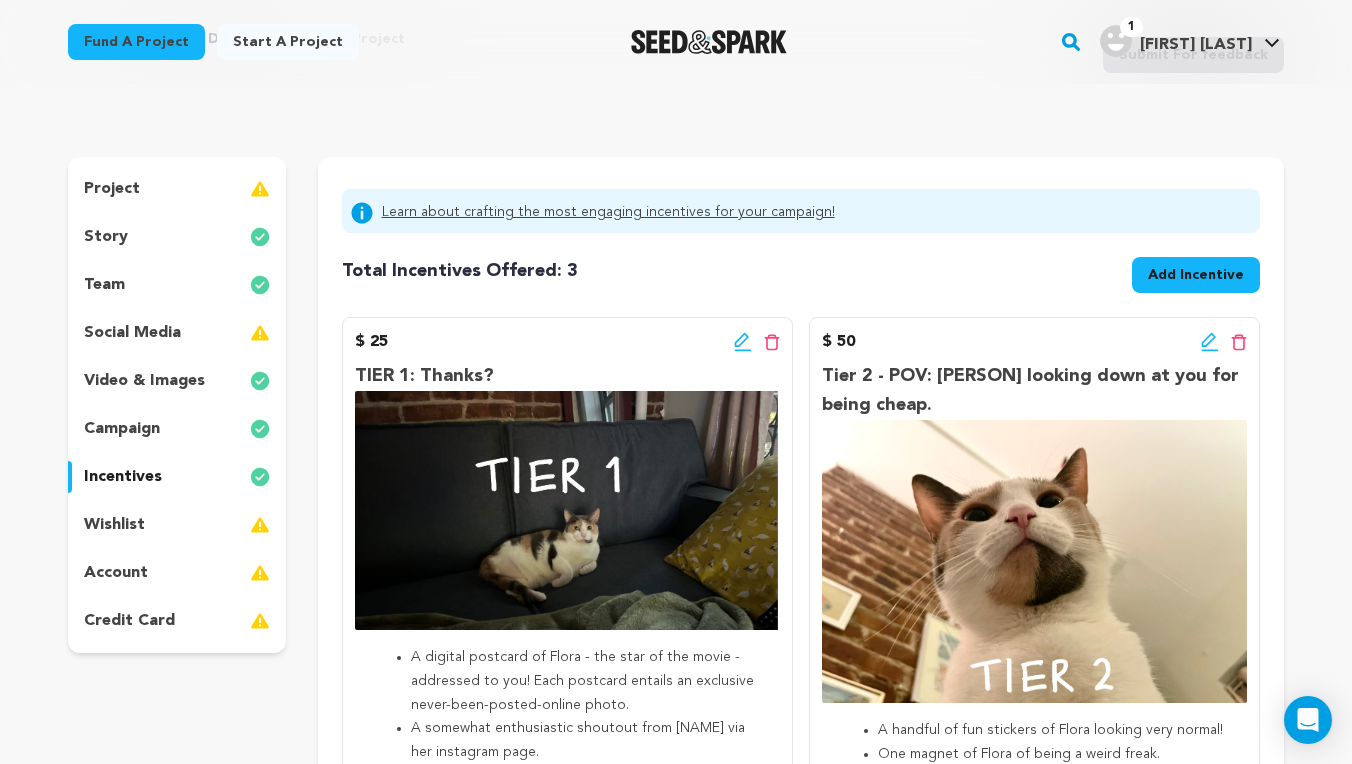 click on "Edit incentive button
Delete incentive button" at bounding box center [1224, 342] 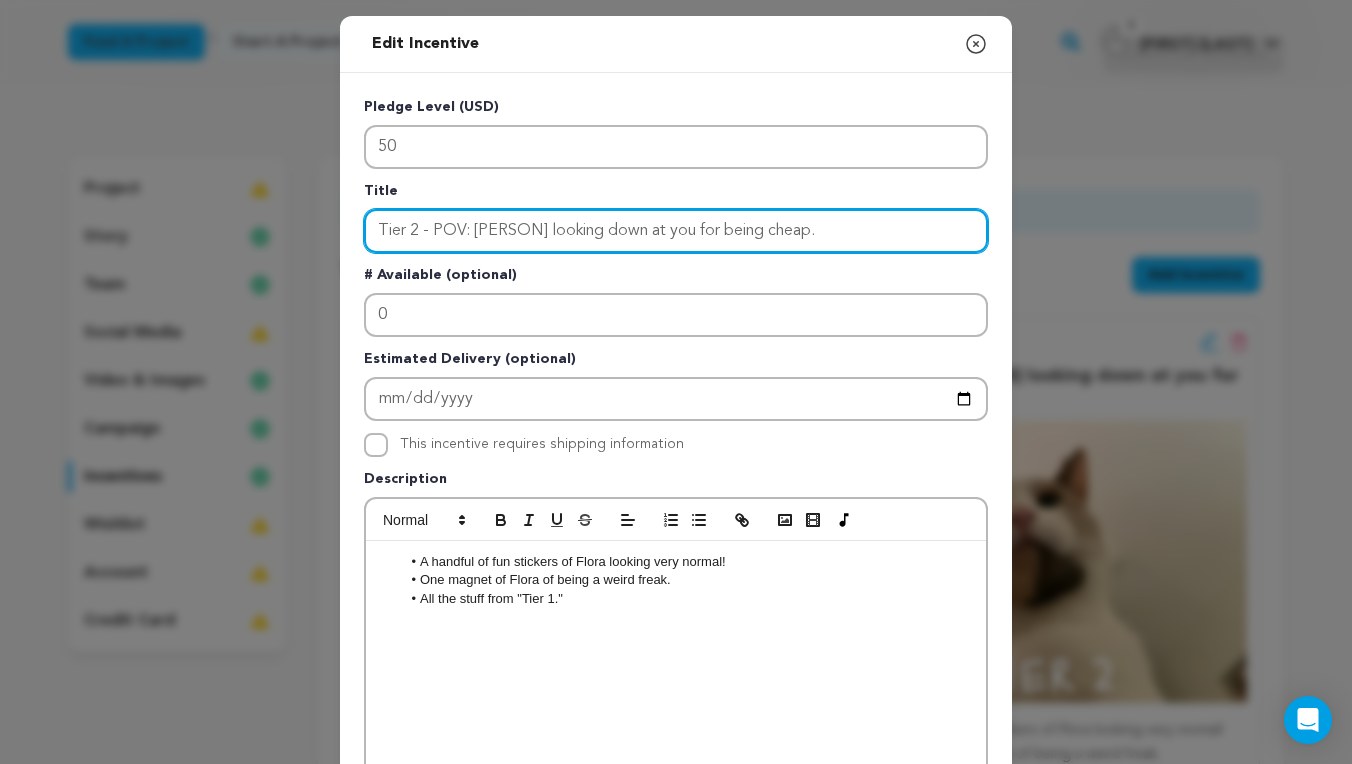 click on "Tier 2 - POV: [PERSON] looking down at you for being cheap." at bounding box center (676, 231) 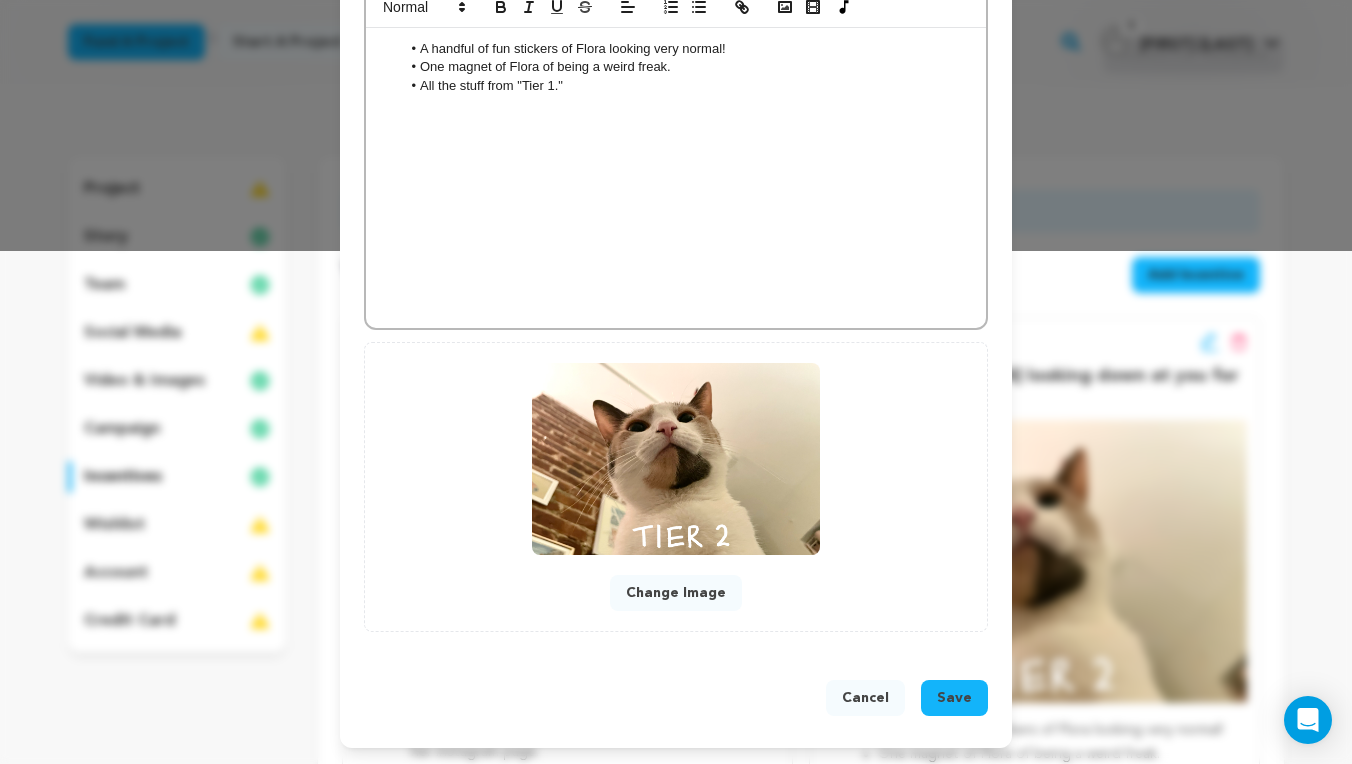 type on "POV 2: Flora looking down at you for being cheap." 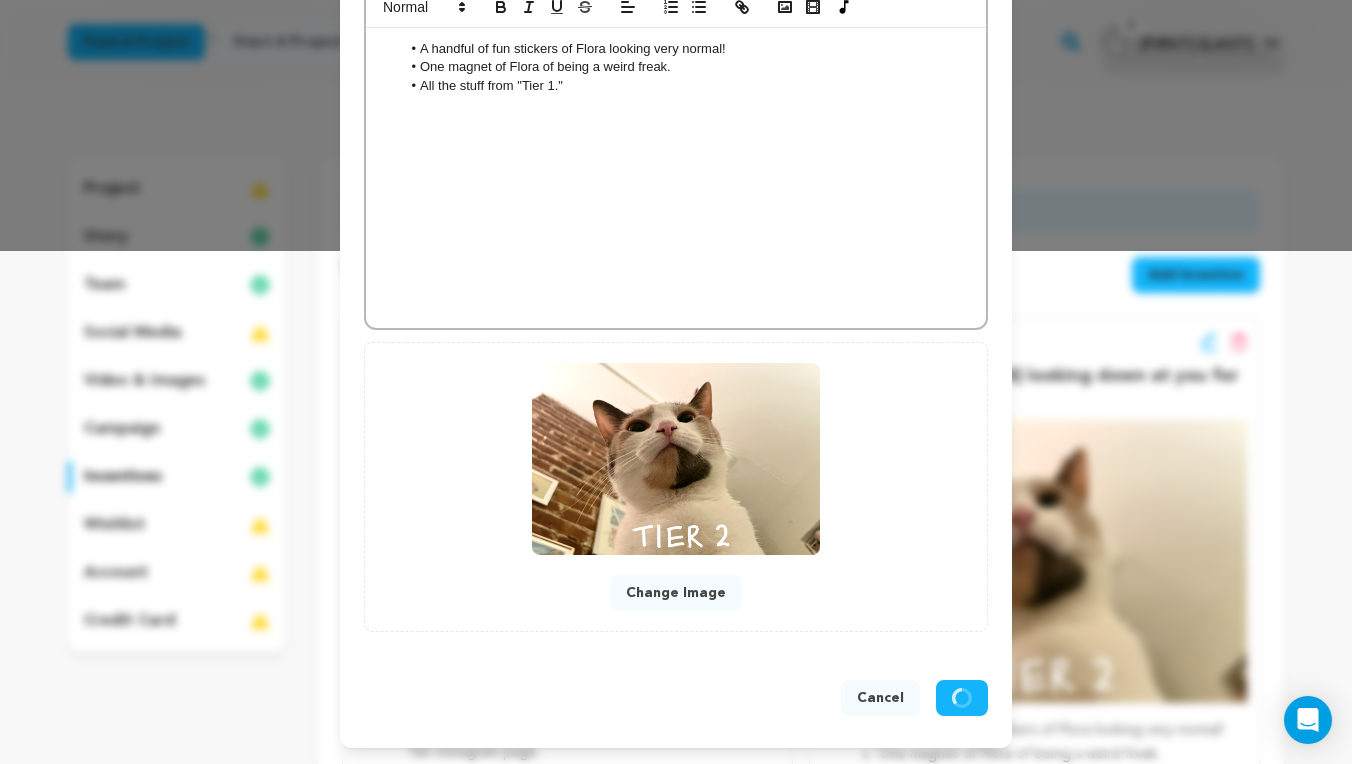 scroll, scrollTop: 471, scrollLeft: 0, axis: vertical 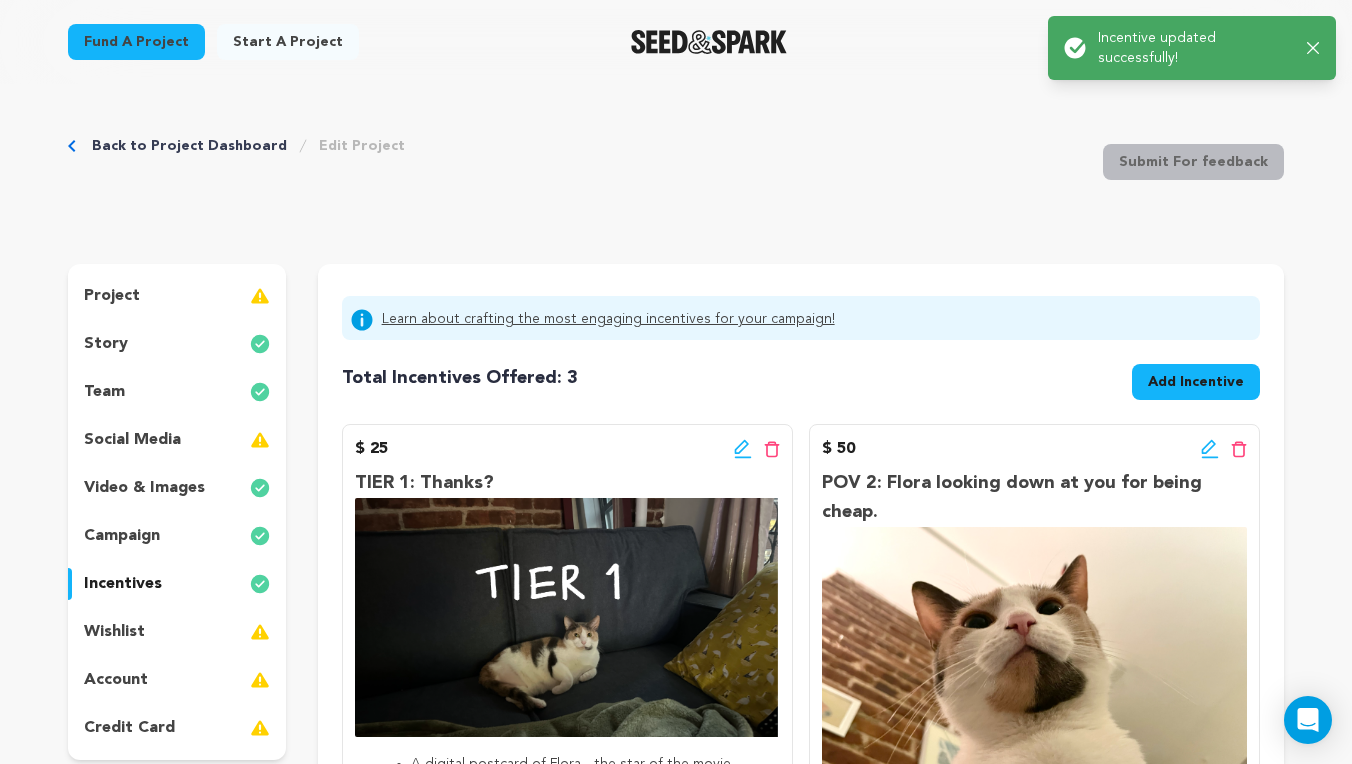 click 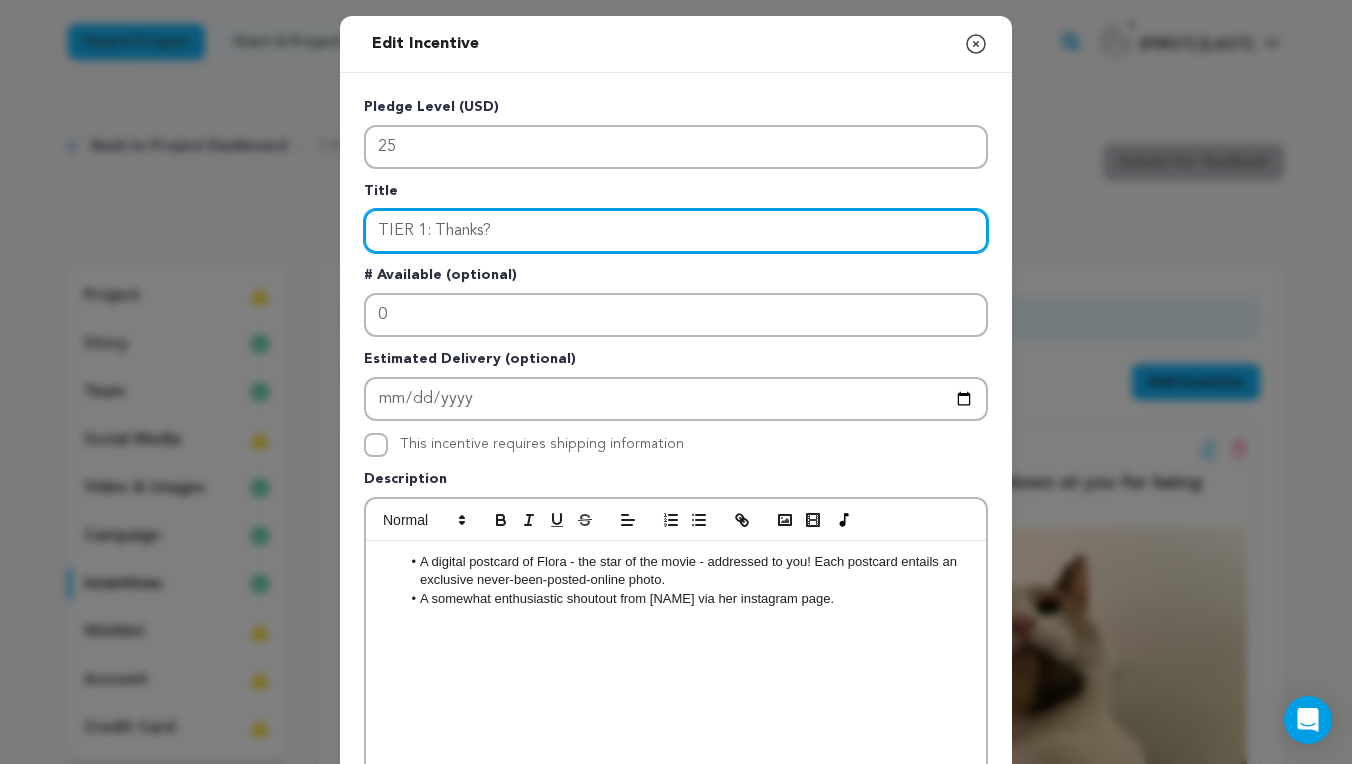 drag, startPoint x: 605, startPoint y: 218, endPoint x: 508, endPoint y: 232, distance: 98.005104 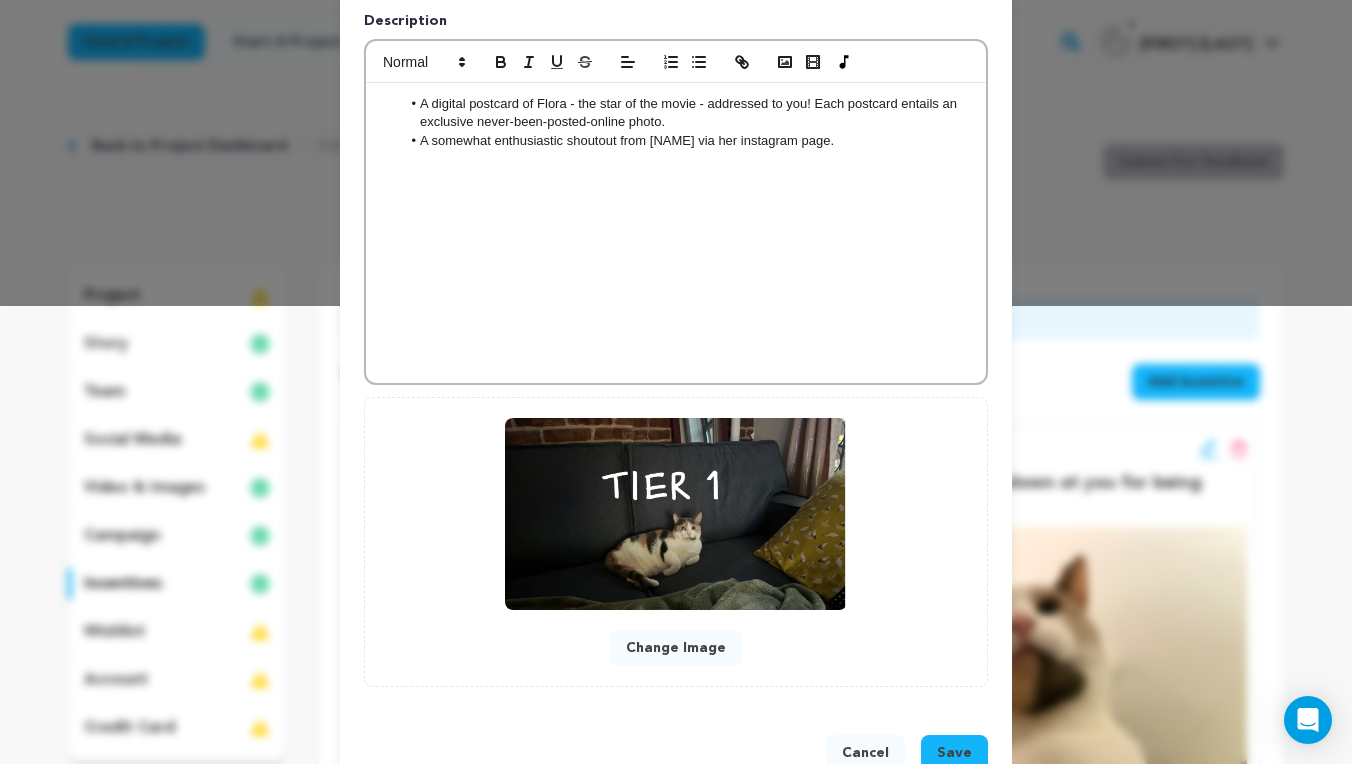 scroll, scrollTop: 476, scrollLeft: 0, axis: vertical 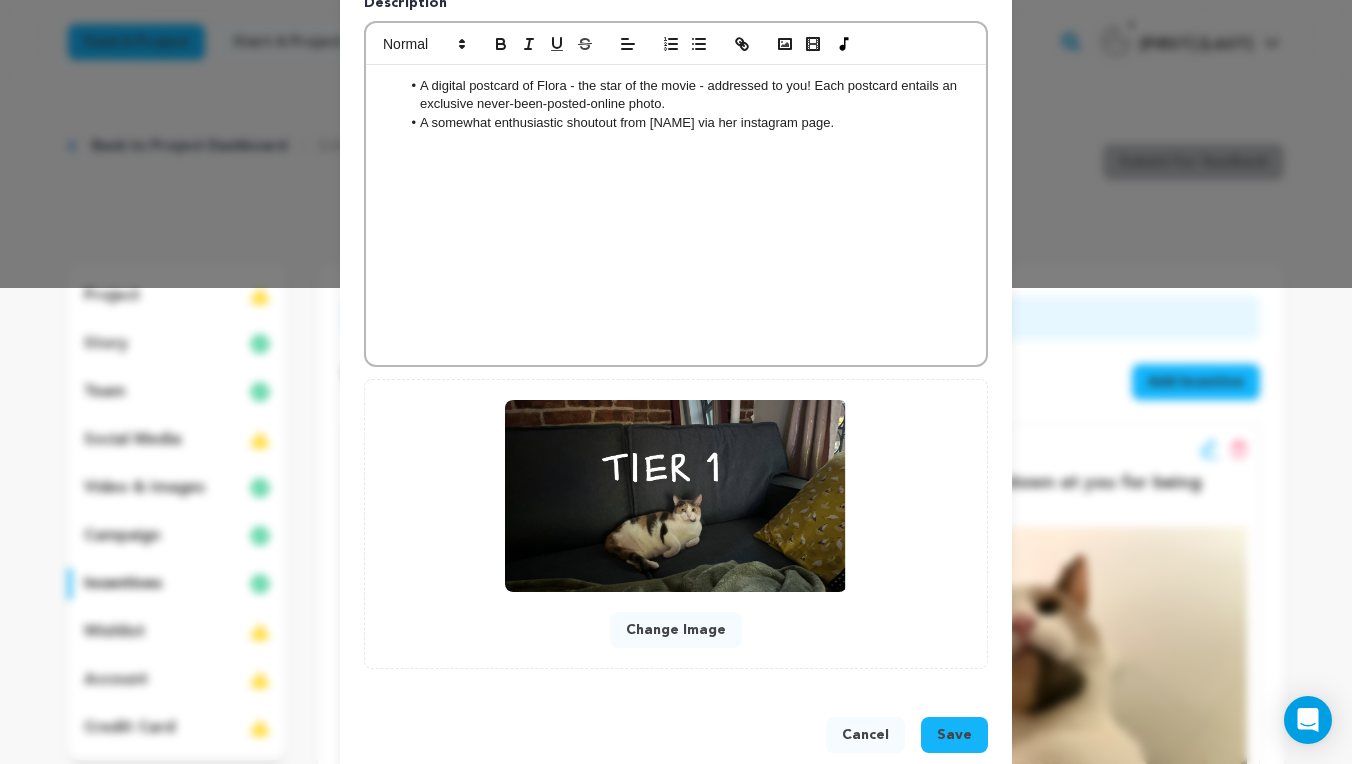type on "POV 1: [PERSON] is offended by your greed." 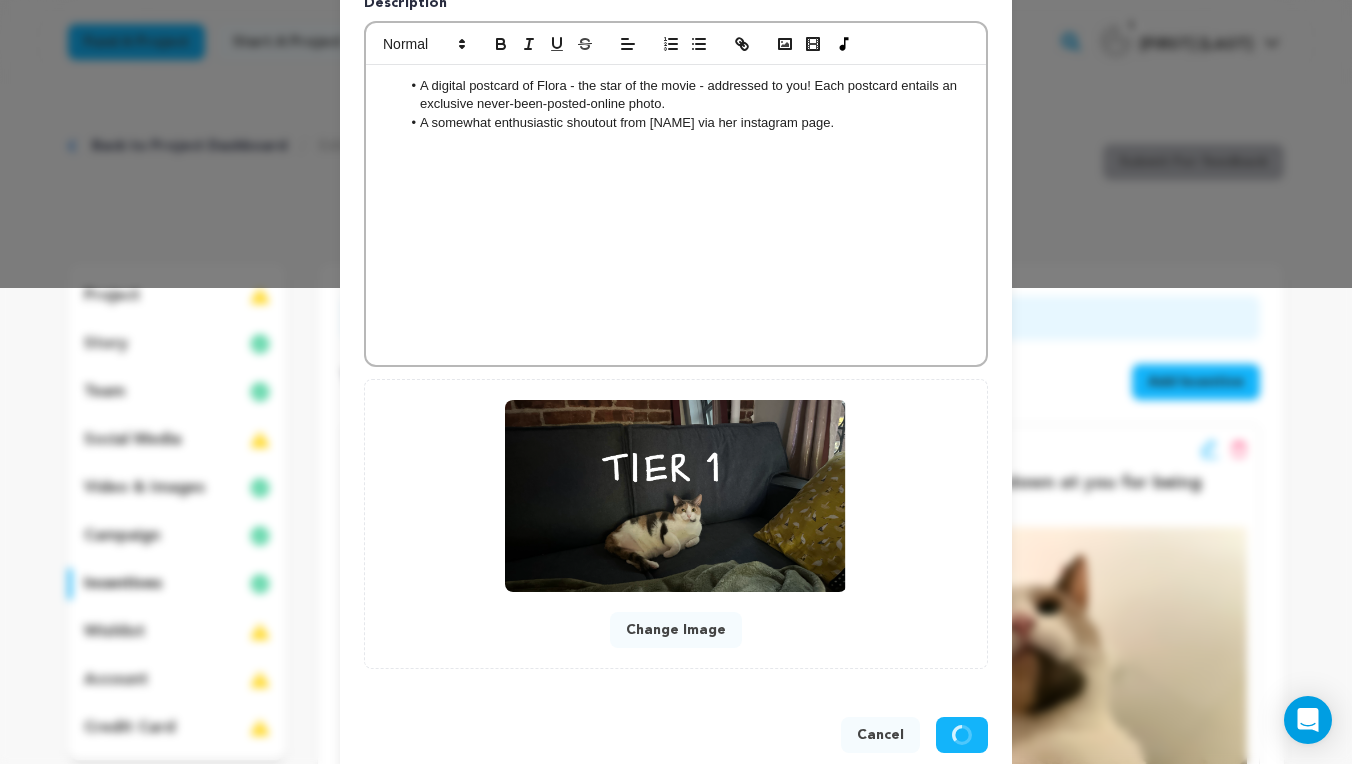 scroll, scrollTop: 471, scrollLeft: 0, axis: vertical 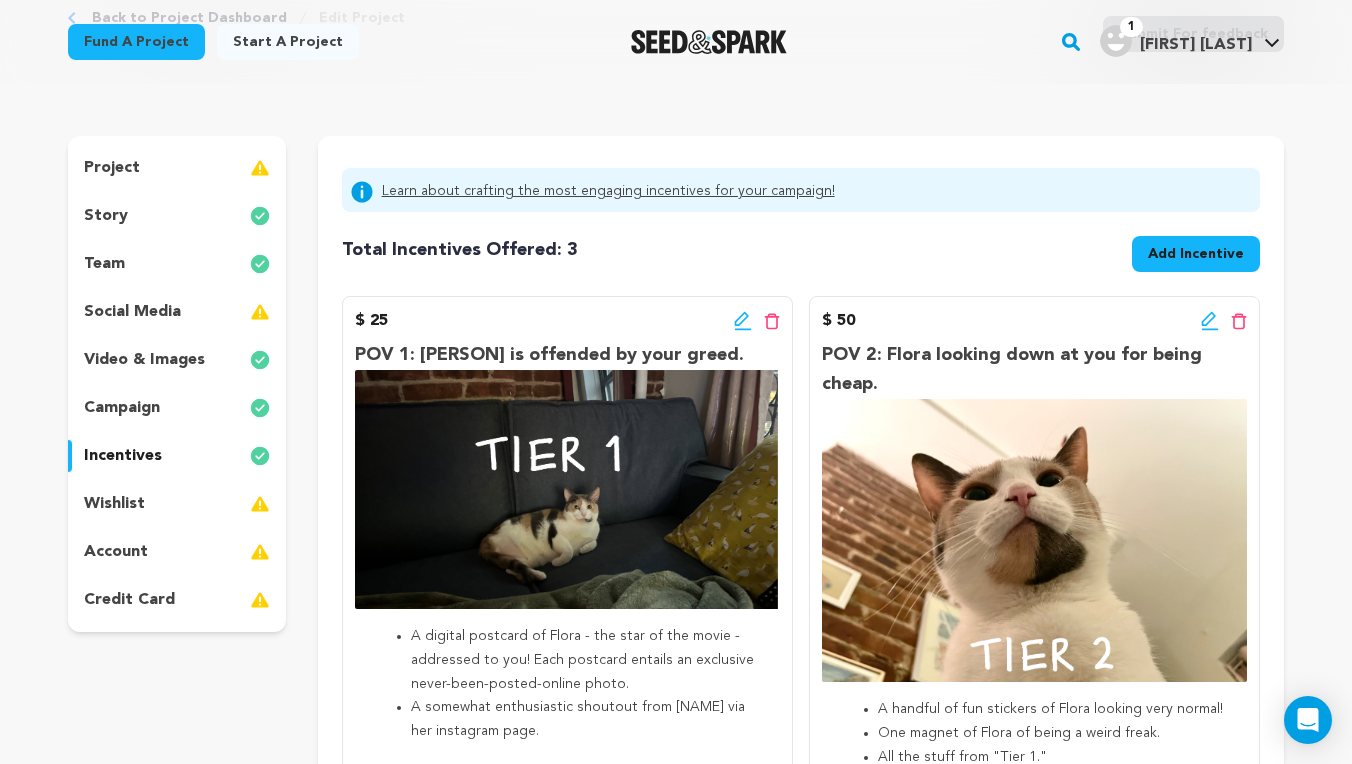 click 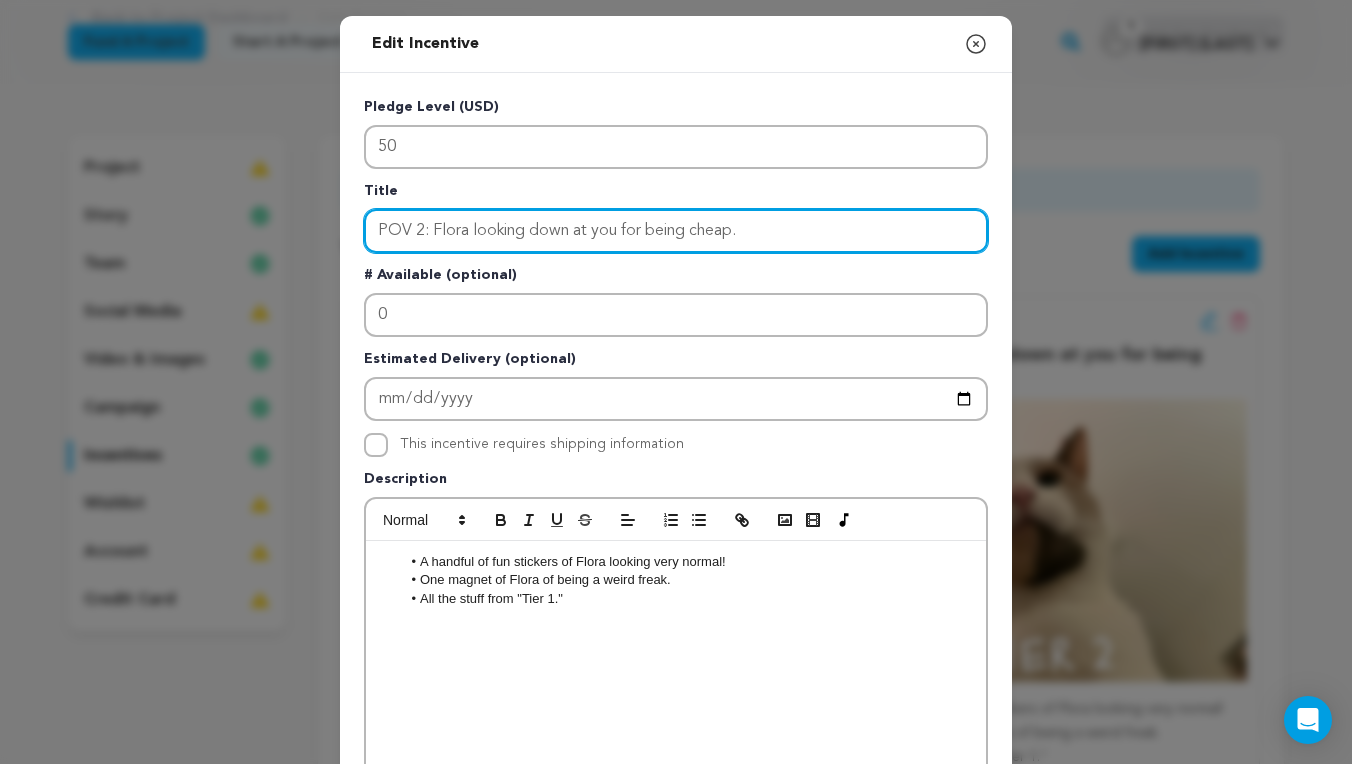click on "POV 2: Flora looking down at you for being cheap." at bounding box center [676, 231] 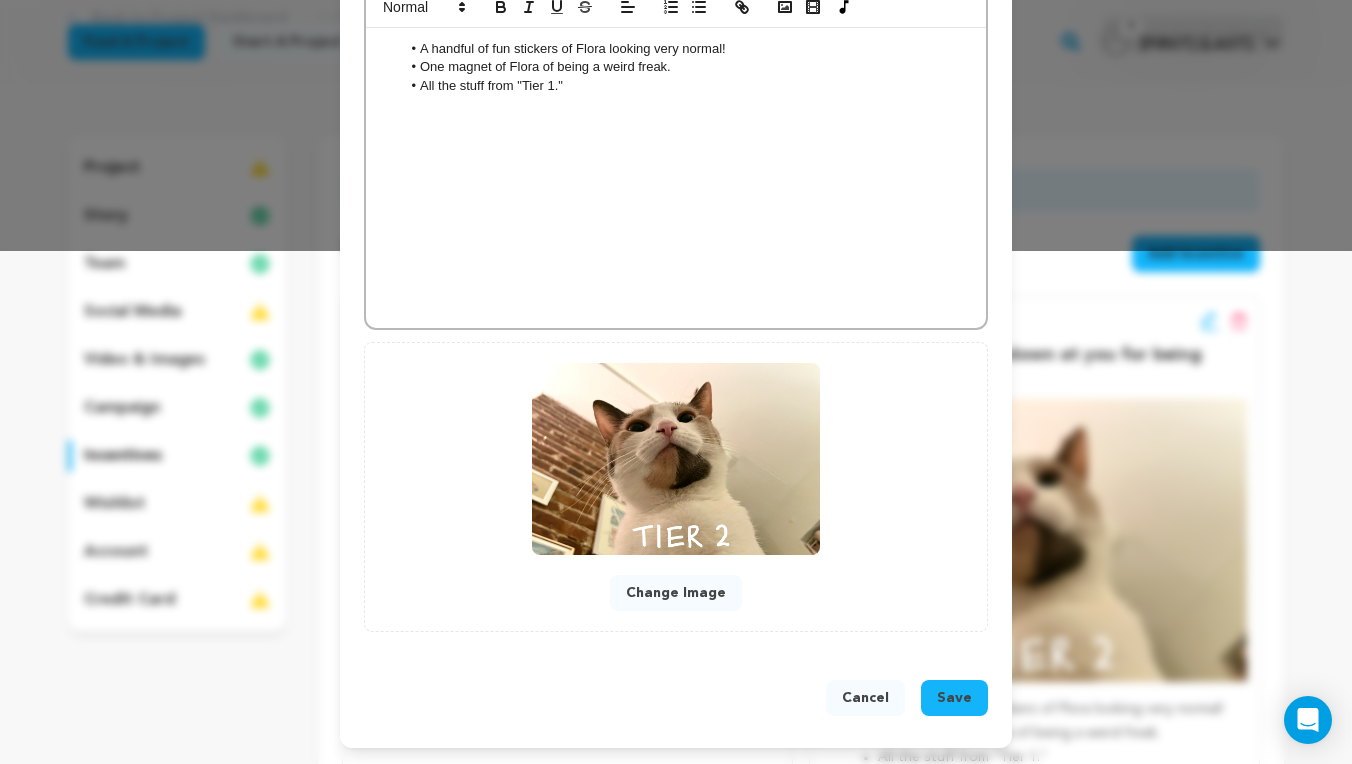 type on "POV 2: Flora looking down at you for still being cheap." 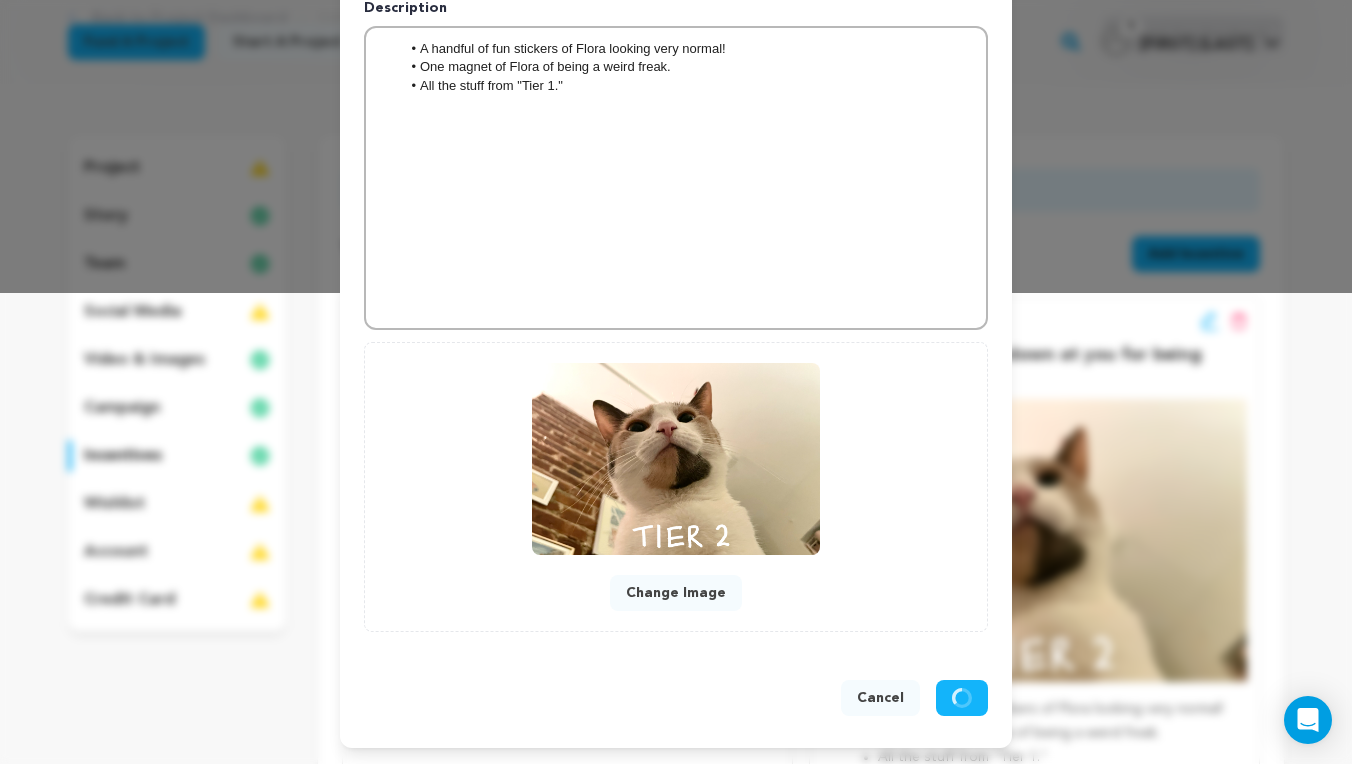 scroll, scrollTop: 471, scrollLeft: 0, axis: vertical 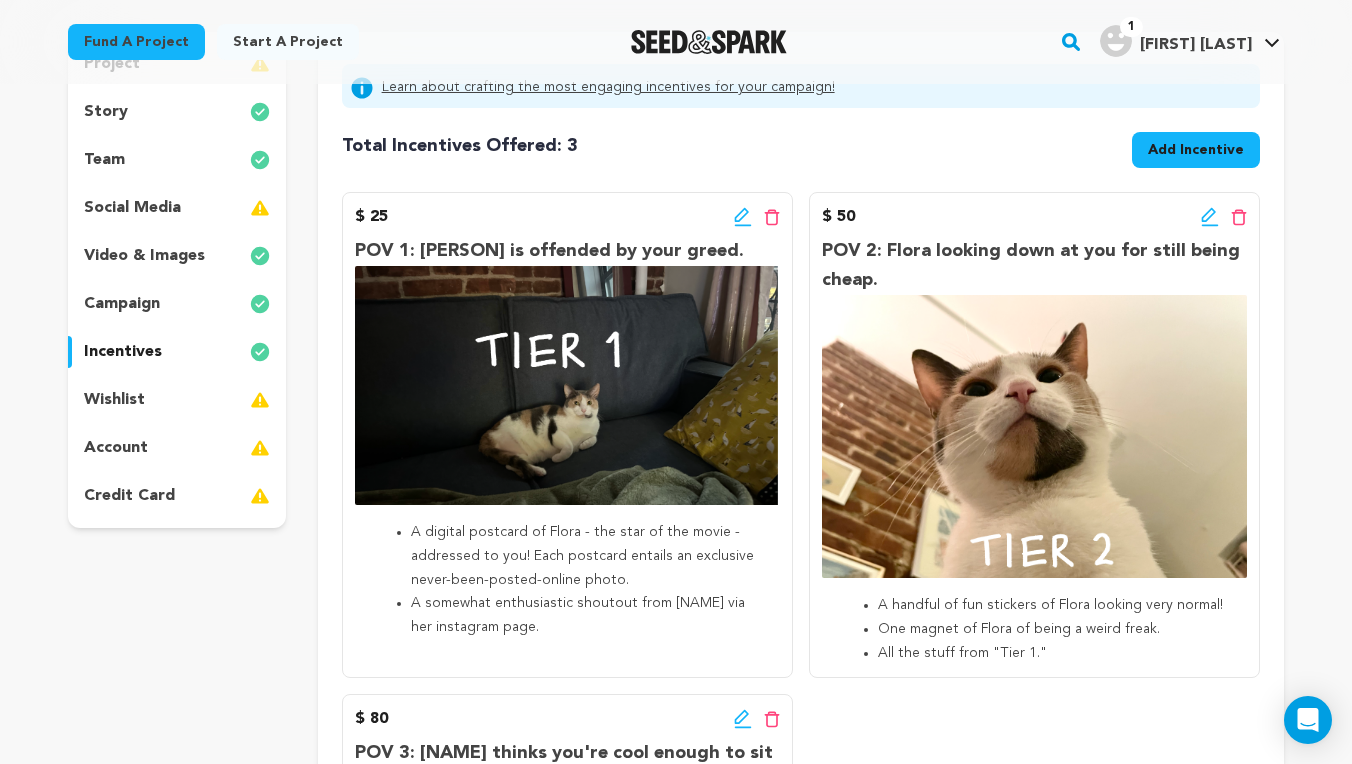 click on "Add Incentive" at bounding box center (1196, 150) 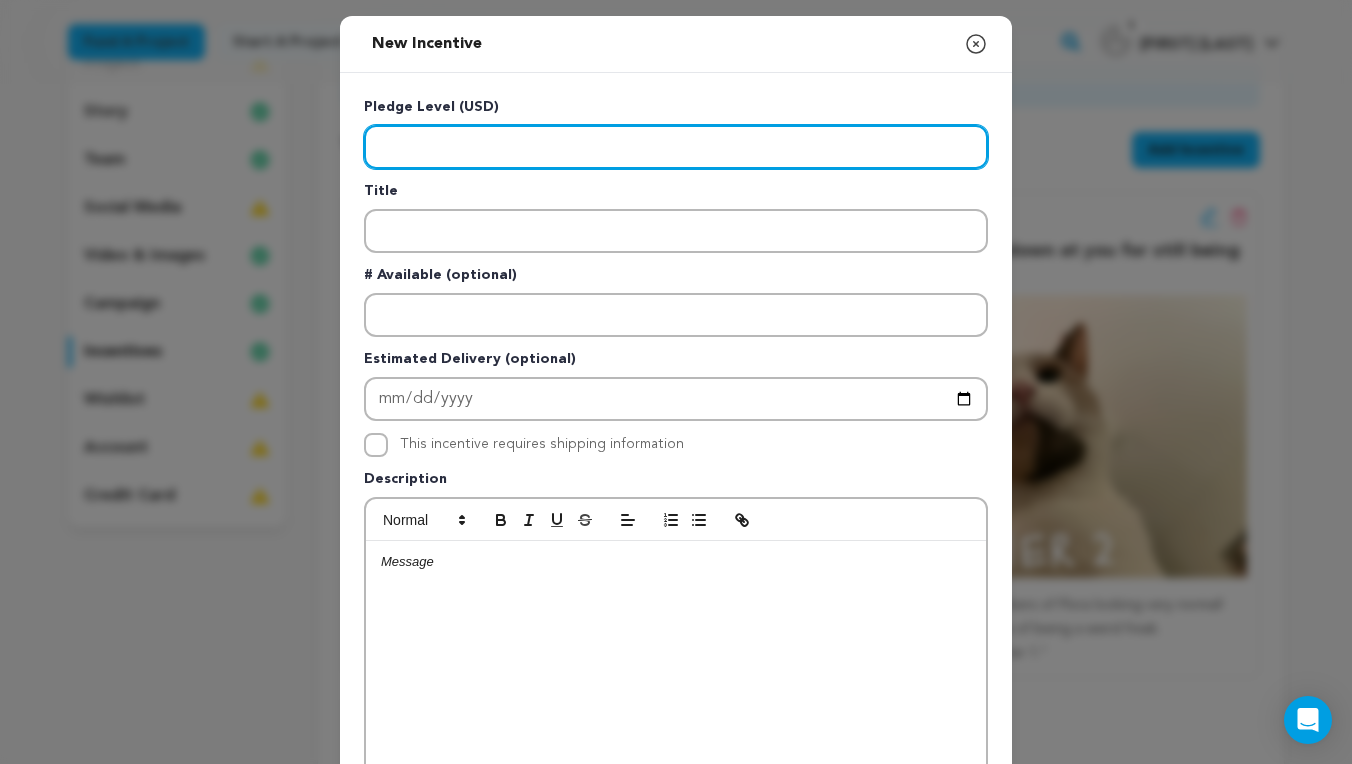 click at bounding box center [676, 147] 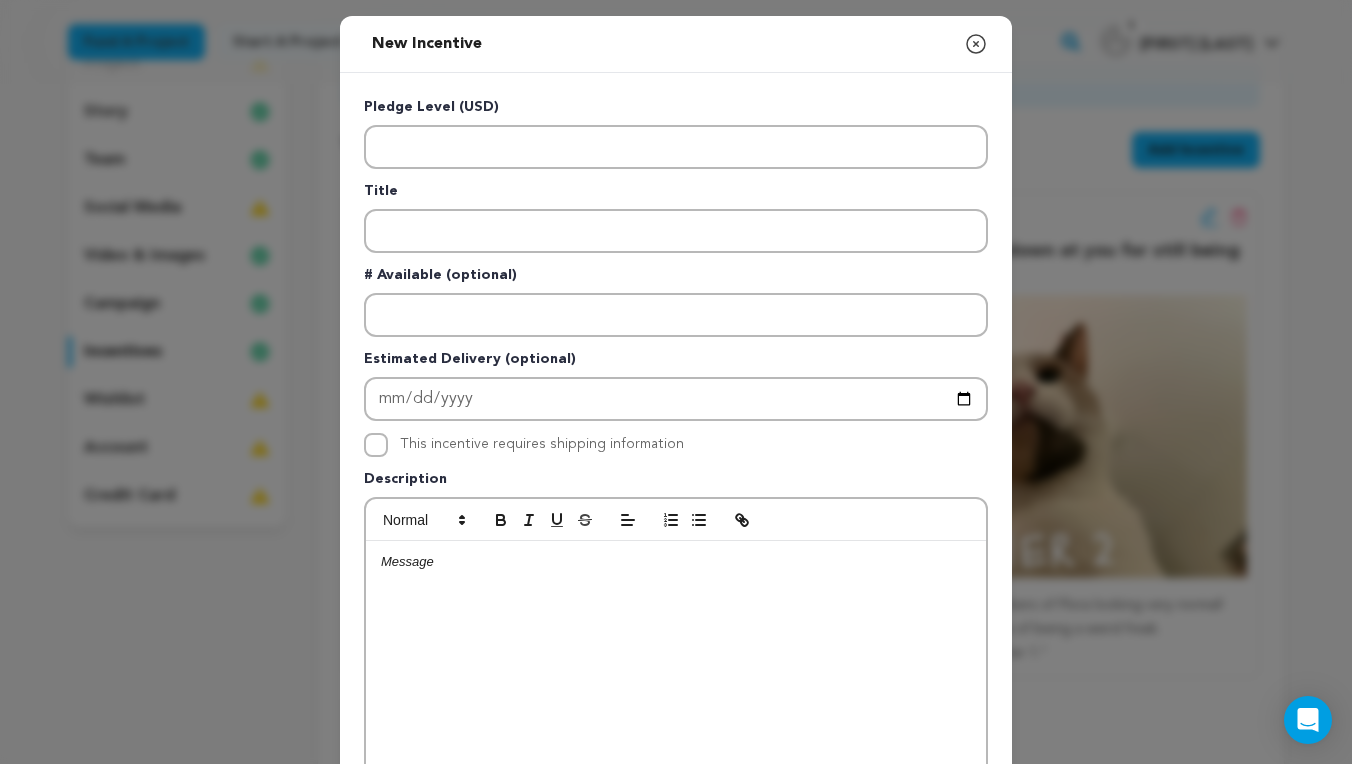 click on "New Incentive
Close modal" at bounding box center (676, 44) 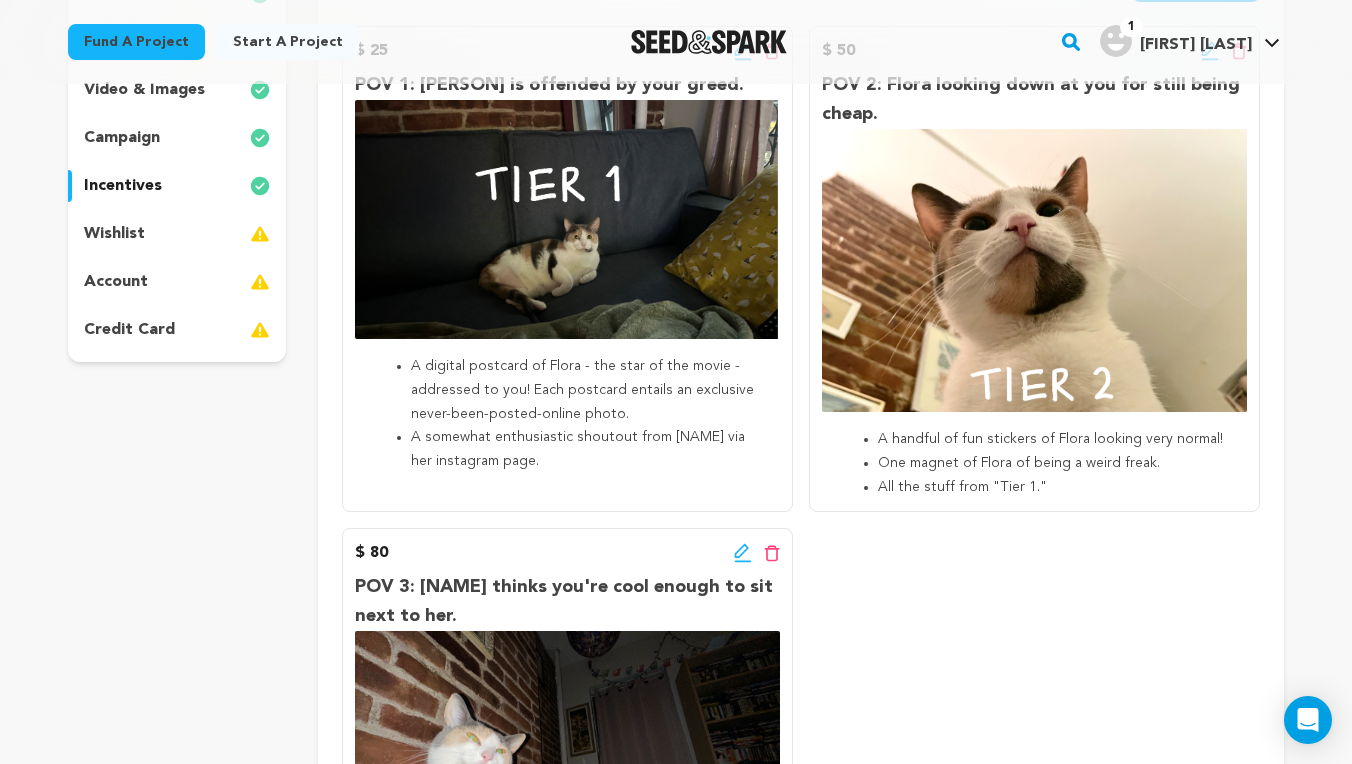 scroll, scrollTop: 165, scrollLeft: 0, axis: vertical 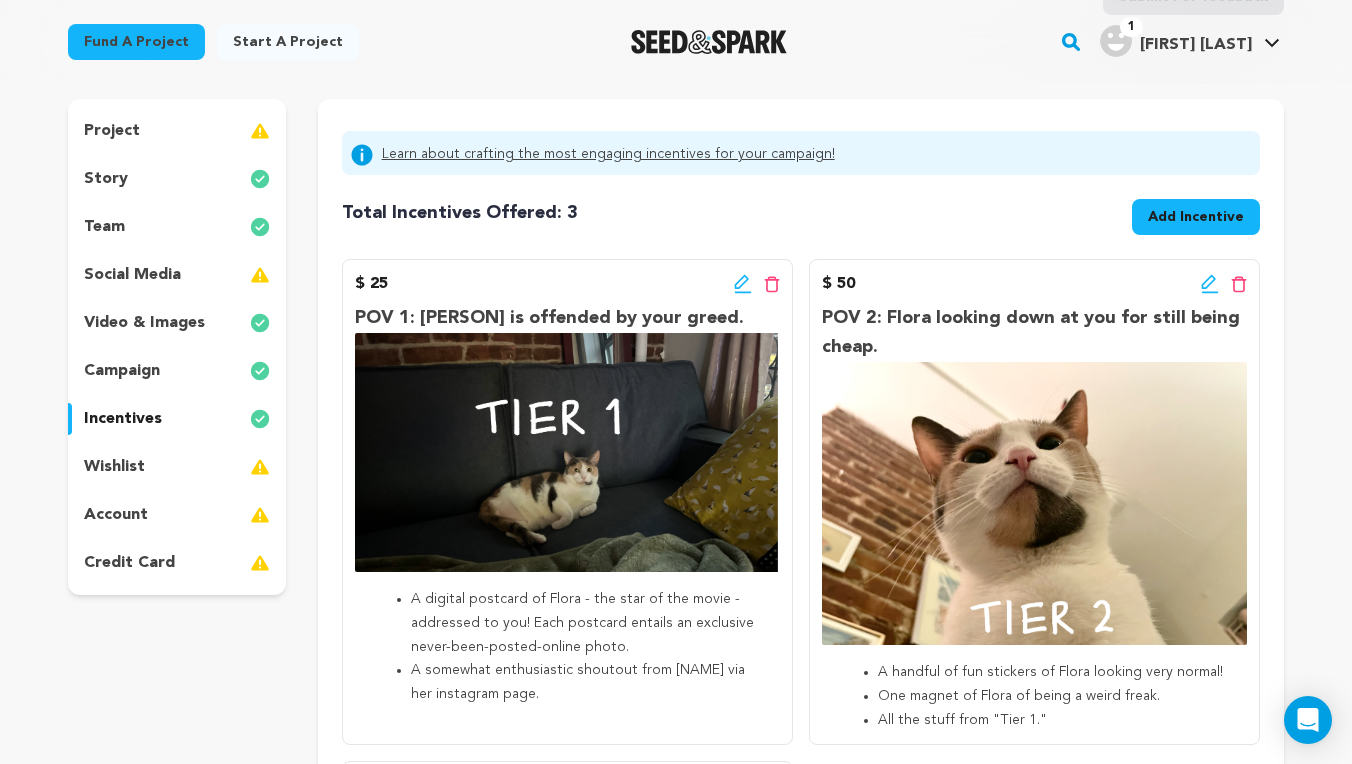 click 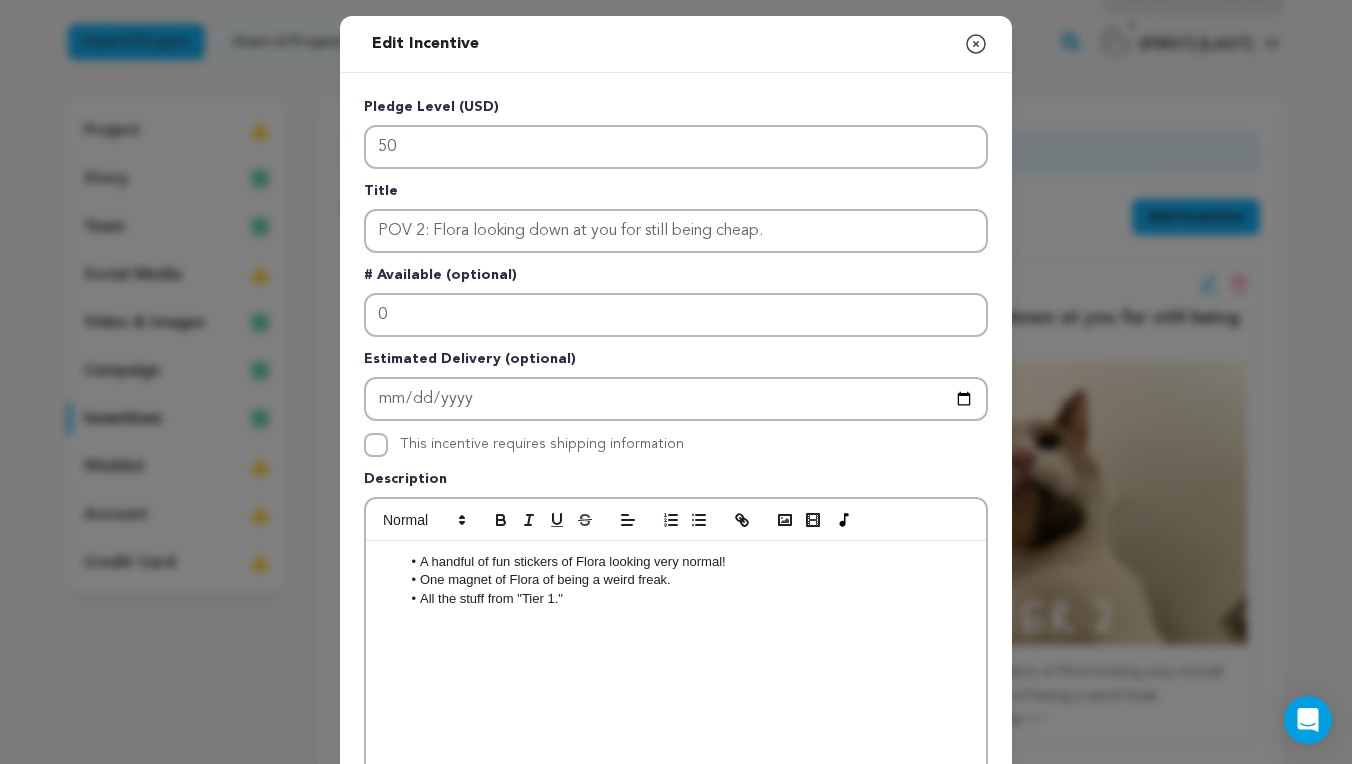 click on "All the stuff from "Tier 1."" at bounding box center (686, 599) 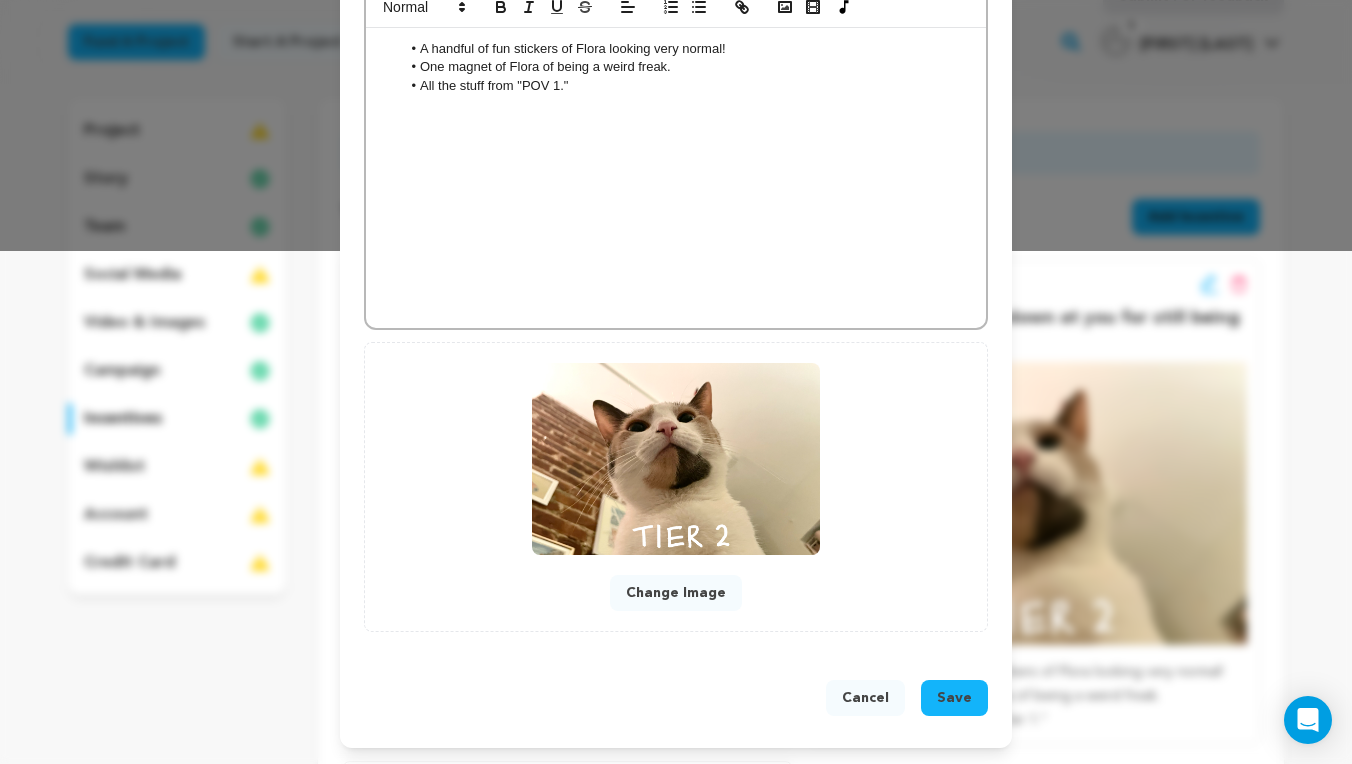click on "Save" at bounding box center [954, 698] 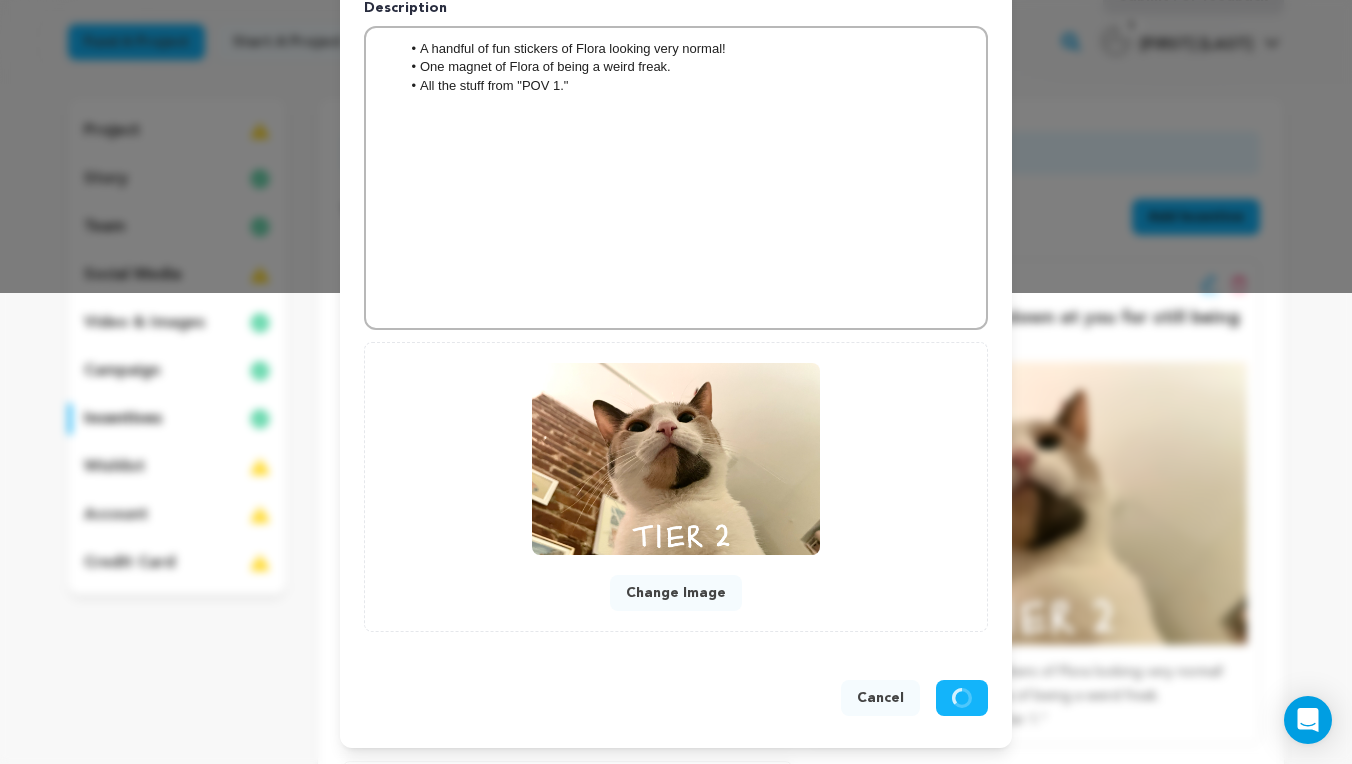 scroll, scrollTop: 471, scrollLeft: 0, axis: vertical 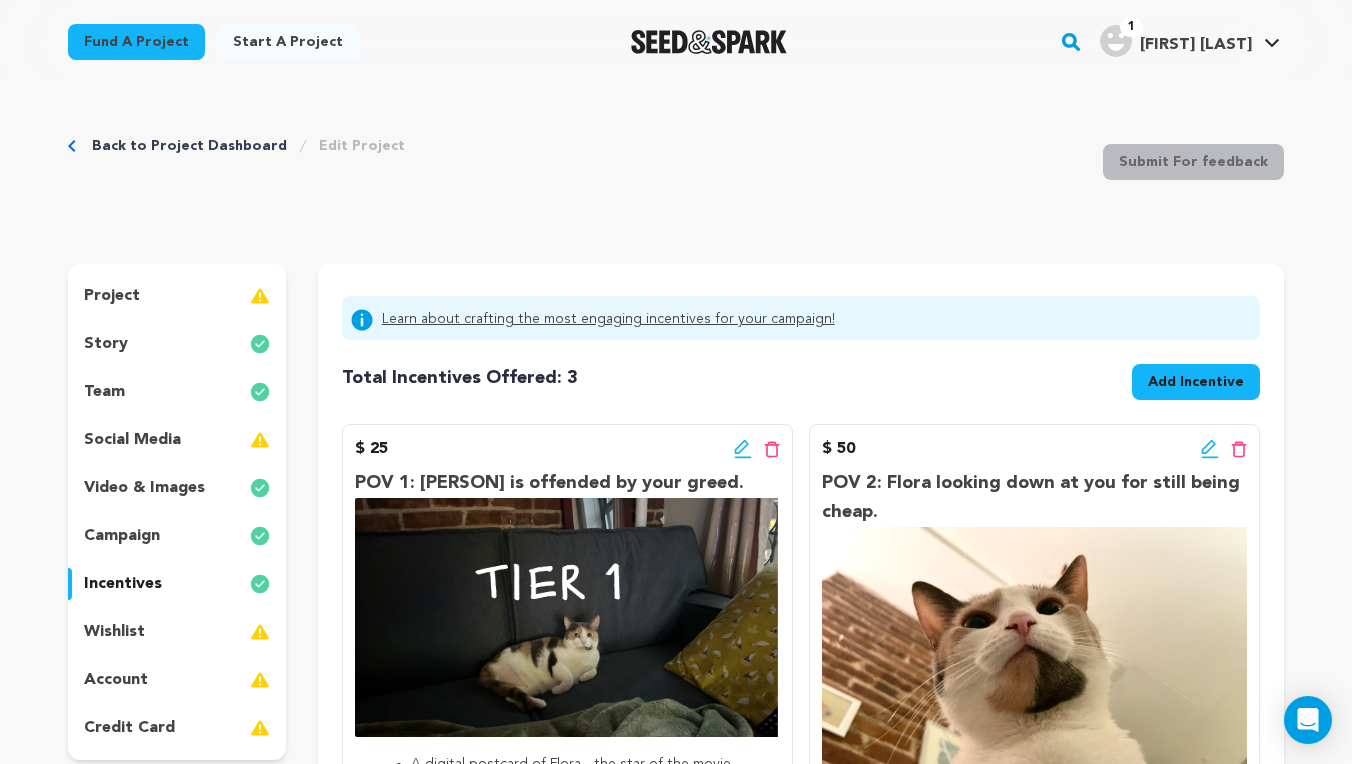 click on "Add Incentive" at bounding box center [1196, 382] 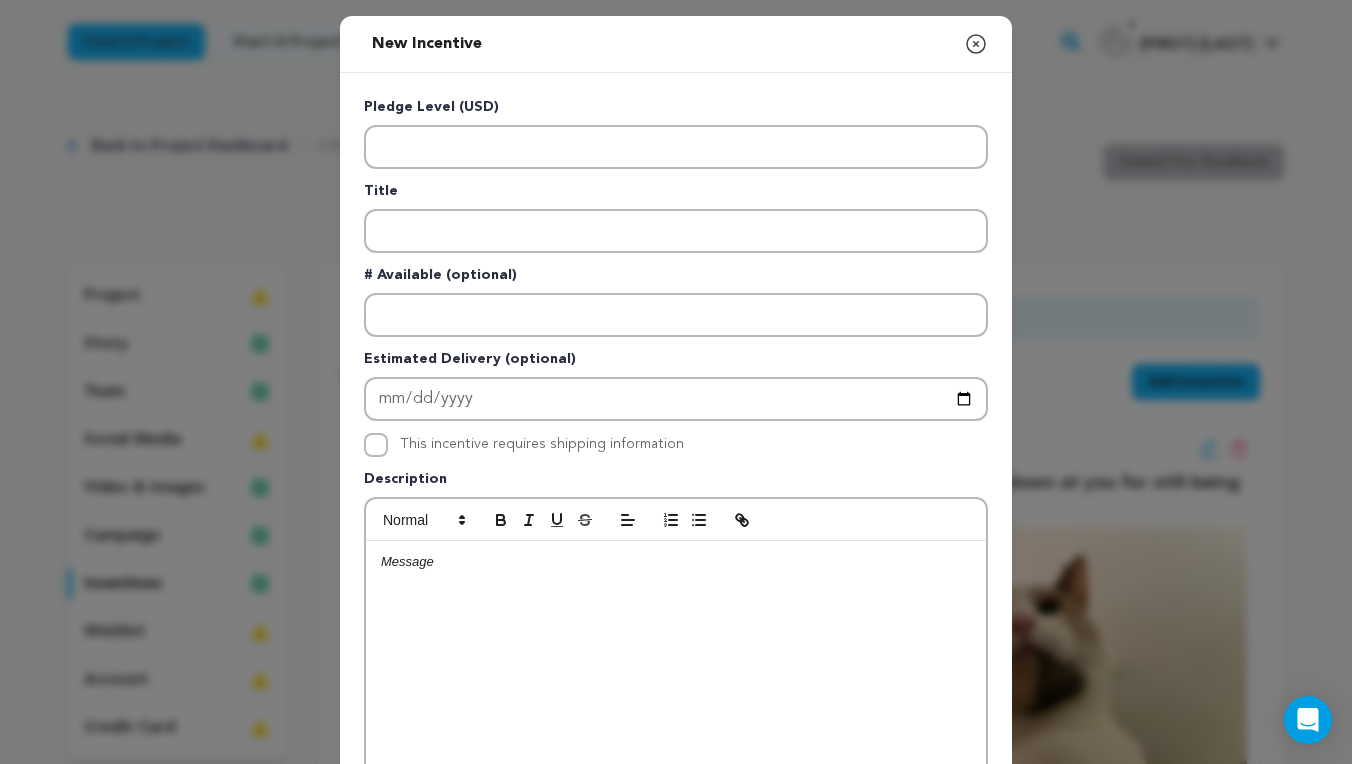 click on "Pledge Level (USD)
Title
# Available (optional)
Estimated Delivery (optional)
This incentive requires shipping information" at bounding box center (676, 519) 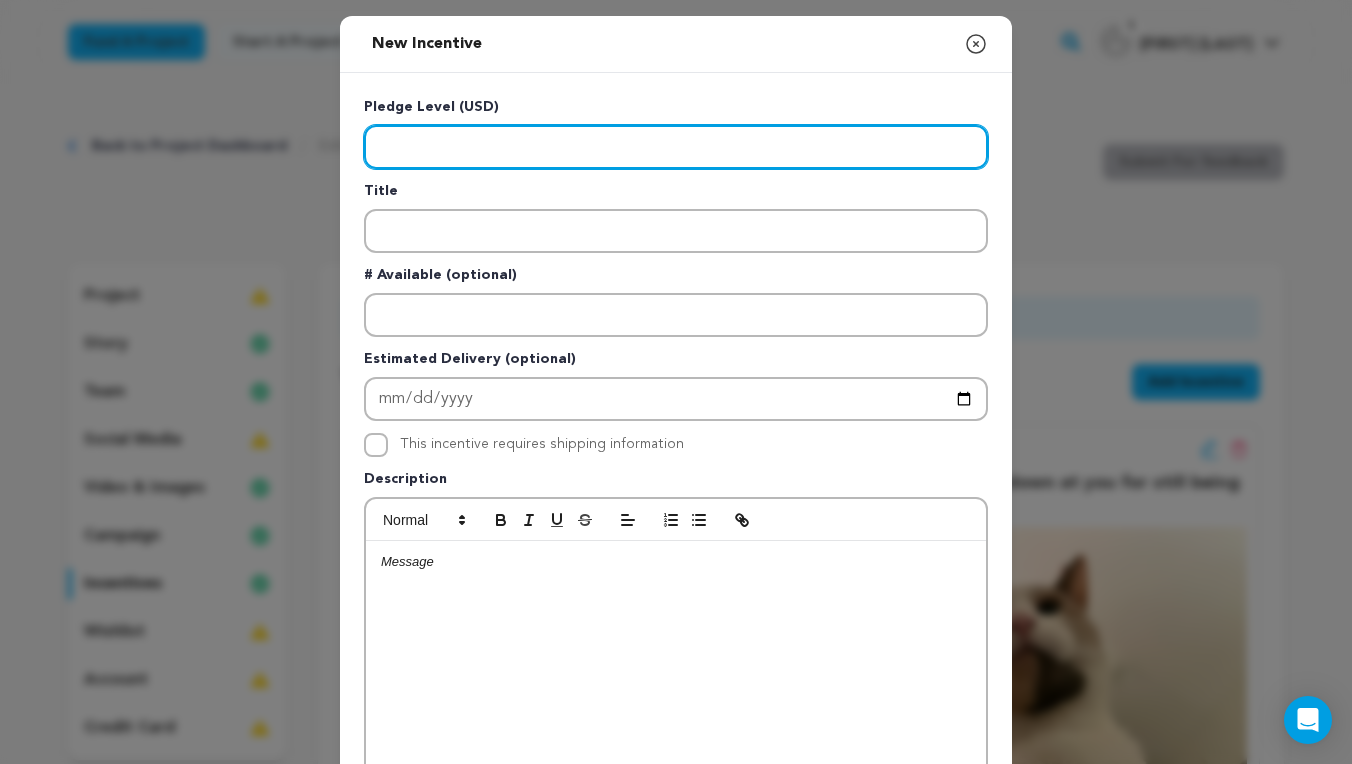 click at bounding box center [676, 147] 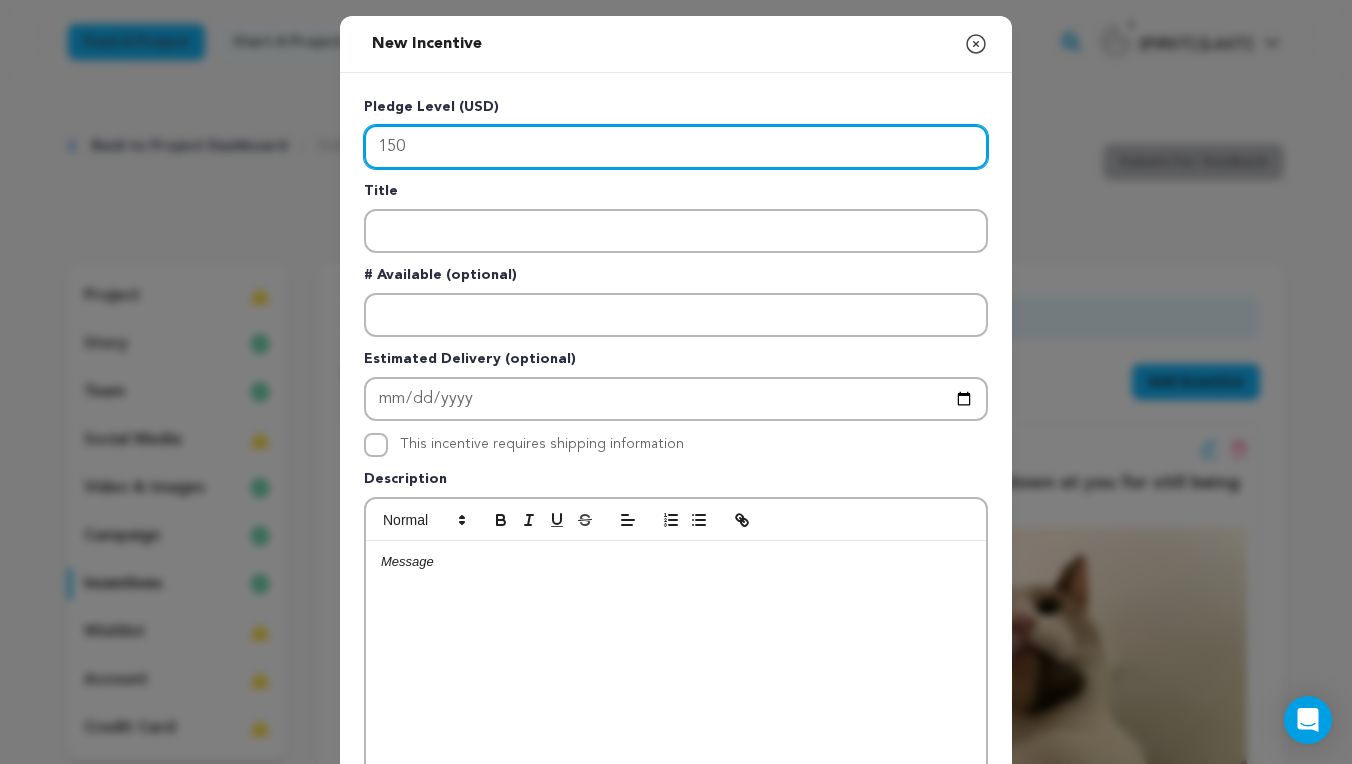 type on "150" 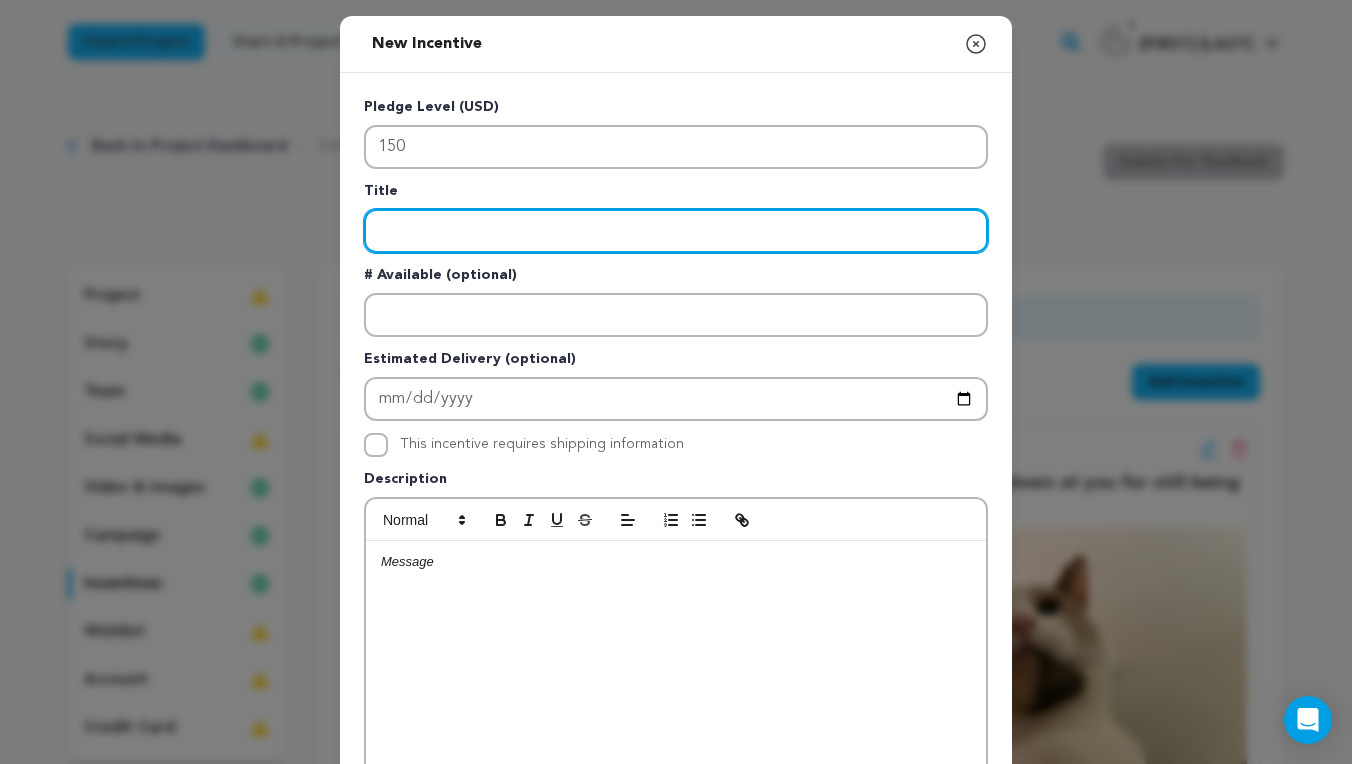 click at bounding box center [676, 231] 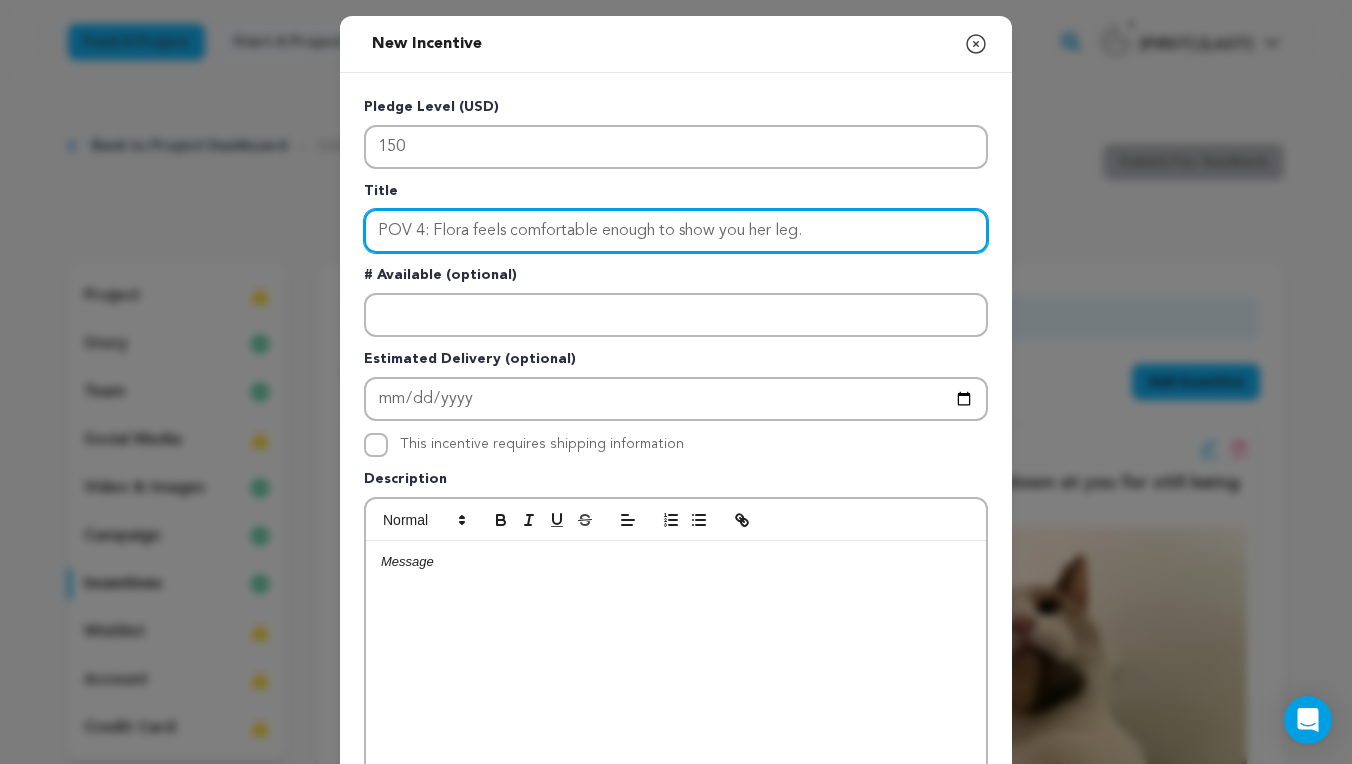 type on "POV 4: Flora feels comfortable enough to show you her leg." 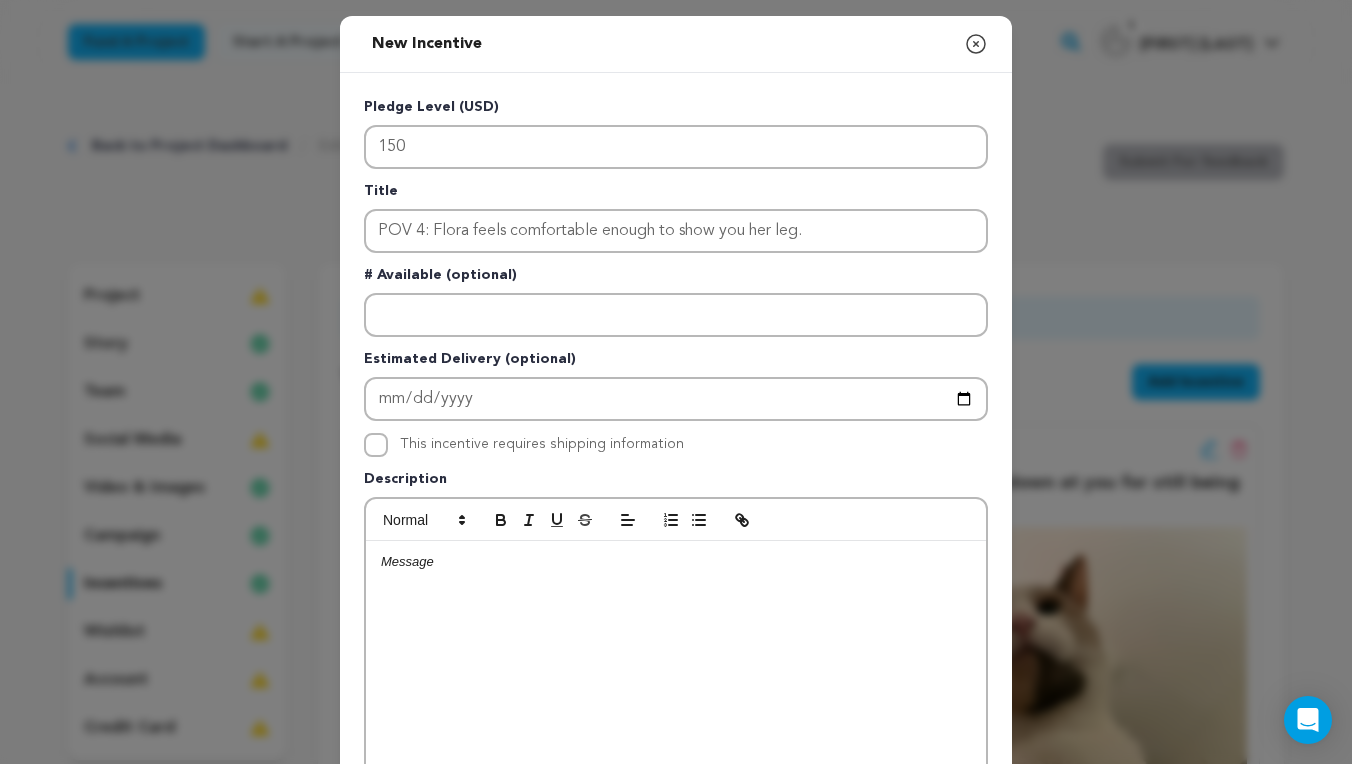 click at bounding box center [676, 691] 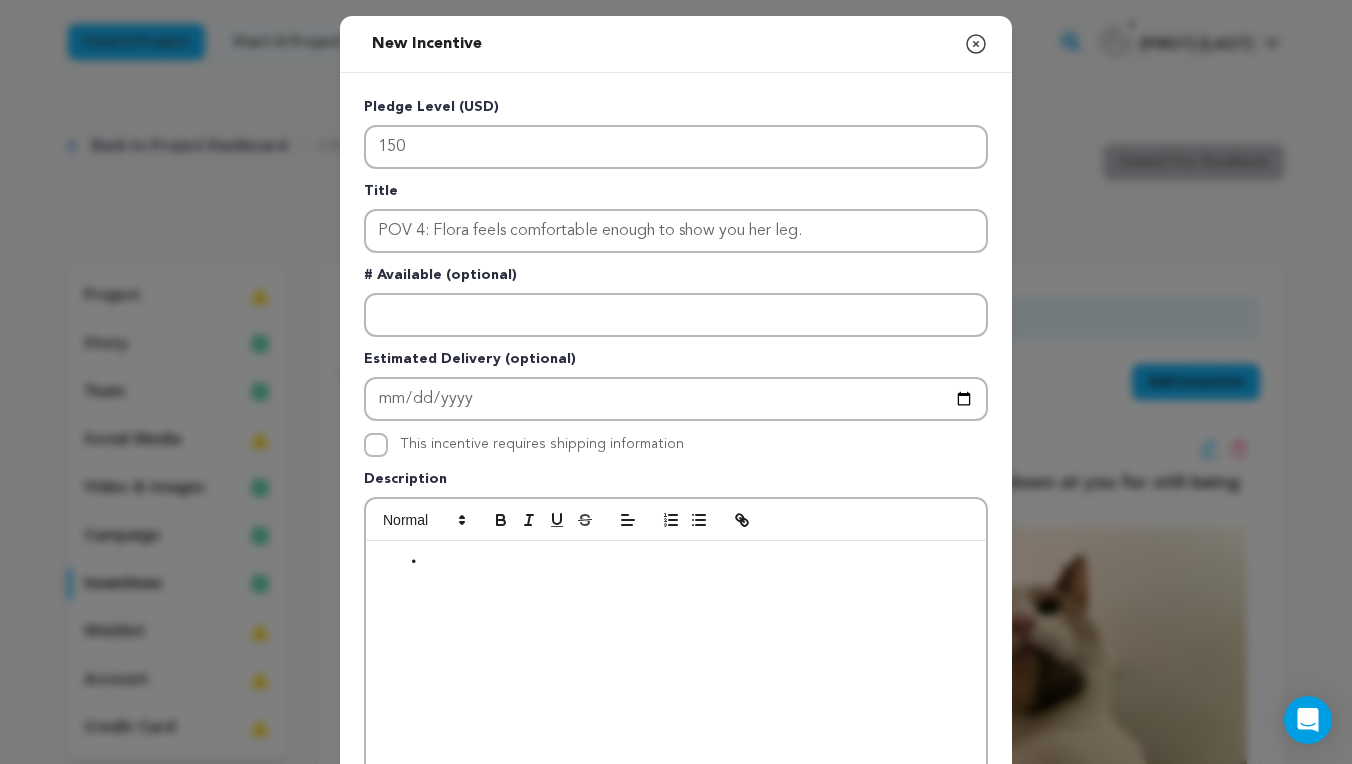 click 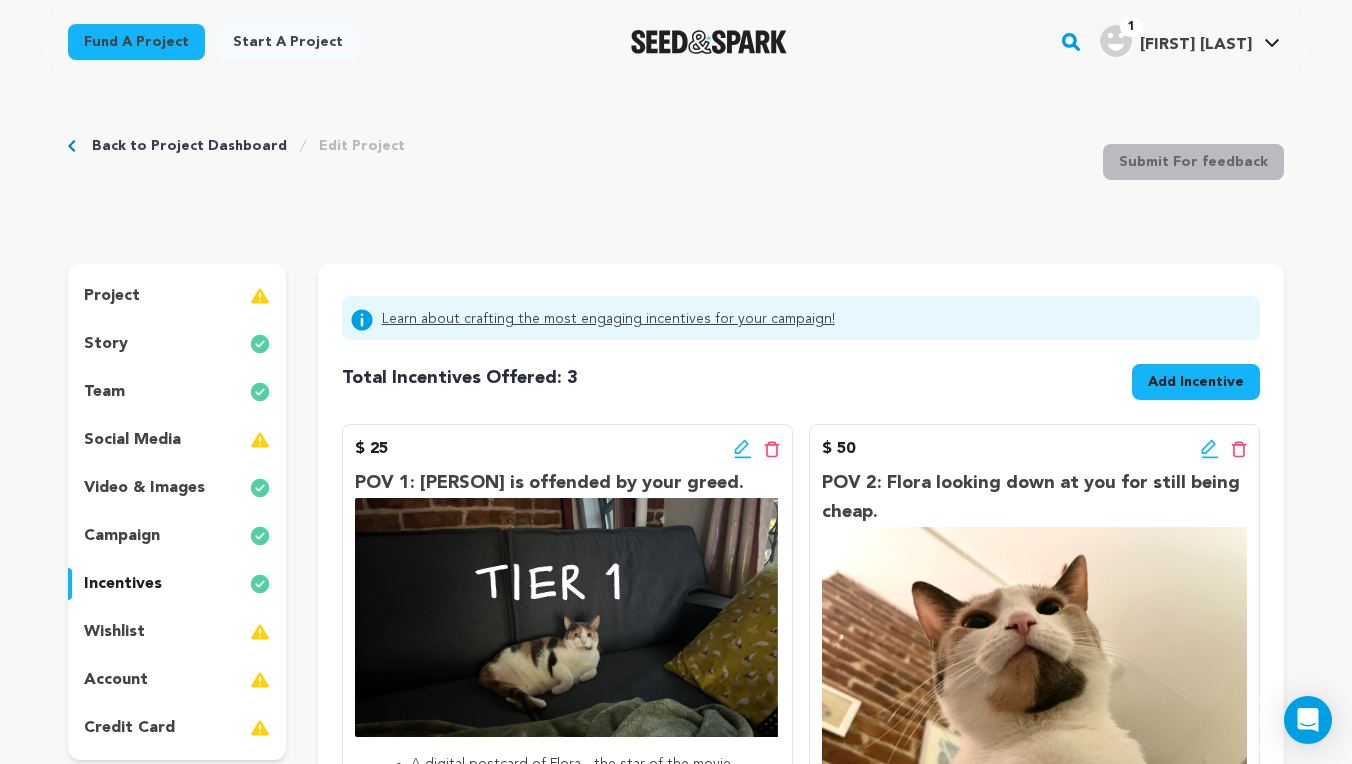 scroll, scrollTop: 0, scrollLeft: 0, axis: both 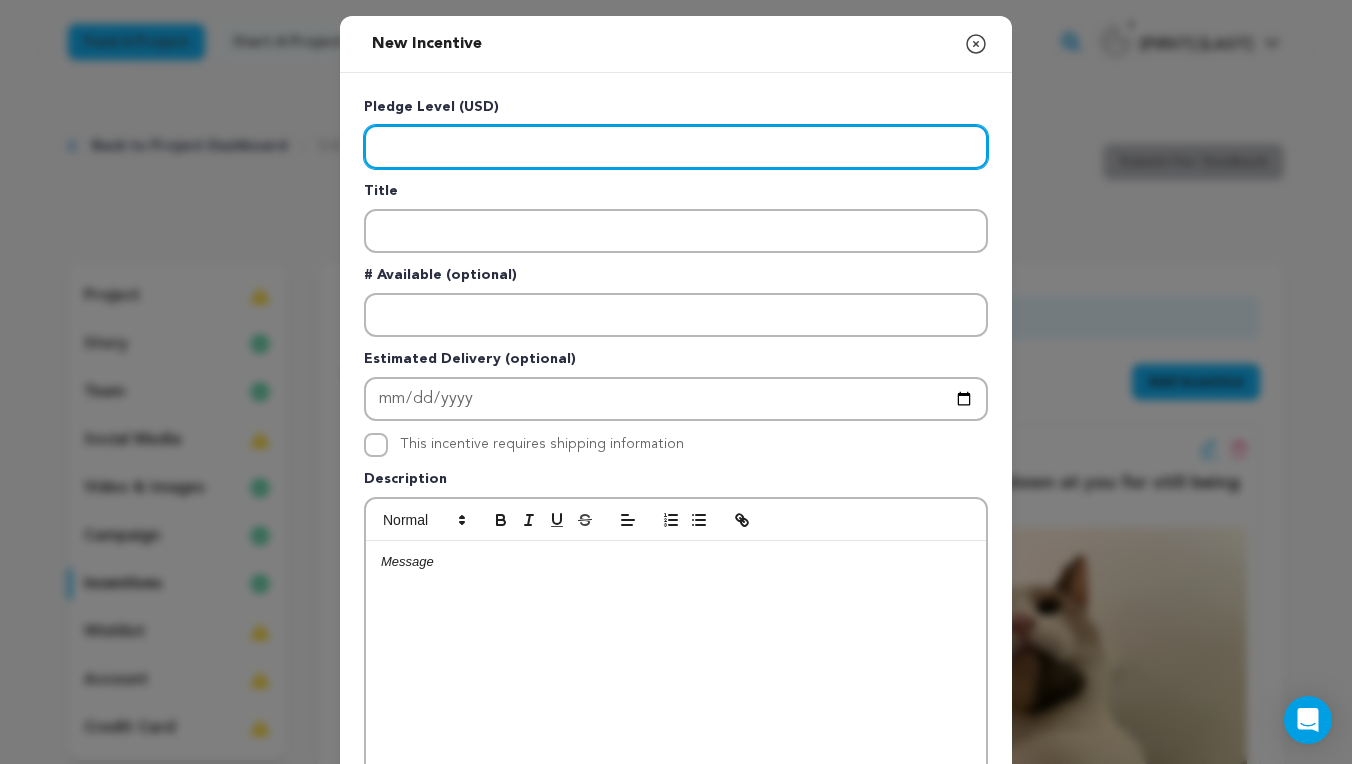 click at bounding box center (676, 147) 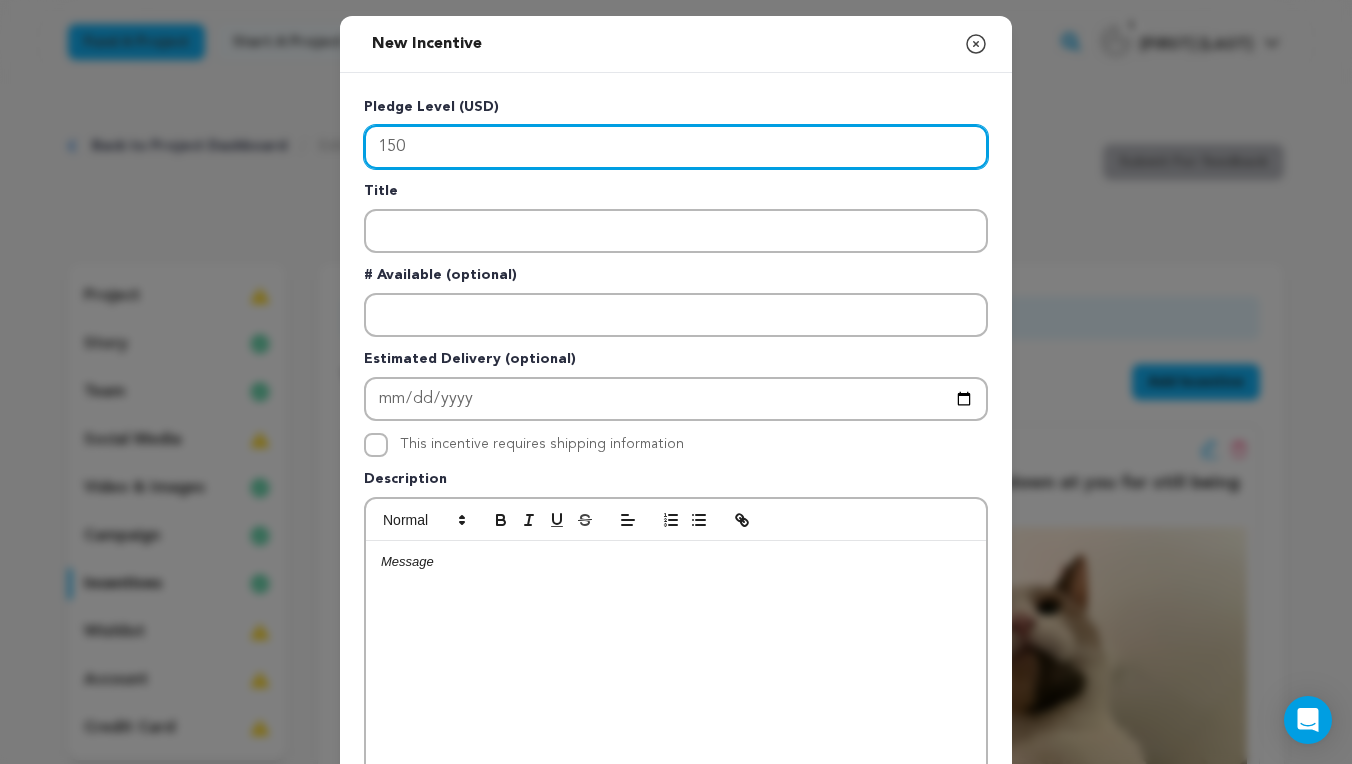 type on "150" 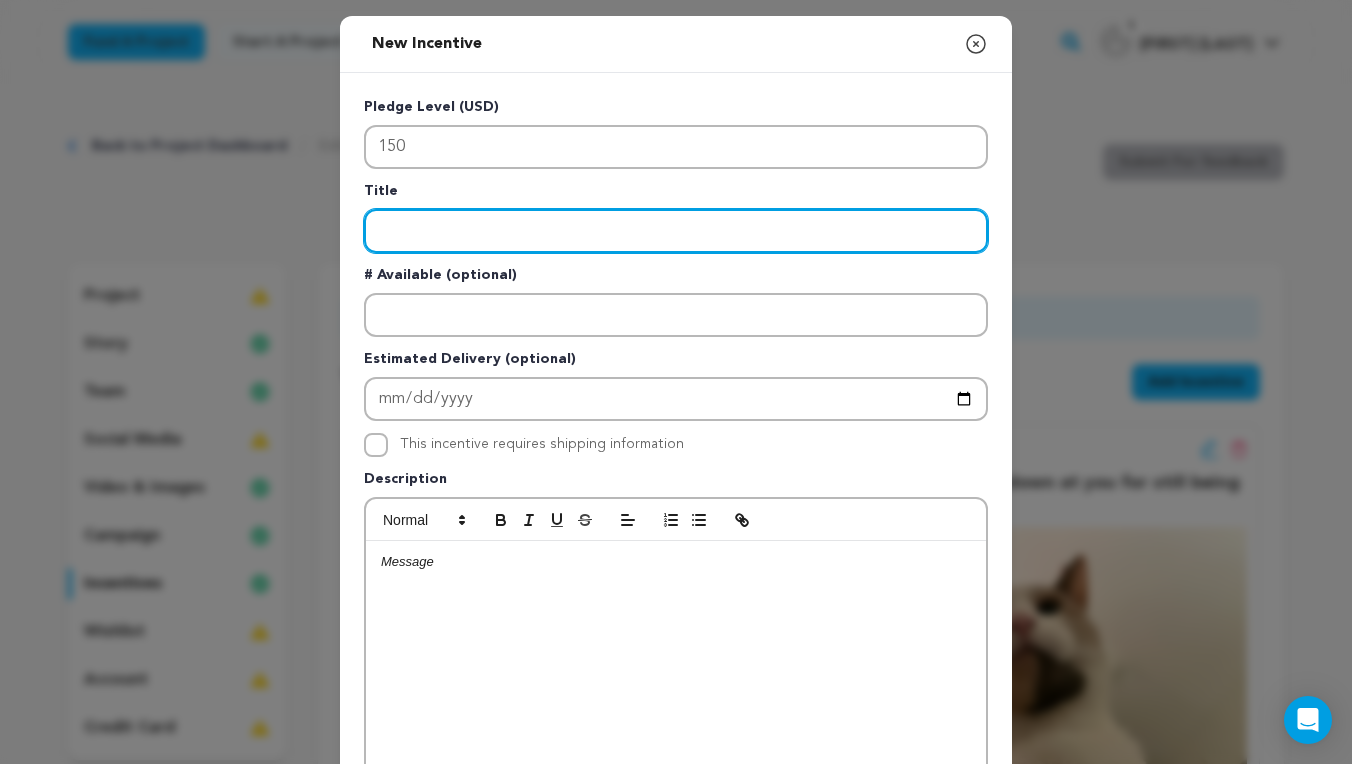 click at bounding box center (676, 231) 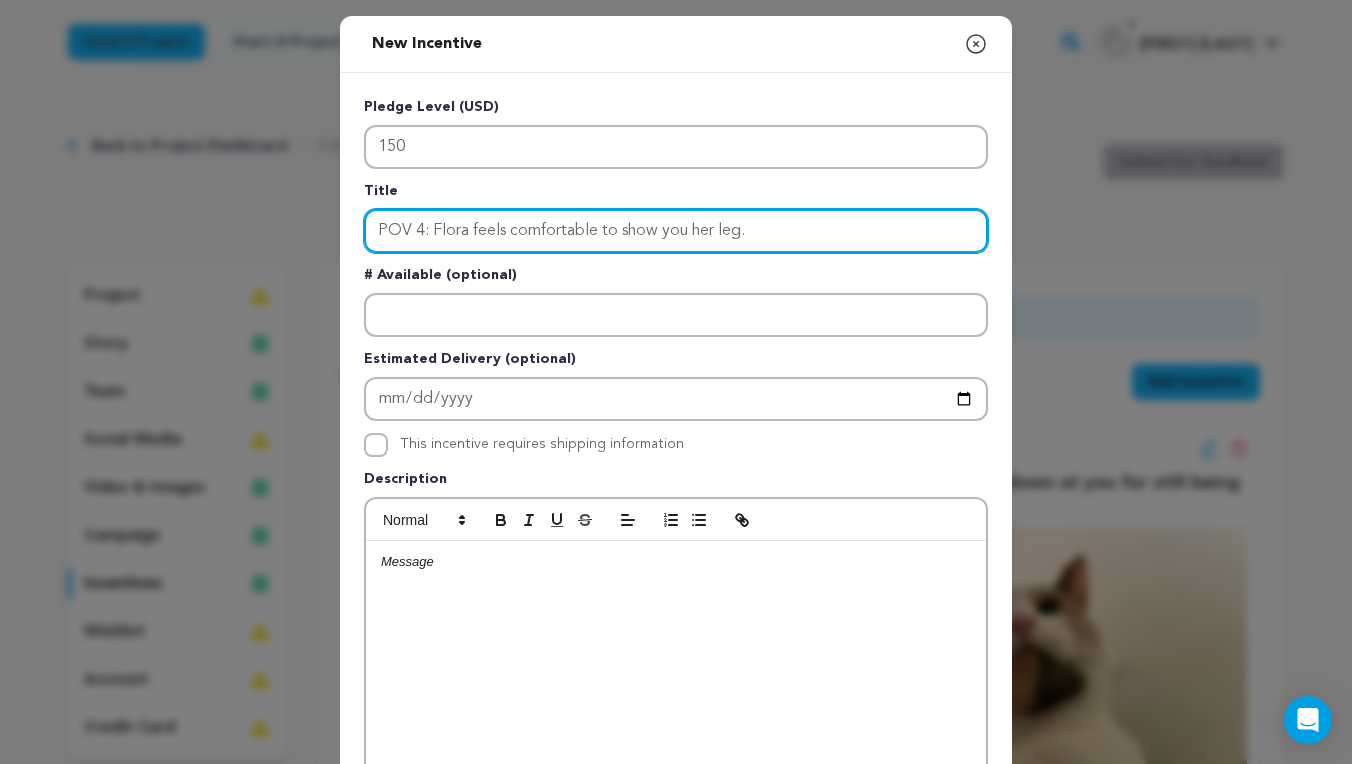 type on "POV 4: Flora feels comfortable to show you her leg." 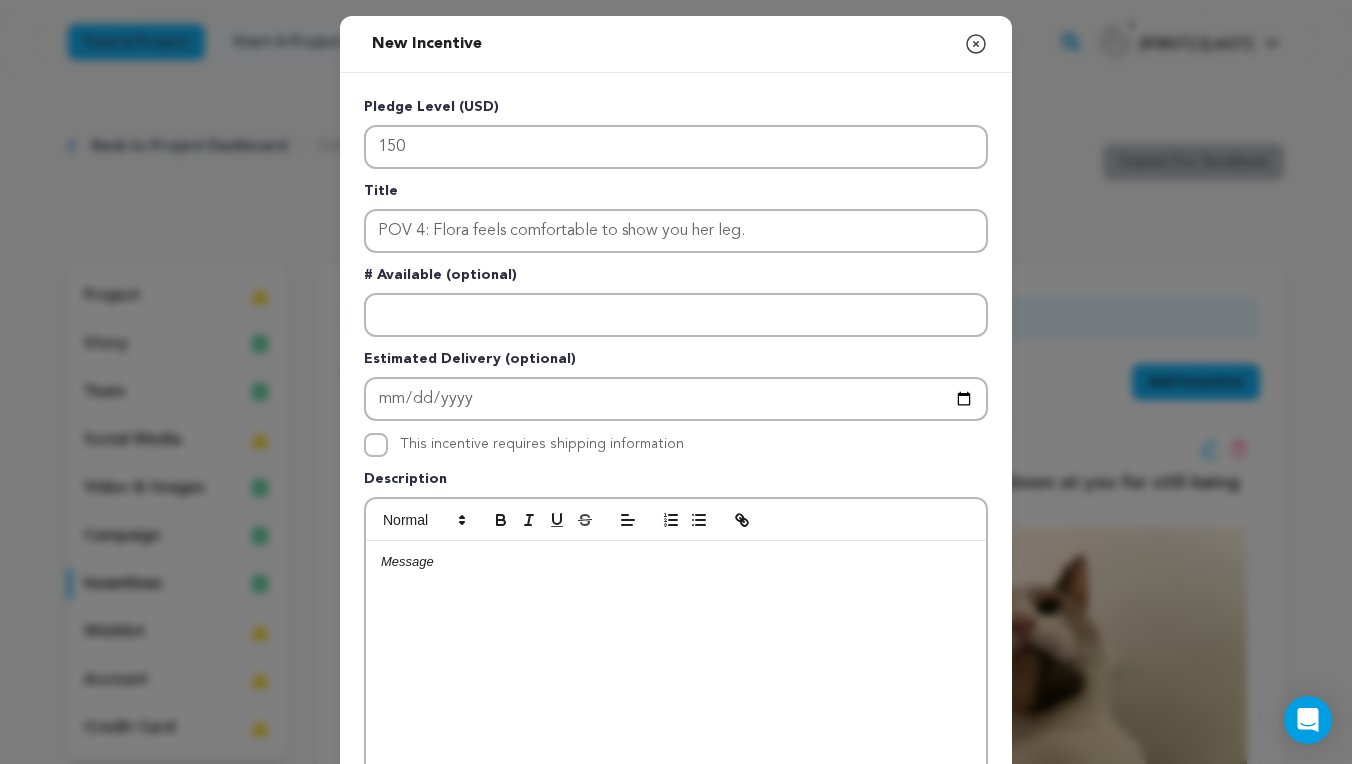 click at bounding box center (676, 562) 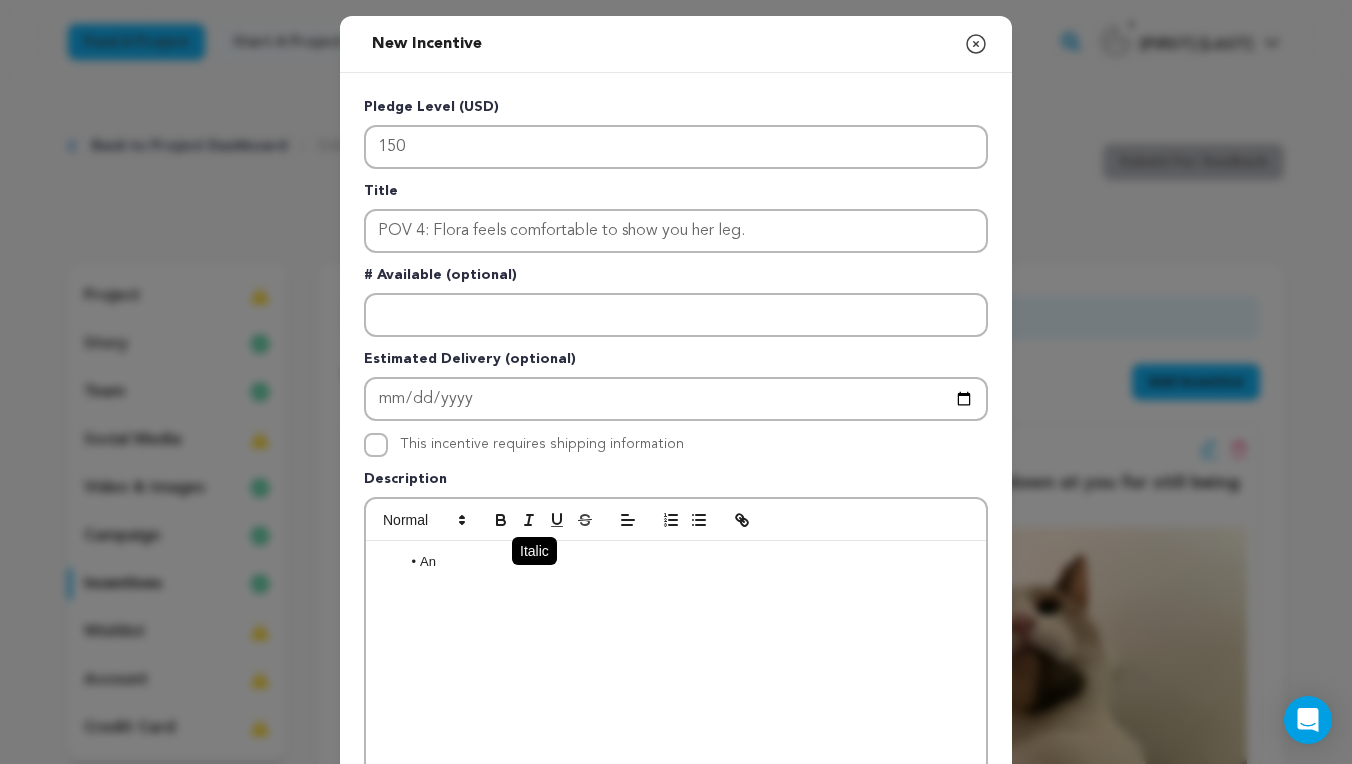 click 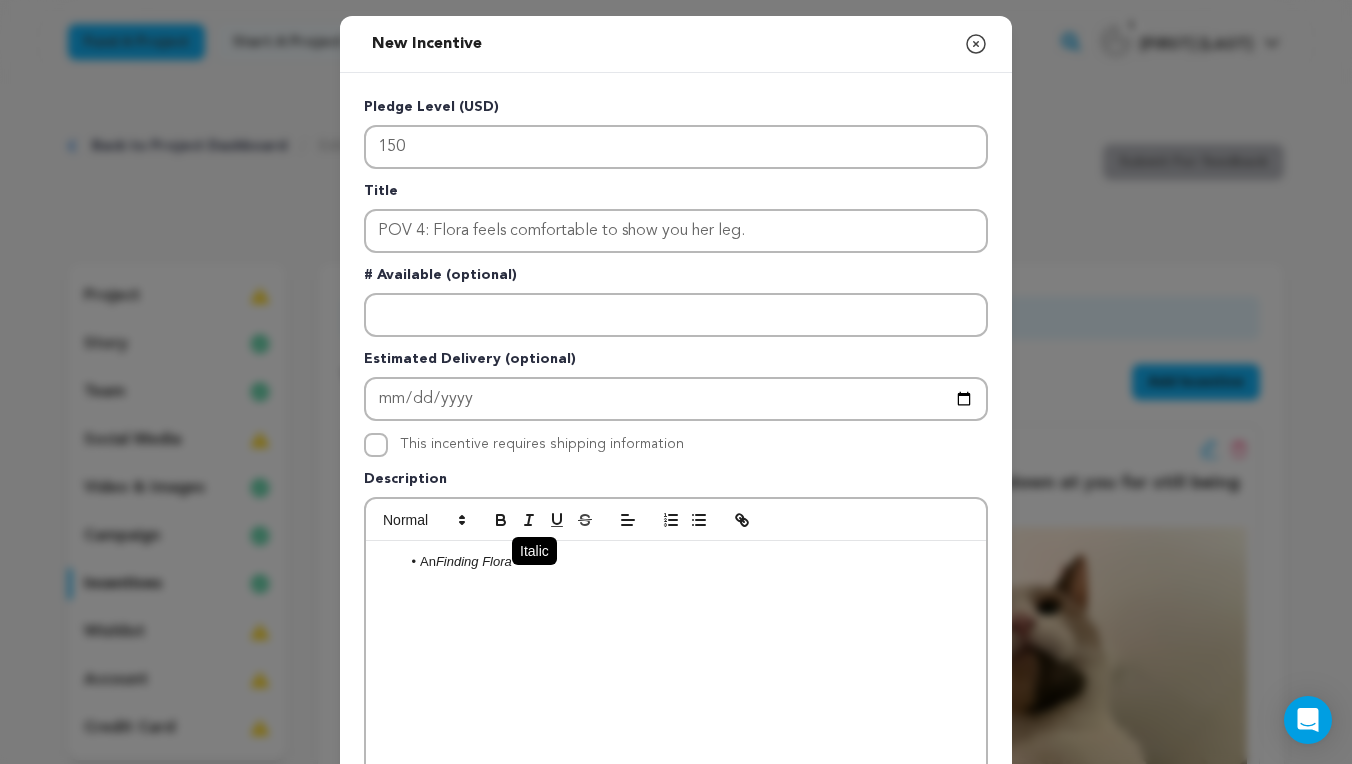 click 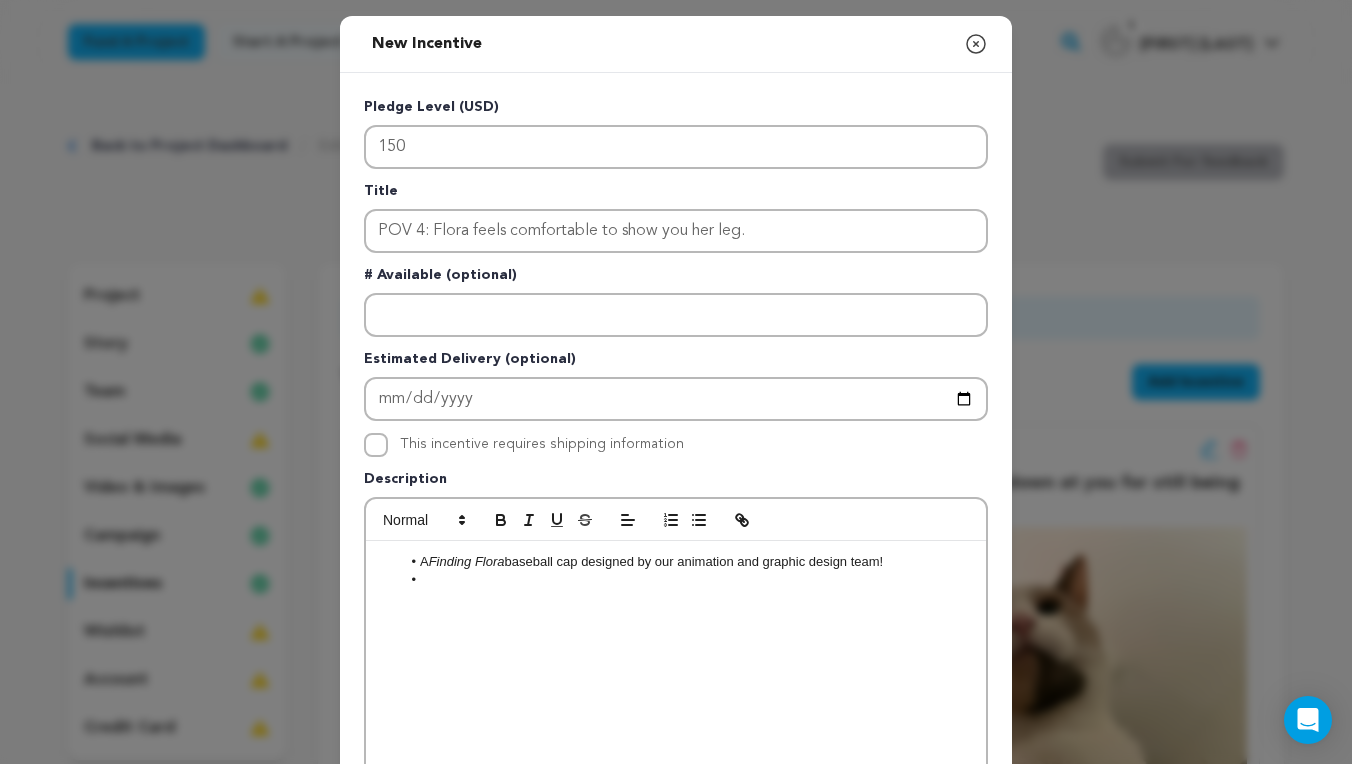 click on "A  Finding [FIRST]  baseball cap designed by our animation and graphic design team!" at bounding box center (686, 562) 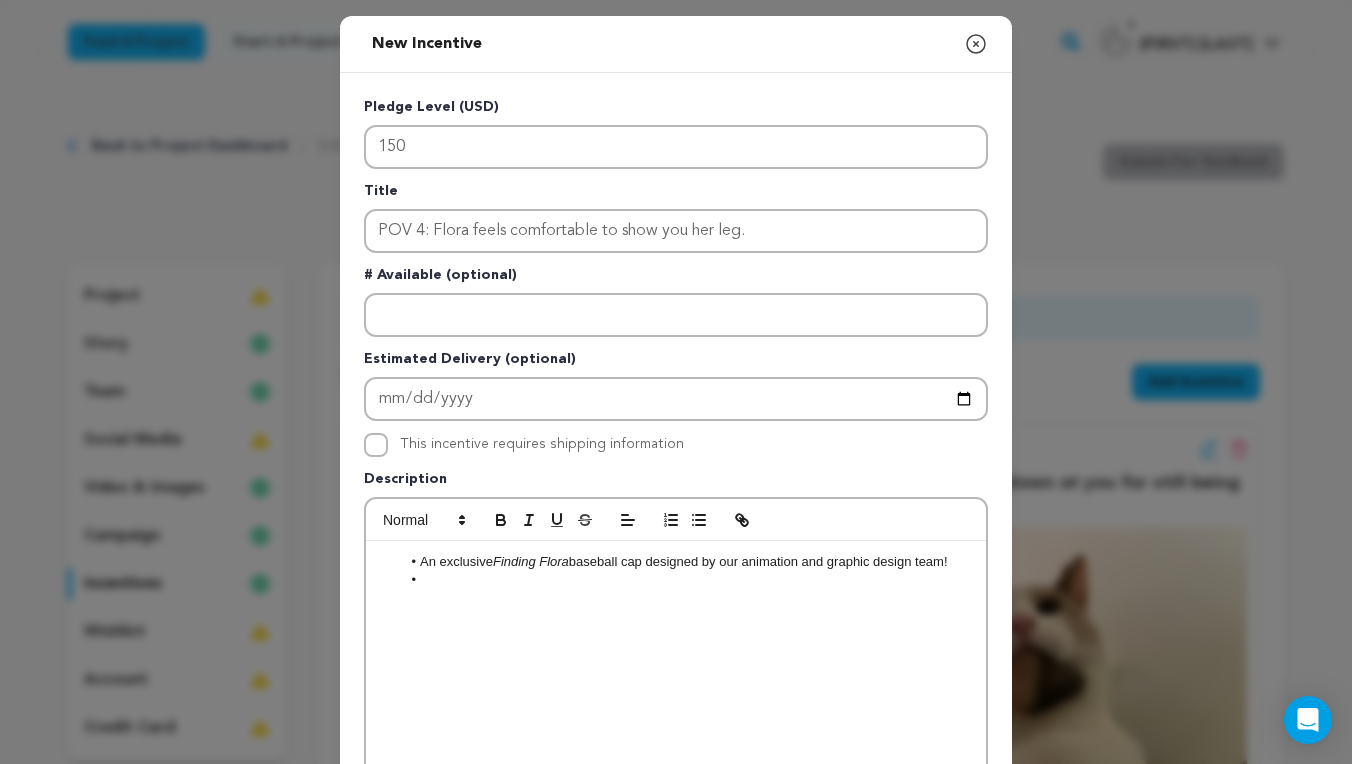 drag, startPoint x: 555, startPoint y: 623, endPoint x: 626, endPoint y: 577, distance: 84.59905 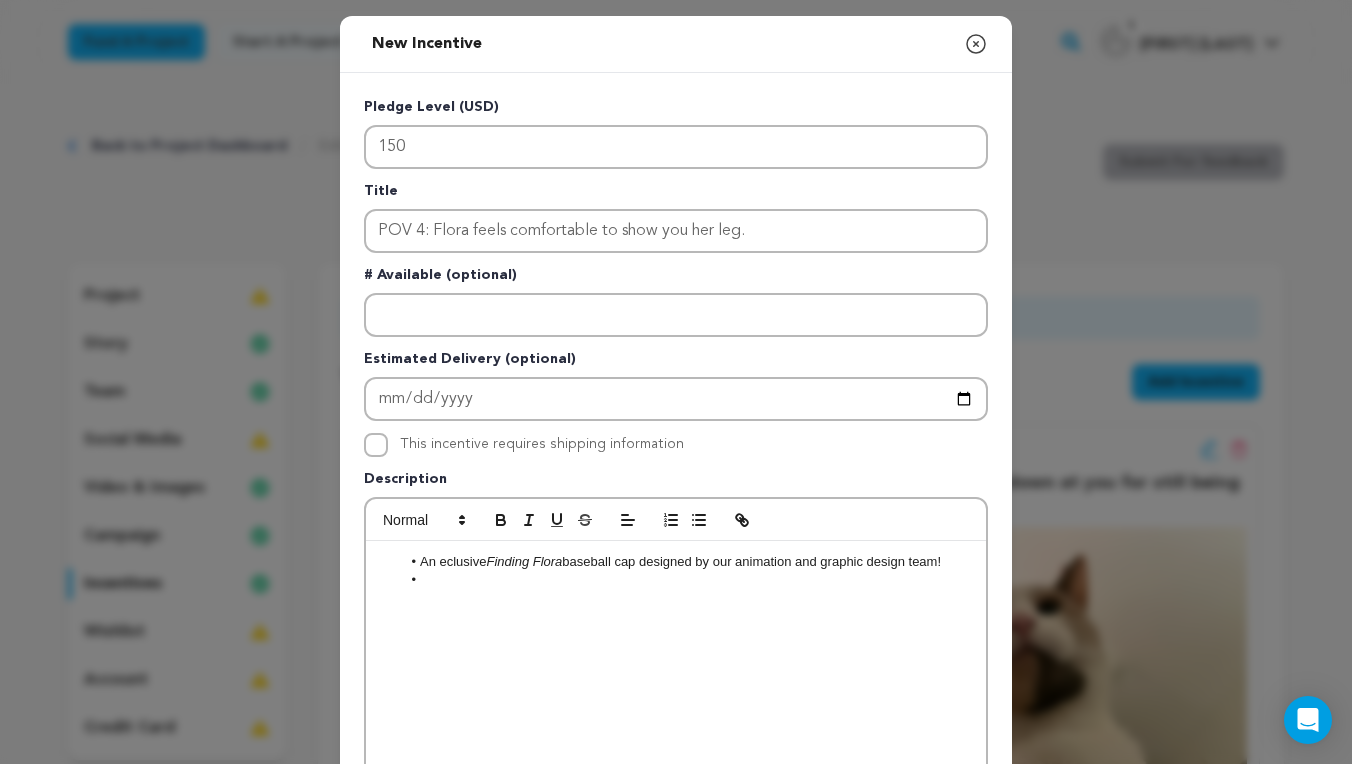 click on "An eclusive  Finding [FIRST]  baseball cap designed by our animation and graphic design team!" at bounding box center [686, 562] 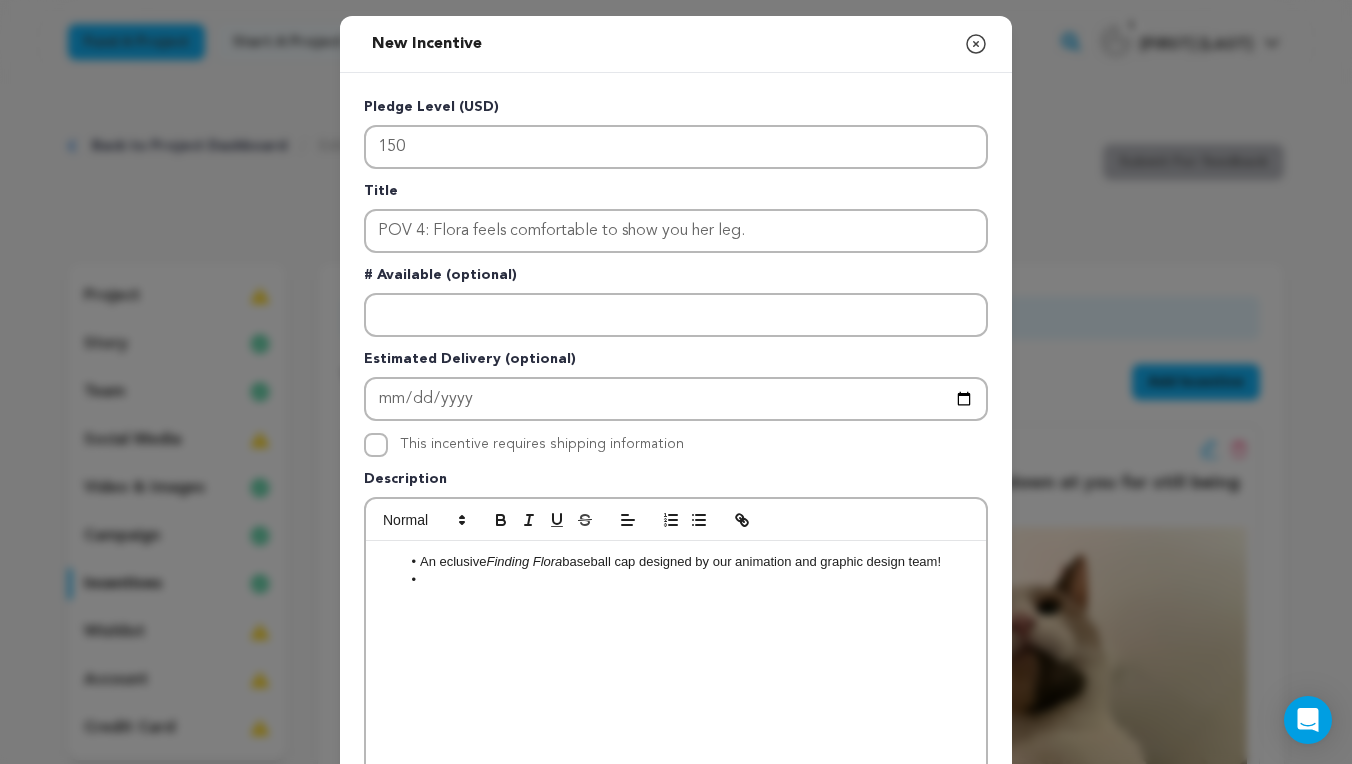 click on "An eclusive  Finding [FIRST]  baseball cap designed by our animation and graphic design team!" at bounding box center [686, 562] 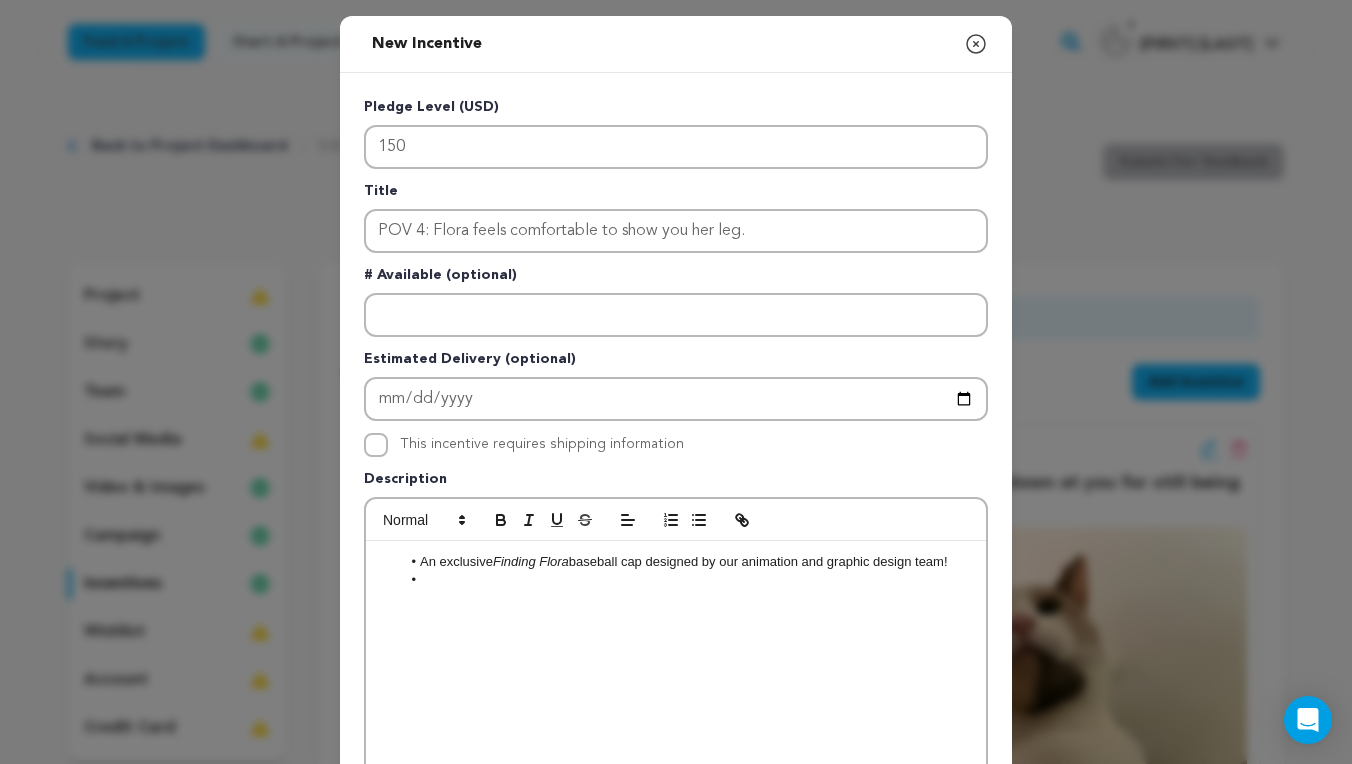 click at bounding box center [686, 580] 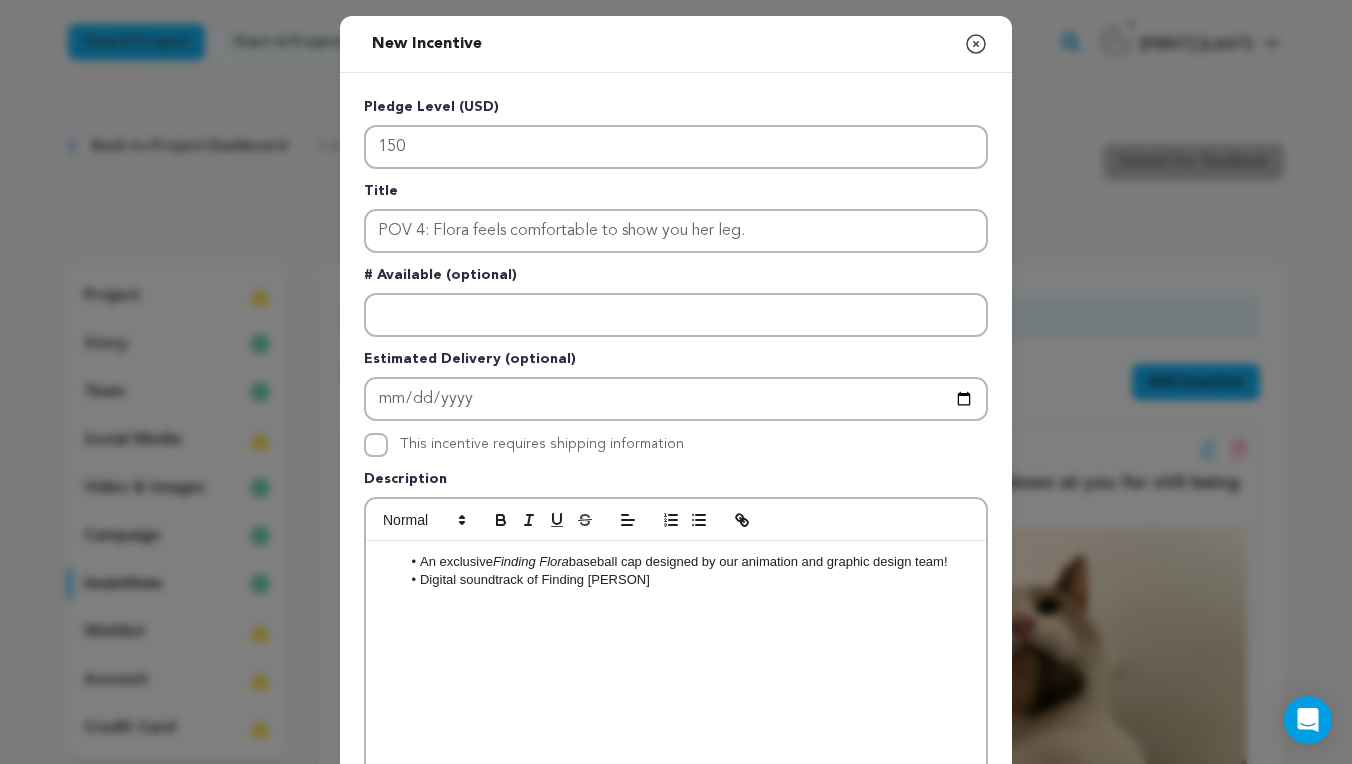 click on "Digital soundtrack of Finding [PERSON]" at bounding box center (686, 580) 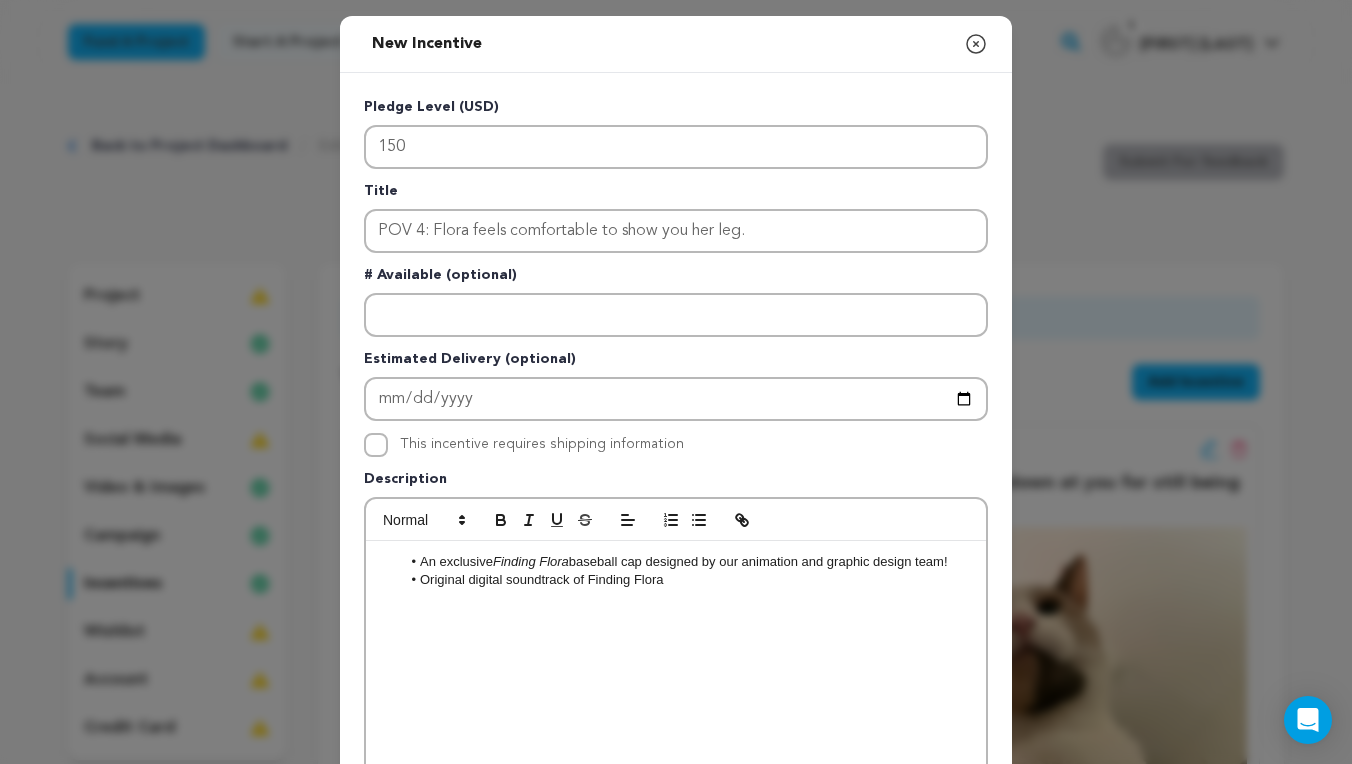 click on "Original digital soundtrack of Finding Flora" at bounding box center [686, 580] 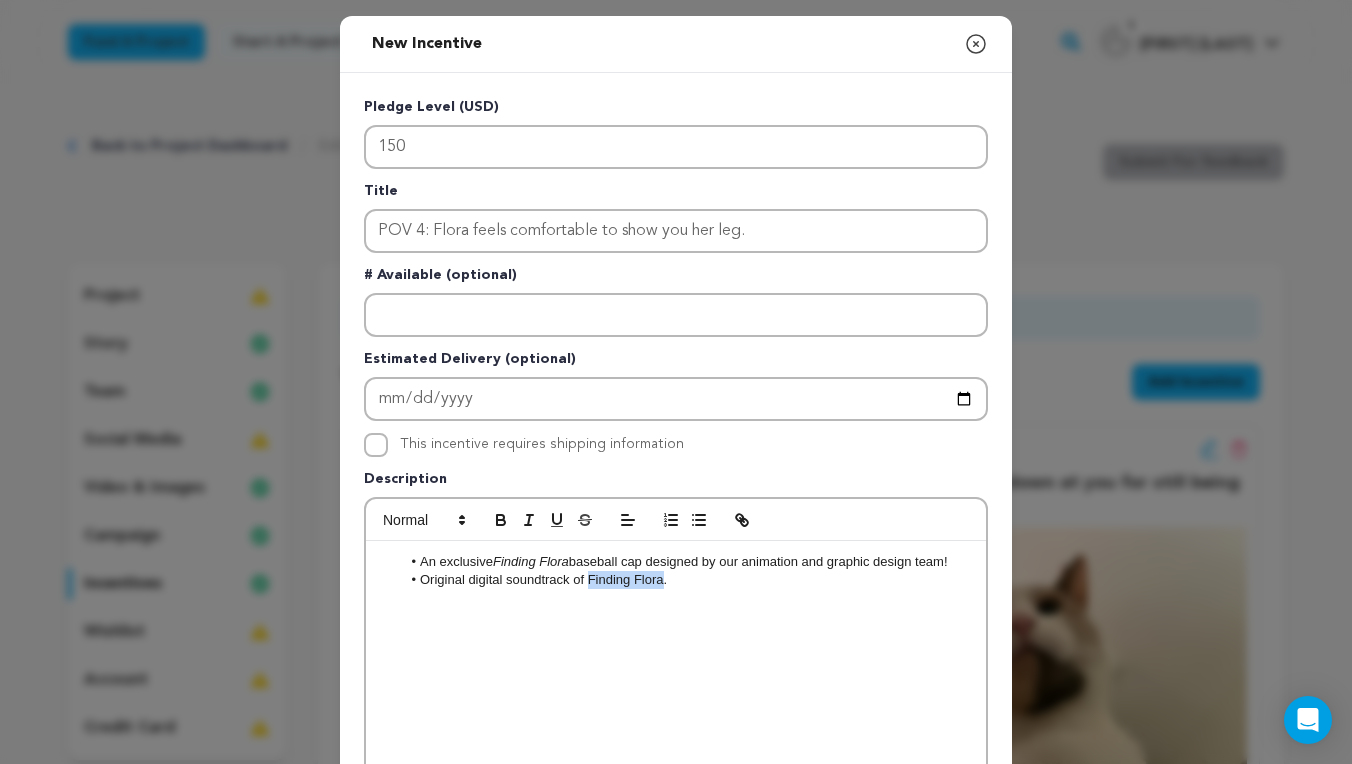 drag, startPoint x: 661, startPoint y: 581, endPoint x: 586, endPoint y: 587, distance: 75.23962 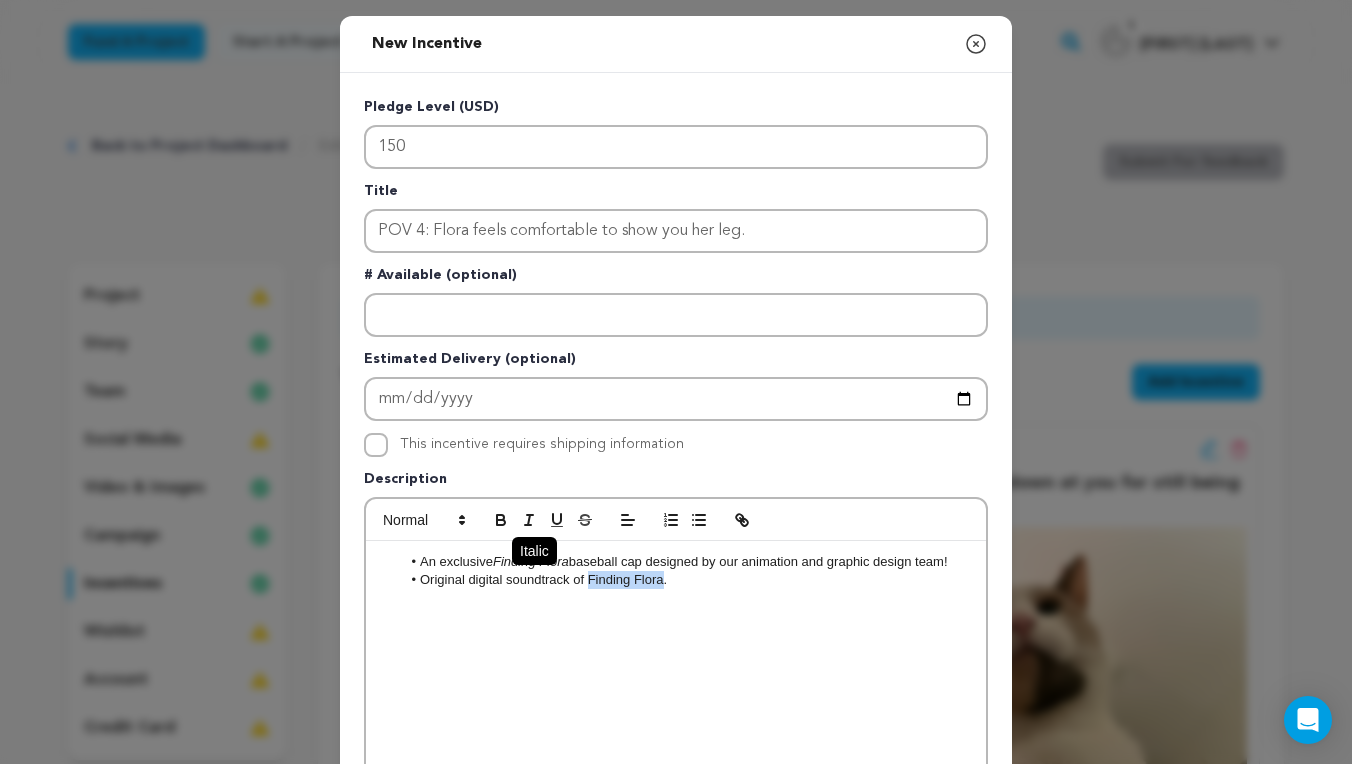 click 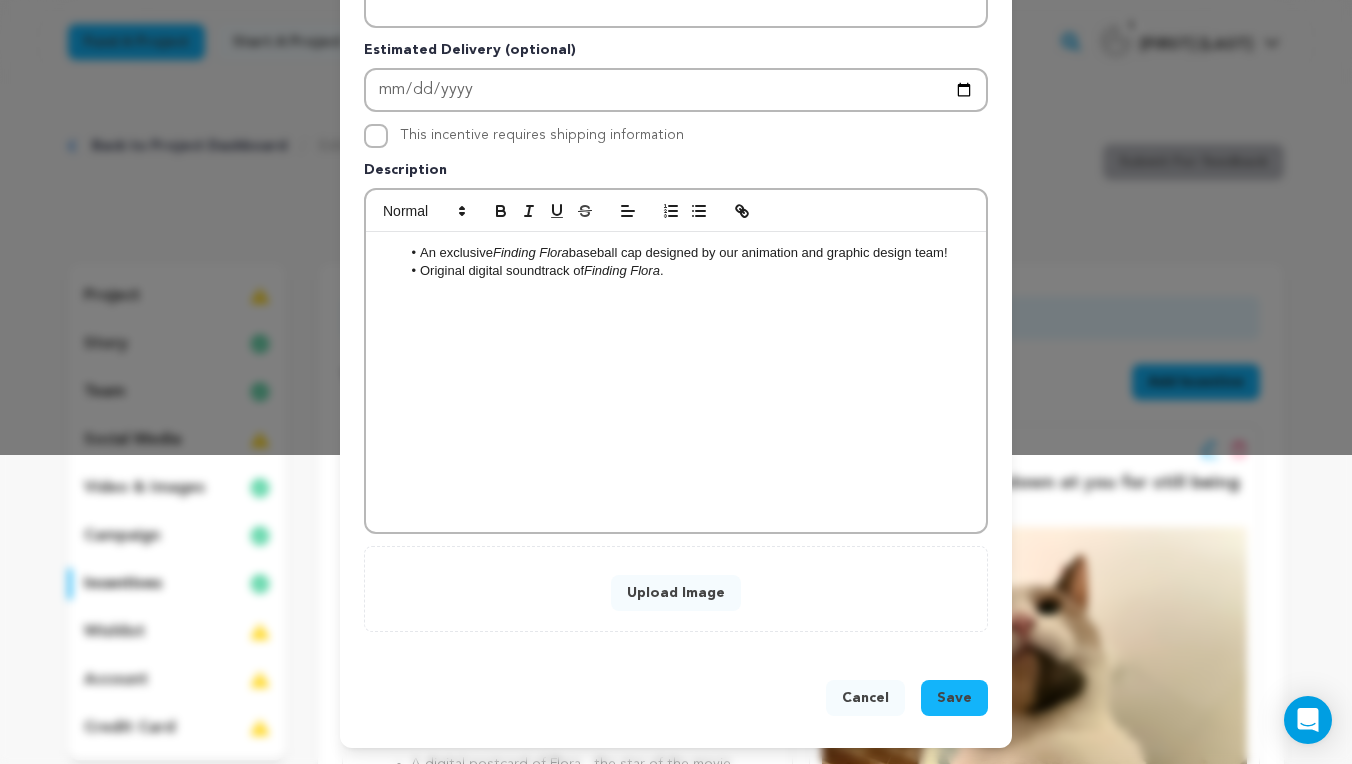 scroll, scrollTop: 310, scrollLeft: 0, axis: vertical 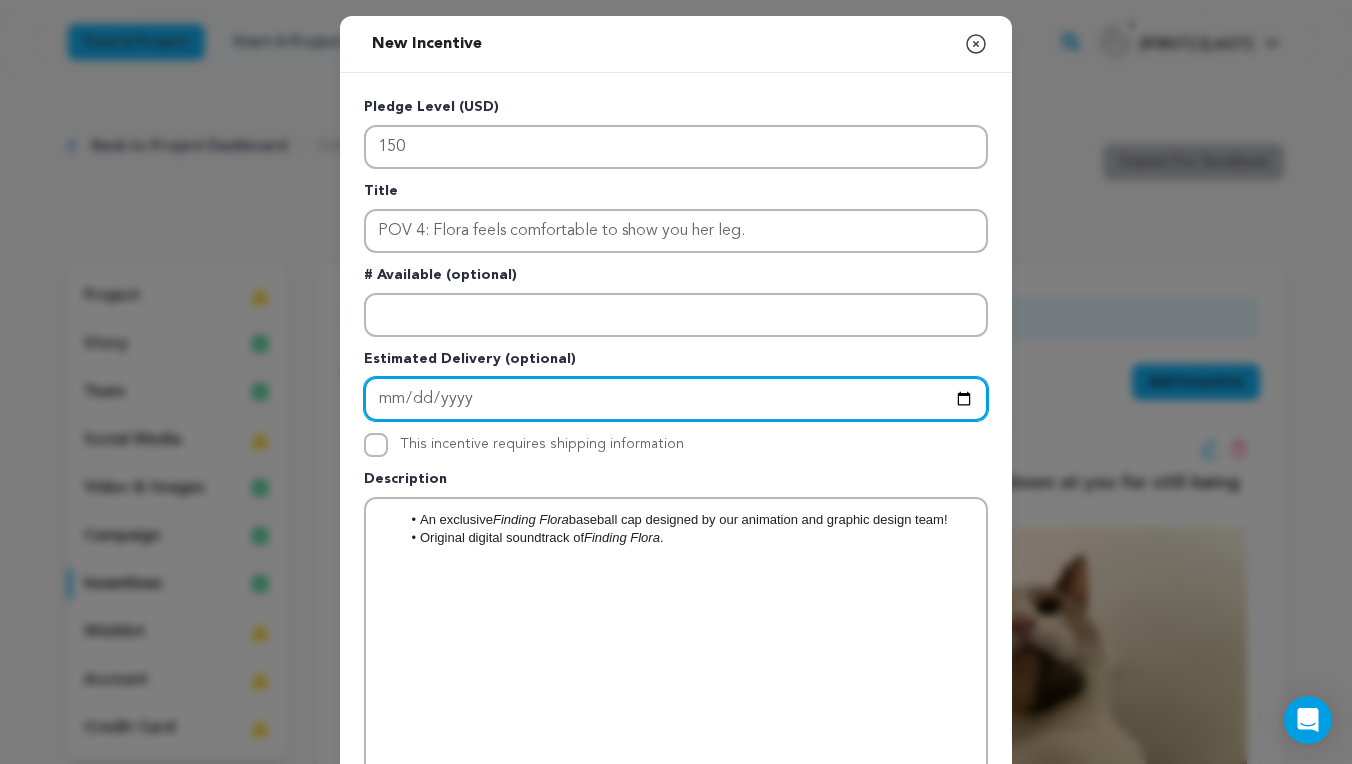 click at bounding box center [676, 399] 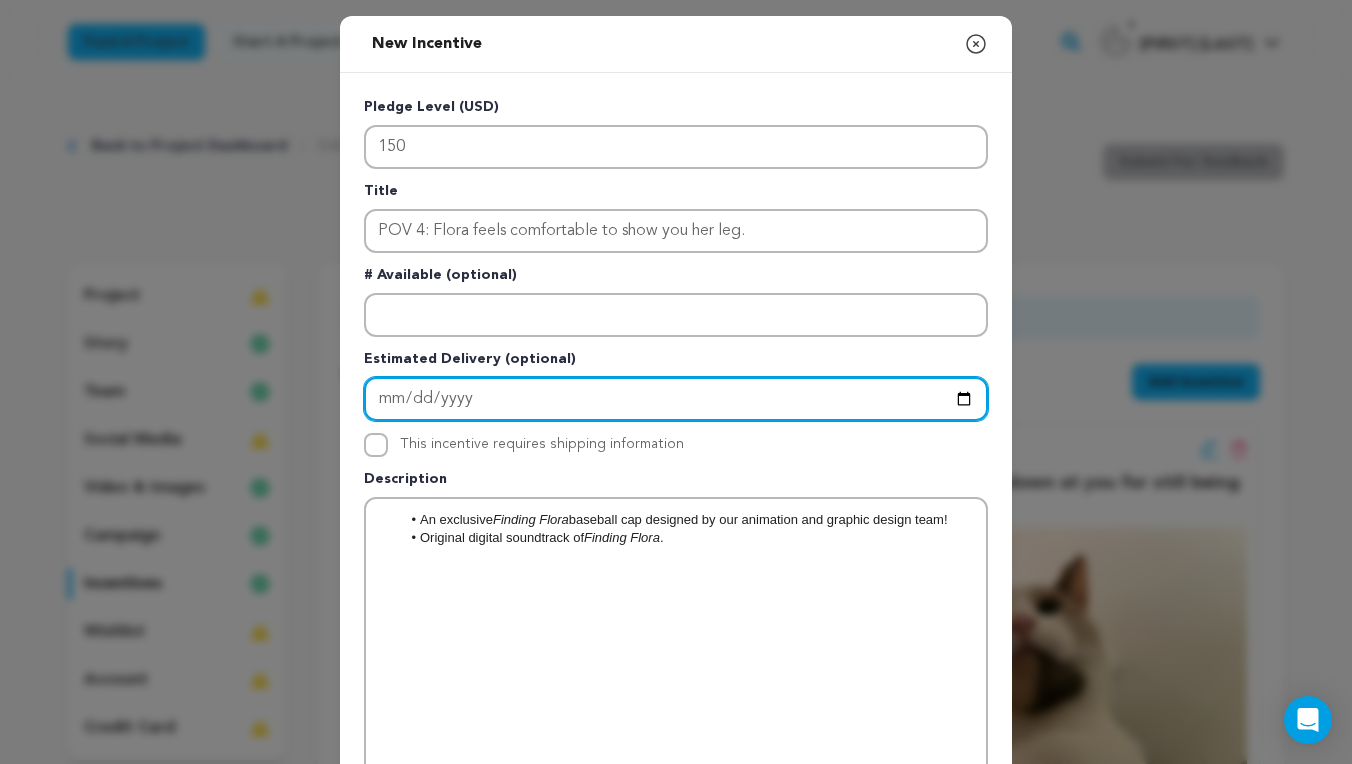 type on "2025-10-01" 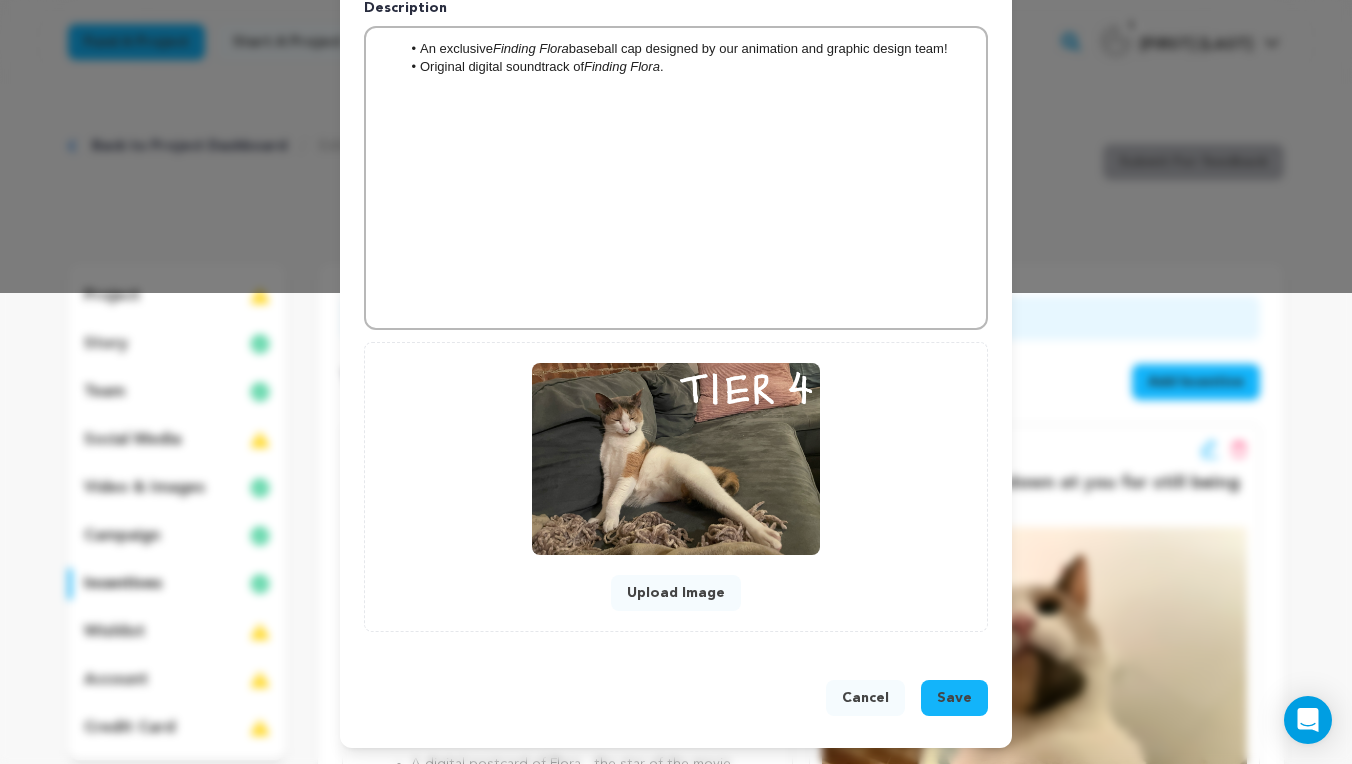 scroll, scrollTop: 471, scrollLeft: 0, axis: vertical 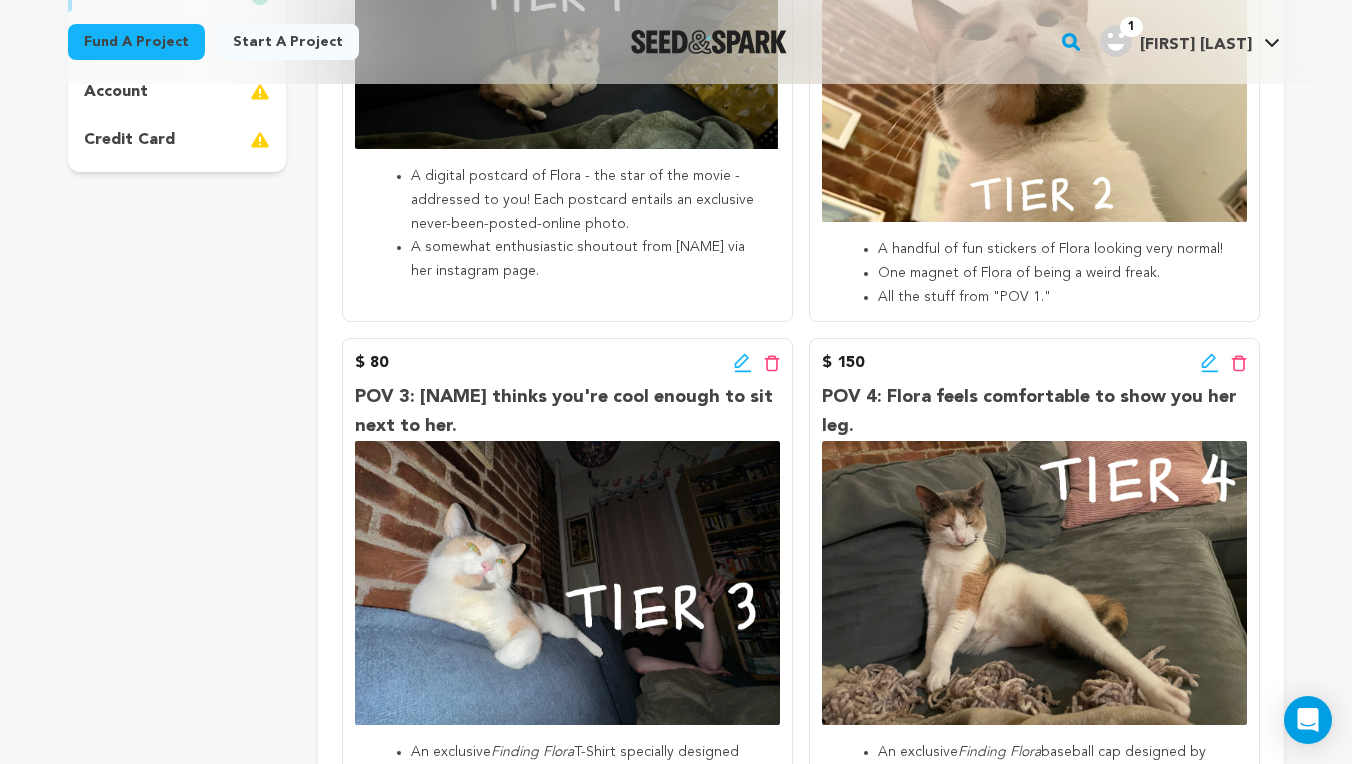 click 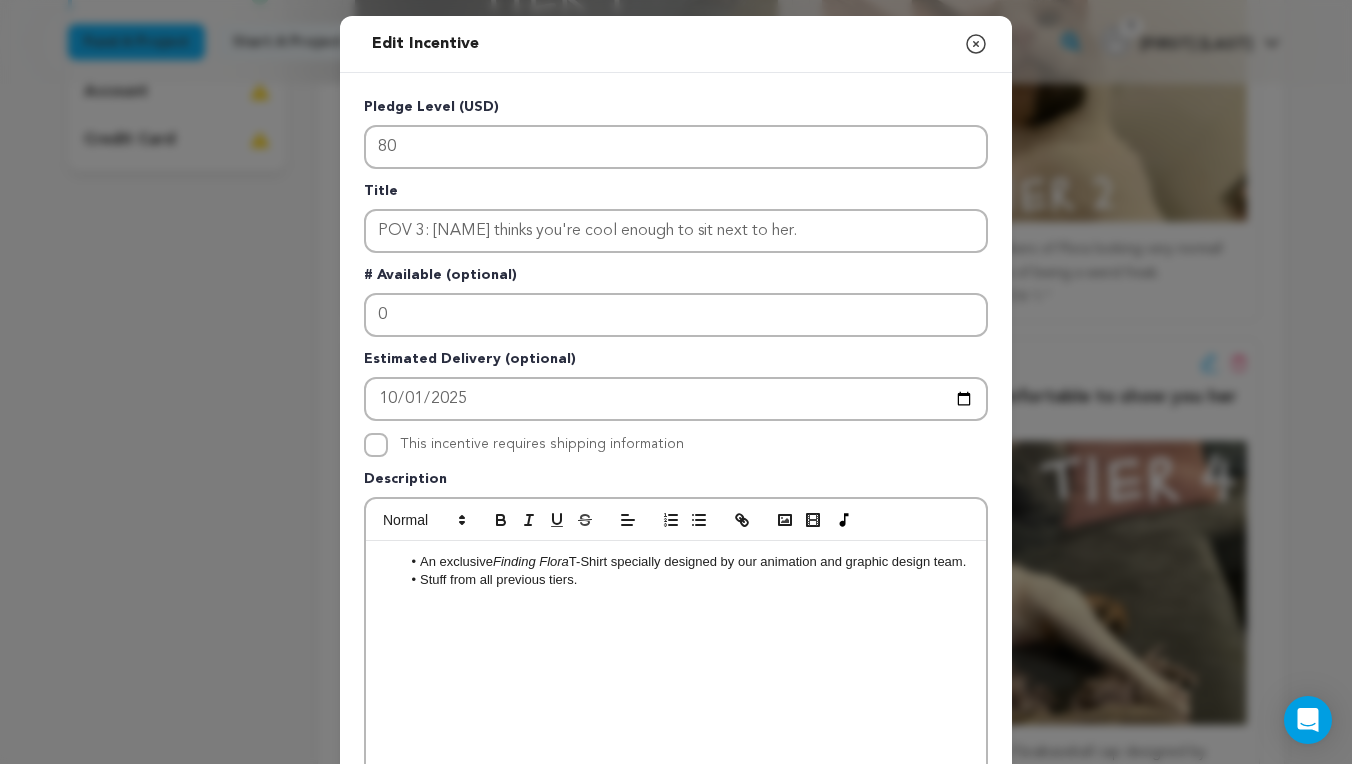click 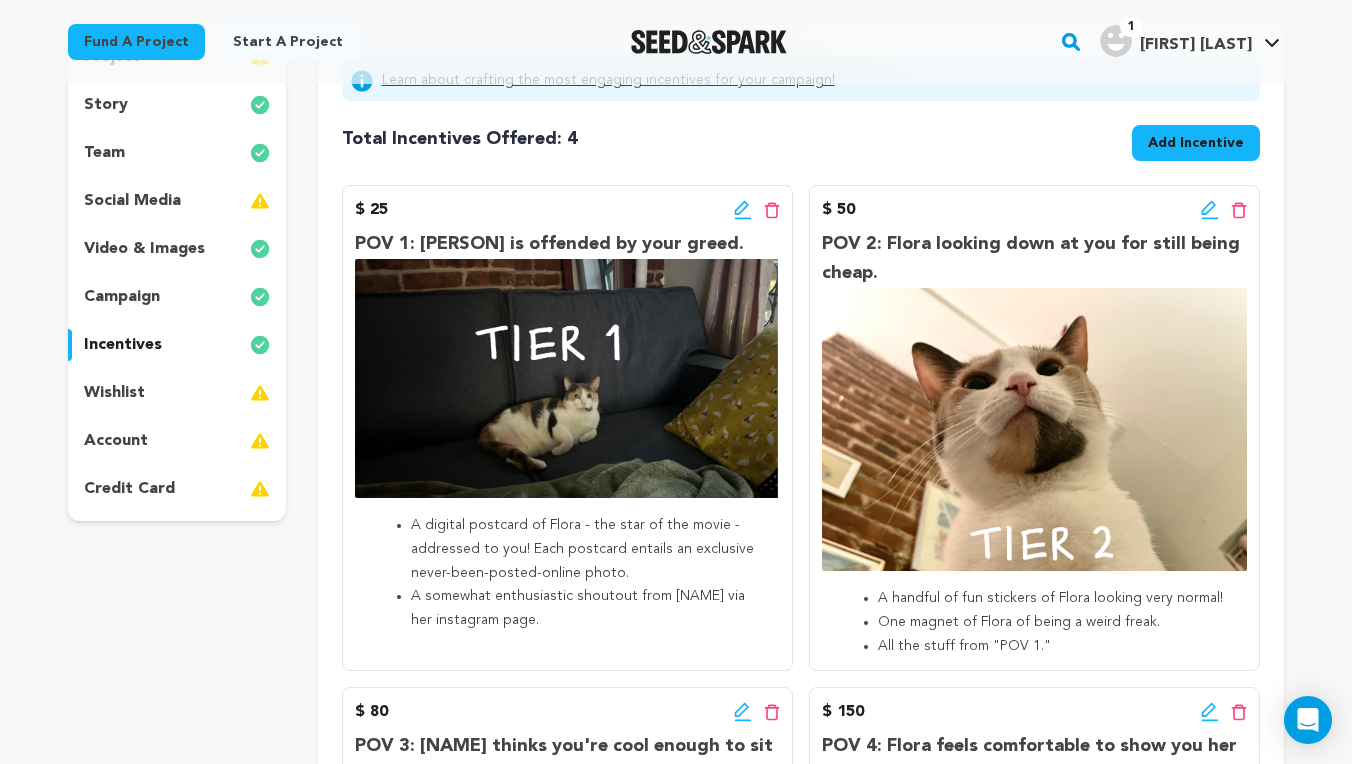 scroll, scrollTop: 228, scrollLeft: 0, axis: vertical 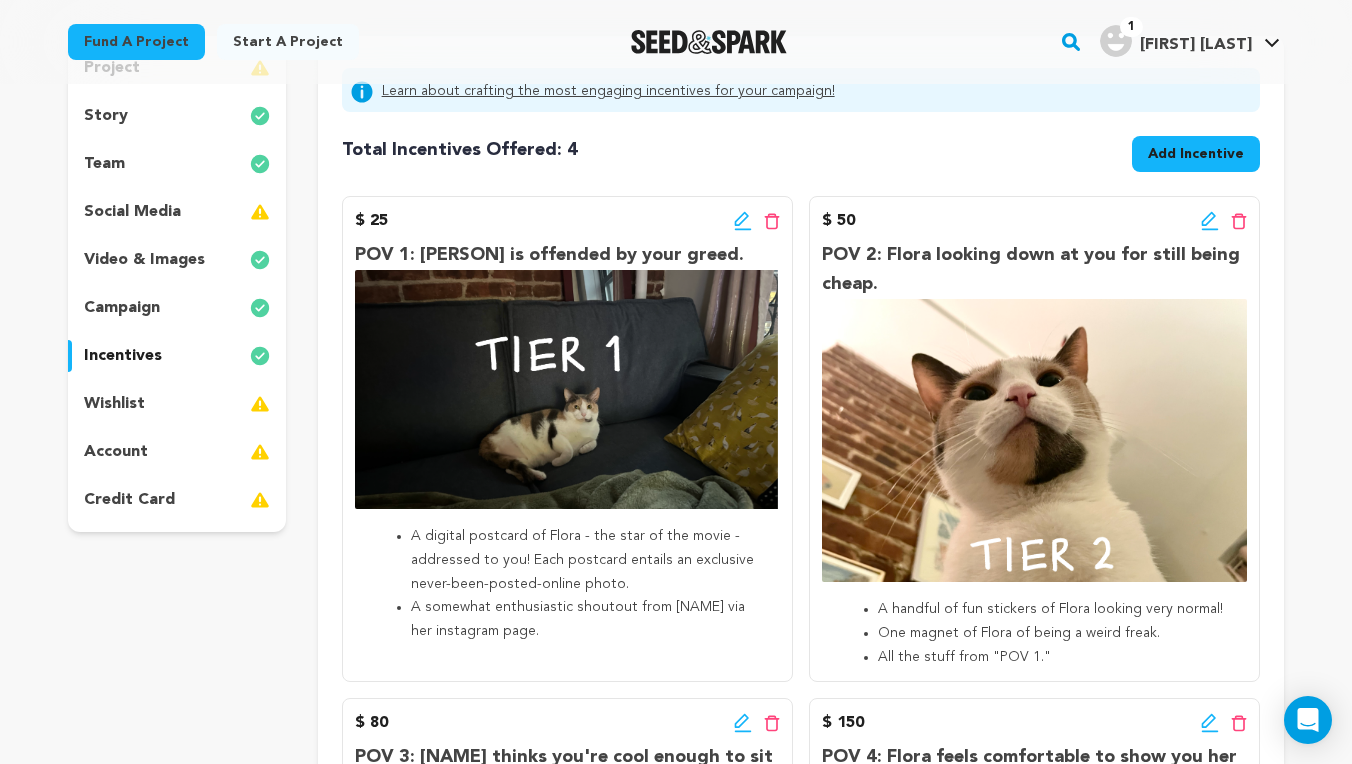 click 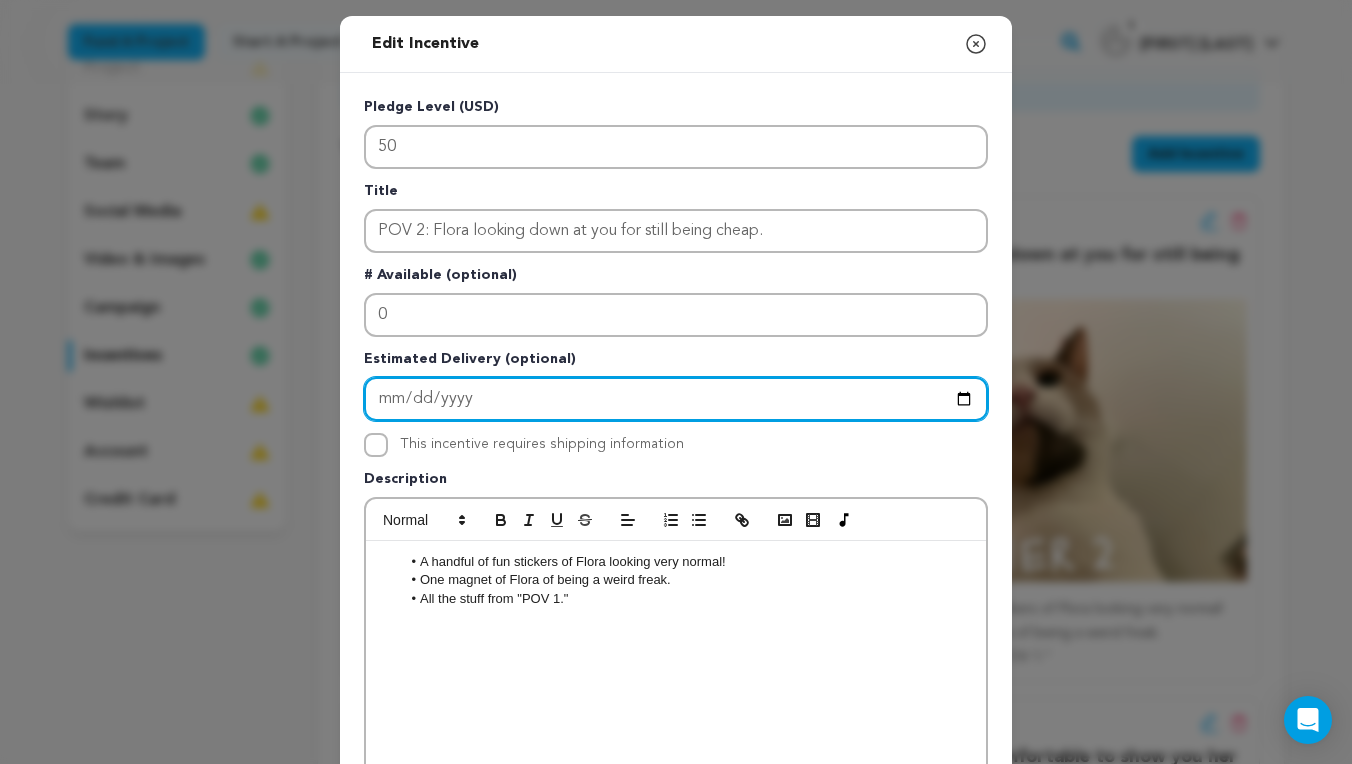 click at bounding box center (676, 399) 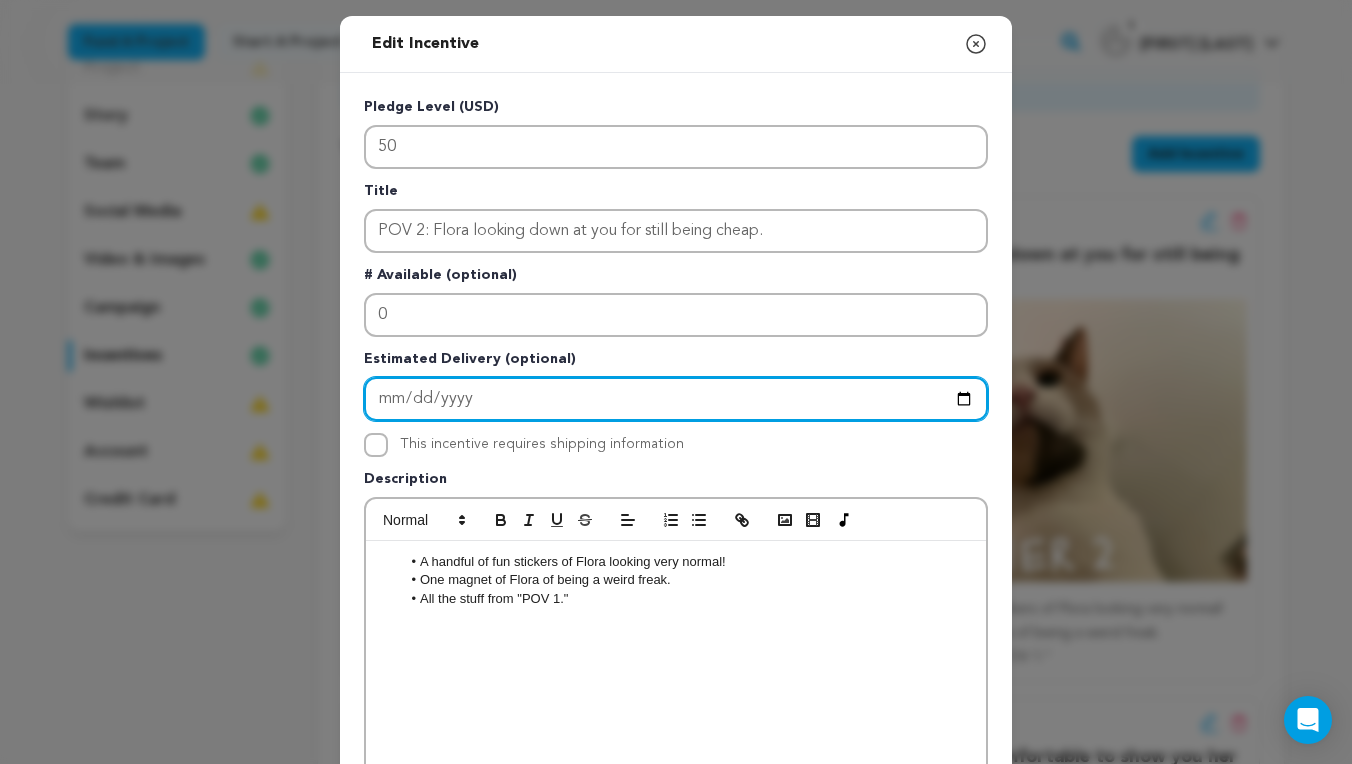 type on "2025-10-01" 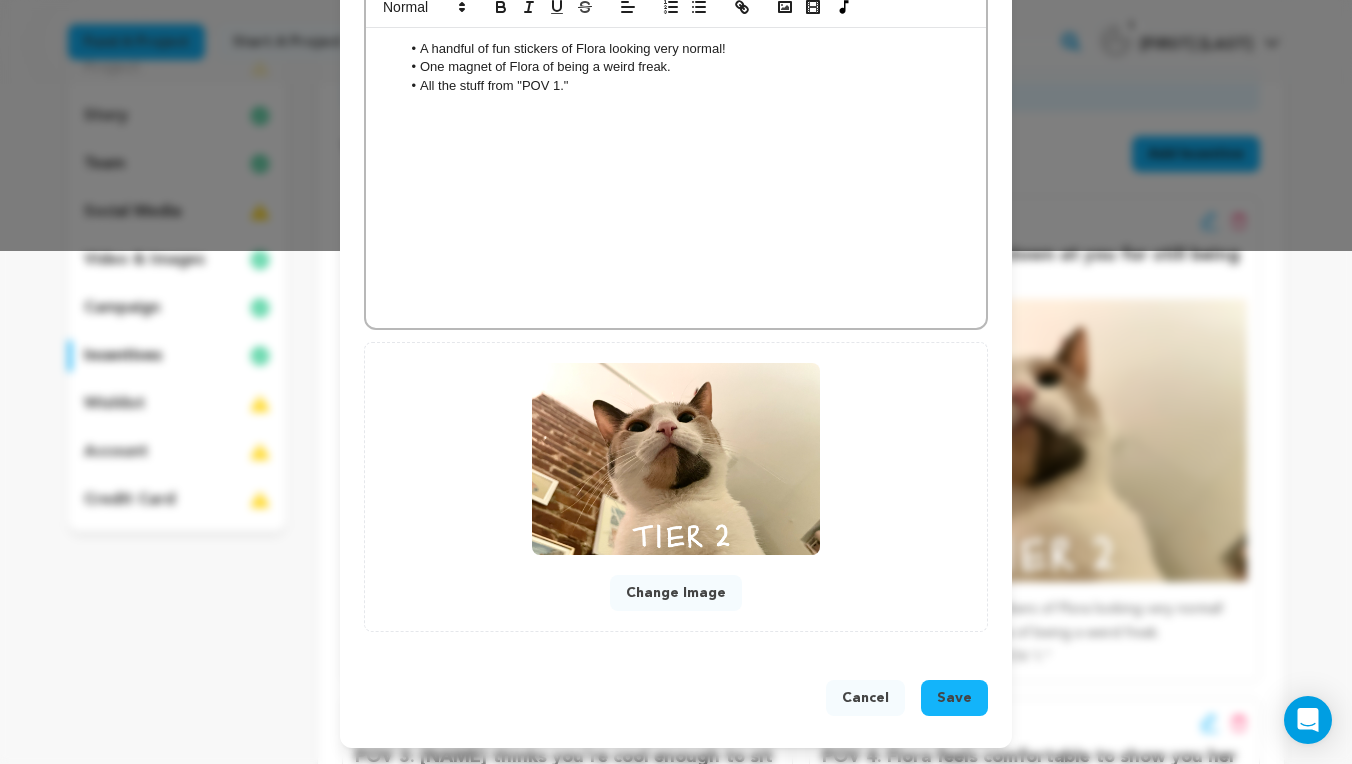 click on "Save" at bounding box center (954, 698) 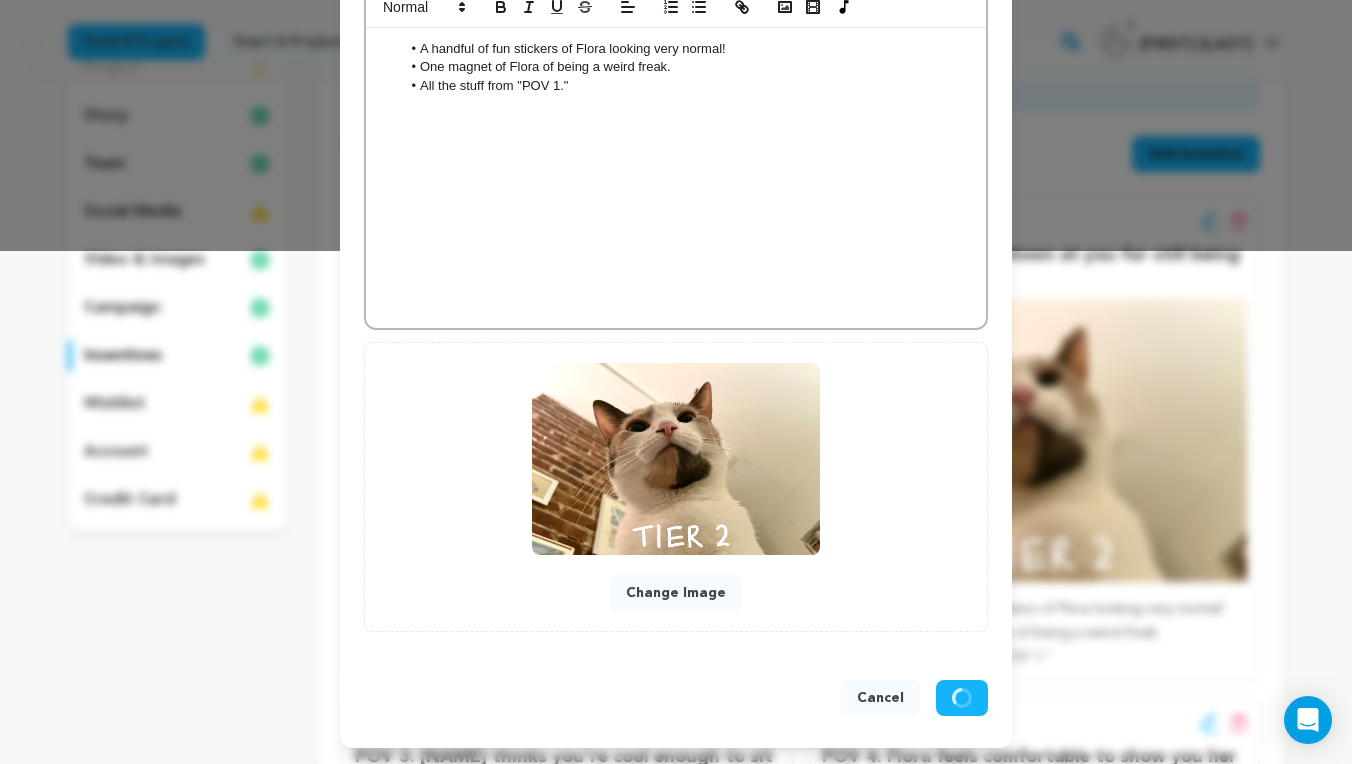 scroll, scrollTop: 471, scrollLeft: 0, axis: vertical 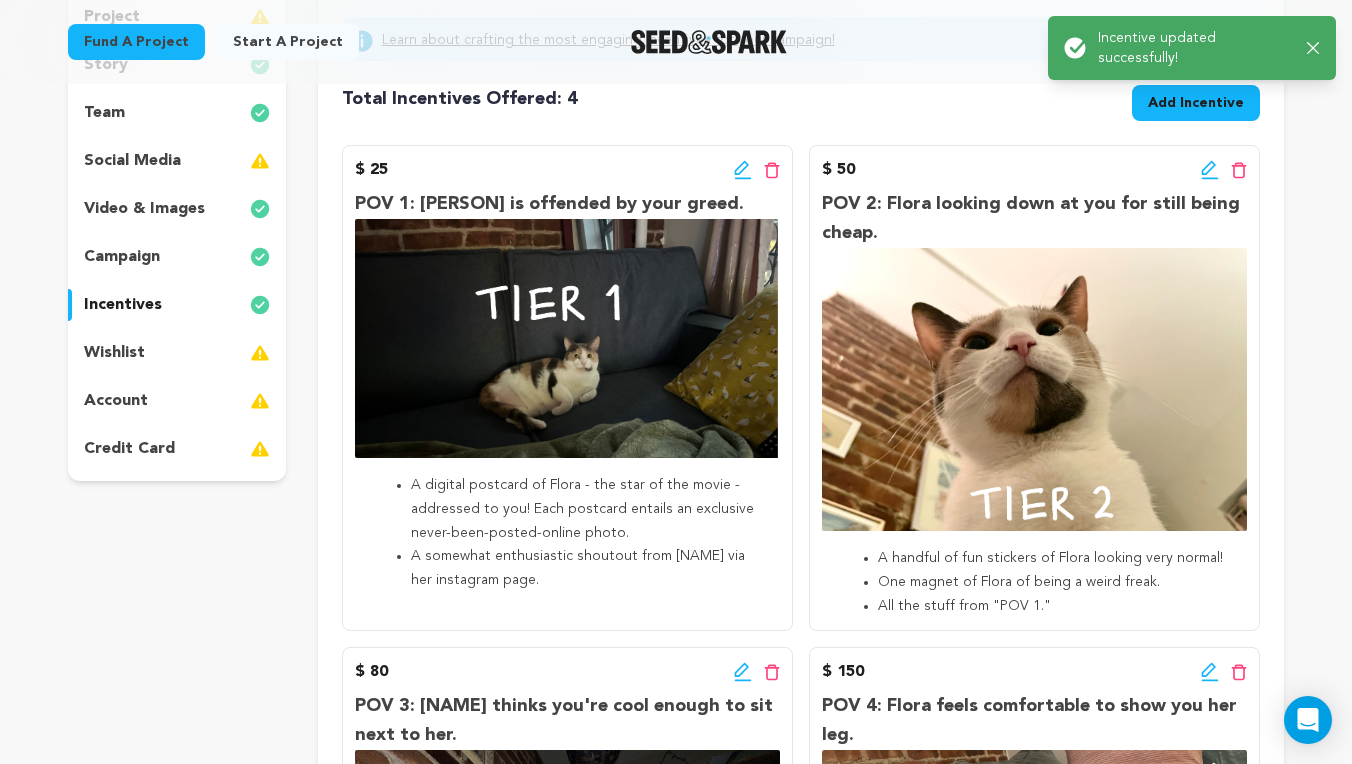click 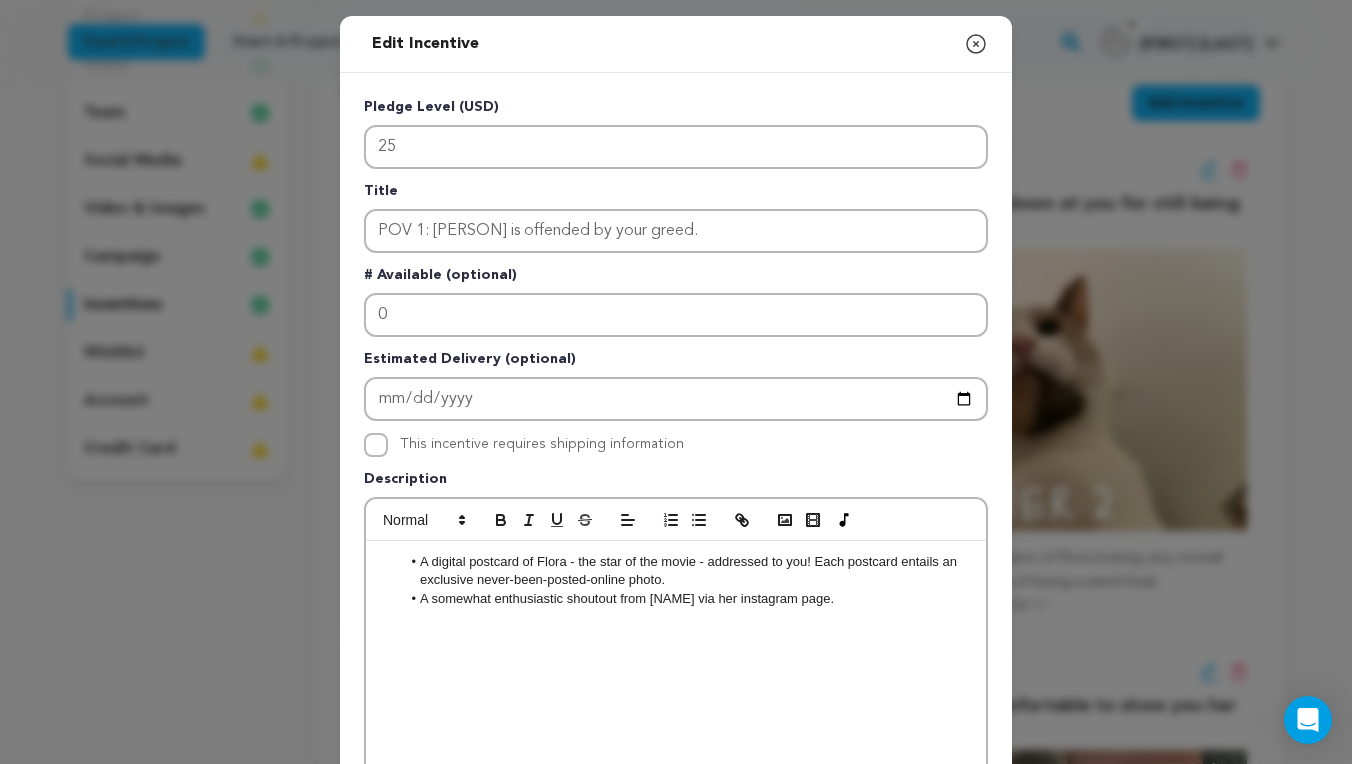 click on "Edit Incentive
Close modal" at bounding box center (676, 44) 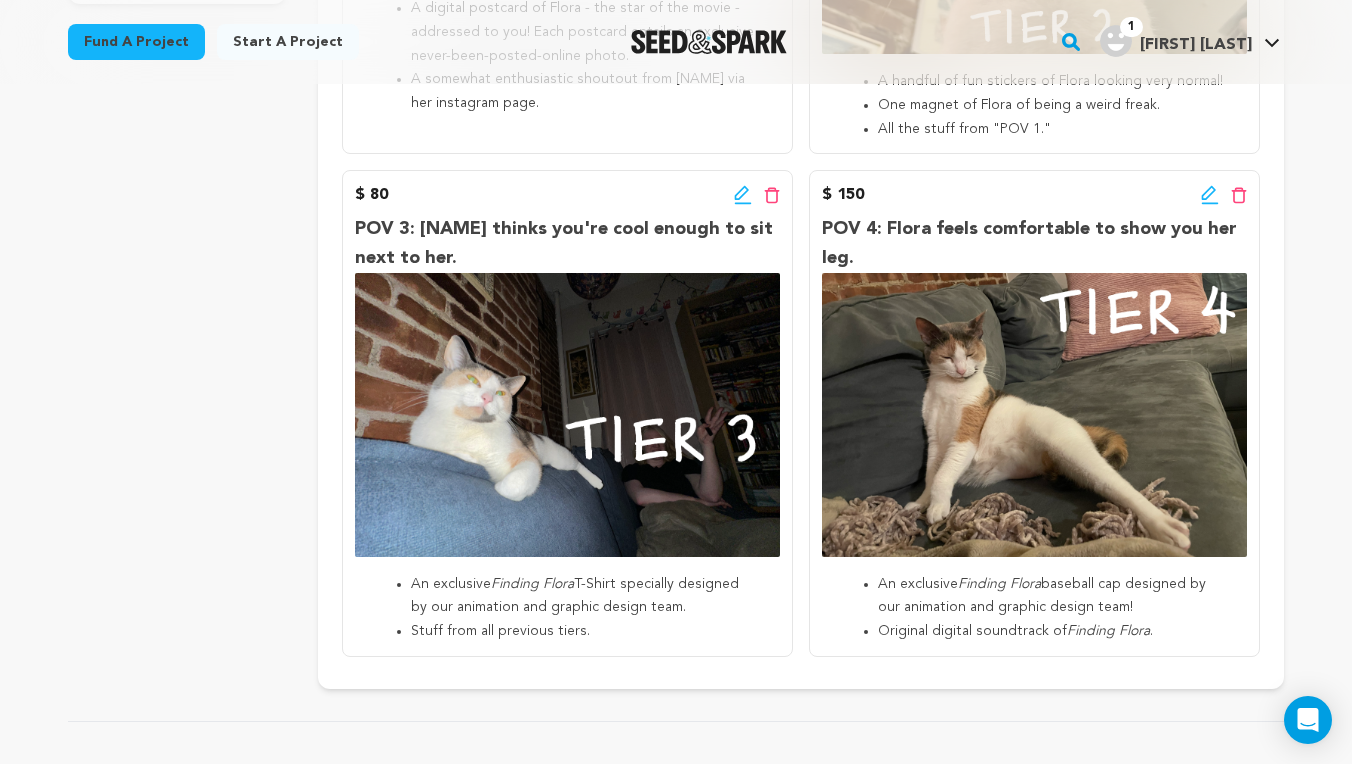scroll, scrollTop: 763, scrollLeft: 0, axis: vertical 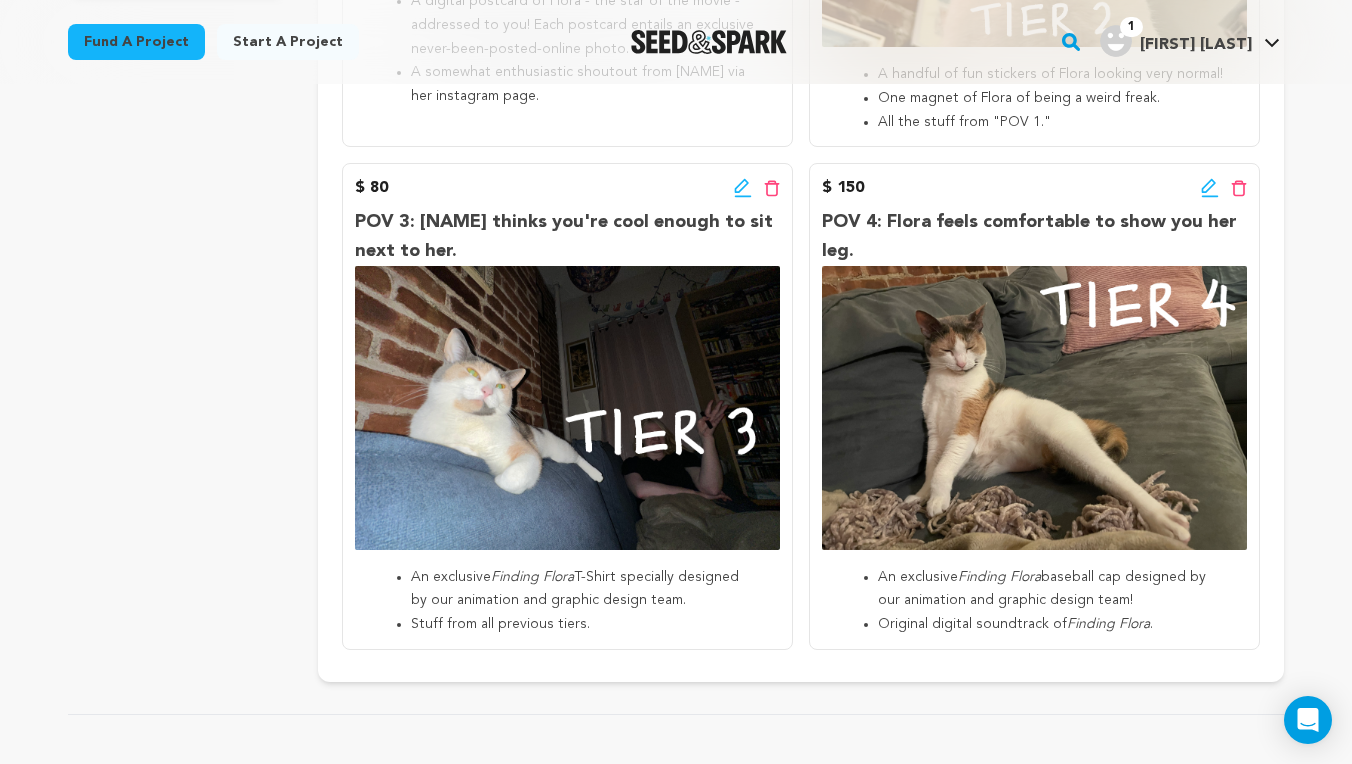 click 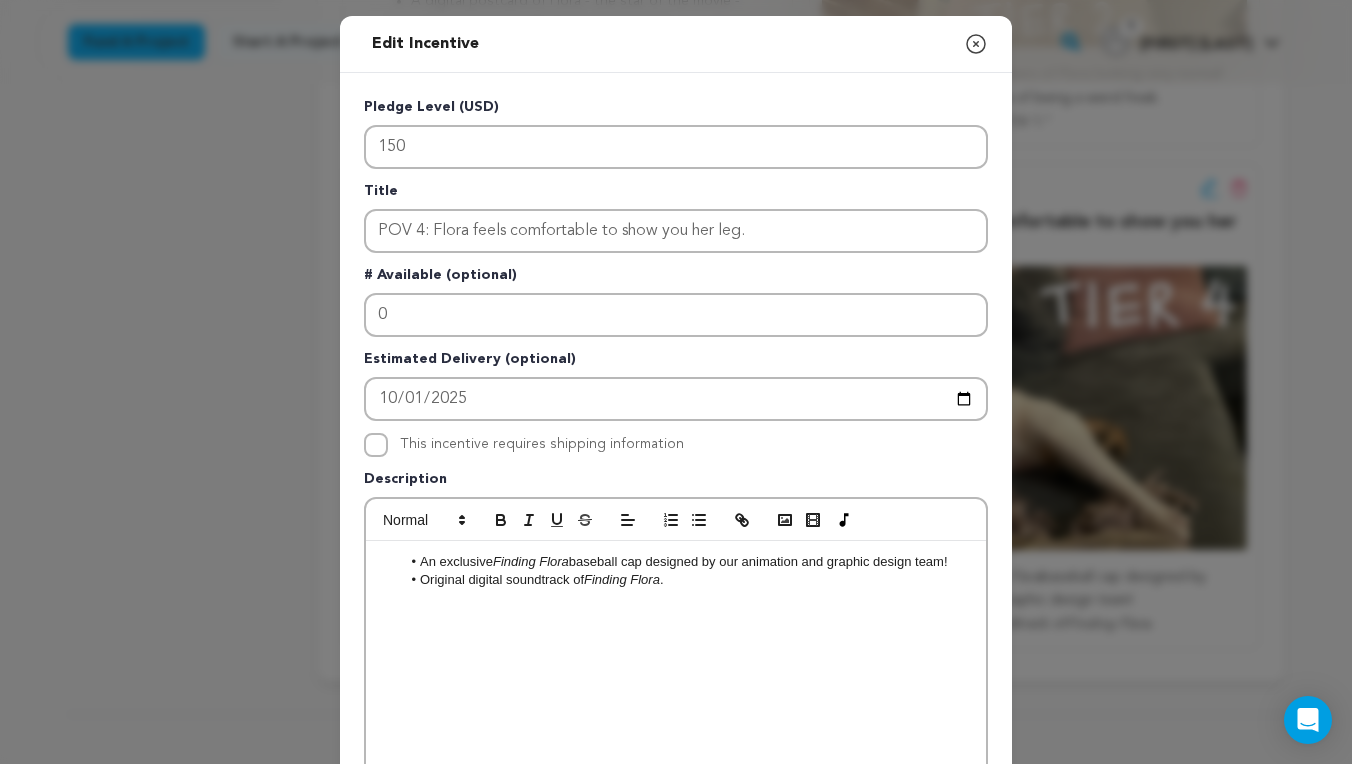 click on "Original digital soundtrack of  Finding [PERSON] ." at bounding box center (686, 580) 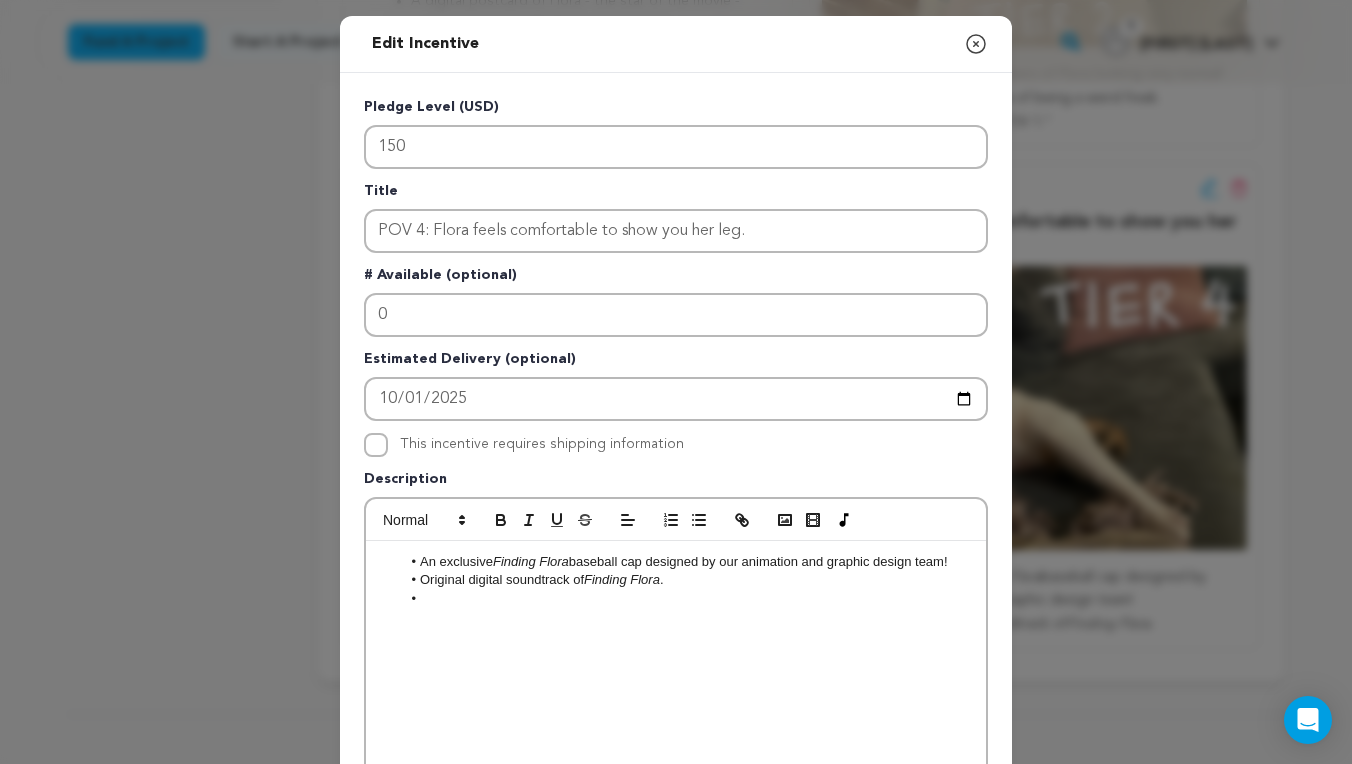 type 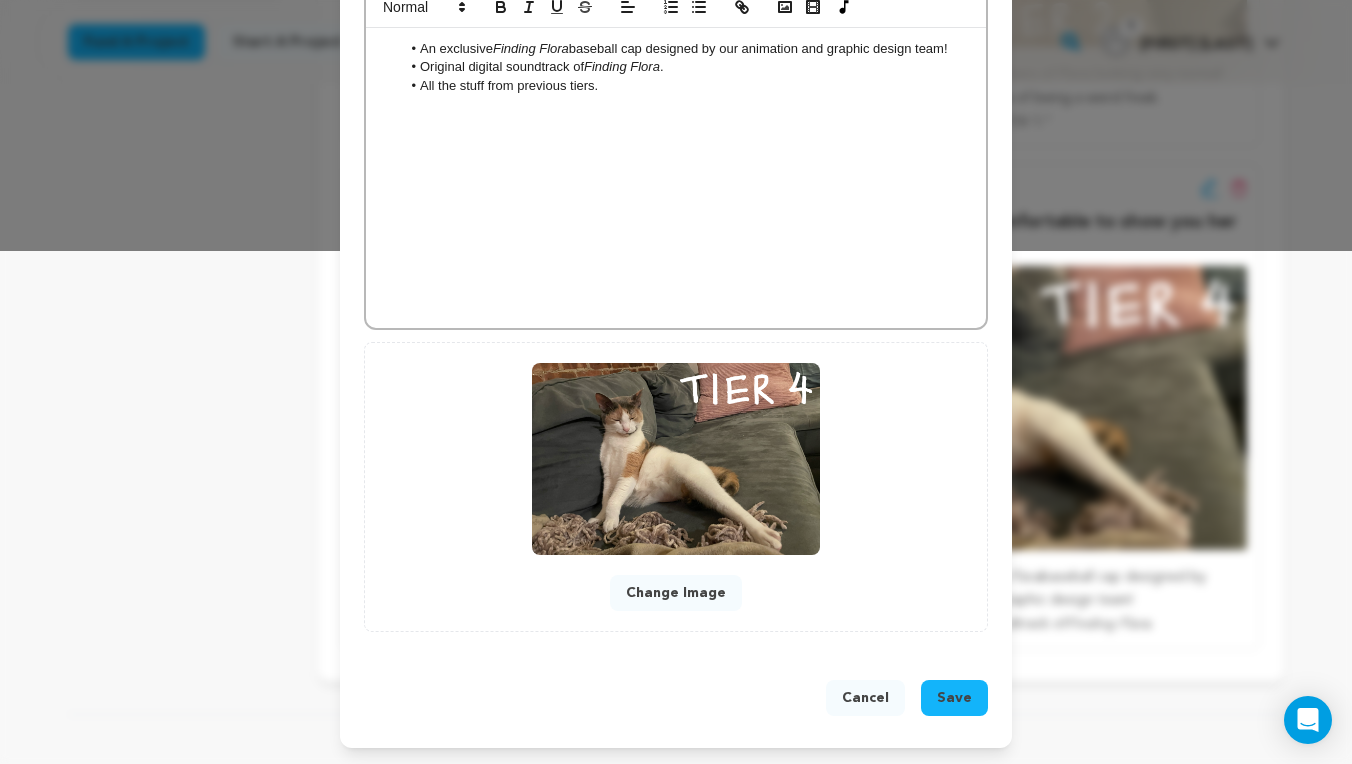 click on "Save" at bounding box center (954, 698) 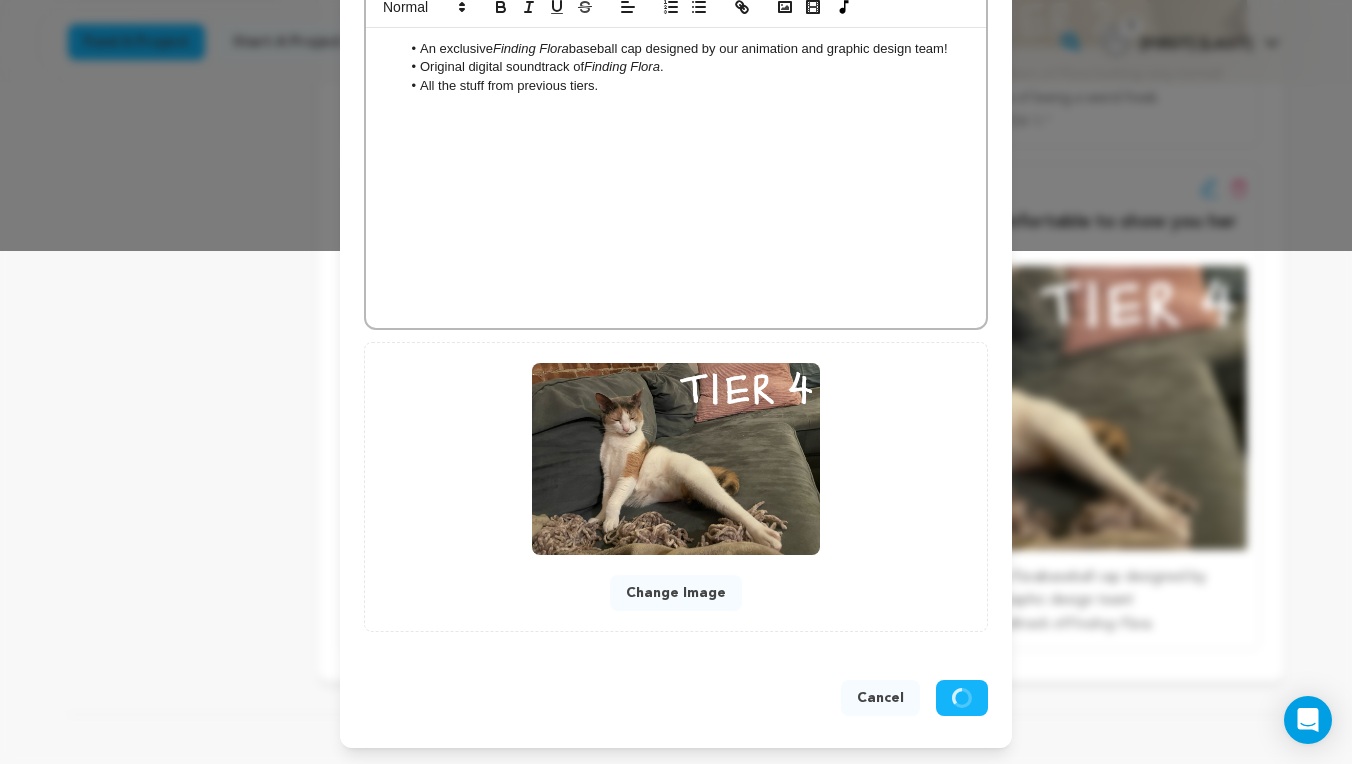 scroll, scrollTop: 471, scrollLeft: 0, axis: vertical 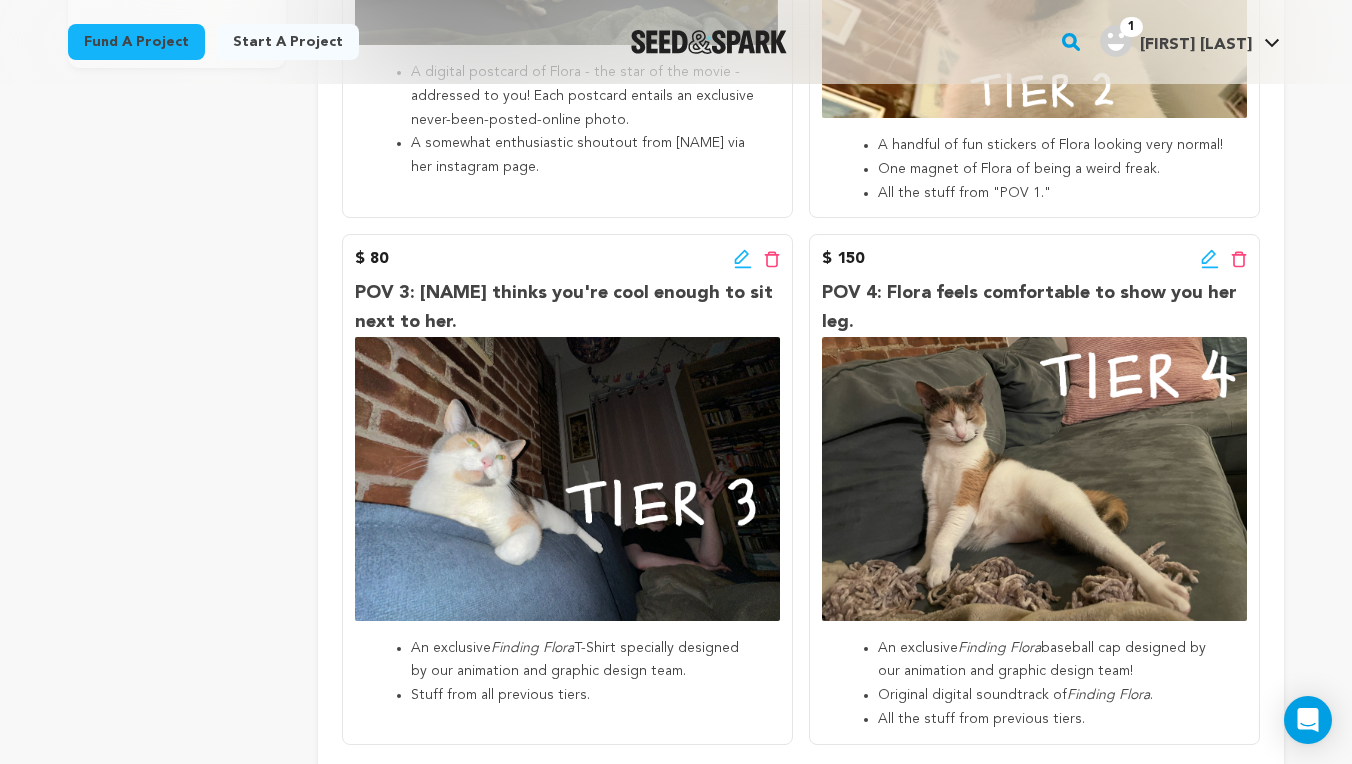 click 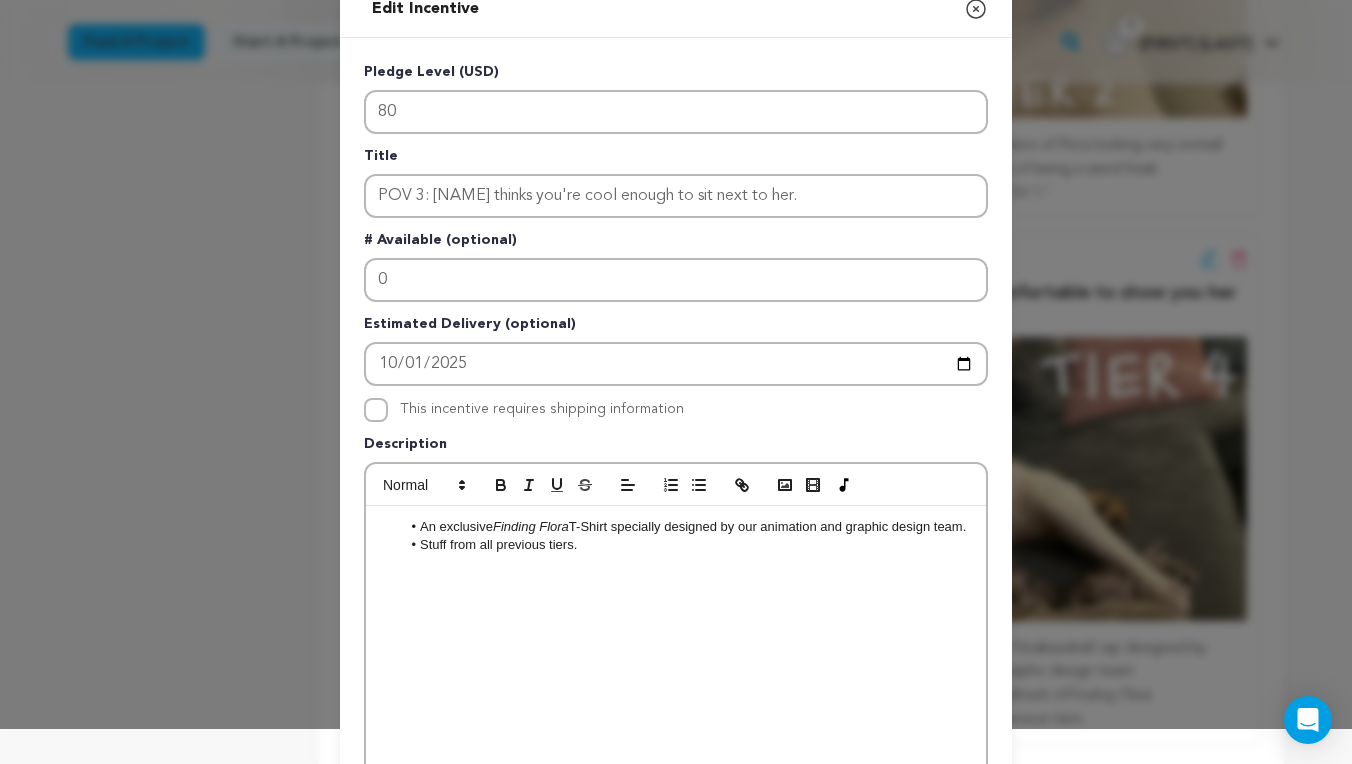 scroll, scrollTop: 37, scrollLeft: 0, axis: vertical 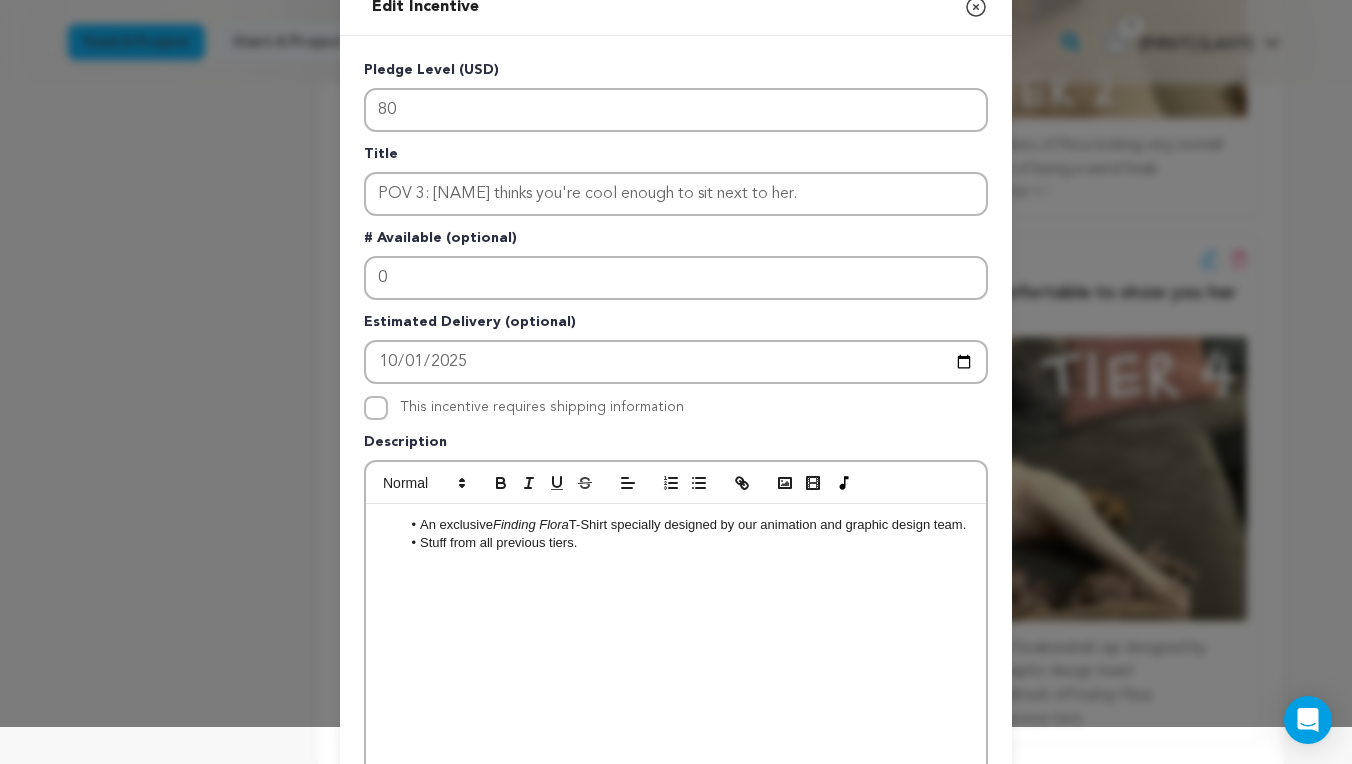 click on "Stuff from all previous tiers." at bounding box center (686, 543) 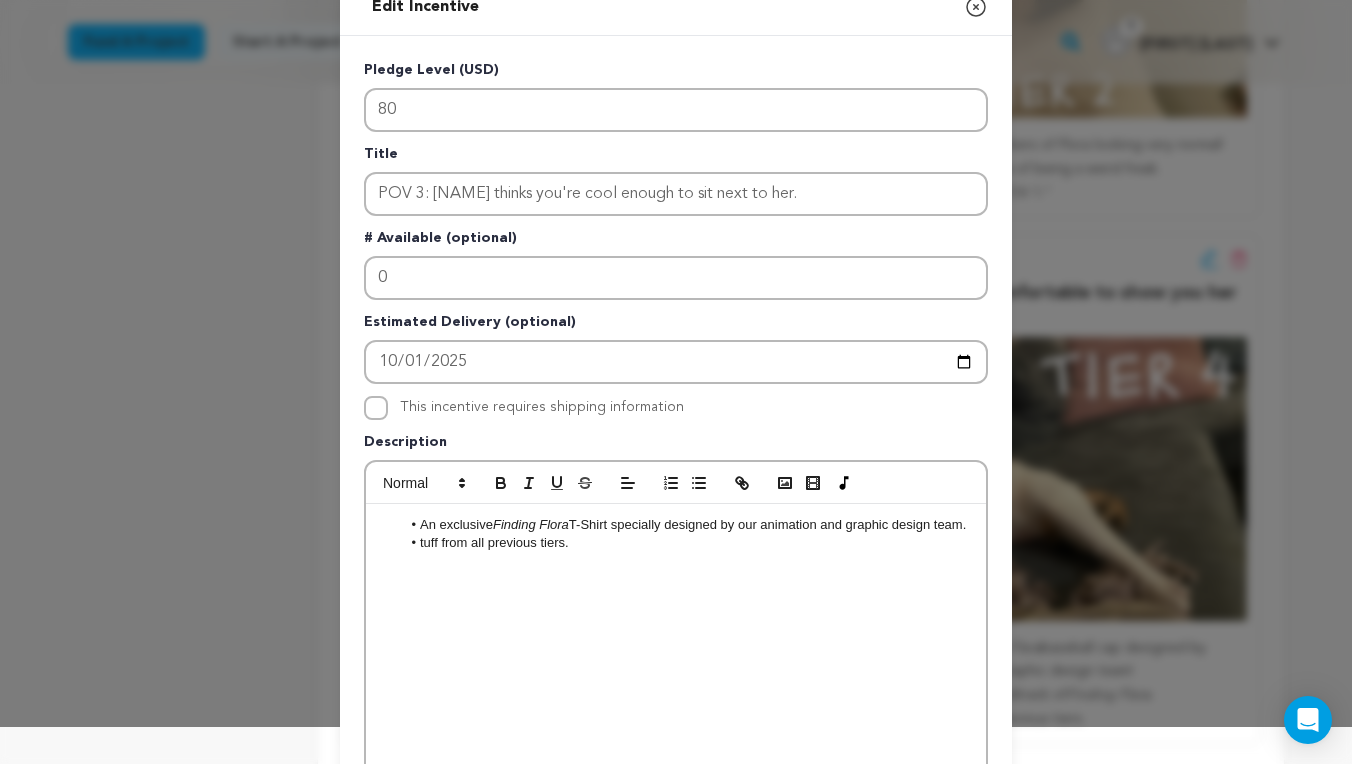 type 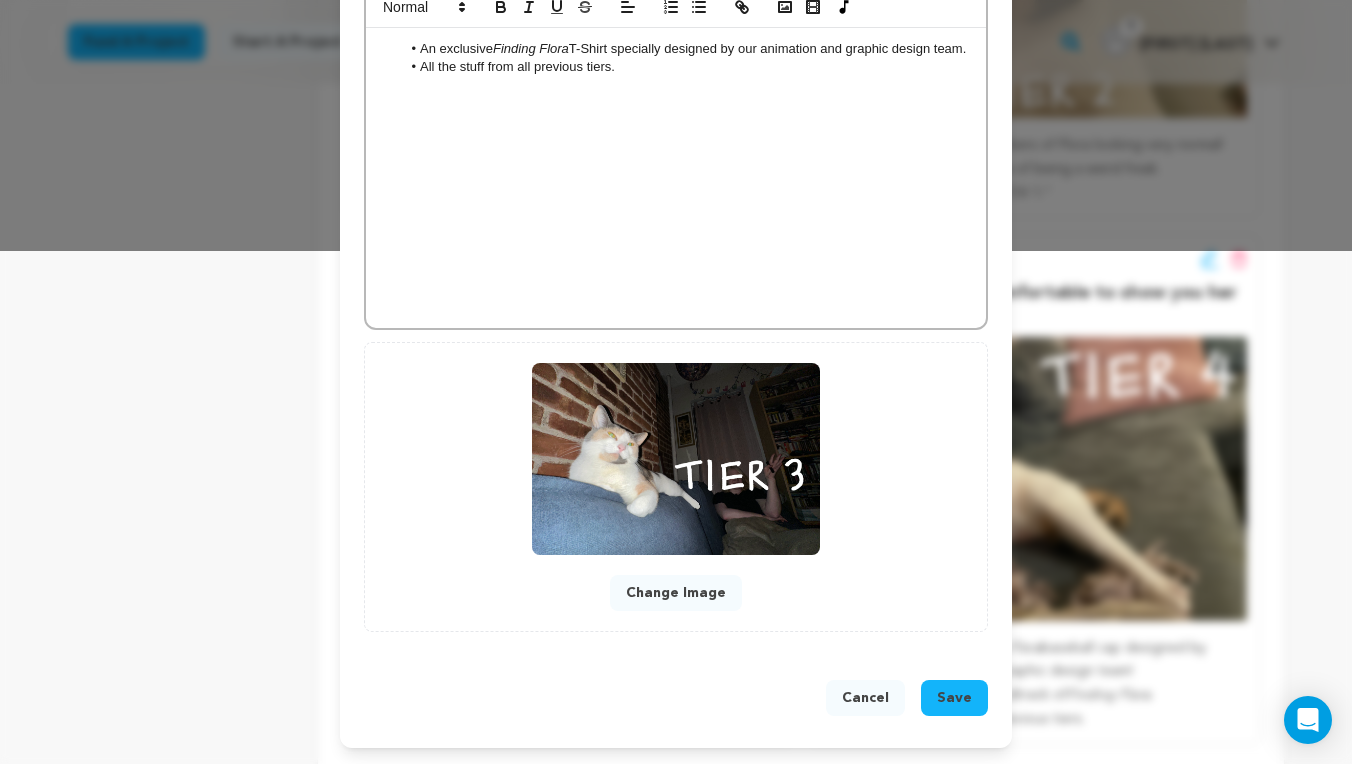 click on "Save" at bounding box center (954, 698) 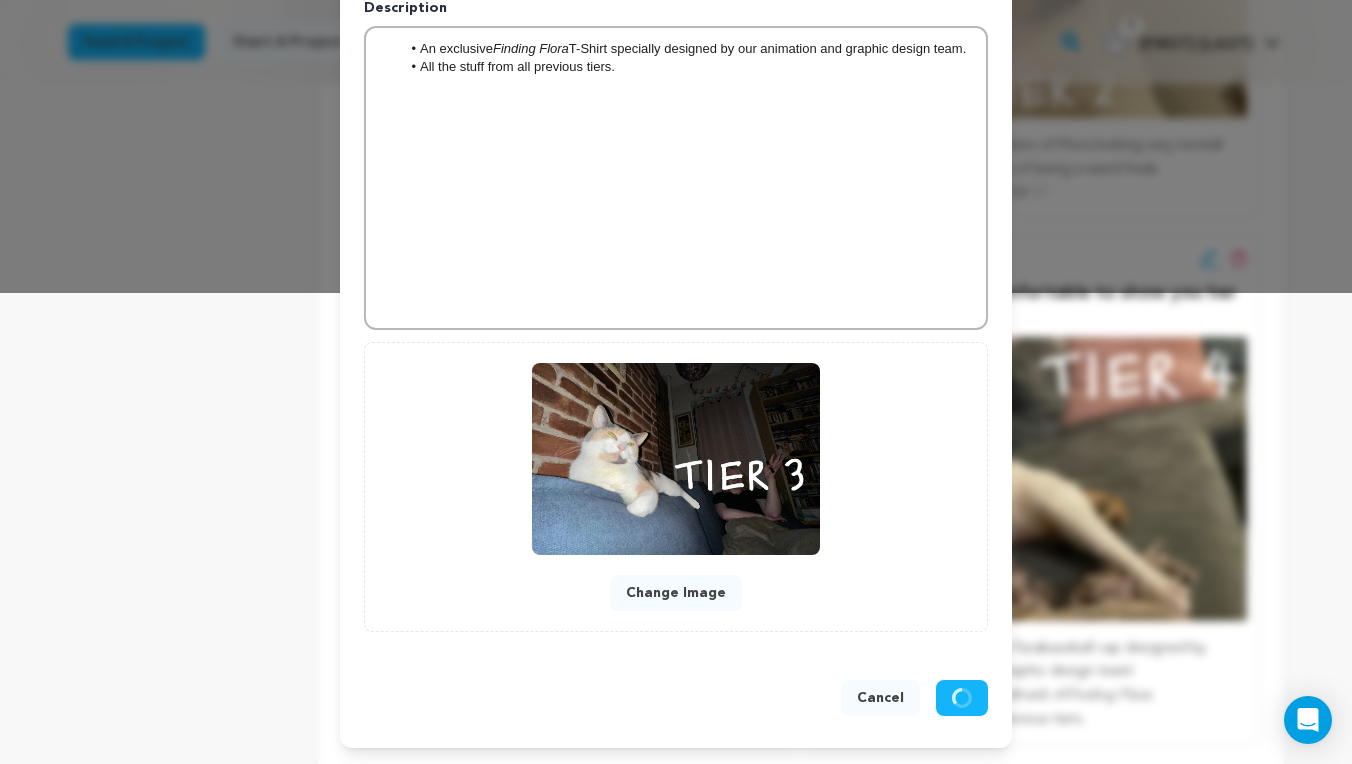 scroll, scrollTop: 471, scrollLeft: 0, axis: vertical 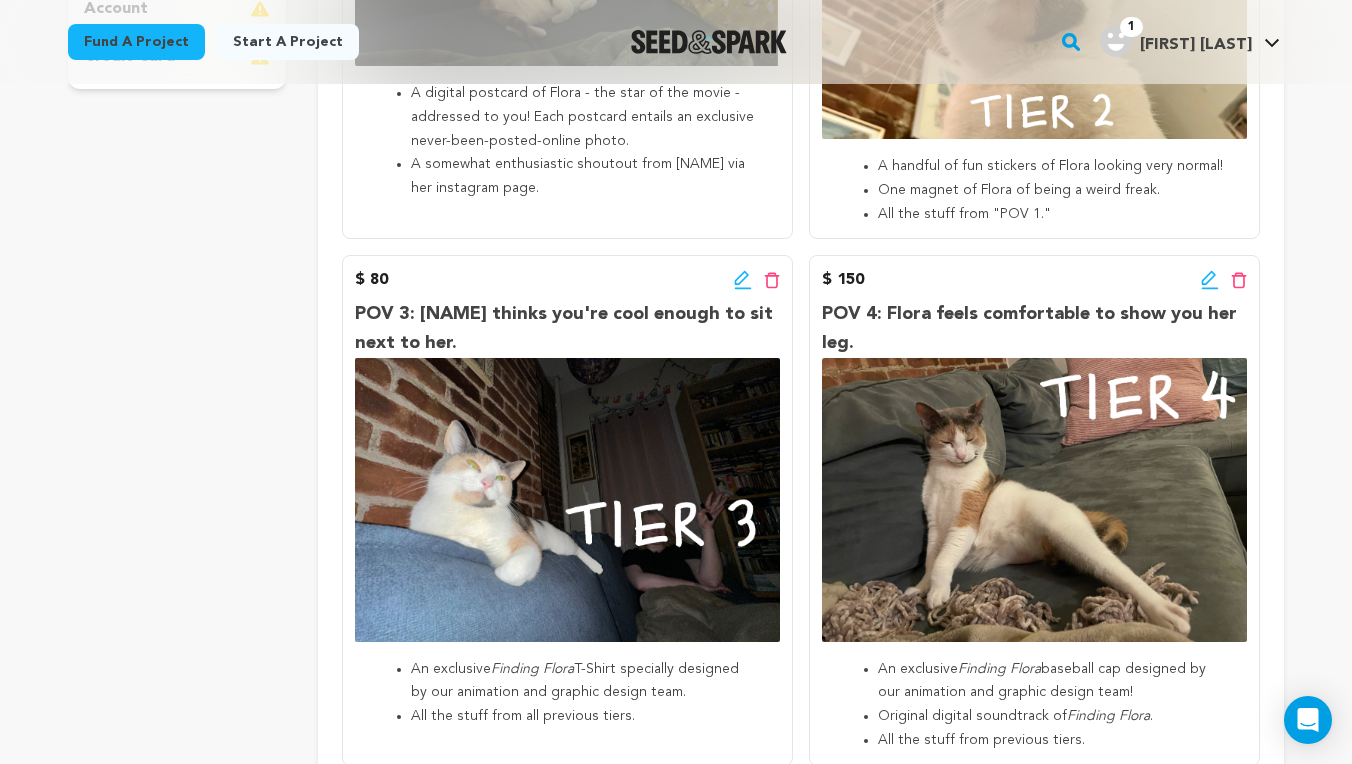 click 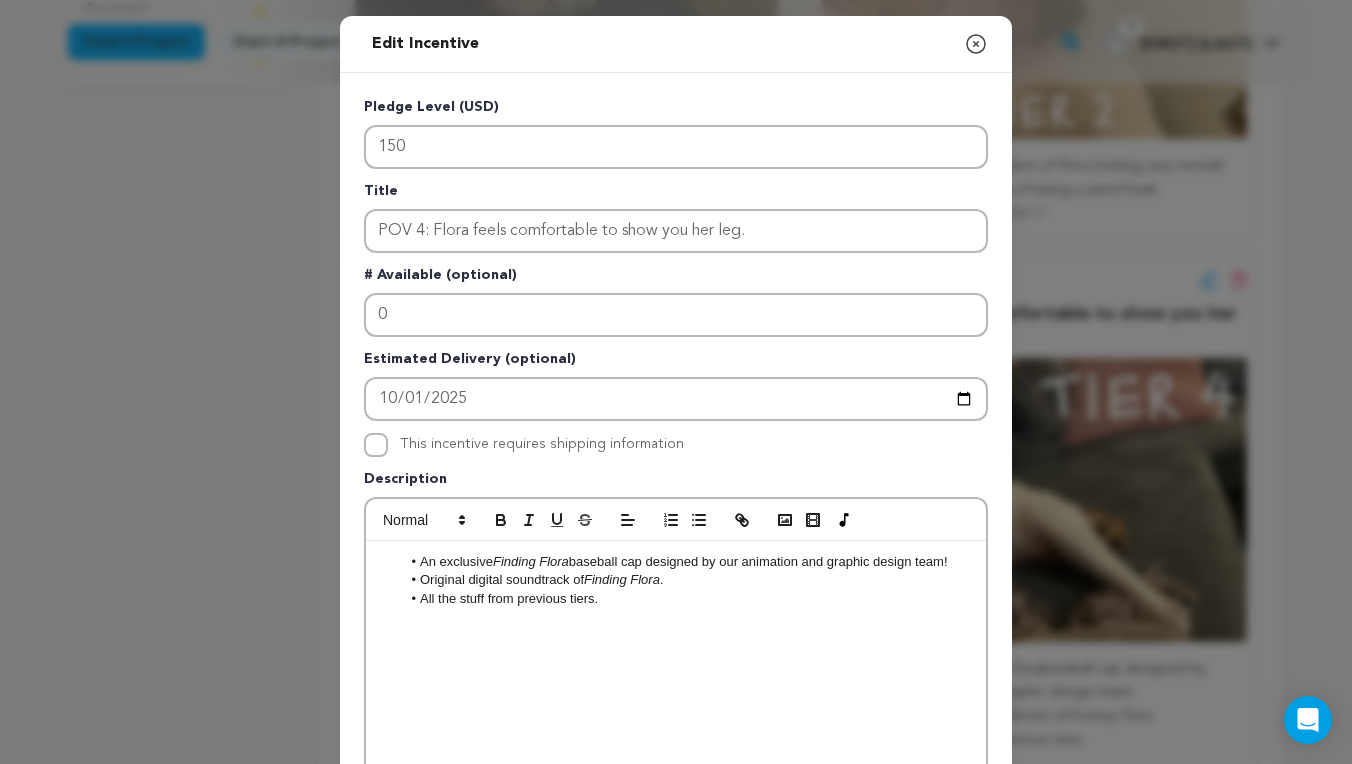 scroll, scrollTop: 0, scrollLeft: 0, axis: both 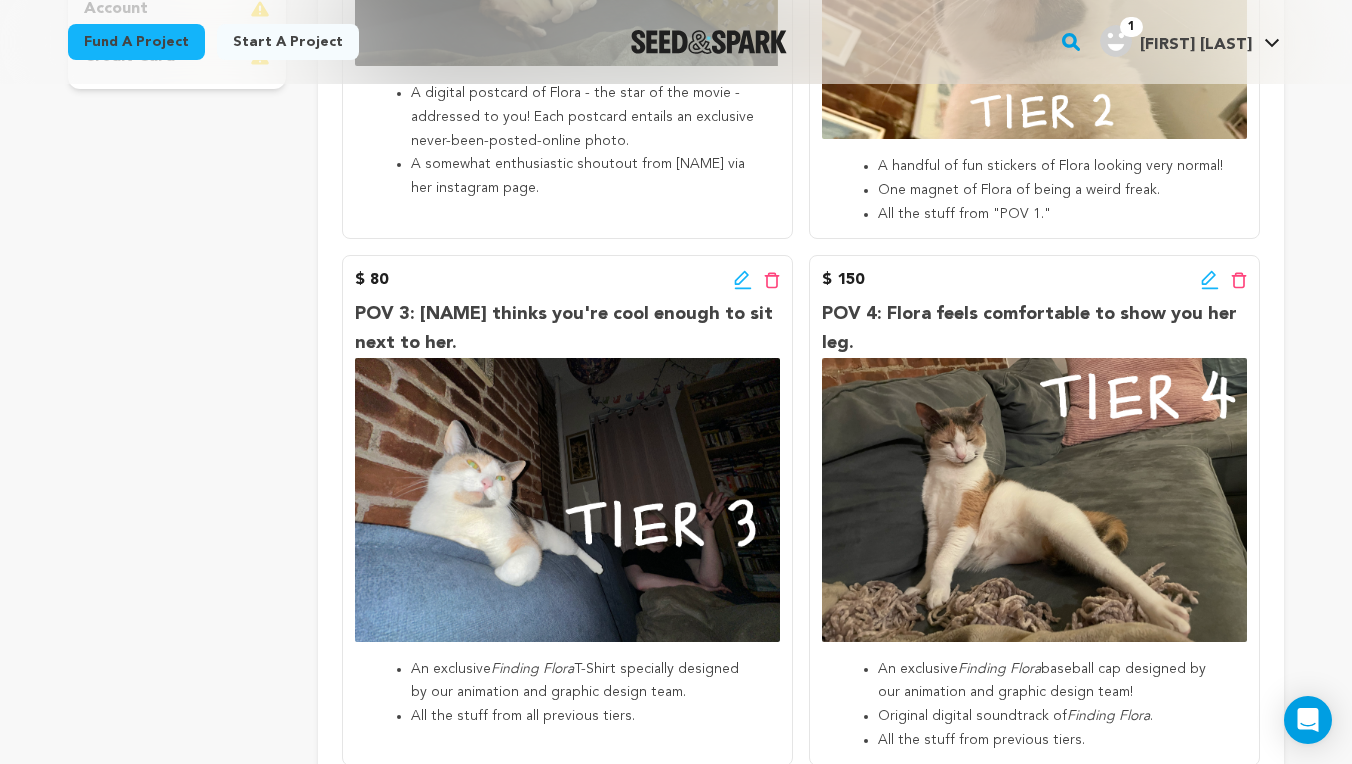 click 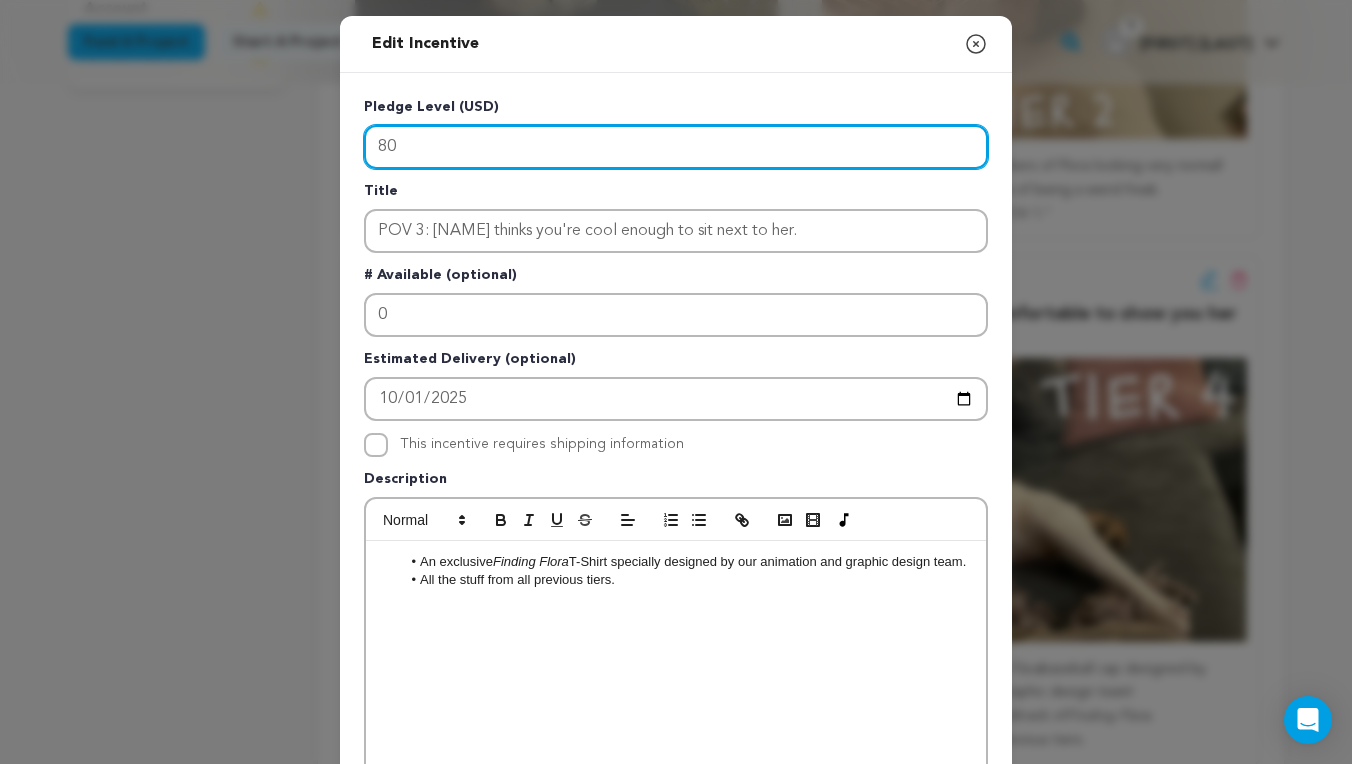 click on "80" at bounding box center [676, 147] 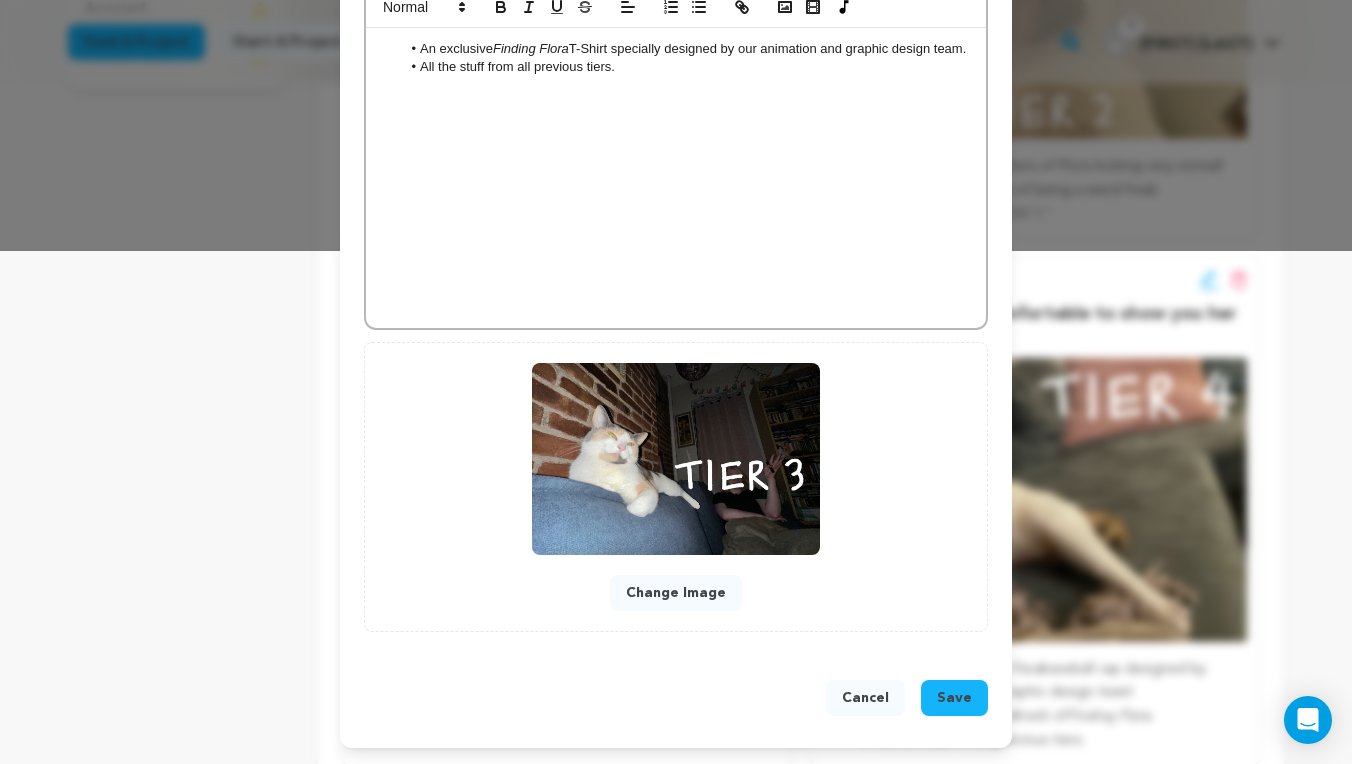 scroll, scrollTop: 514, scrollLeft: 0, axis: vertical 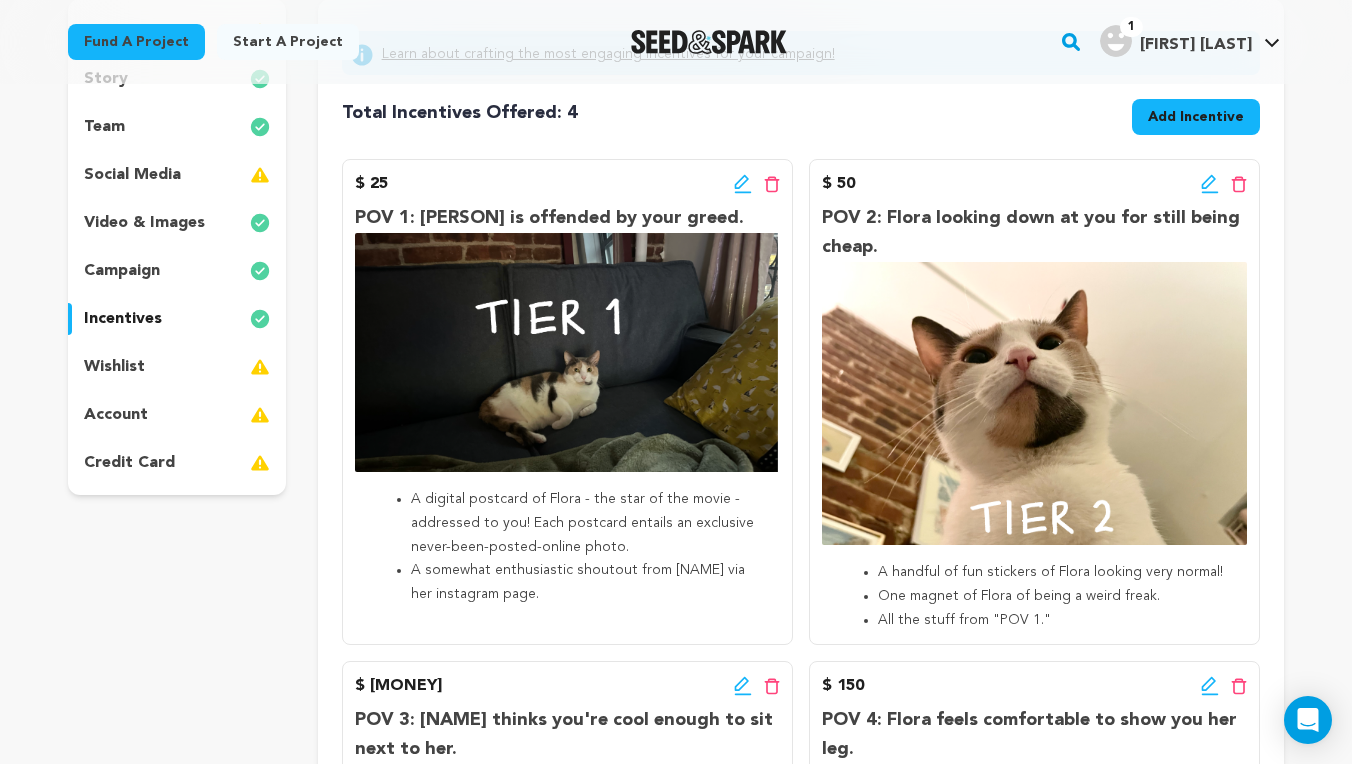 click 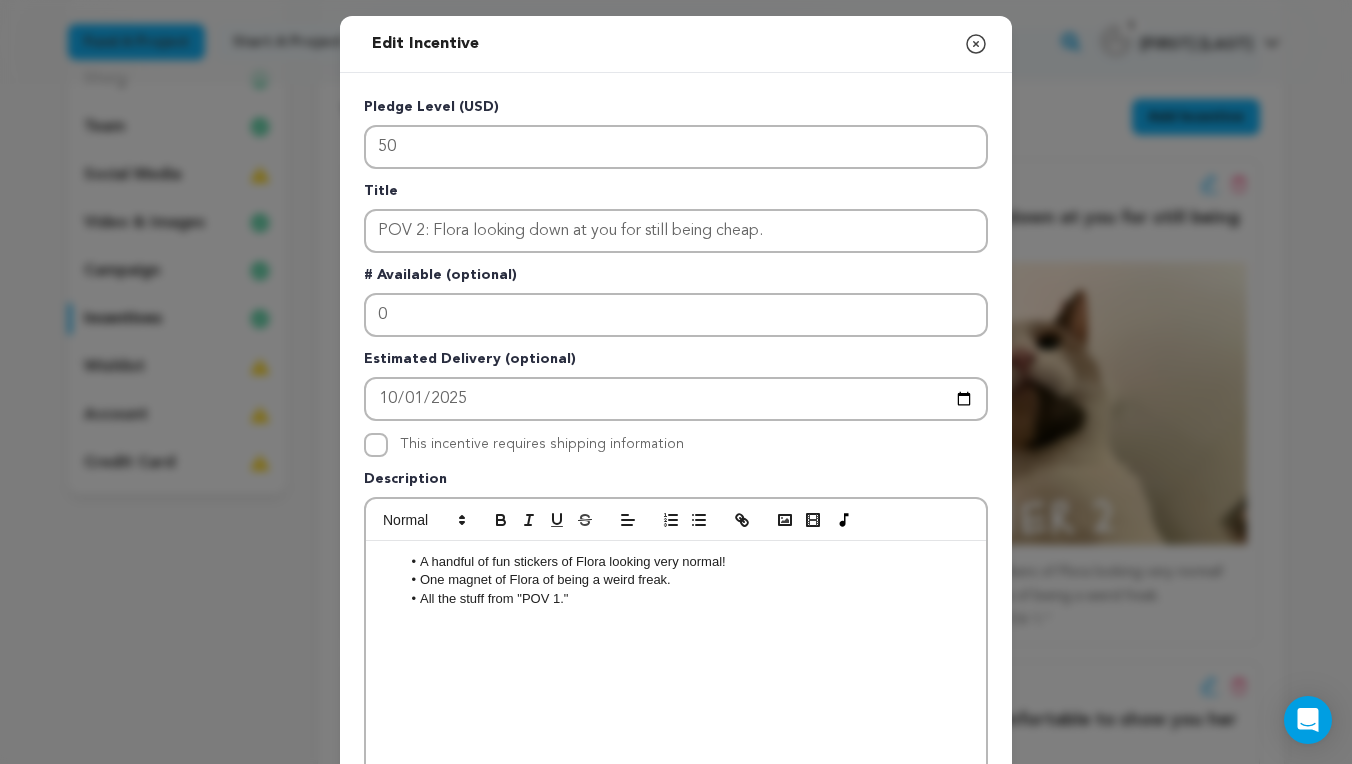 click on "One magnet of Flora of being a weird freak." at bounding box center (686, 580) 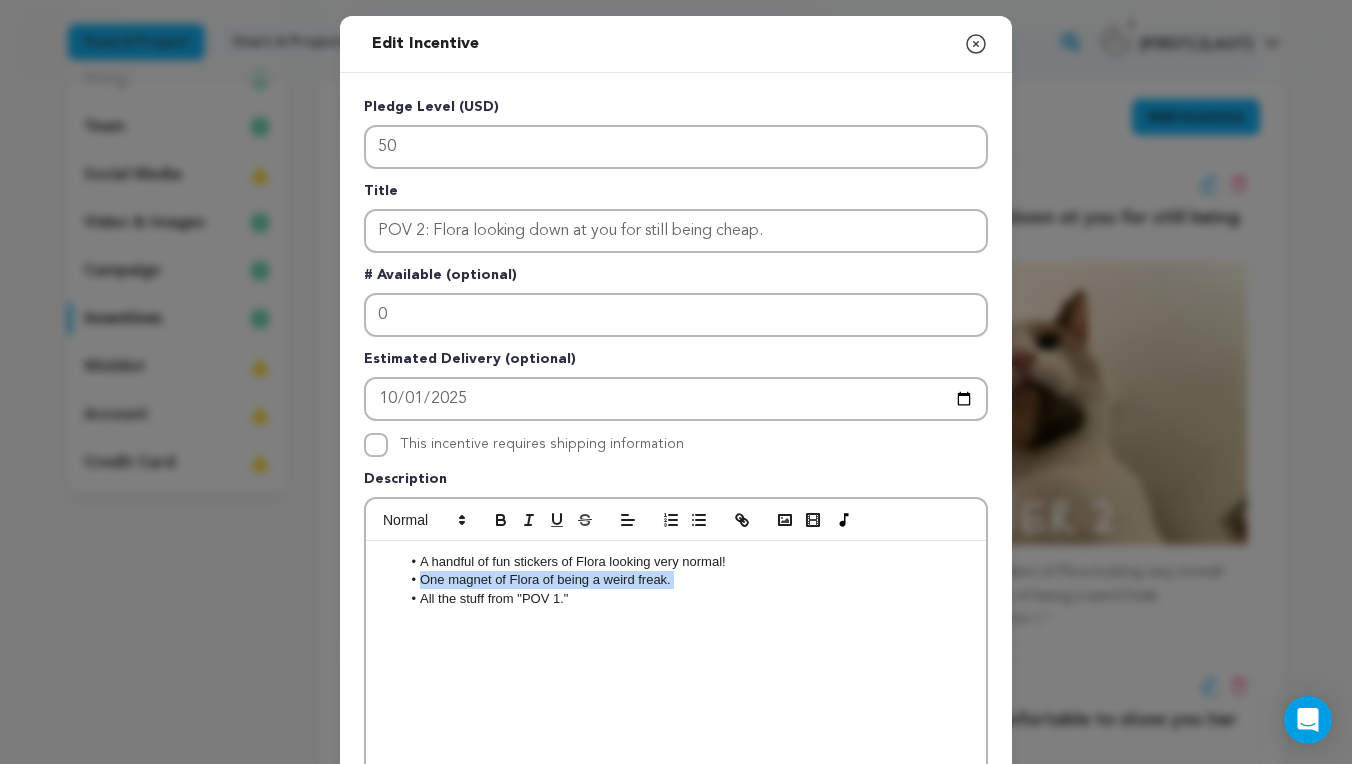 drag, startPoint x: 679, startPoint y: 583, endPoint x: 425, endPoint y: 577, distance: 254.07086 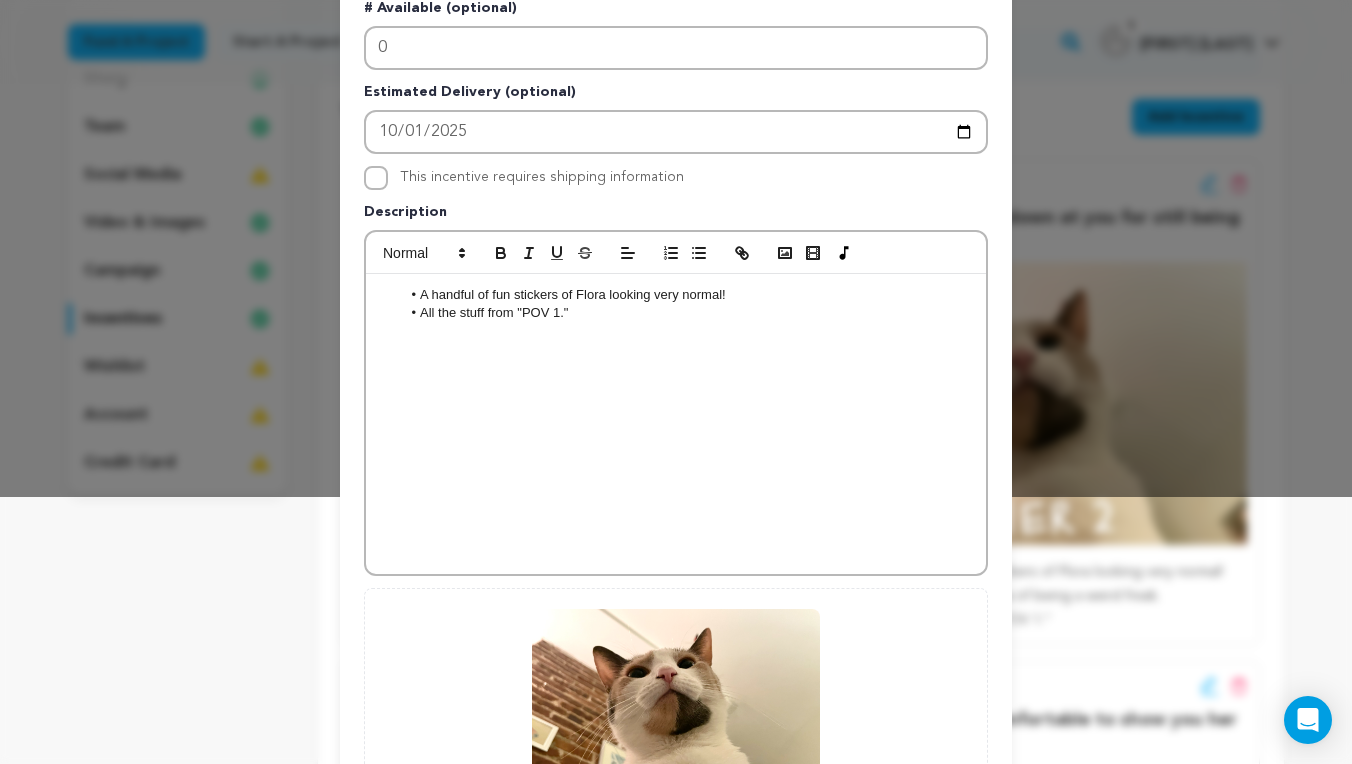 scroll, scrollTop: 469, scrollLeft: 0, axis: vertical 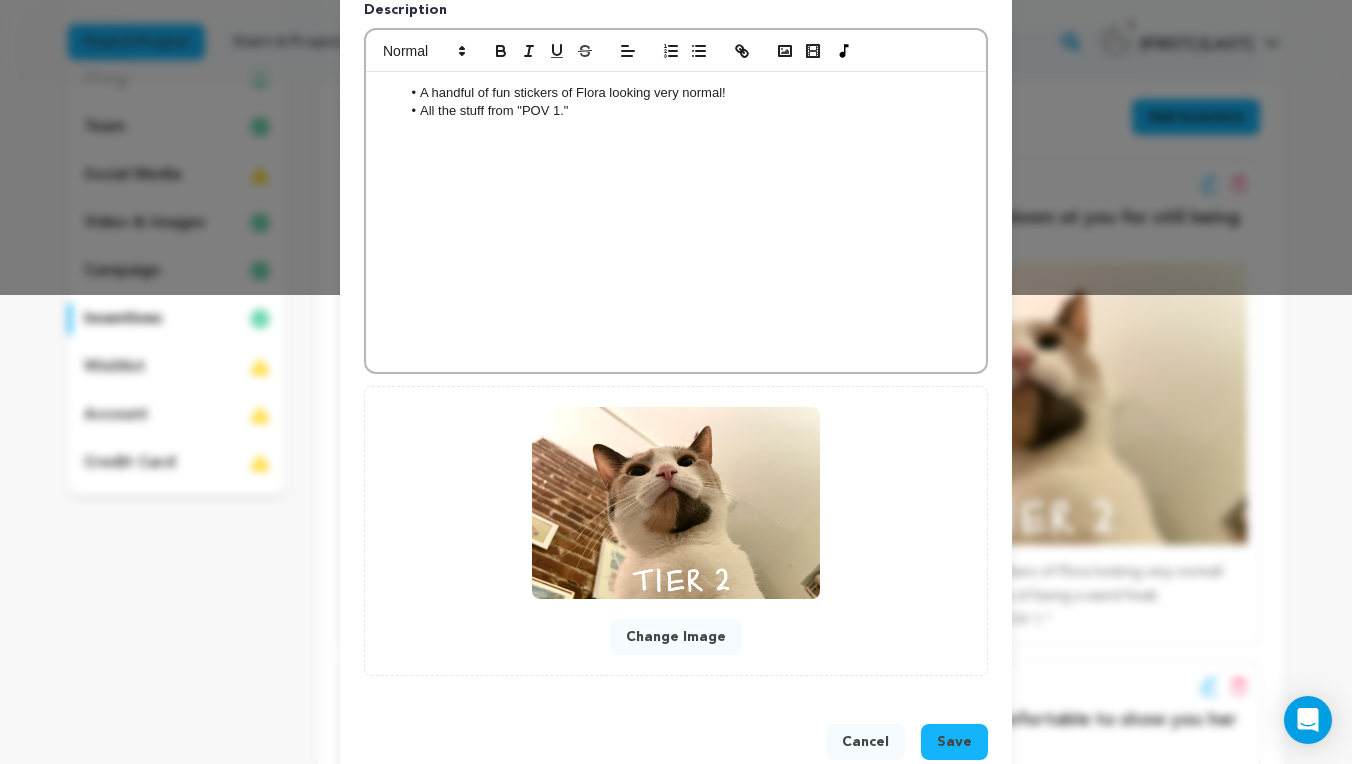 click on "Save" at bounding box center (954, 742) 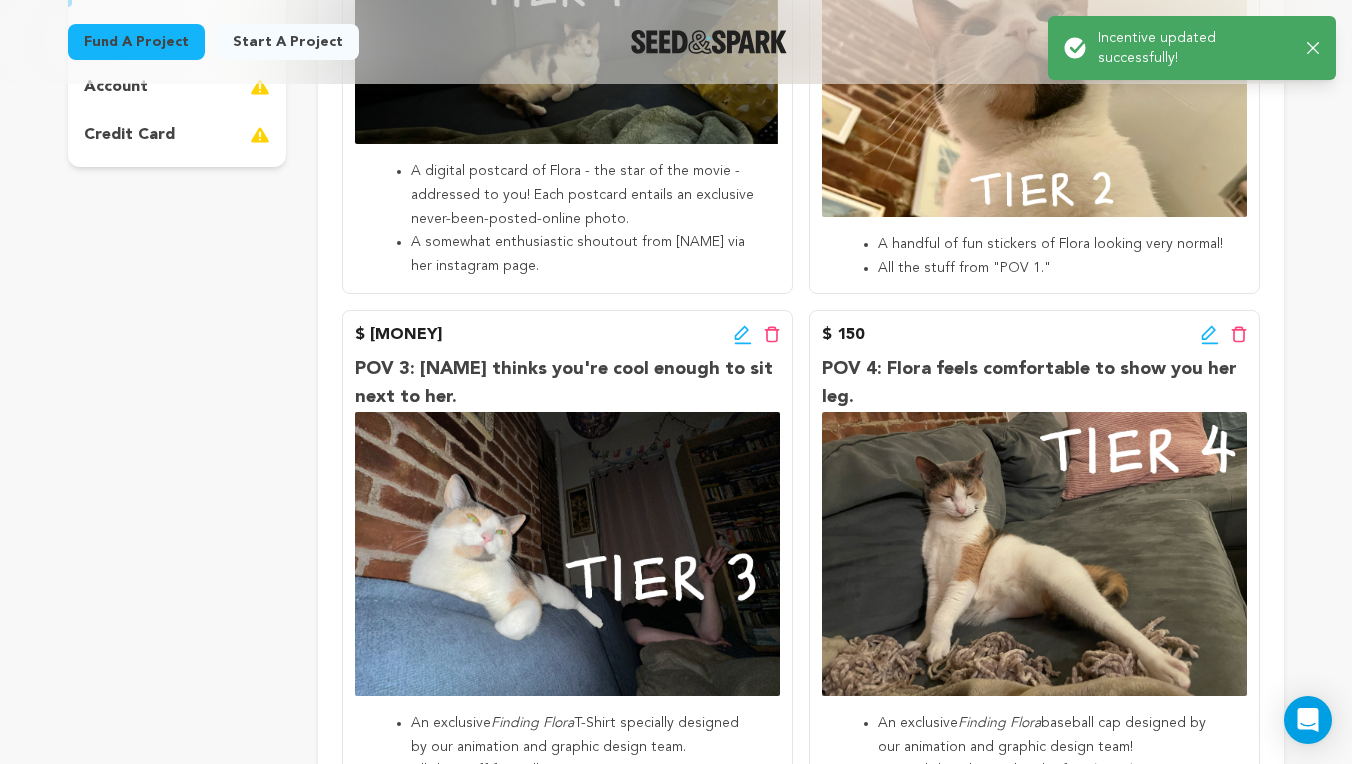 scroll, scrollTop: 633, scrollLeft: 0, axis: vertical 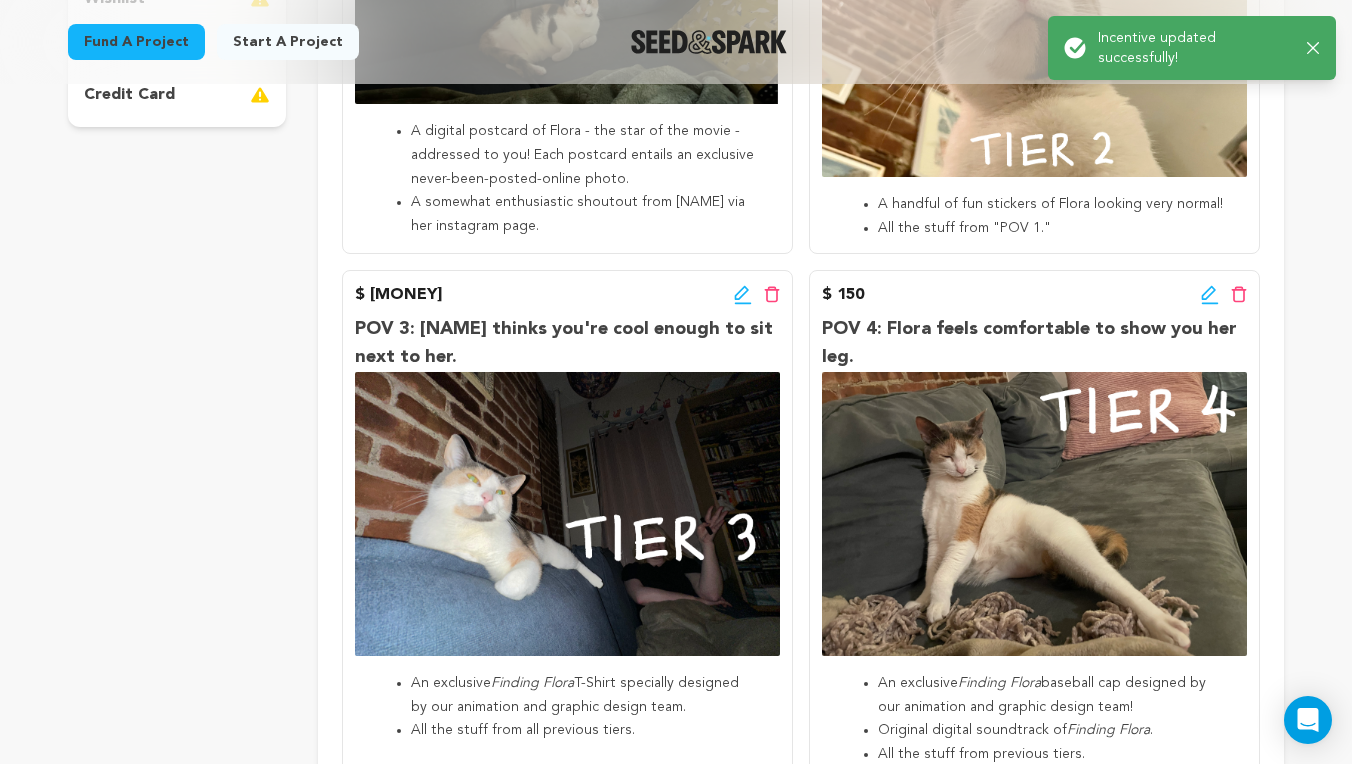 click on "$ [MONEY]
Edit incentive button
Delete incentive button
POV 3: [FIRST] thinks you're cool enough to sit next to her.
An exclusive  Finding [FIRST]  T-Shirt specially designed by our animation and graphic design team. All the stuff from all previous tiers." at bounding box center (567, 525) 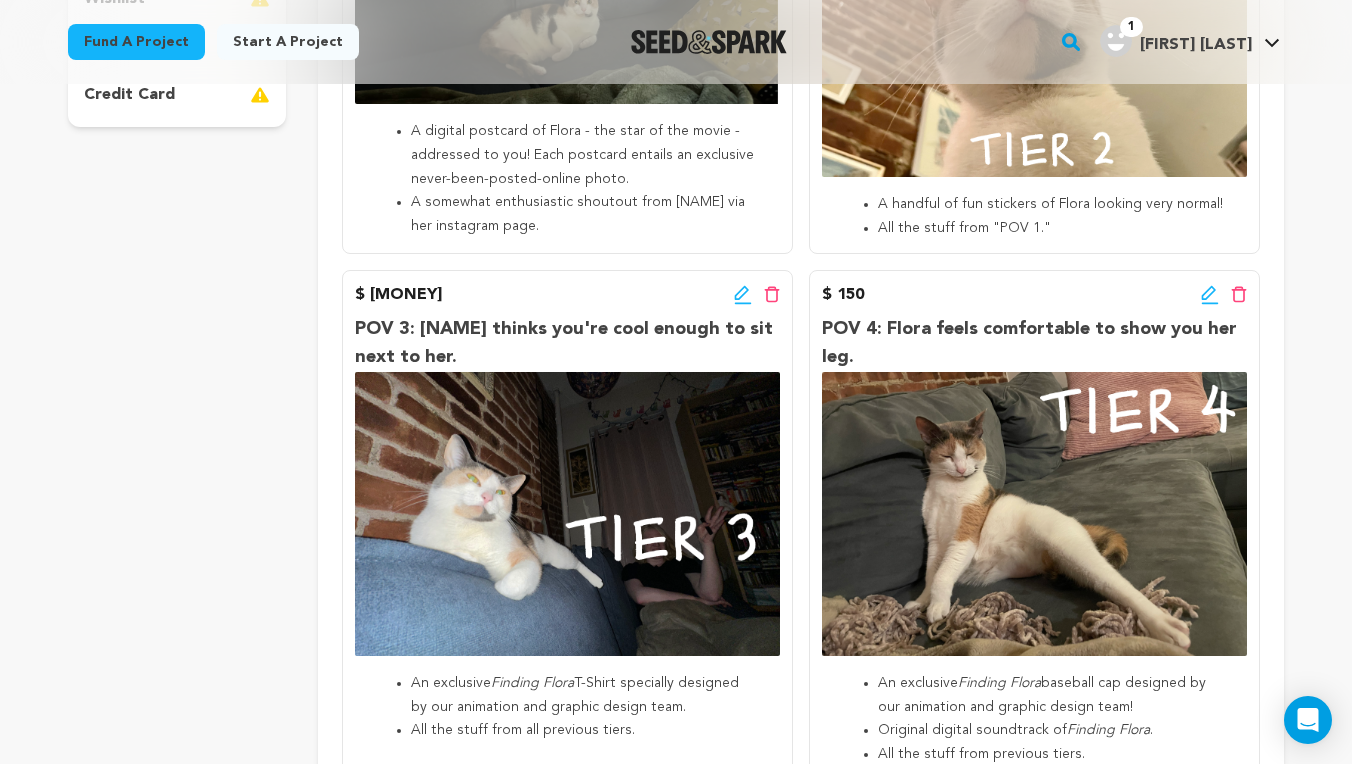 click 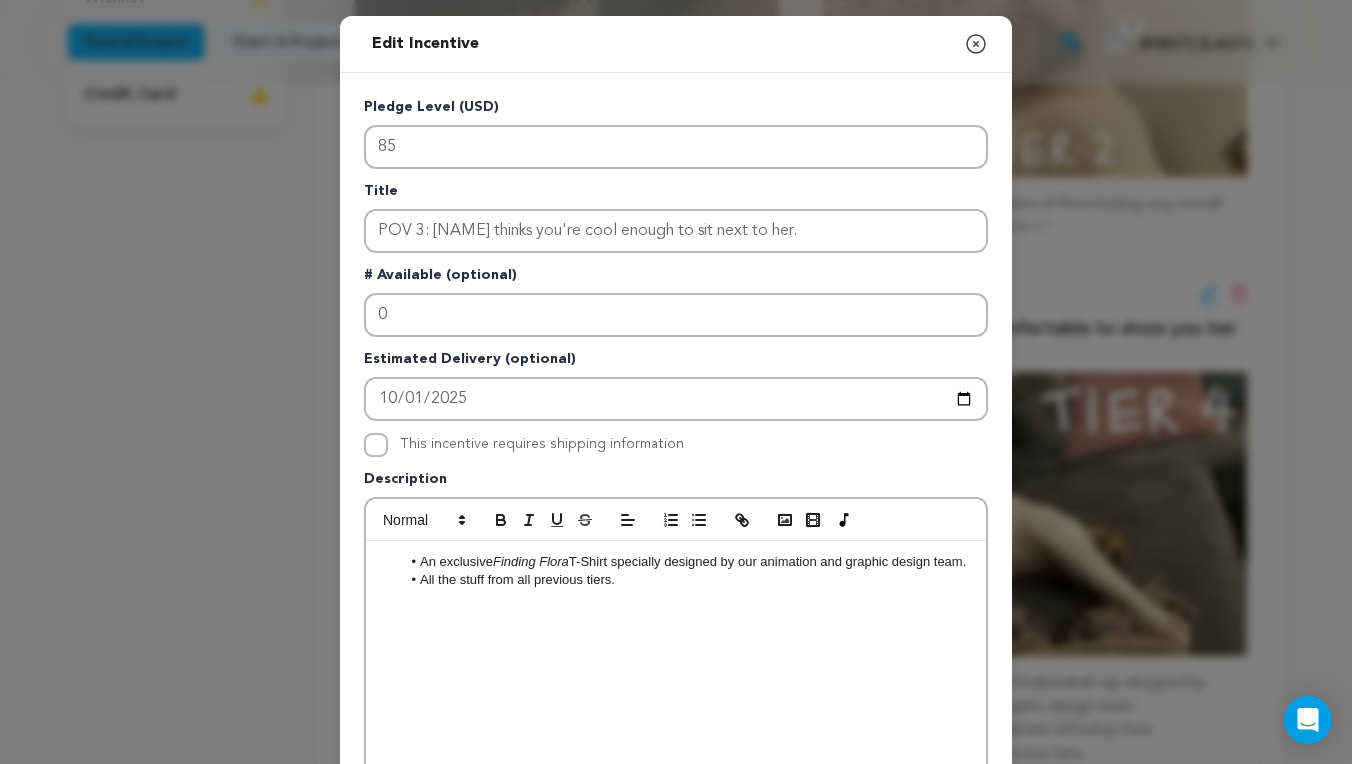 click on "An exclusive  Finding [FIRST]  T-Shirt specially designed by our animation and graphic design team." at bounding box center (686, 562) 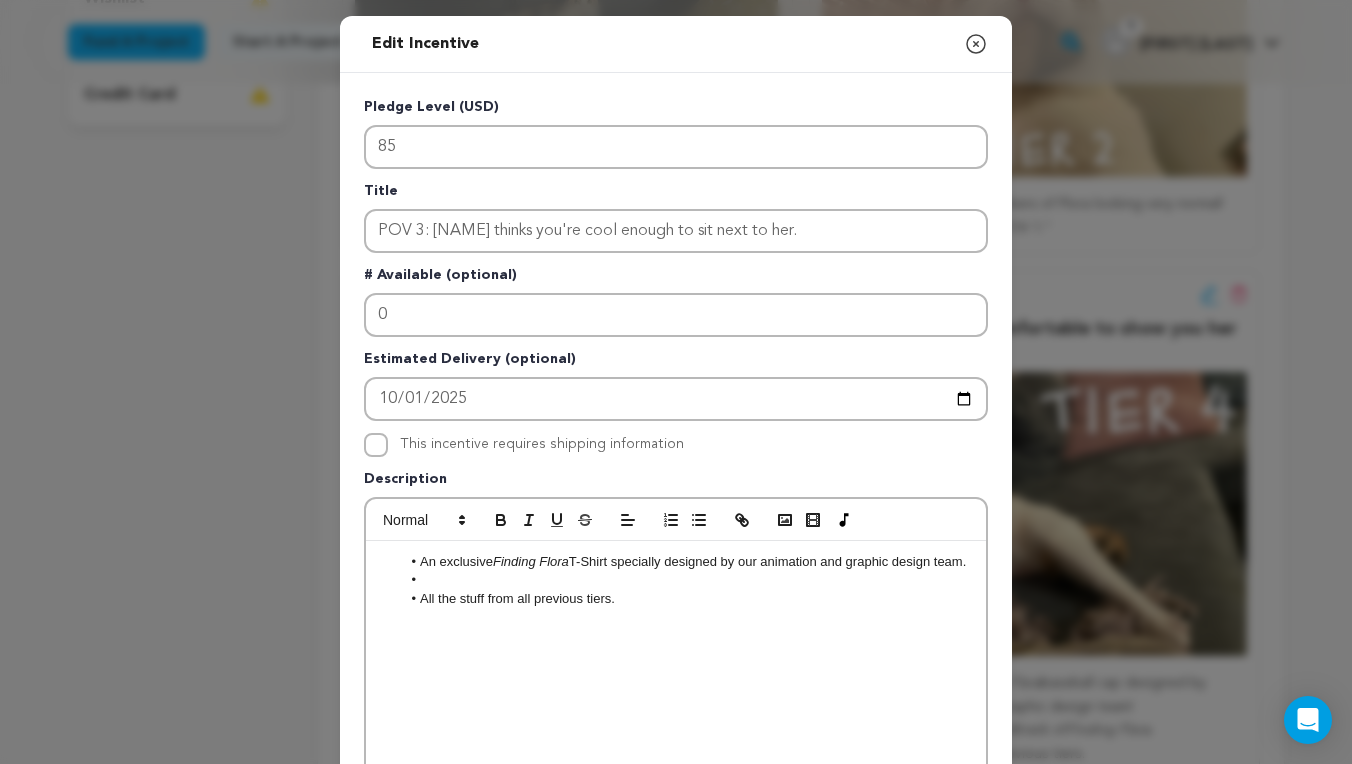 scroll, scrollTop: 10, scrollLeft: 0, axis: vertical 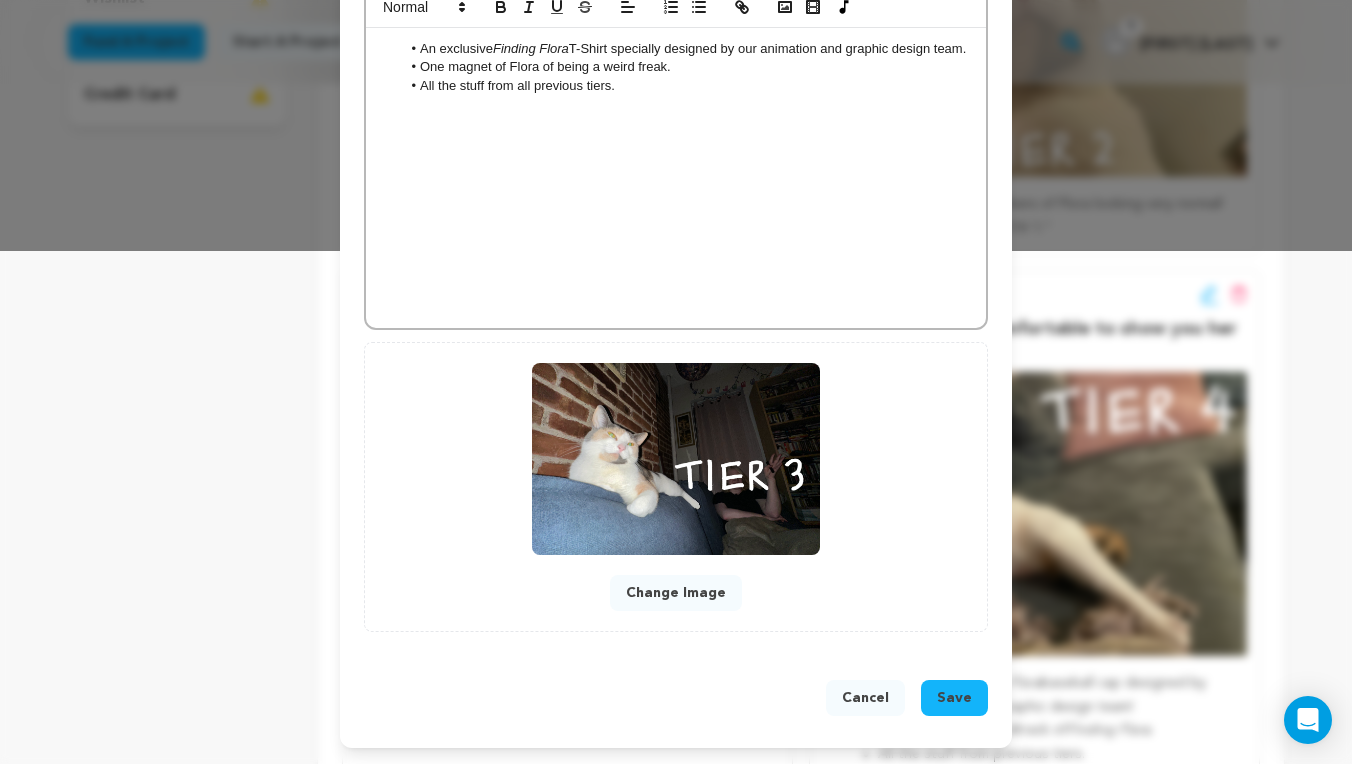 click on "Save" at bounding box center (954, 698) 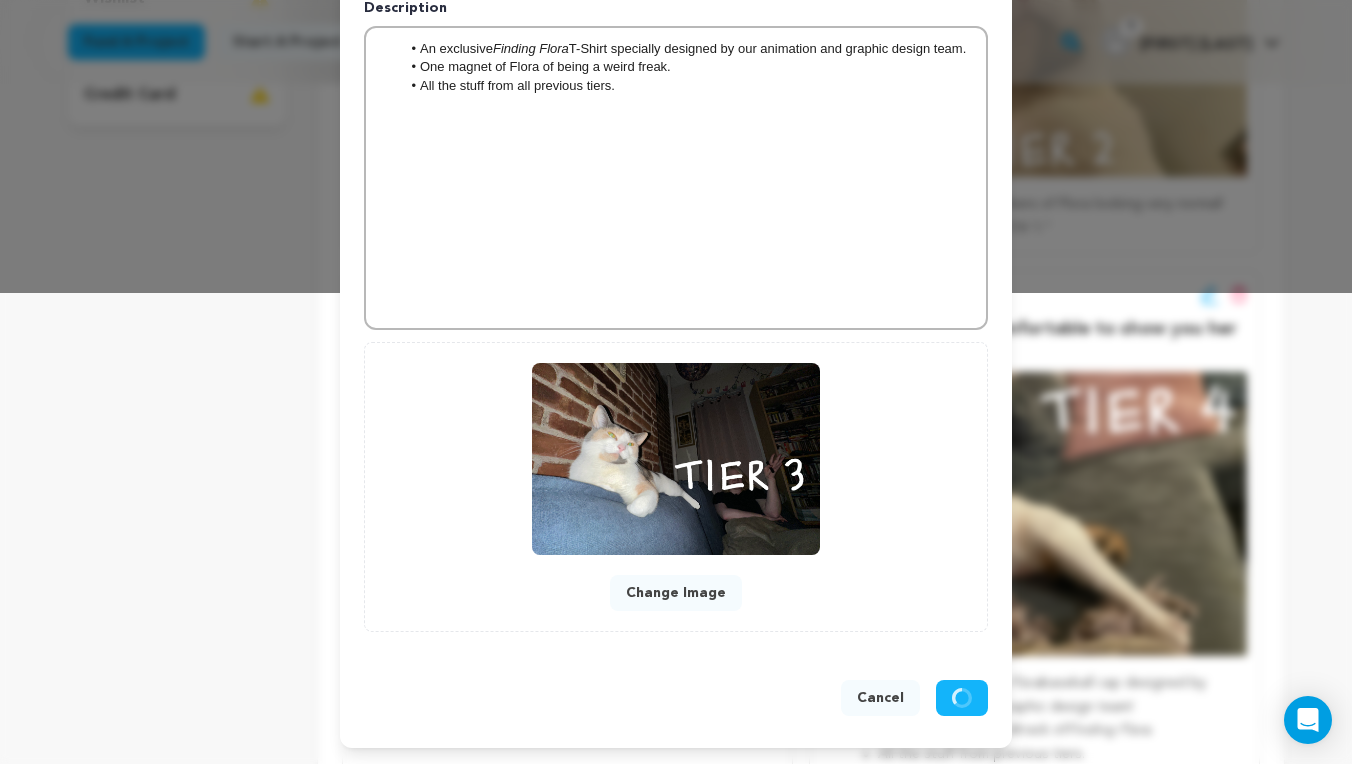 scroll, scrollTop: 471, scrollLeft: 0, axis: vertical 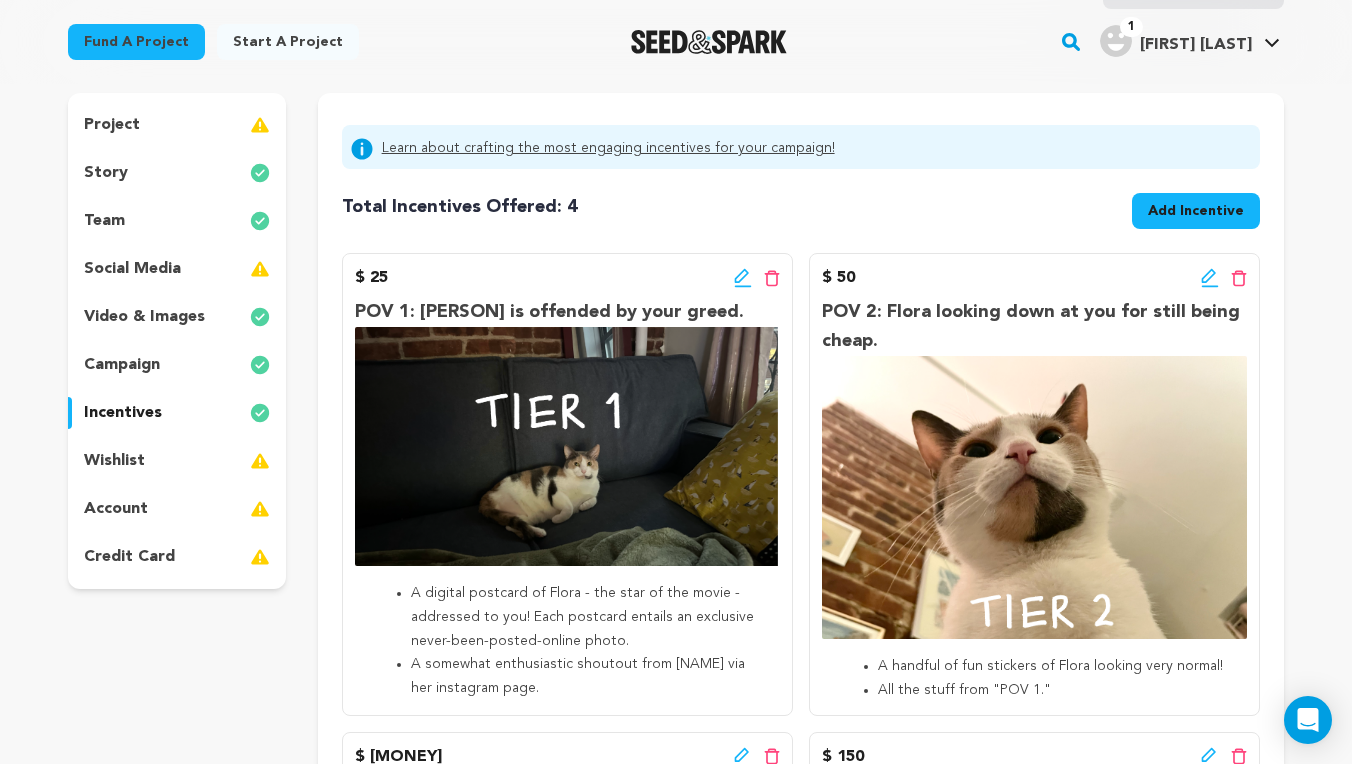 click 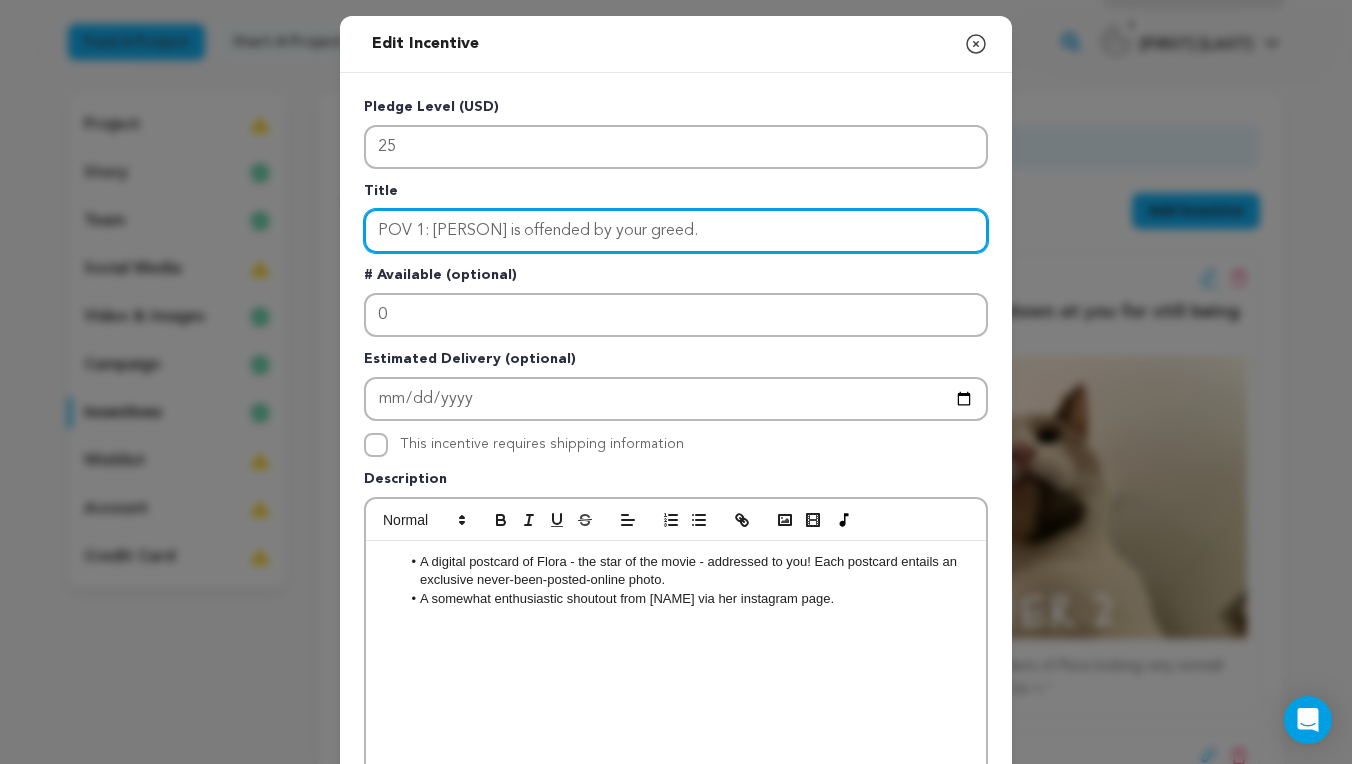 click on "POV 1: [PERSON] is offended by your greed." at bounding box center (676, 231) 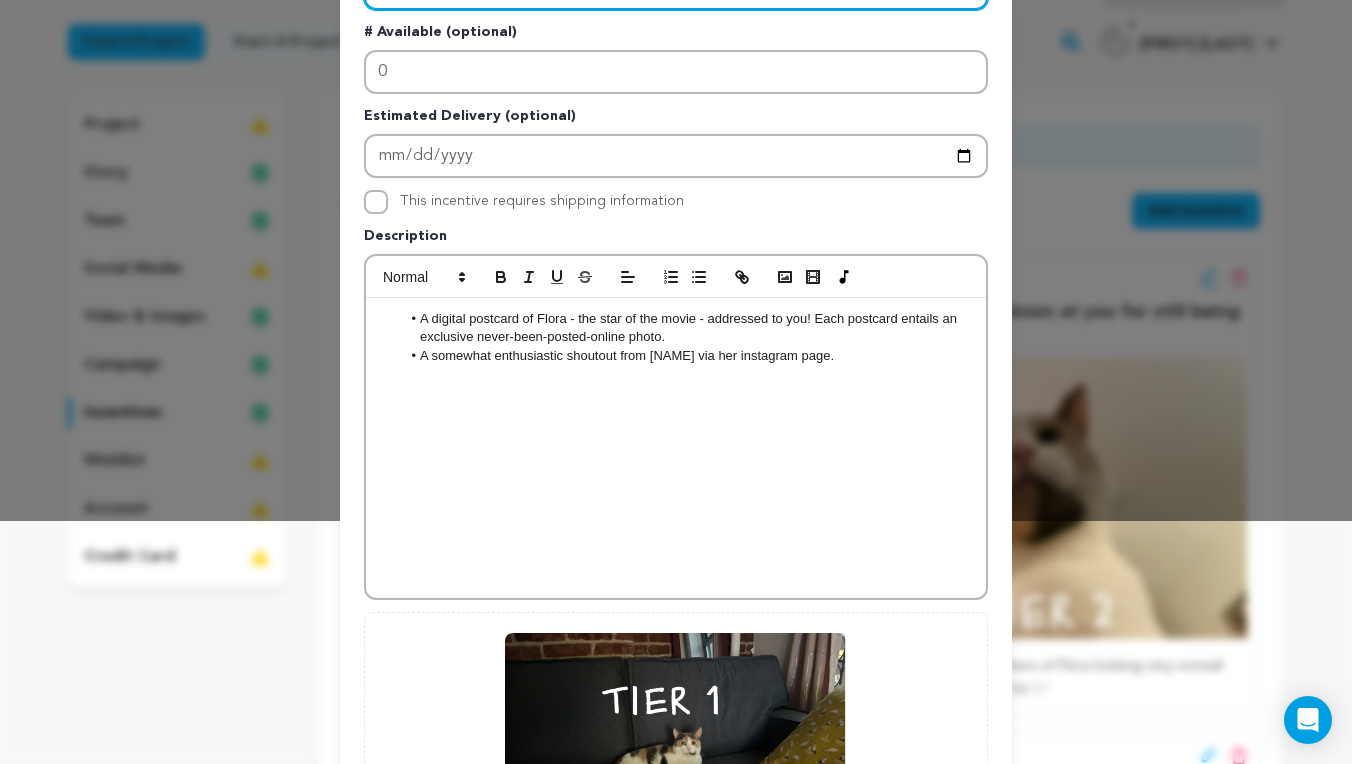 scroll, scrollTop: 485, scrollLeft: 0, axis: vertical 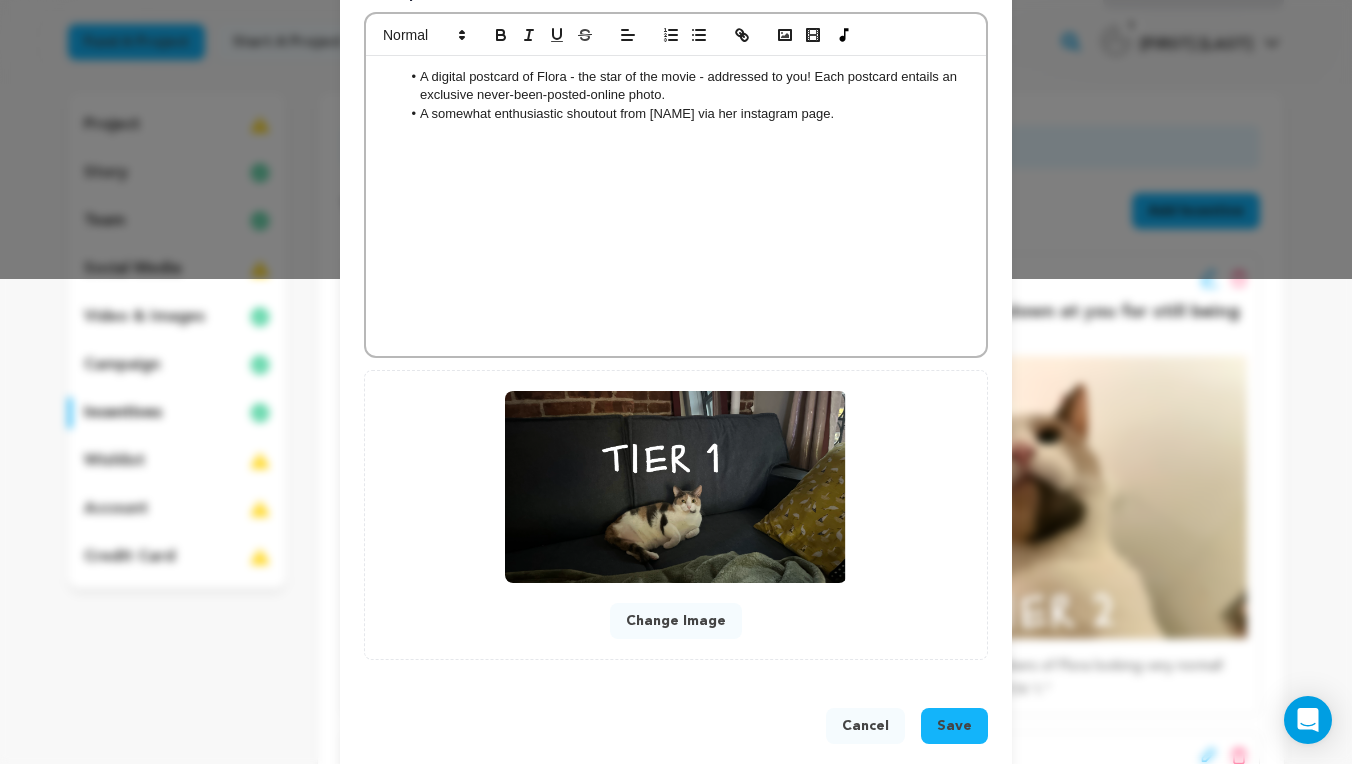 type on "POV 1: [FIRST] is offended by your biblical greed." 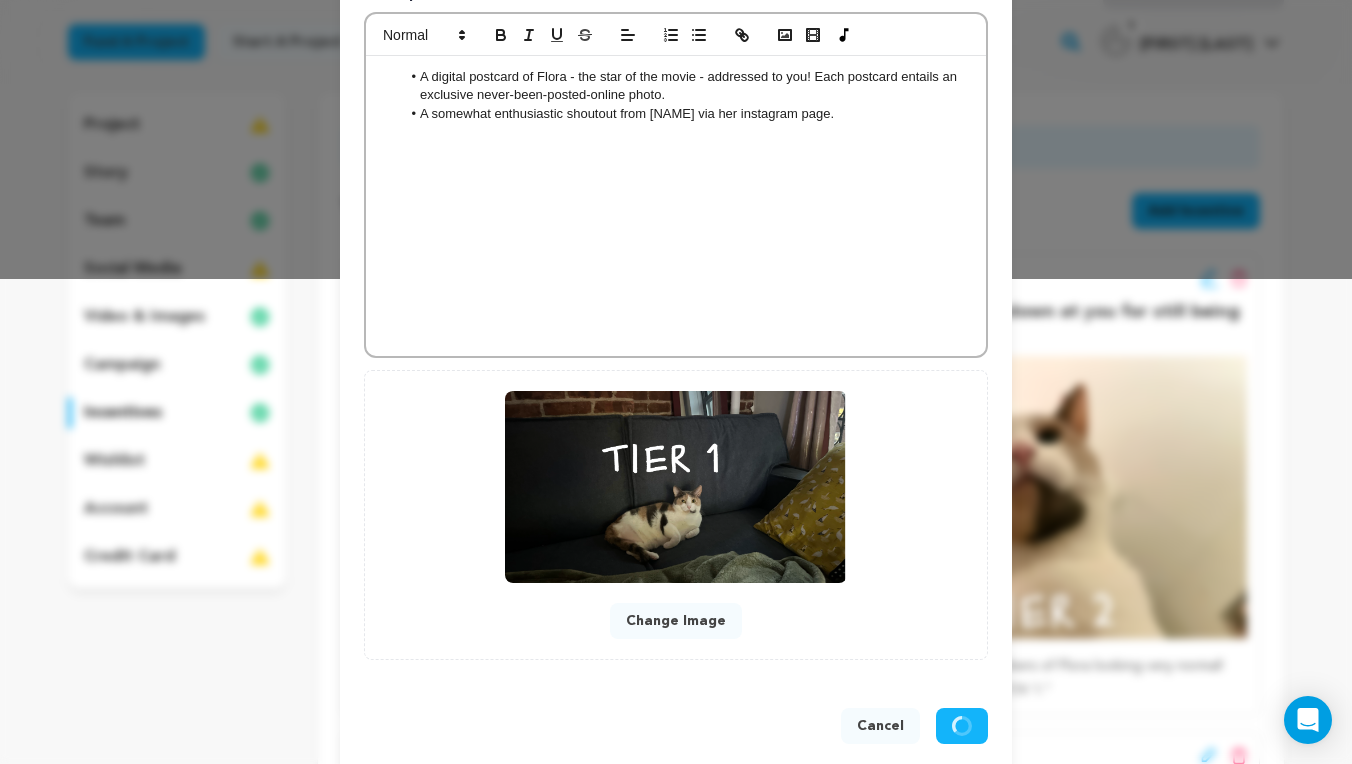 scroll, scrollTop: 471, scrollLeft: 0, axis: vertical 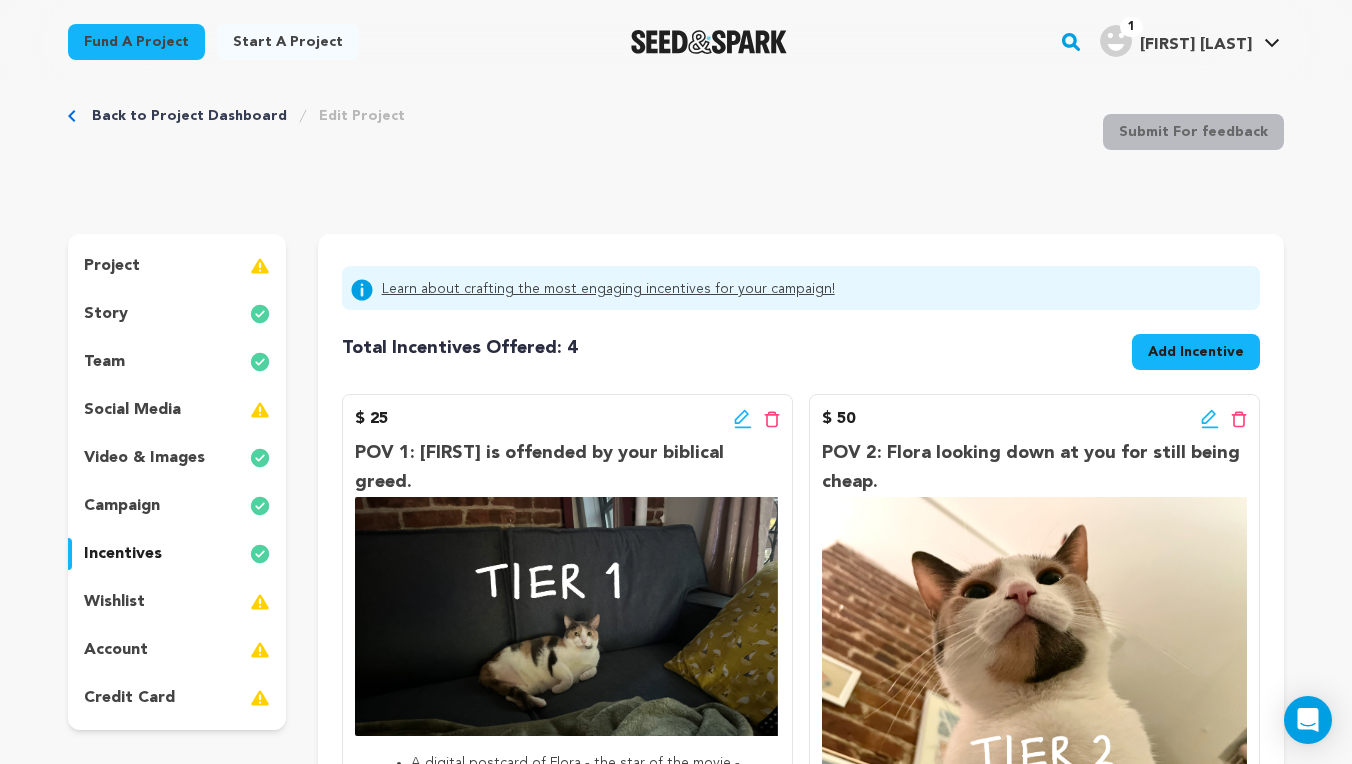 click 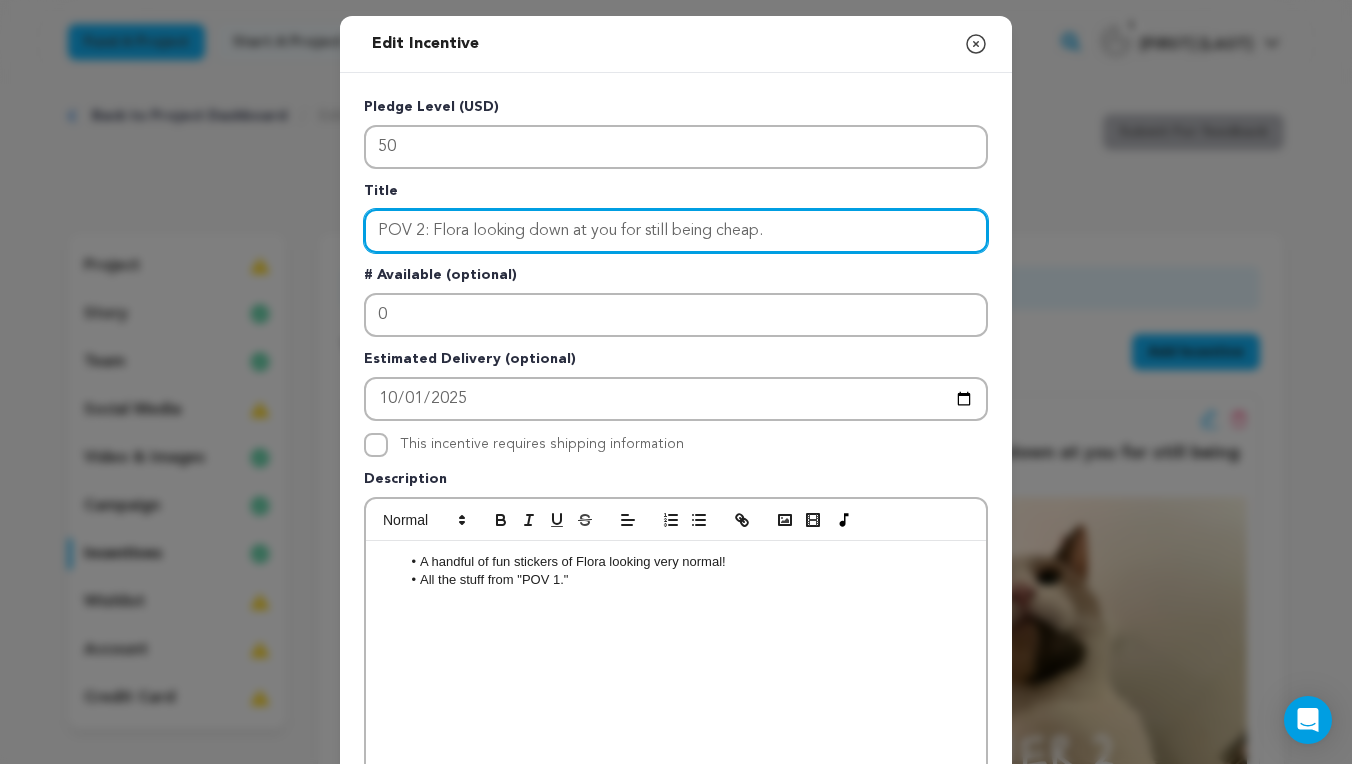 click on "POV 2: Flora looking down at you for still being cheap." at bounding box center [676, 231] 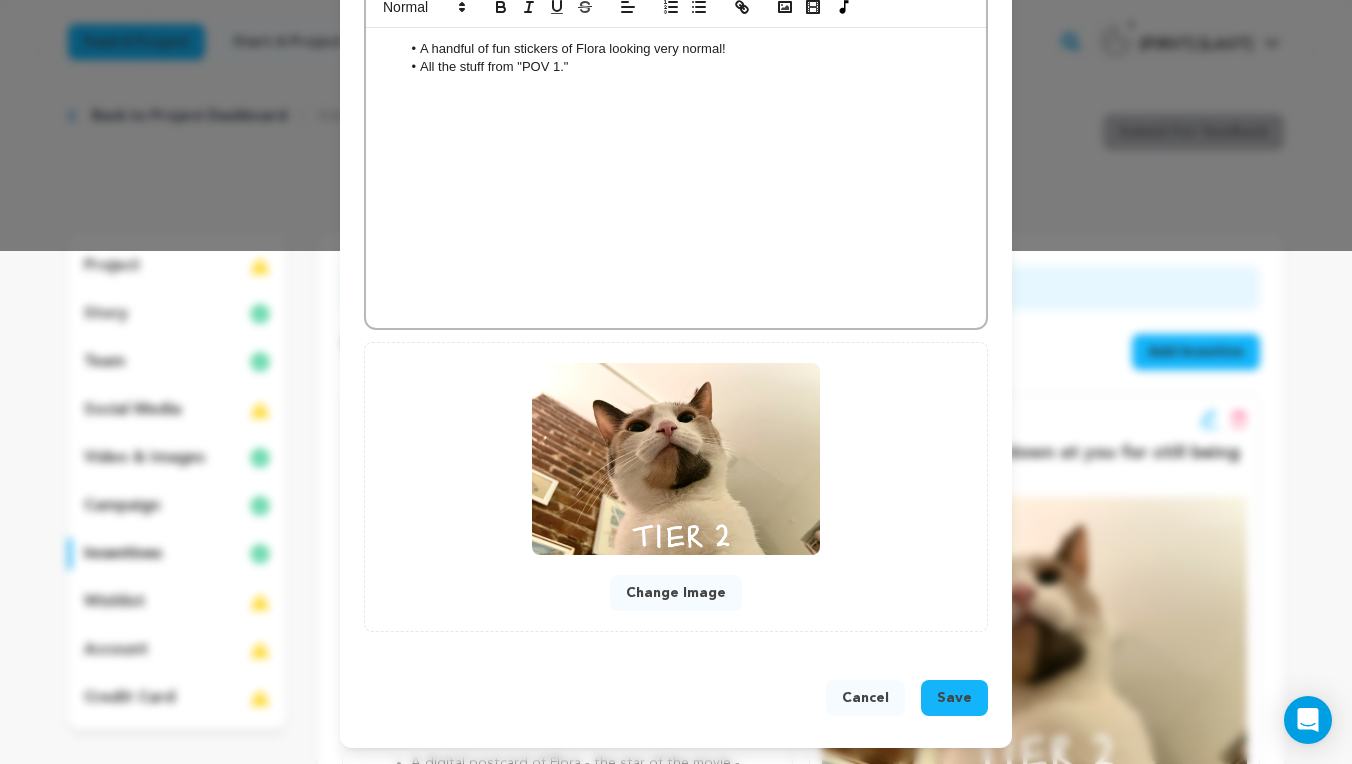 type on "POV 2: [PERSON] is looking down at you for still being cheap." 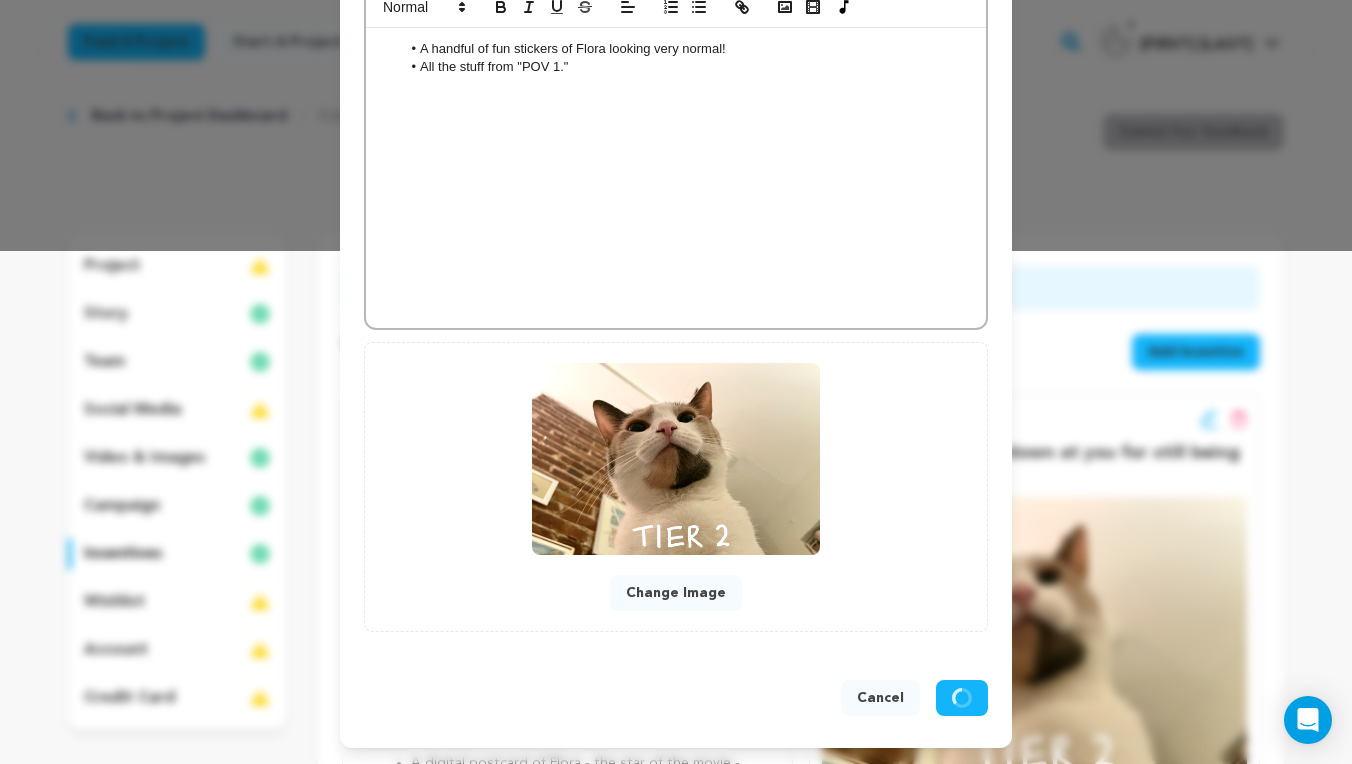 scroll, scrollTop: 471, scrollLeft: 0, axis: vertical 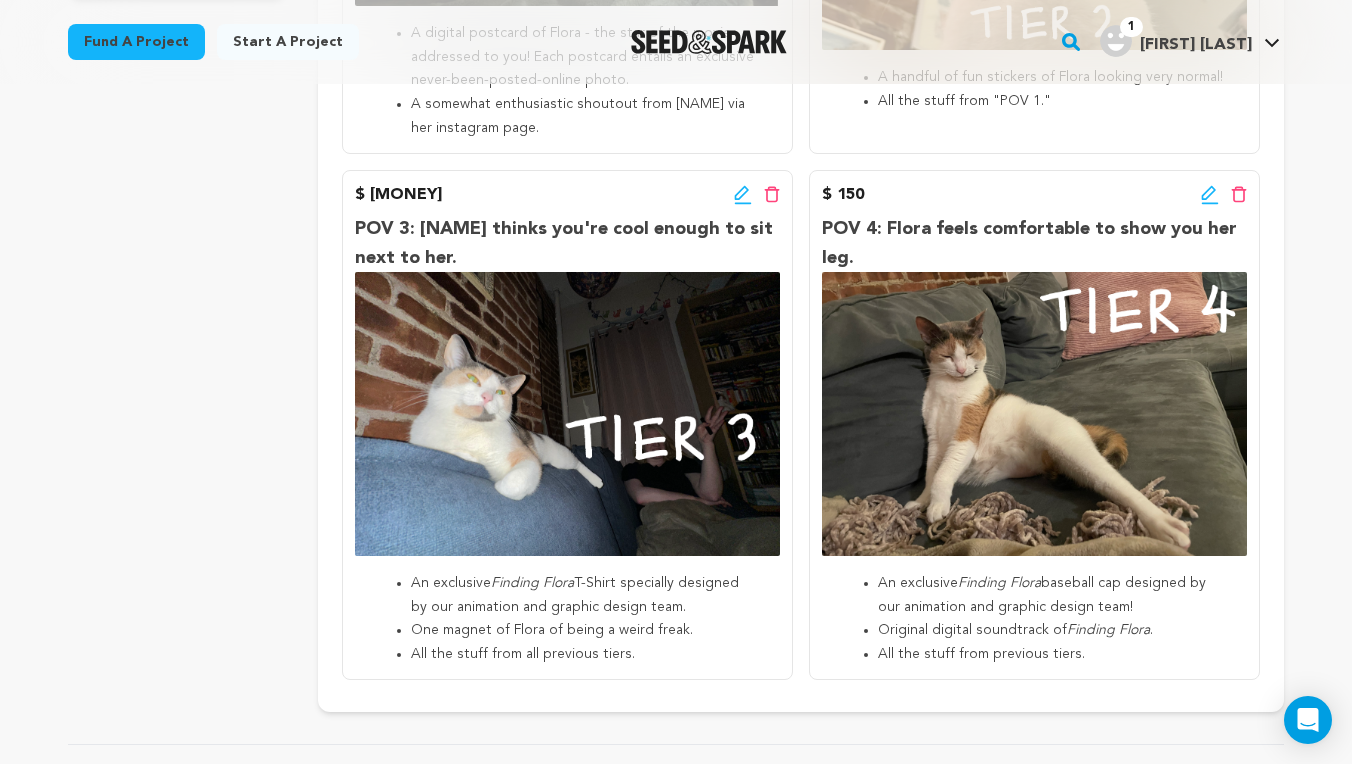 click 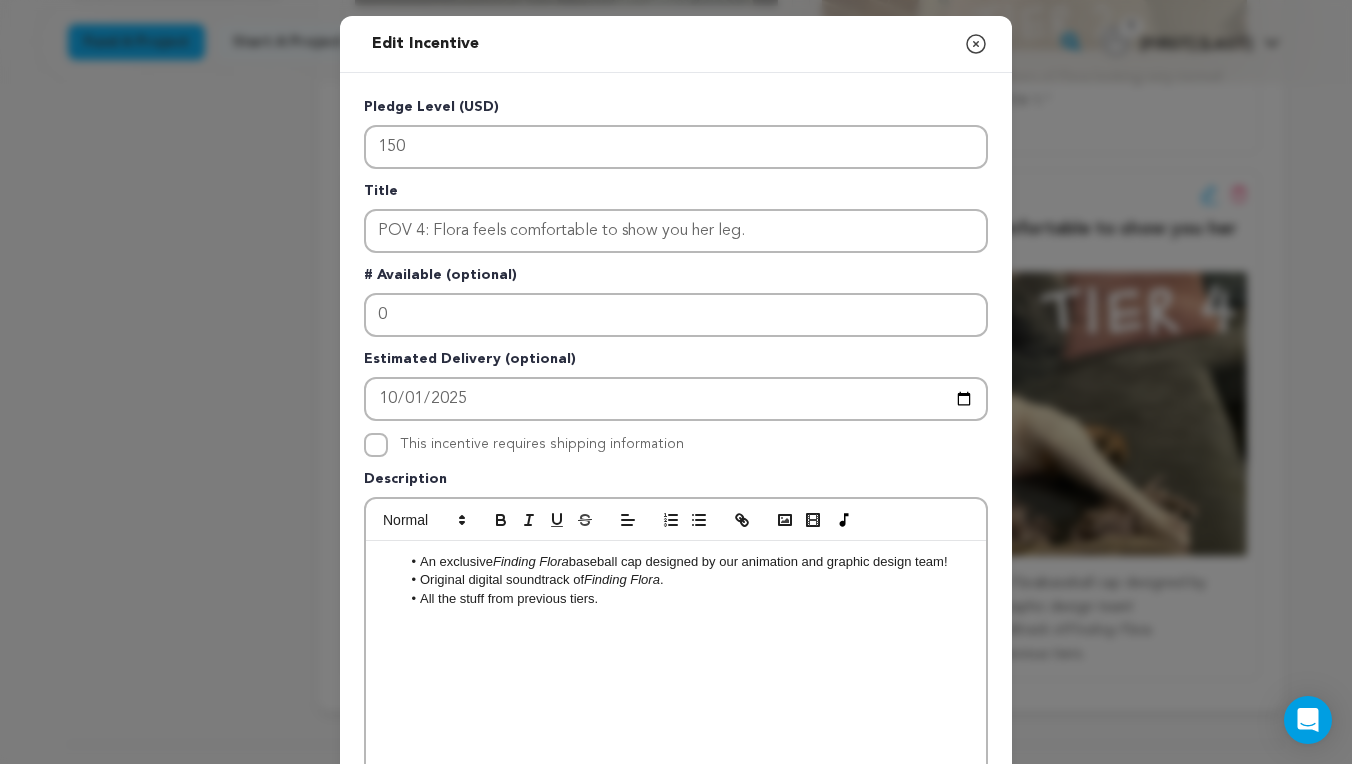 click on "Original digital soundtrack of  Finding [PERSON] ." at bounding box center (686, 580) 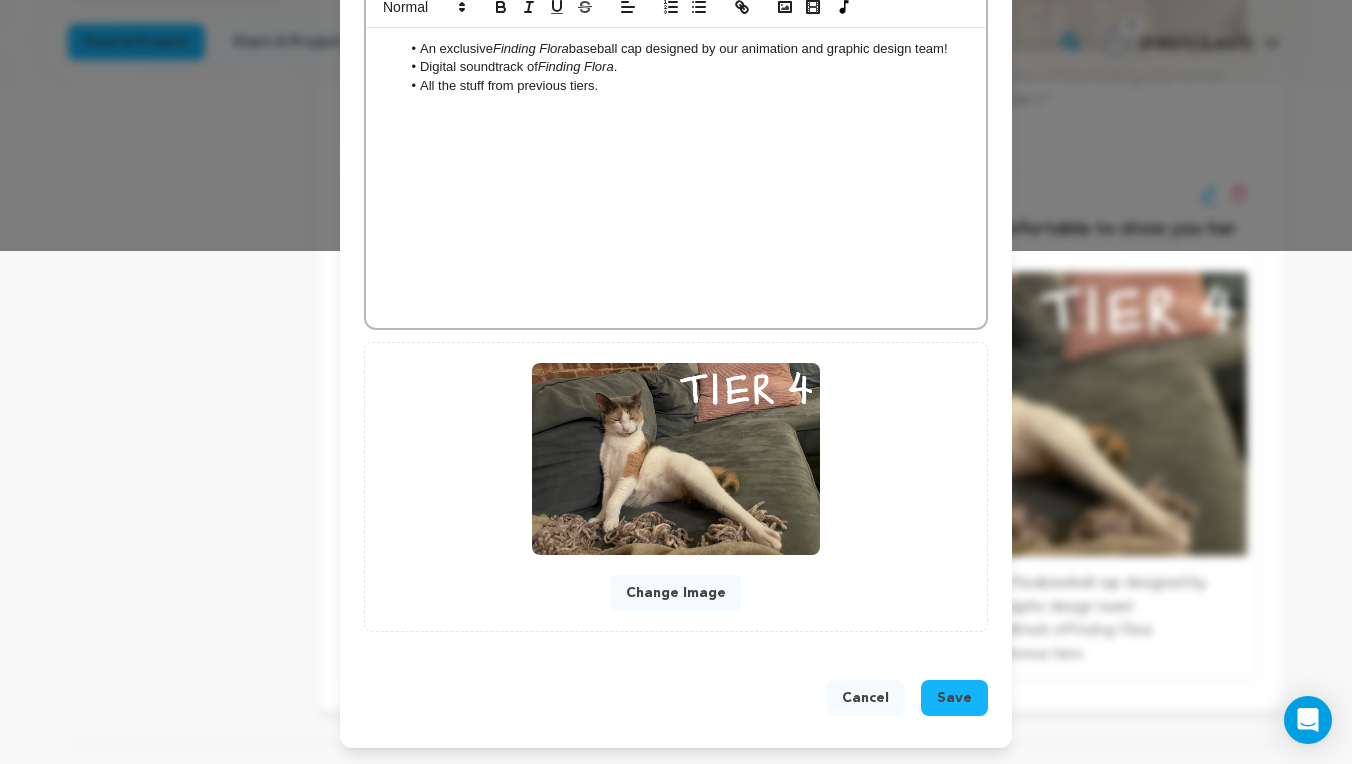 click on "Save" at bounding box center [954, 698] 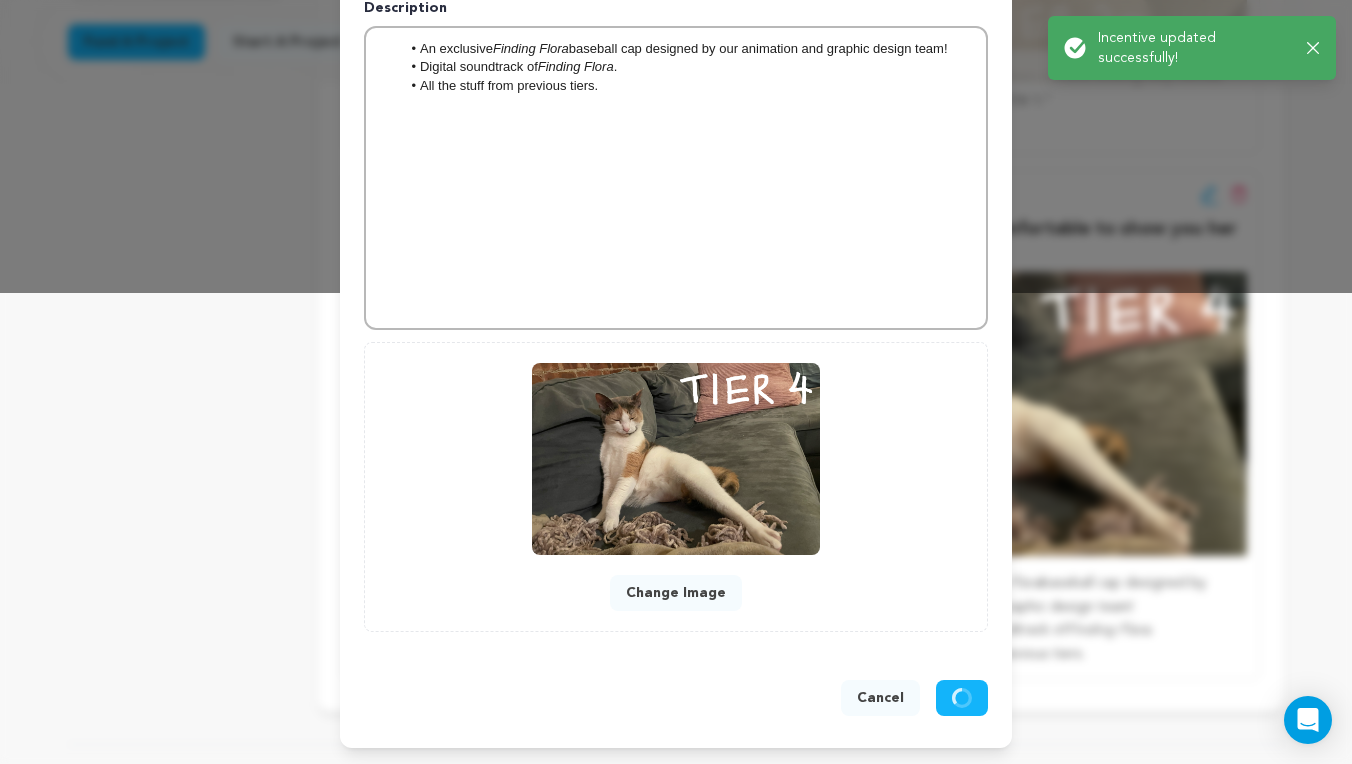 scroll, scrollTop: 471, scrollLeft: 0, axis: vertical 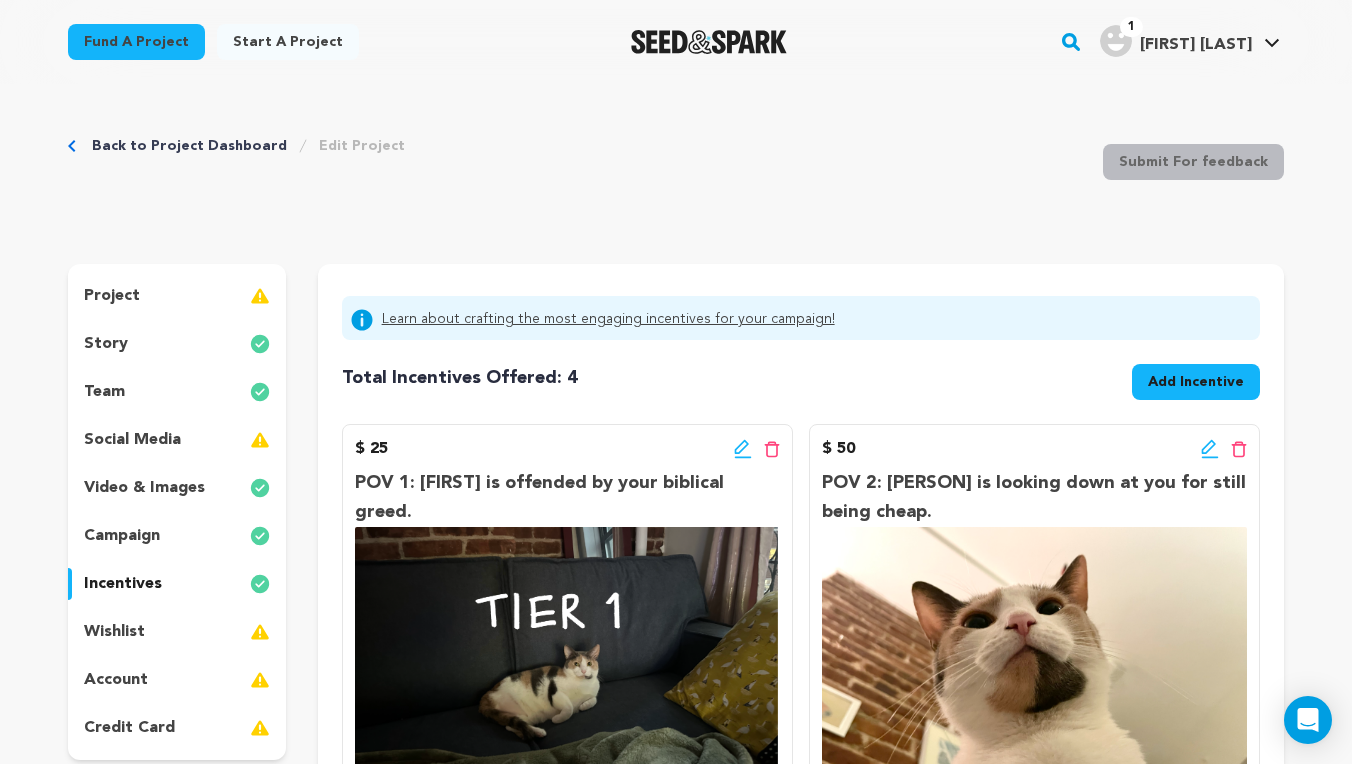 click on "Add Incentive" at bounding box center (1196, 382) 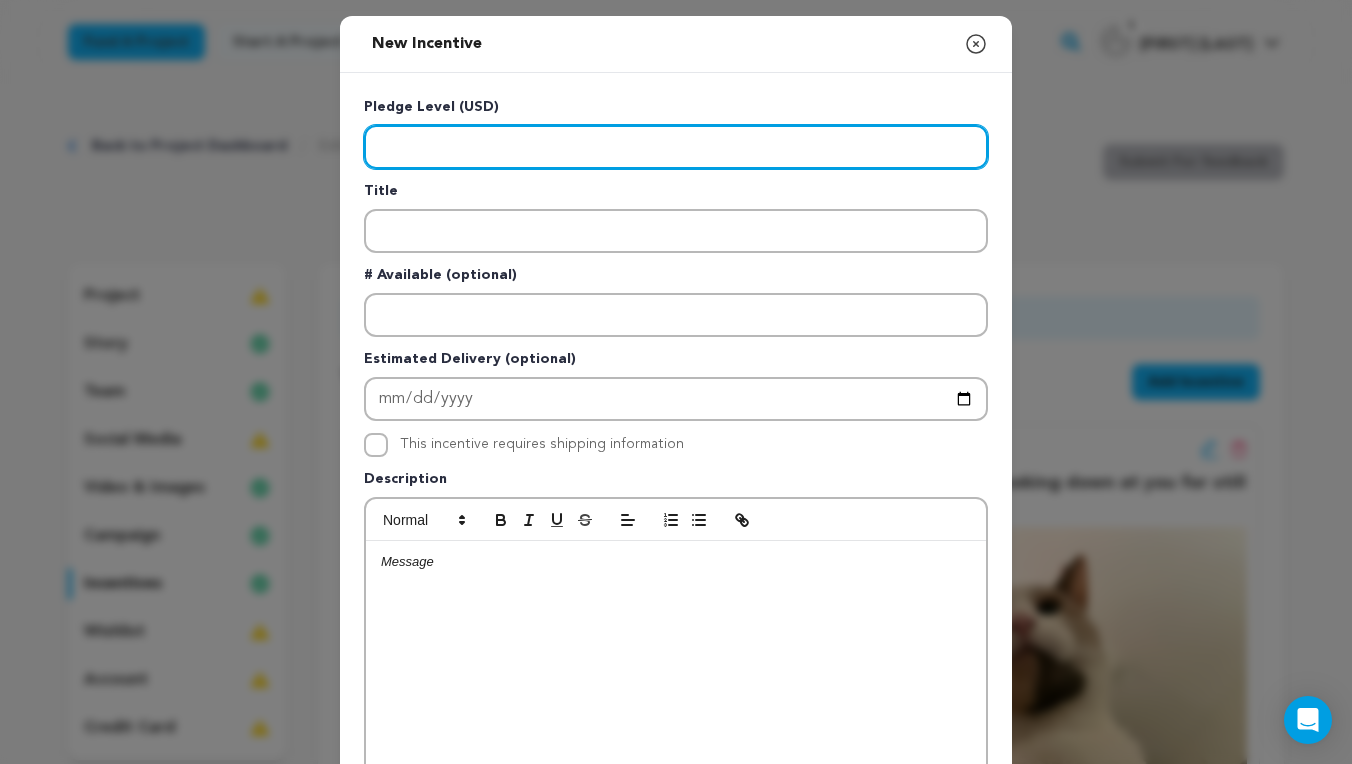 click at bounding box center [676, 147] 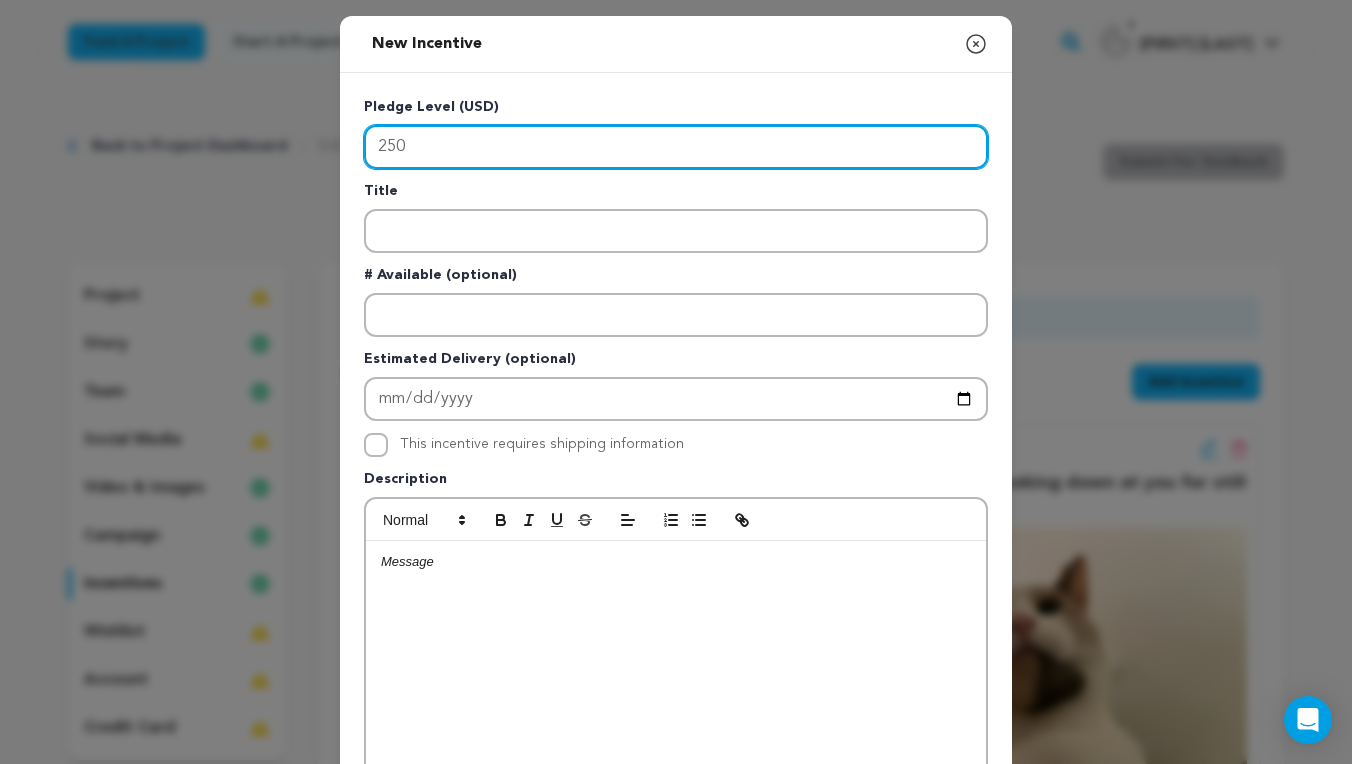 type on "250" 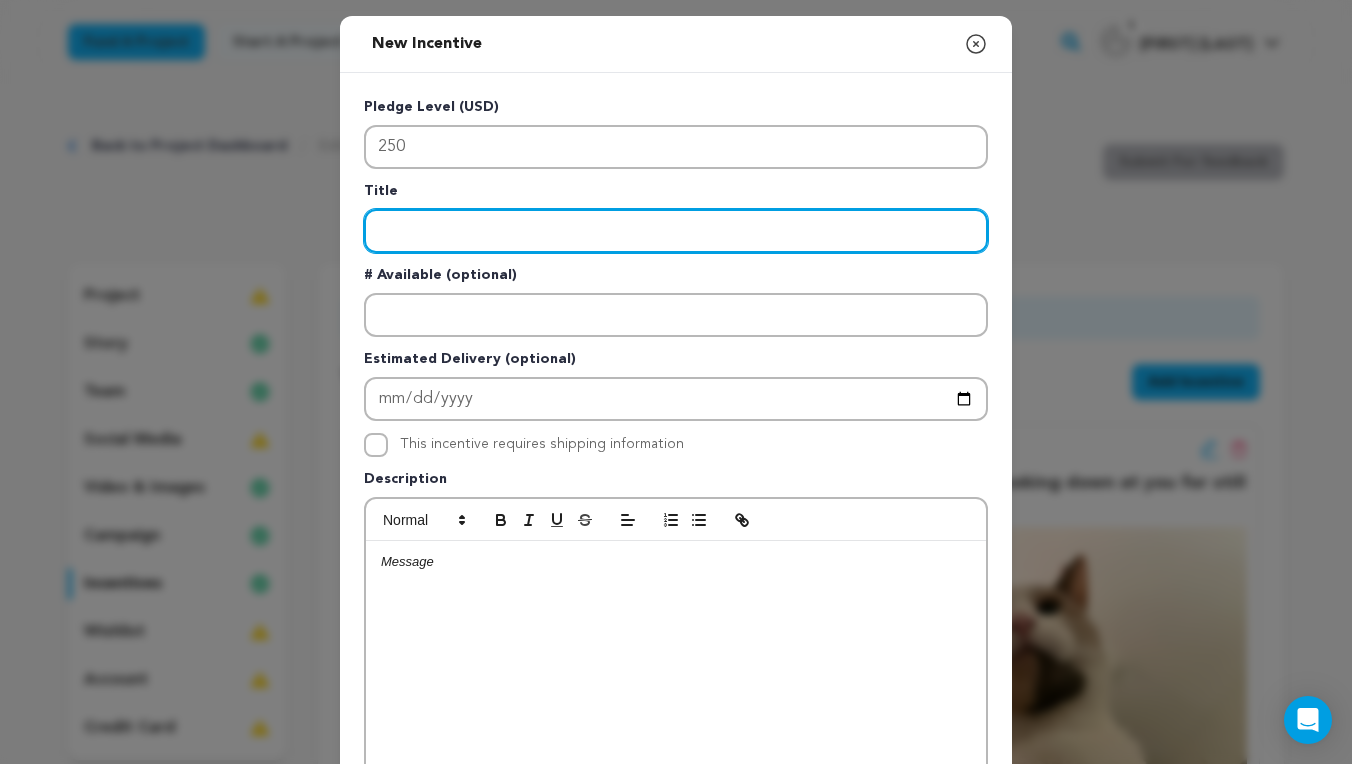click at bounding box center (676, 231) 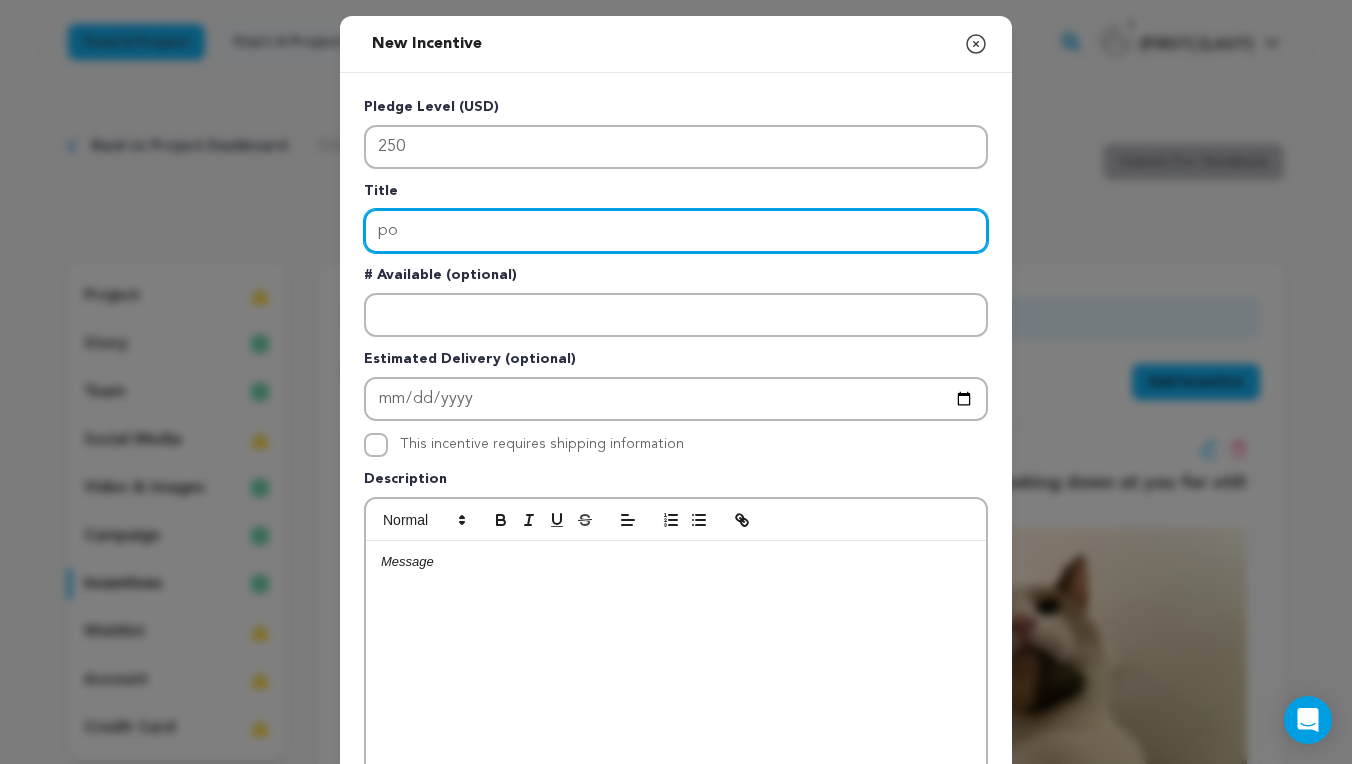 type on "p" 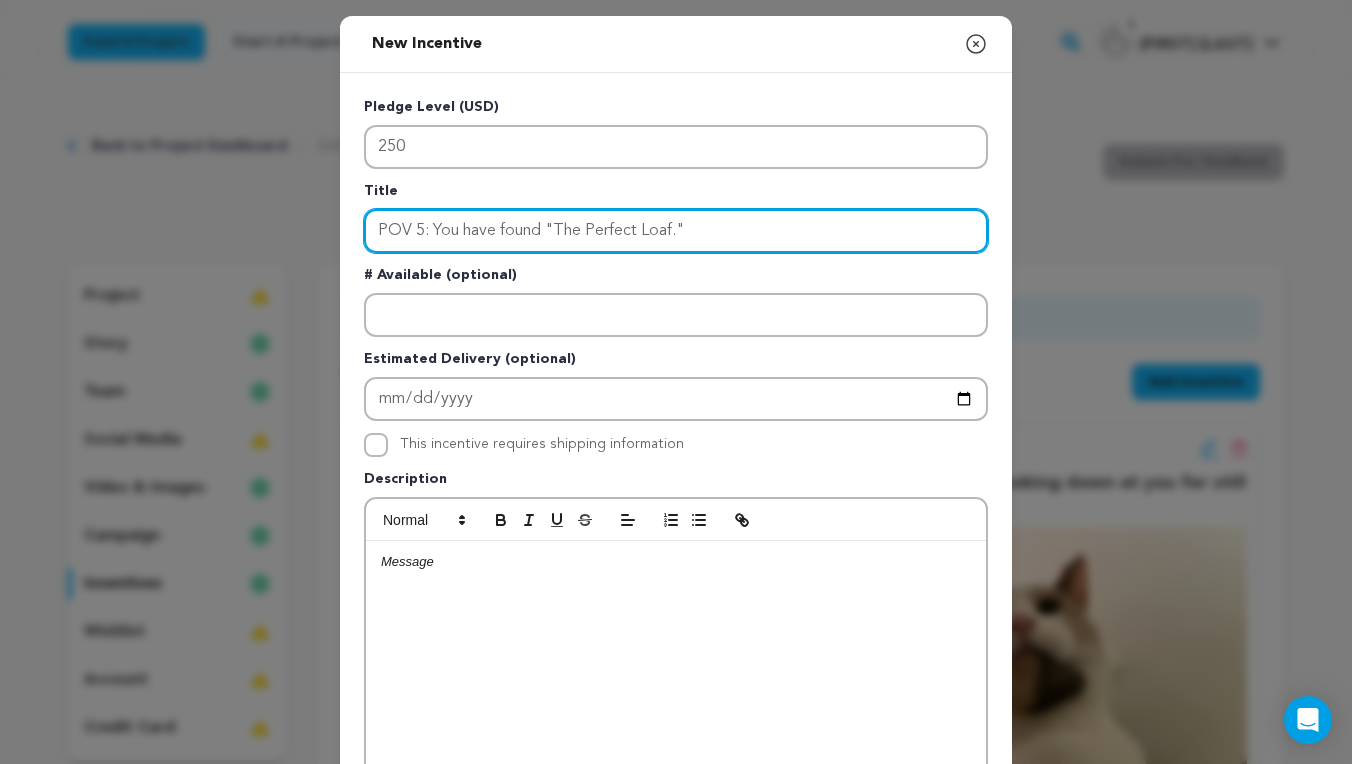 click on "POV 5: You have found "The Perfect Loaf."" at bounding box center (676, 231) 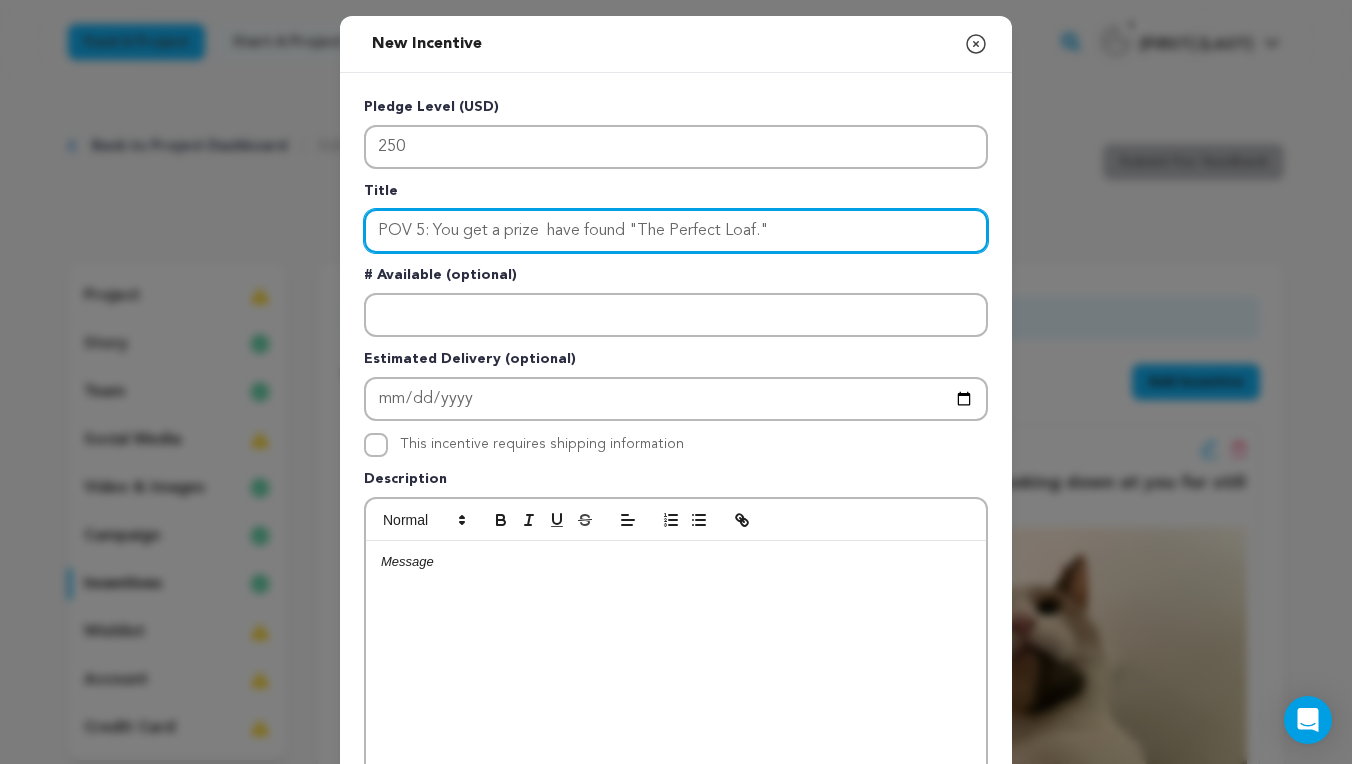 click on "POV 5: You get a prize  have found "The Perfect Loaf."" at bounding box center [676, 231] 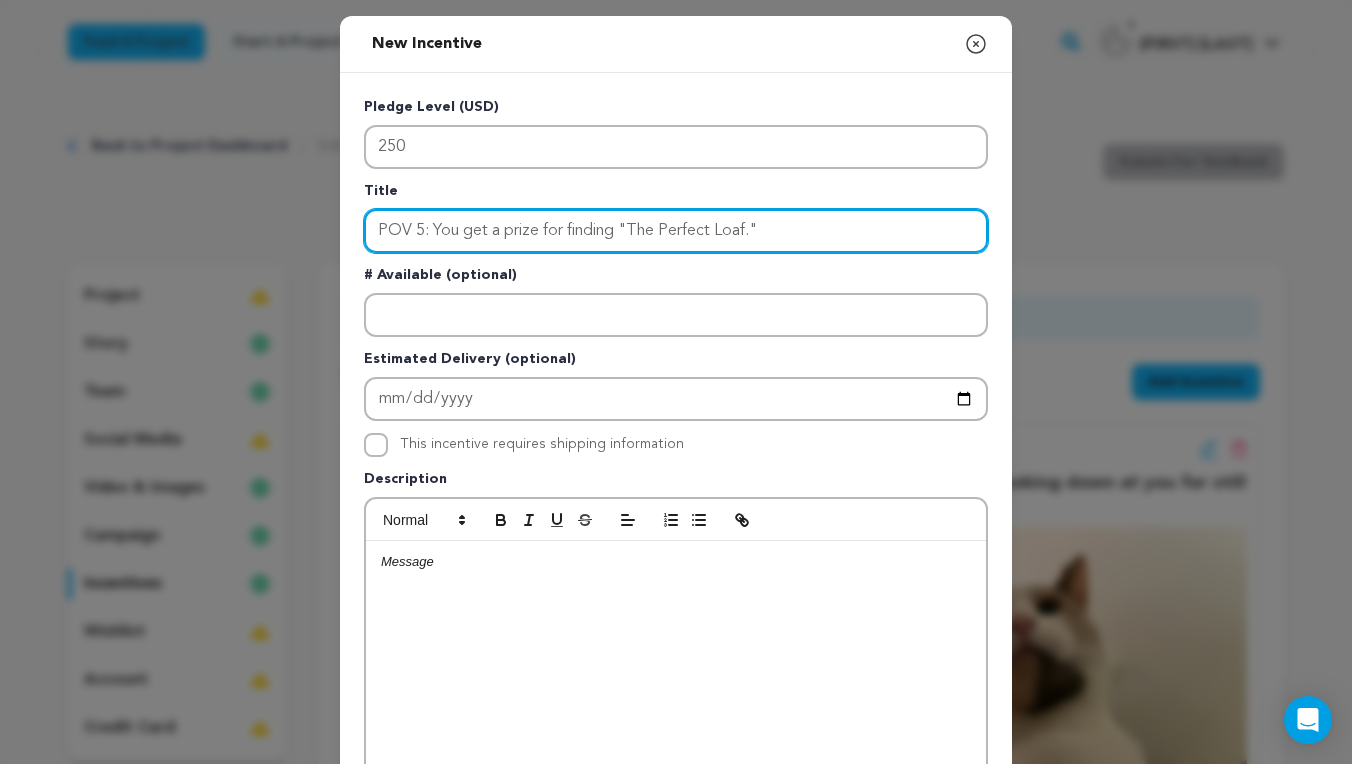 click on "POV 5: You get a prize for finding "The Perfect Loaf."" at bounding box center (676, 231) 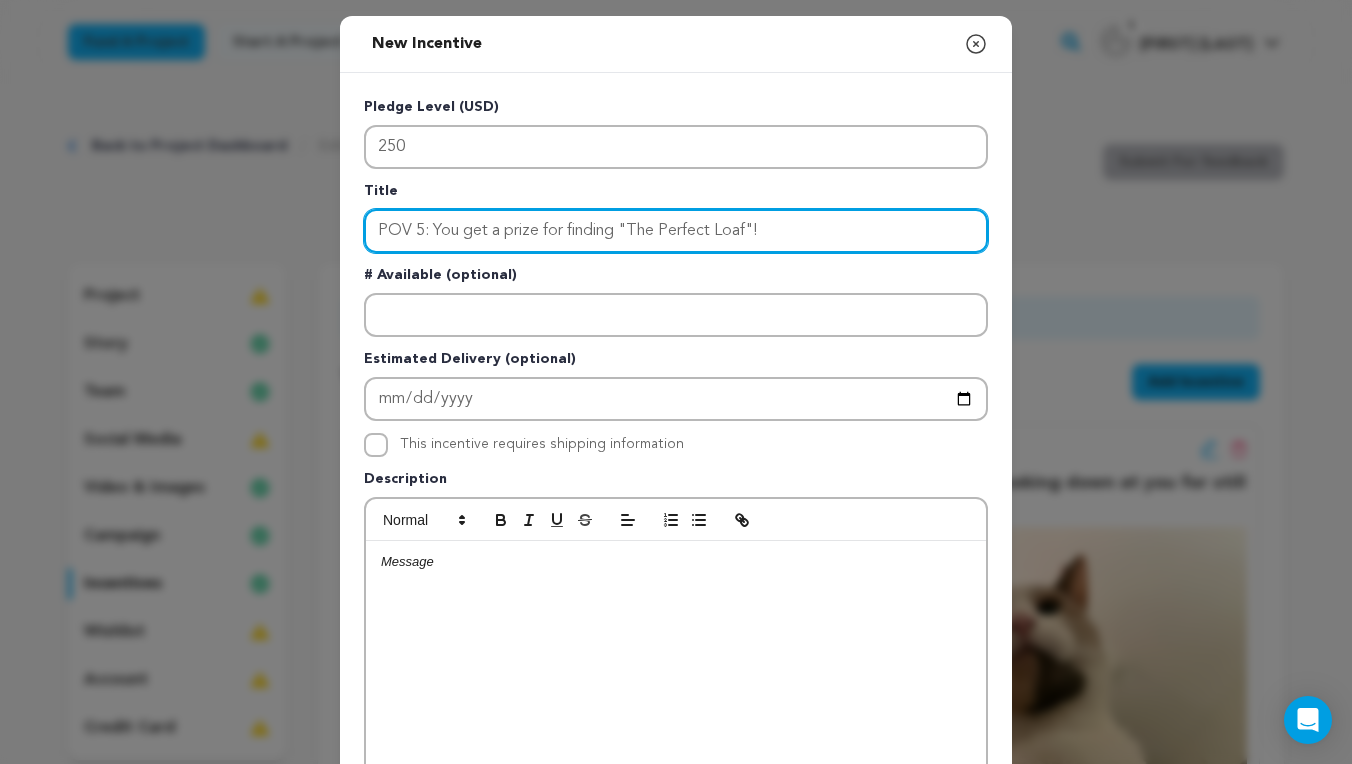 type on "POV 5: You get a prize for finding "The Perfect Loaf"!" 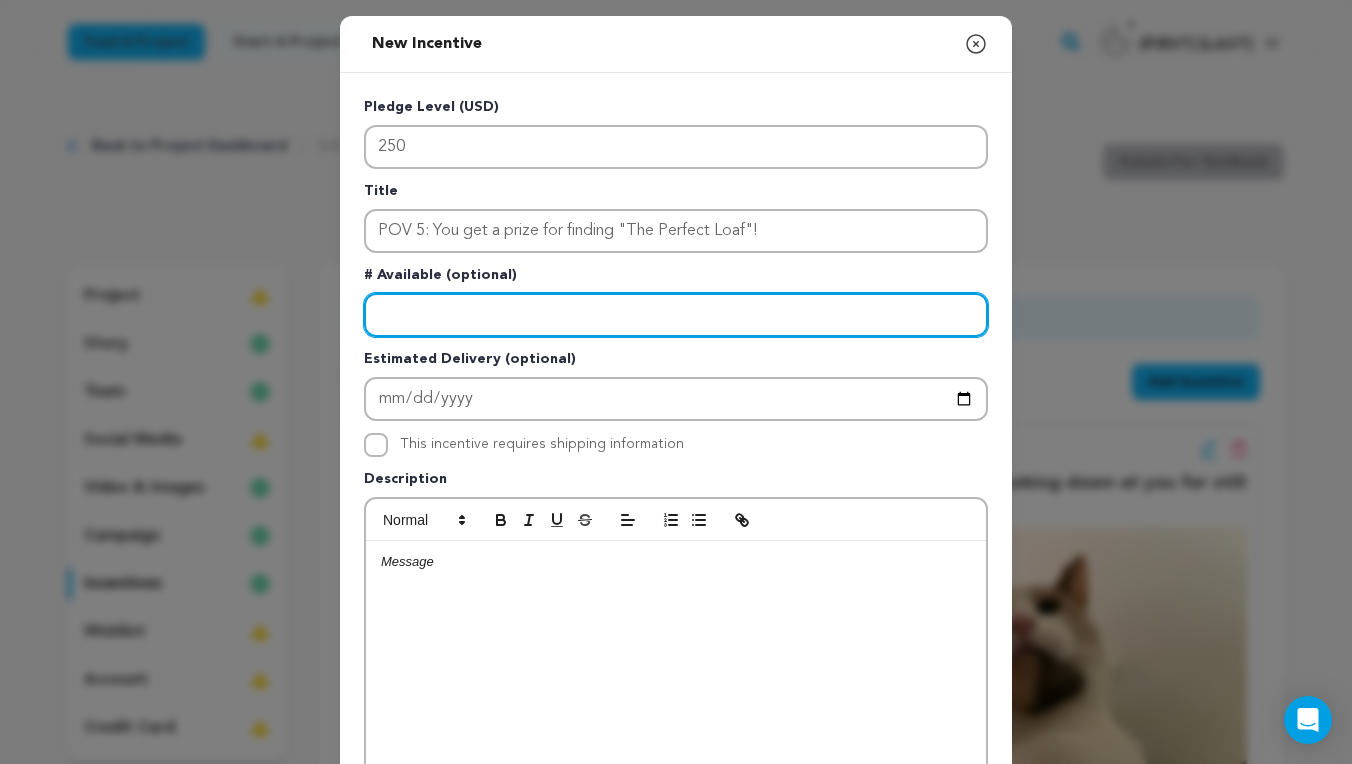 click at bounding box center [676, 315] 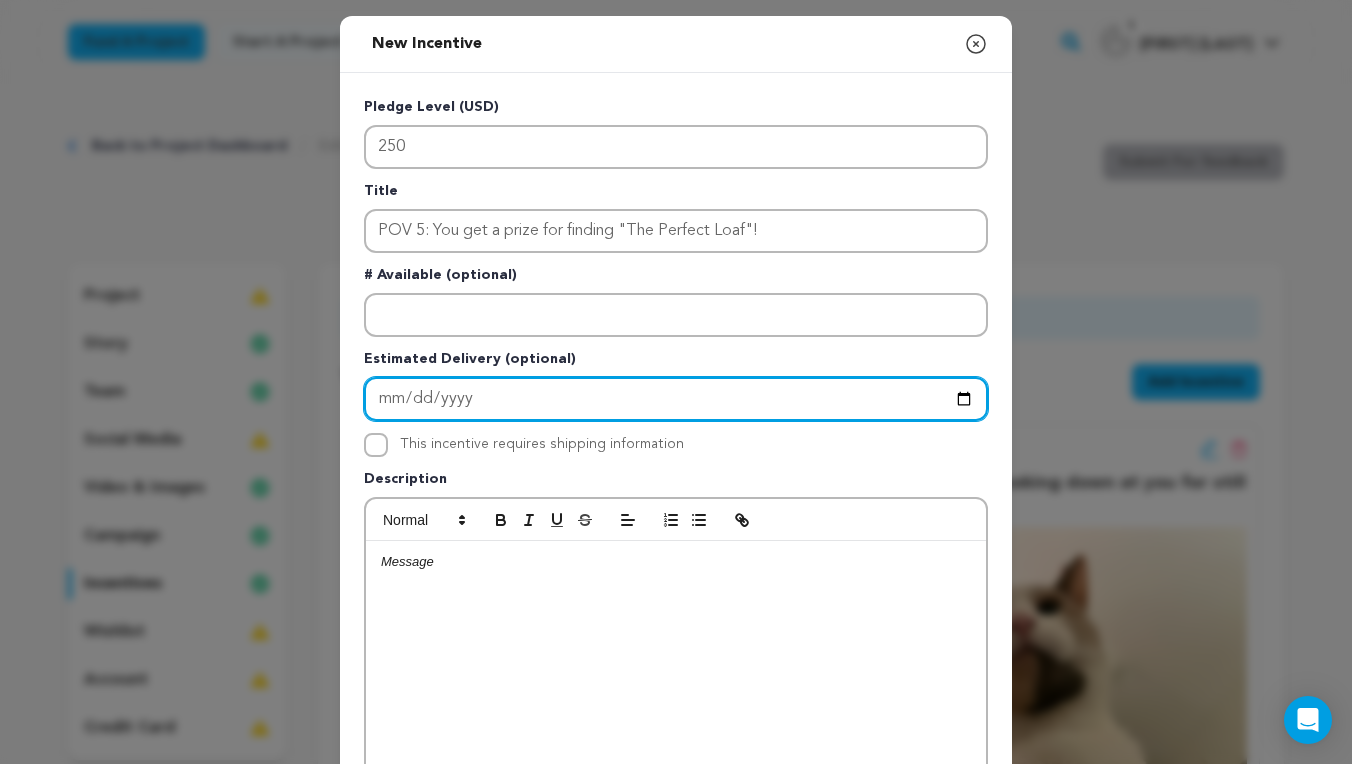 click at bounding box center [676, 399] 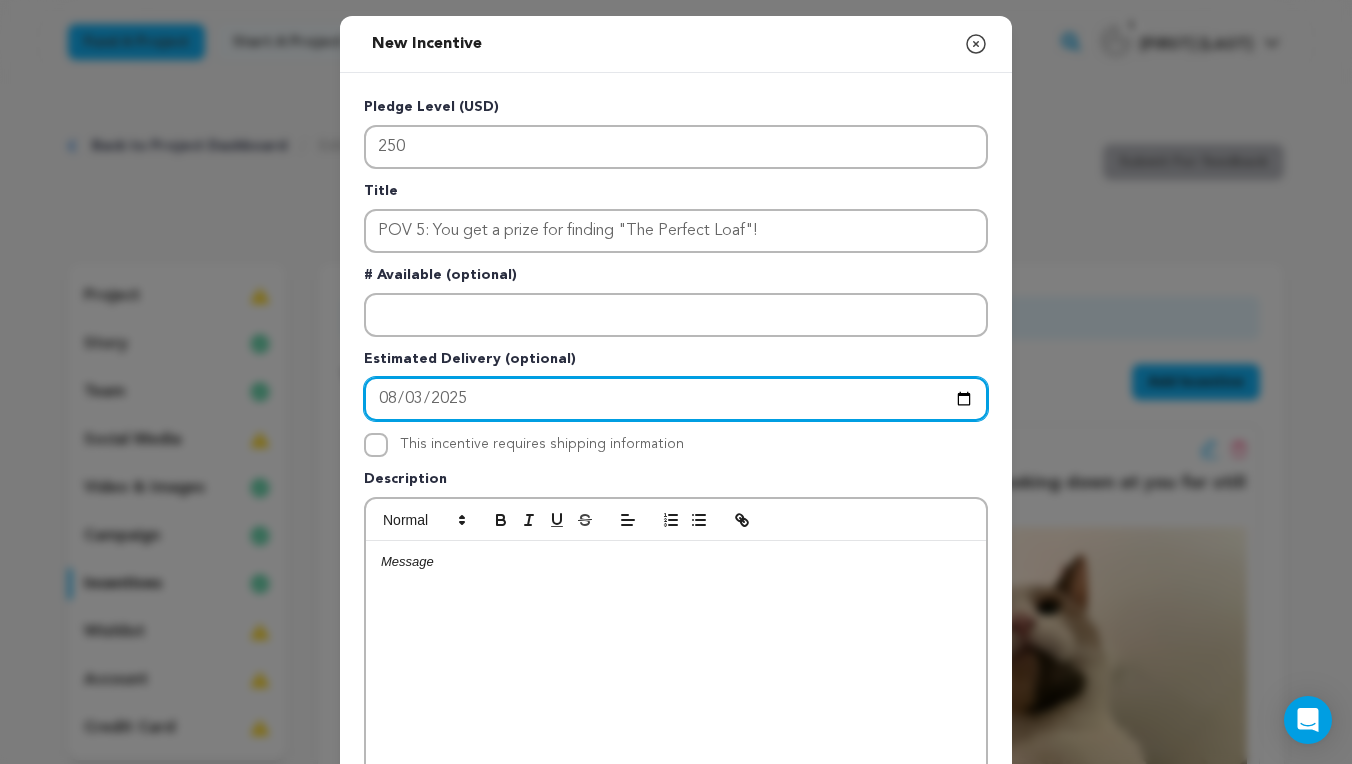 type on "2025-10-01" 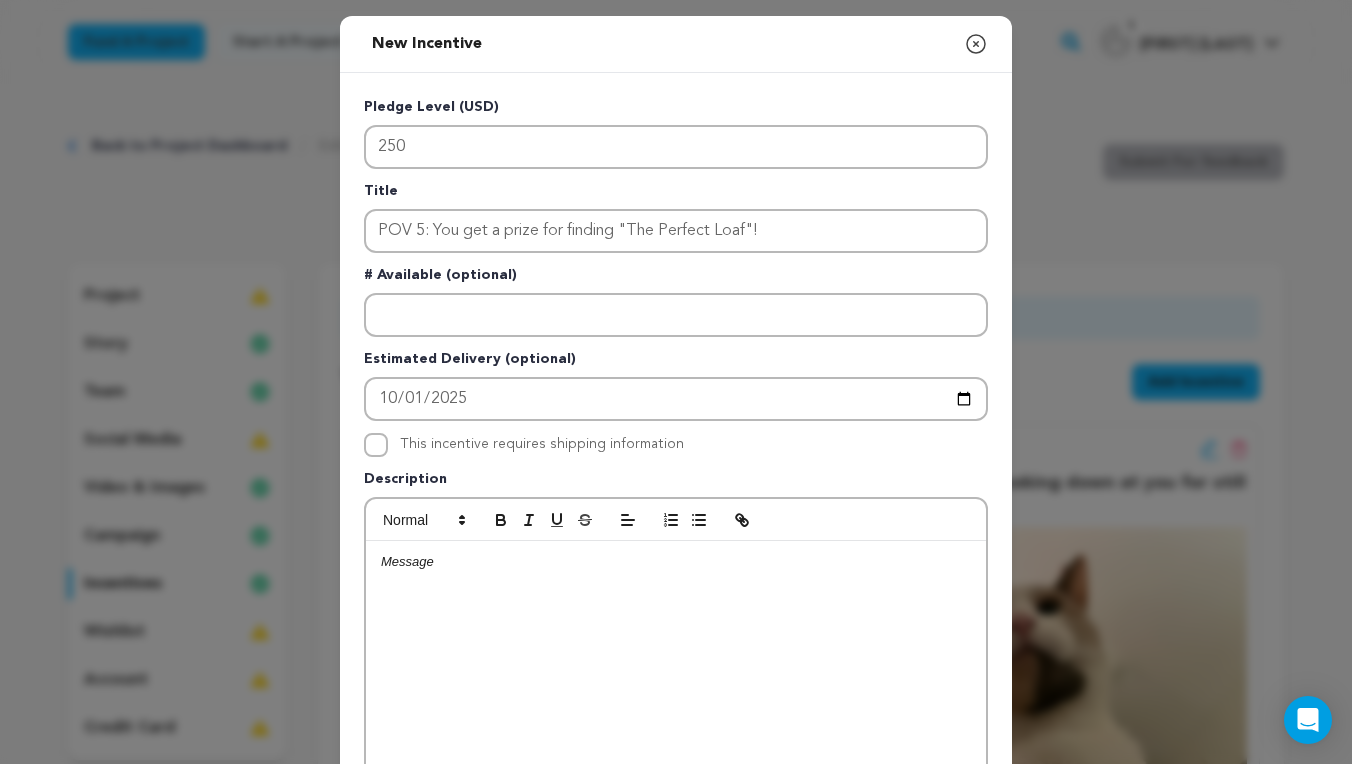 click on "This incentive requires shipping information" at bounding box center [542, 445] 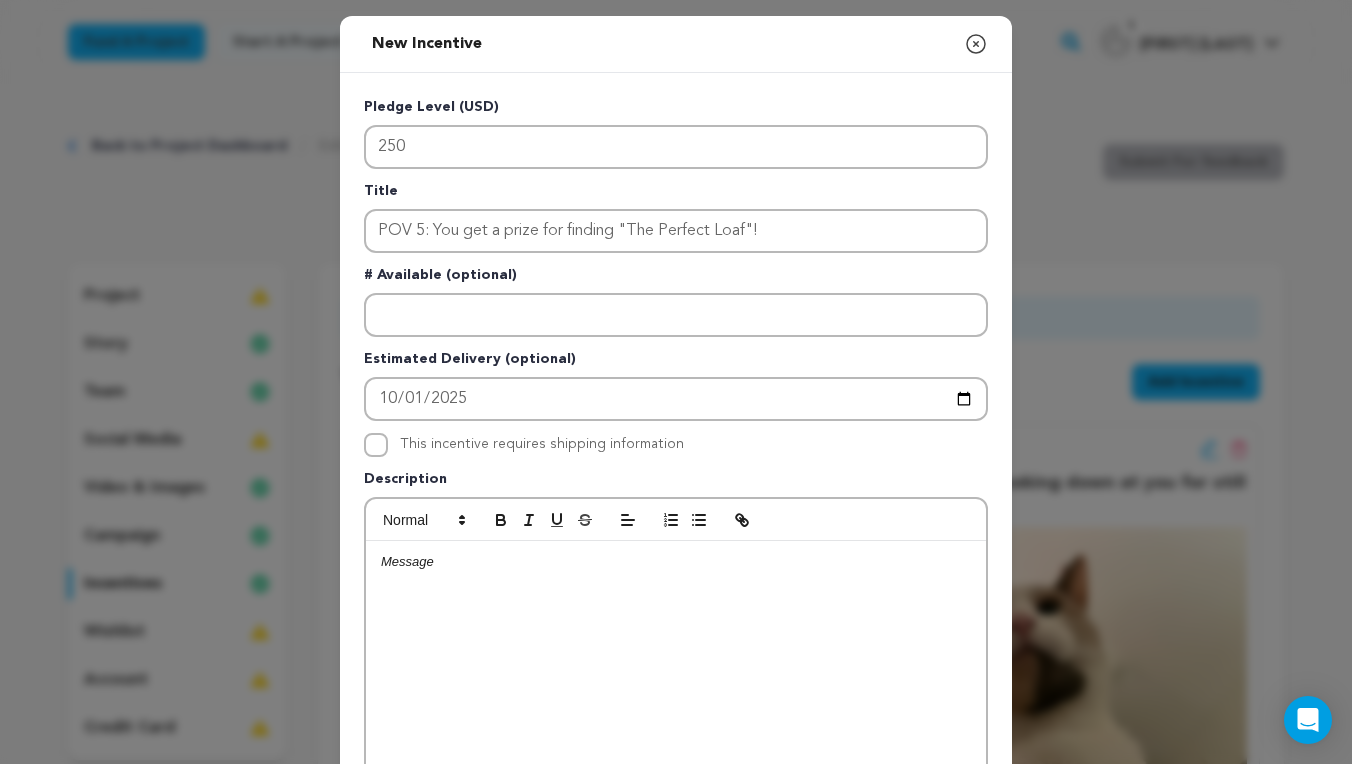 click at bounding box center [676, 691] 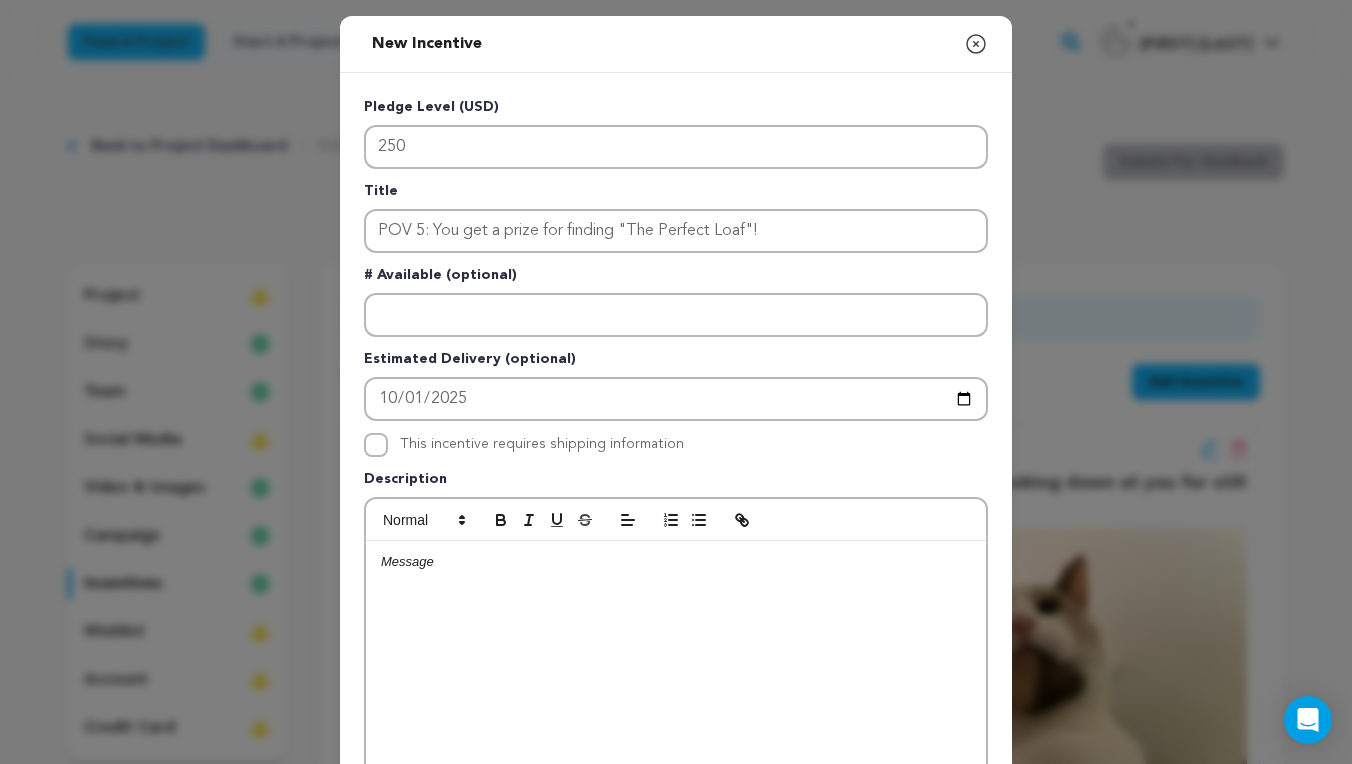 type 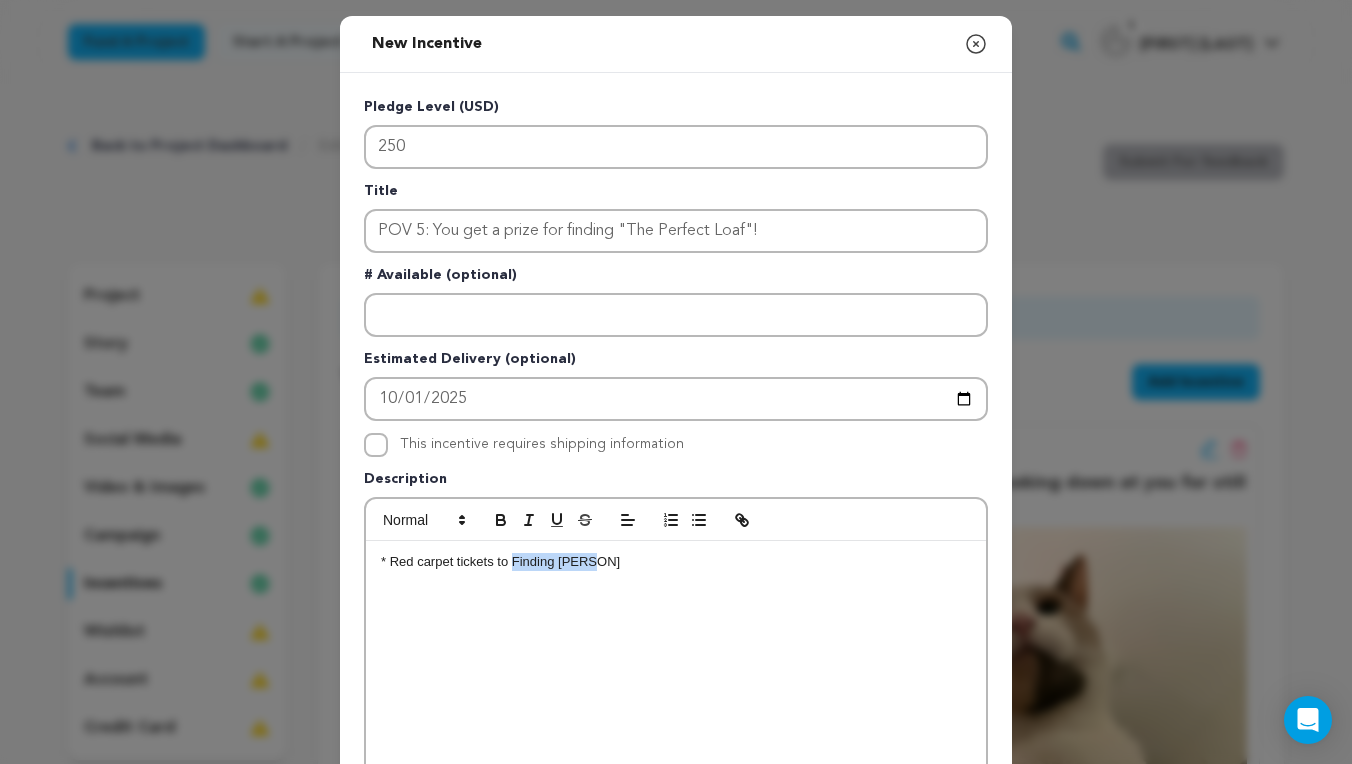 drag, startPoint x: 612, startPoint y: 574, endPoint x: 511, endPoint y: 564, distance: 101.49384 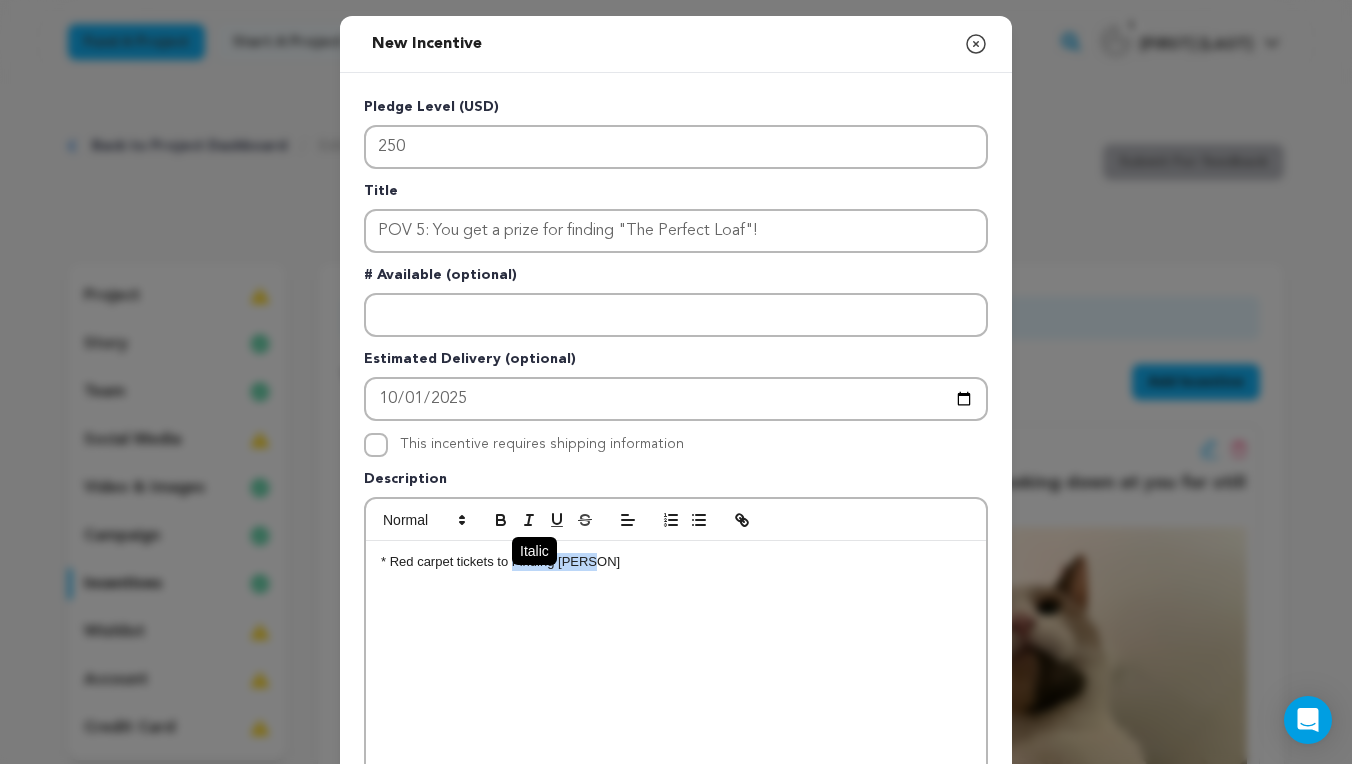 click at bounding box center [529, 520] 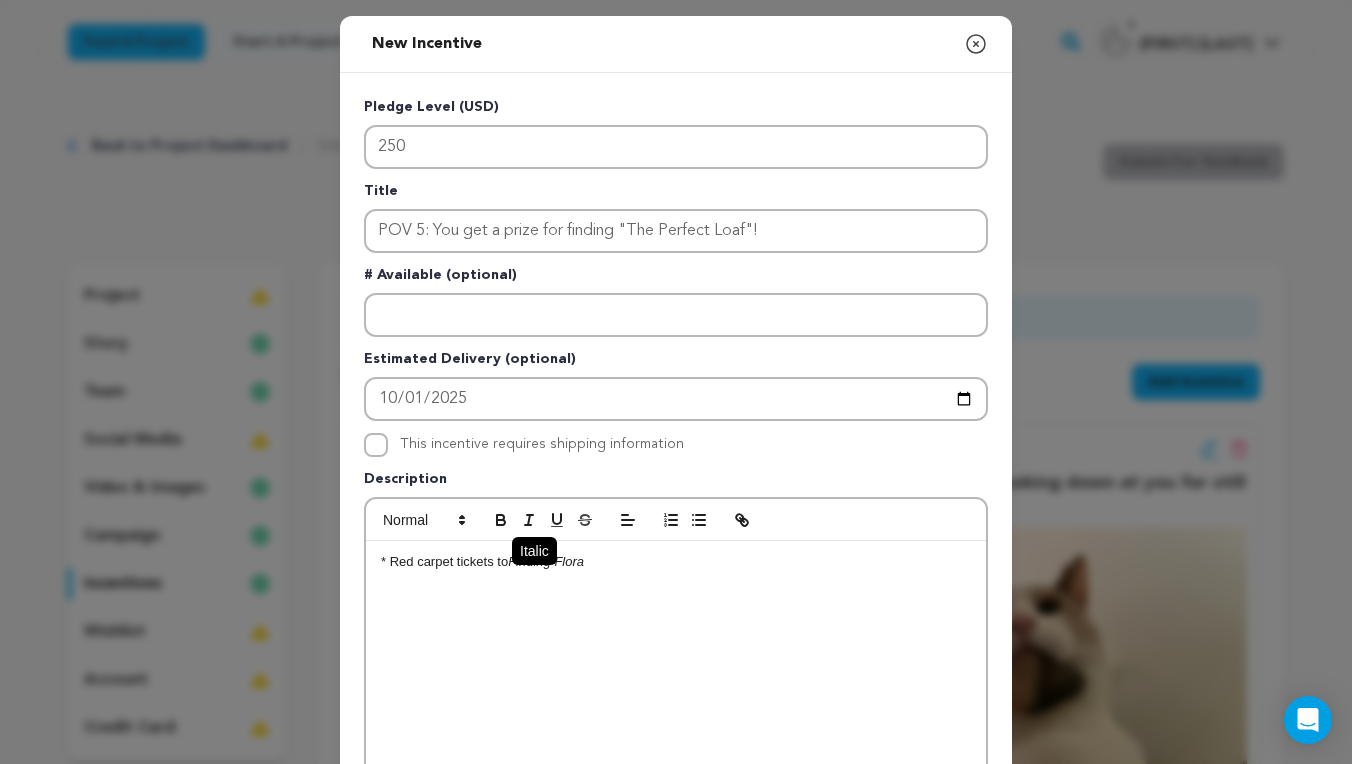 click 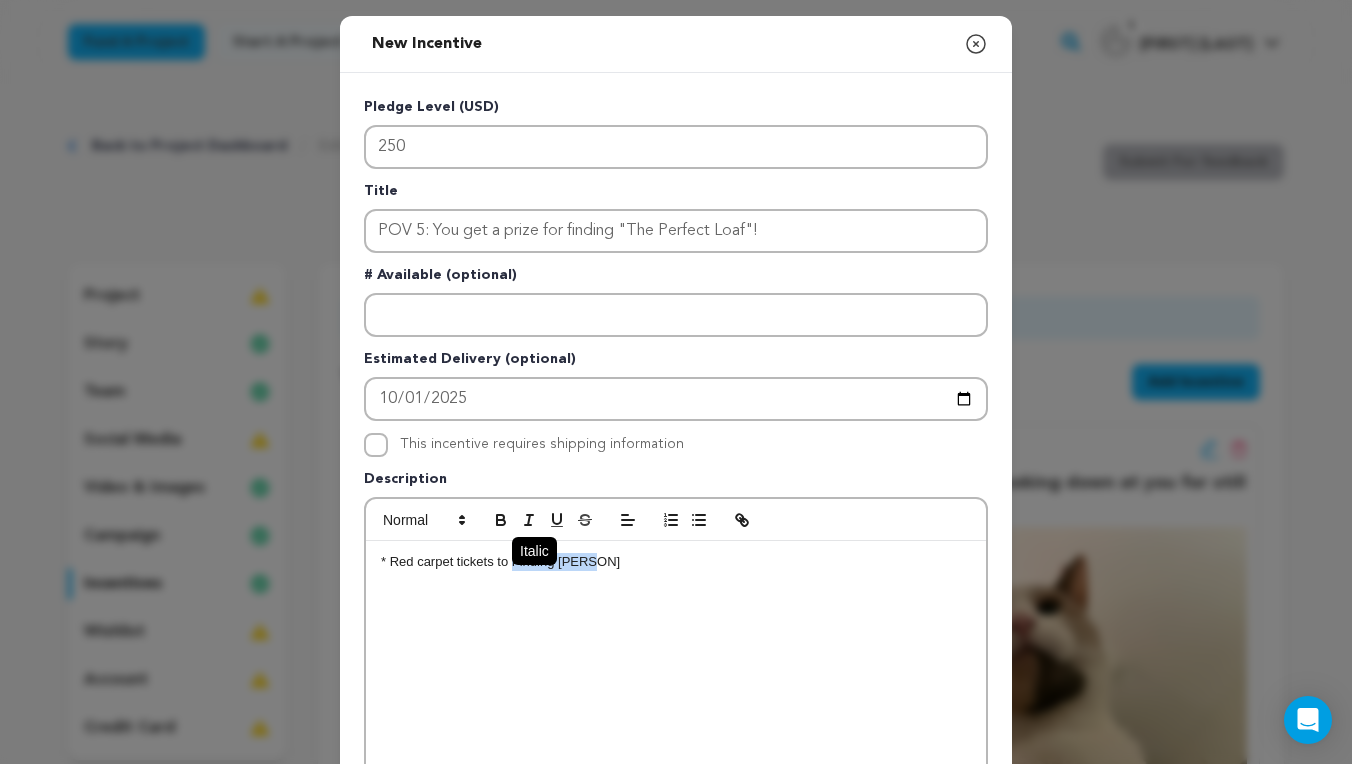 click at bounding box center [529, 520] 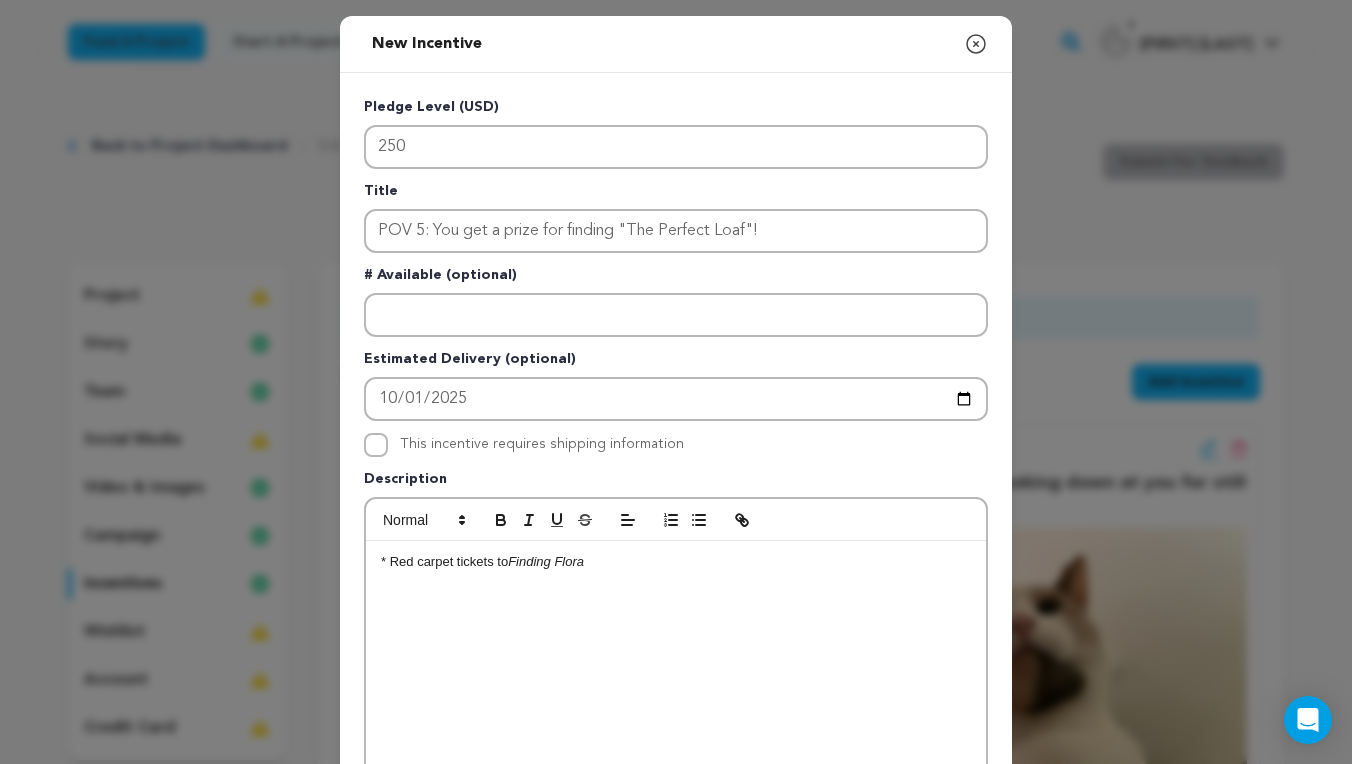 click on "* Red carpet tickets to  Finding Flora" at bounding box center (676, 562) 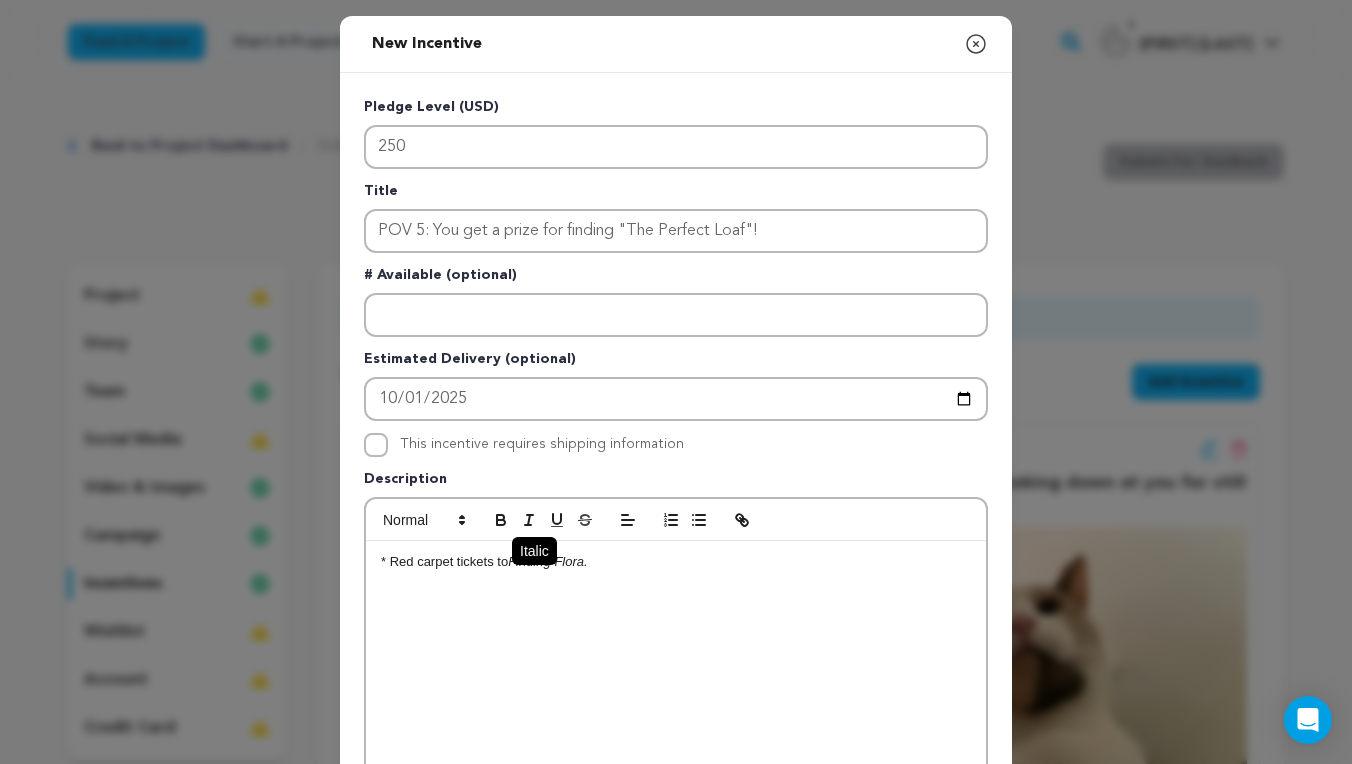 click 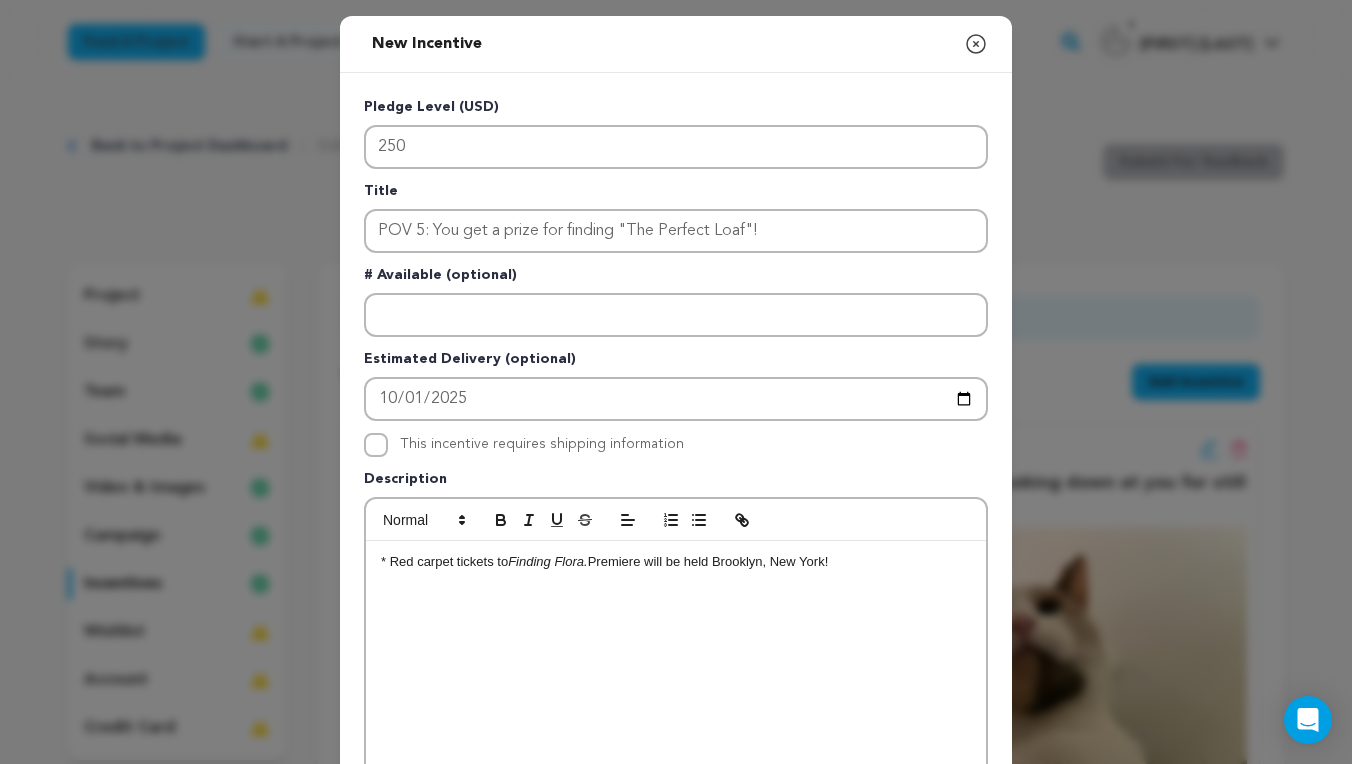 click on "* Red carpet tickets to Finding [PERSON]. Premiere will be held [CITY], [STATE]! Finding [PERSON] script signed (stamped) by [PERSON] herself. Print of" at bounding box center [676, 562] 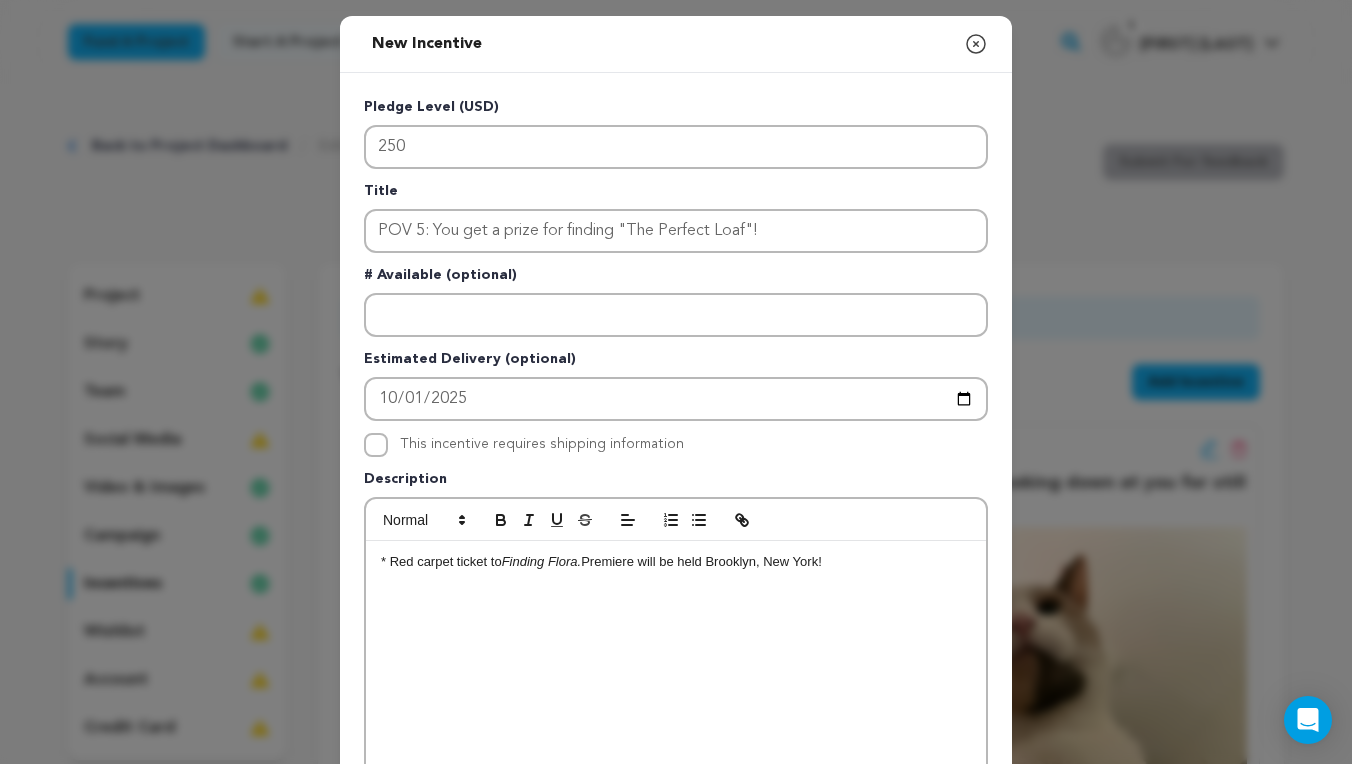 click on "* Red carpet ticket to  Finding Flora.  Premiere will be held [CITY], [STATE]!" at bounding box center [676, 562] 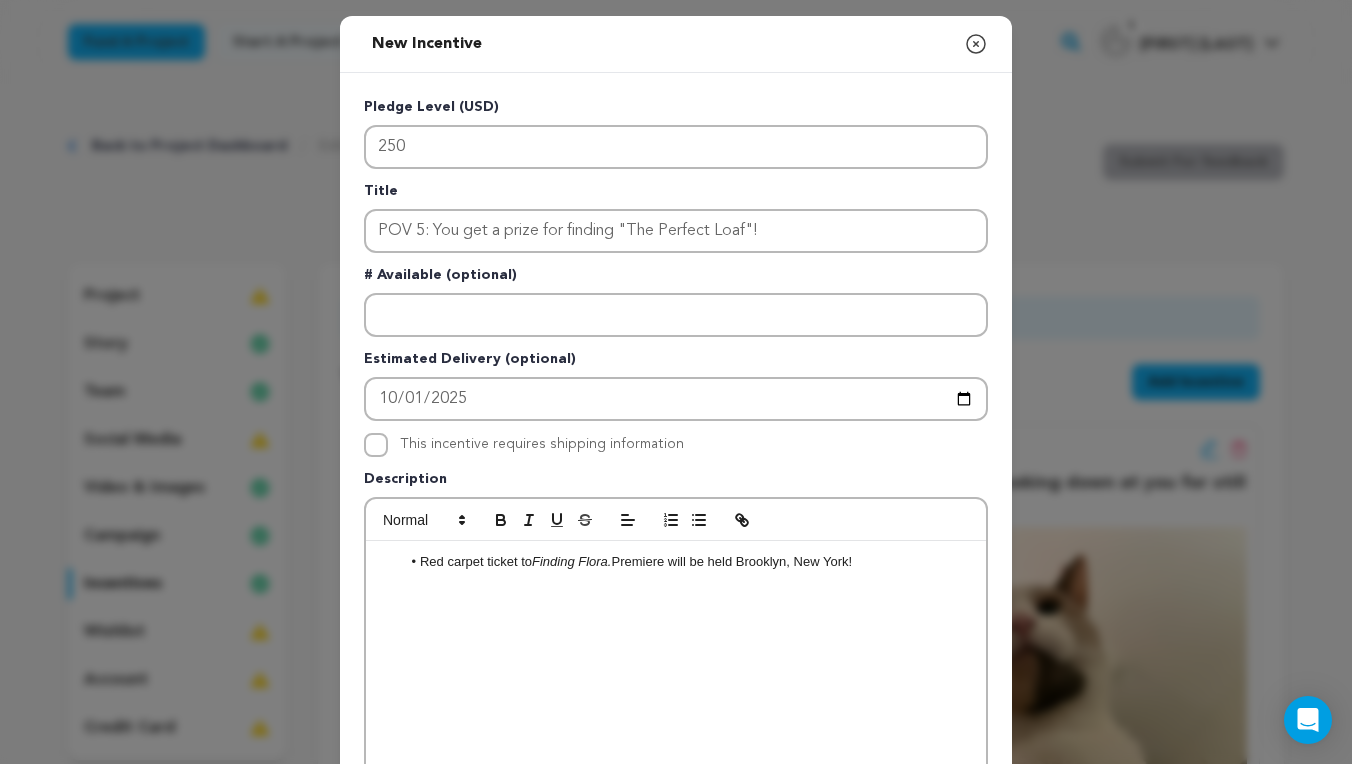 click on "Red carpet ticket to Finding [FIRST]. Premiere will be held [CITY], [STATE]!" at bounding box center (676, 691) 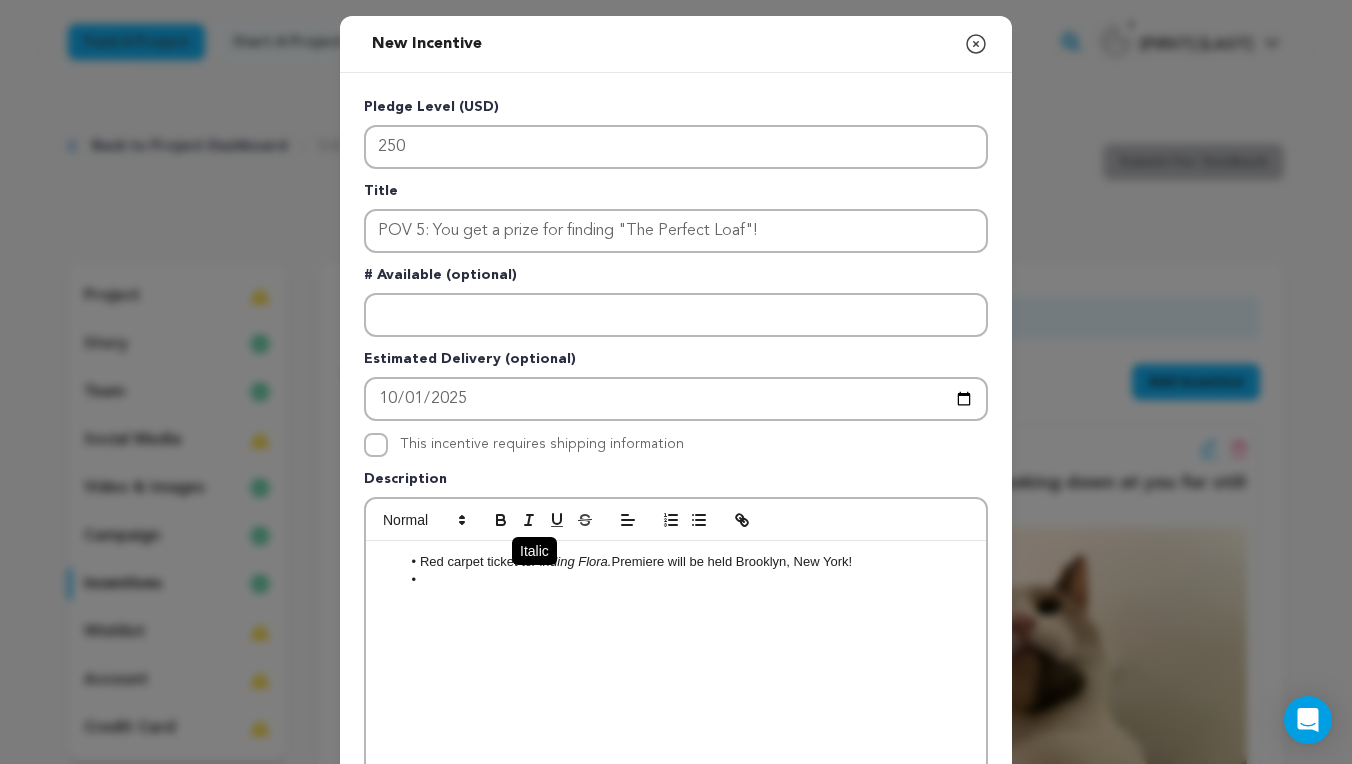 click 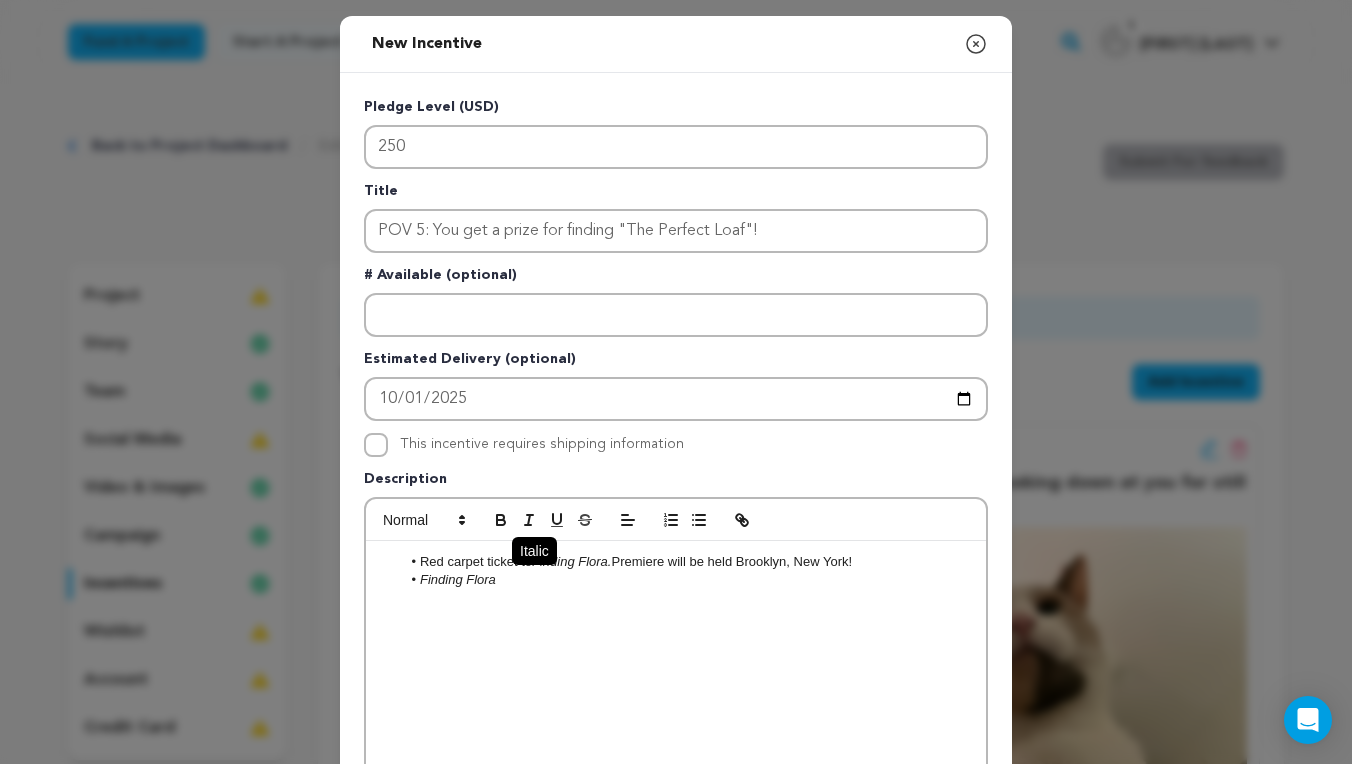 click 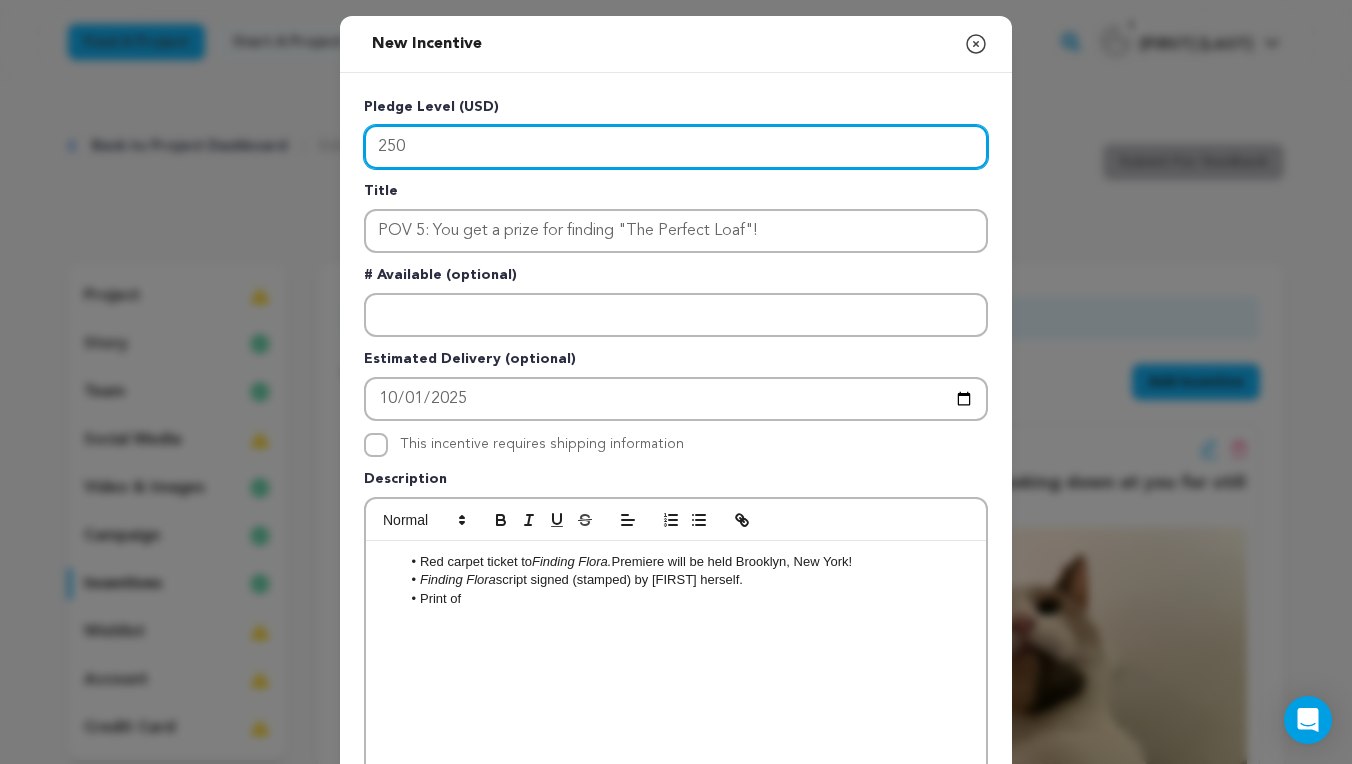 click on "250" at bounding box center (676, 147) 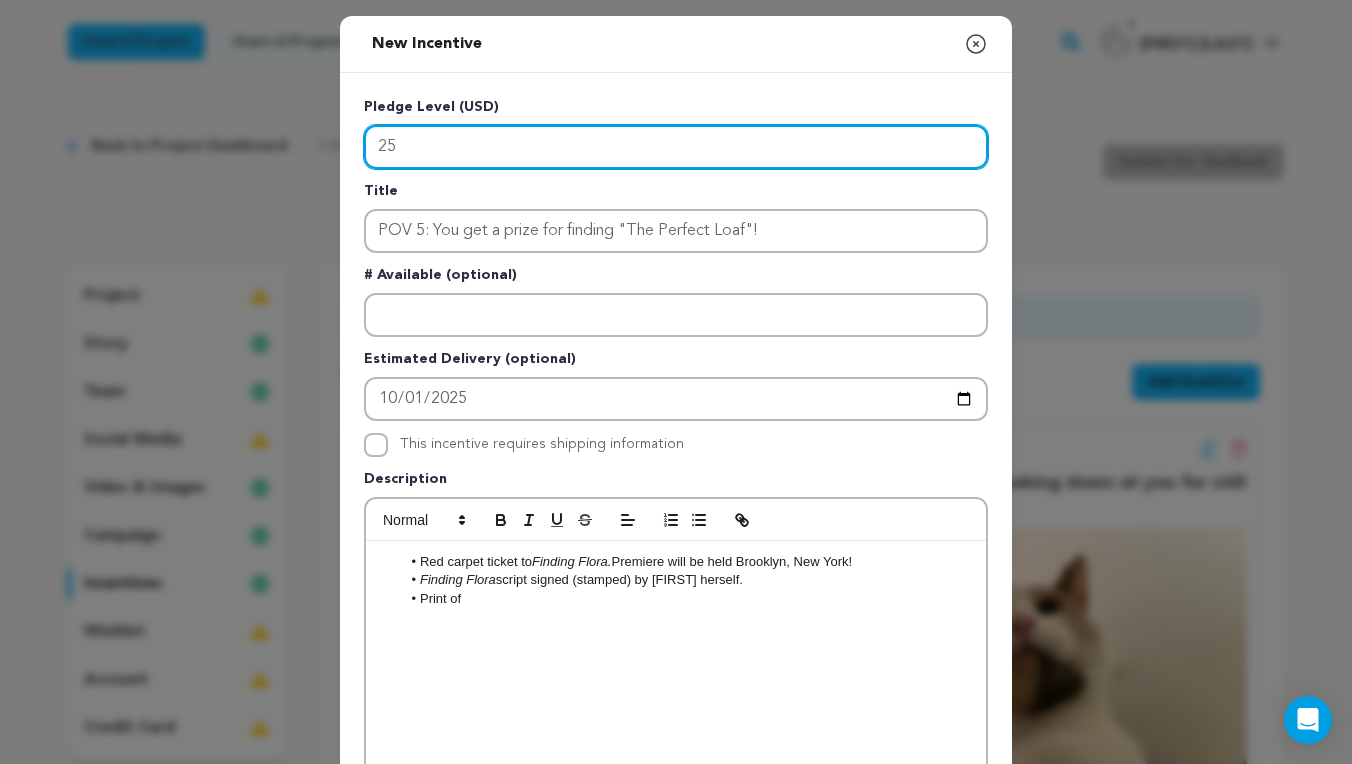 type on "2" 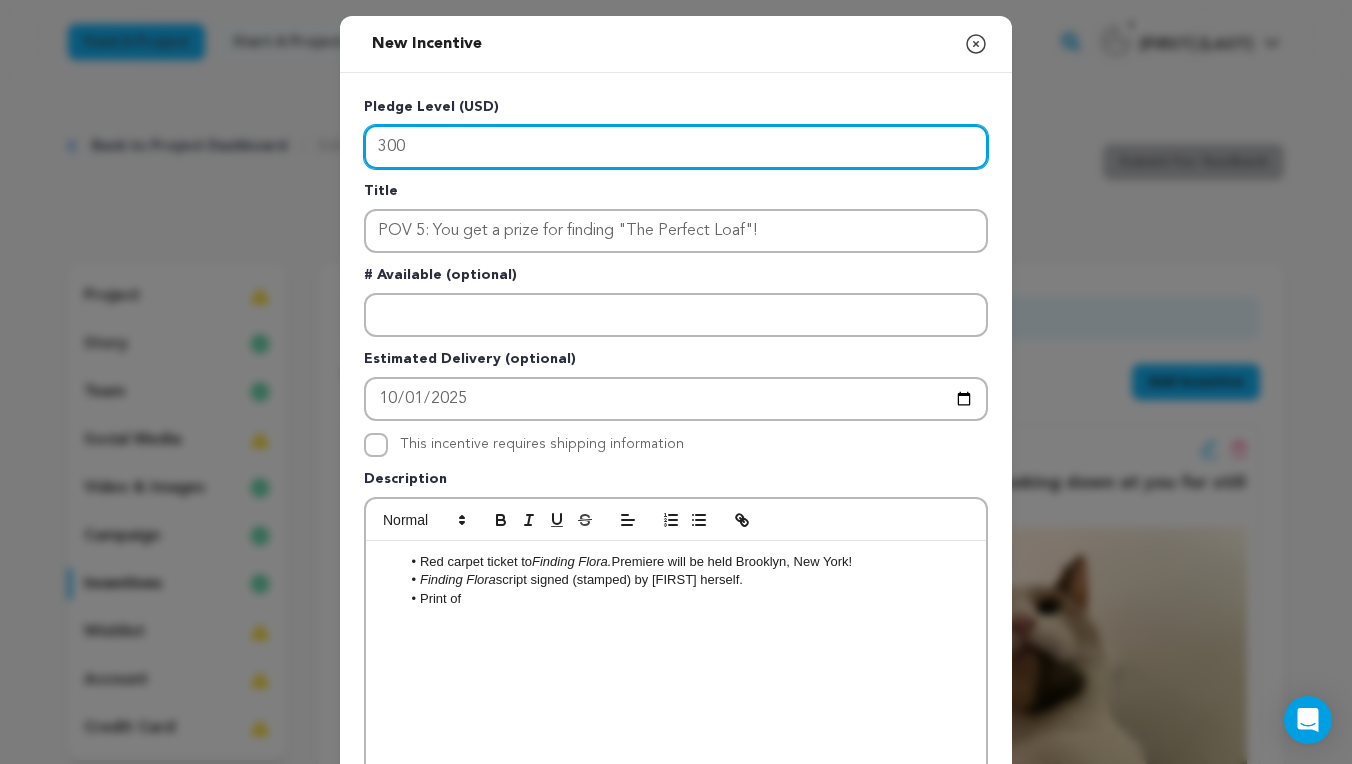 type on "300" 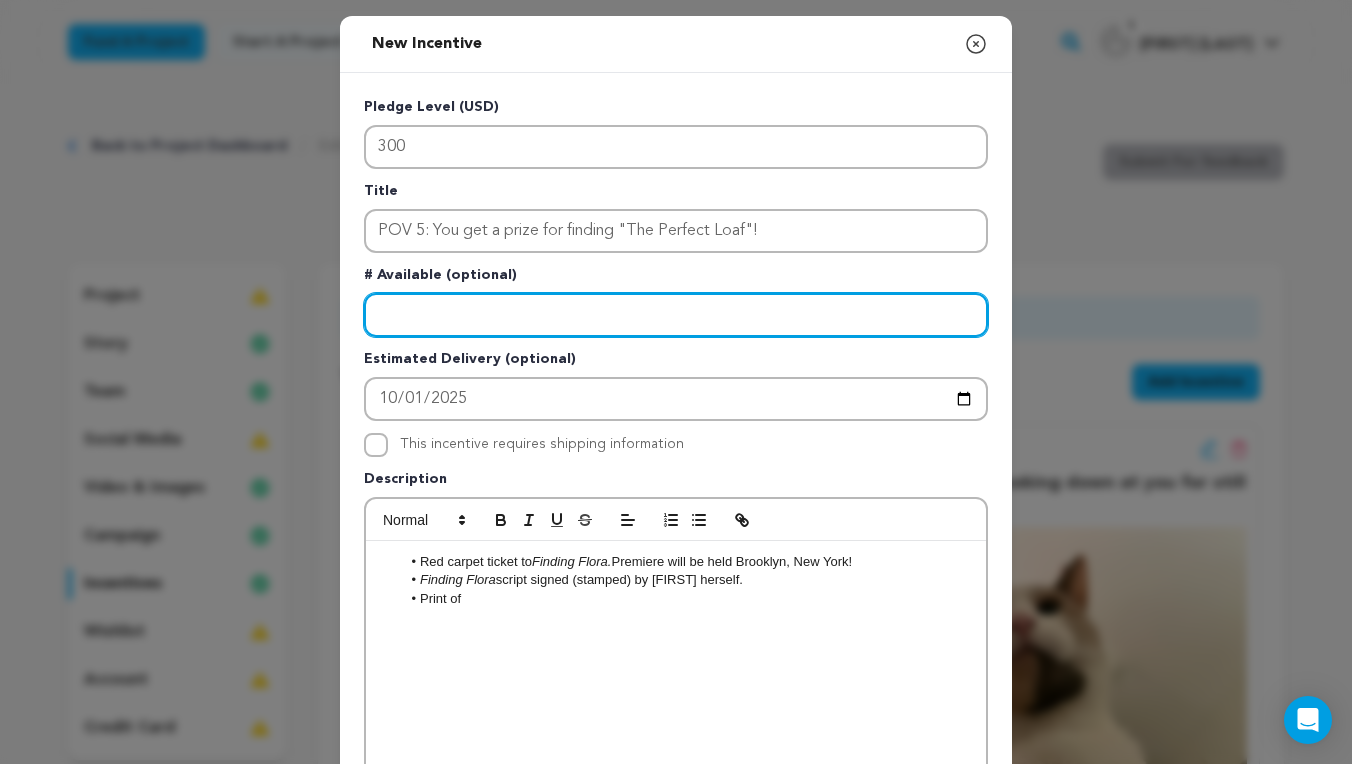 click at bounding box center [676, 315] 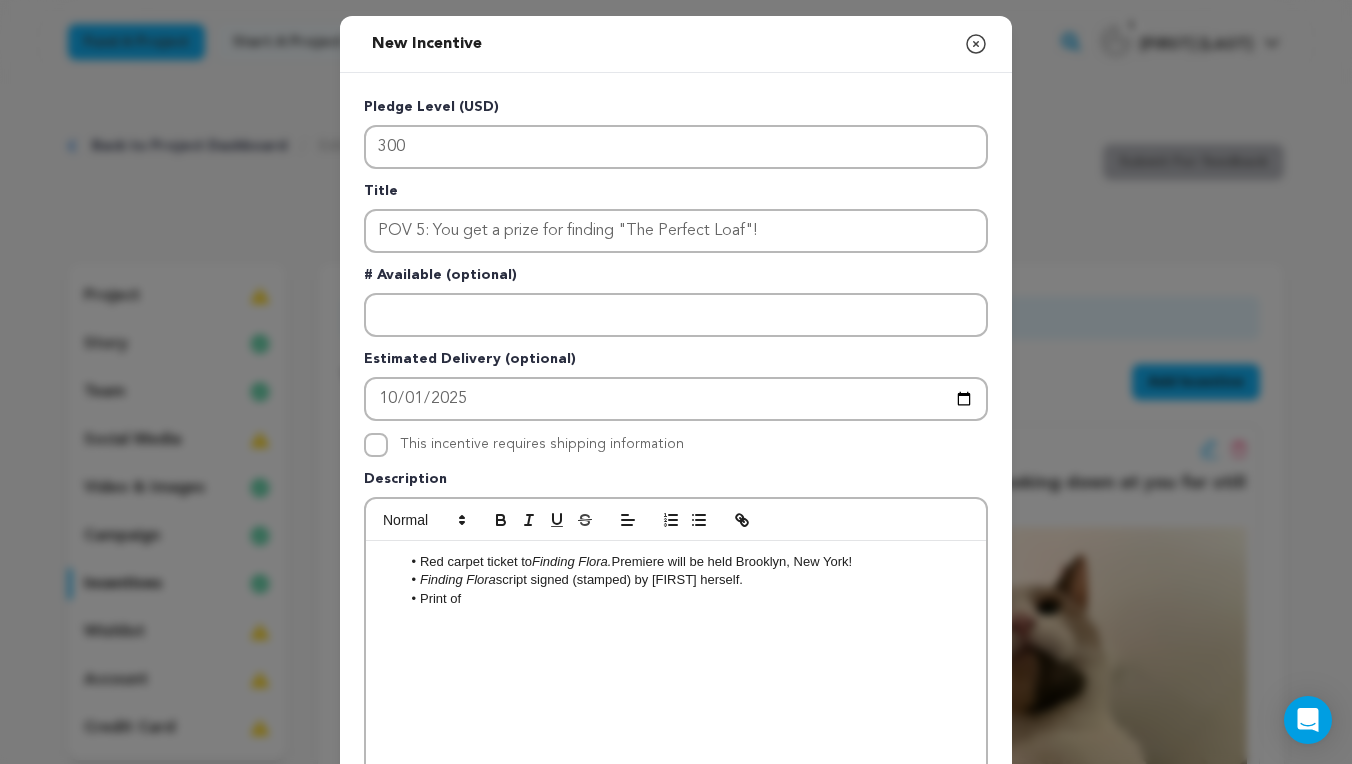 click on "Red carpet ticket to Finding [PERSON]. Premiere will be held [CITY], [STATE]! Finding [PERSON] script signed (stamped) by [PERSON] herself. Print of" at bounding box center (676, 691) 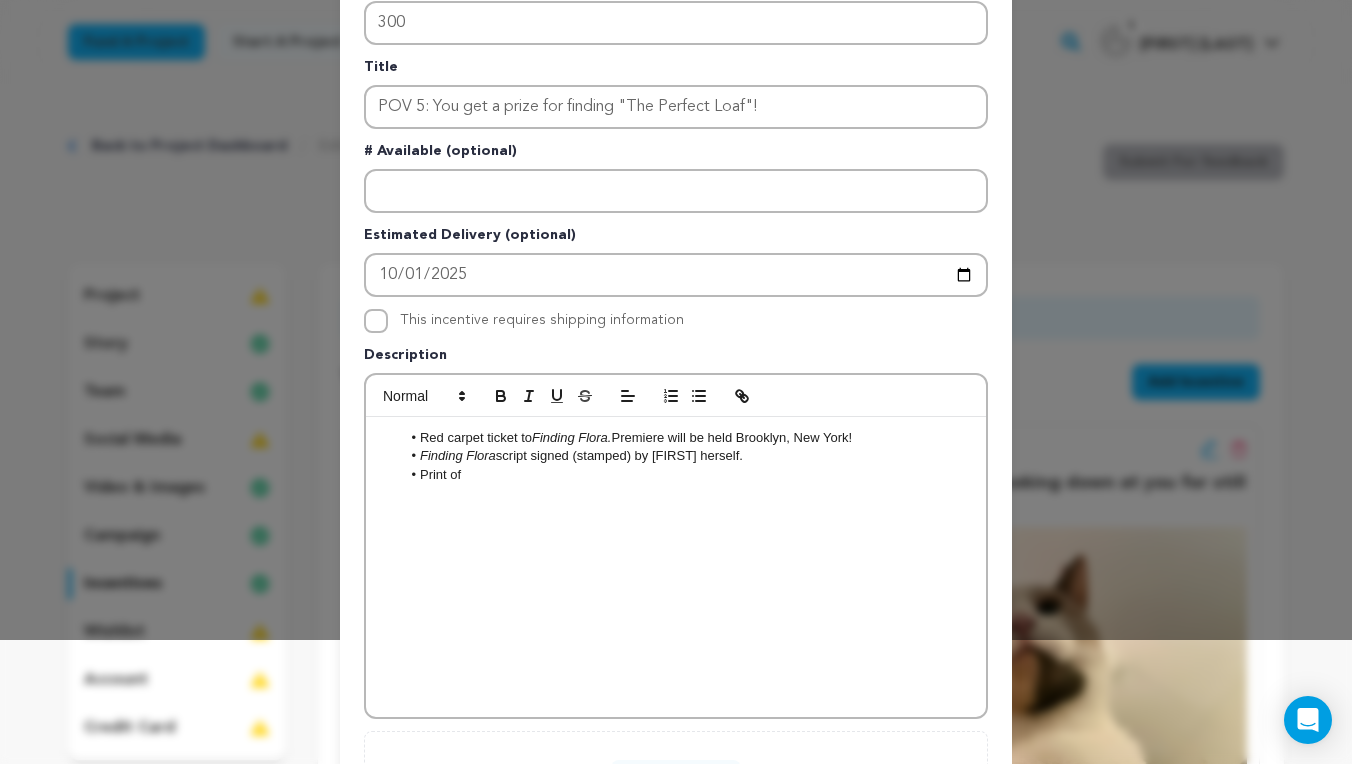scroll, scrollTop: 125, scrollLeft: 0, axis: vertical 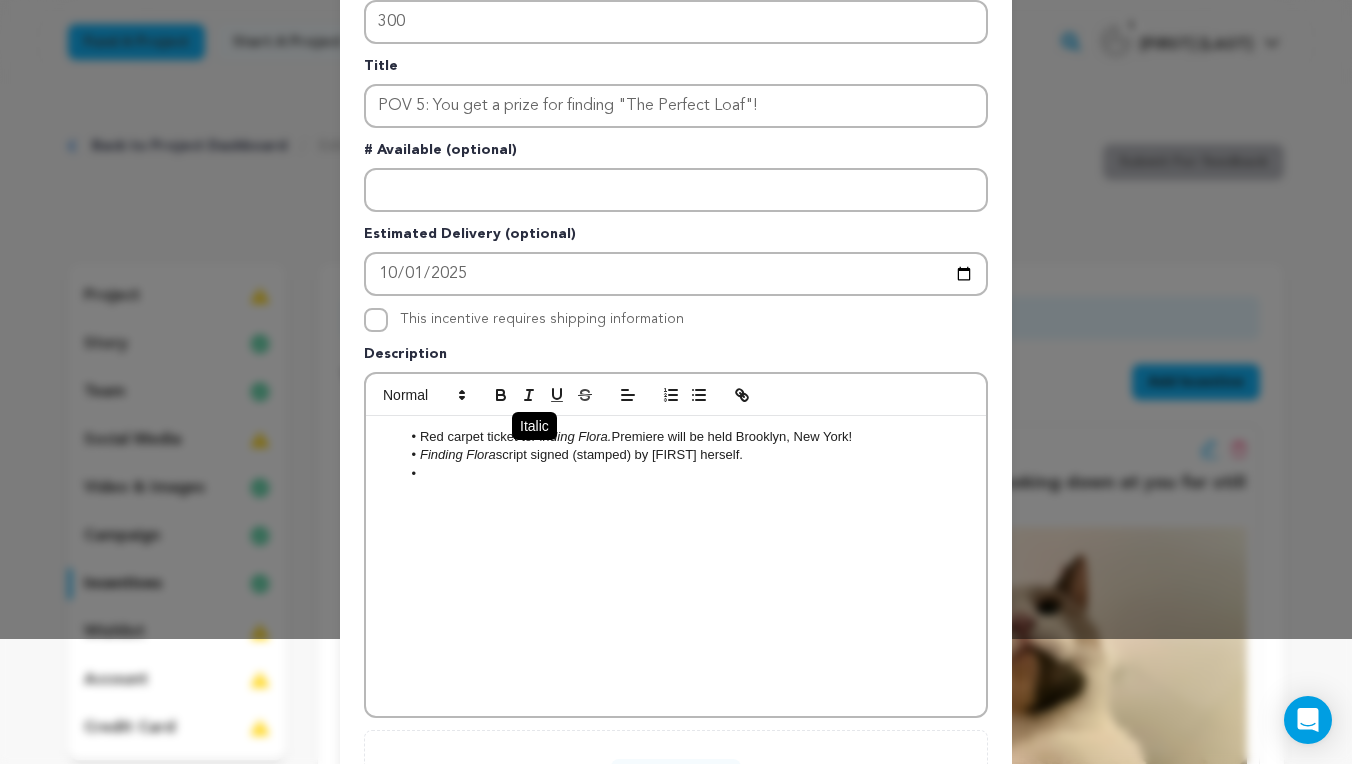 click 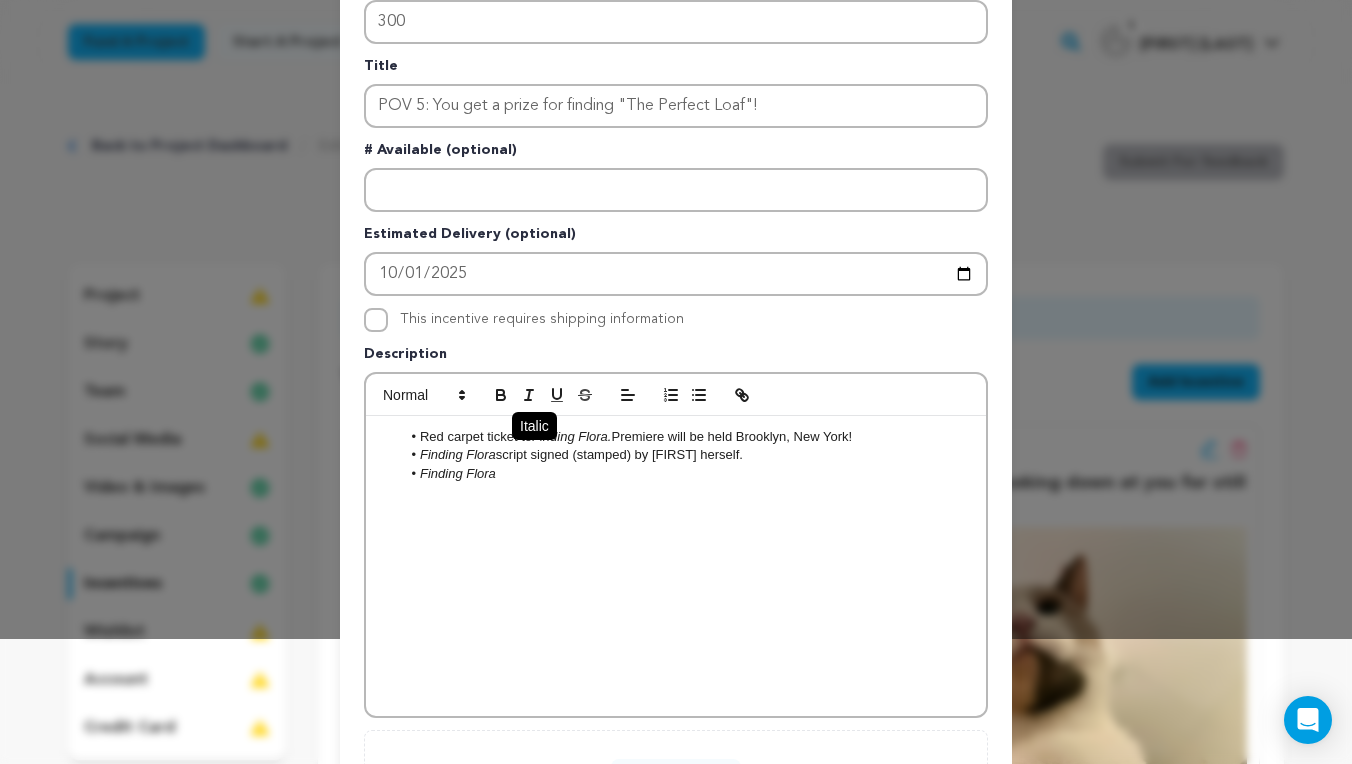 click 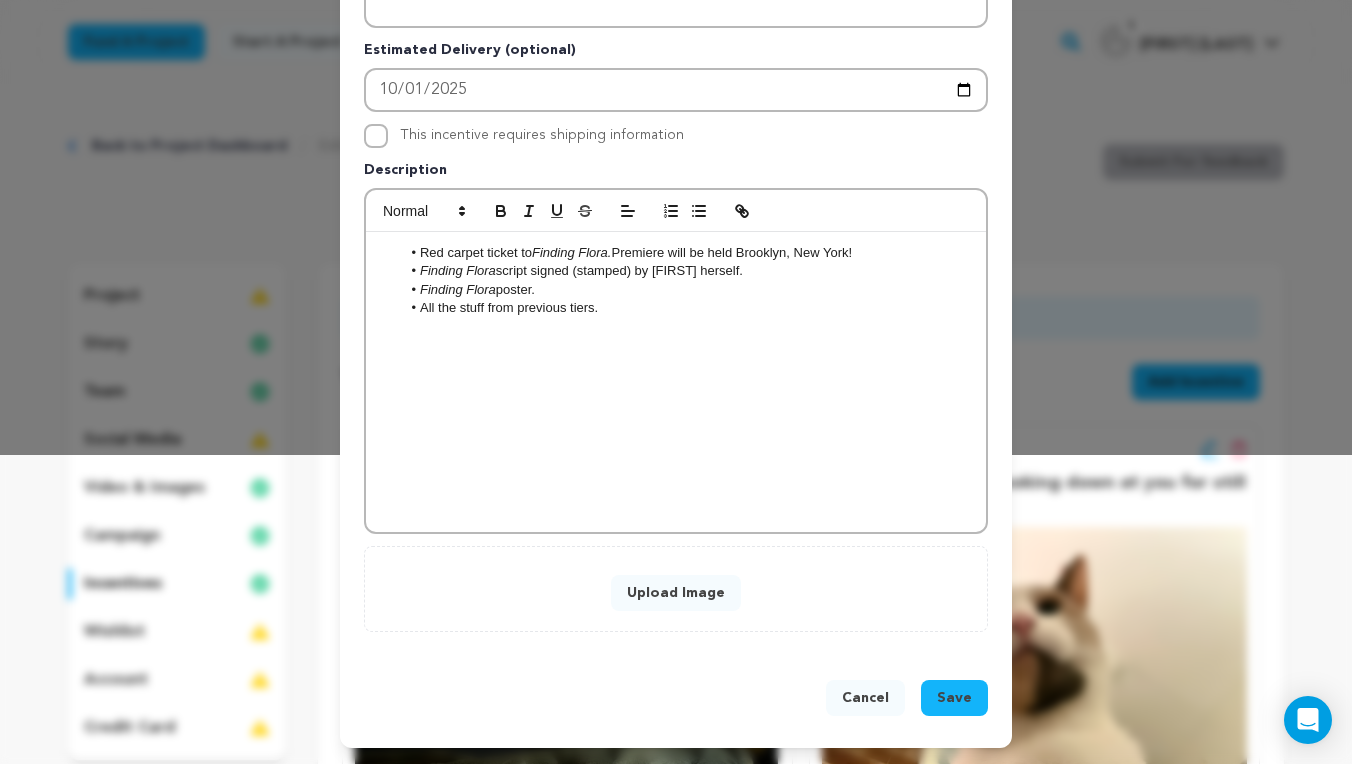 scroll, scrollTop: 310, scrollLeft: 0, axis: vertical 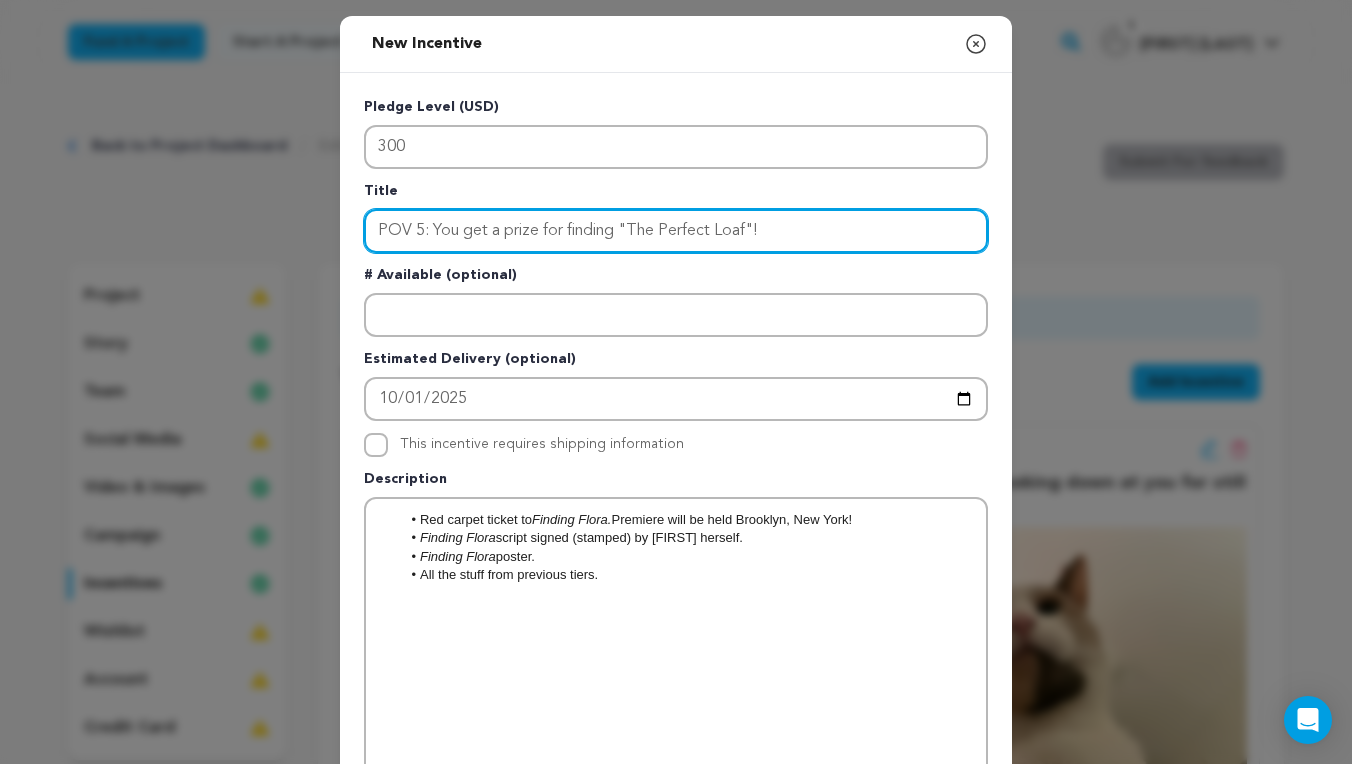 click on "POV 5: You get a prize for finding "The Perfect Loaf"!" at bounding box center (676, 231) 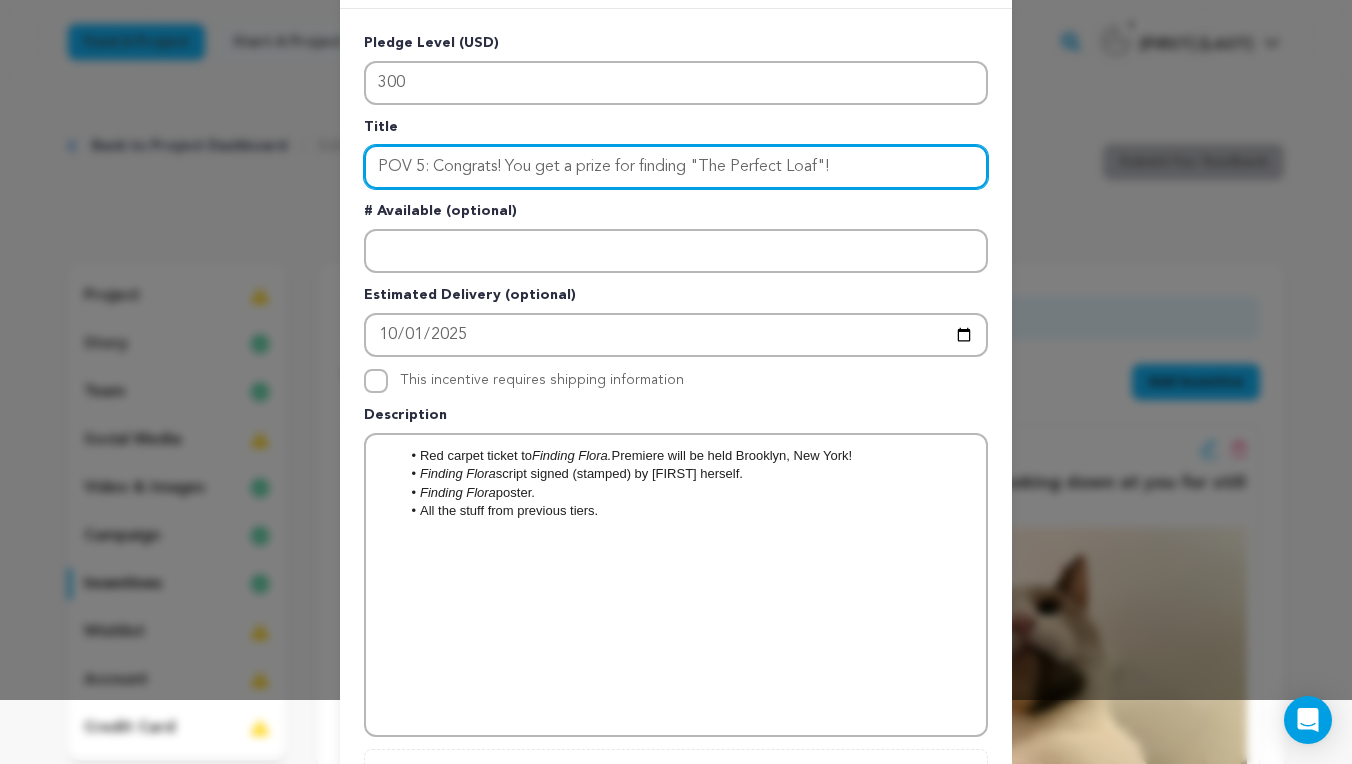 scroll, scrollTop: 102, scrollLeft: 0, axis: vertical 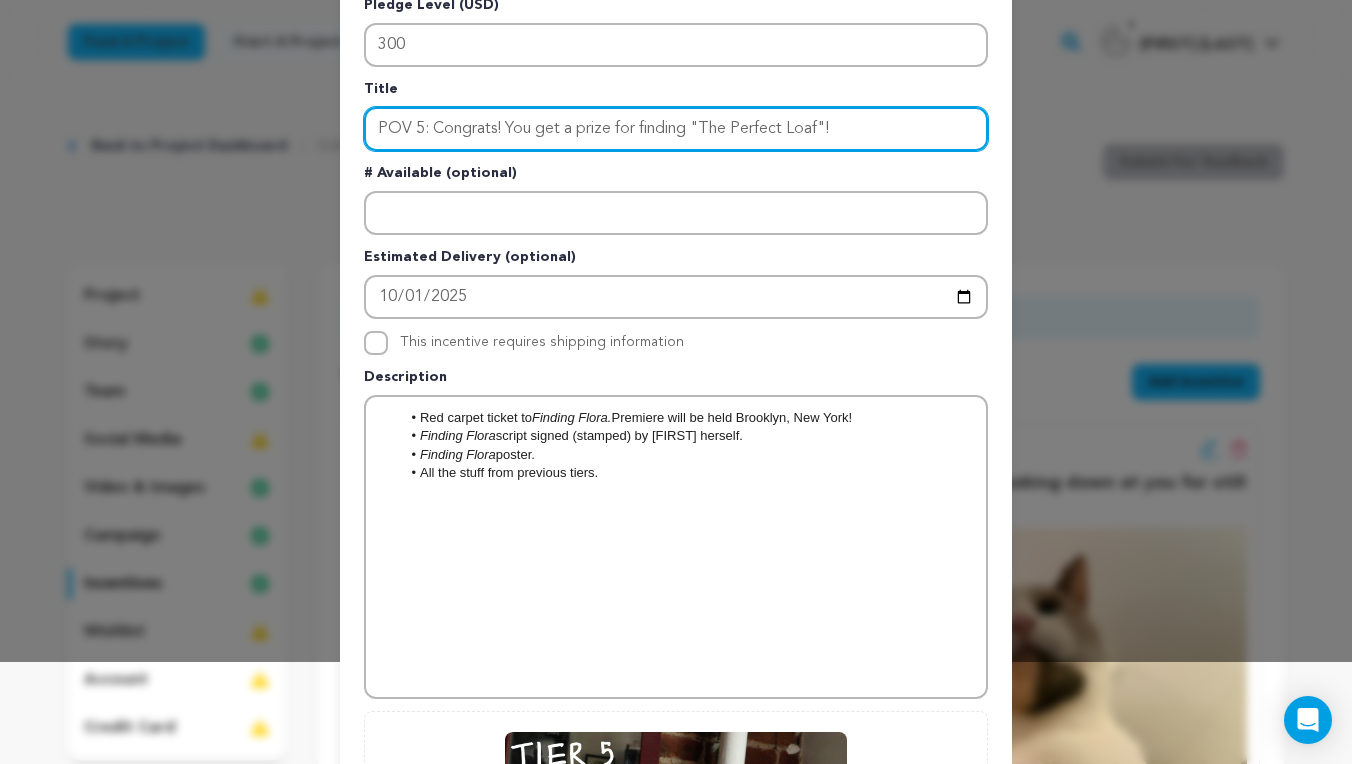 click on "POV 5: Congrats! You get a prize for finding "The Perfect Loaf"!" at bounding box center [676, 129] 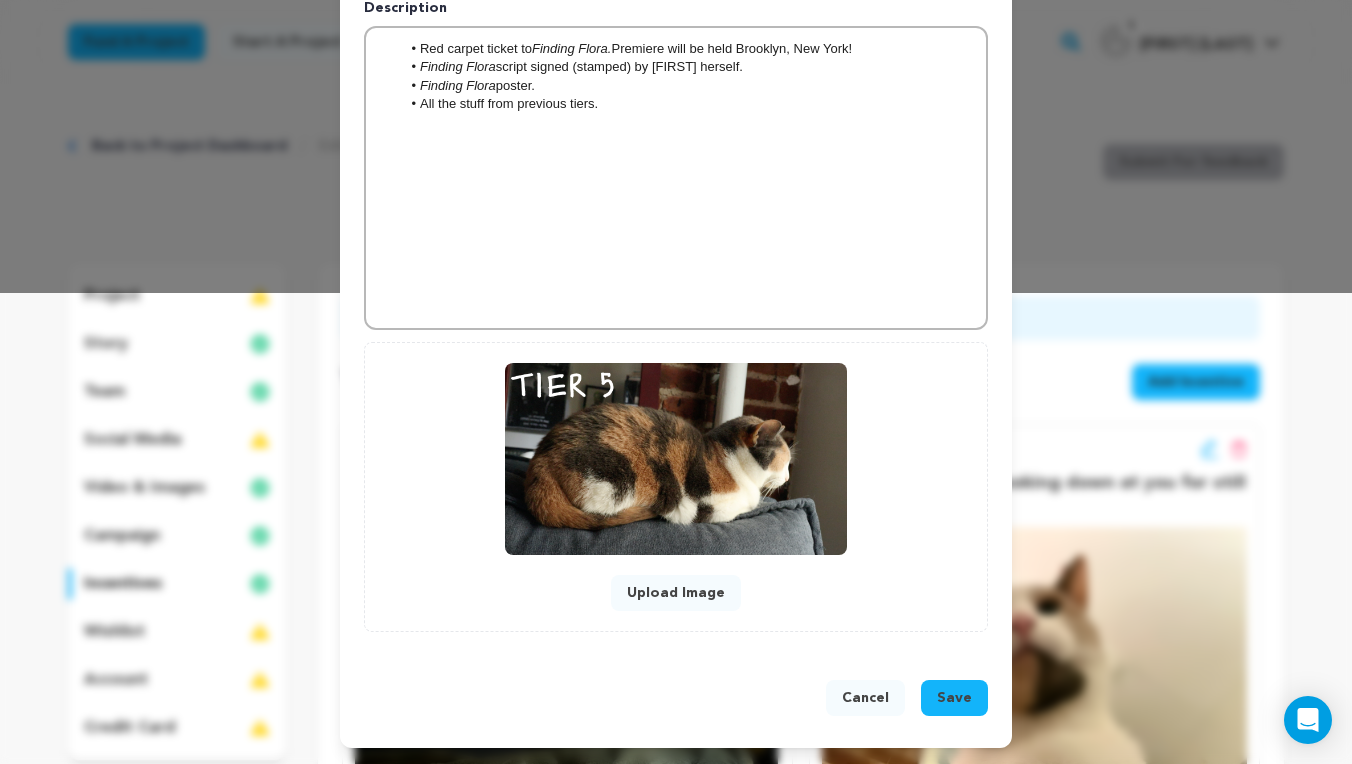 scroll, scrollTop: 471, scrollLeft: 0, axis: vertical 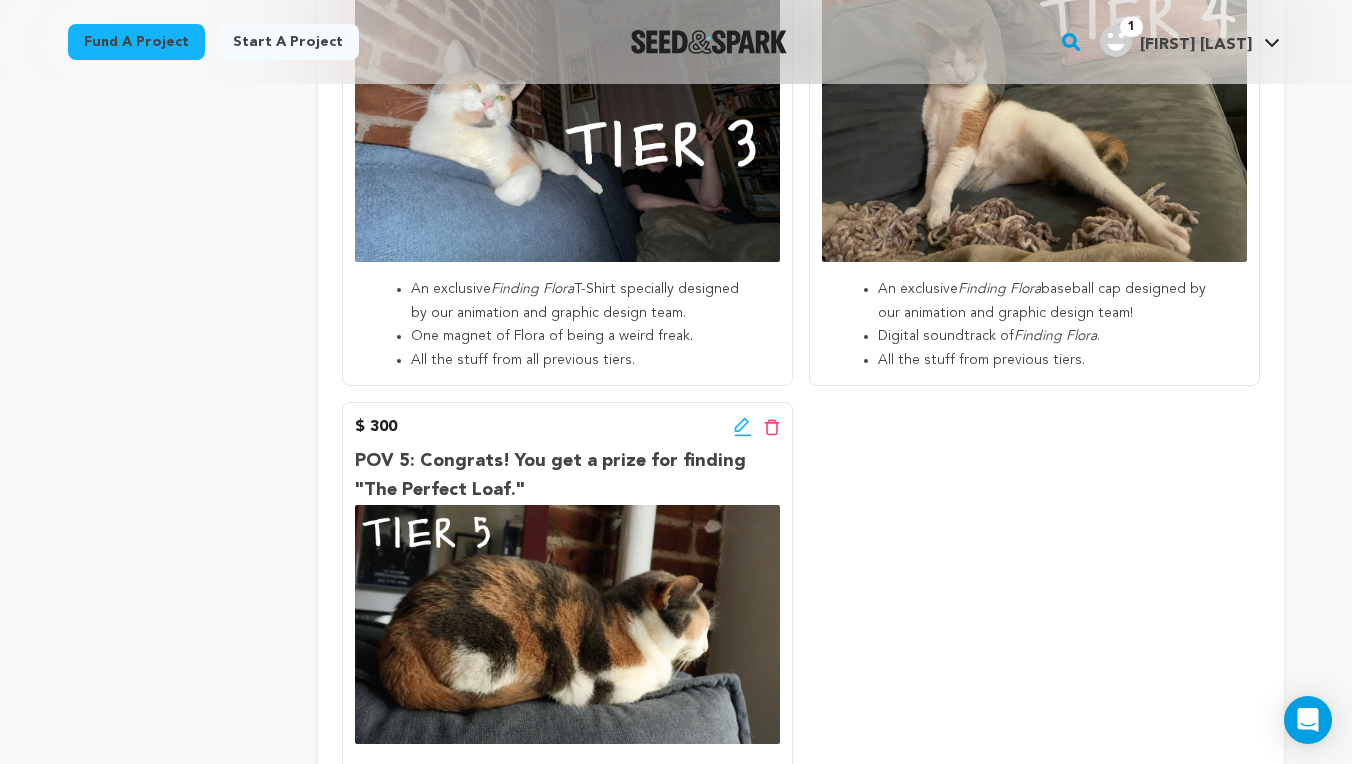 click on "$ [MONEY]" at bounding box center [567, 427] 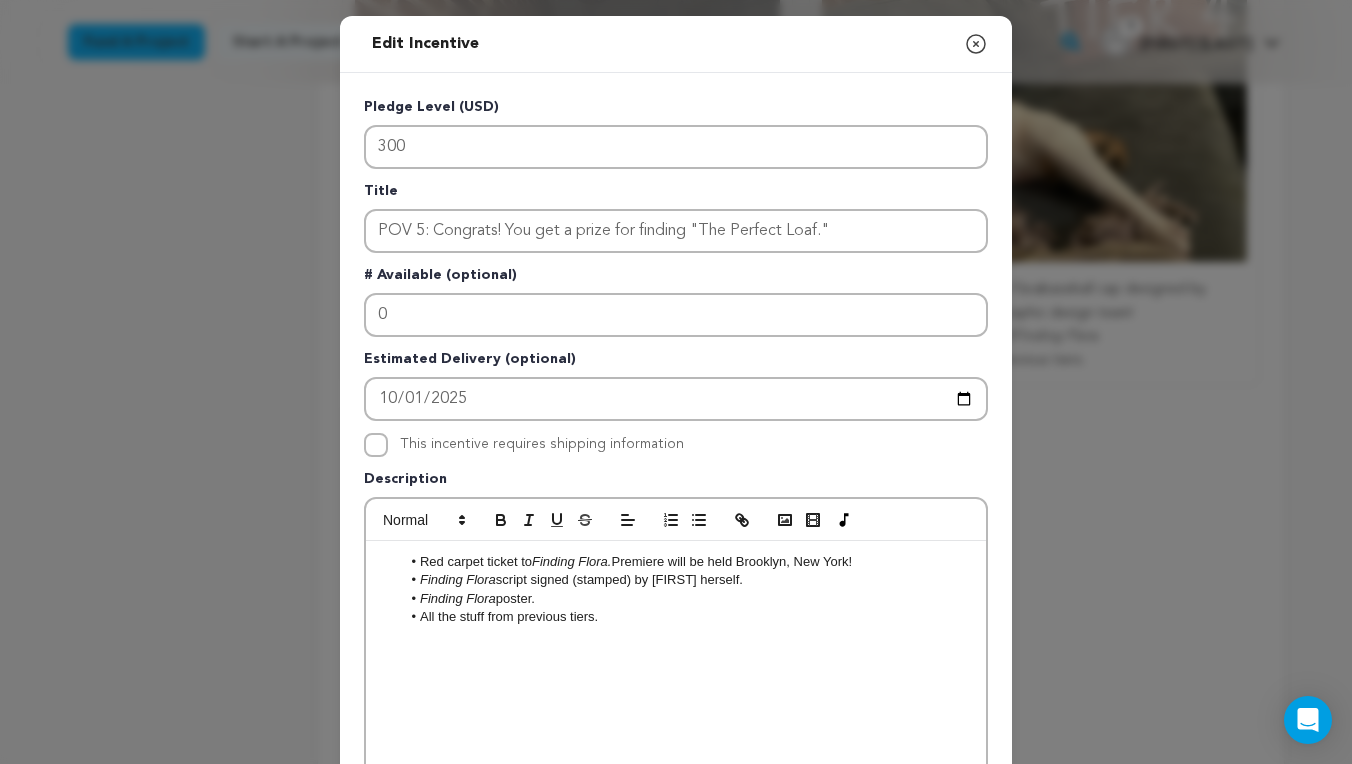 scroll, scrollTop: 0, scrollLeft: 0, axis: both 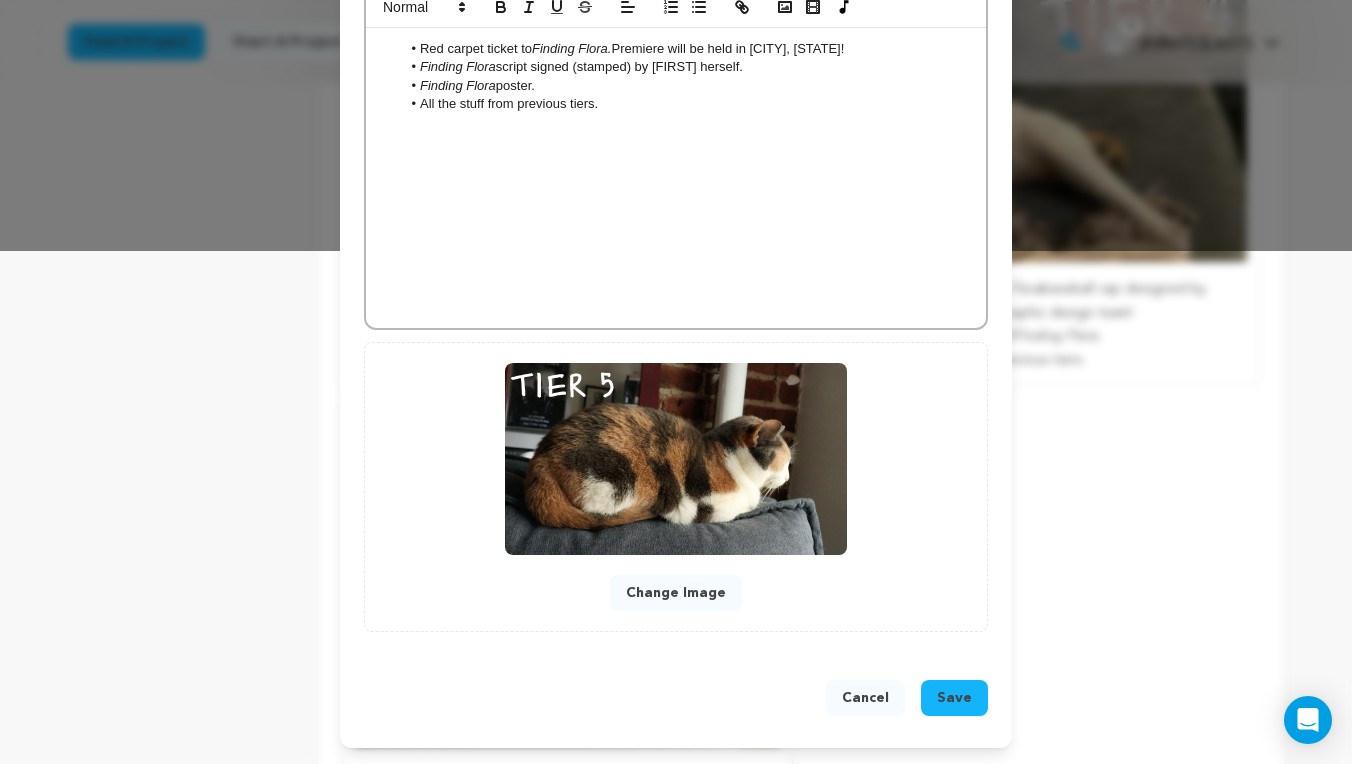 click on "Save" at bounding box center (954, 698) 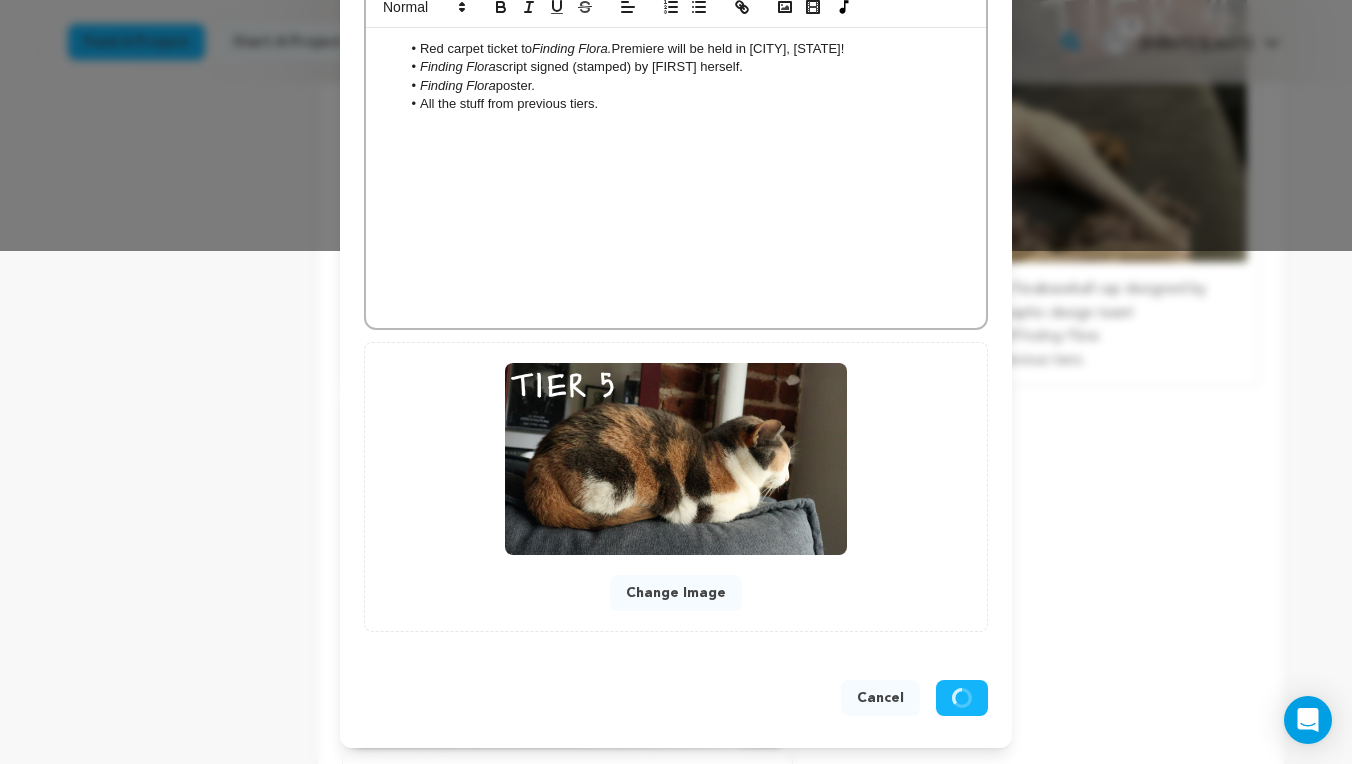 scroll, scrollTop: 471, scrollLeft: 0, axis: vertical 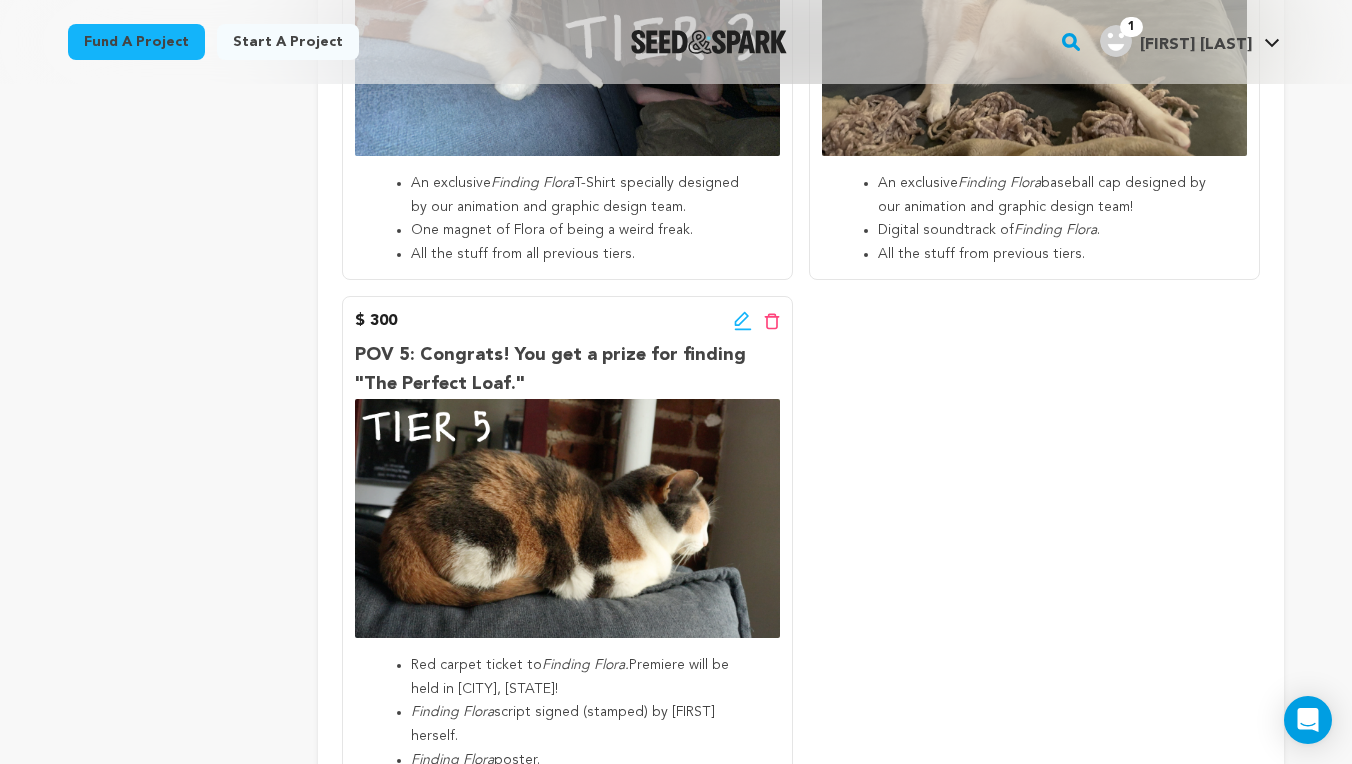 click 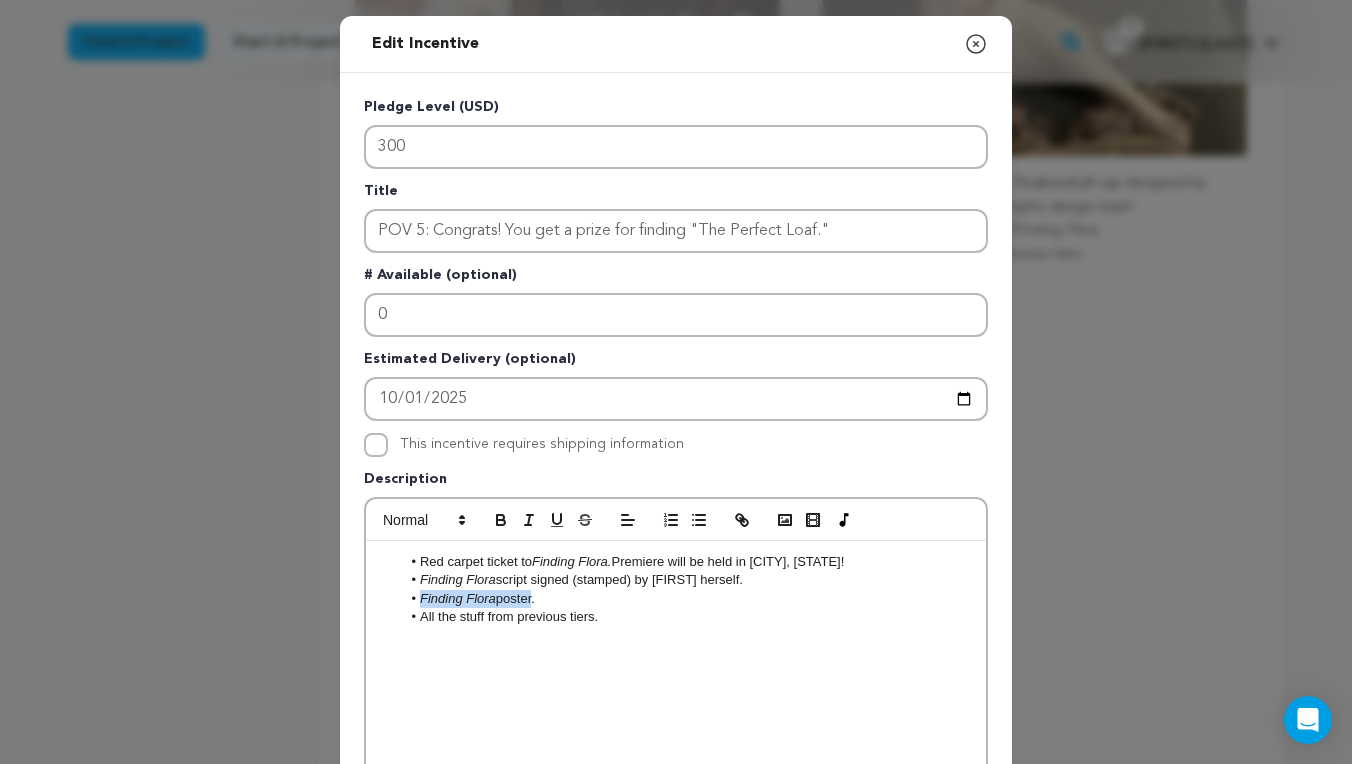 drag, startPoint x: 535, startPoint y: 596, endPoint x: 420, endPoint y: 604, distance: 115.27792 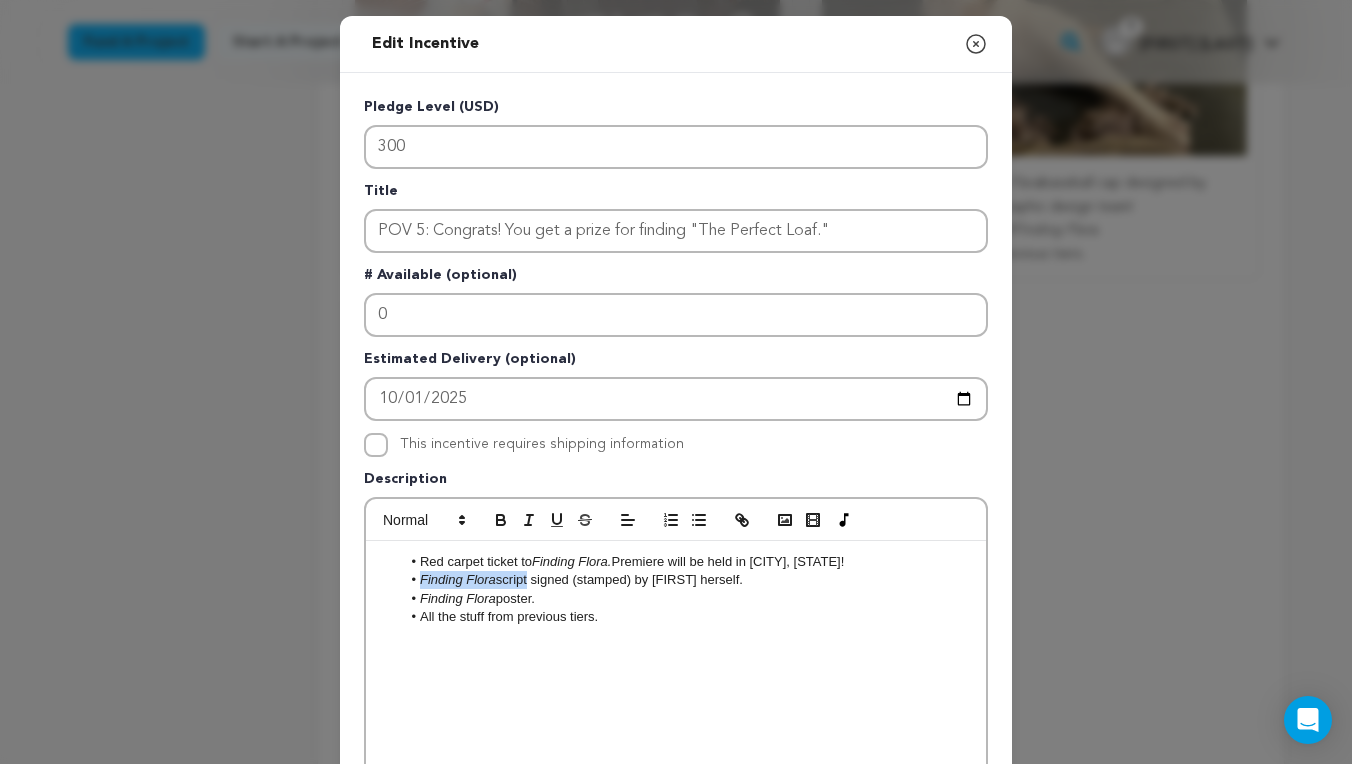 drag, startPoint x: 531, startPoint y: 578, endPoint x: 422, endPoint y: 585, distance: 109.22454 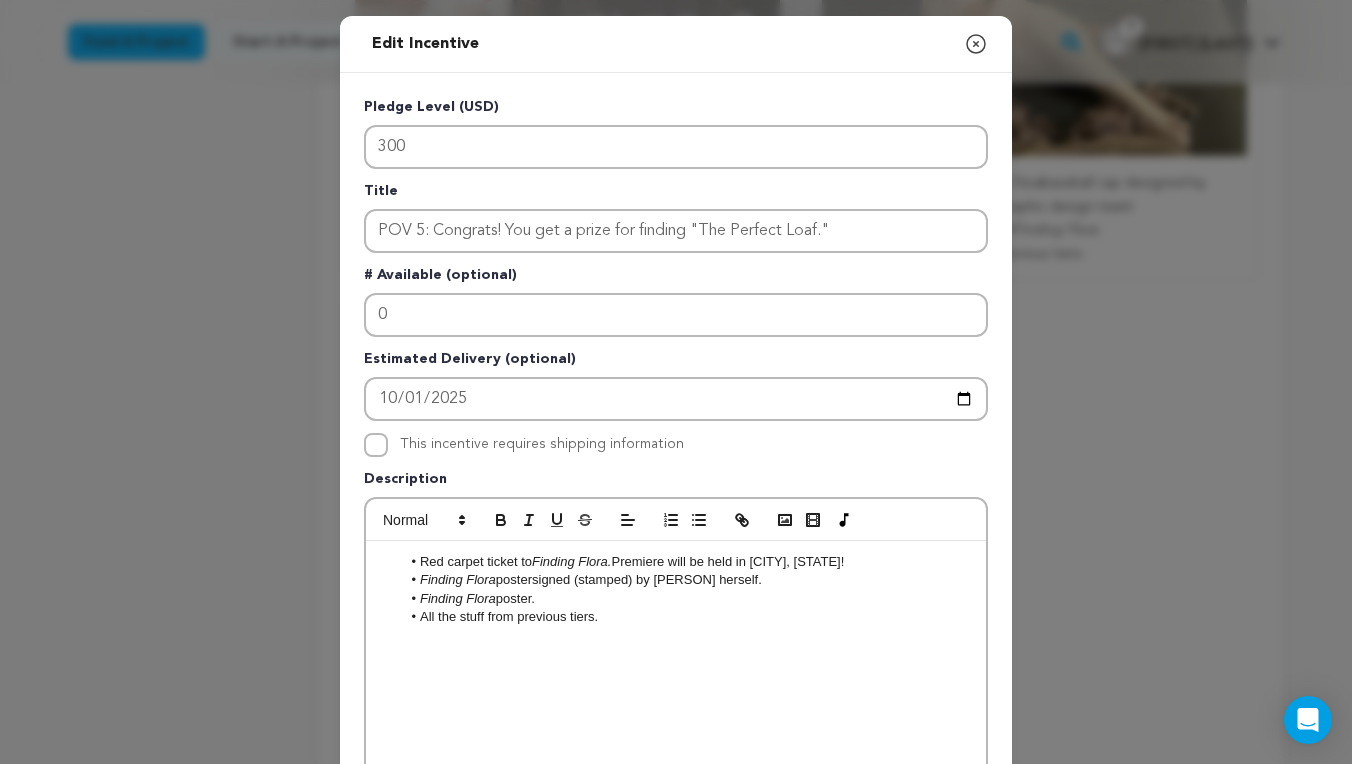 scroll, scrollTop: 10, scrollLeft: 0, axis: vertical 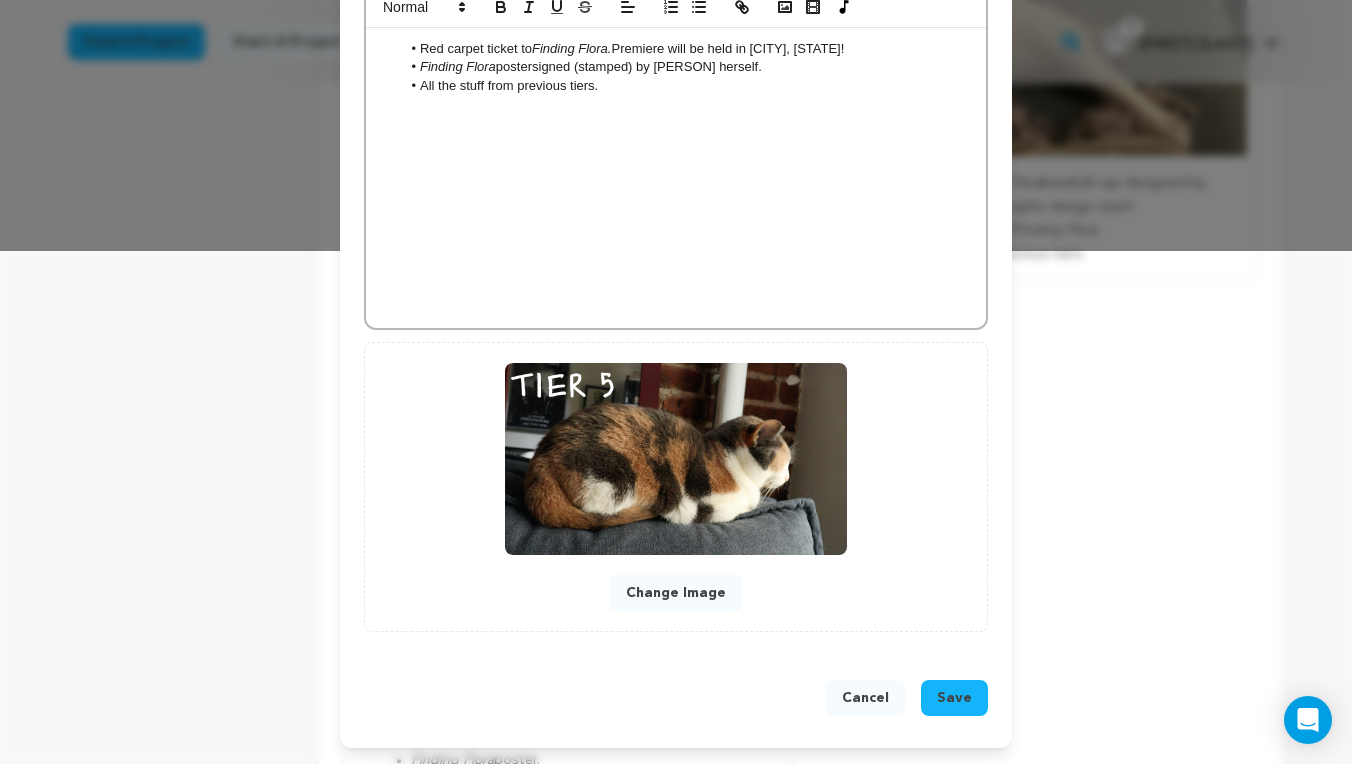 click on "Save" at bounding box center [954, 698] 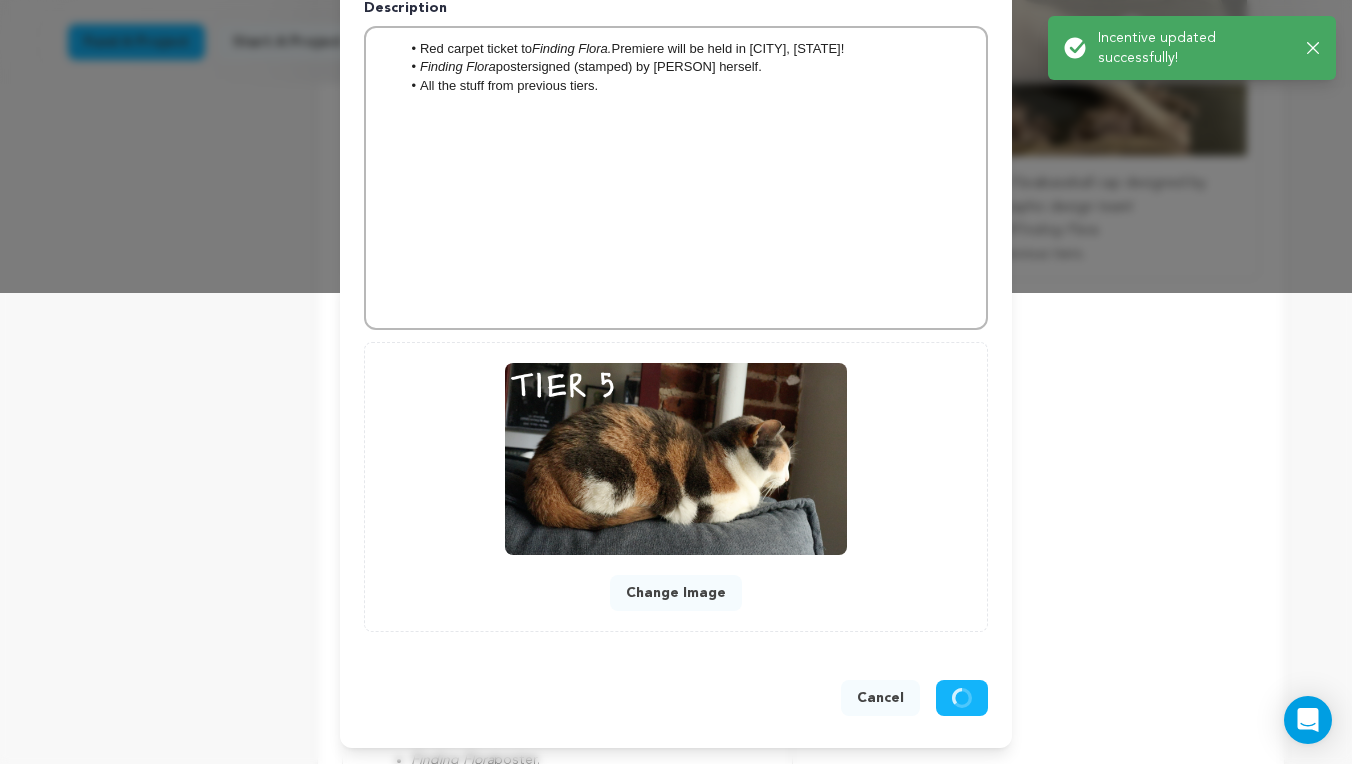 scroll, scrollTop: 471, scrollLeft: 0, axis: vertical 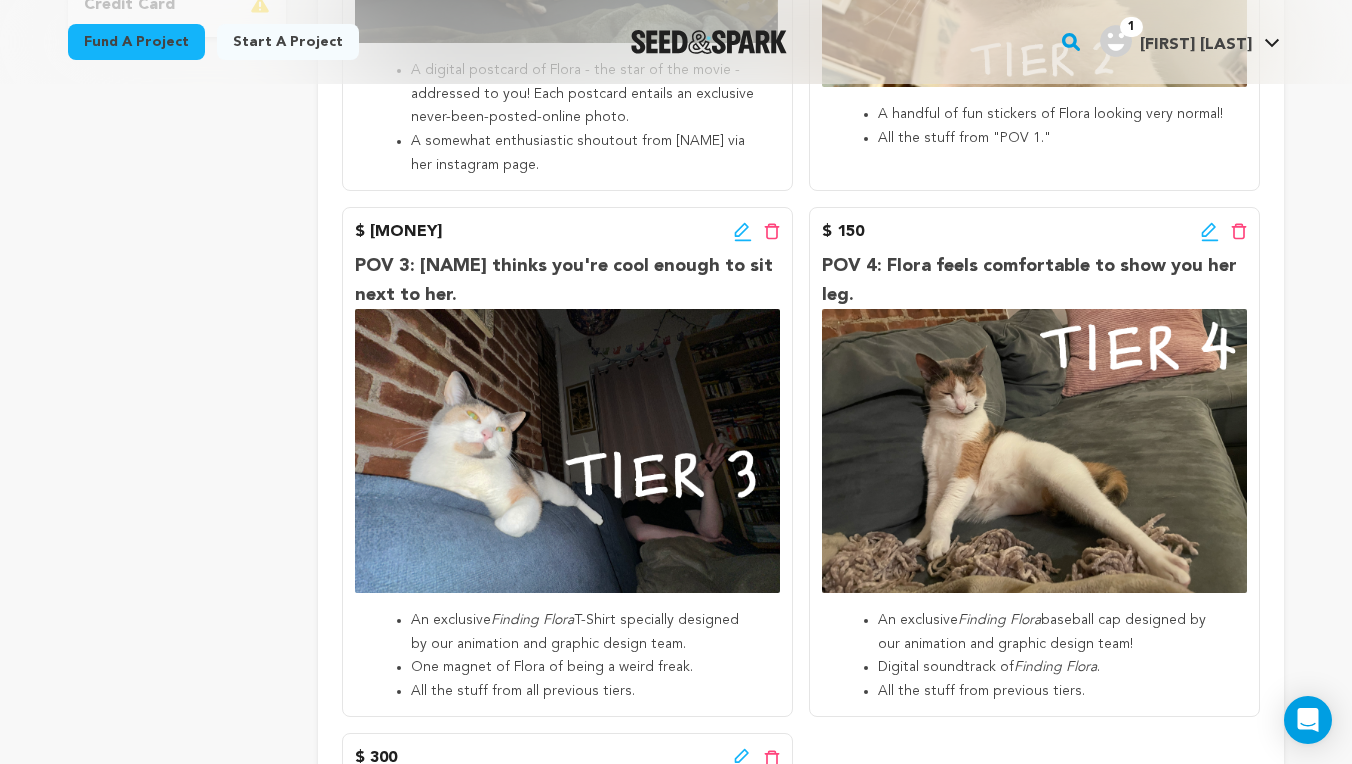 click 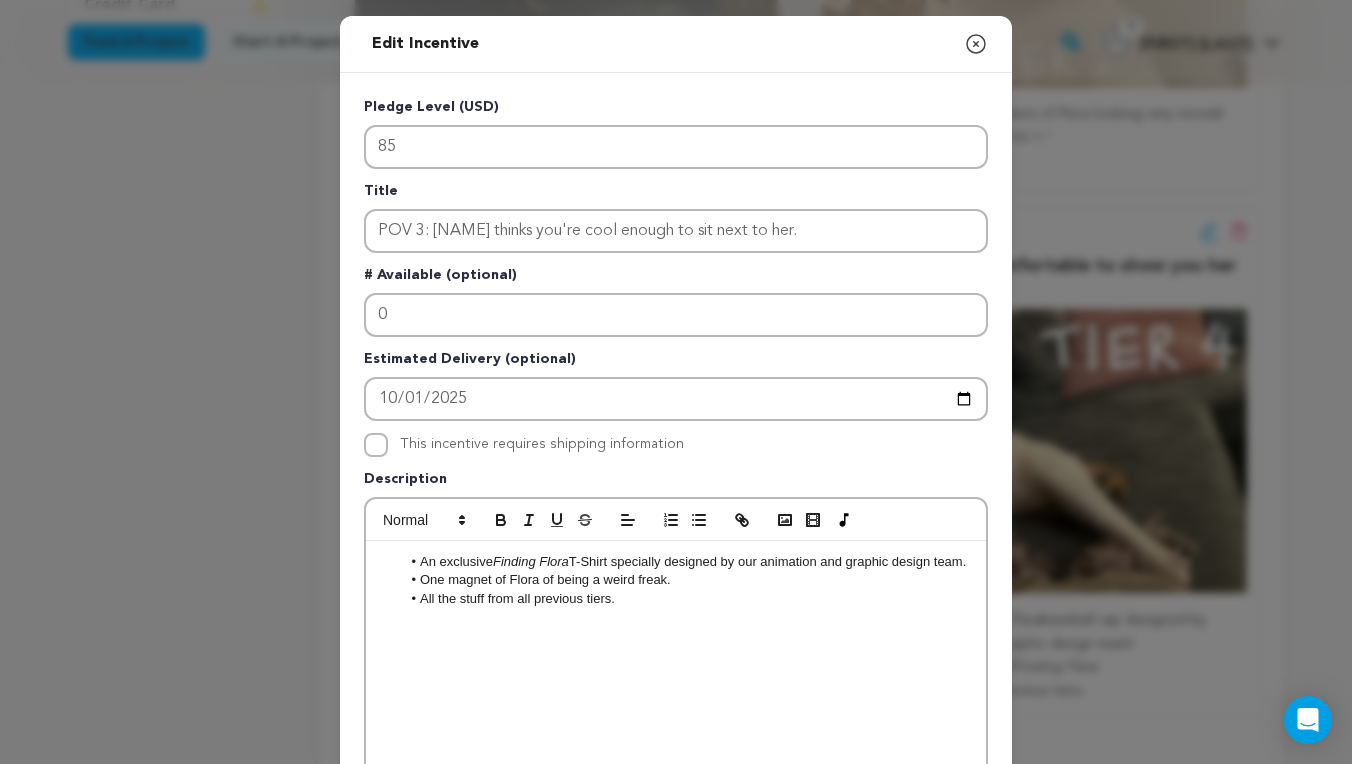 click on "All the stuff from all previous tiers." at bounding box center (686, 599) 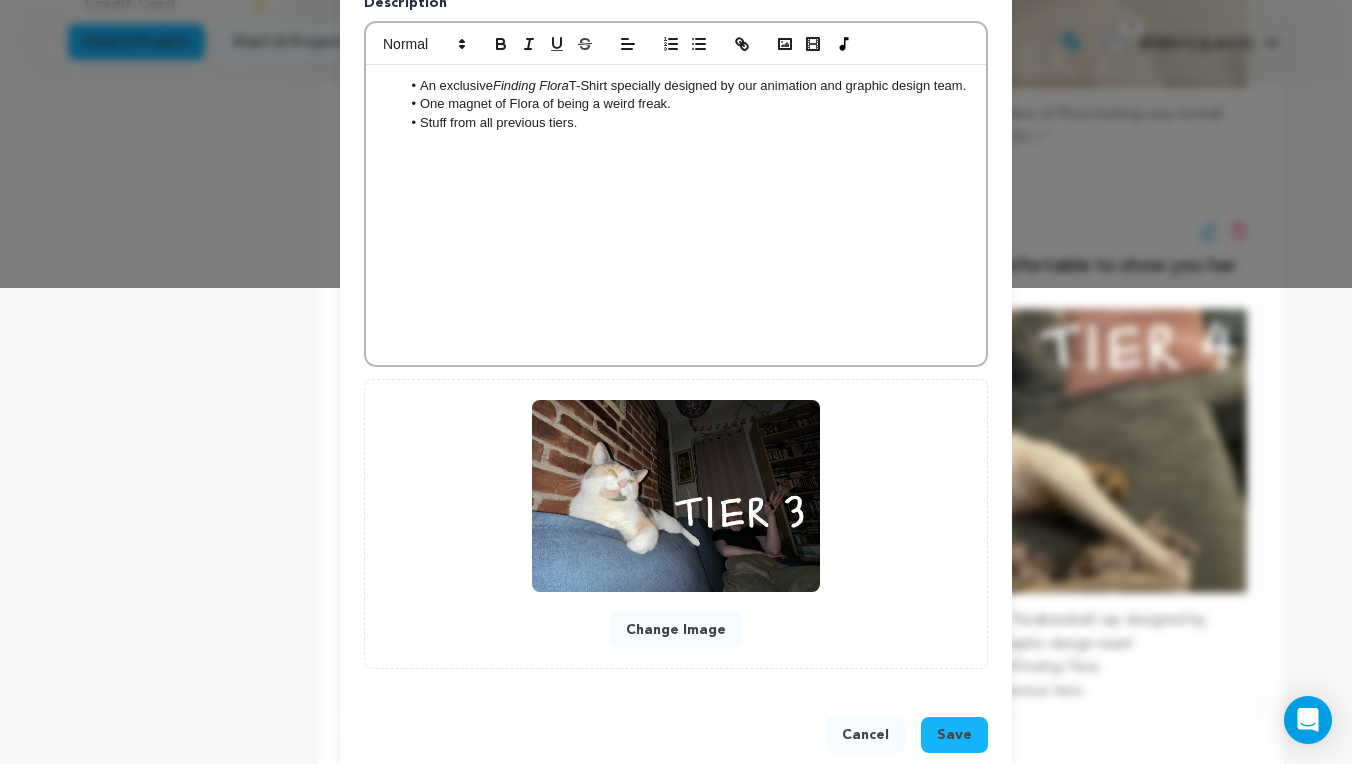 scroll, scrollTop: 483, scrollLeft: 0, axis: vertical 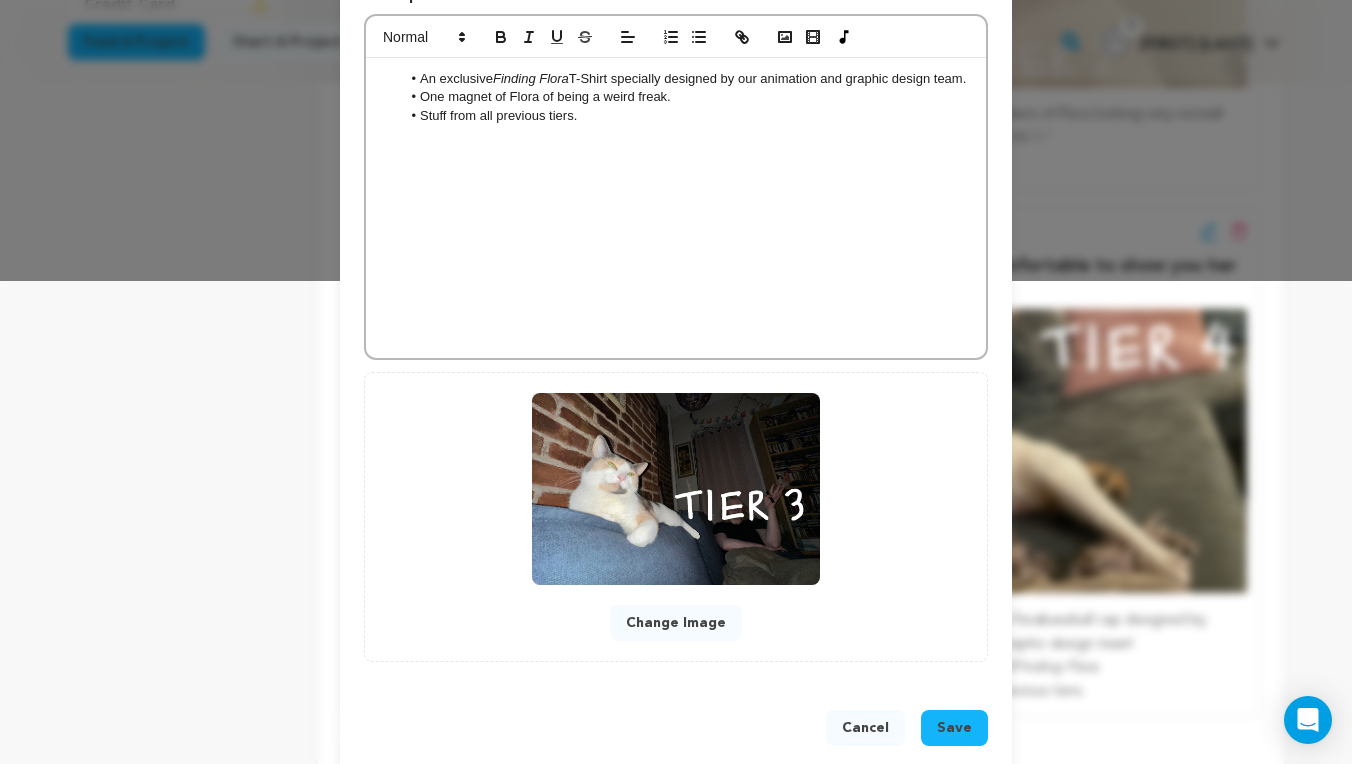 click on "Save" at bounding box center (954, 728) 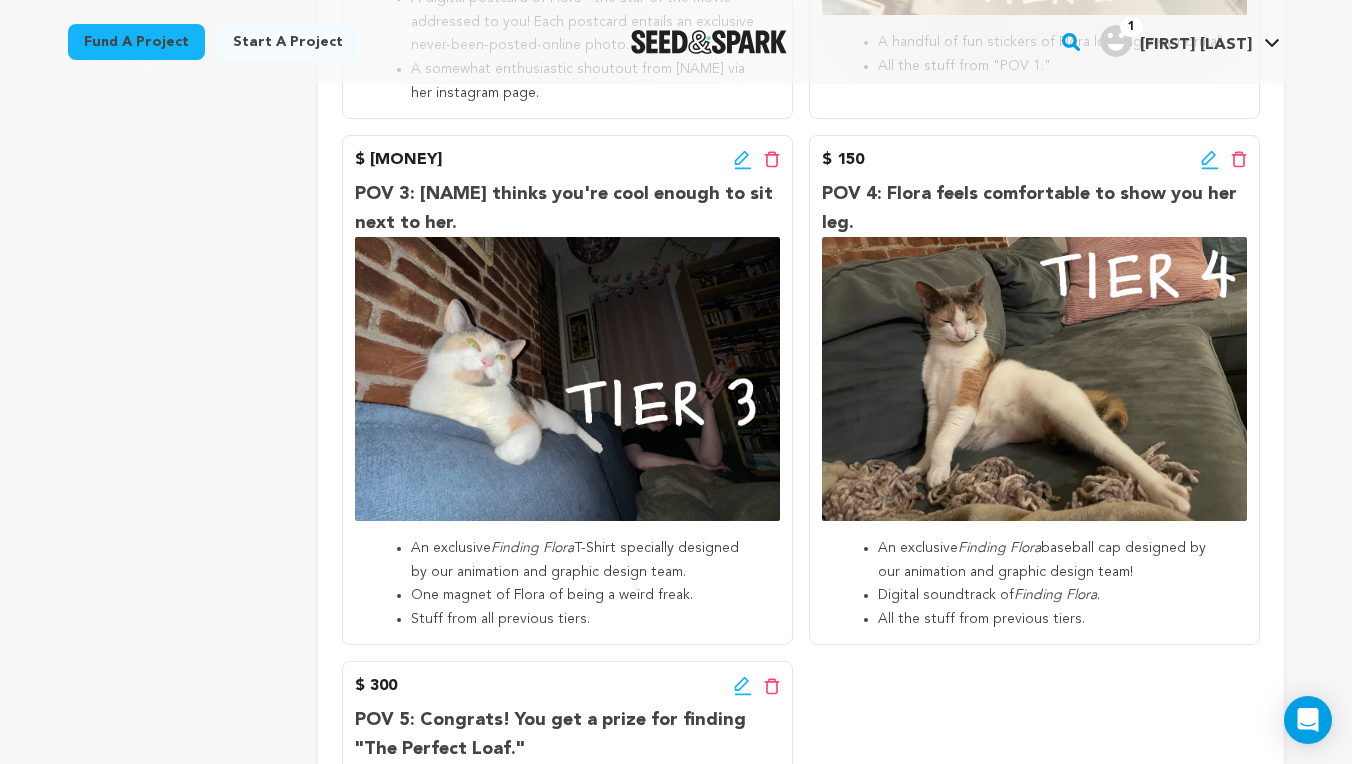 scroll, scrollTop: 795, scrollLeft: 0, axis: vertical 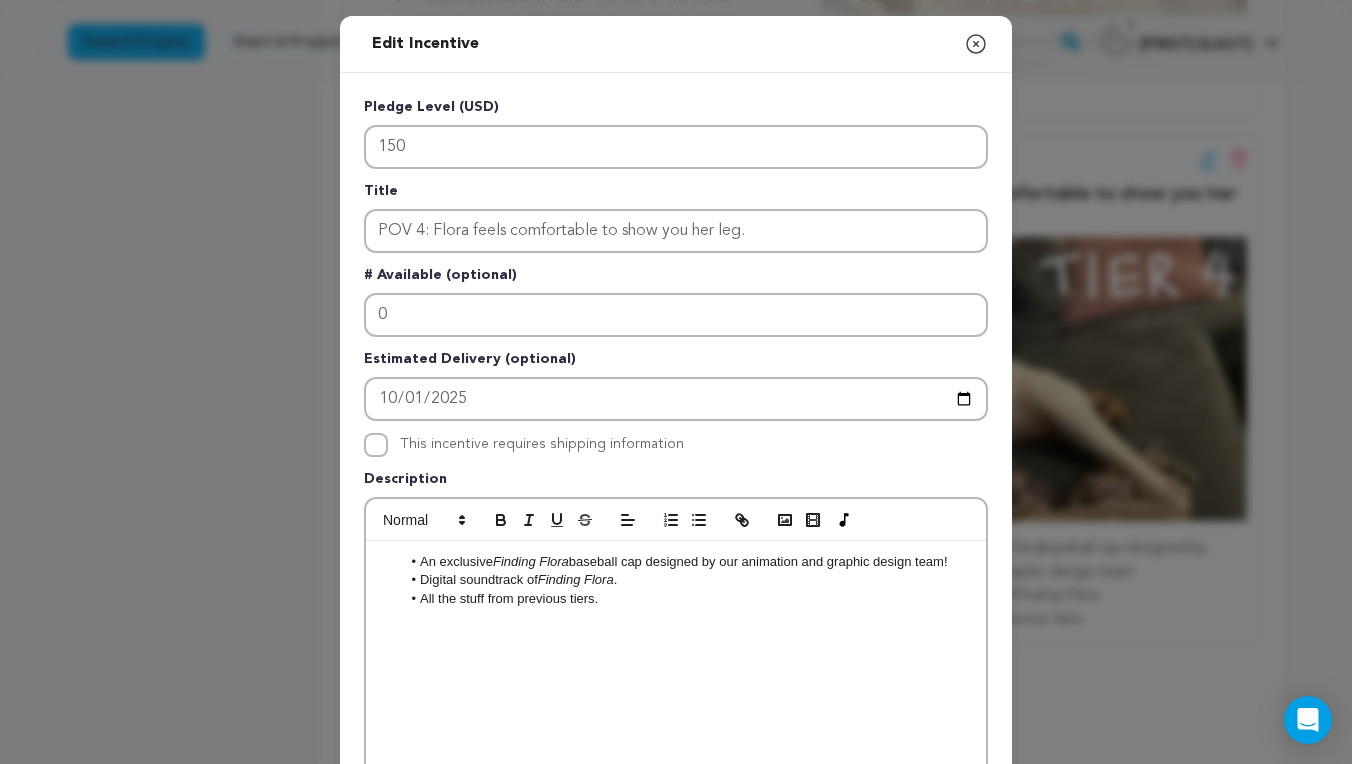 click on "All the stuff from previous tiers." at bounding box center (686, 599) 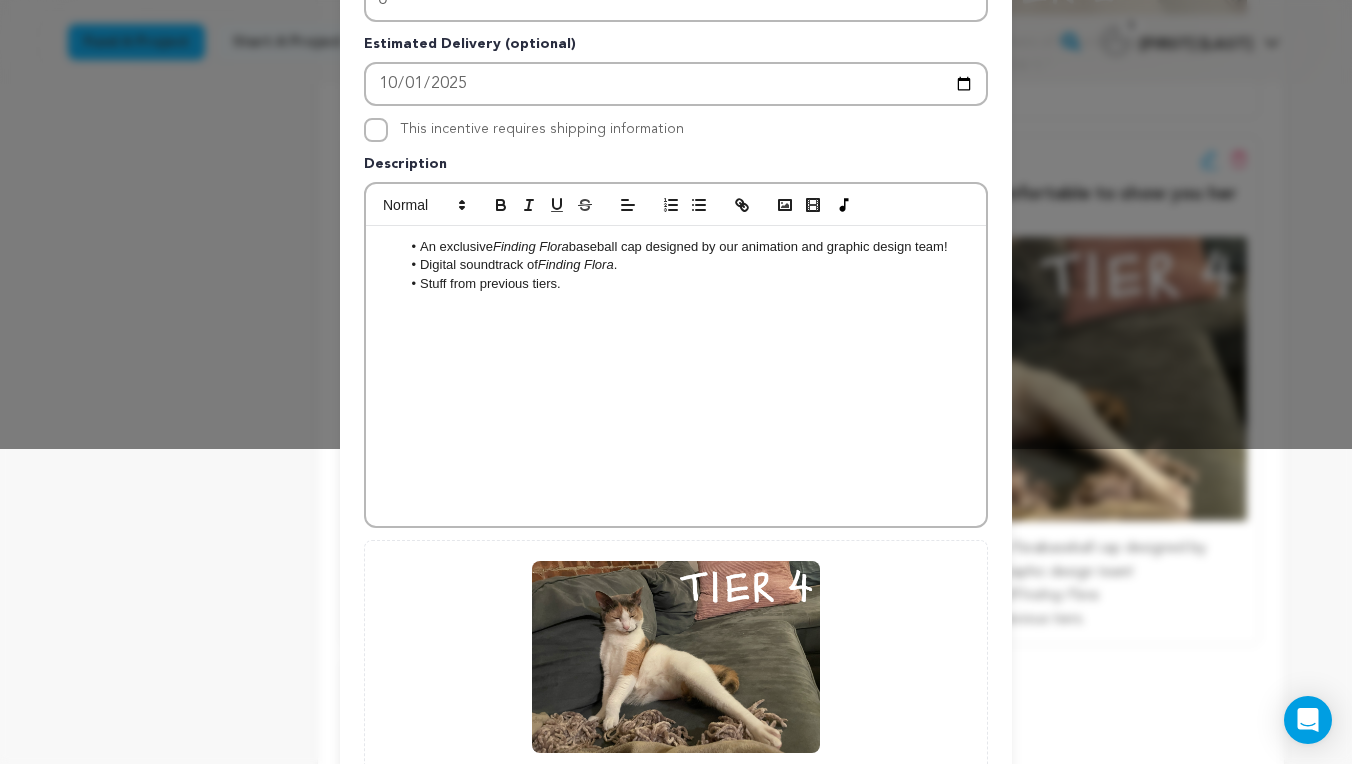 scroll, scrollTop: 324, scrollLeft: 0, axis: vertical 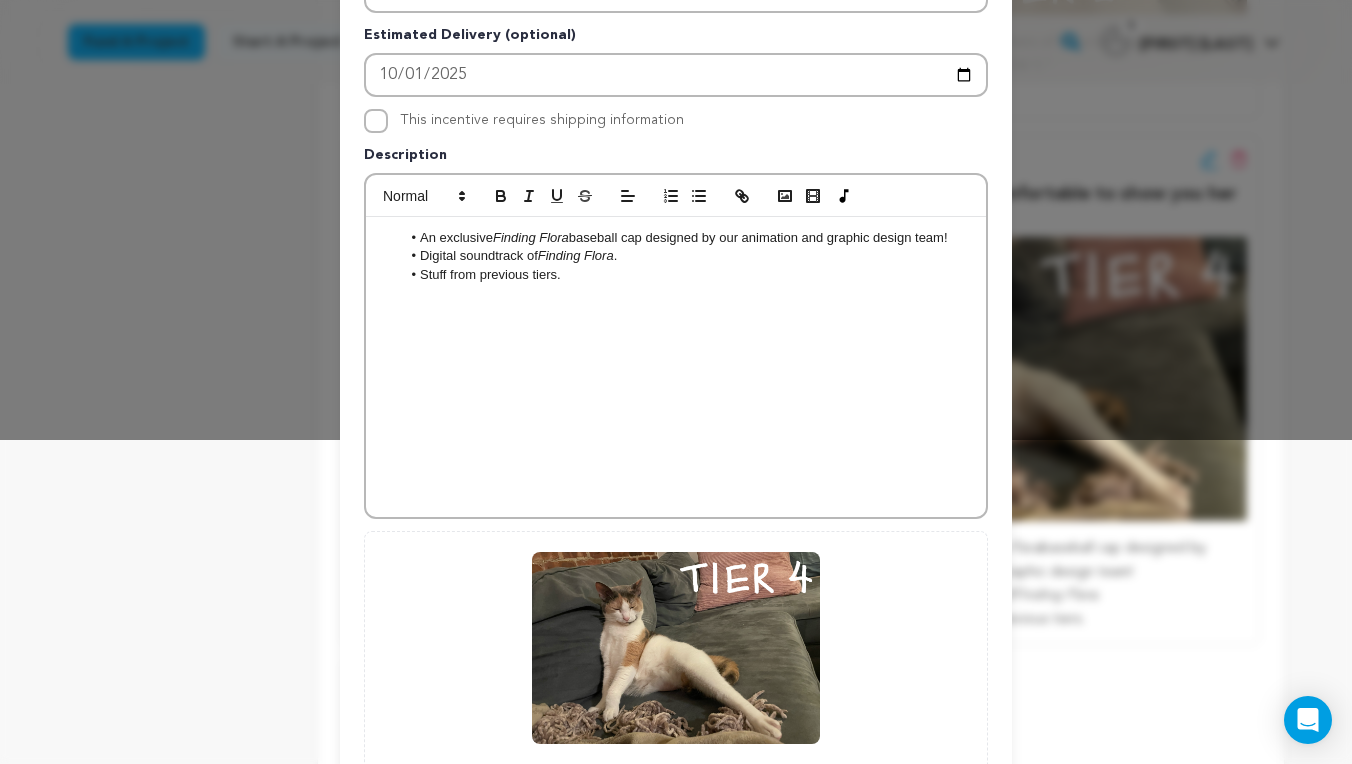 click on "Stuff from previous tiers." at bounding box center (686, 275) 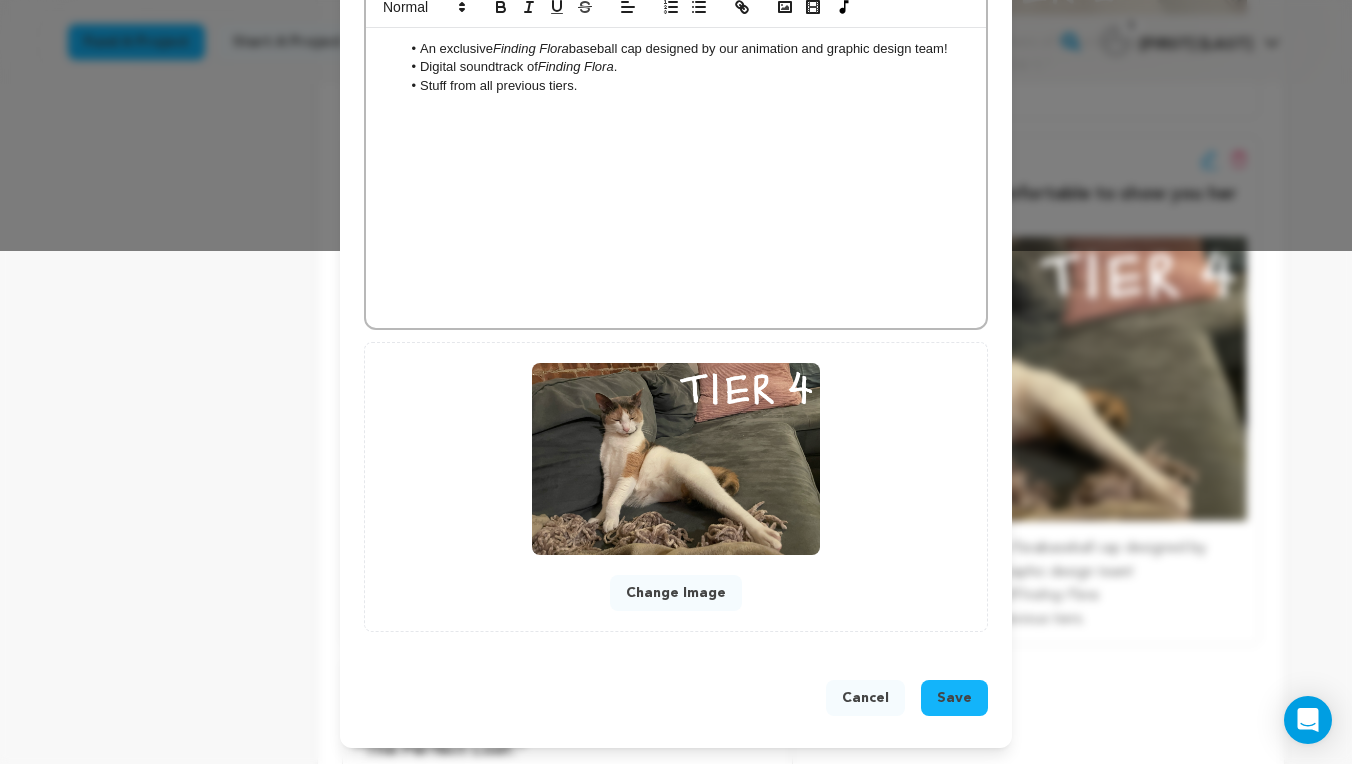 click on "Save" at bounding box center [954, 698] 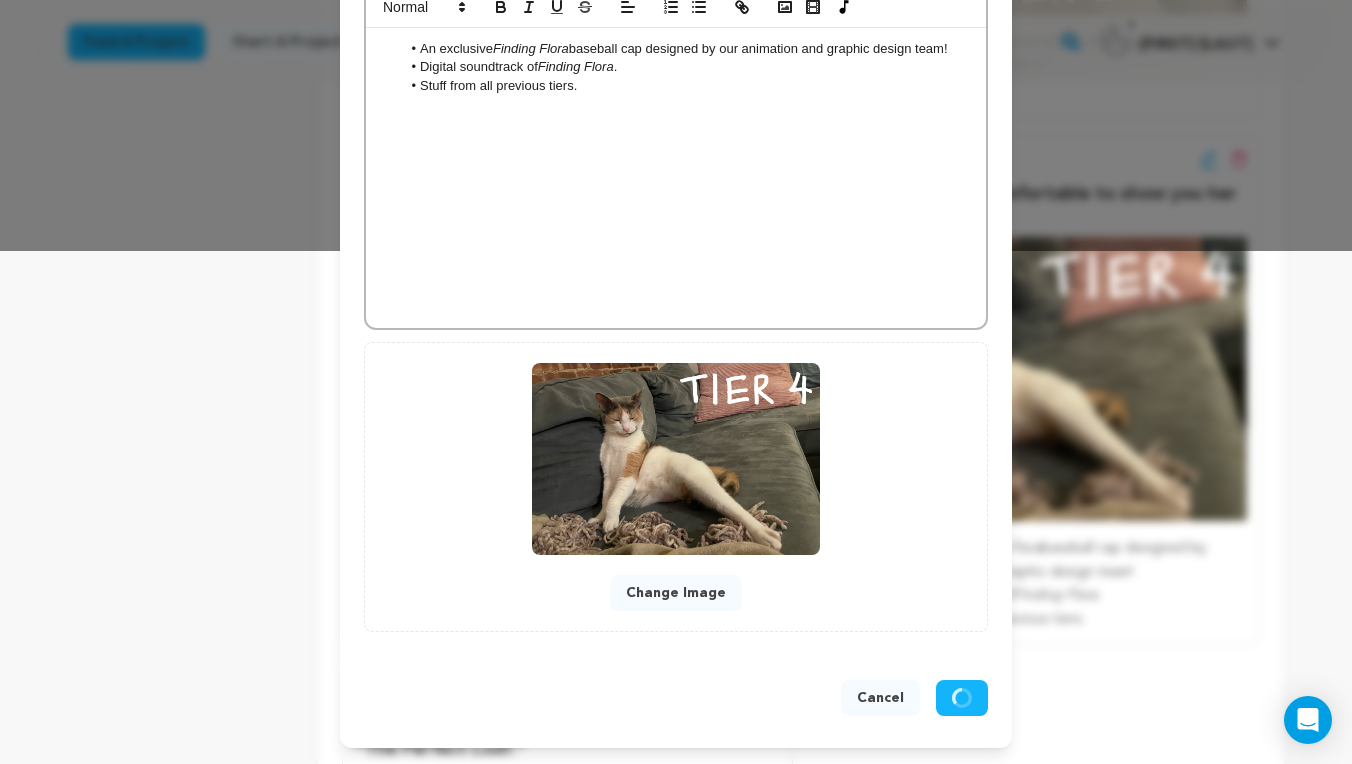 scroll, scrollTop: 471, scrollLeft: 0, axis: vertical 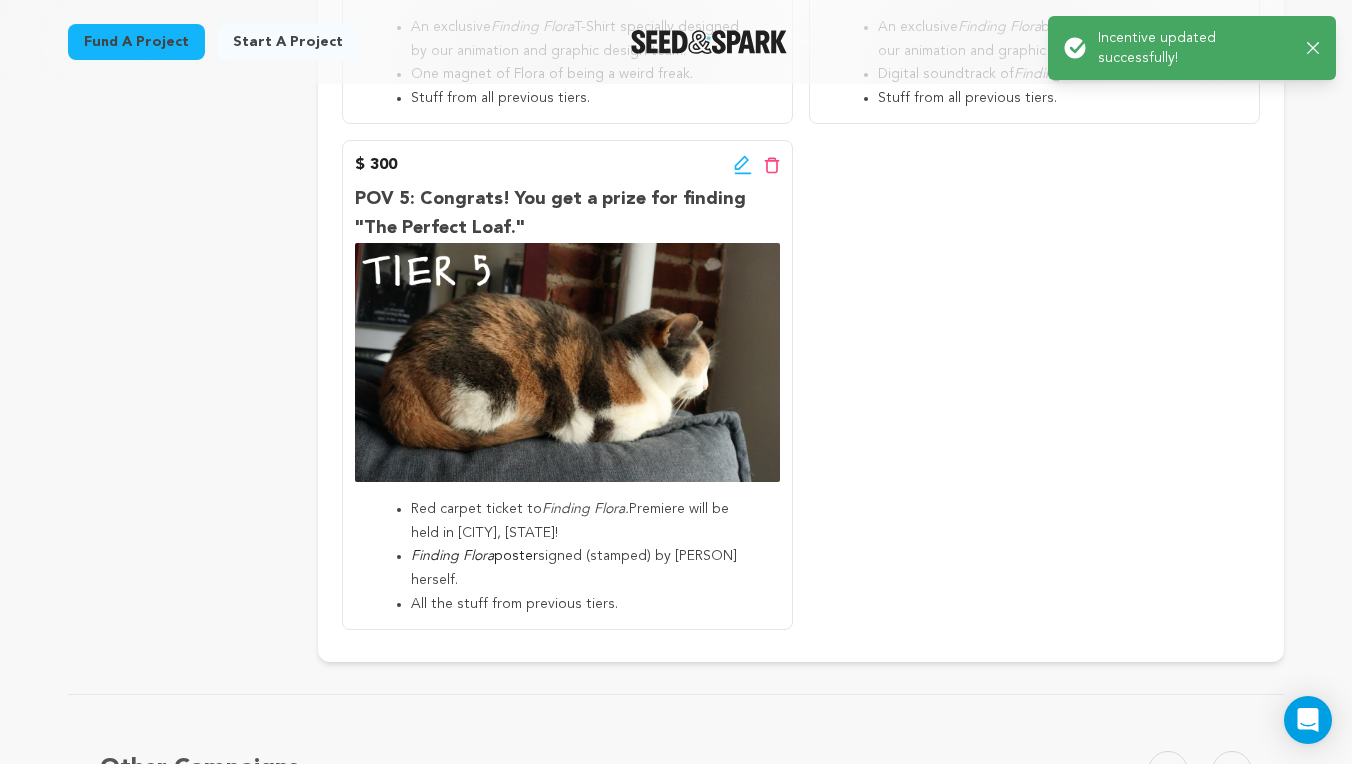 click 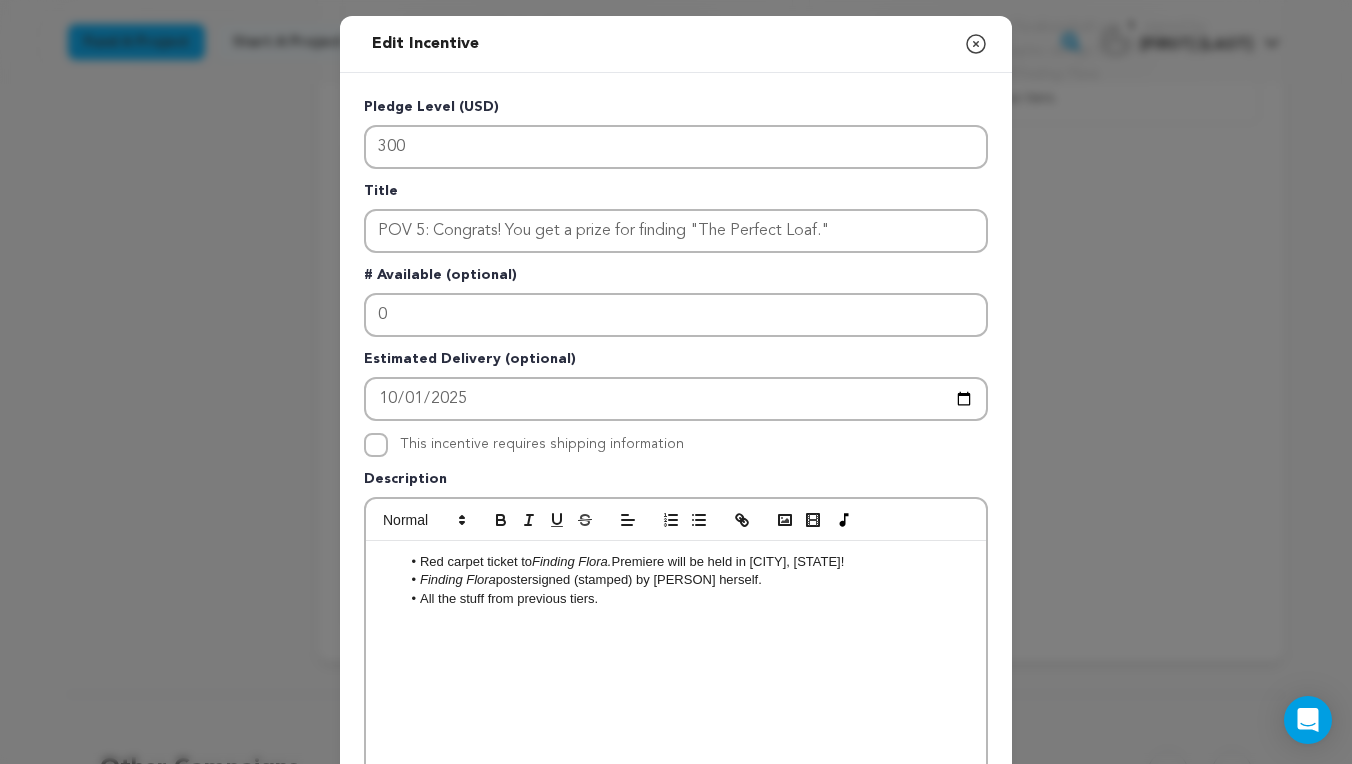 click on "All the stuff from previous tiers." at bounding box center [686, 599] 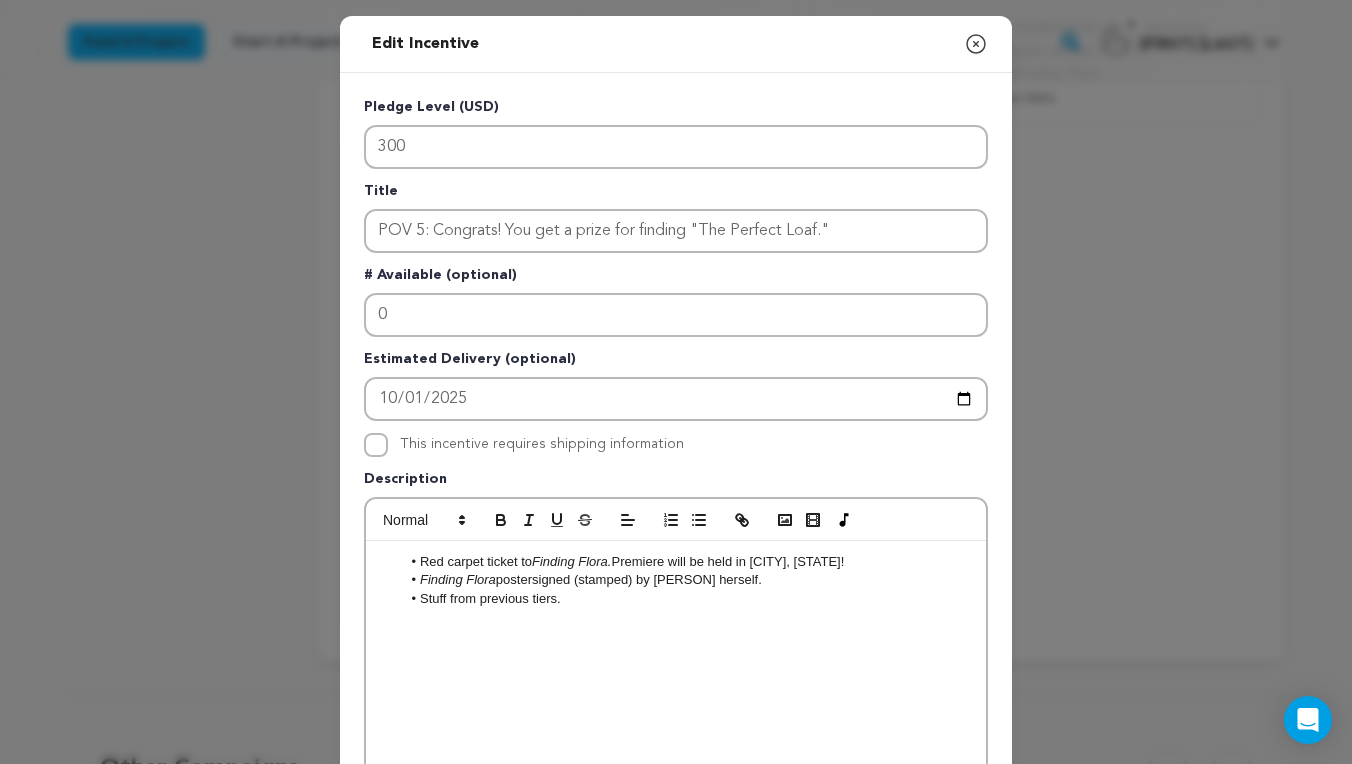 click on "Stuff from previous tiers." at bounding box center [686, 599] 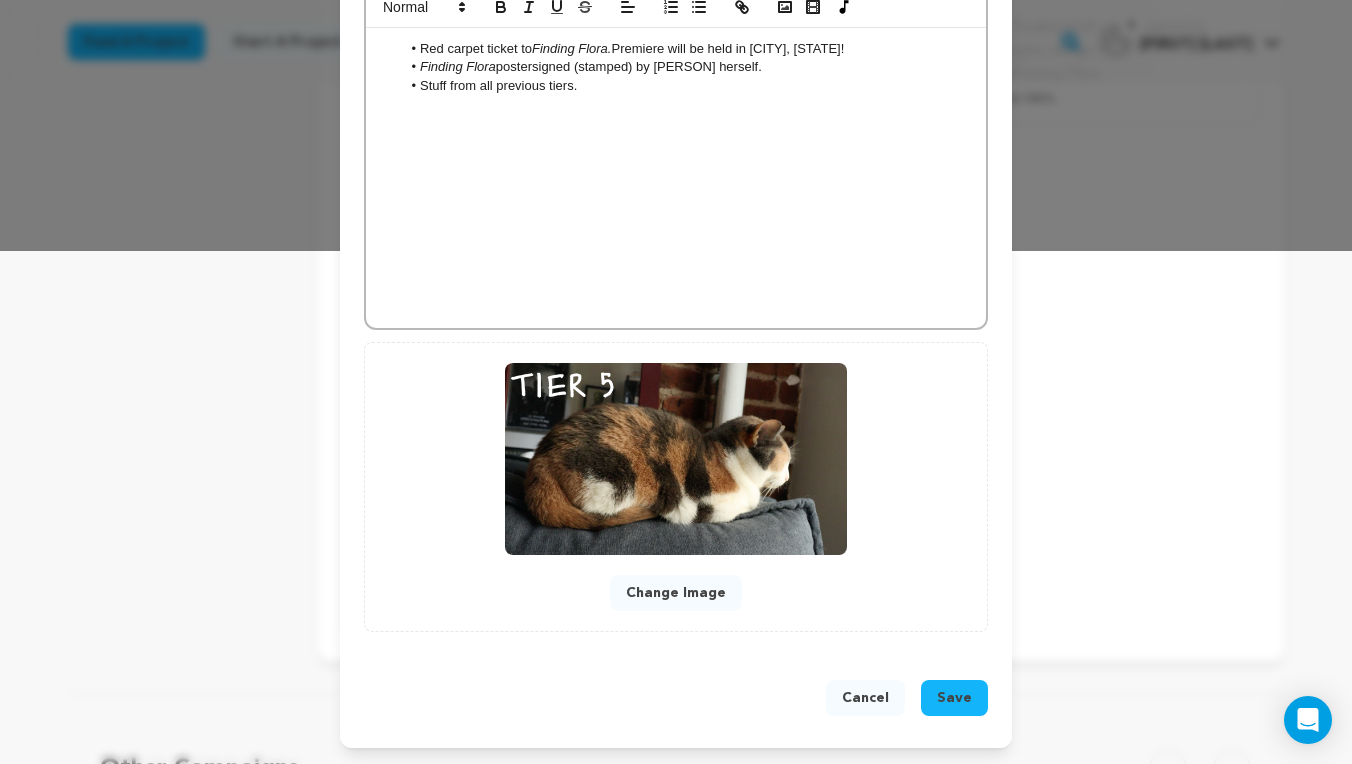 click on "Save" at bounding box center [954, 698] 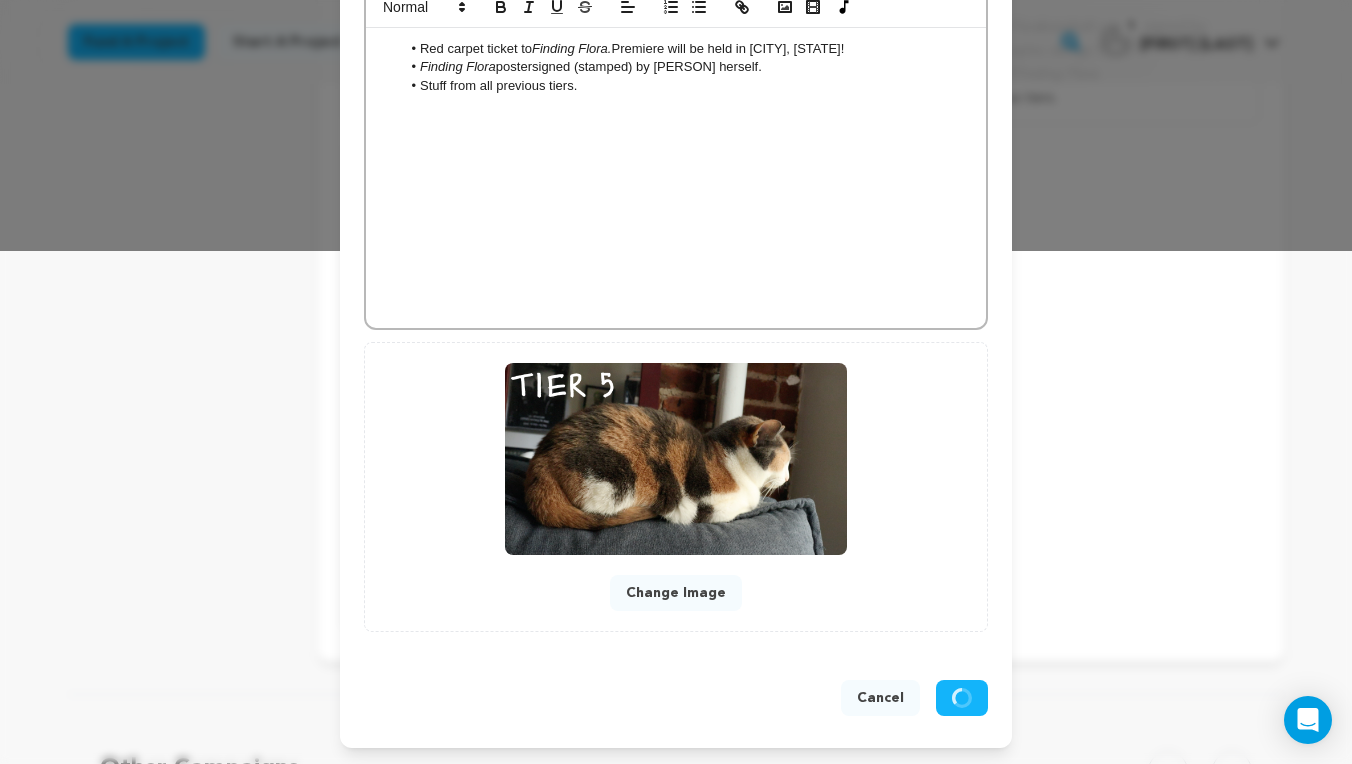 scroll, scrollTop: 471, scrollLeft: 0, axis: vertical 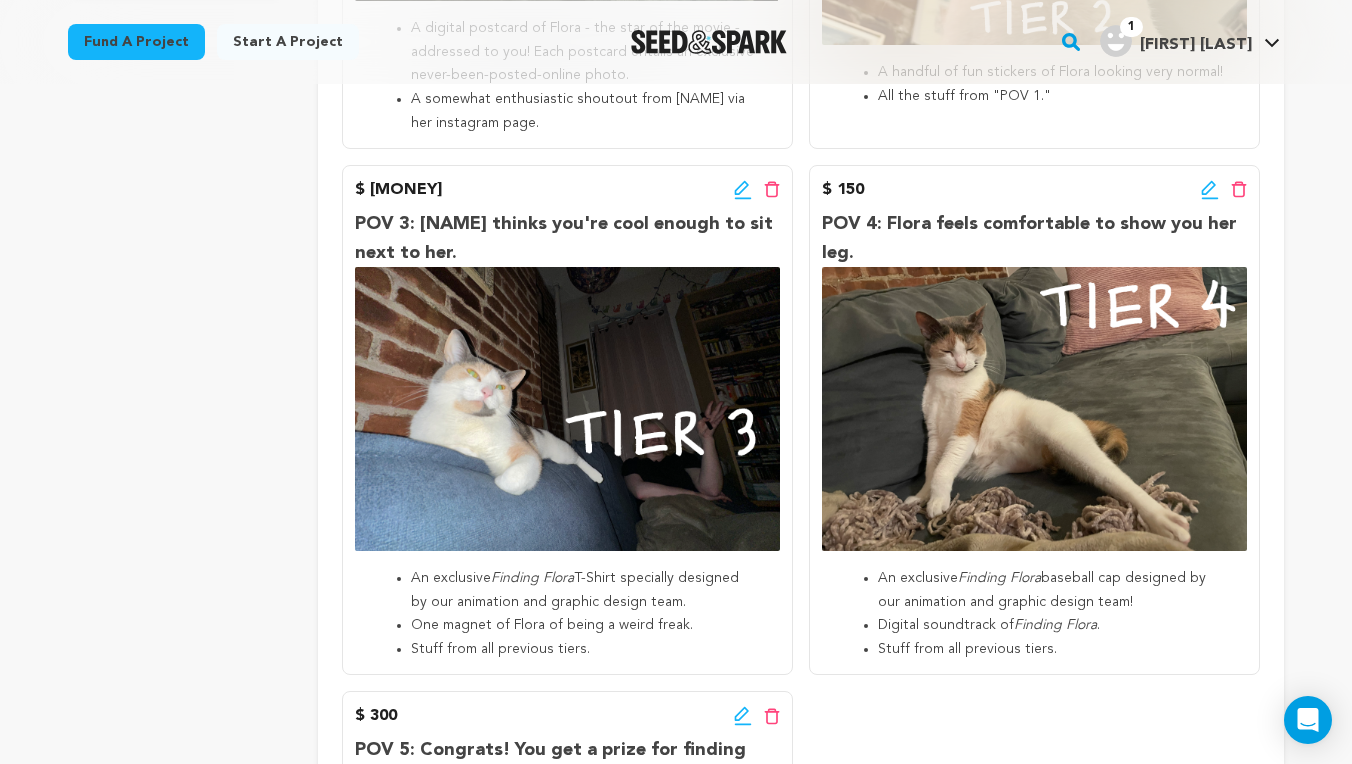 click 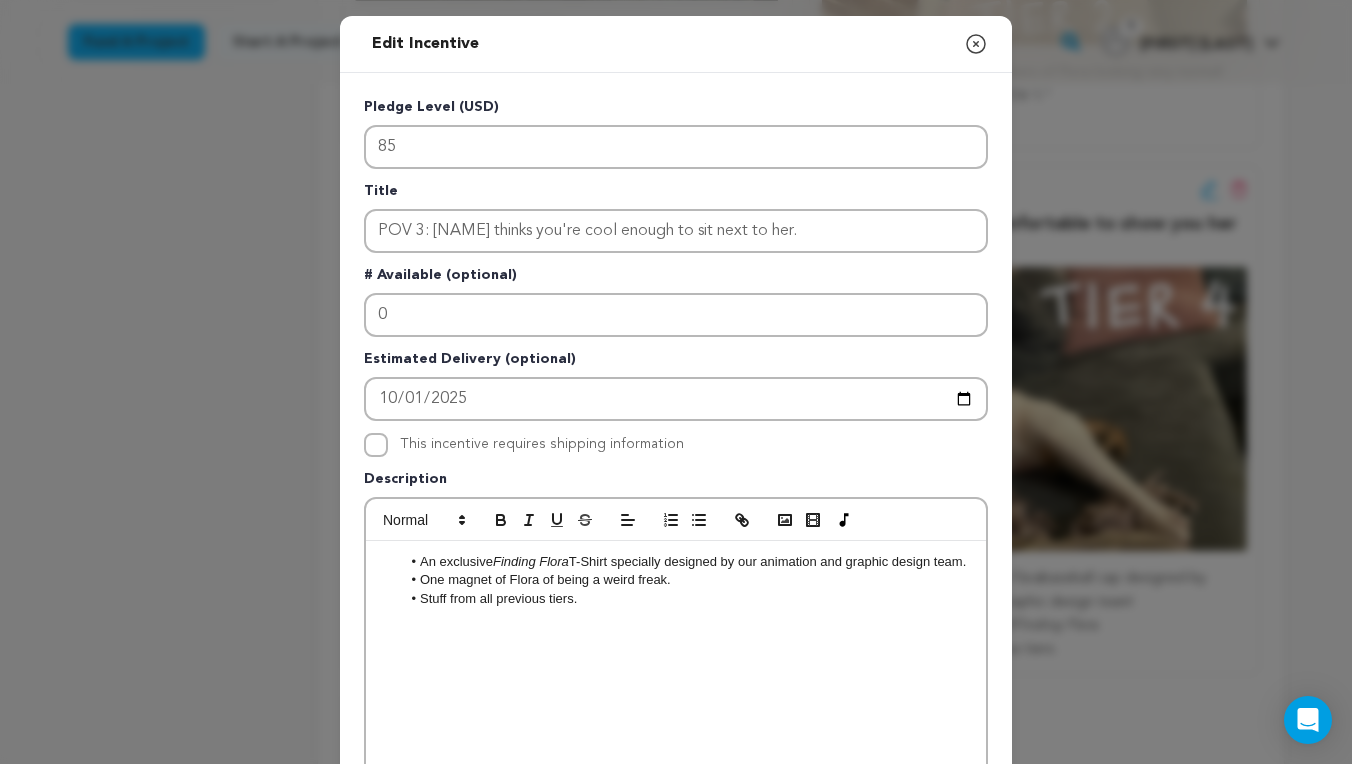 click on "One magnet of Flora of being a weird freak." at bounding box center (686, 580) 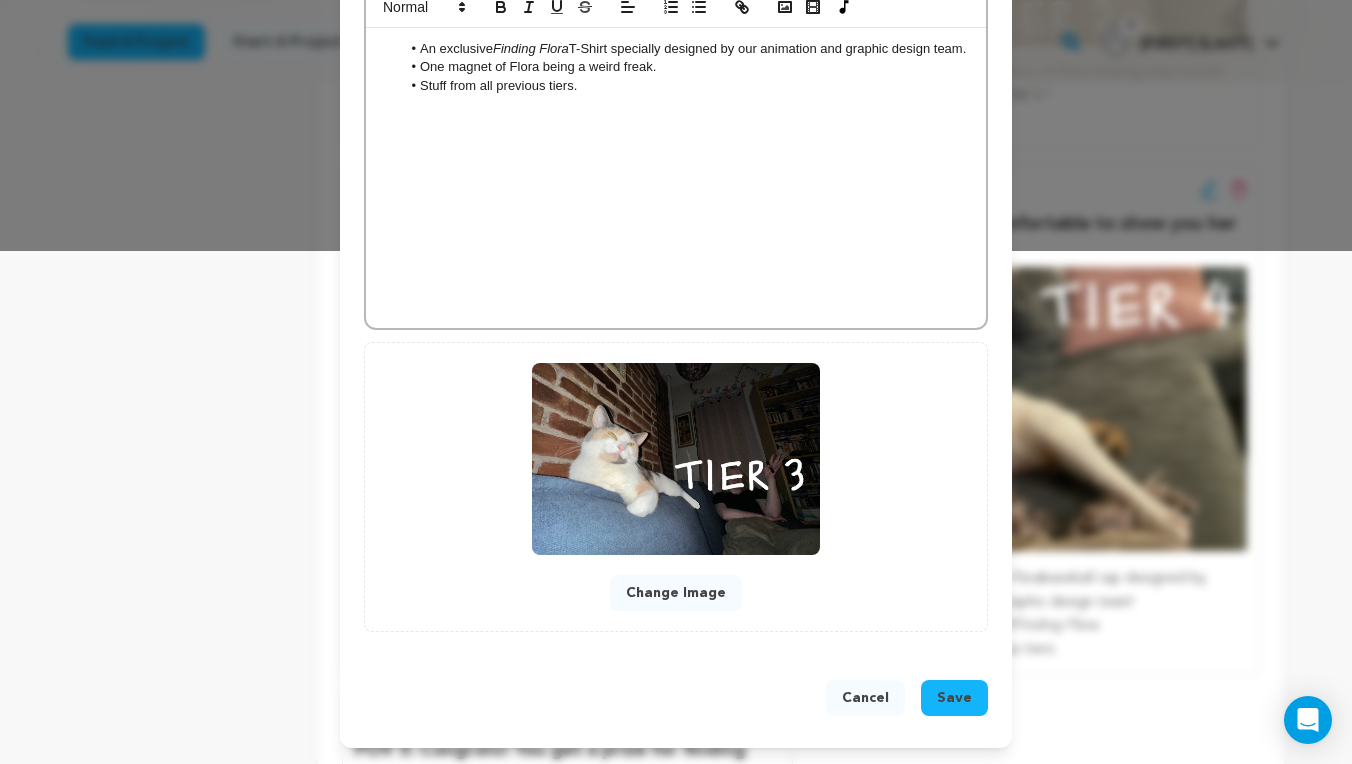 scroll, scrollTop: 514, scrollLeft: 0, axis: vertical 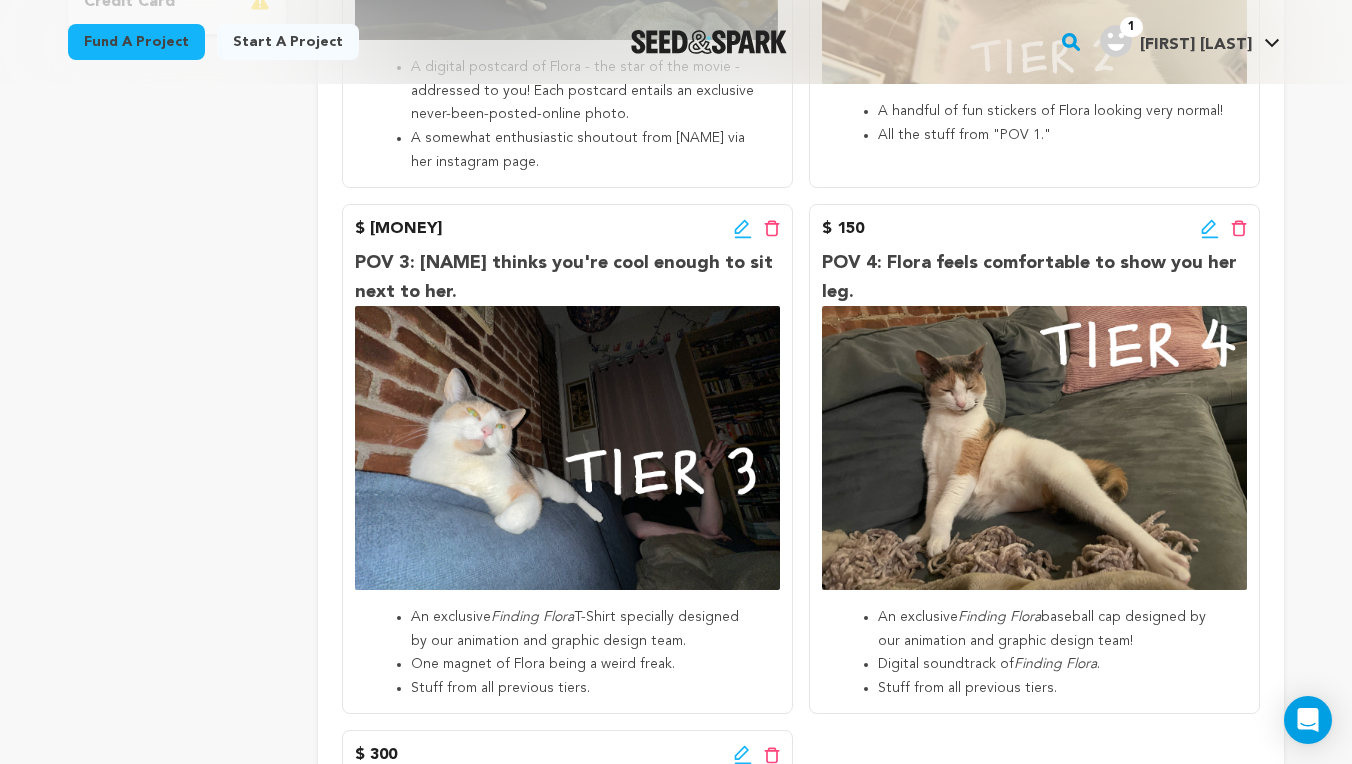 click 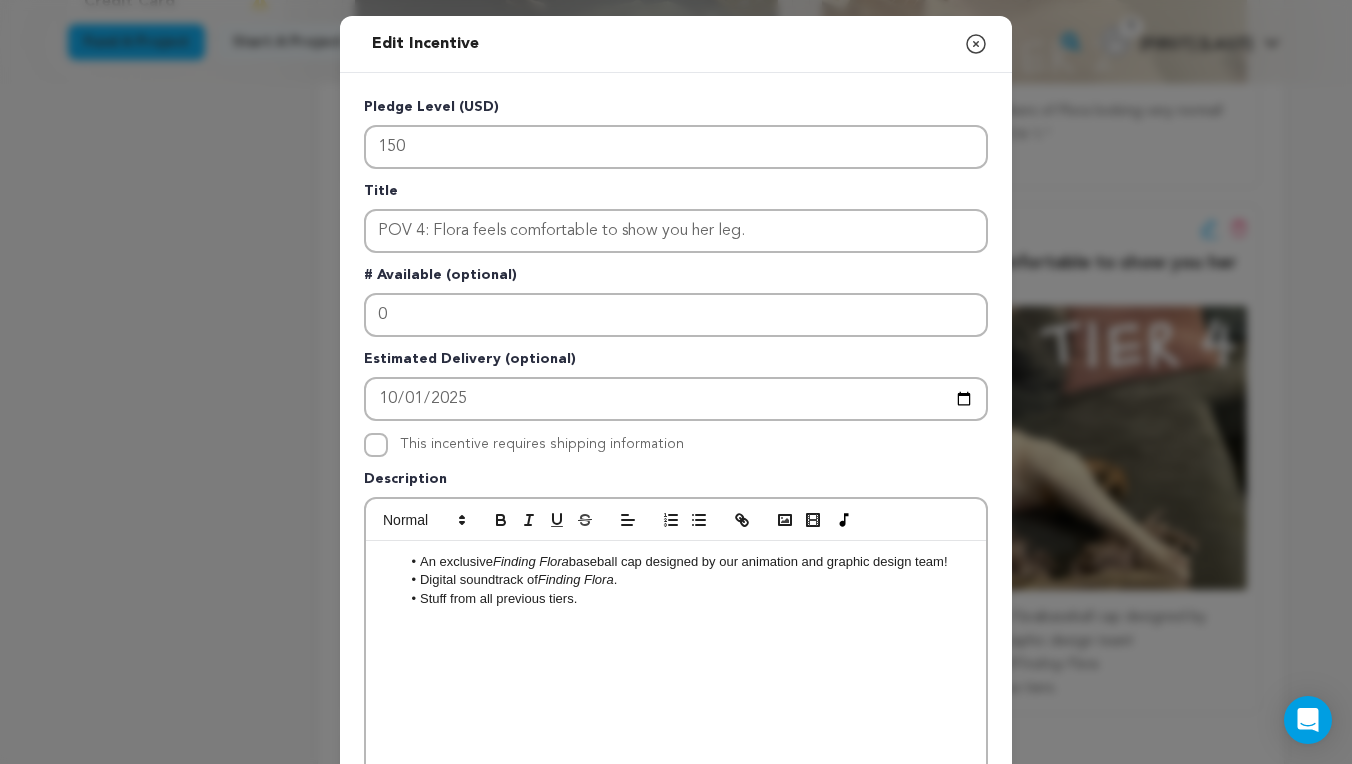 click on "An exclusive  Finding Flora  baseball cap designed by our animation and graphic design team!" at bounding box center [686, 562] 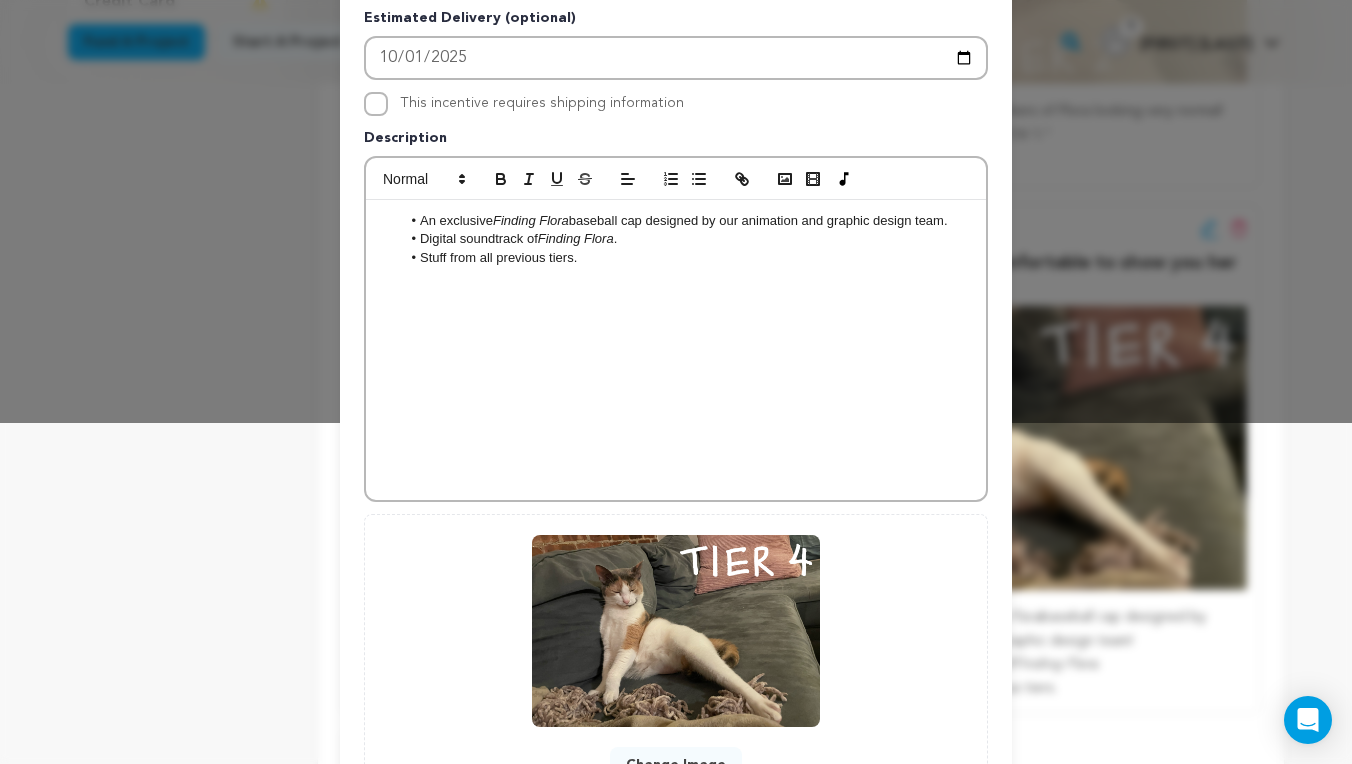 scroll, scrollTop: 459, scrollLeft: 0, axis: vertical 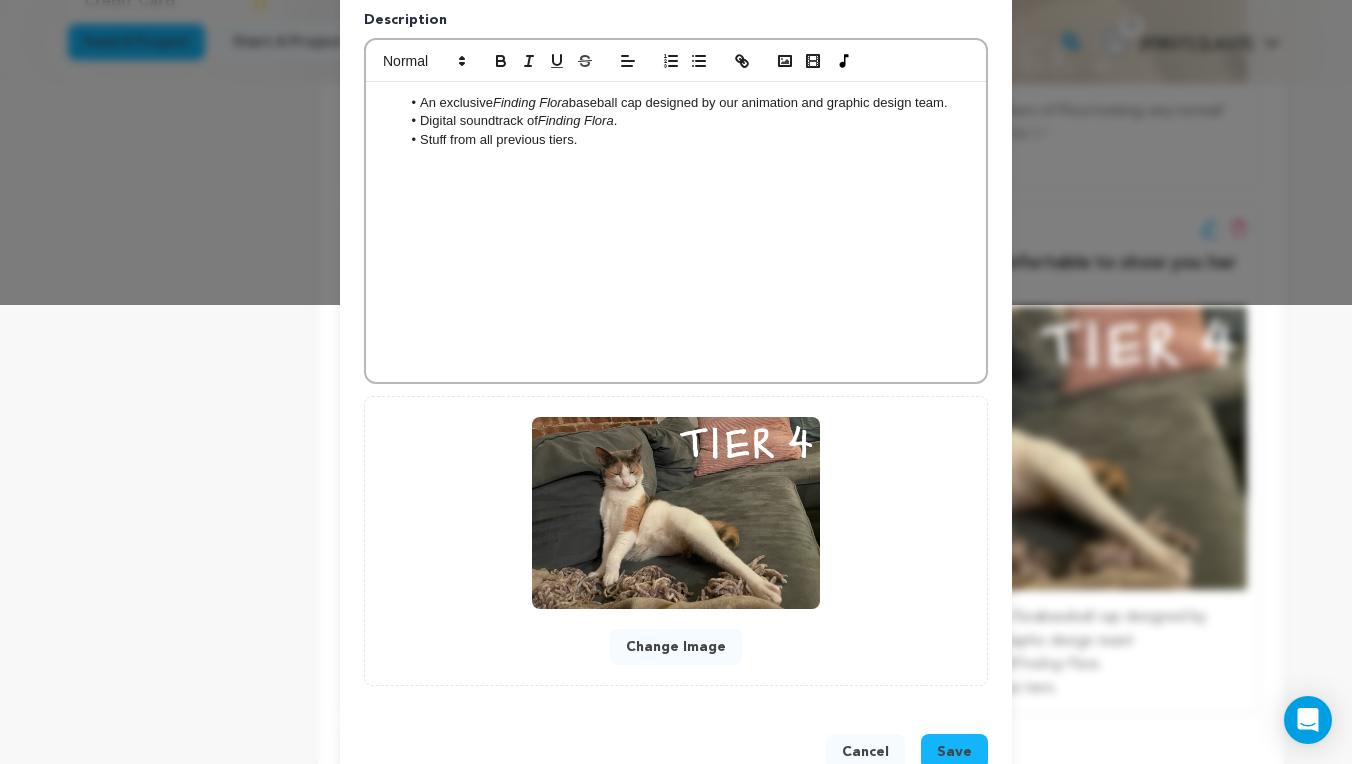 click on "Save" at bounding box center [954, 752] 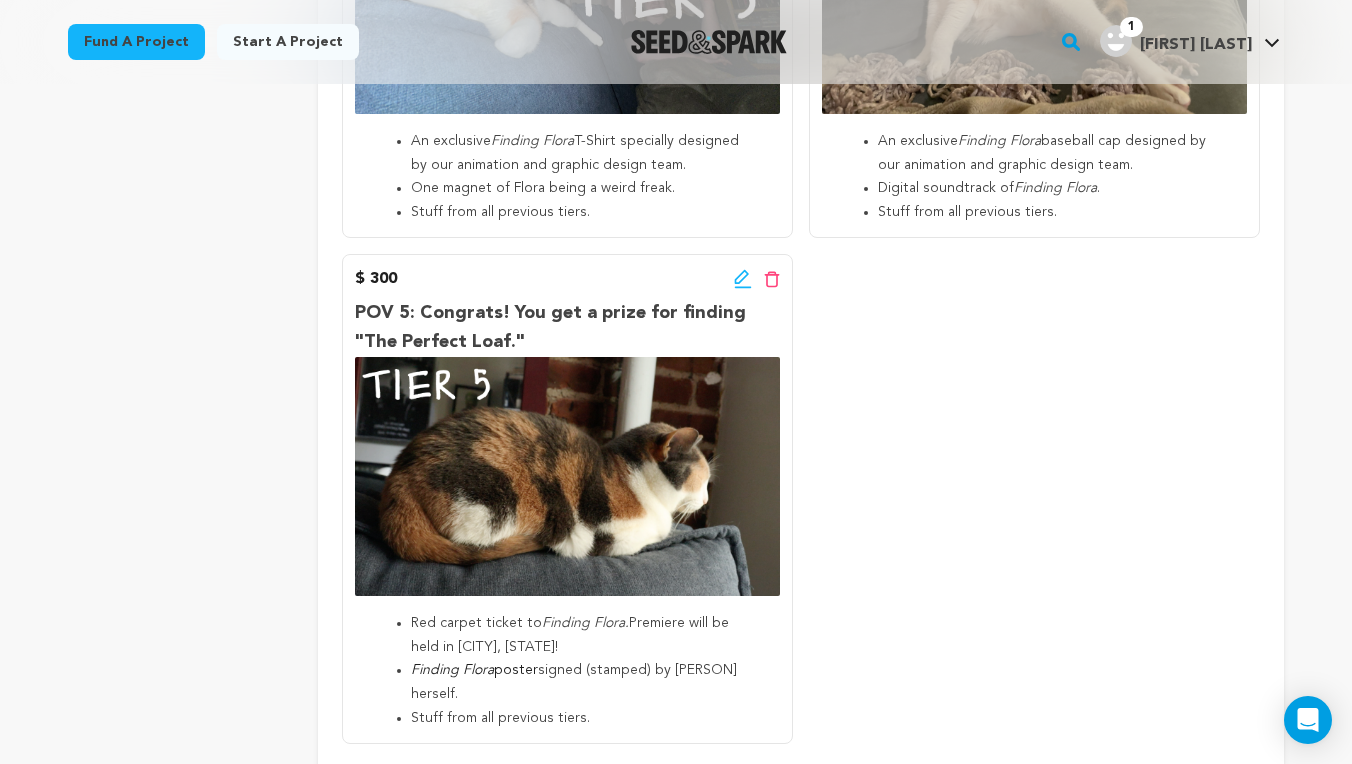 scroll, scrollTop: 1201, scrollLeft: 0, axis: vertical 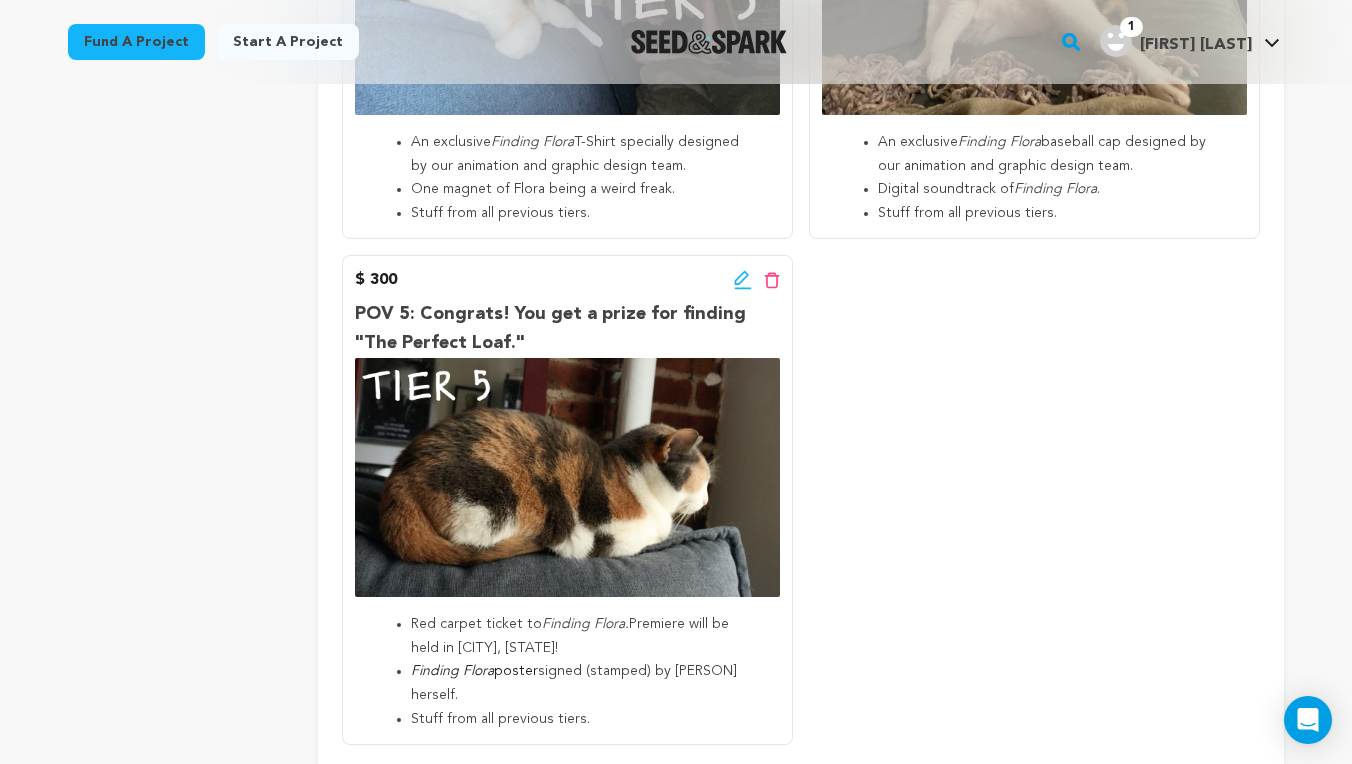 click 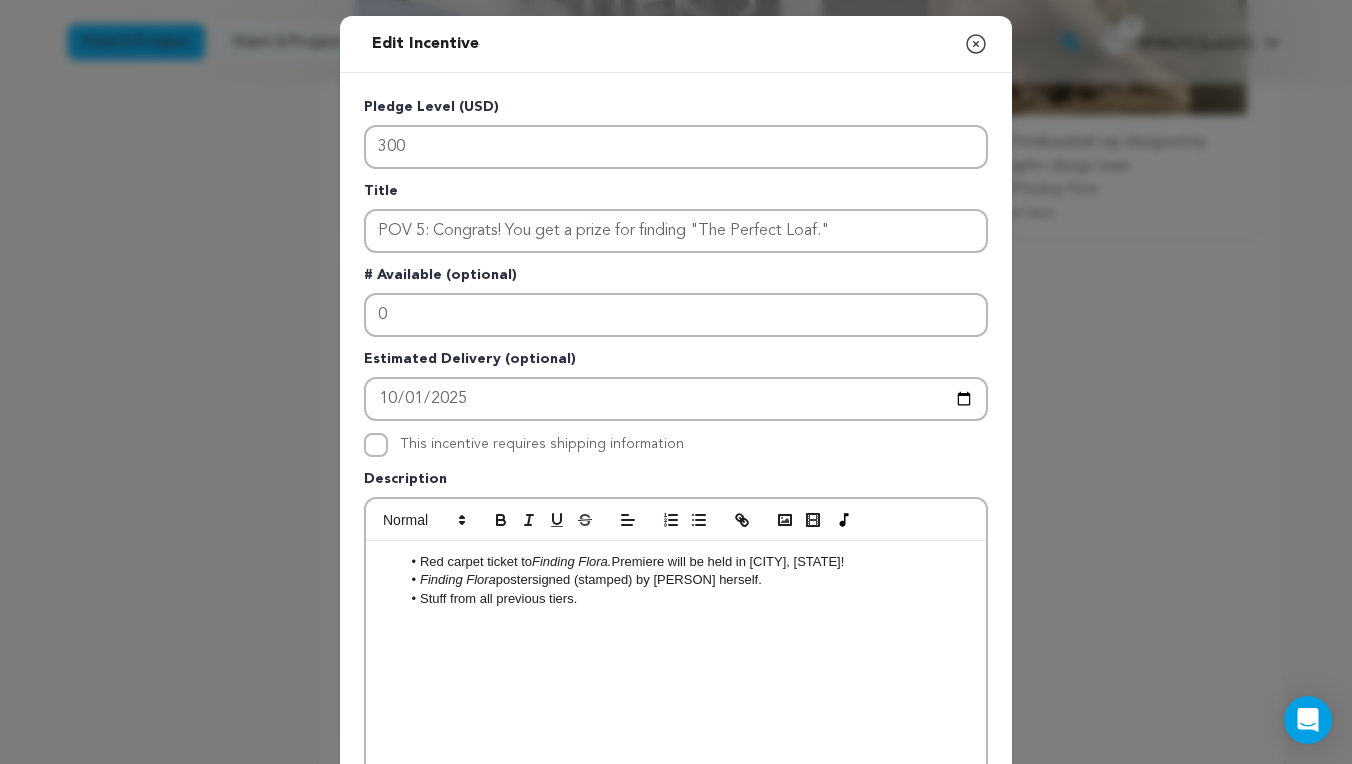 click on "Finding Flora  poster  signed (stamped) by Flora herself." at bounding box center [686, 580] 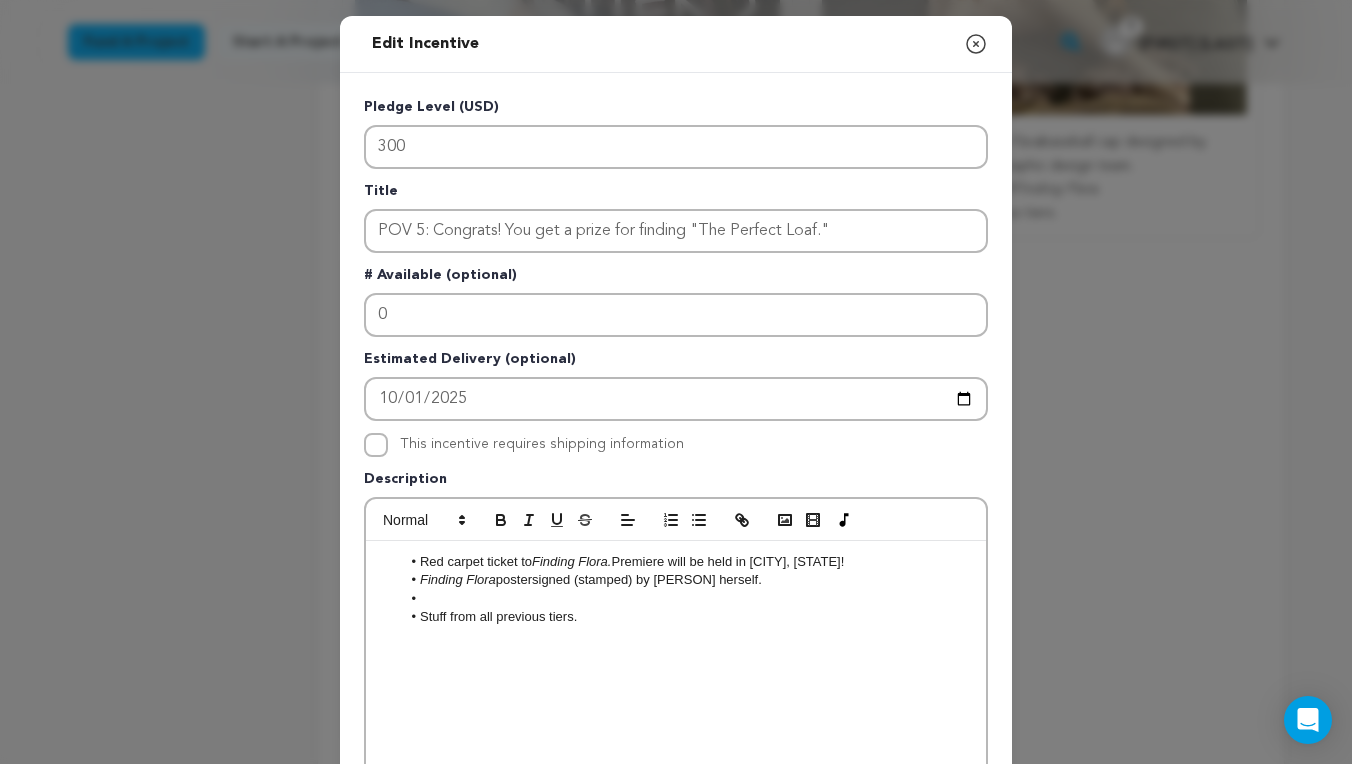 type 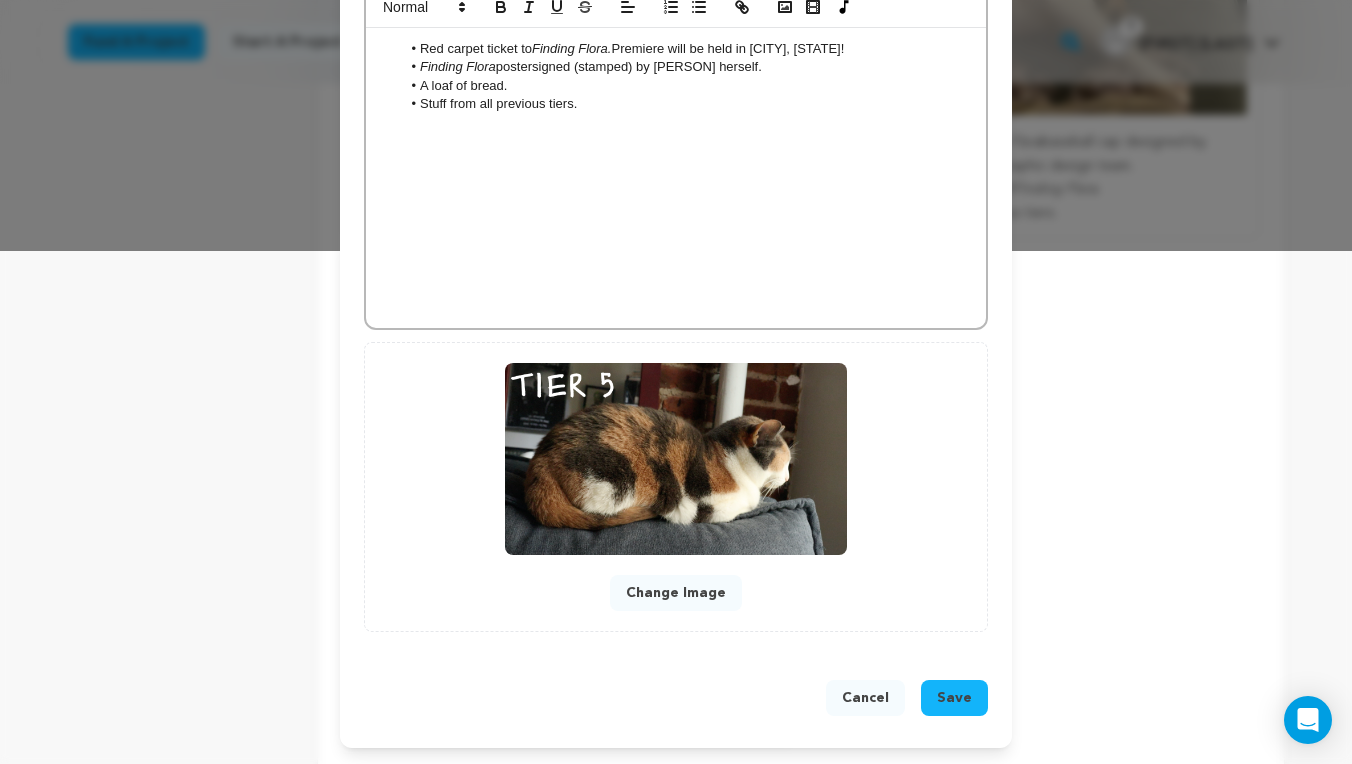 click on "Save" at bounding box center (954, 698) 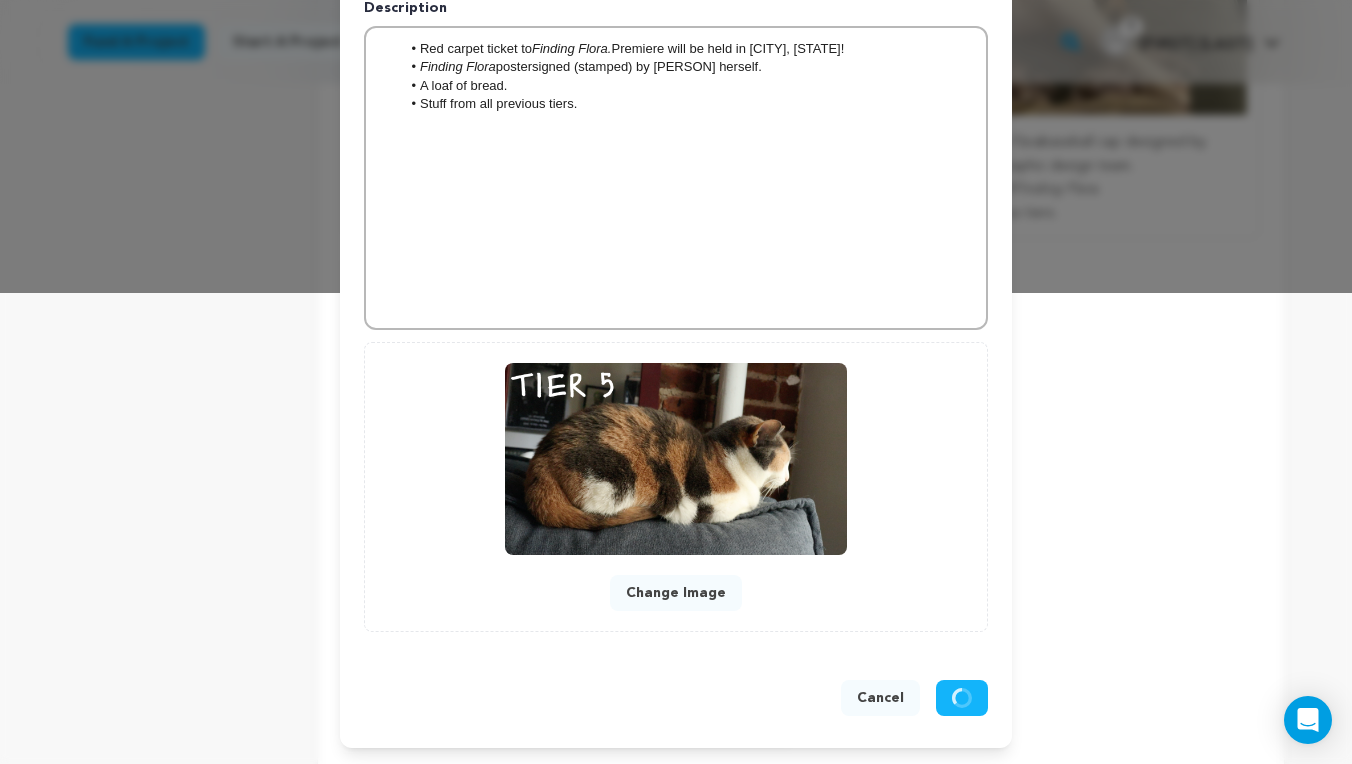 scroll, scrollTop: 471, scrollLeft: 0, axis: vertical 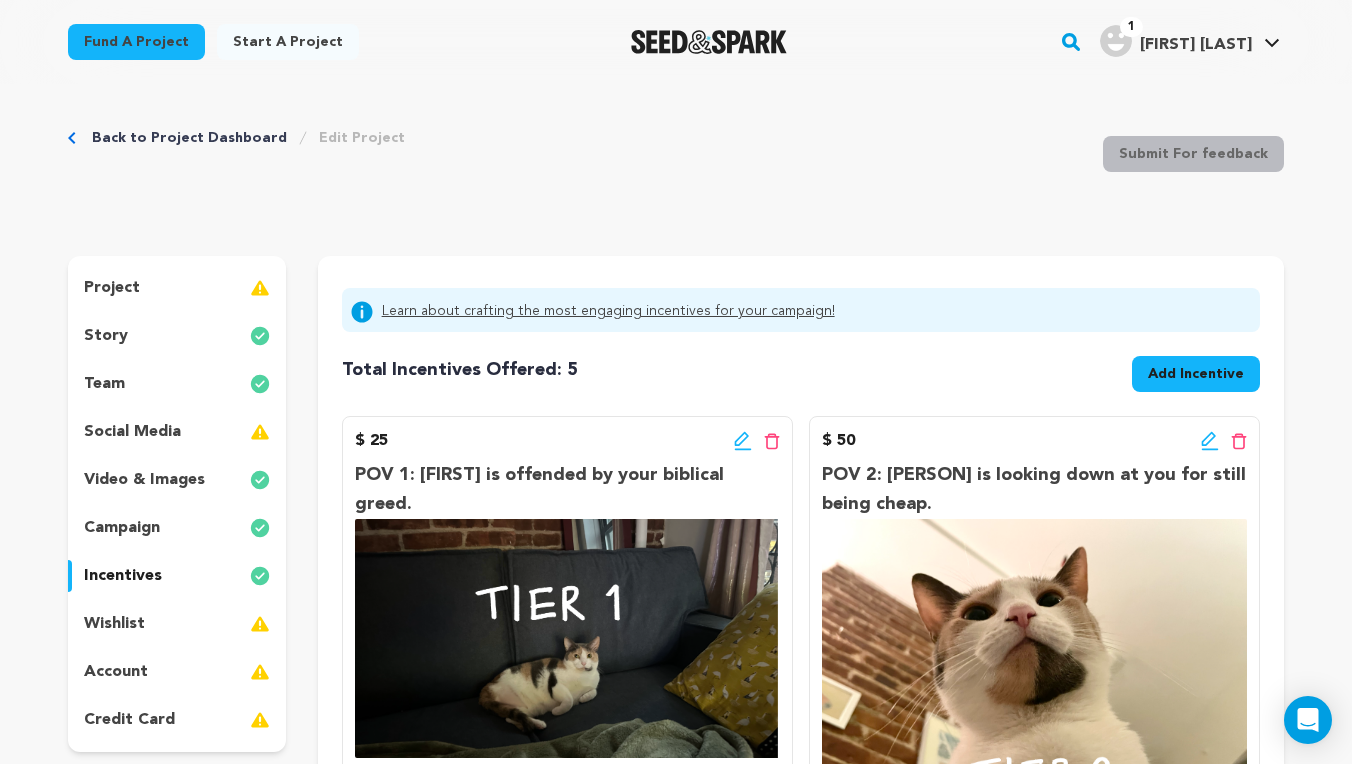 click on "campaign" at bounding box center [177, 528] 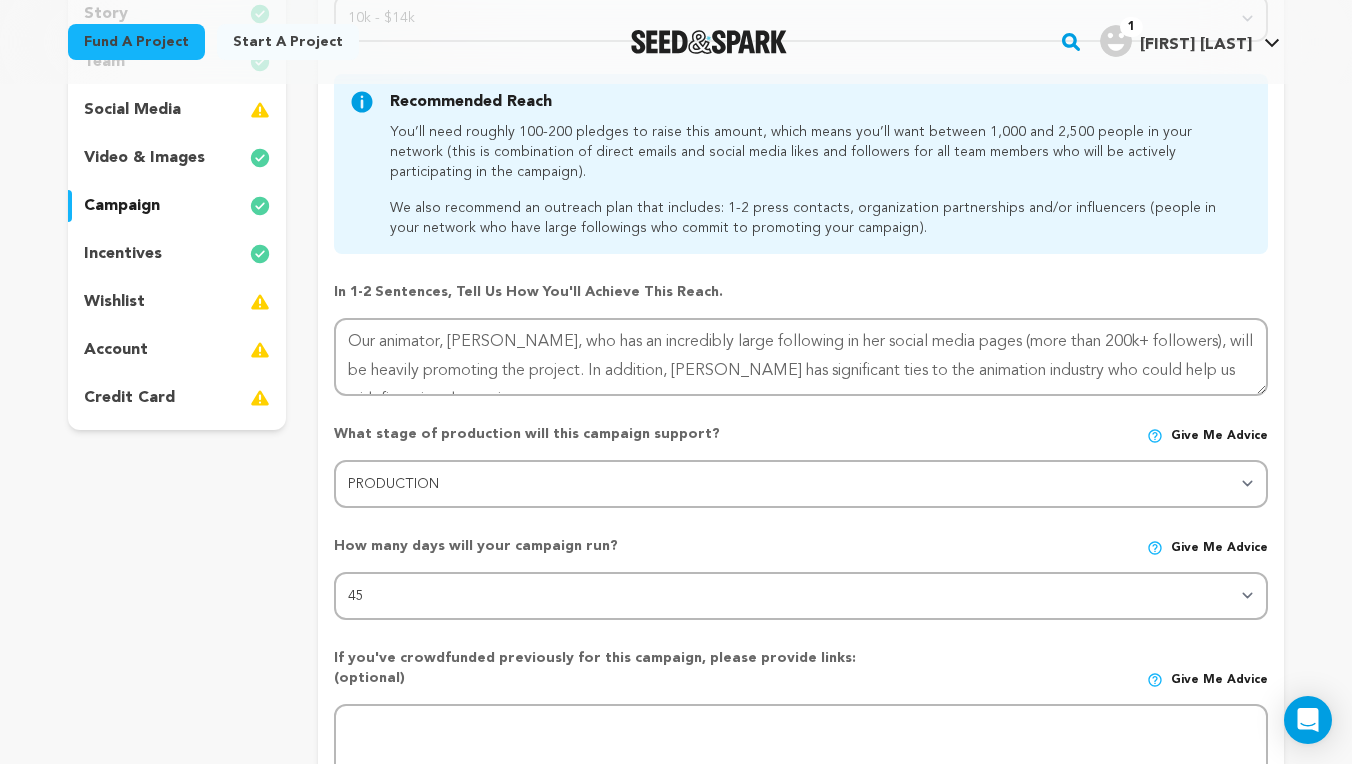scroll, scrollTop: 274, scrollLeft: 0, axis: vertical 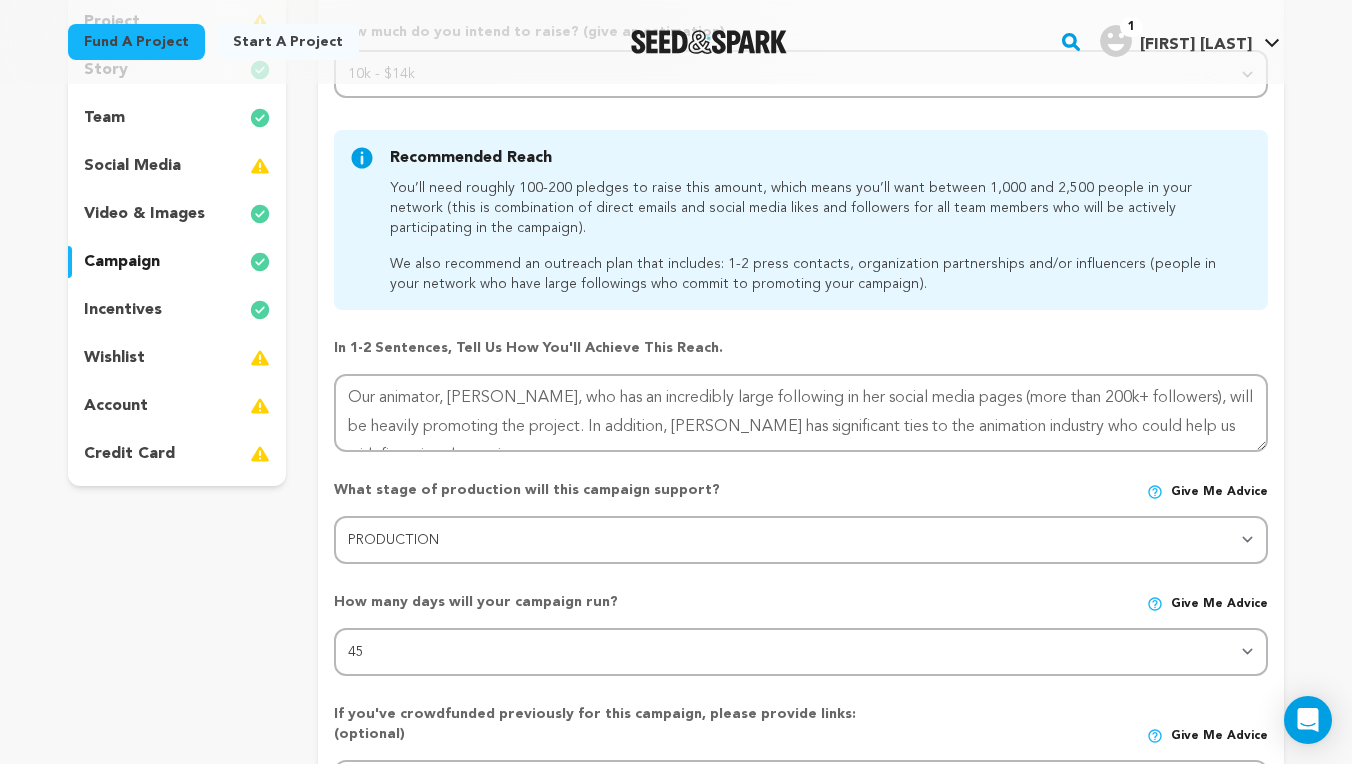 click on "social media" at bounding box center (132, 166) 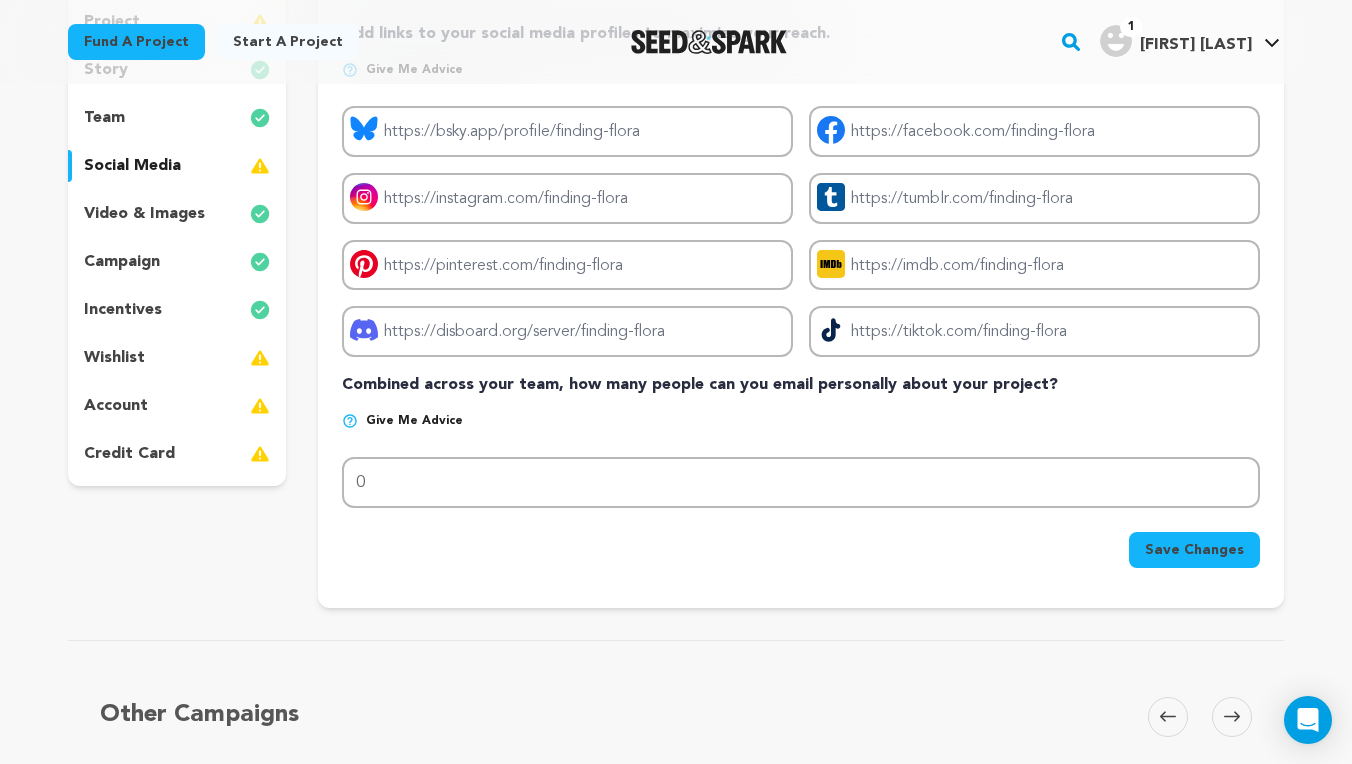 click on "video & images" at bounding box center [144, 214] 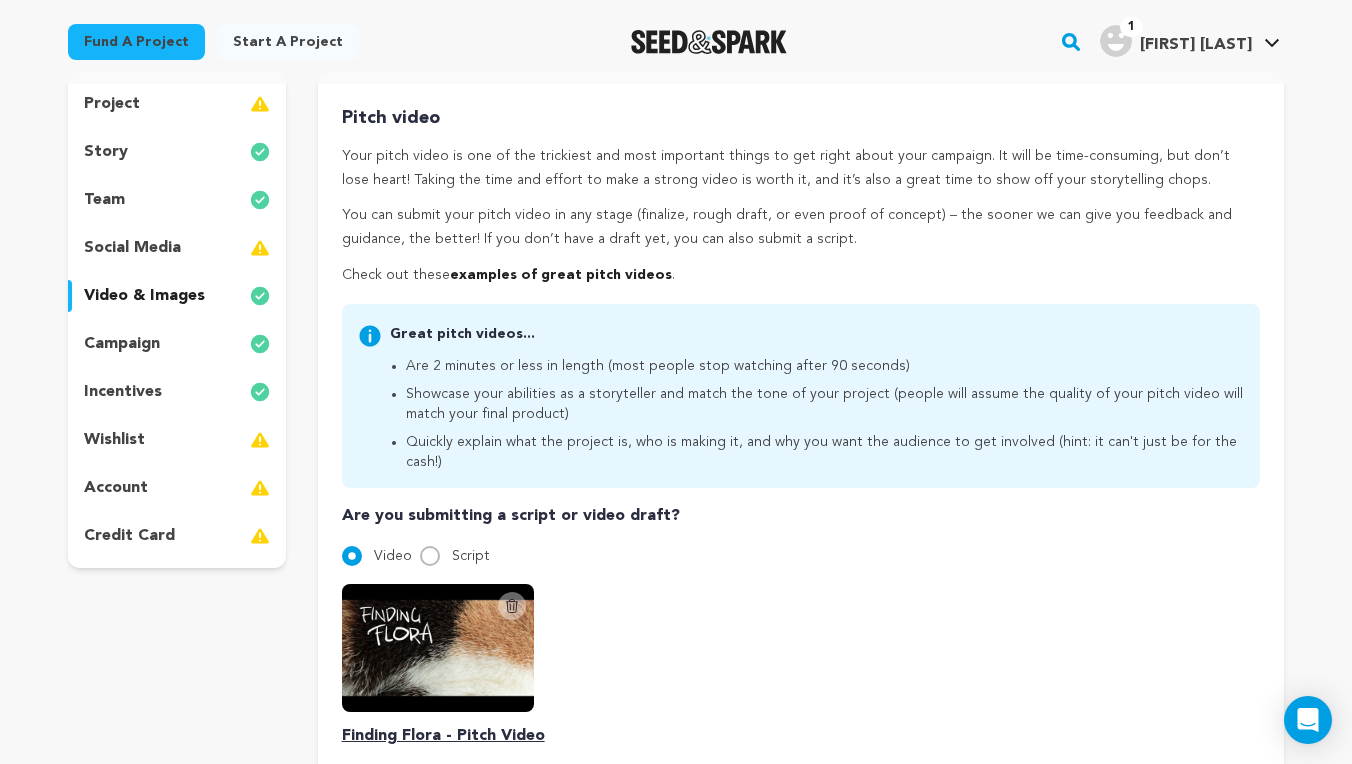 scroll, scrollTop: 172, scrollLeft: 0, axis: vertical 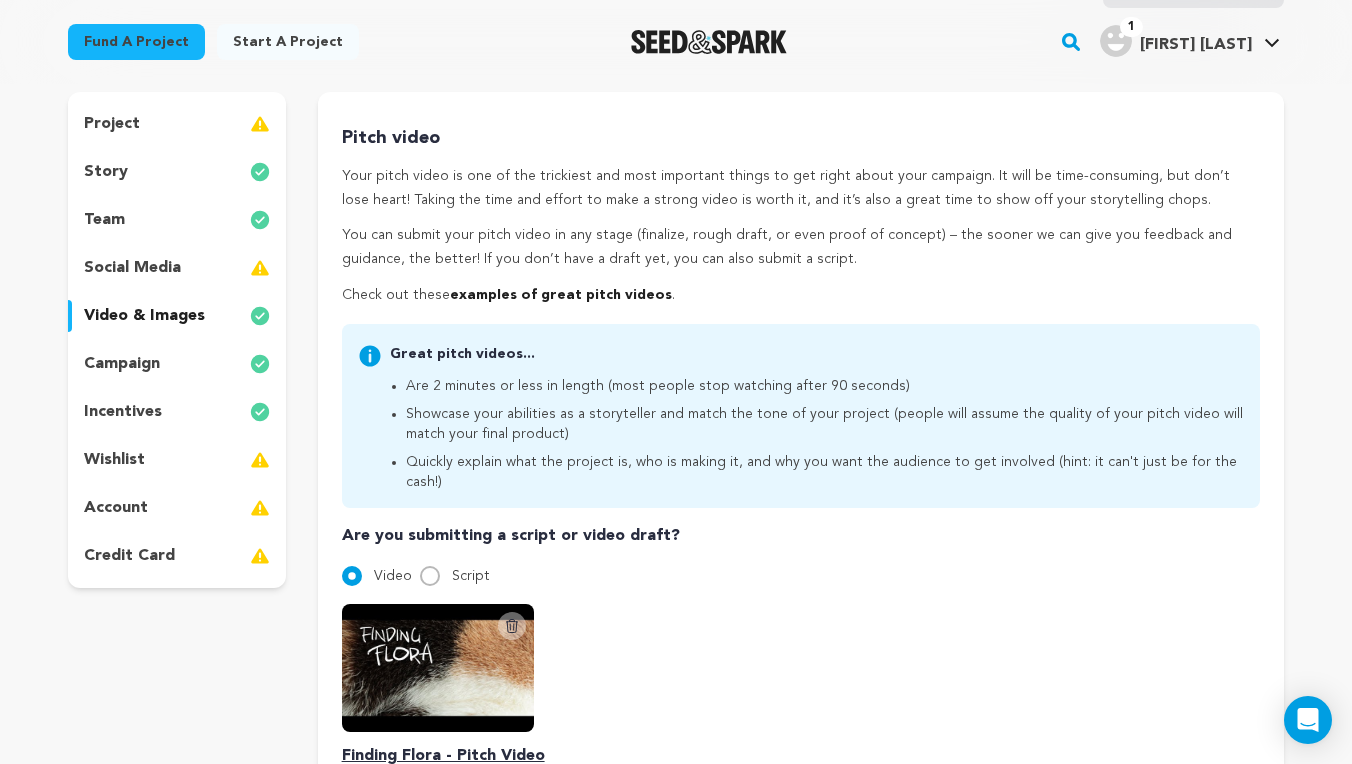 click on "team" at bounding box center (177, 220) 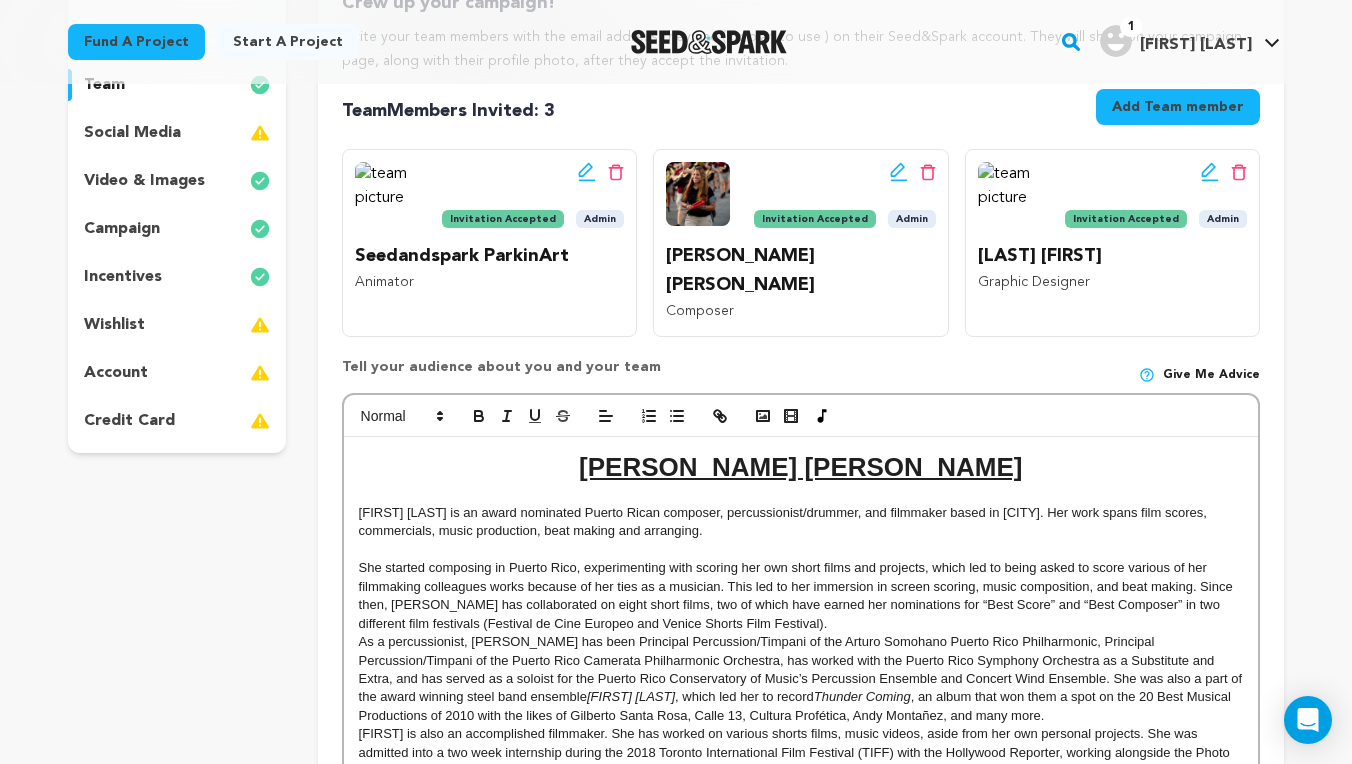 scroll, scrollTop: 310, scrollLeft: 0, axis: vertical 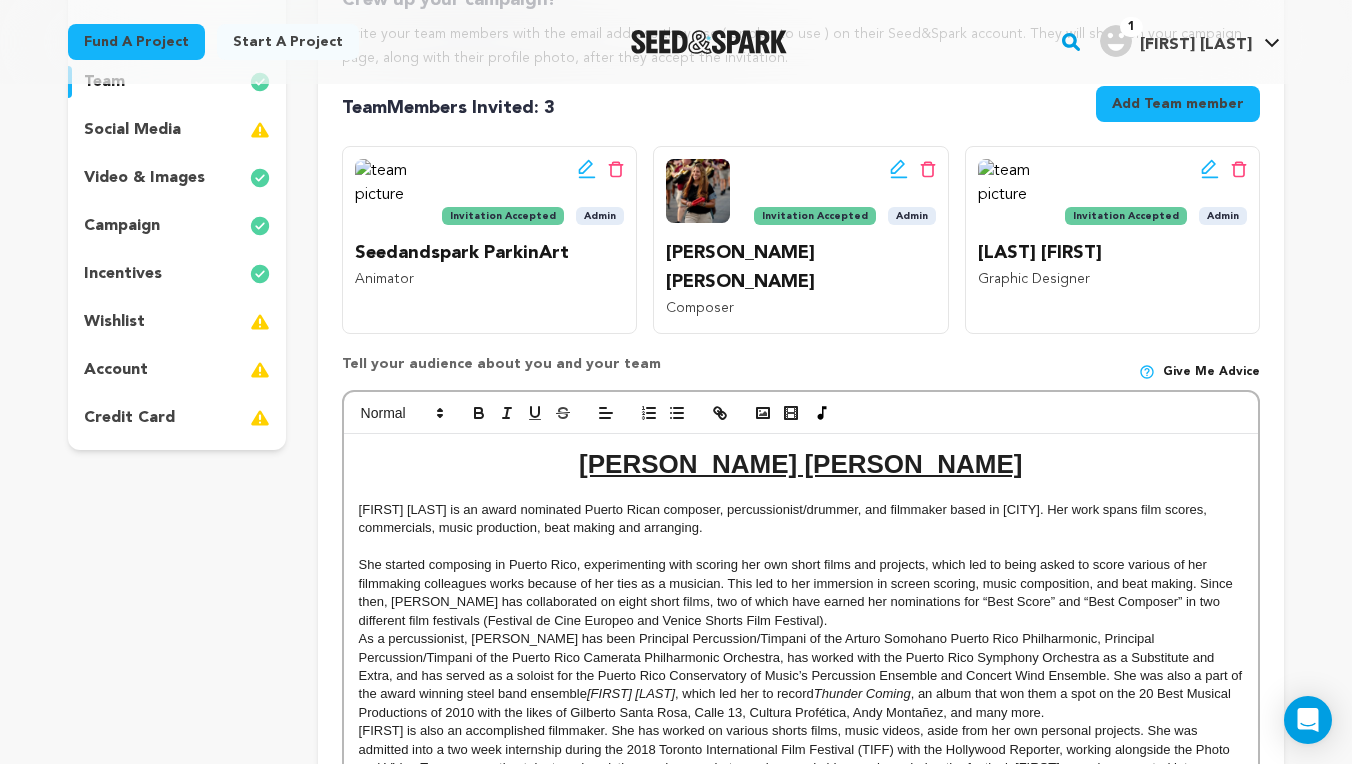 click on "incentives" at bounding box center [177, 274] 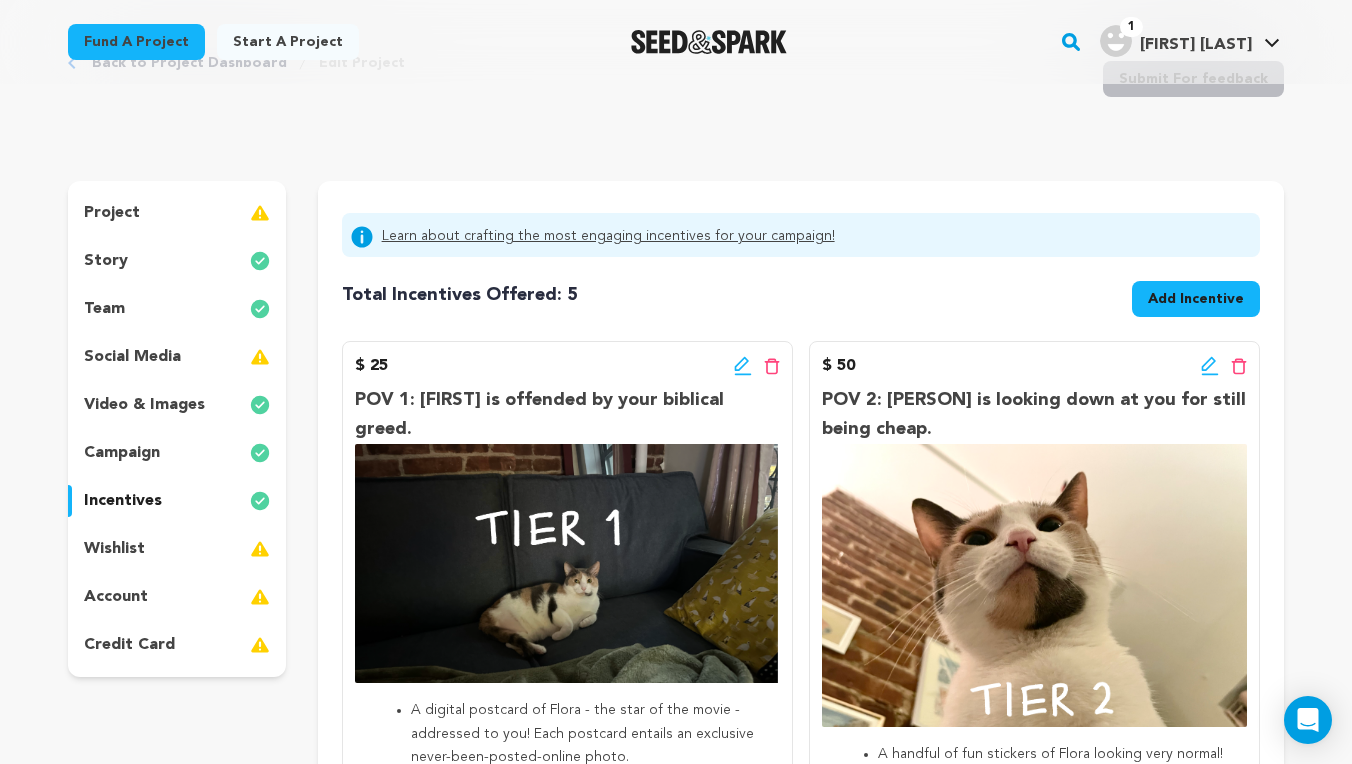 scroll, scrollTop: 82, scrollLeft: 0, axis: vertical 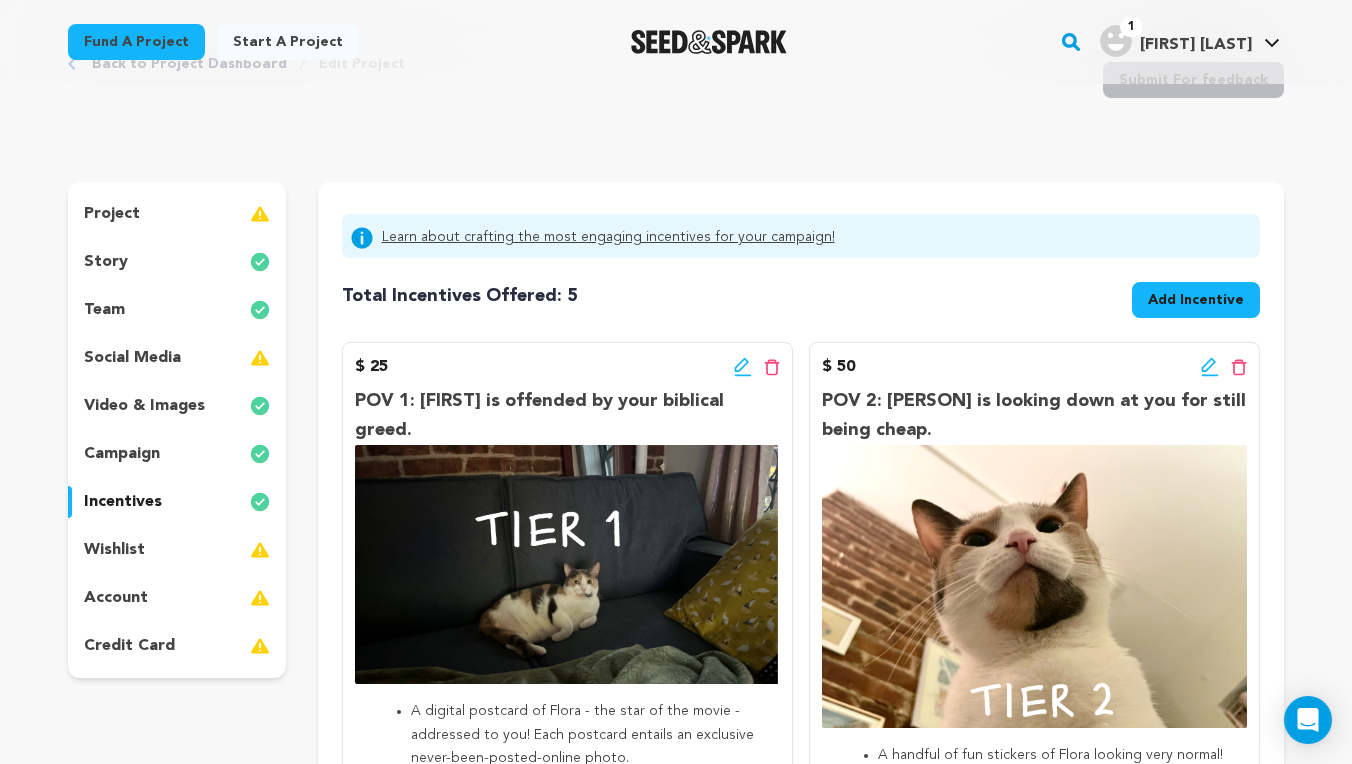 click on "wishlist" at bounding box center [177, 550] 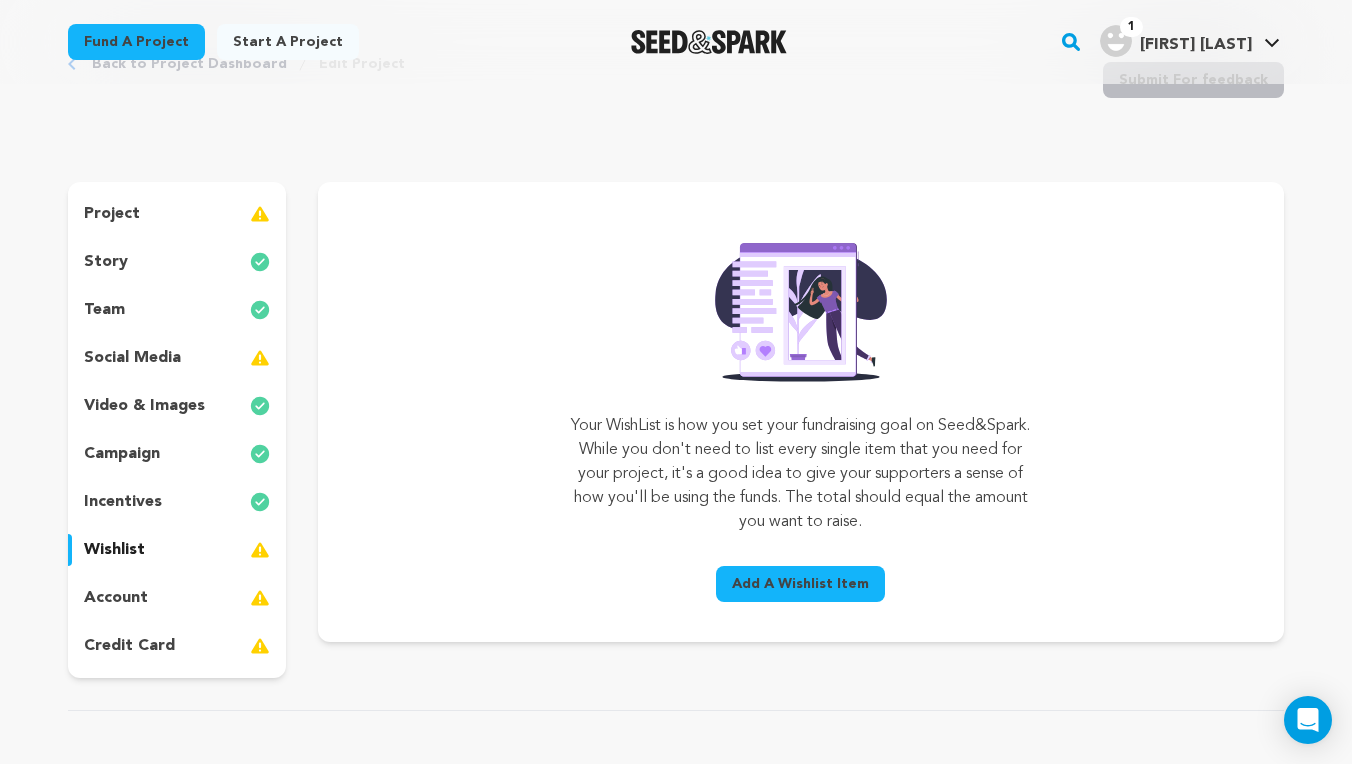 click on "account" at bounding box center [116, 598] 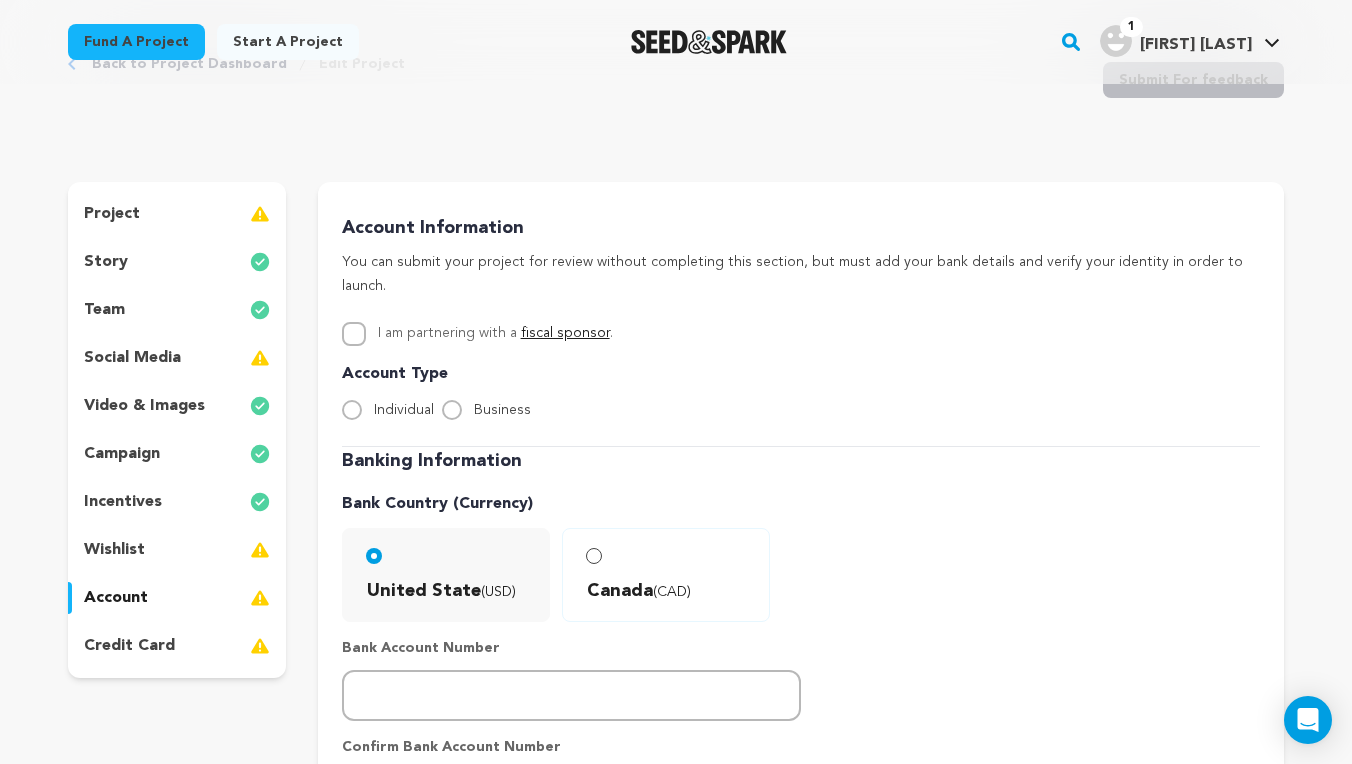 click on "Individual" at bounding box center (404, 410) 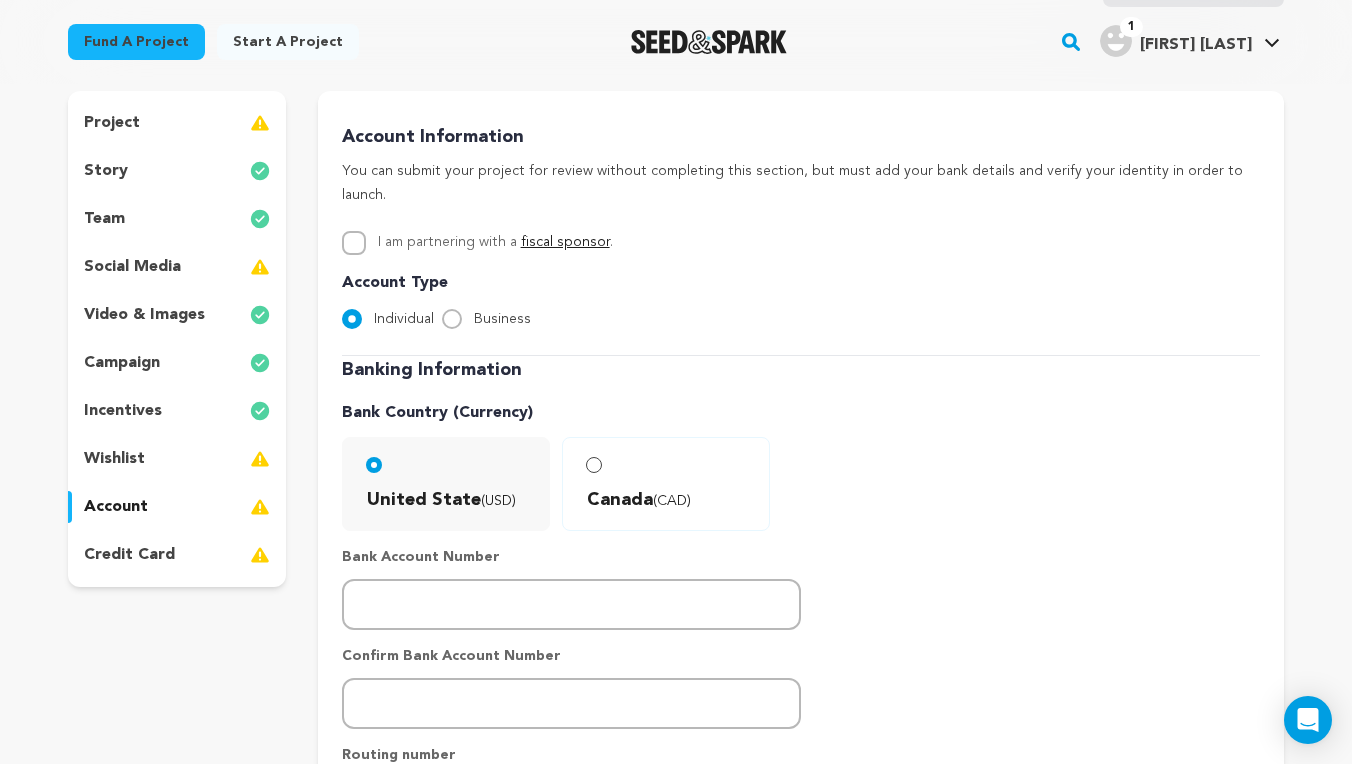 scroll, scrollTop: 174, scrollLeft: 0, axis: vertical 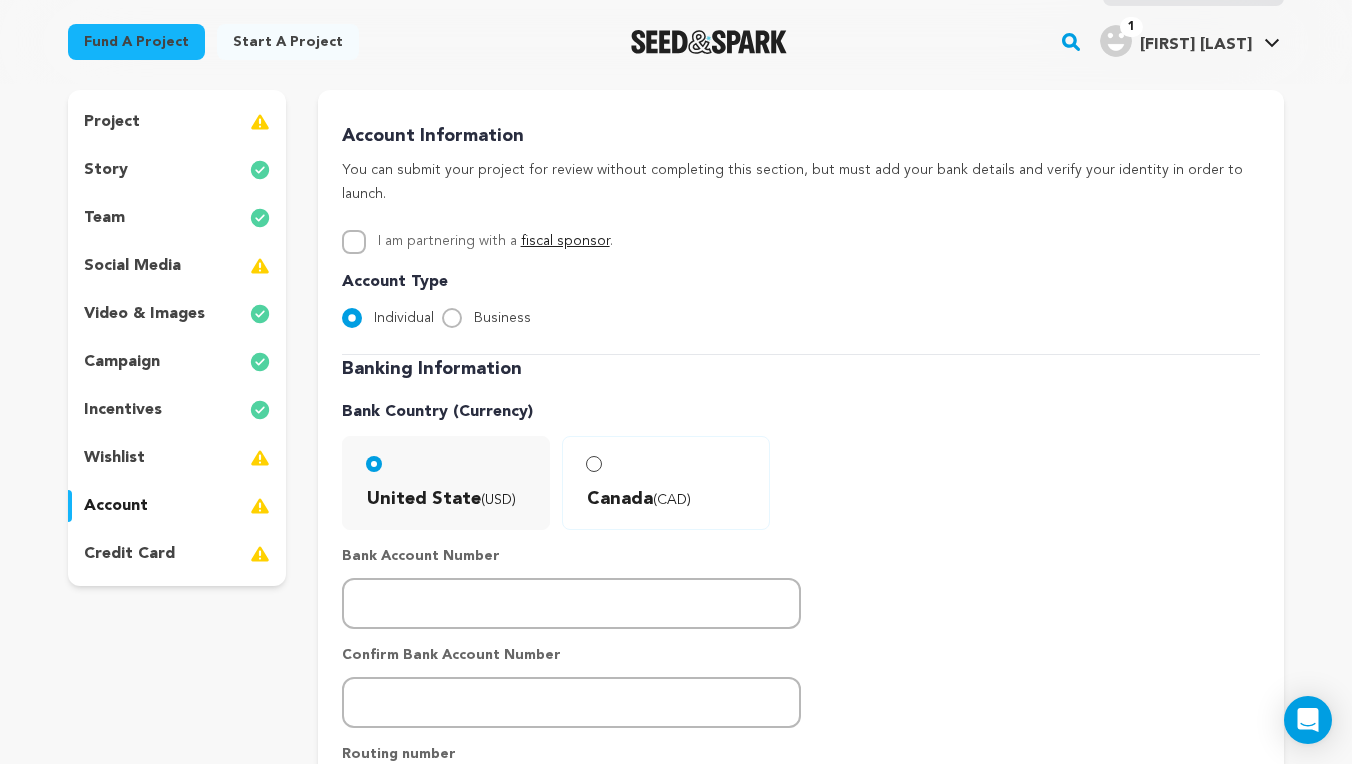 click on "credit card" at bounding box center [177, 554] 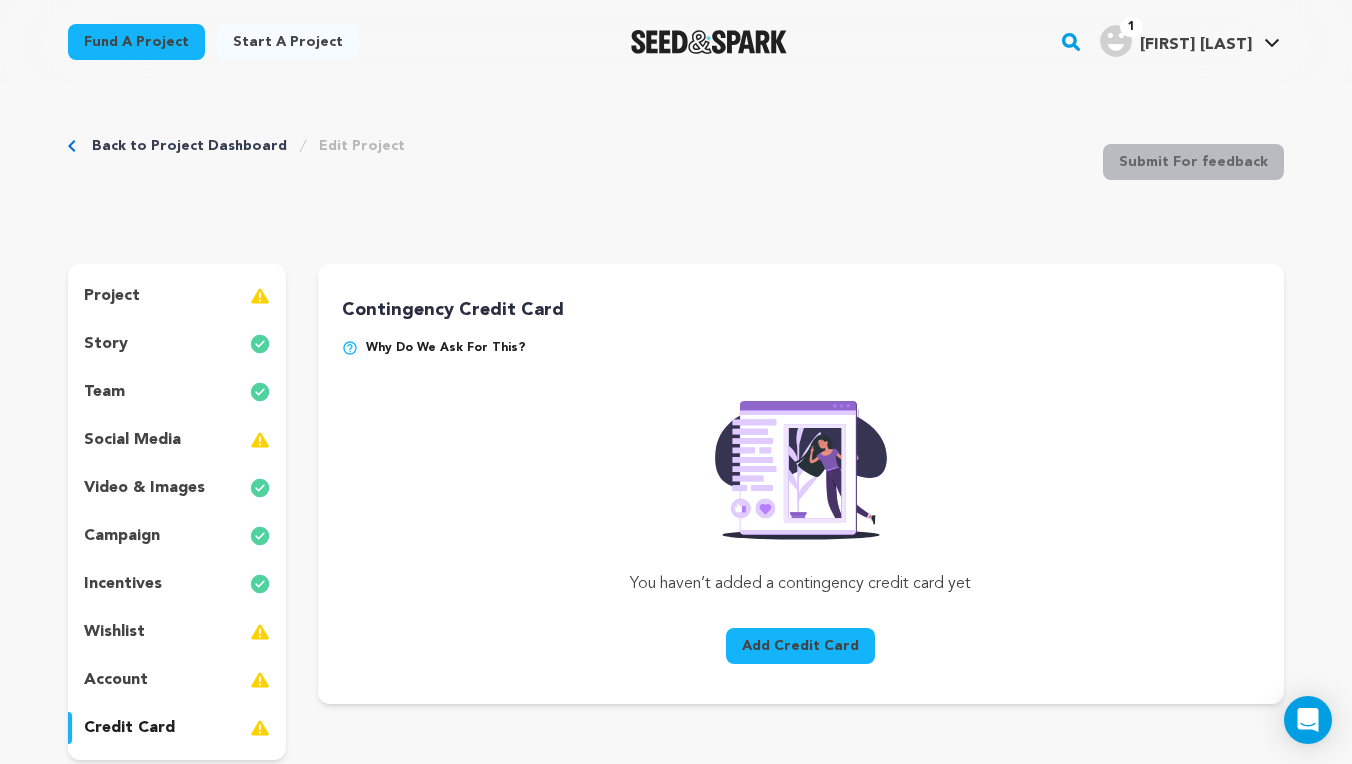scroll, scrollTop: 0, scrollLeft: 0, axis: both 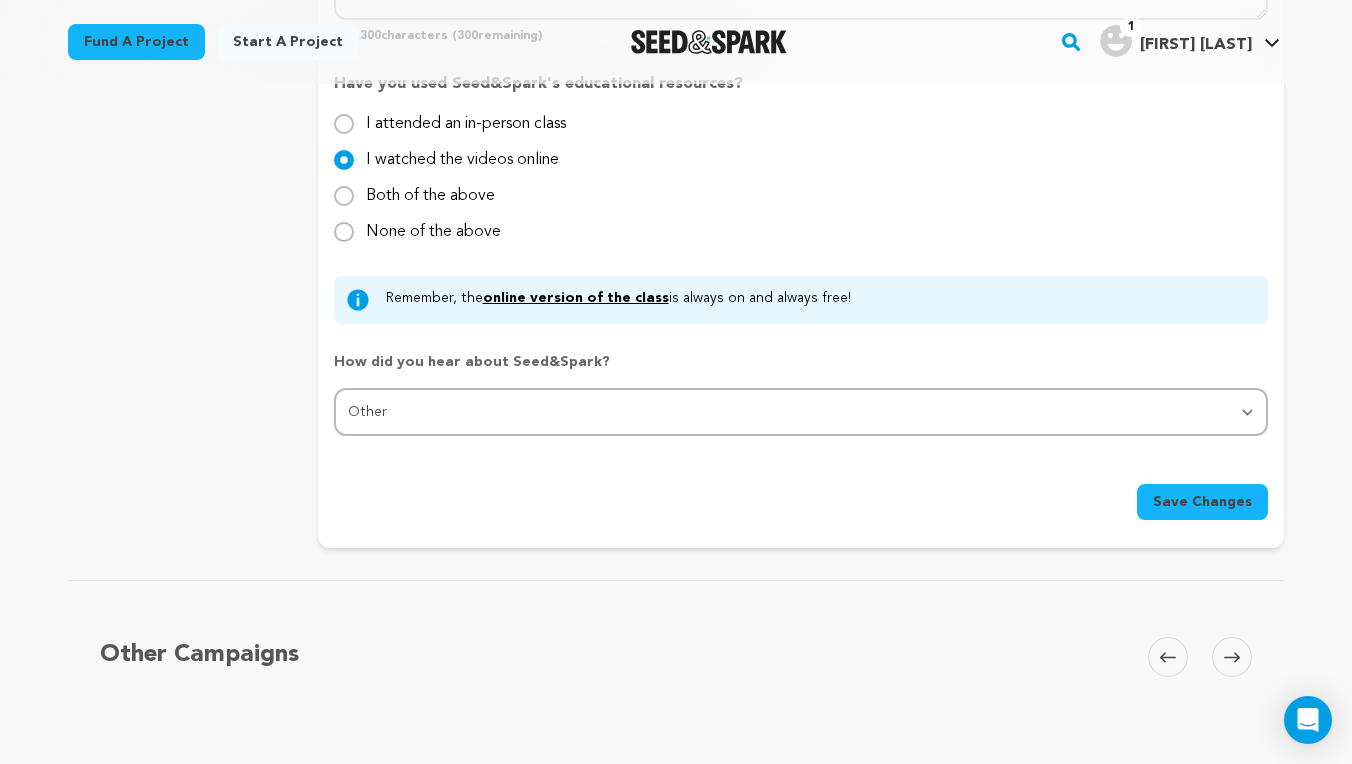 click on "Project Title
Project Name
Finding Flora
Project URL
Give me advice
Project URL
finding-flora
seedandspark.com/fund/finding-flora
Private Preview Link
(Copy Link)
Copy private preview link
Give me advice" at bounding box center [801, -609] 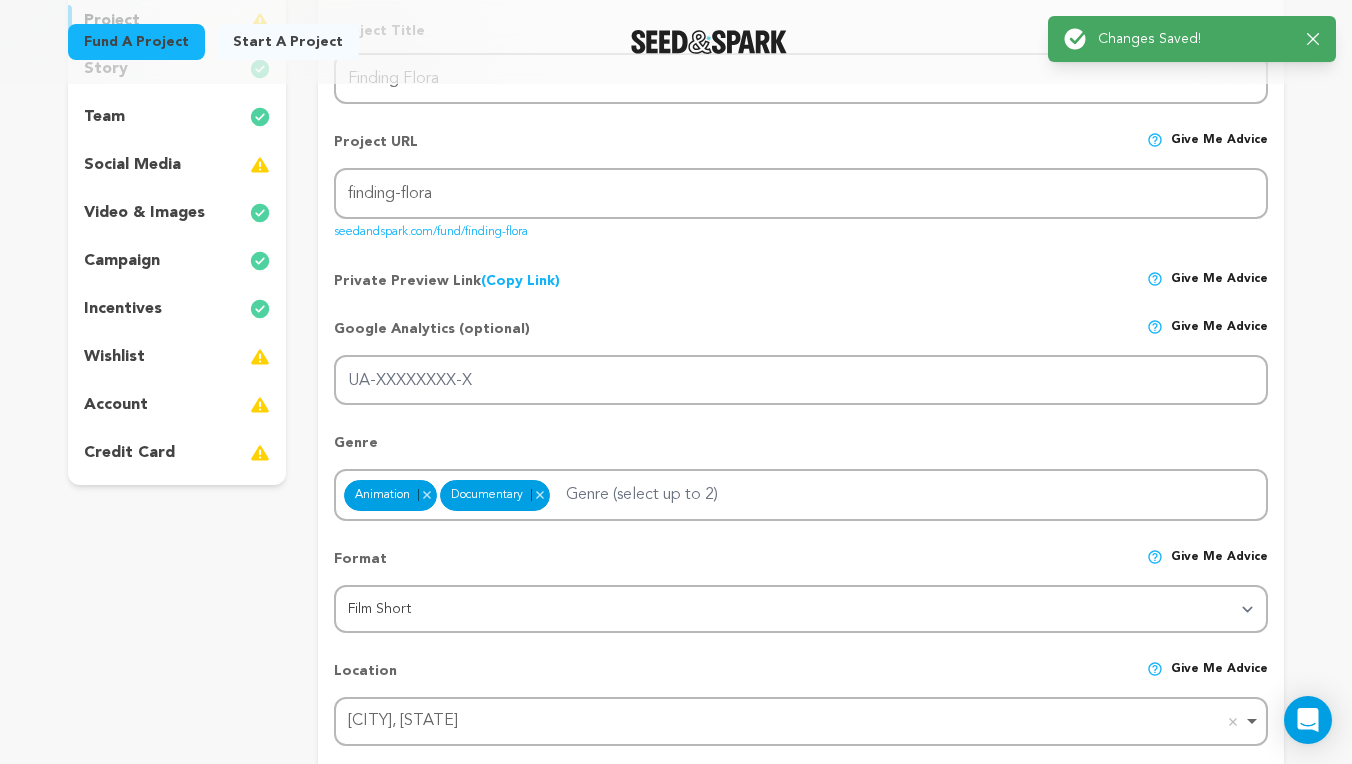 scroll, scrollTop: 0, scrollLeft: 0, axis: both 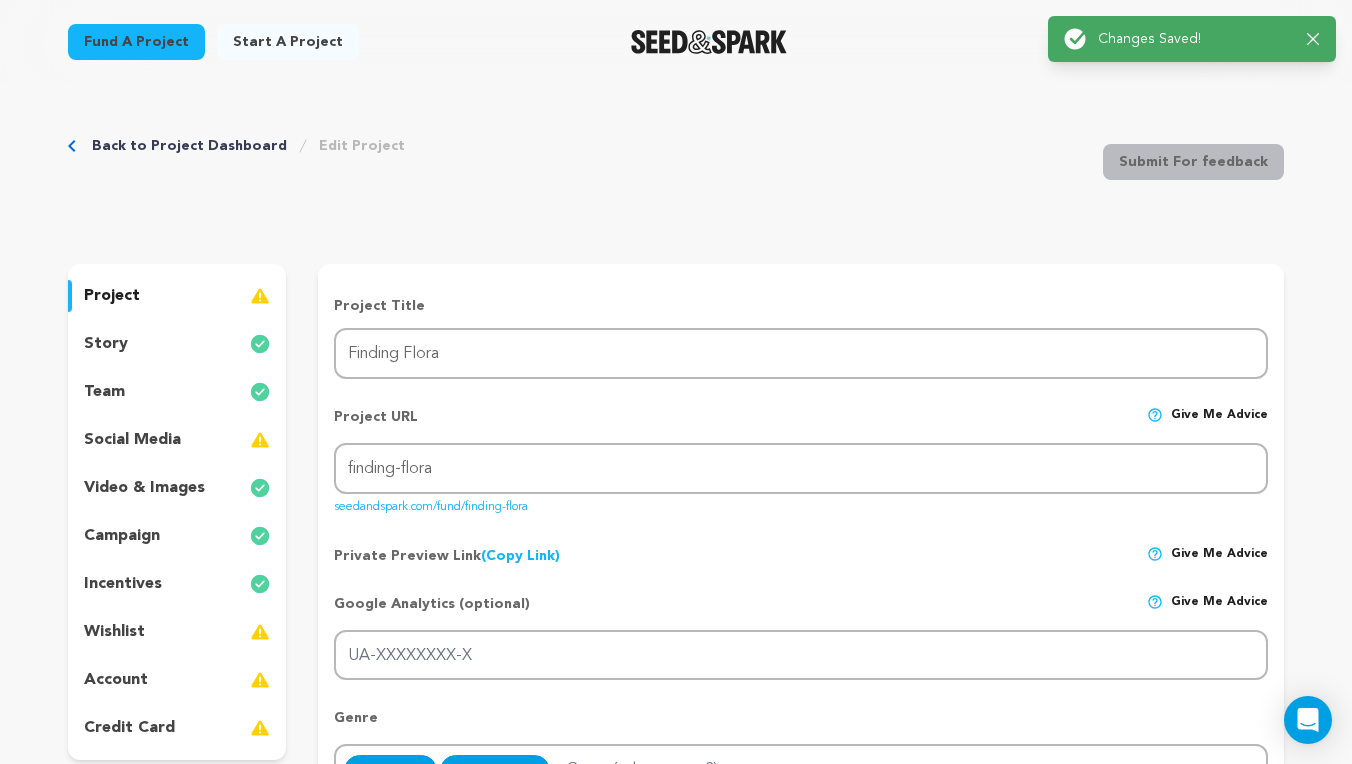 click on "story" at bounding box center (177, 344) 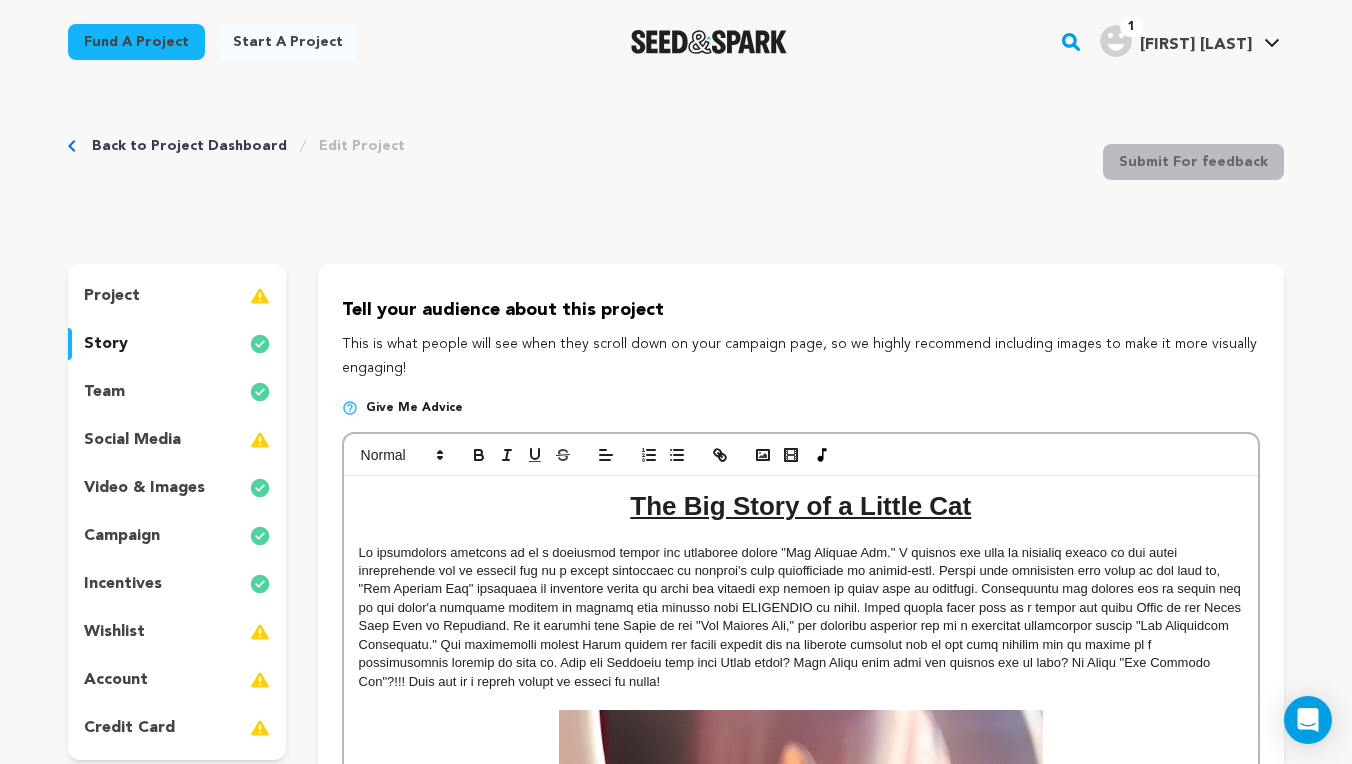 scroll, scrollTop: 0, scrollLeft: 0, axis: both 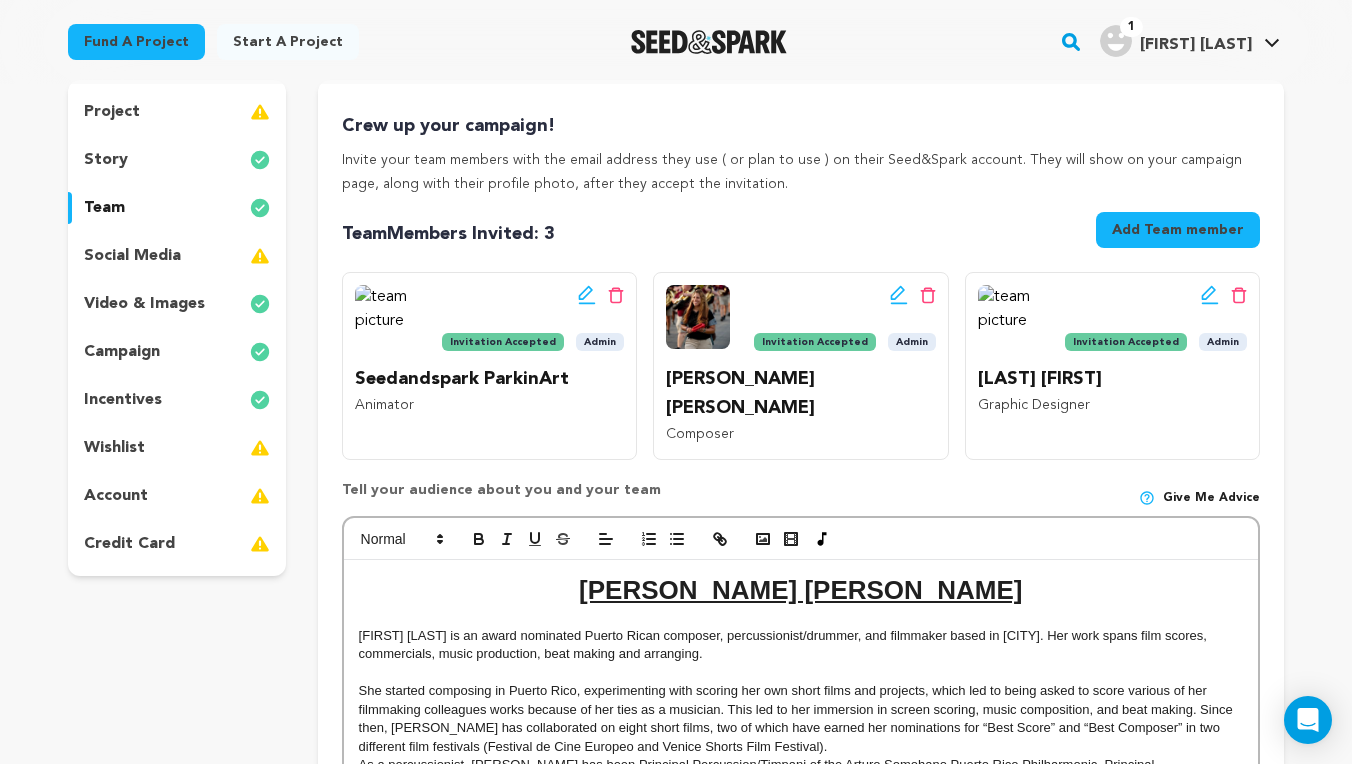click on "social media" at bounding box center [177, 256] 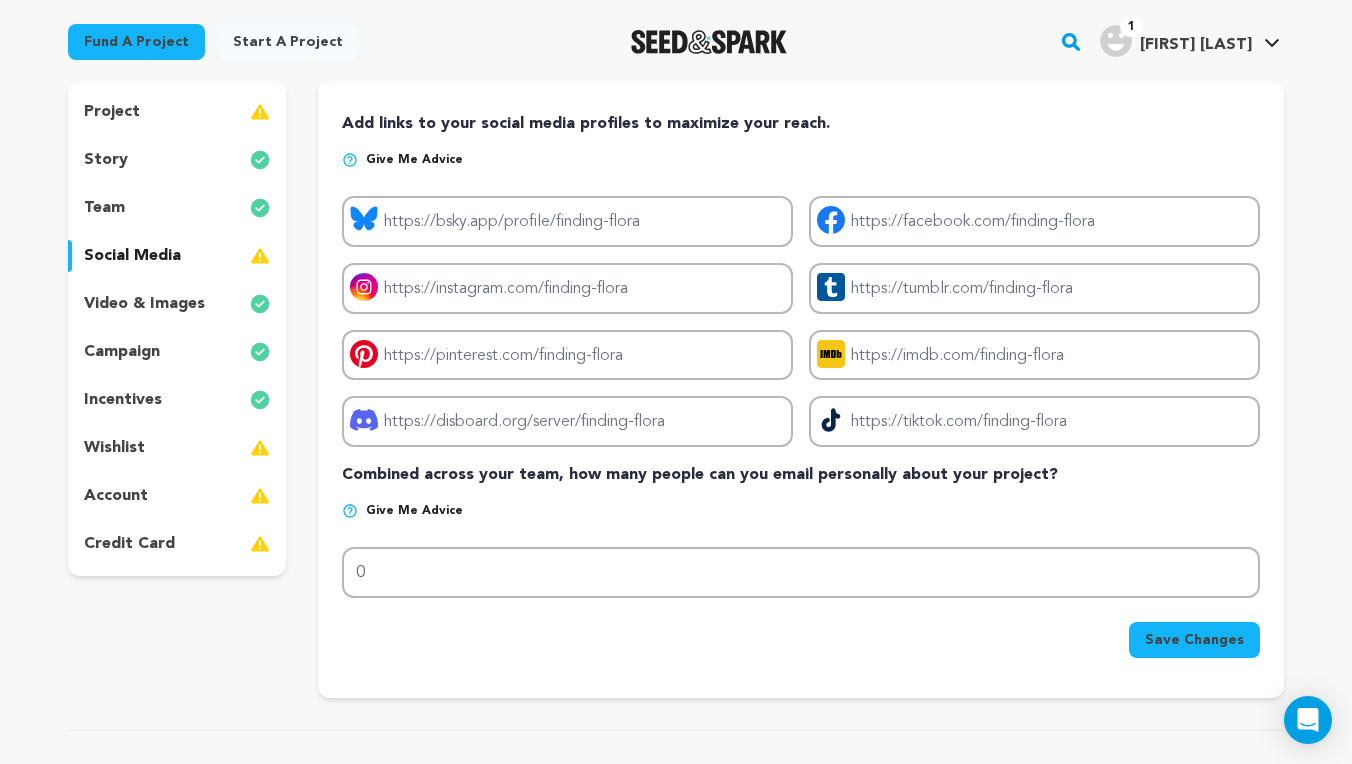 click on "team" at bounding box center [177, 208] 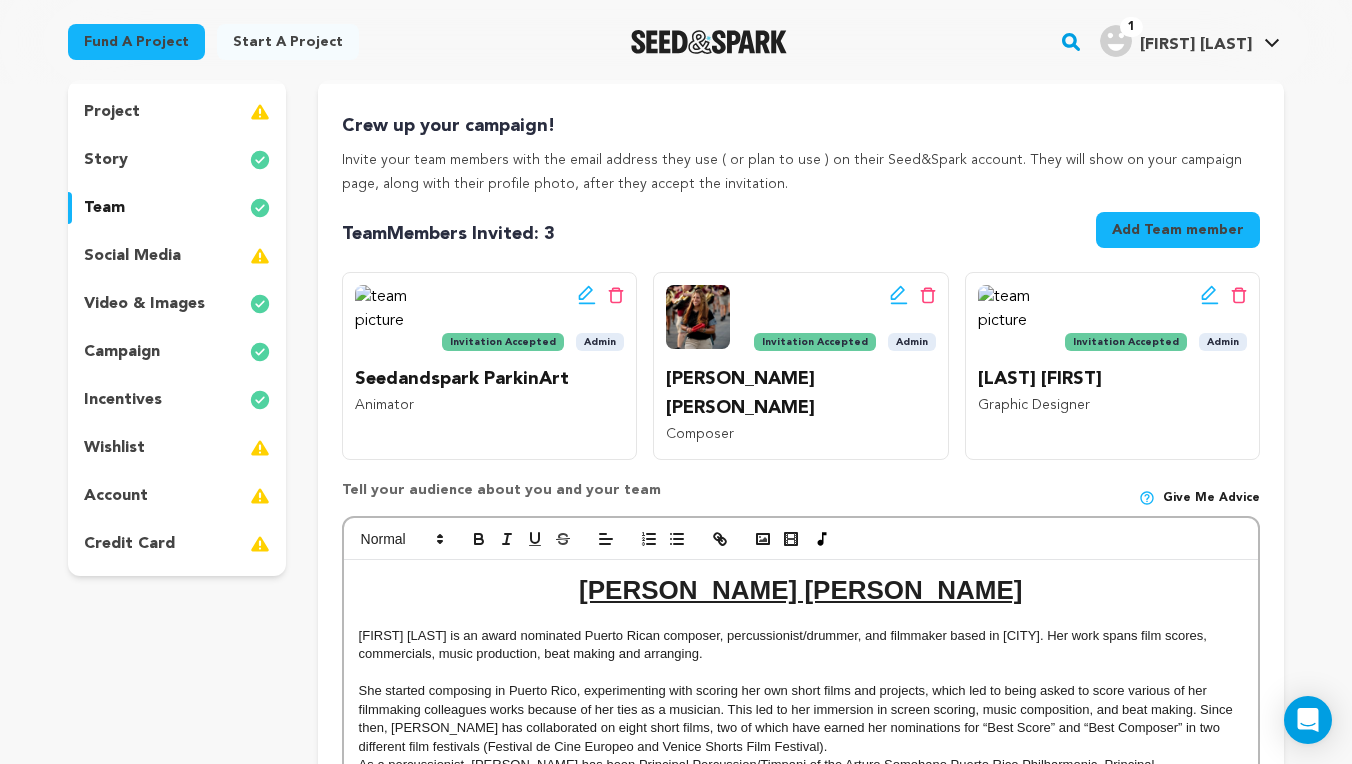 click at bounding box center [698, 317] 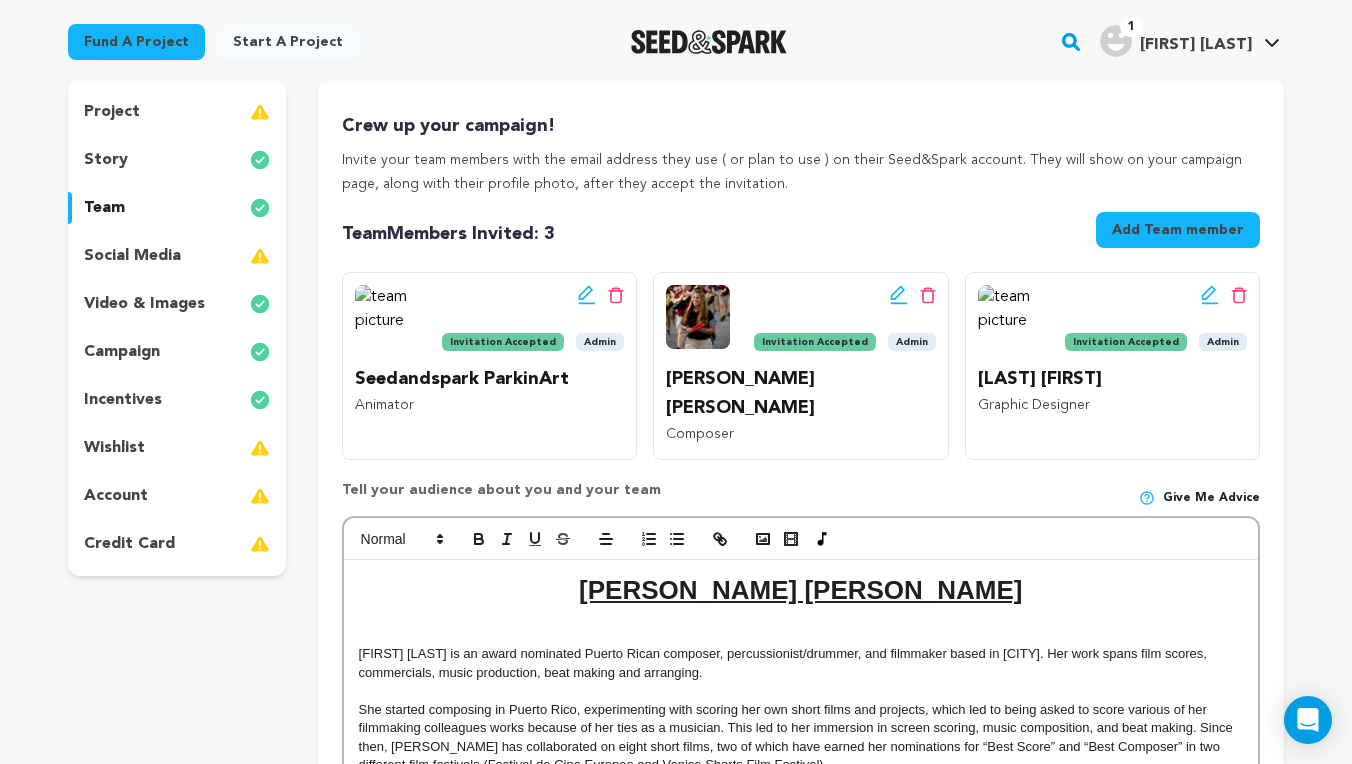 scroll, scrollTop: 10, scrollLeft: 0, axis: vertical 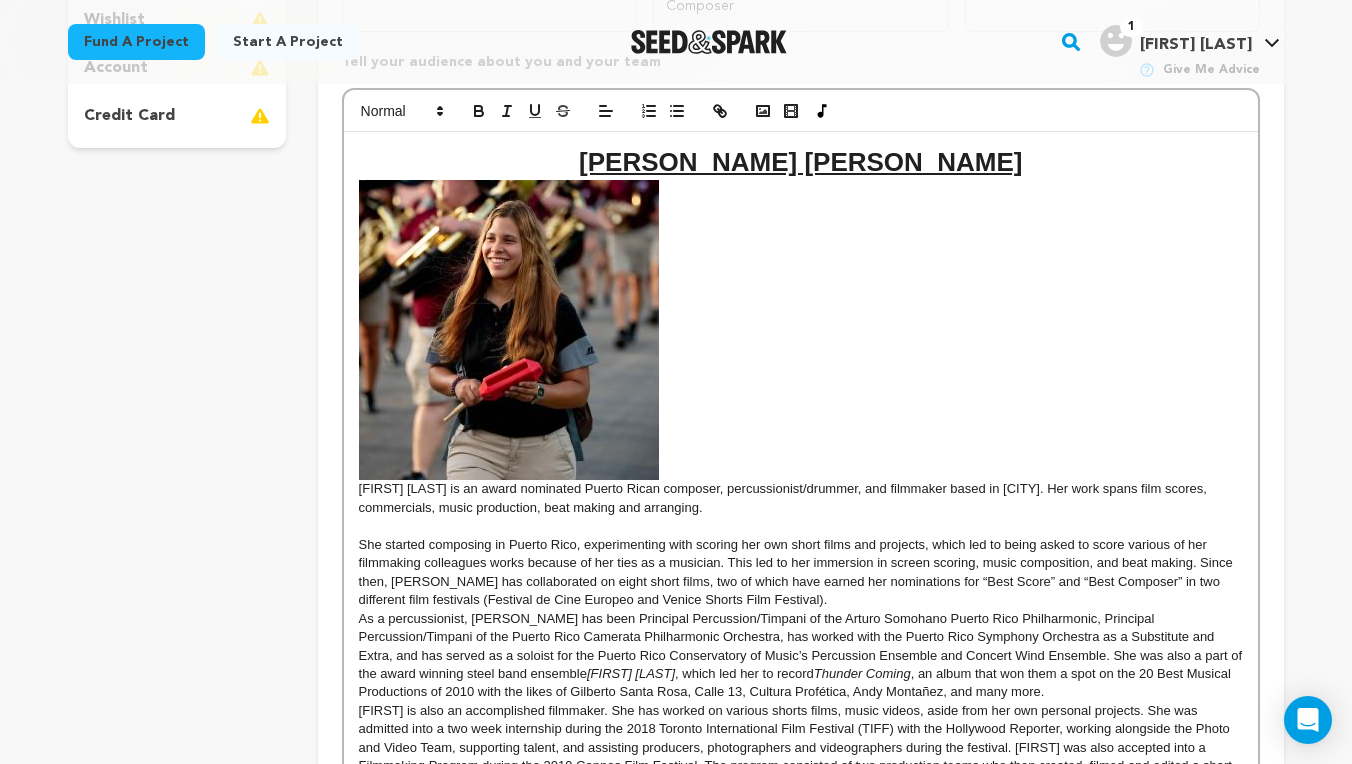click at bounding box center [509, 330] 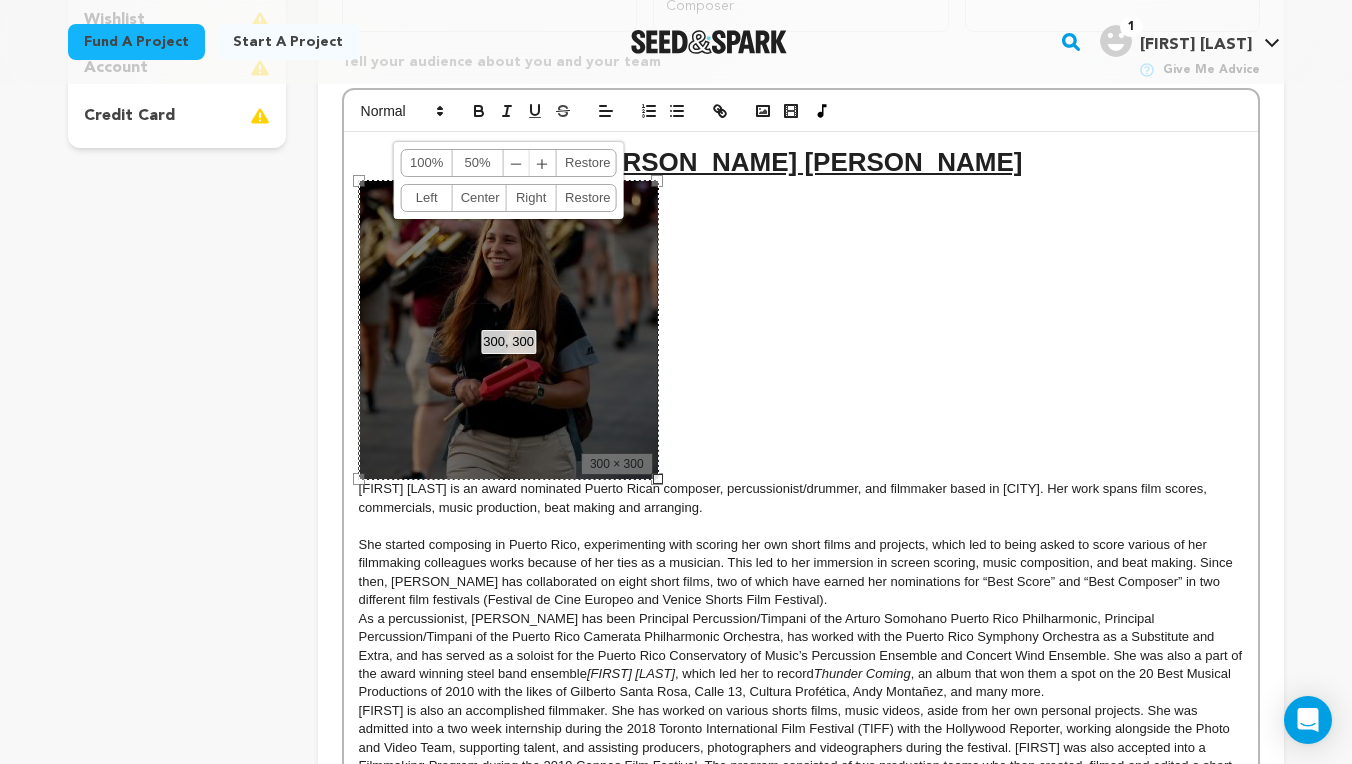 click on "Center" at bounding box center (479, 198) 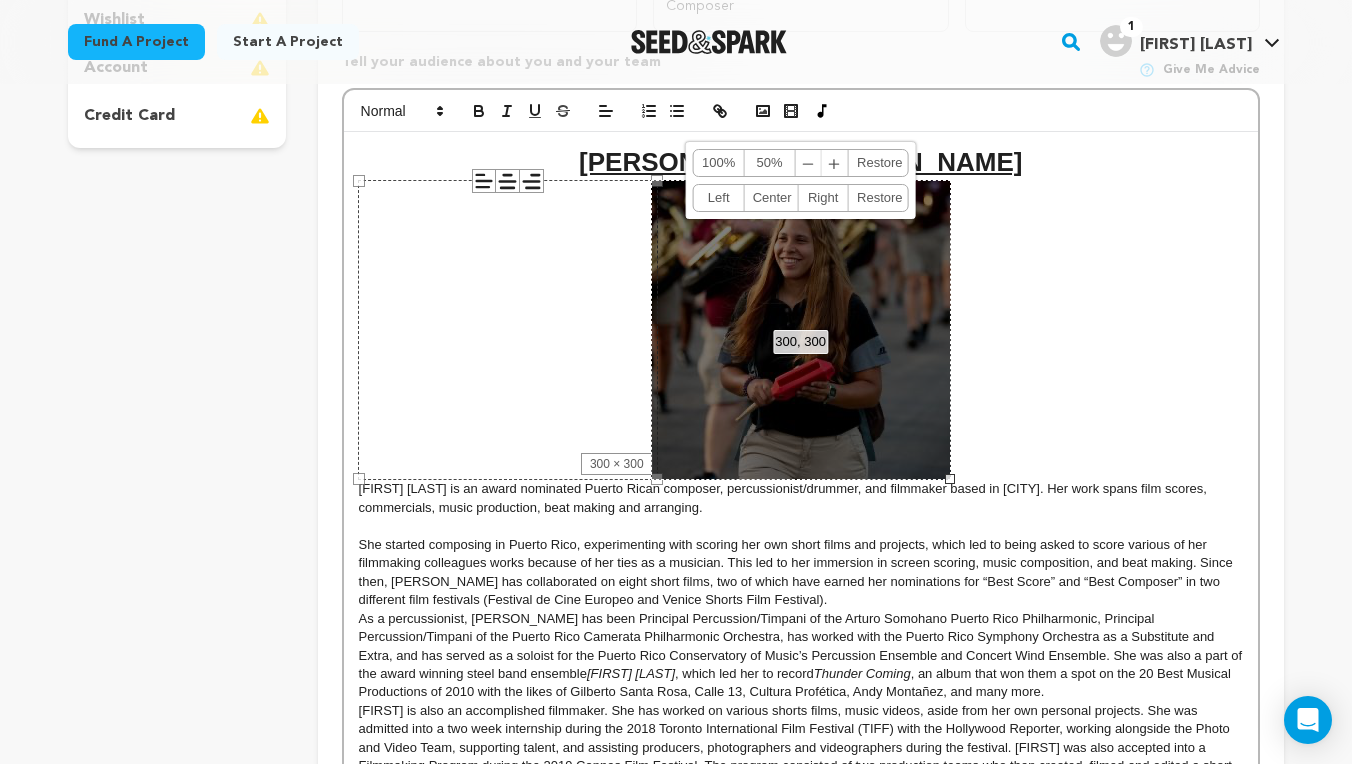 click on "[FIRST] [LAST] is an award nominated Puerto Rican composer, percussionist/drummer, and filmmaker based in [CITY]. Her work spans film scores, commercials, music production, beat making and arranging." at bounding box center (801, 348) 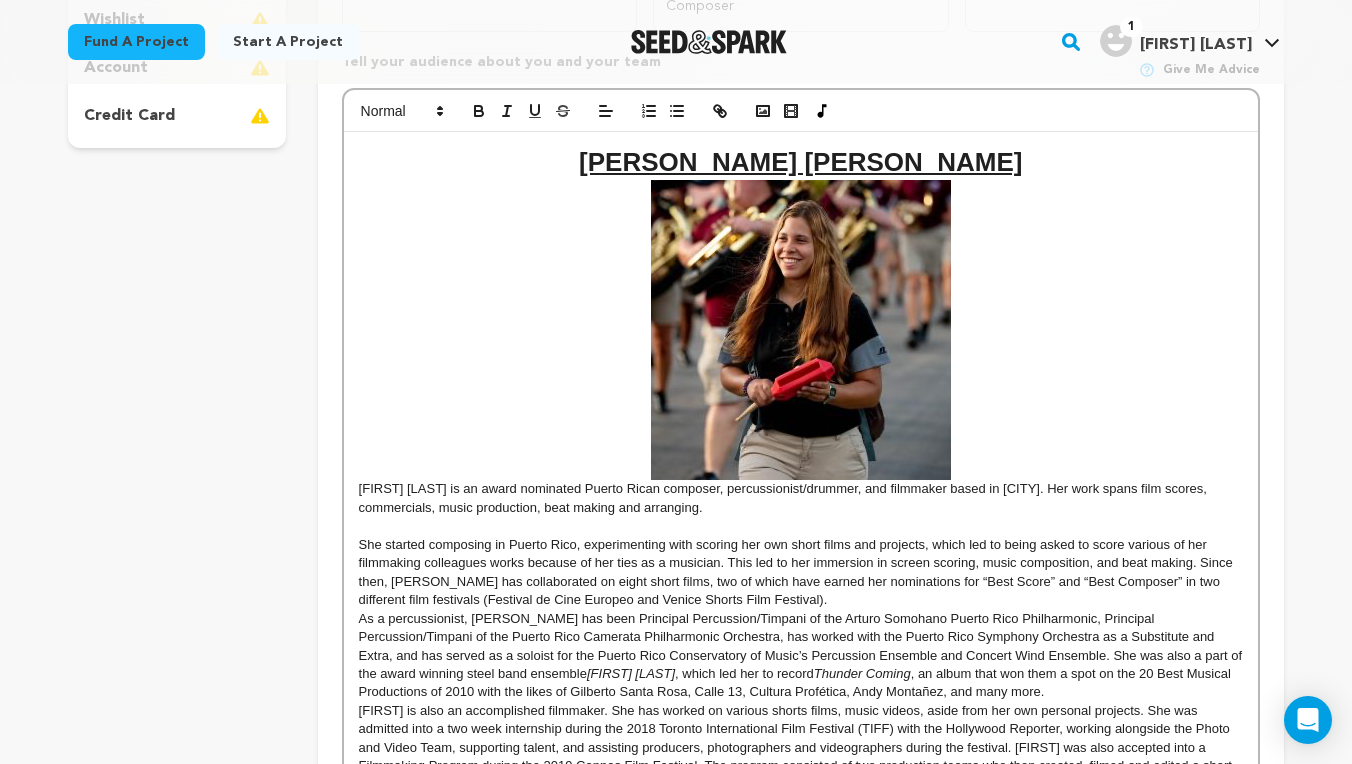 click on "[PERSON_NAME] [PERSON_NAME] is an award nominated Puerto Rican composer, percussionist/drummer, and filmmaker based in [CITY]. Her work spans film scores, commercials, music production, beat making and arranging. She started composing in Puerto Rico, experimenting with scoring her own short films and projects, which led to being asked to score various of her filmmaking colleagues works because of her ties as a musician. This led to her immersion in screen scoring, music composition, and beat making. Since then, [PERSON_NAME] has collaborated on eight short films, two of which have earned her nominations for “Best Score” and “Best Composer” in two different film festivals (Festival de Cine Europeo and Venice Shorts Film Festival). Supari Mai , which led her to record Thunder Coming , an album that won them a spot on the 20 Best Musical Productions of 2010 with the likes of Gilberto Santa Rosa, Calle 13, Cultura Profética, Andy Montañez, and many more. [PERSON_NAME] [PERSON_NAME]" at bounding box center (801, 552) 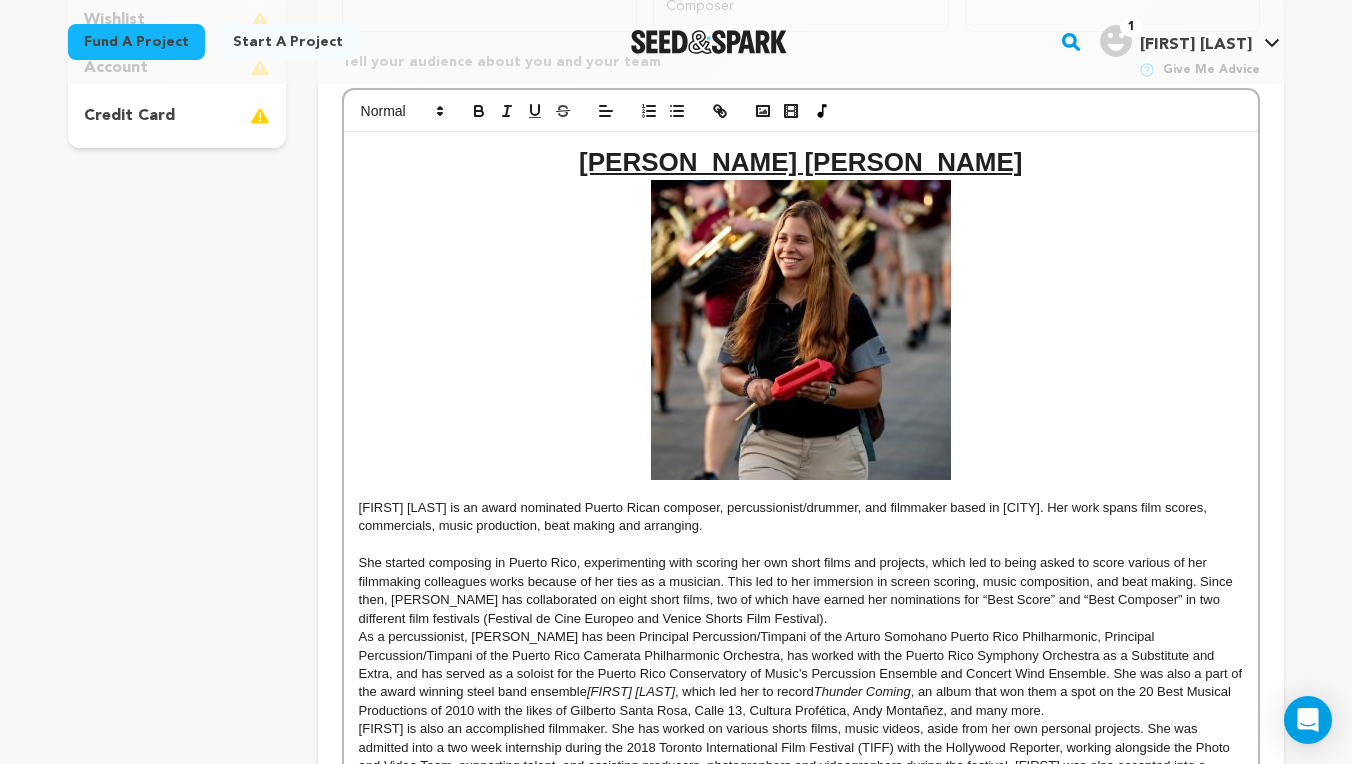 type 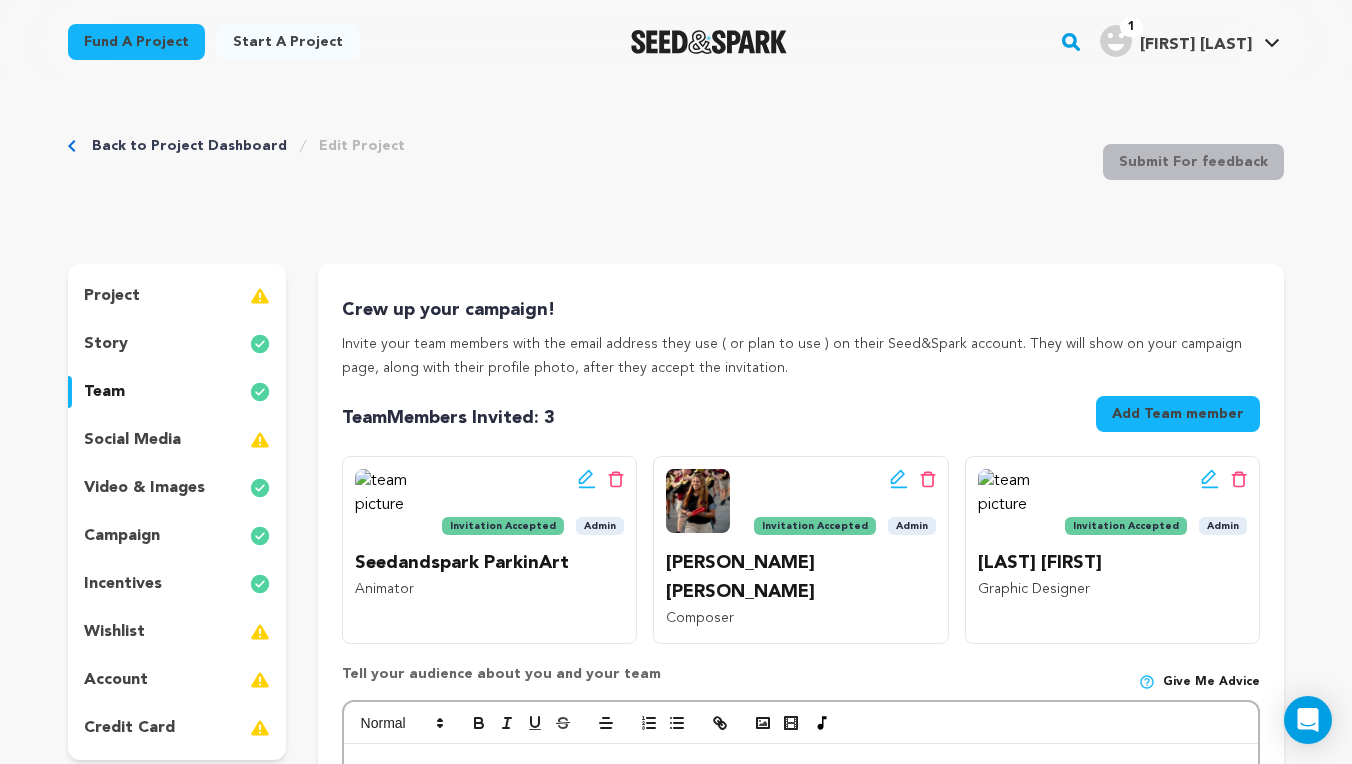 scroll, scrollTop: 0, scrollLeft: 0, axis: both 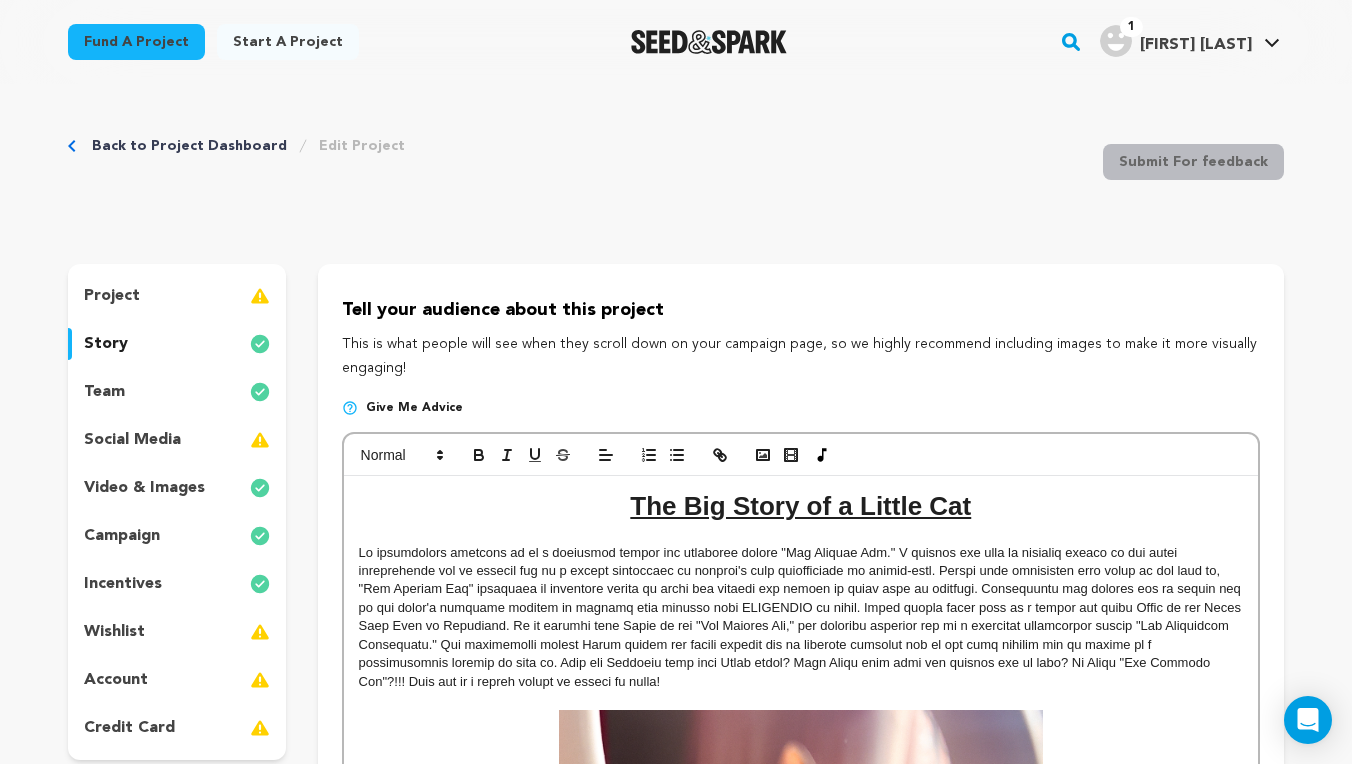 click on "project" at bounding box center [177, 296] 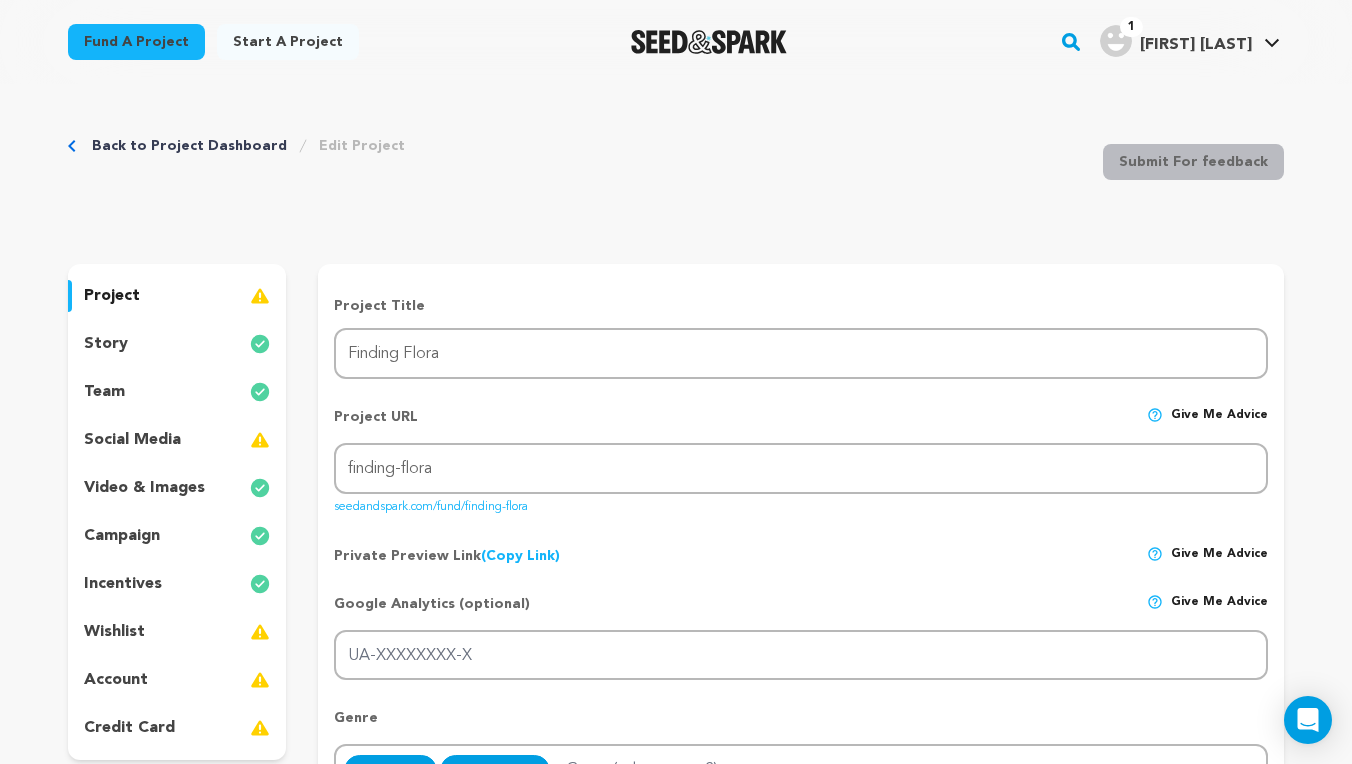 click on "story" at bounding box center [177, 344] 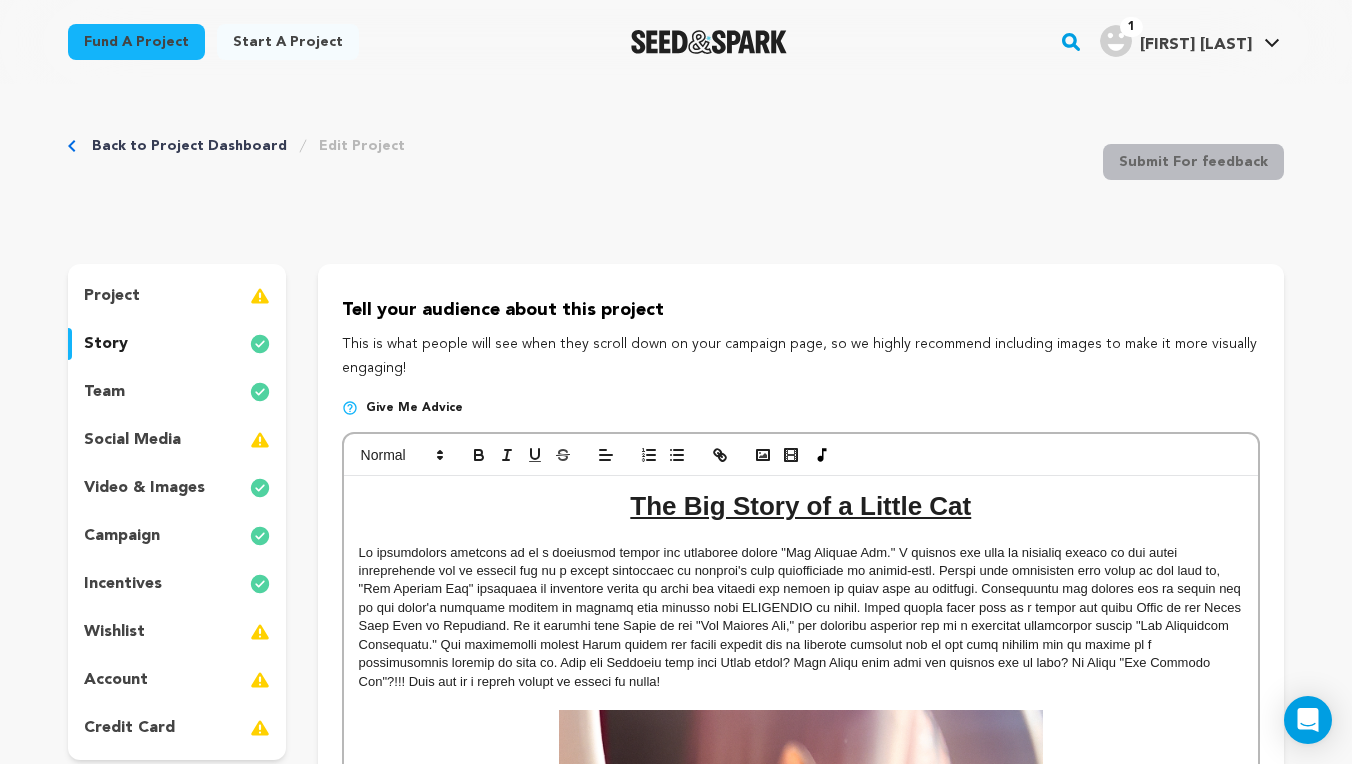 click on "team" at bounding box center [177, 392] 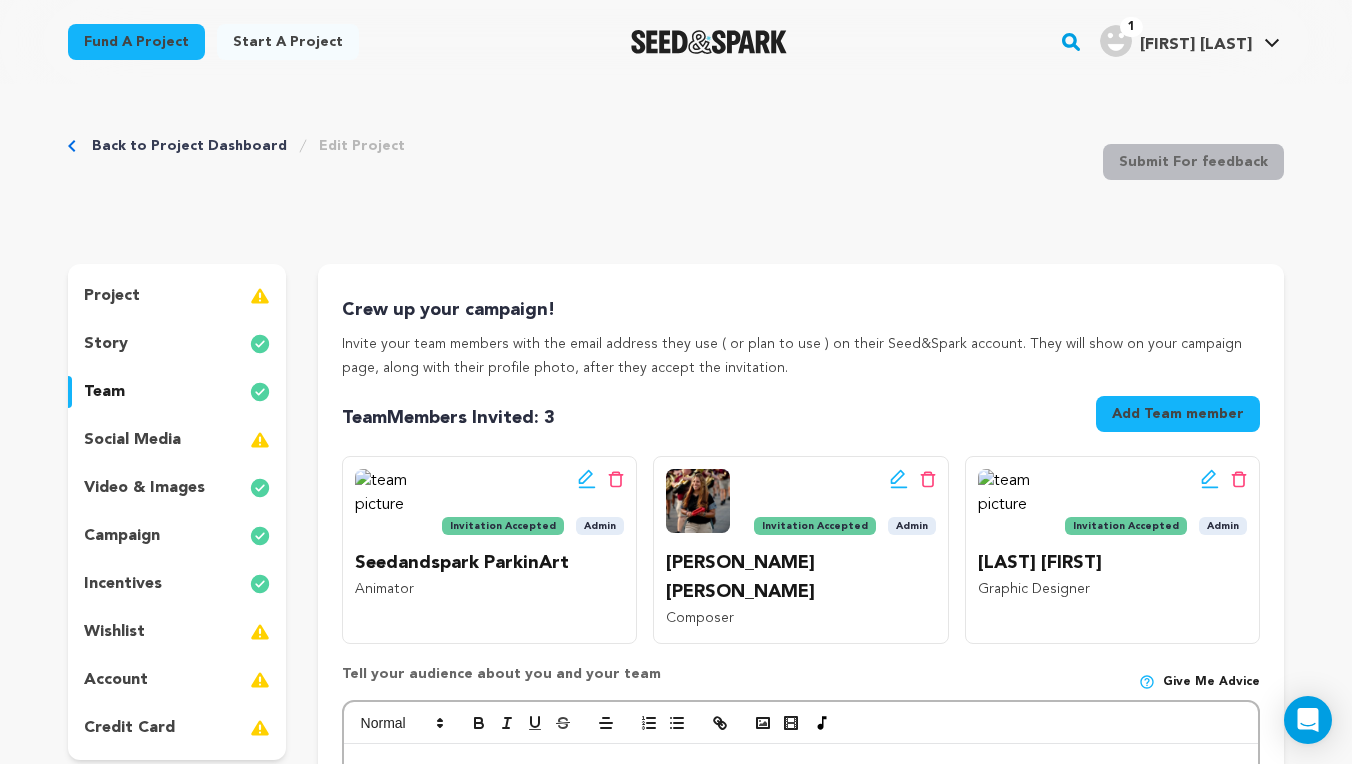 click on "social media" at bounding box center [177, 440] 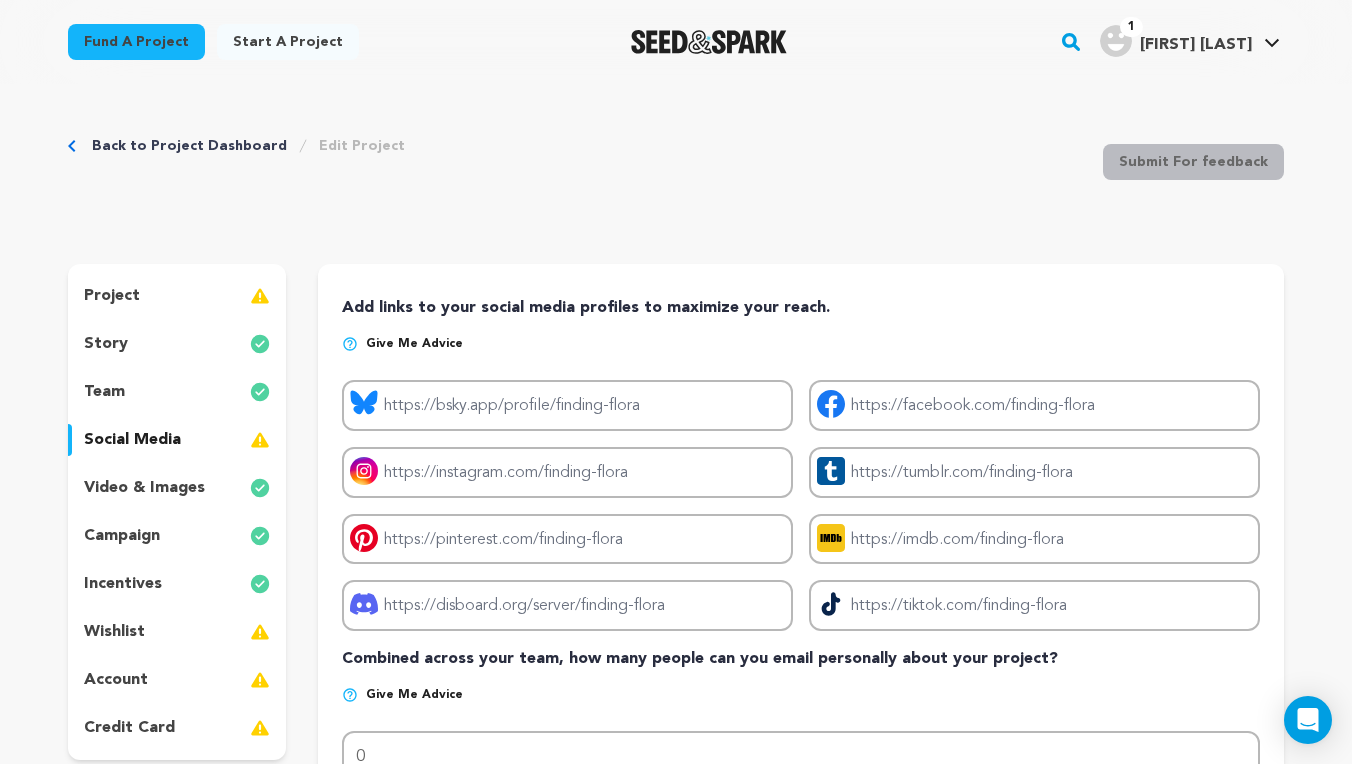 click on "video & images" at bounding box center [144, 488] 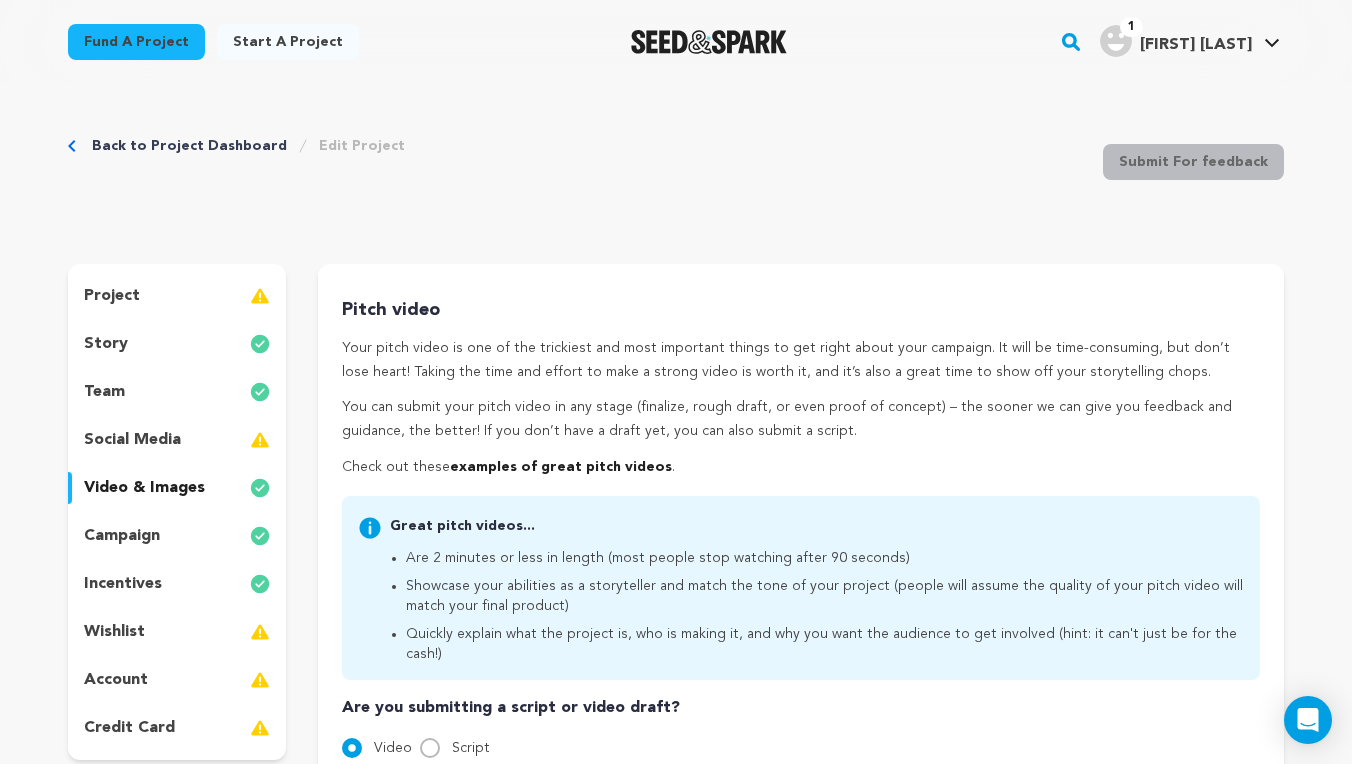 click on "campaign" at bounding box center (177, 536) 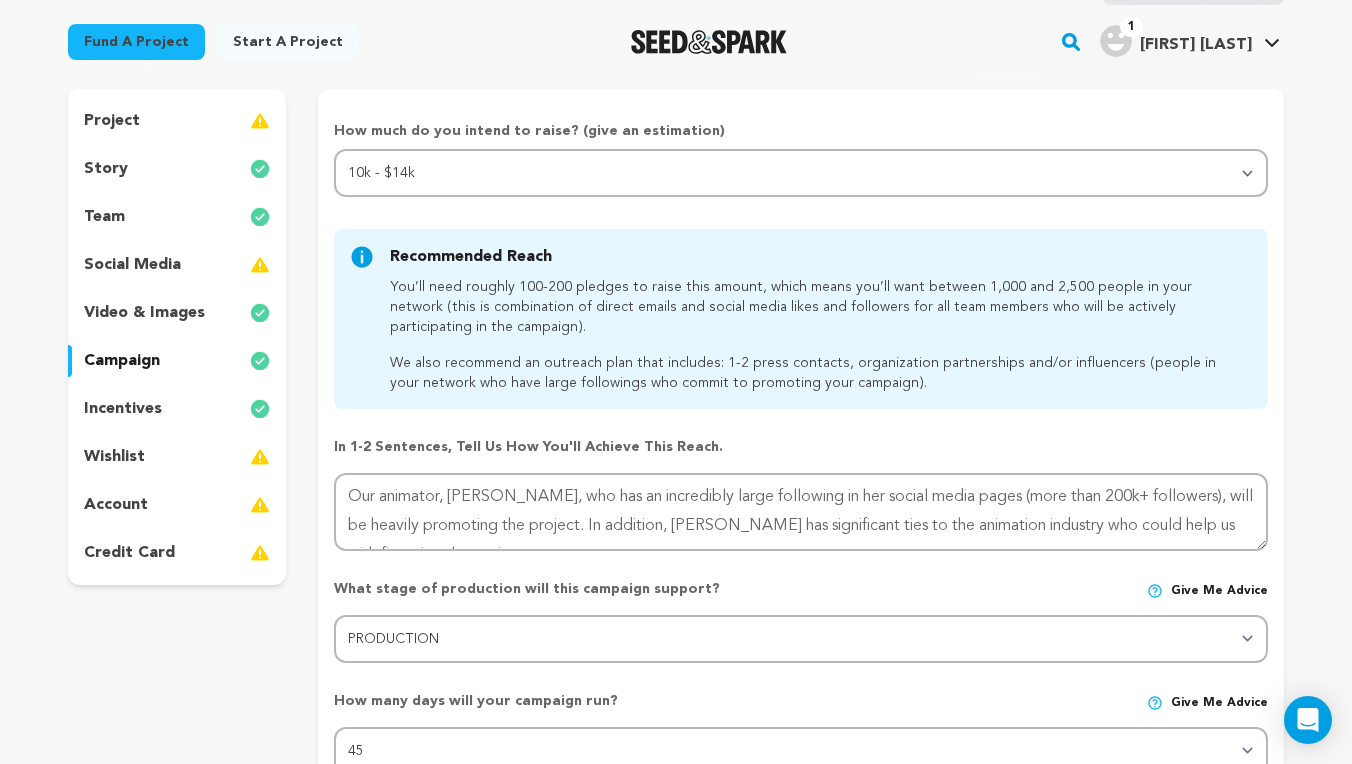 scroll, scrollTop: 176, scrollLeft: 0, axis: vertical 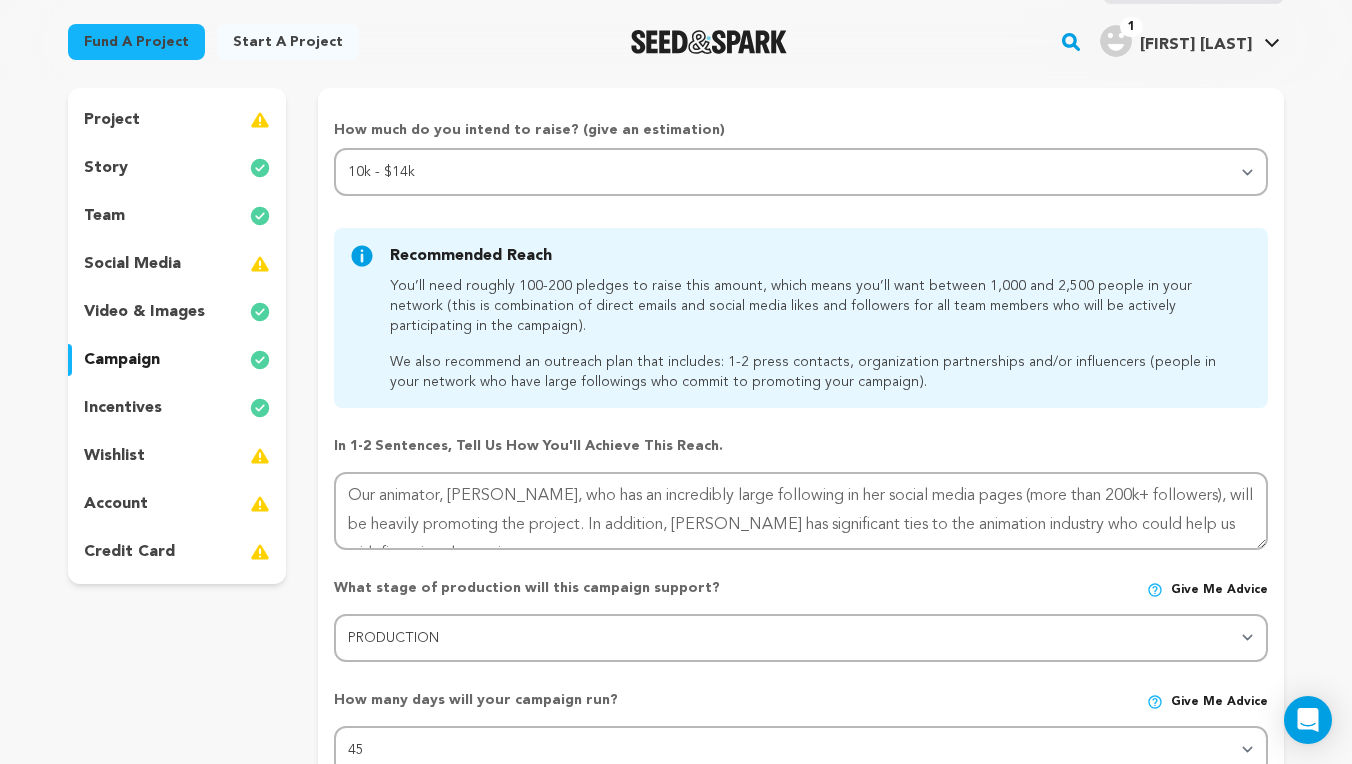 click on "incentives" at bounding box center [177, 408] 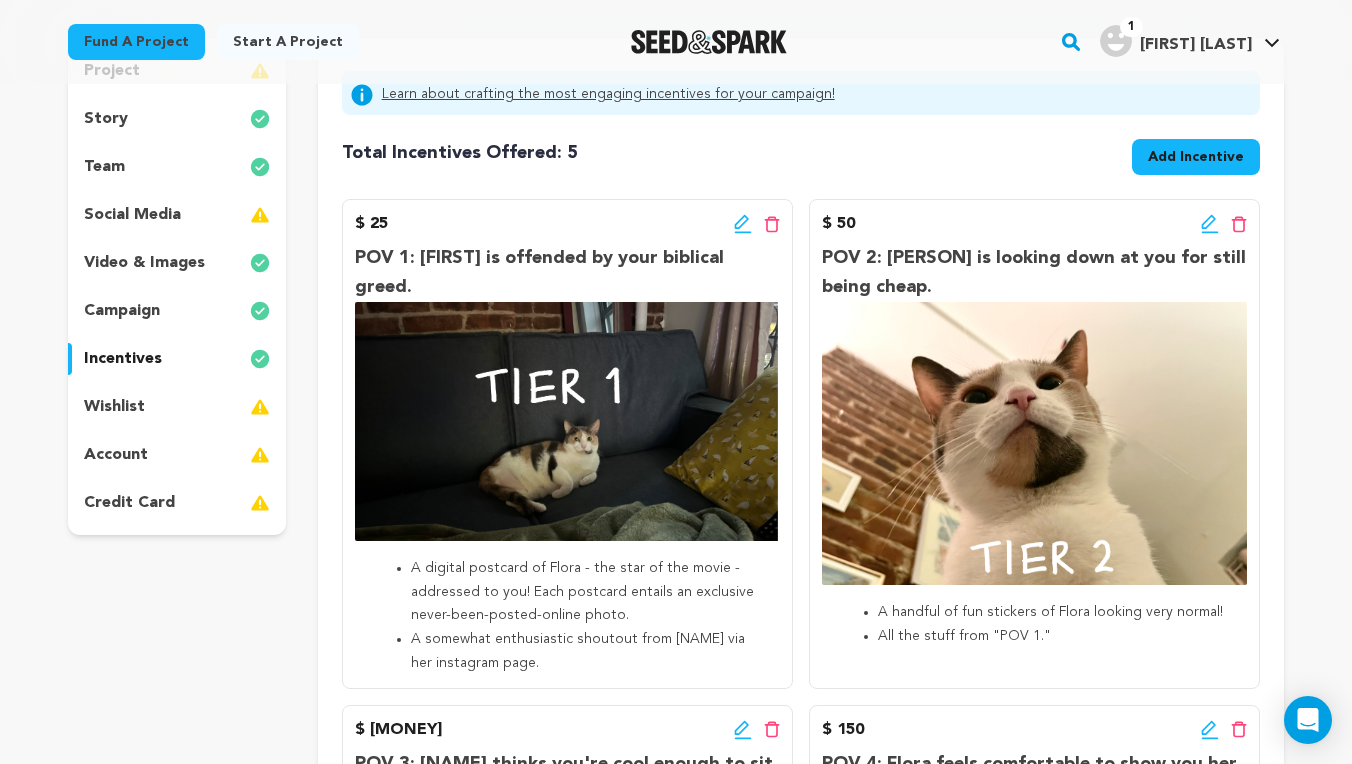 scroll, scrollTop: 197, scrollLeft: 0, axis: vertical 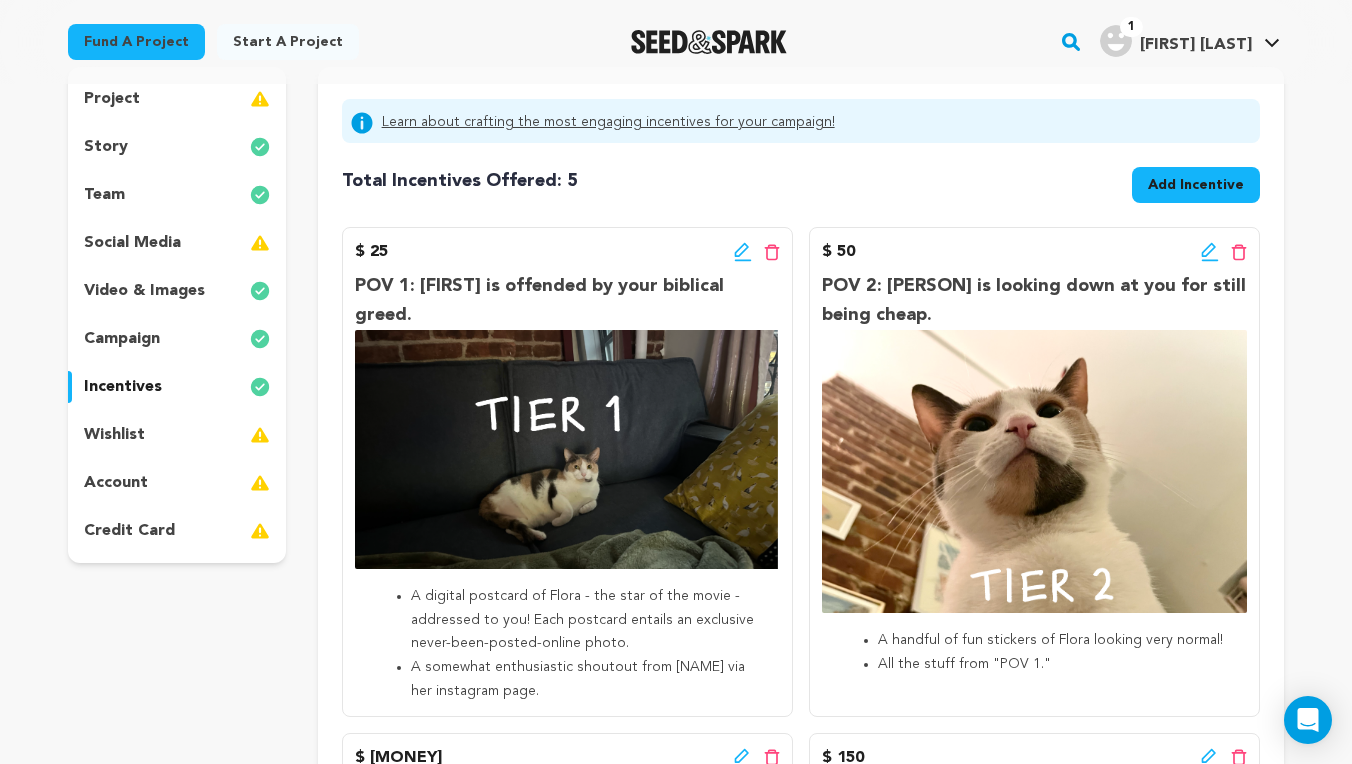 click on "$ 25
Edit incentive button
Delete incentive button" at bounding box center [567, 252] 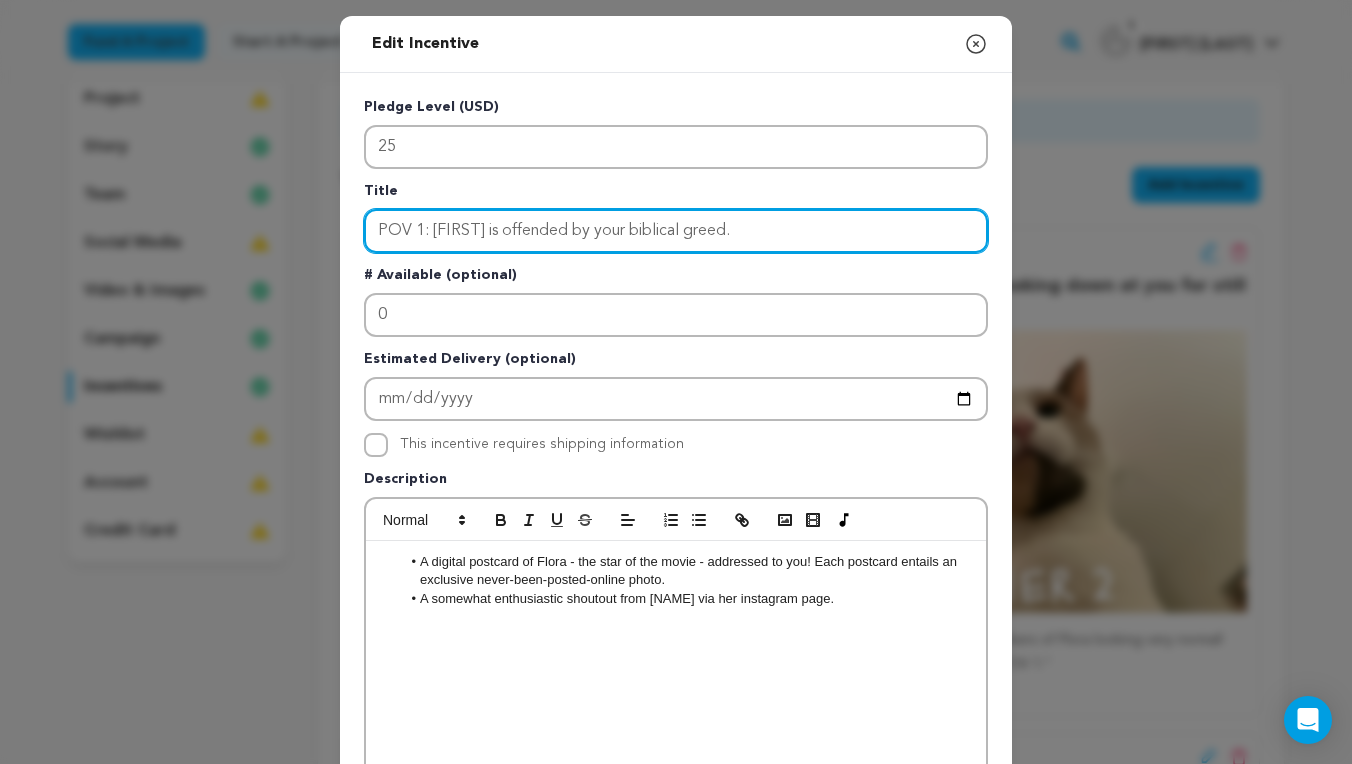 click on "POV 1: [FIRST] is offended by your biblical greed." at bounding box center [676, 231] 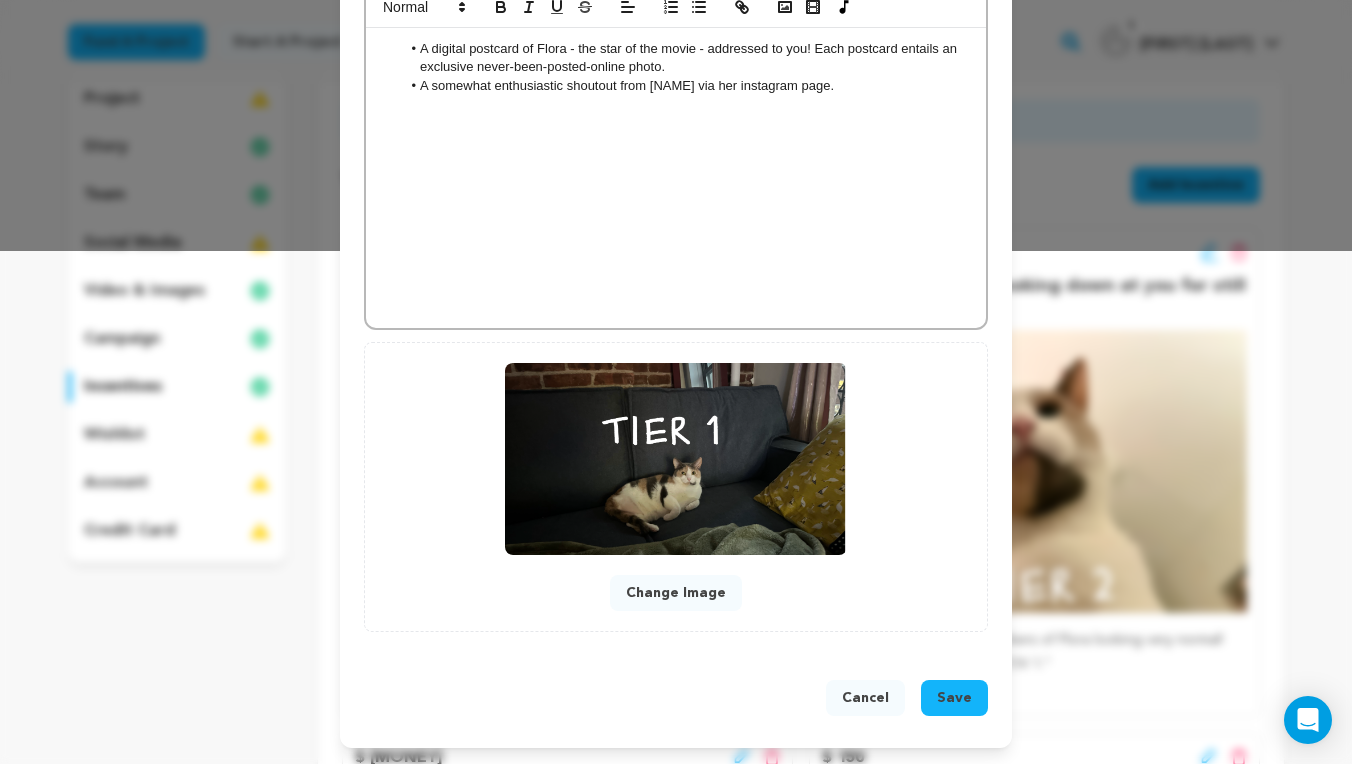 scroll, scrollTop: 514, scrollLeft: 0, axis: vertical 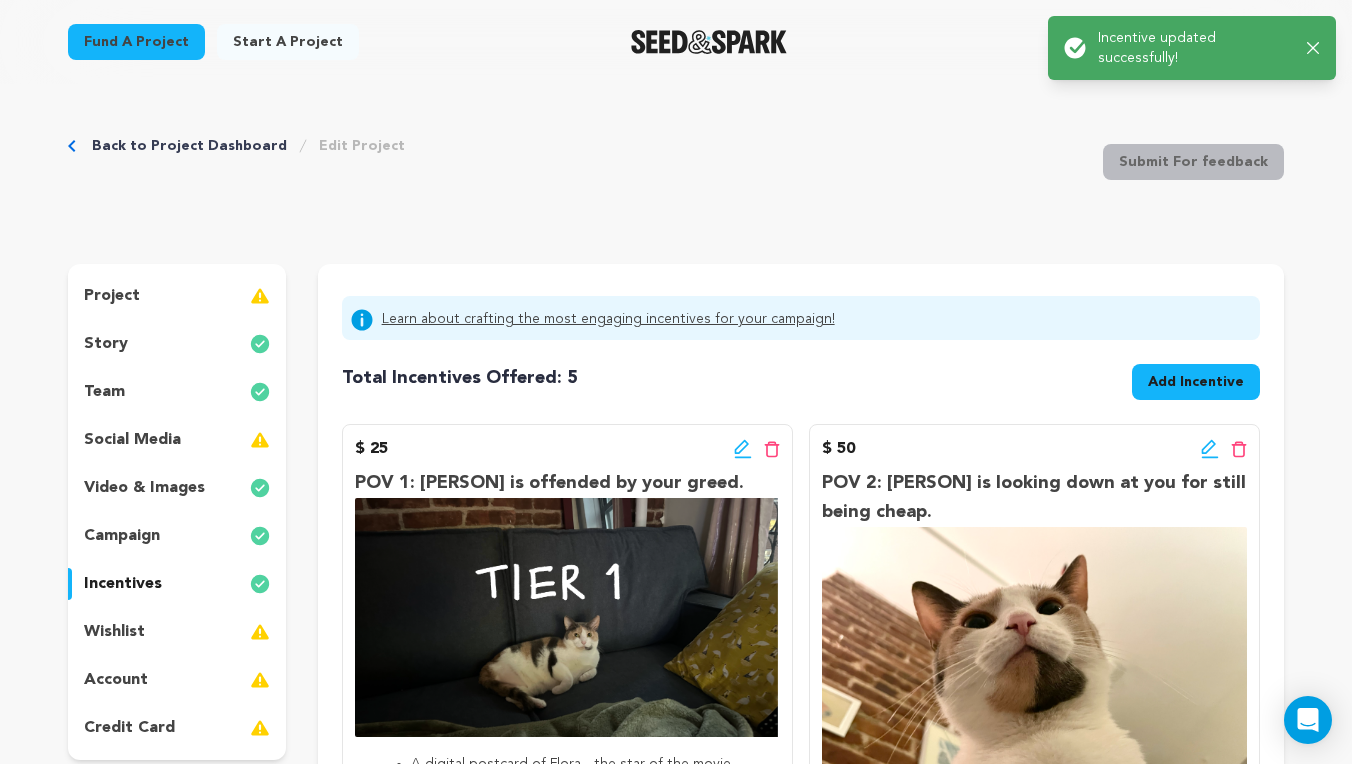 click 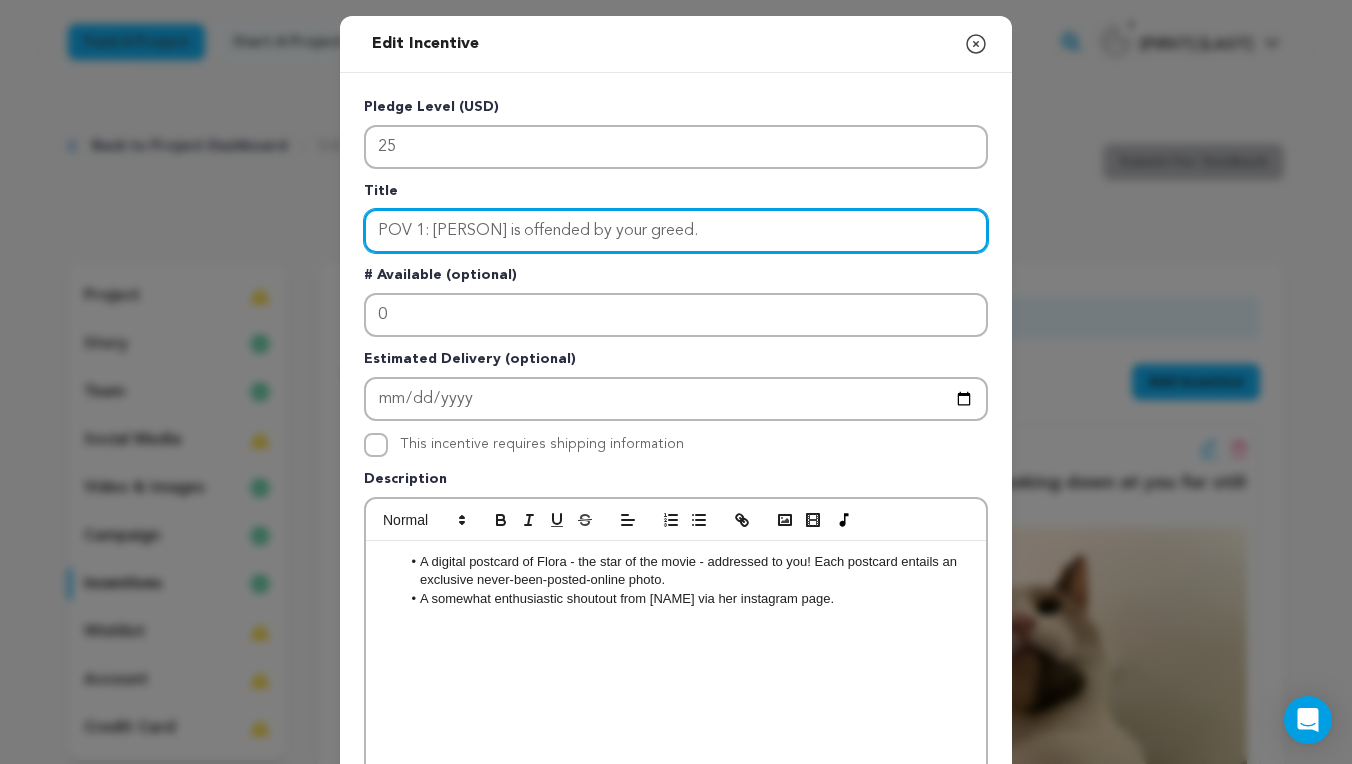 click on "POV 1: [PERSON] is offended by your greed." at bounding box center (676, 231) 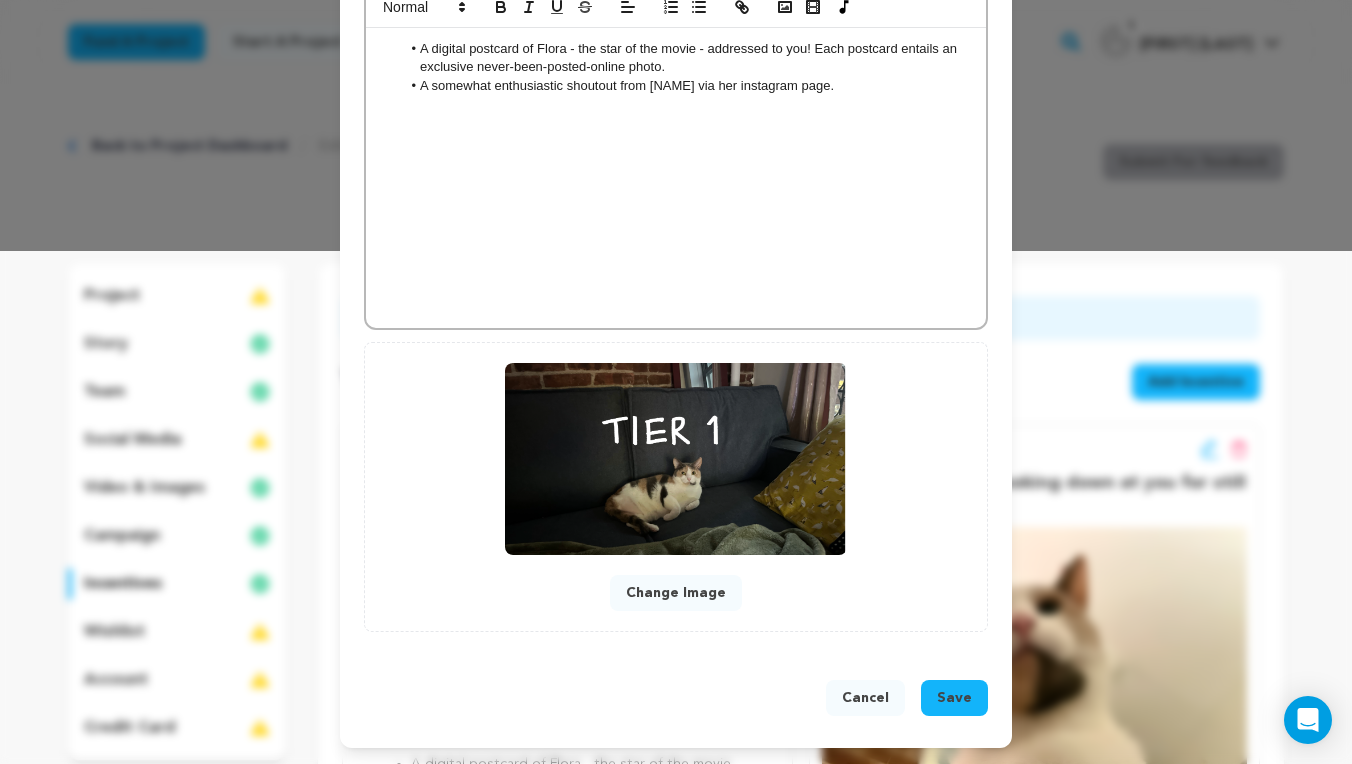 type on "POV 1: [PERSON] is disgusted by your greed." 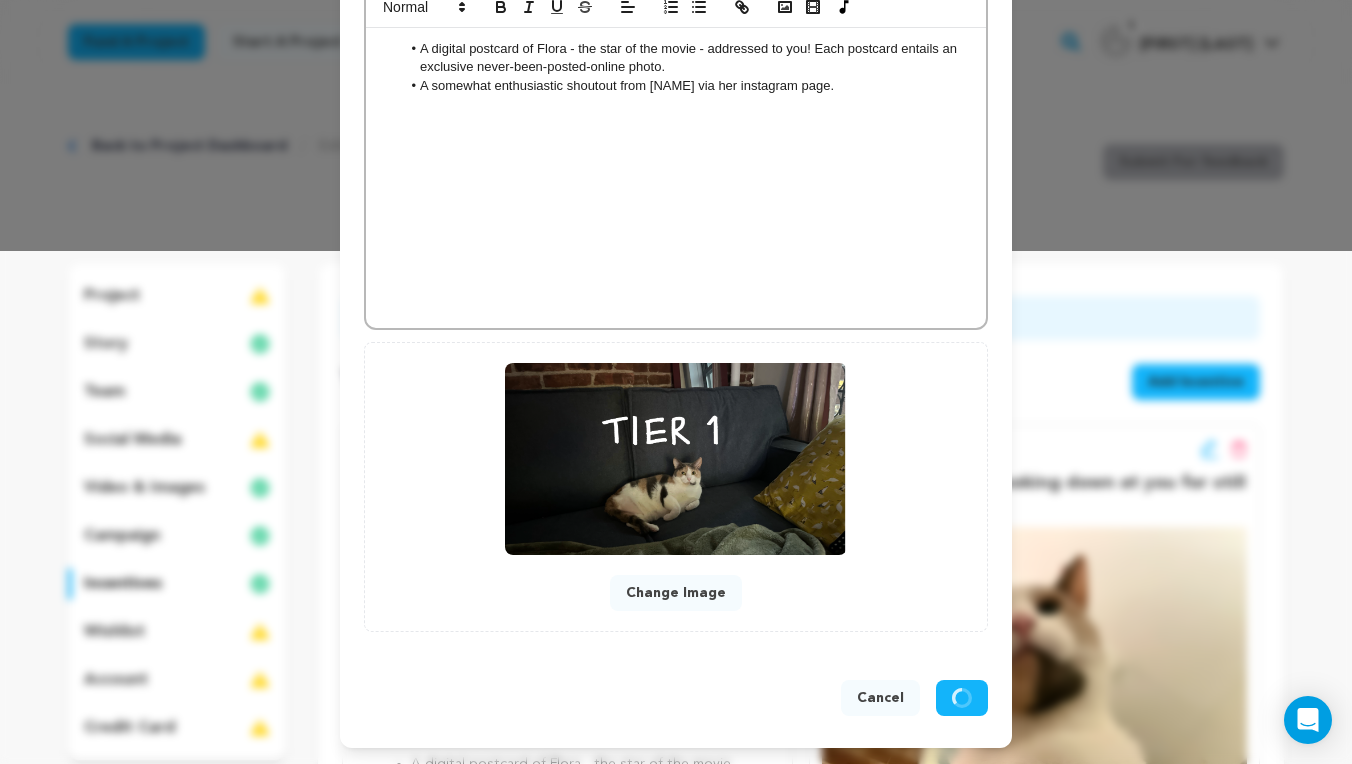 scroll, scrollTop: 471, scrollLeft: 0, axis: vertical 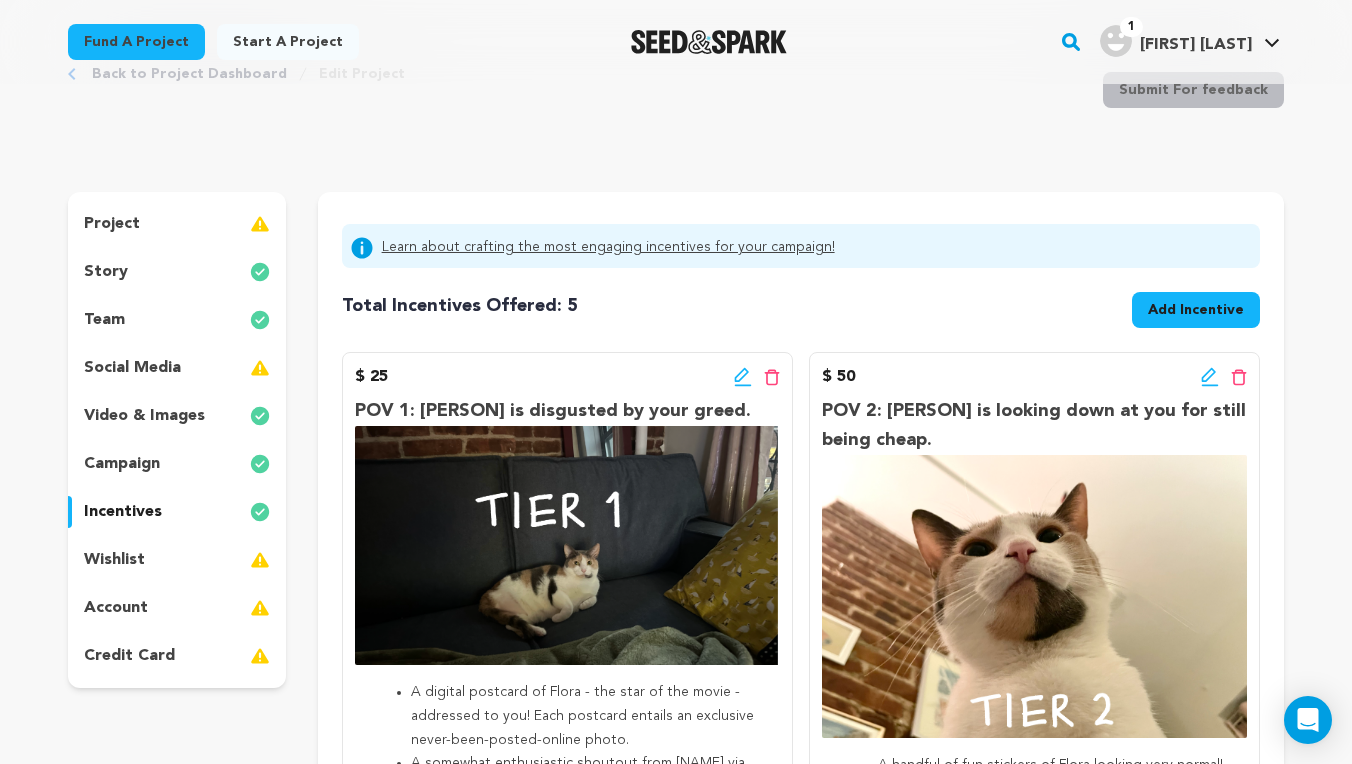 click on "account" at bounding box center [177, 608] 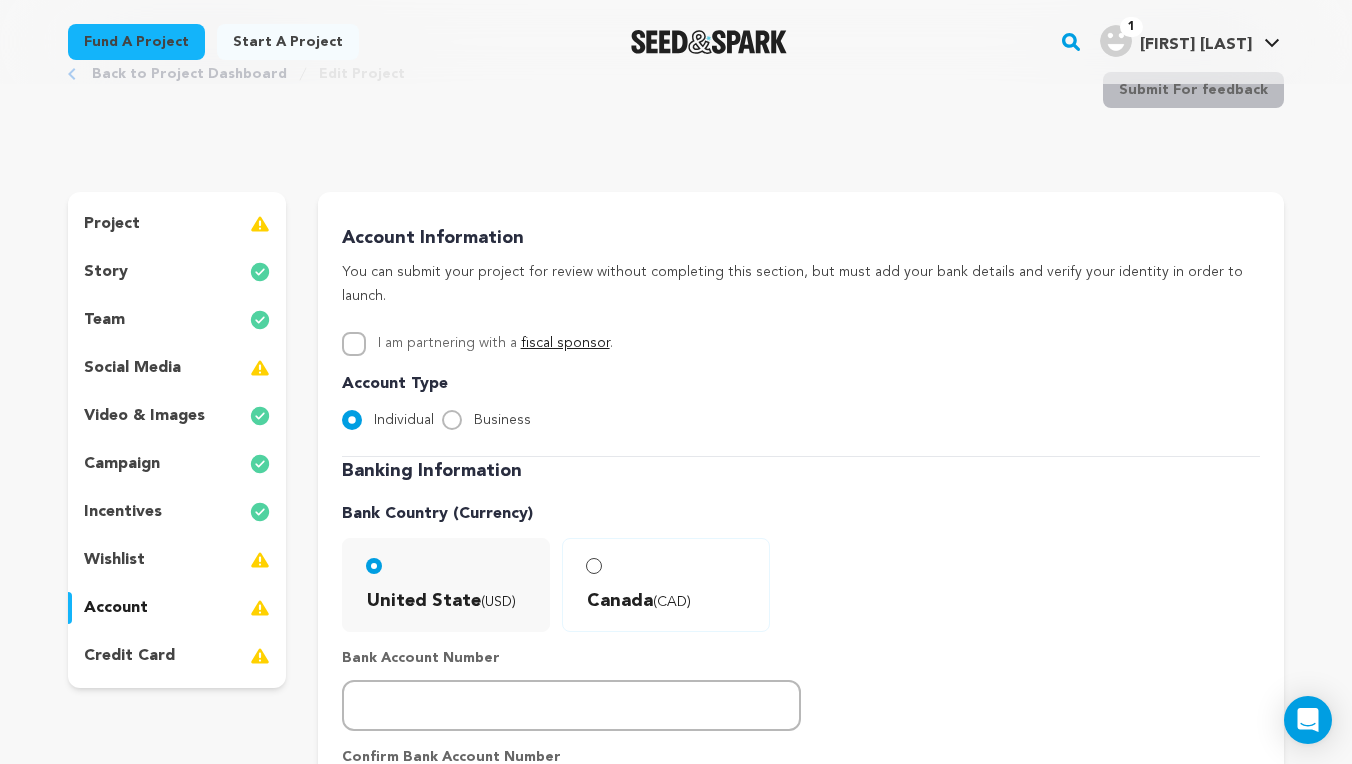 click on "wishlist" at bounding box center [114, 560] 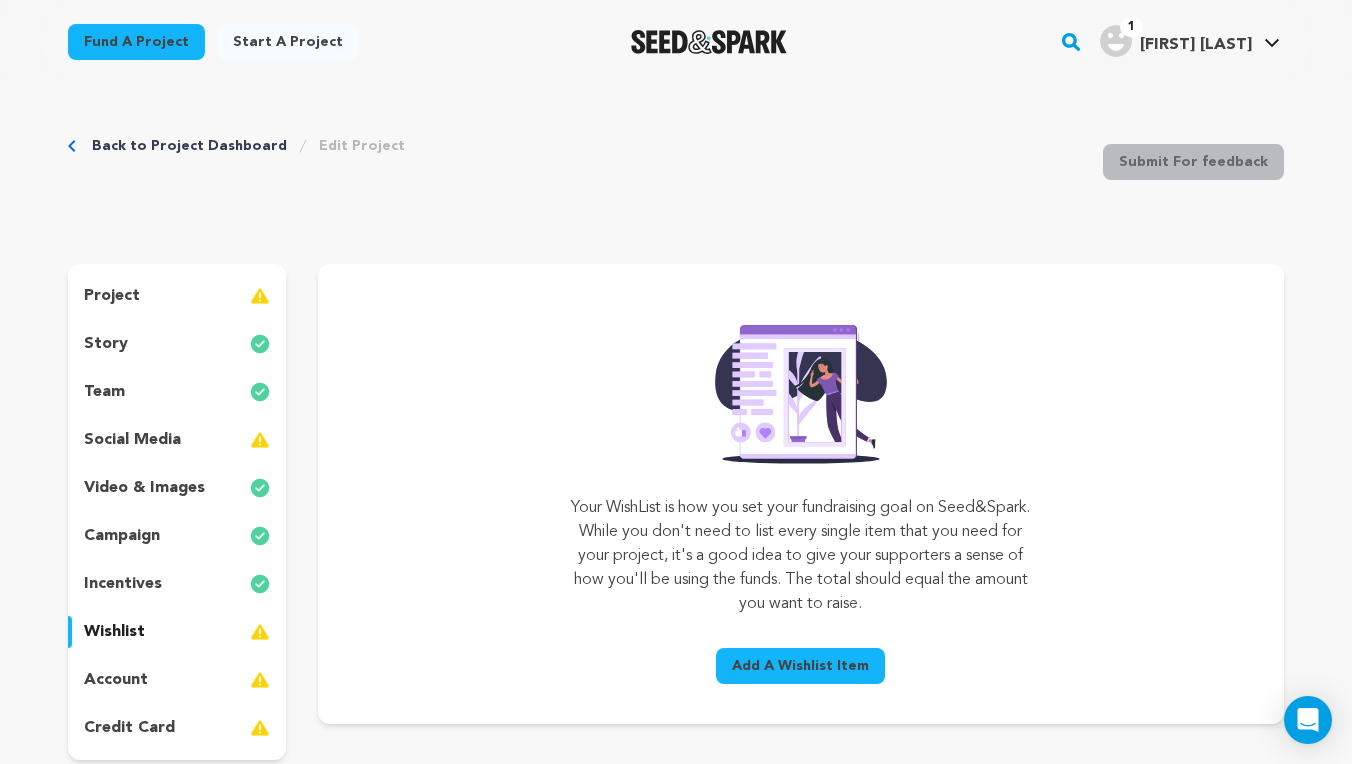 scroll, scrollTop: 0, scrollLeft: 0, axis: both 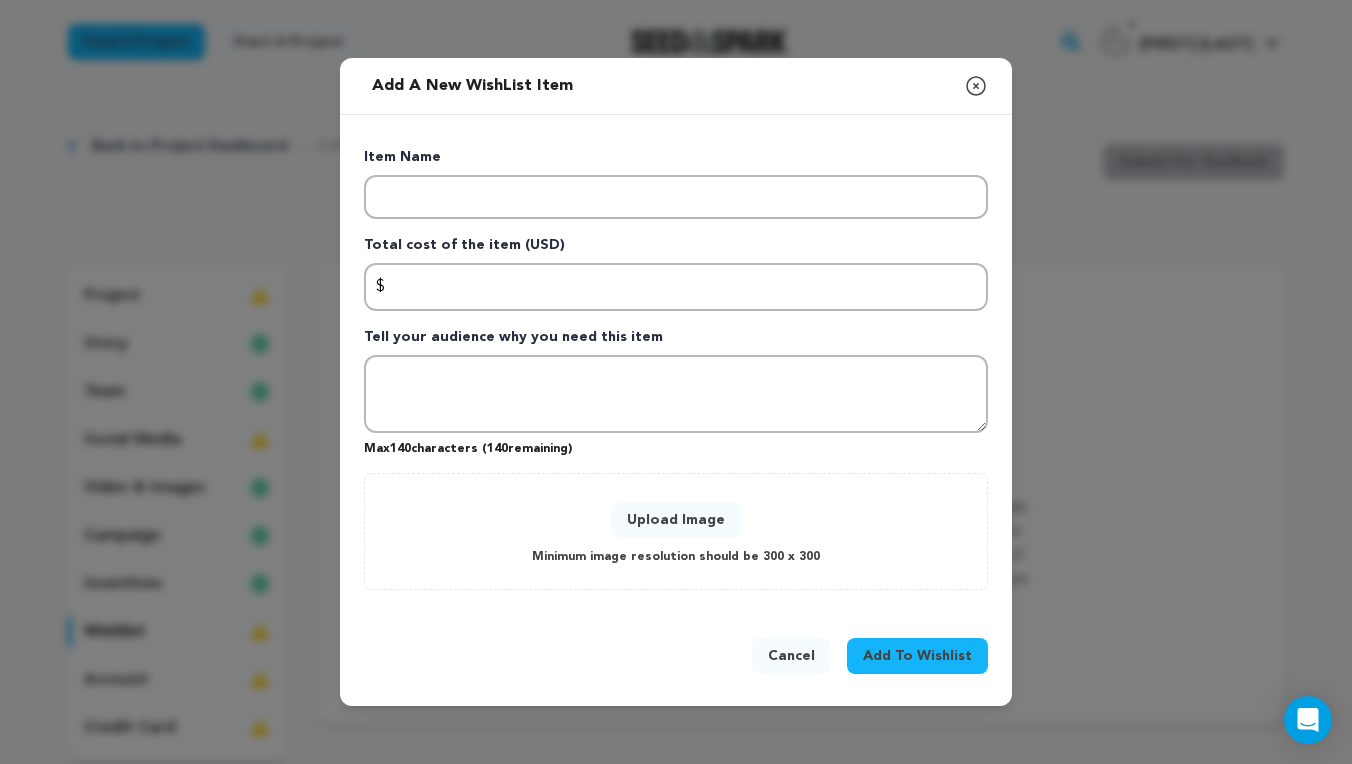 click 